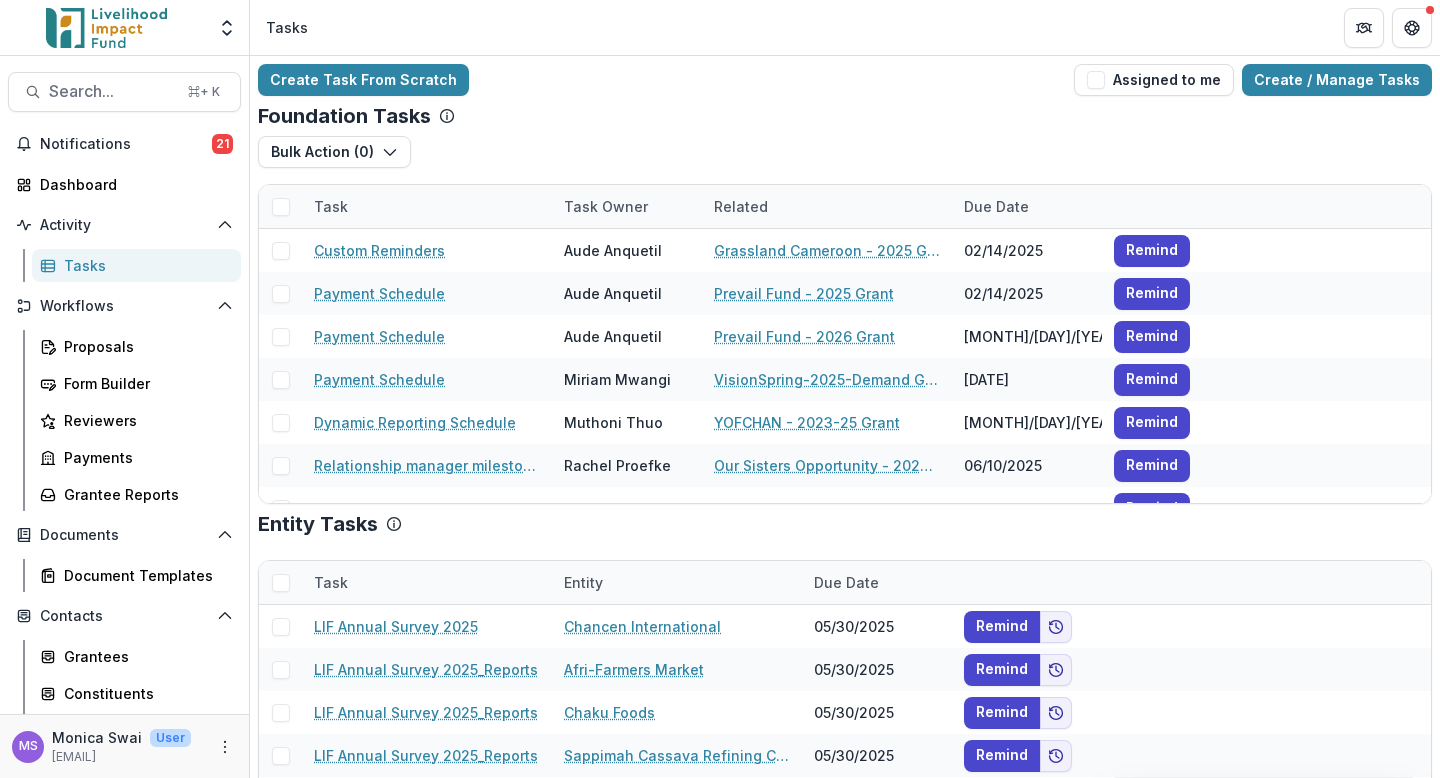 scroll, scrollTop: 0, scrollLeft: 0, axis: both 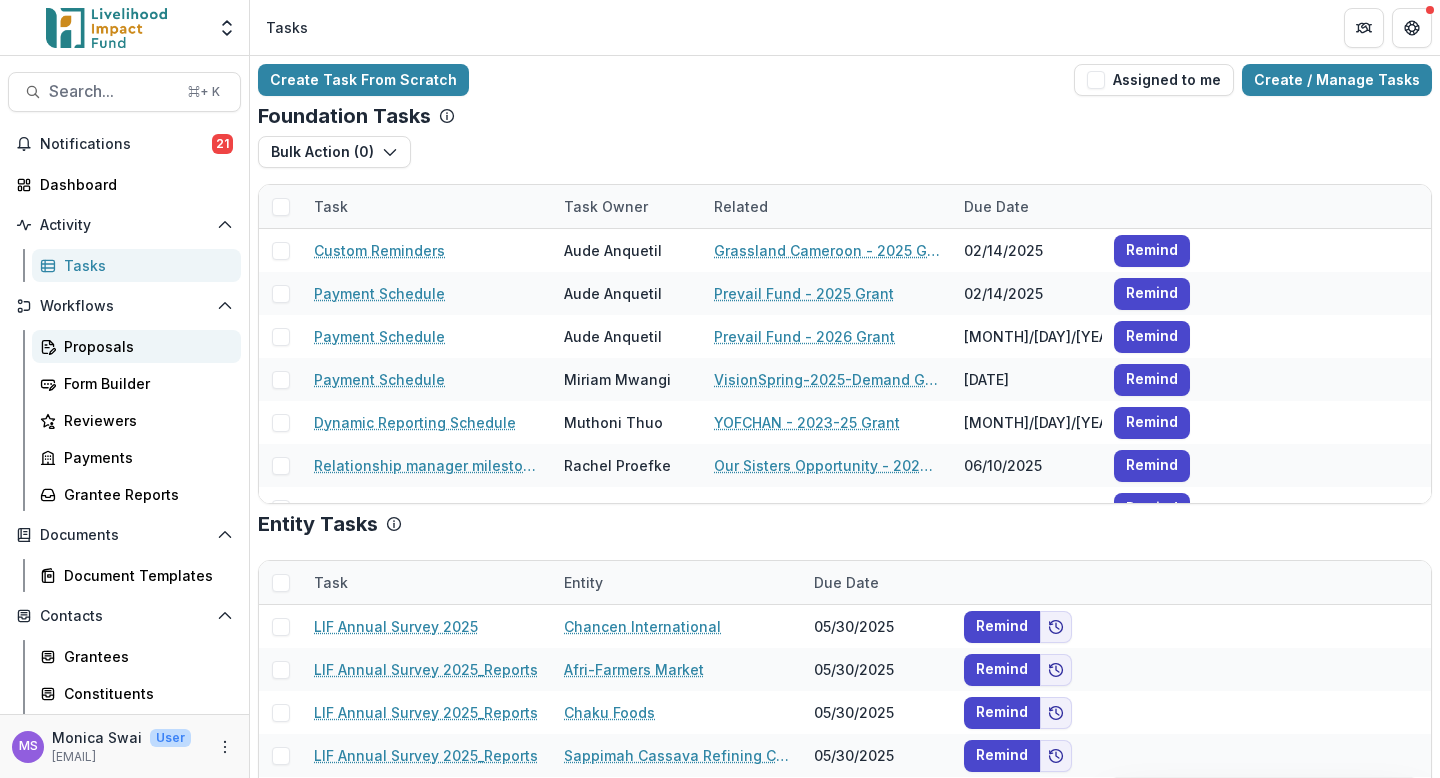 click on "Proposals" at bounding box center (144, 346) 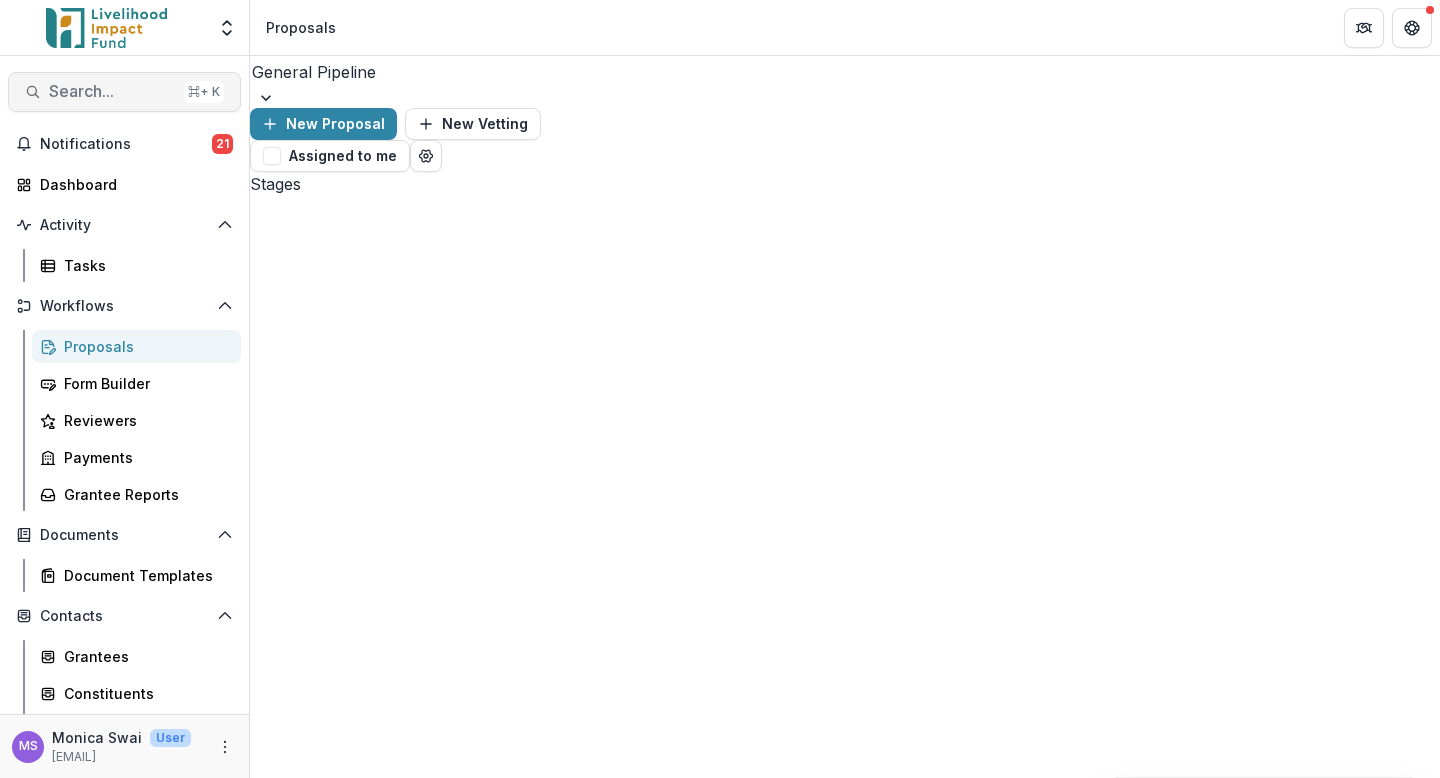 click on "Search..." at bounding box center (112, 91) 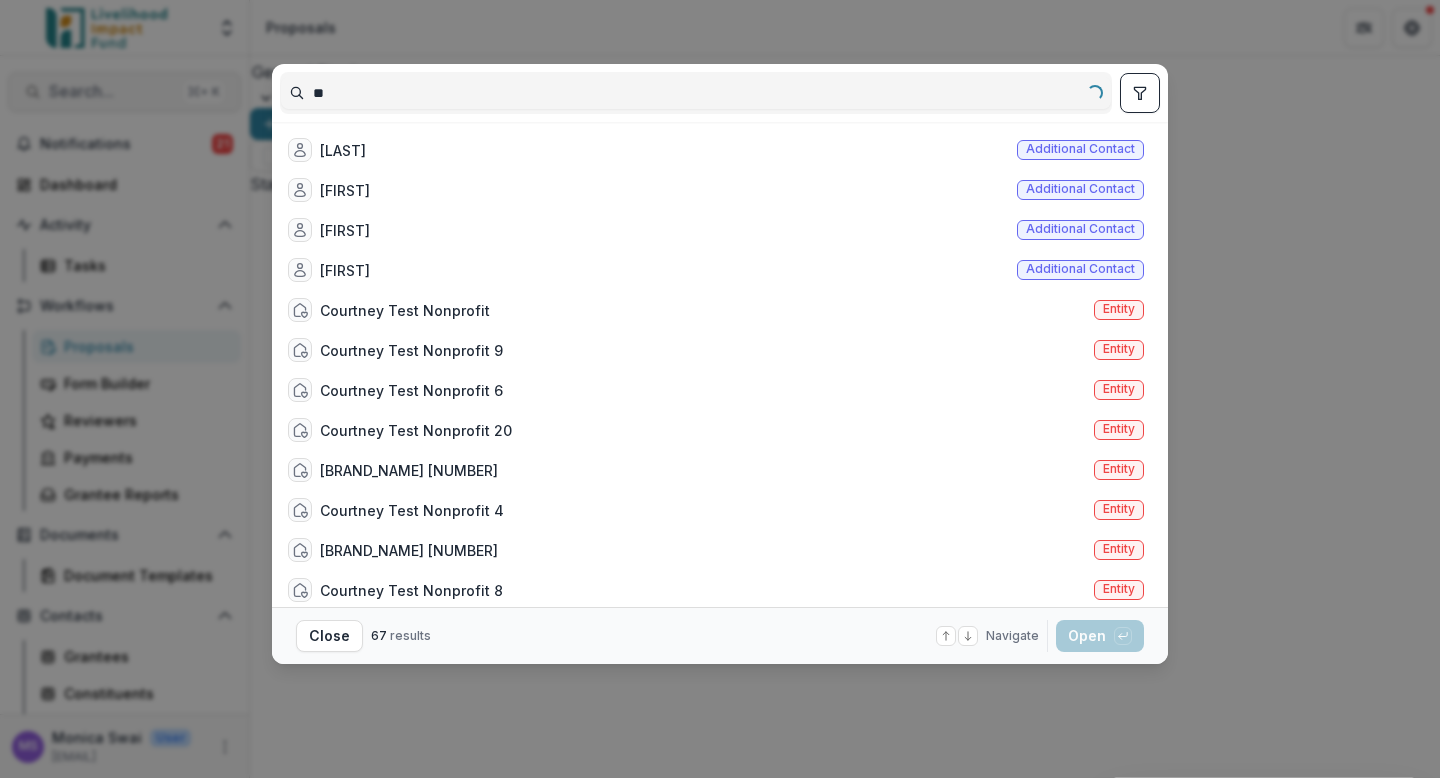 type on "*" 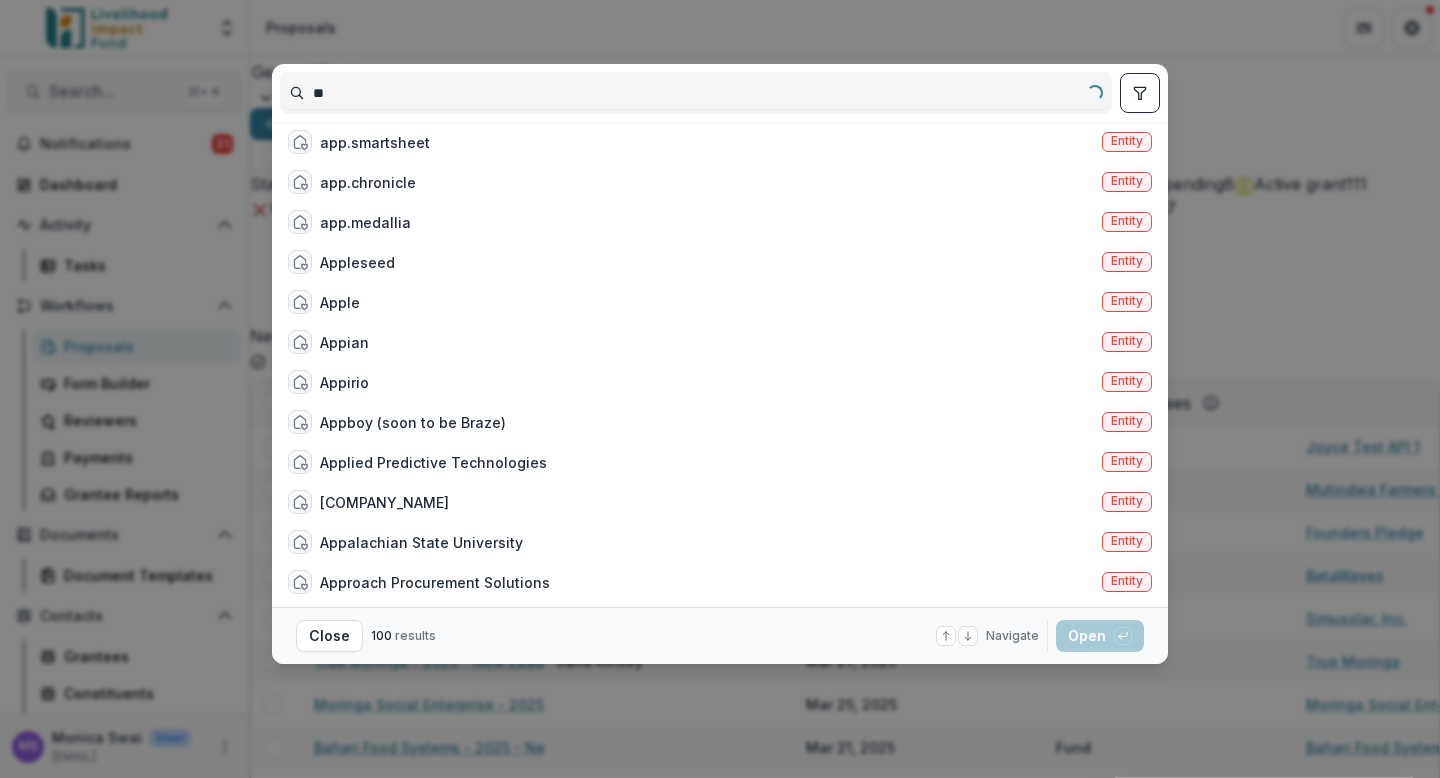 type on "*" 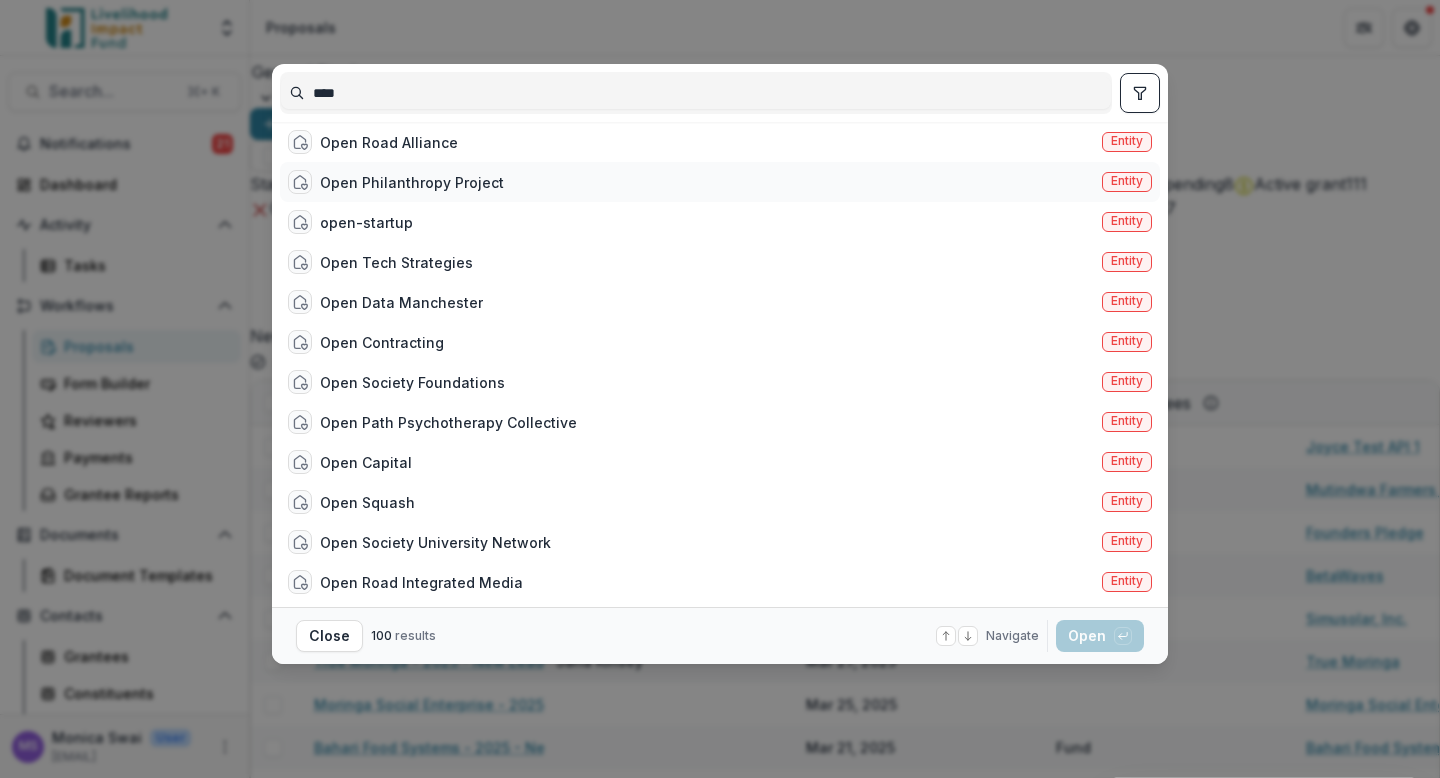 type on "****" 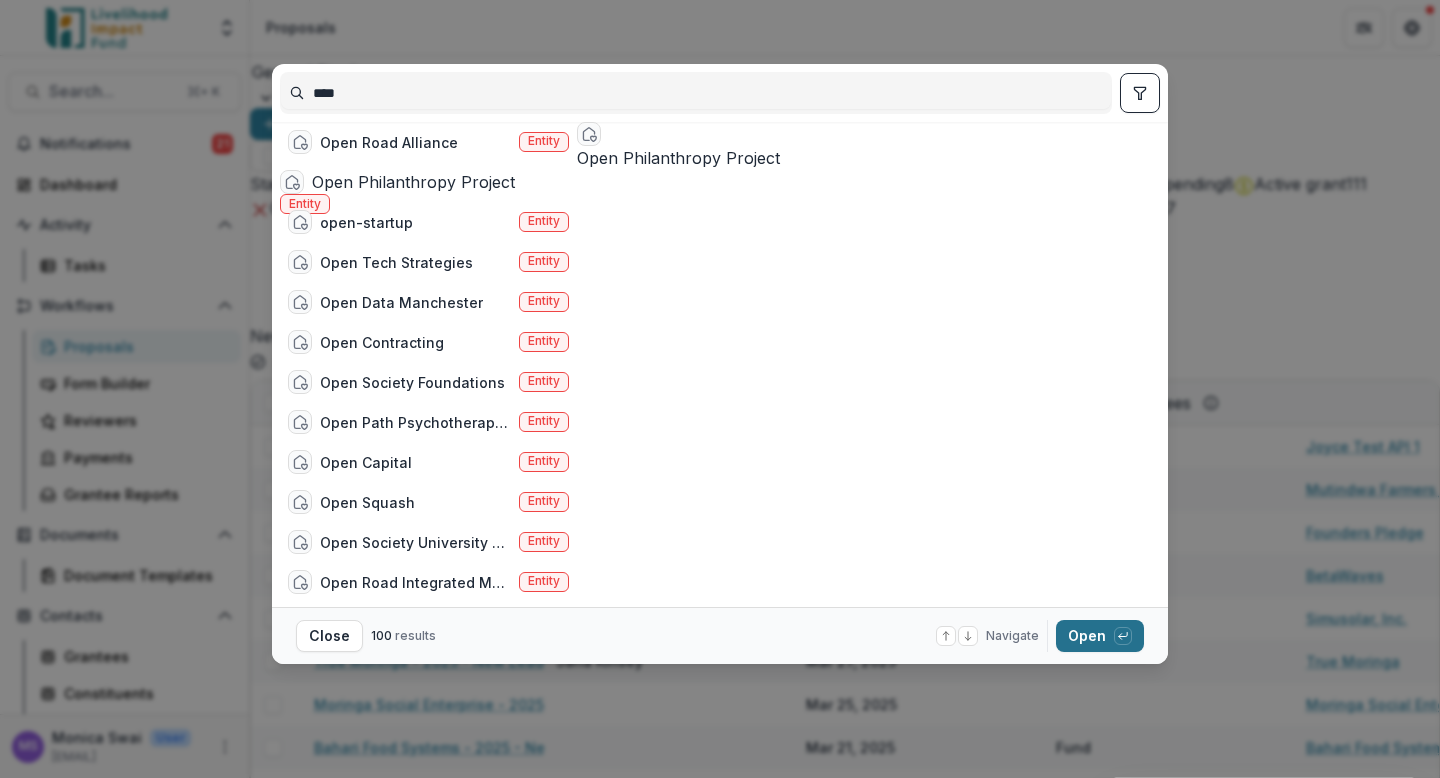 click on "Open with enter key" at bounding box center (1100, 636) 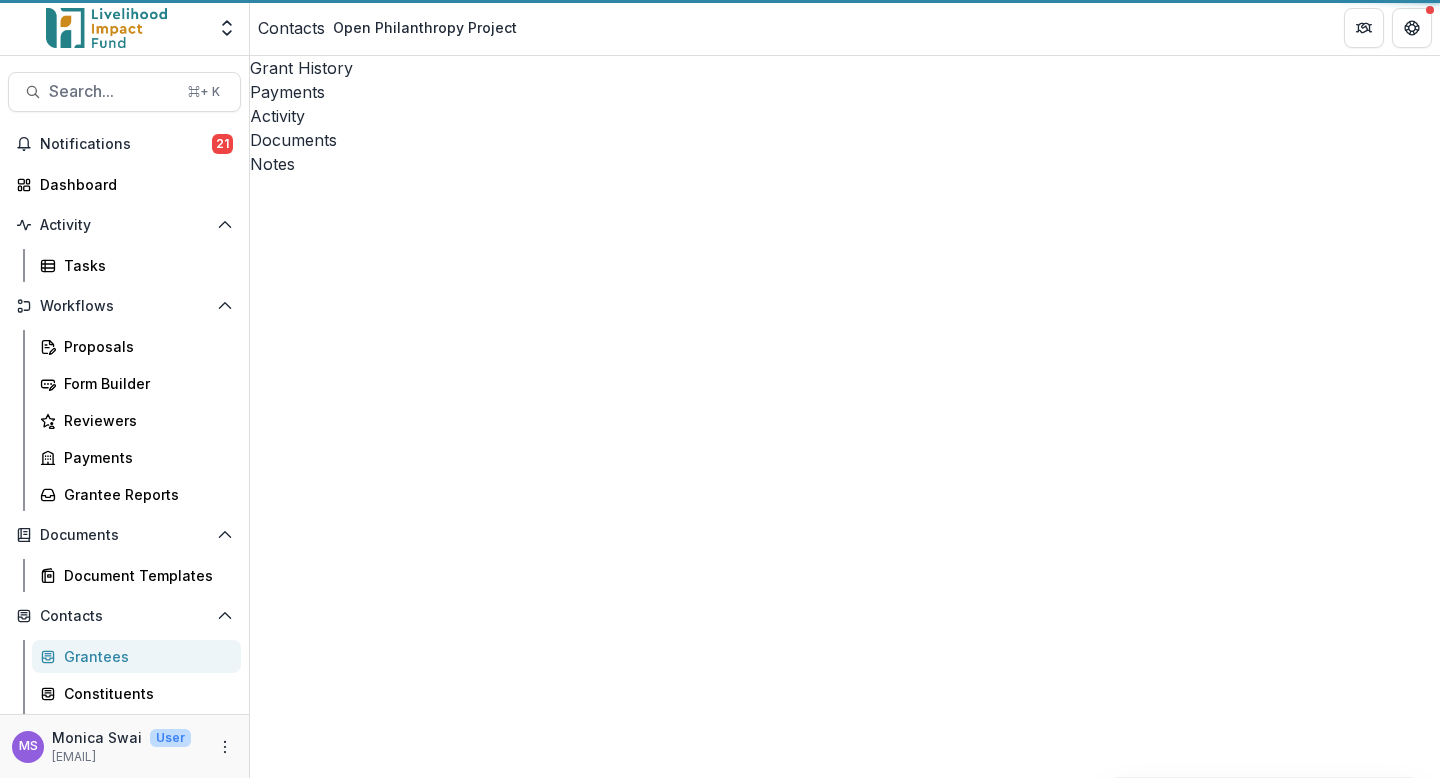 click on "Manually Log Grant Export Grant History" at bounding box center [845, 4524] 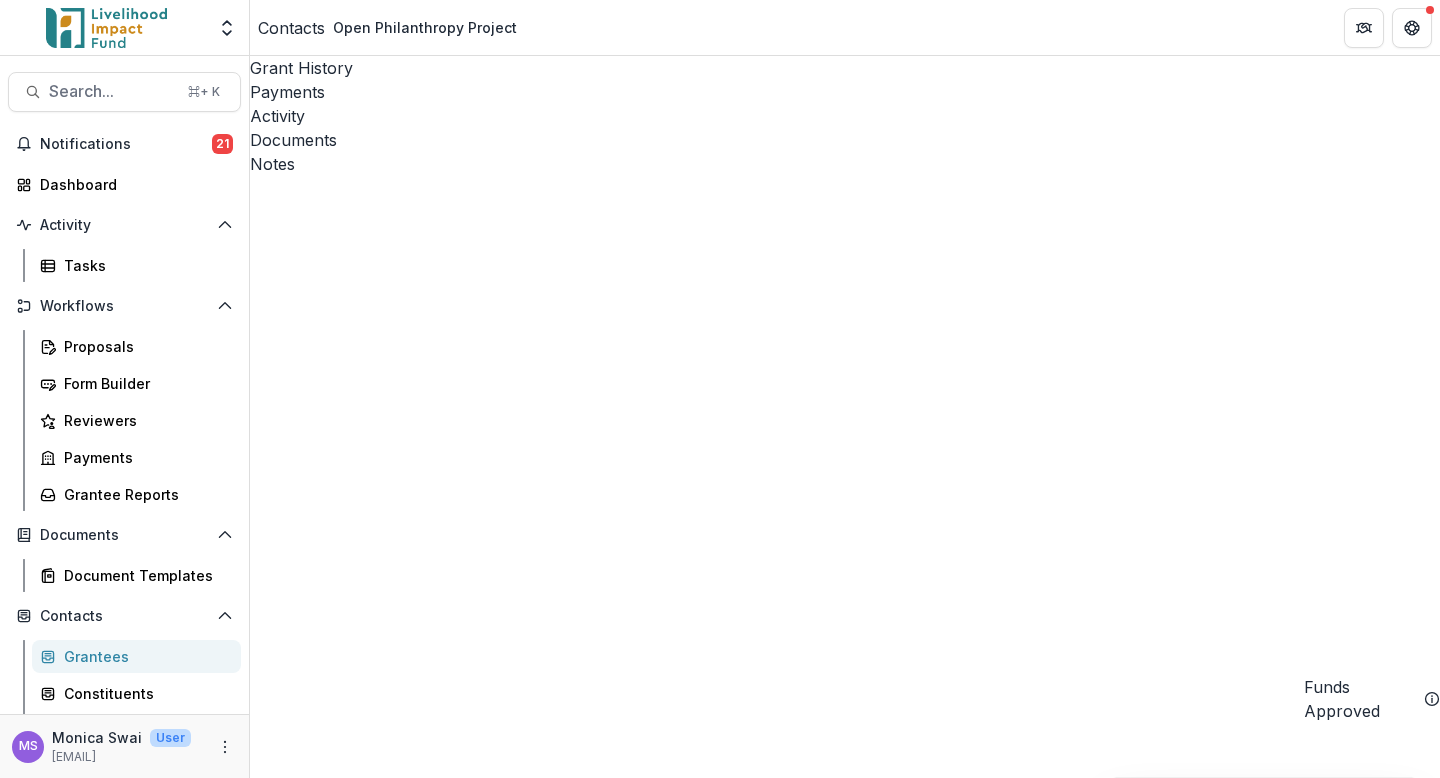 scroll, scrollTop: 0, scrollLeft: 0, axis: both 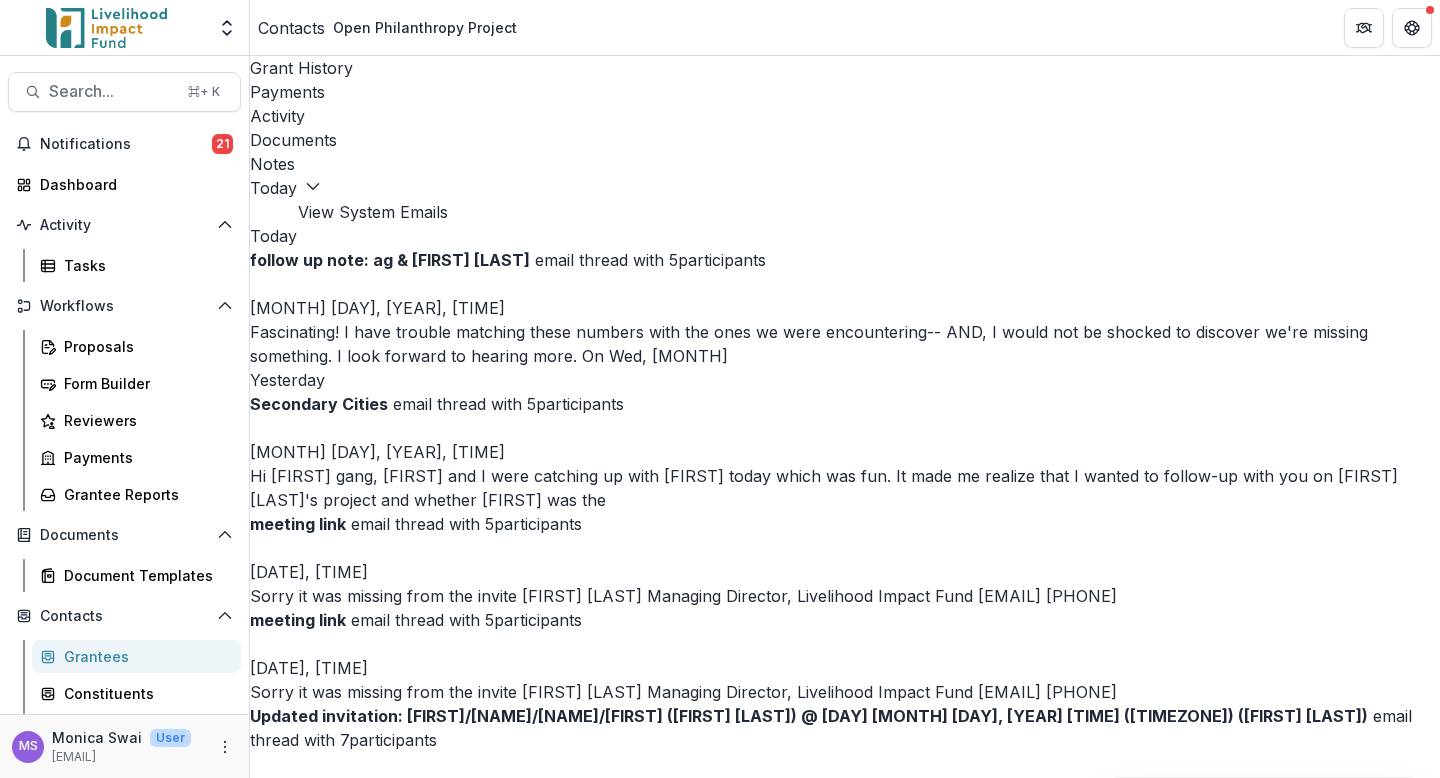 click on "Documents" at bounding box center [845, 140] 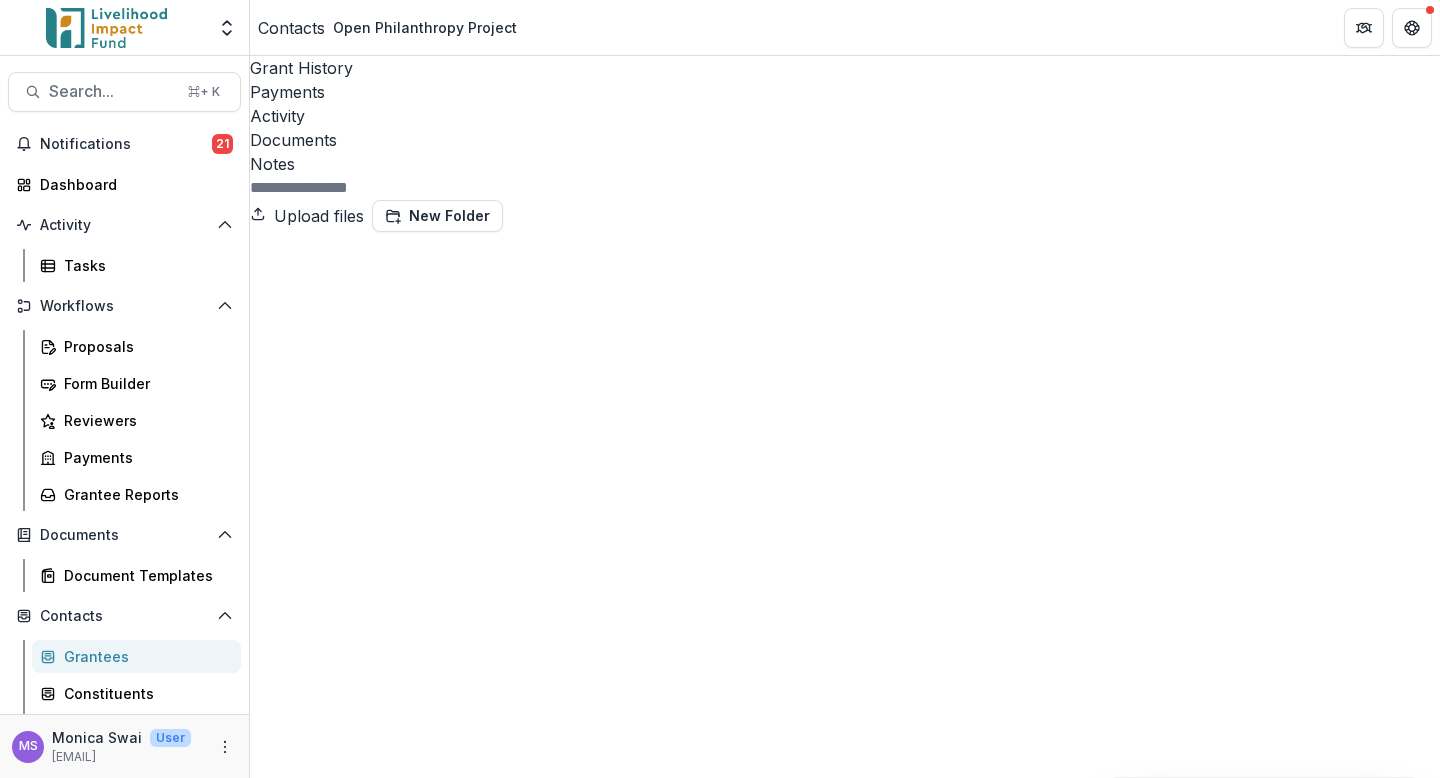 click on "Grant History" at bounding box center (845, 68) 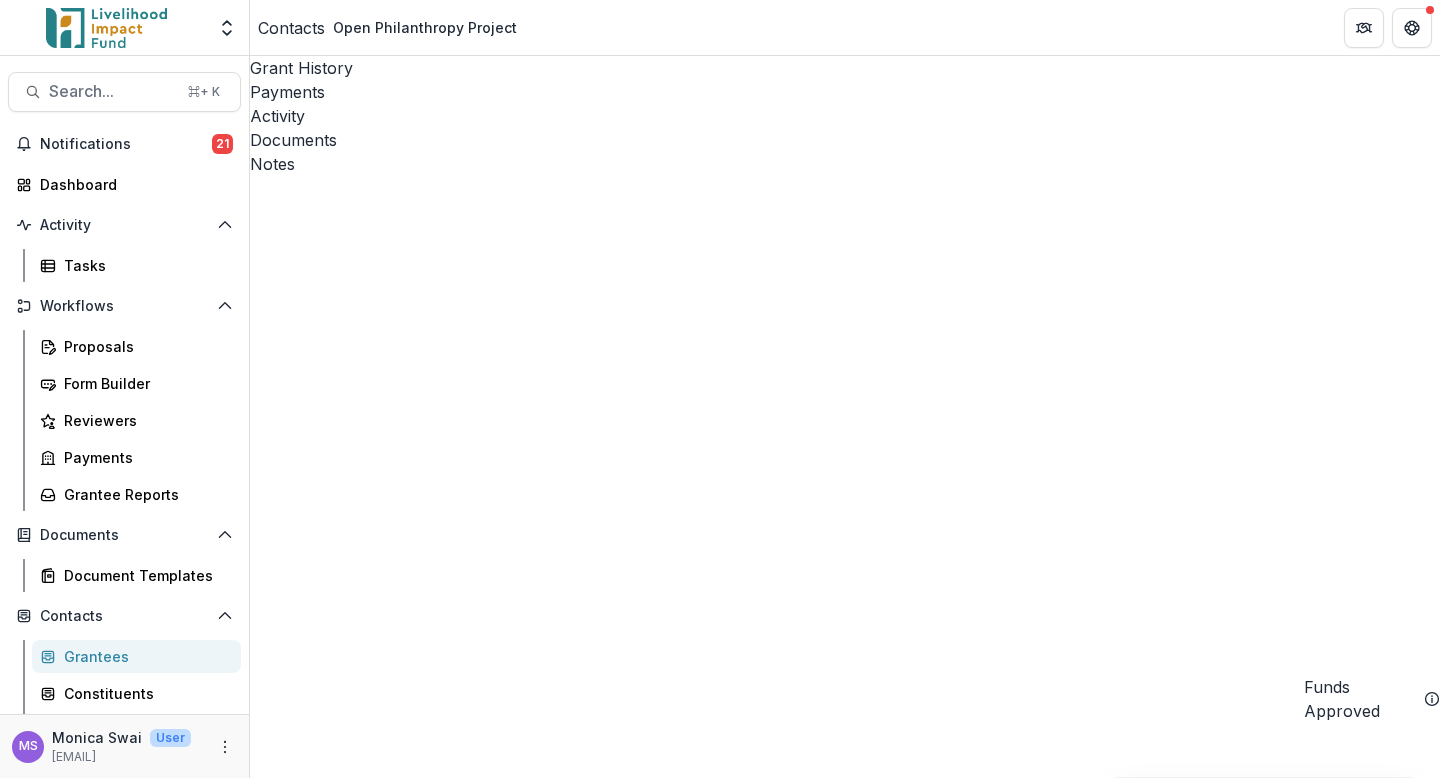 scroll, scrollTop: 0, scrollLeft: 0, axis: both 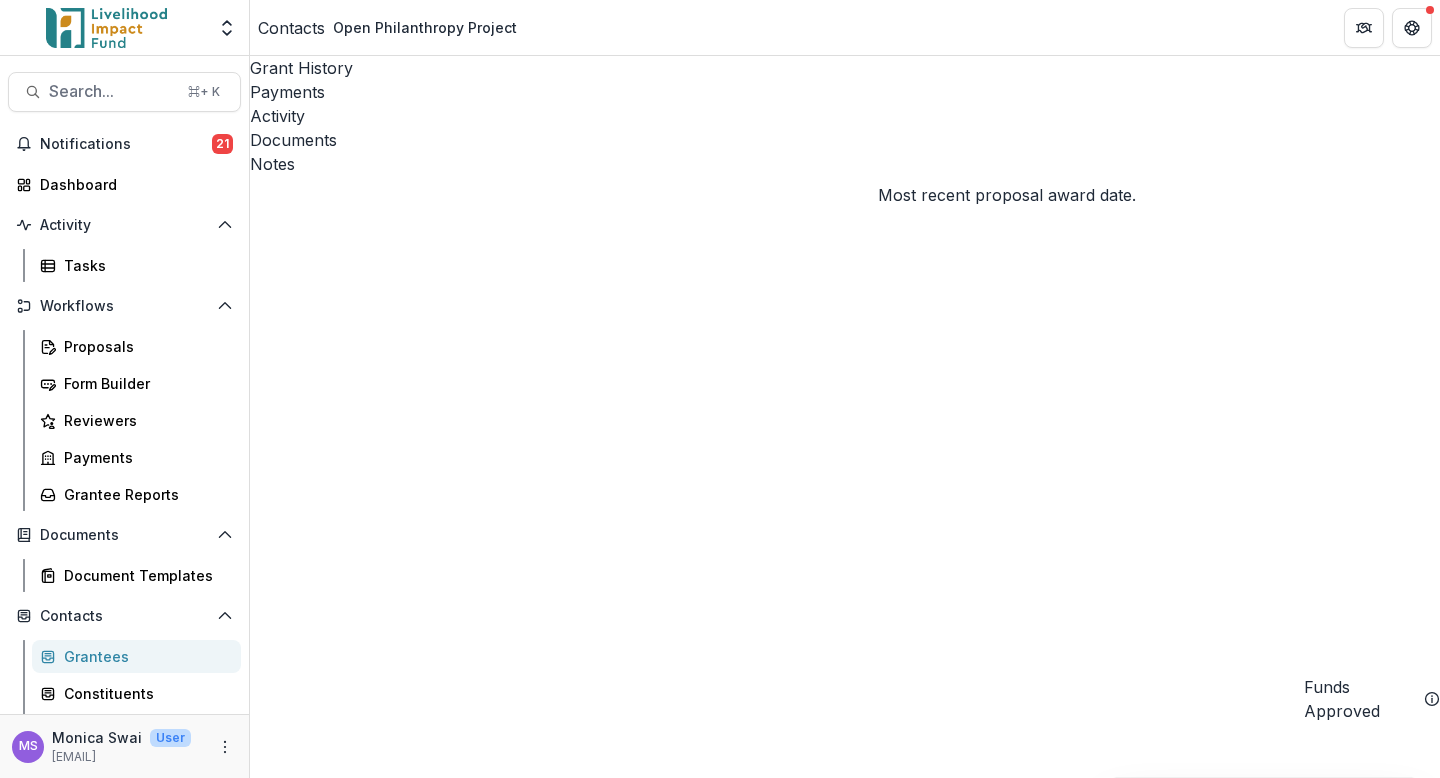 click 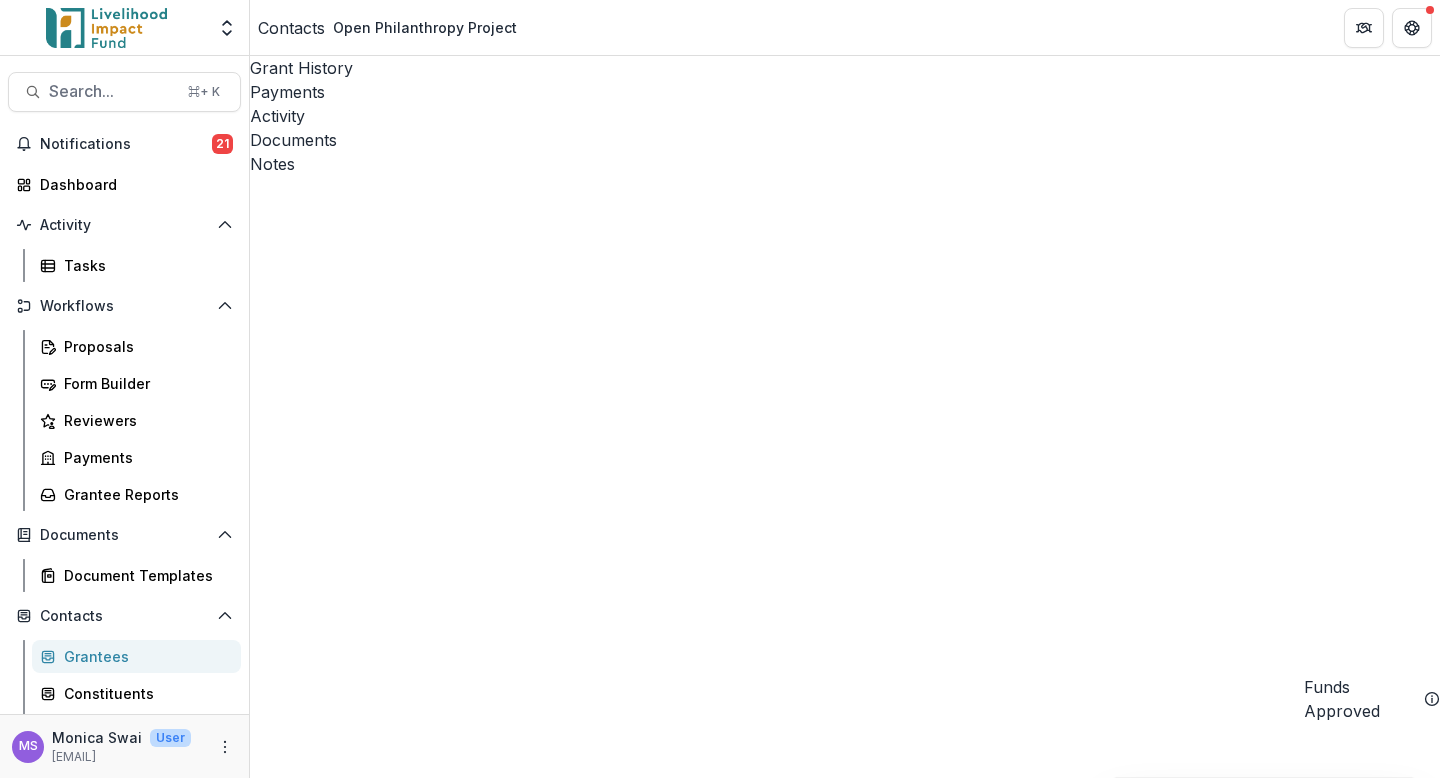click on "Manually Log Grant Export Grant History" at bounding box center (845, 4620) 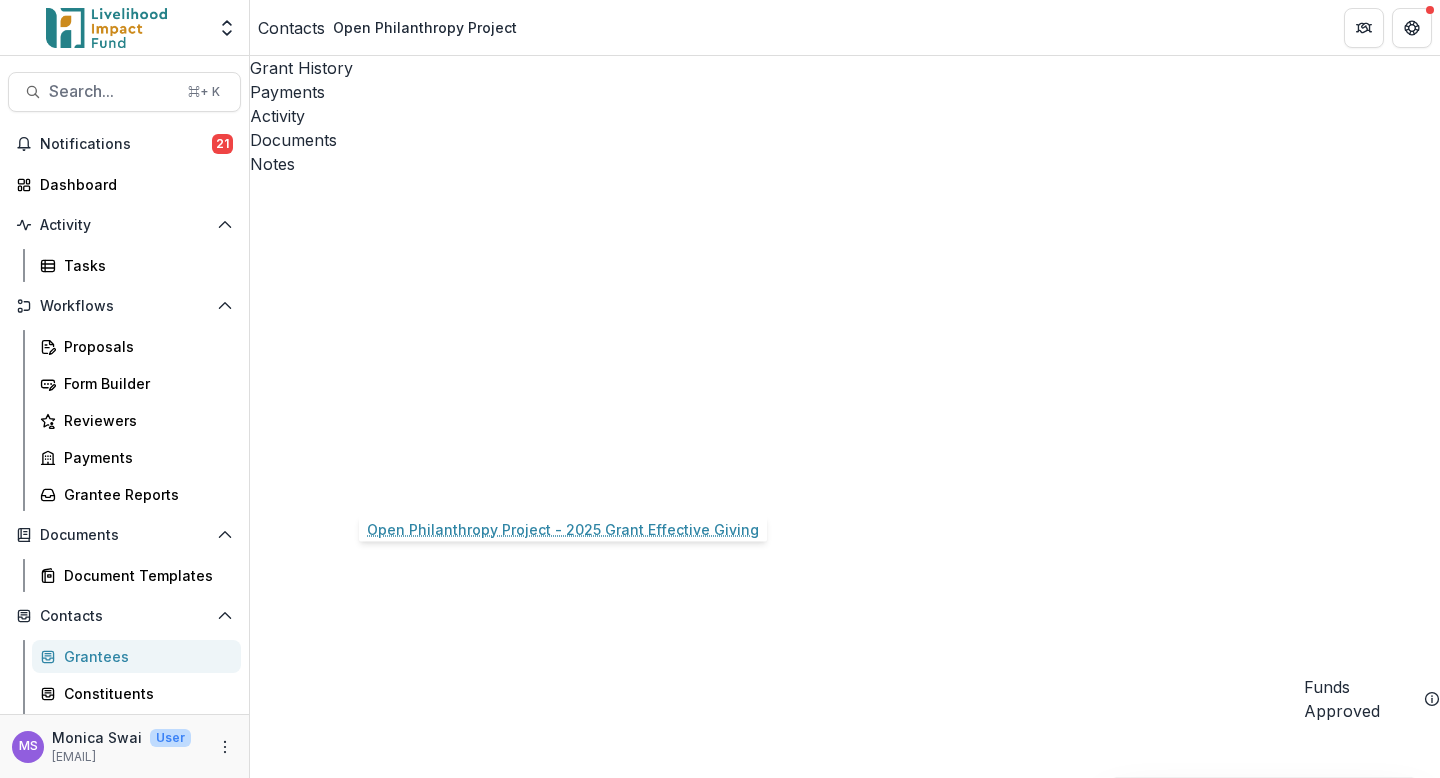 click on "Open Philanthropy Project - 2025 Grant Effective Giving" at bounding box center (456, 4745) 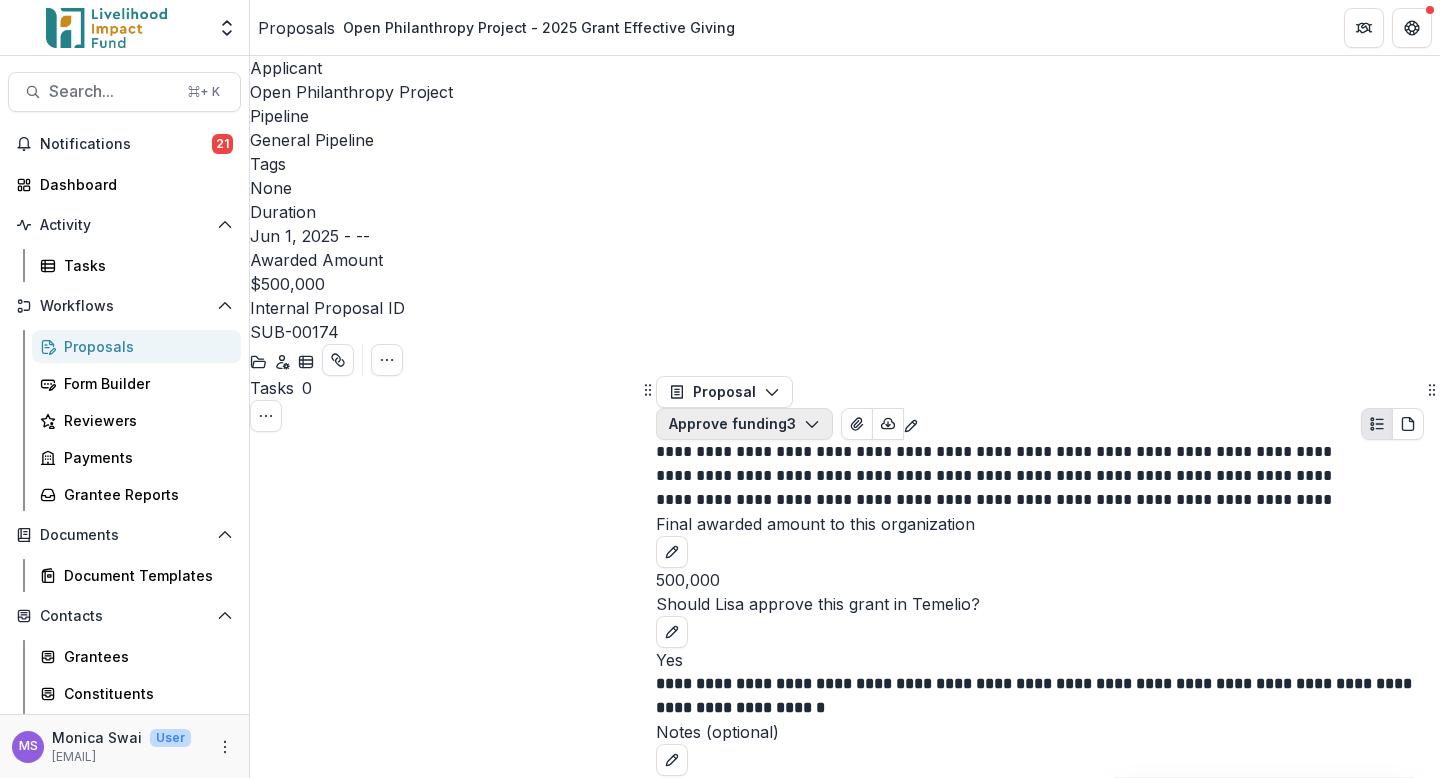 click on "Approve funding 3" at bounding box center (744, 424) 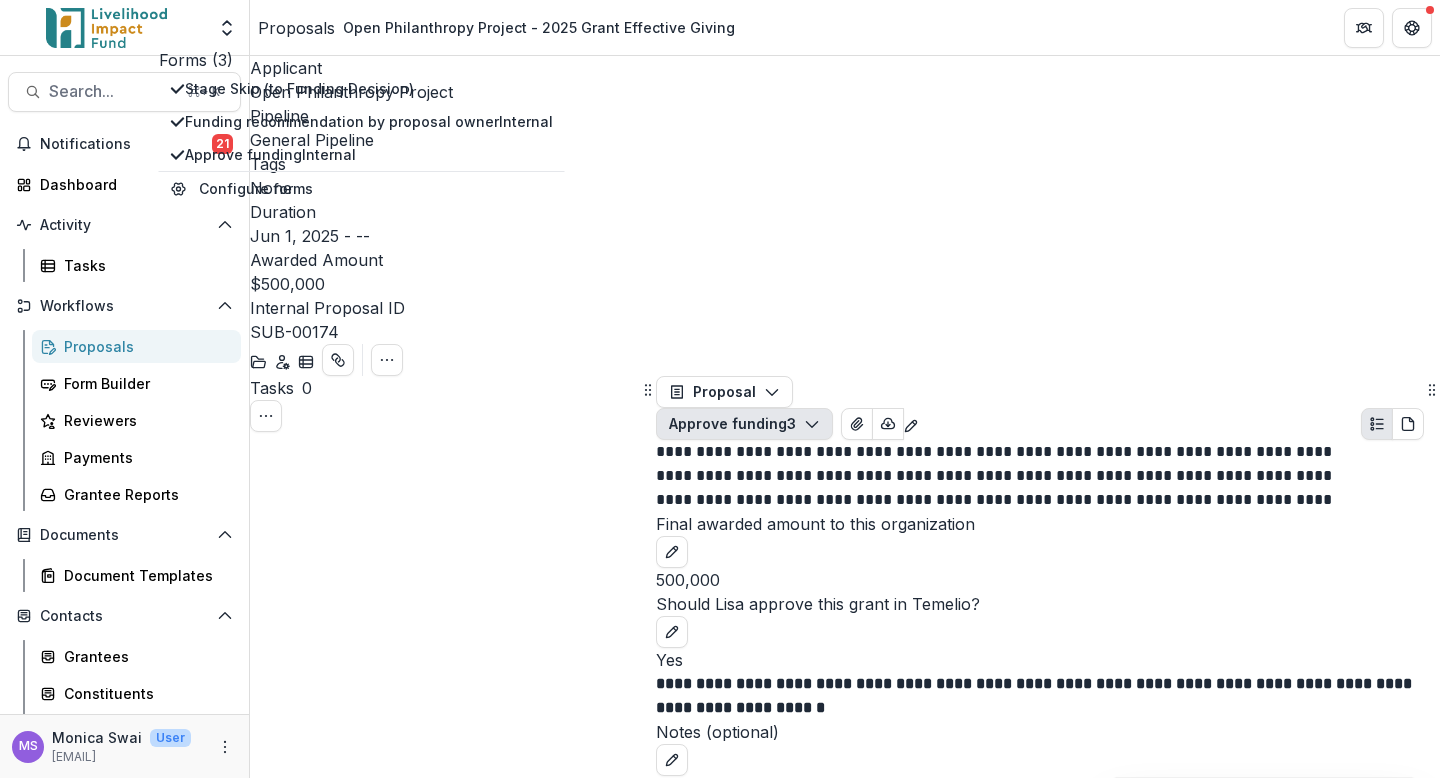 click on "Approve funding 3" at bounding box center (744, 424) 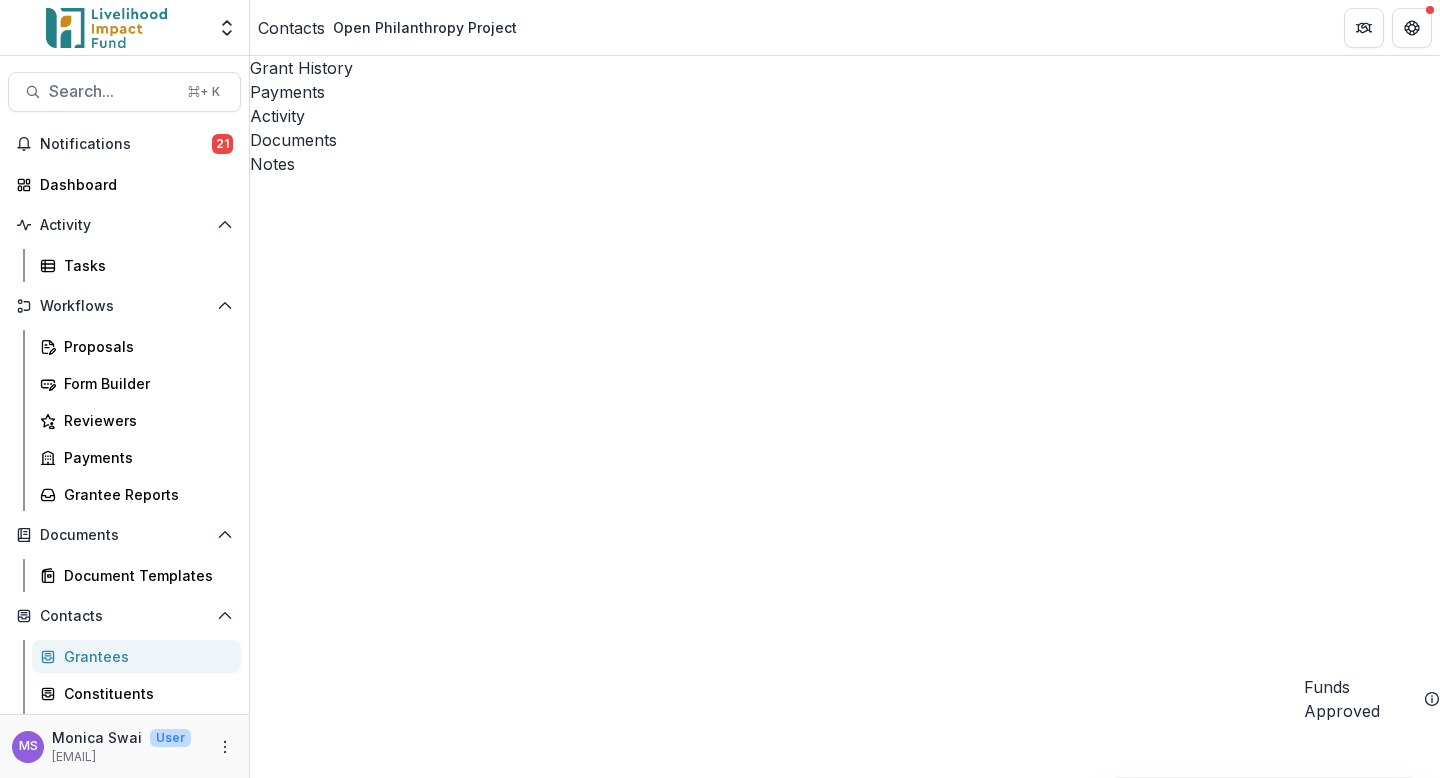 click on "Payments" at bounding box center [845, 92] 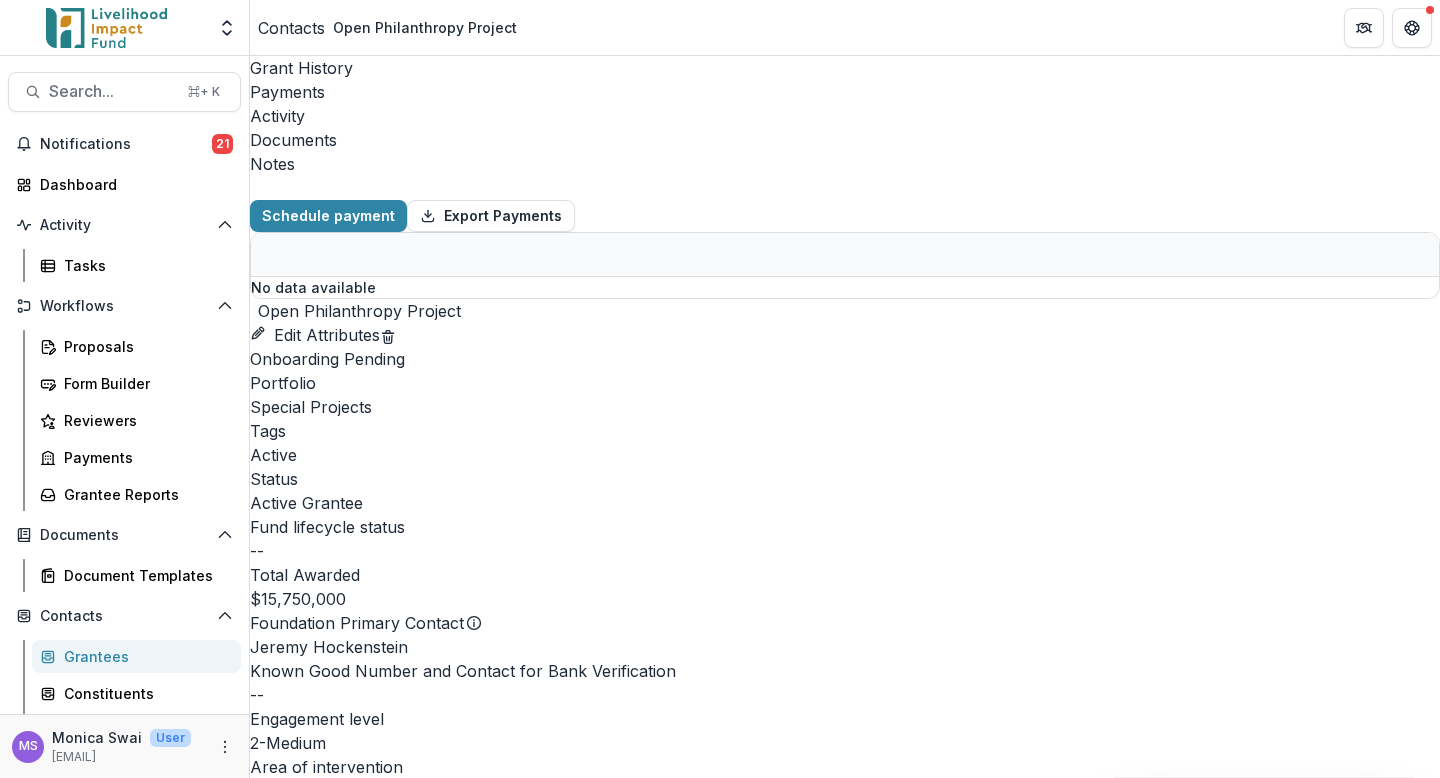 select on "****" 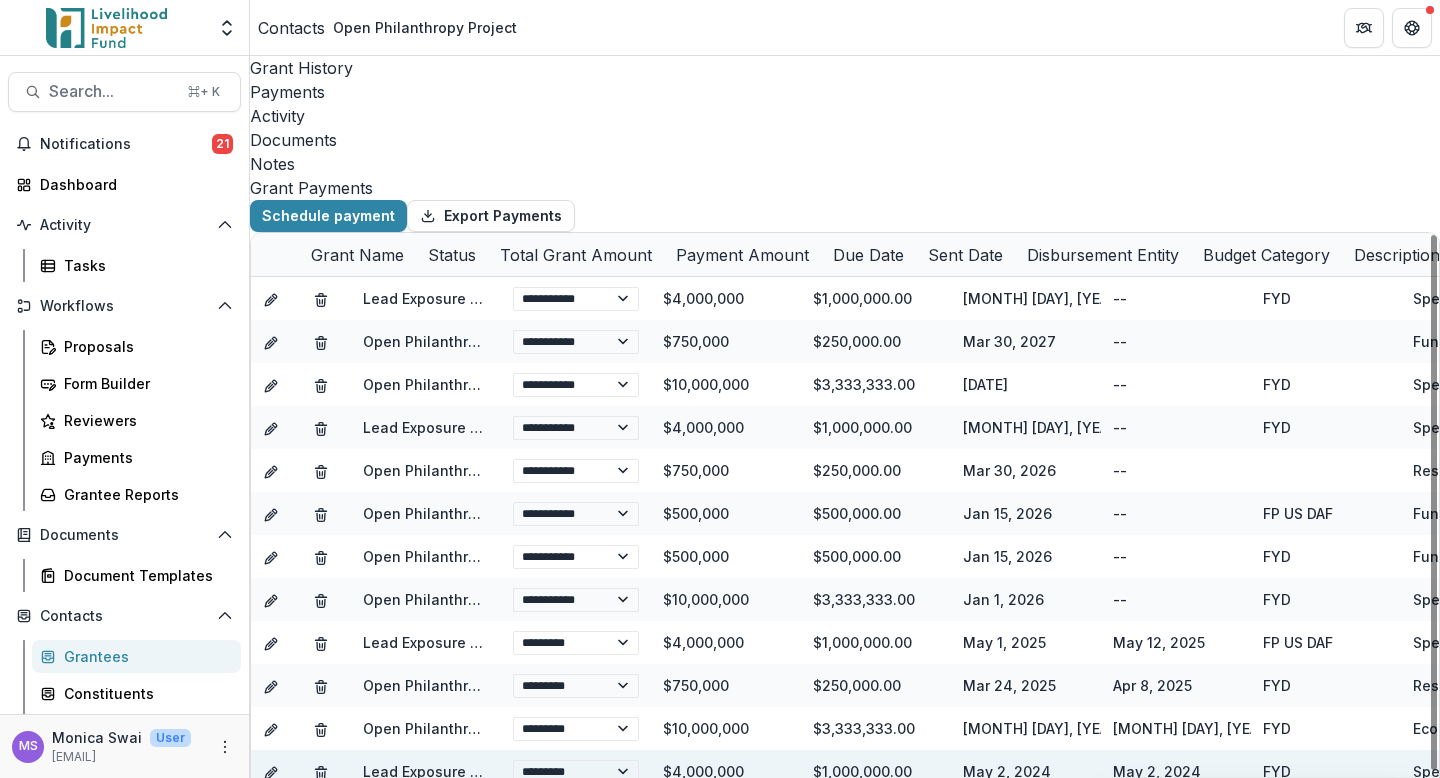 scroll, scrollTop: 0, scrollLeft: 0, axis: both 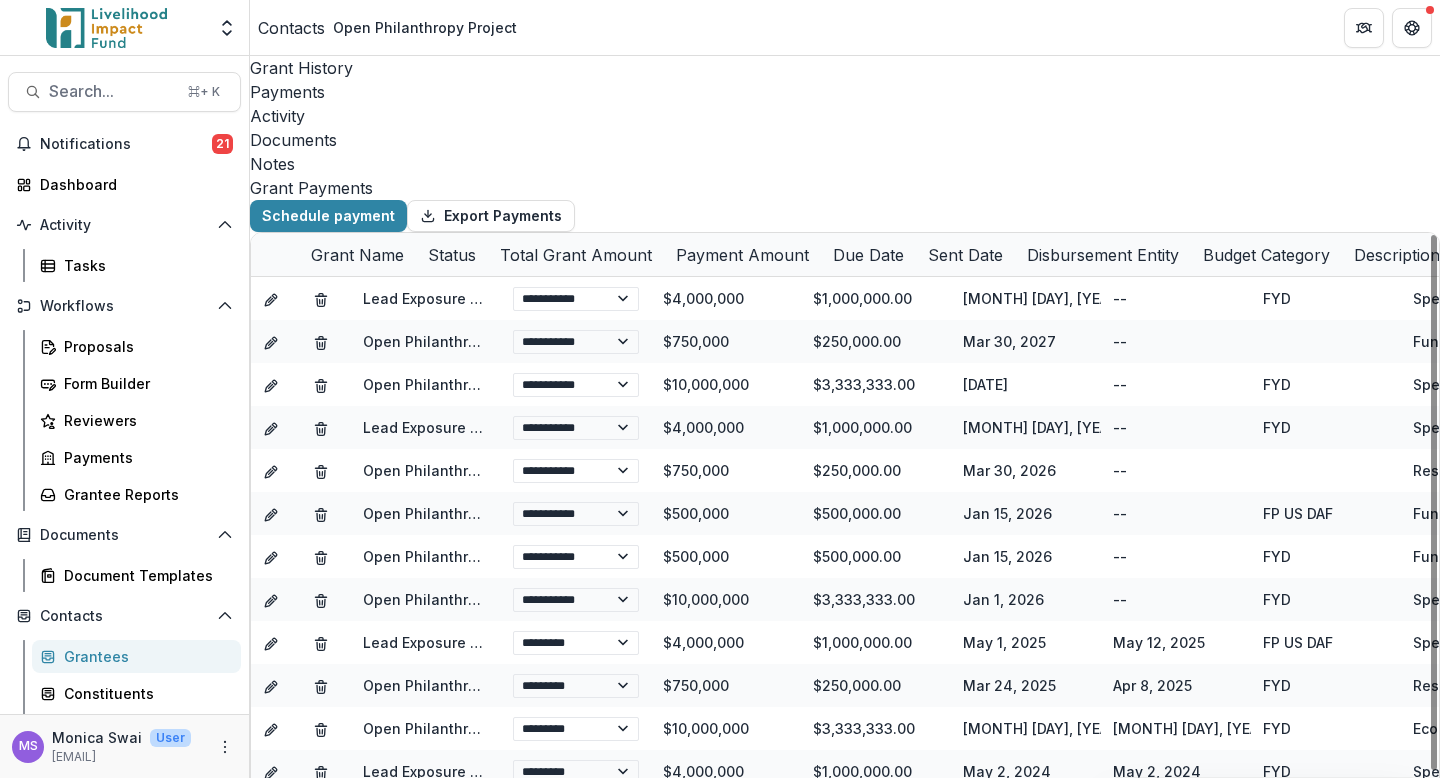 click on "Grant History" at bounding box center [845, 68] 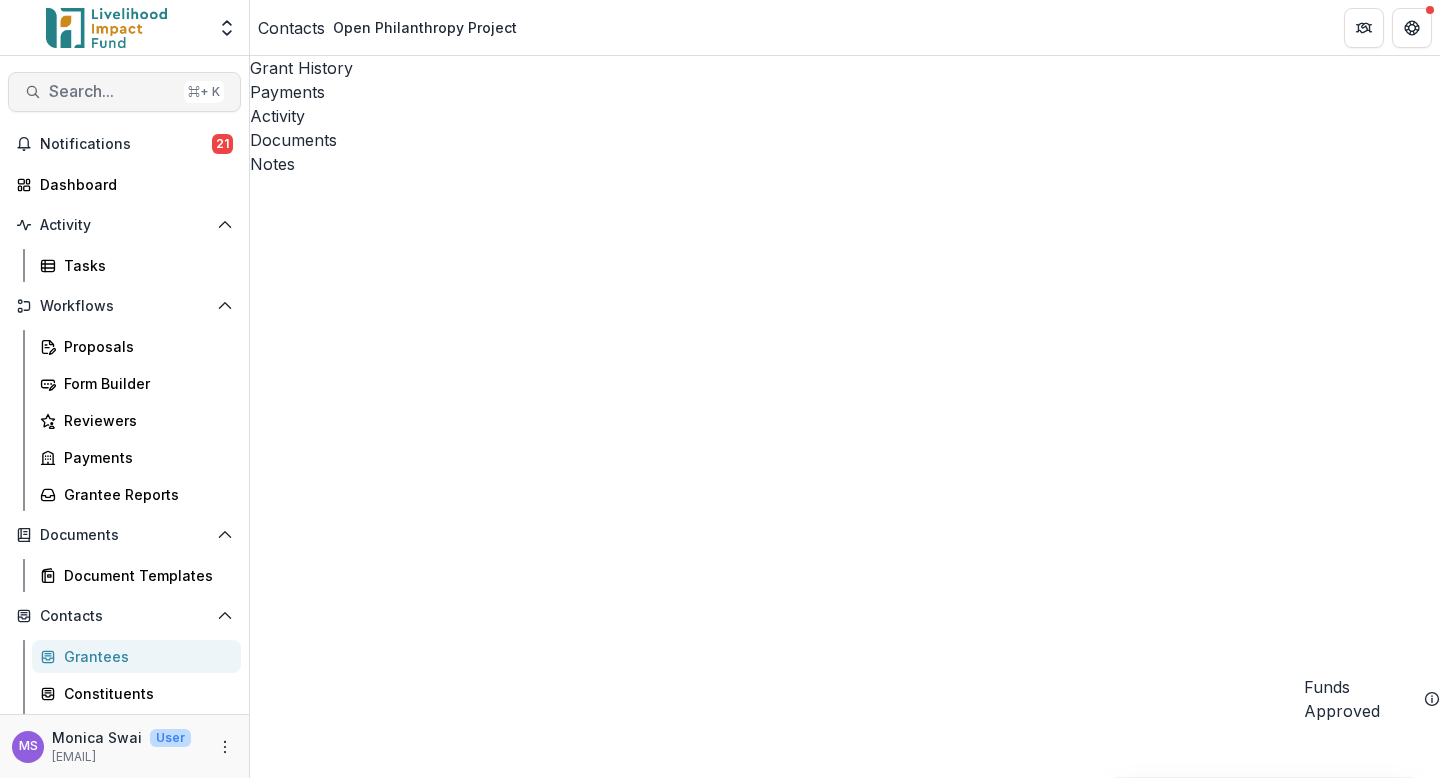 click on "Search..." at bounding box center [112, 91] 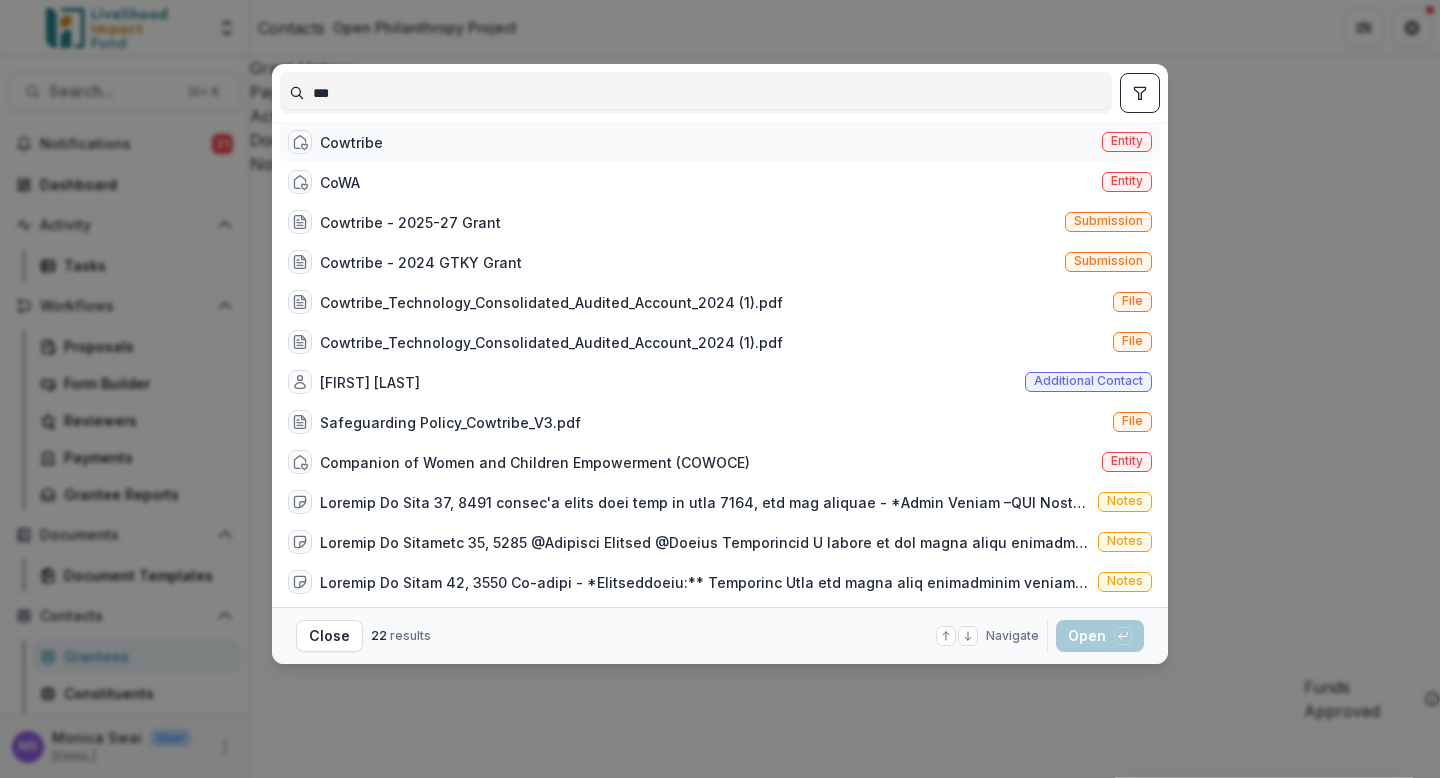 type on "***" 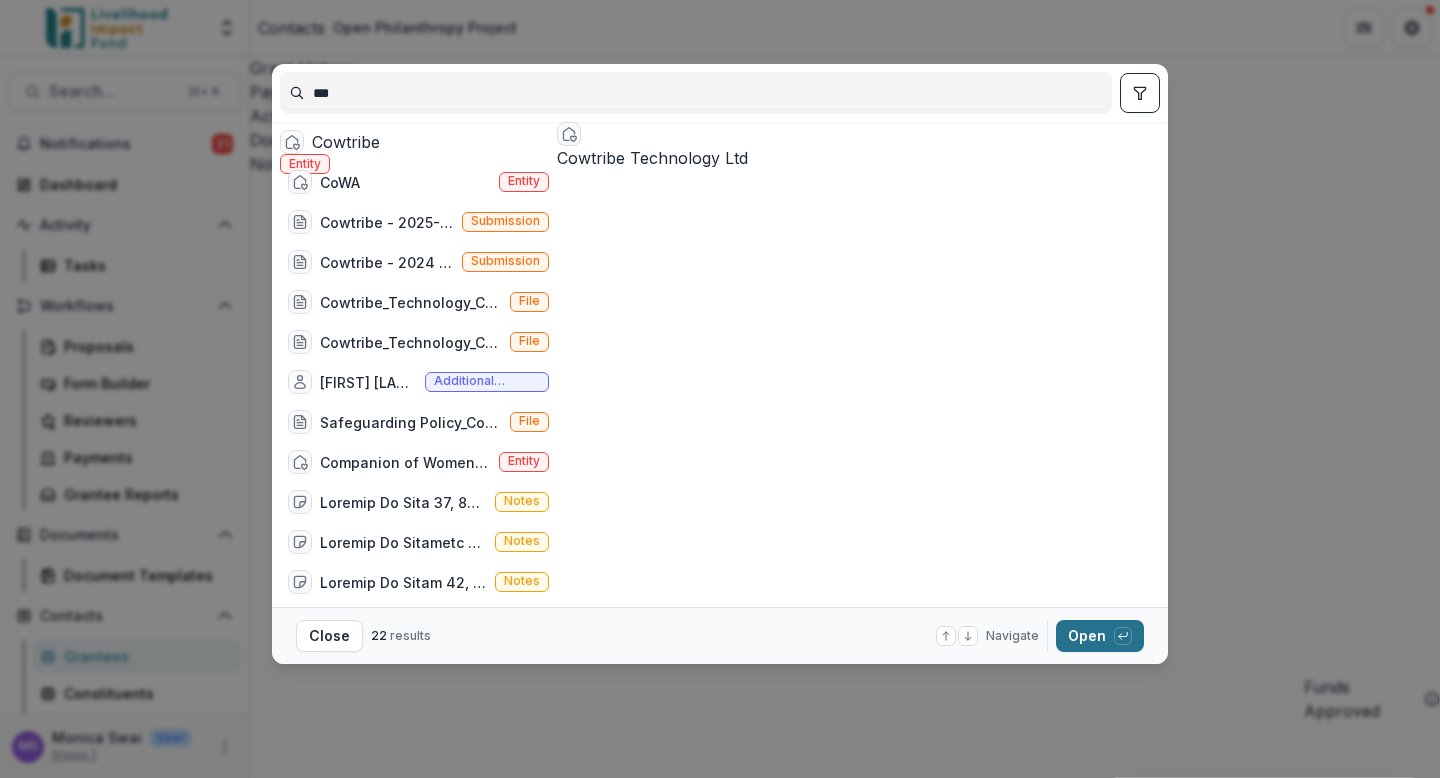 click on "Open with enter key" at bounding box center [1100, 636] 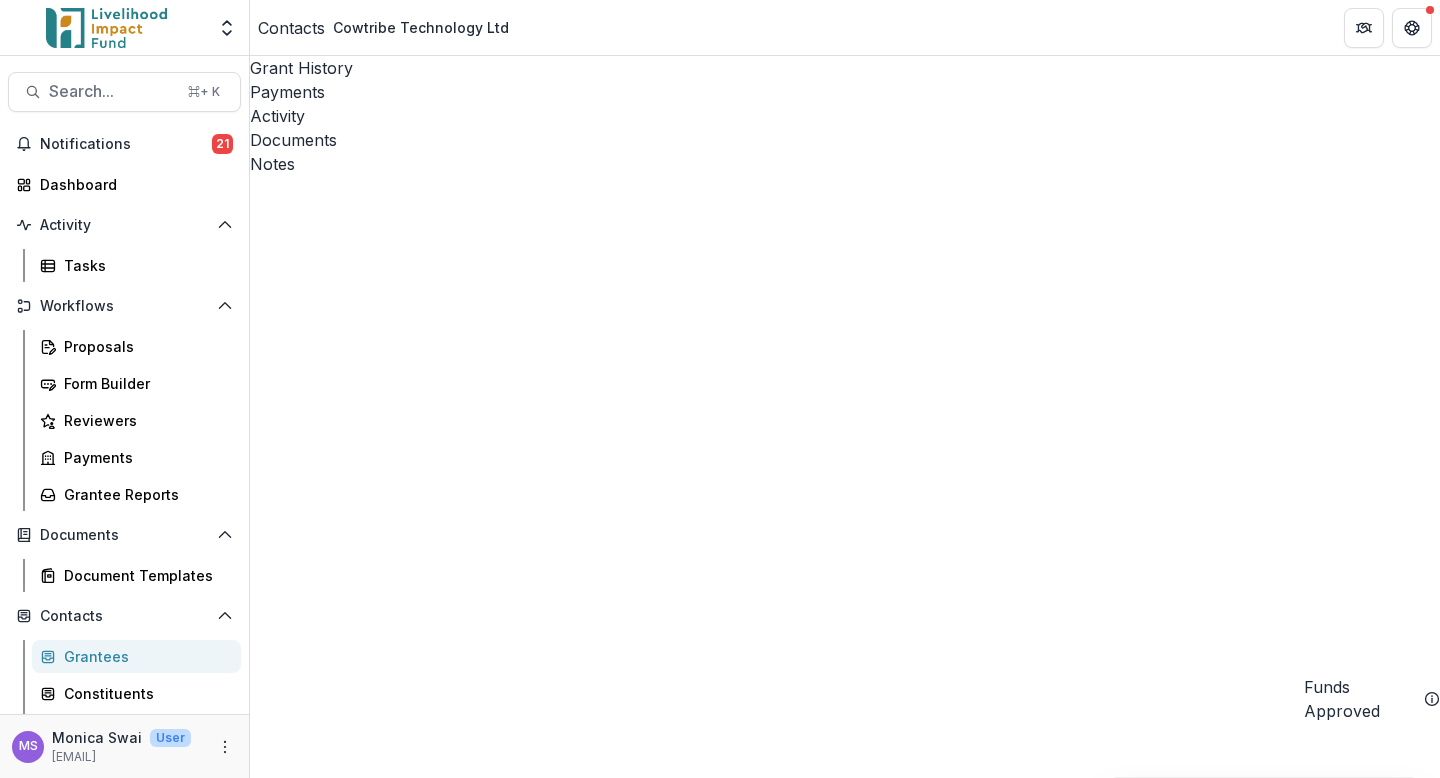 scroll, scrollTop: 1531, scrollLeft: 0, axis: vertical 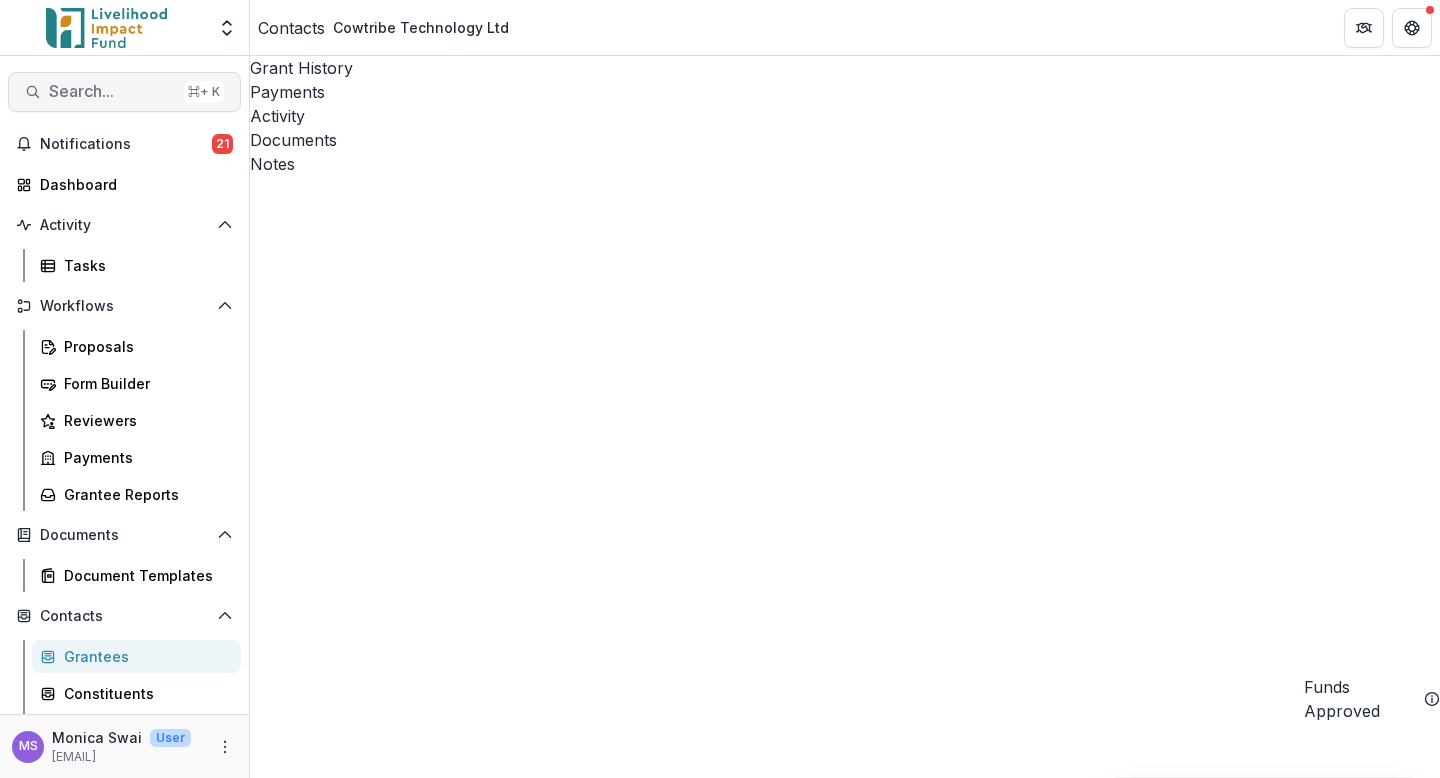click on "Search..." at bounding box center [112, 91] 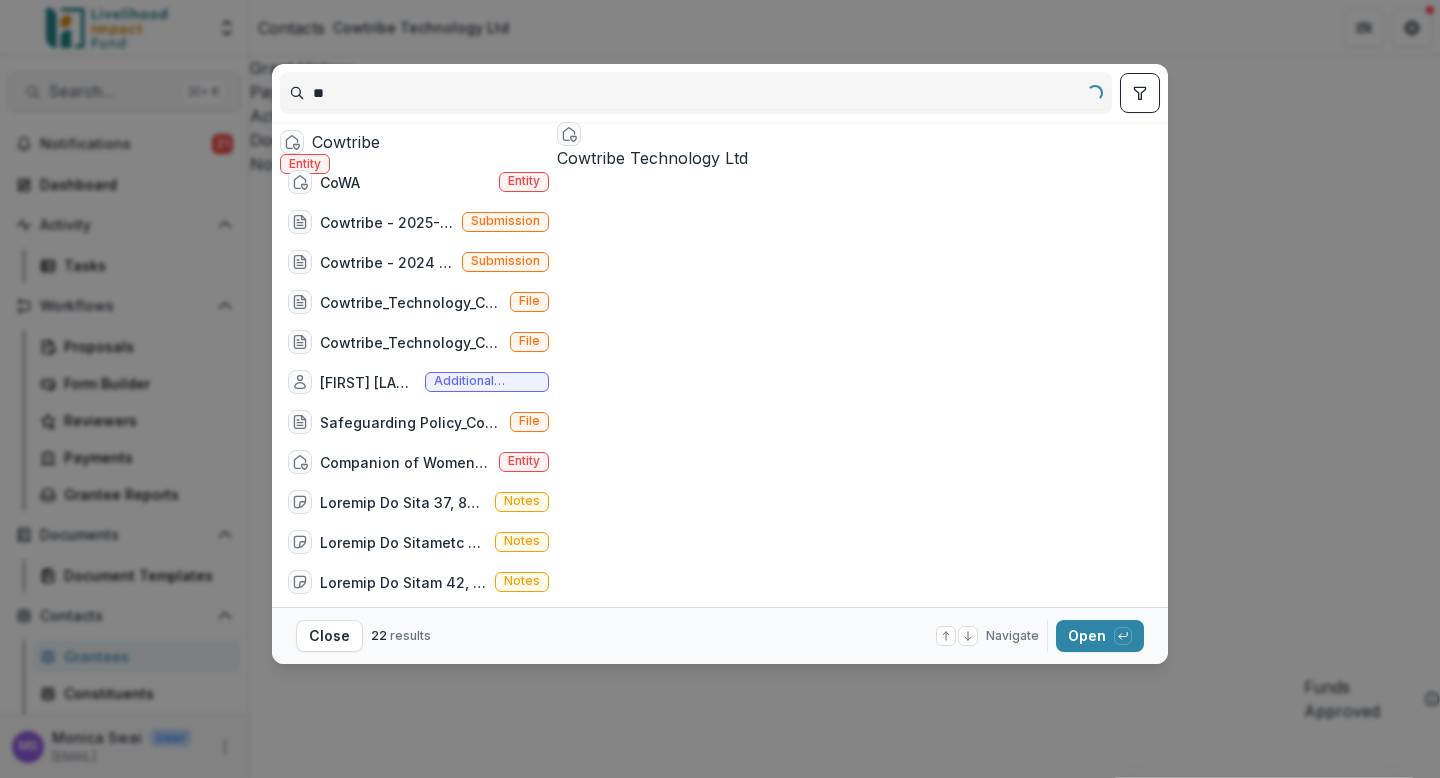 type on "*" 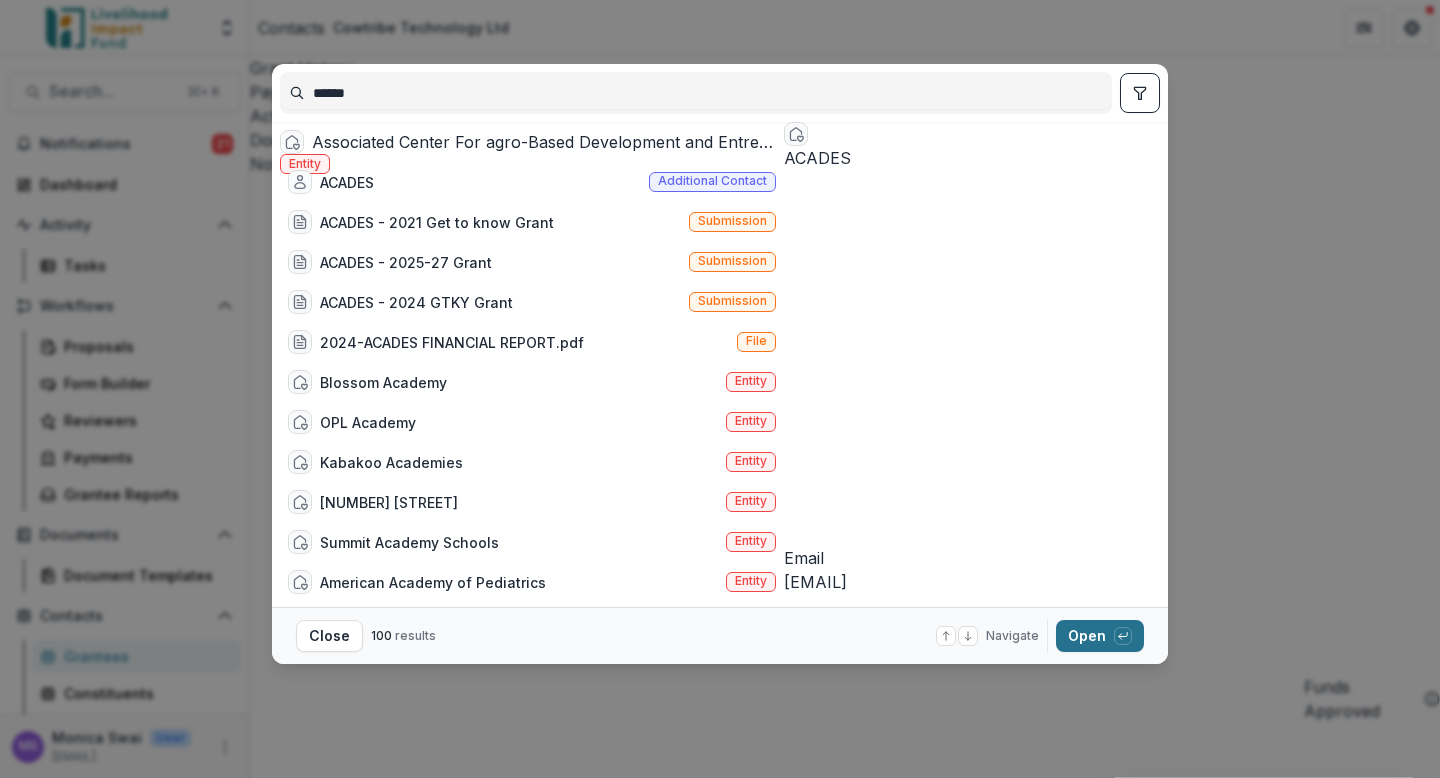 type on "******" 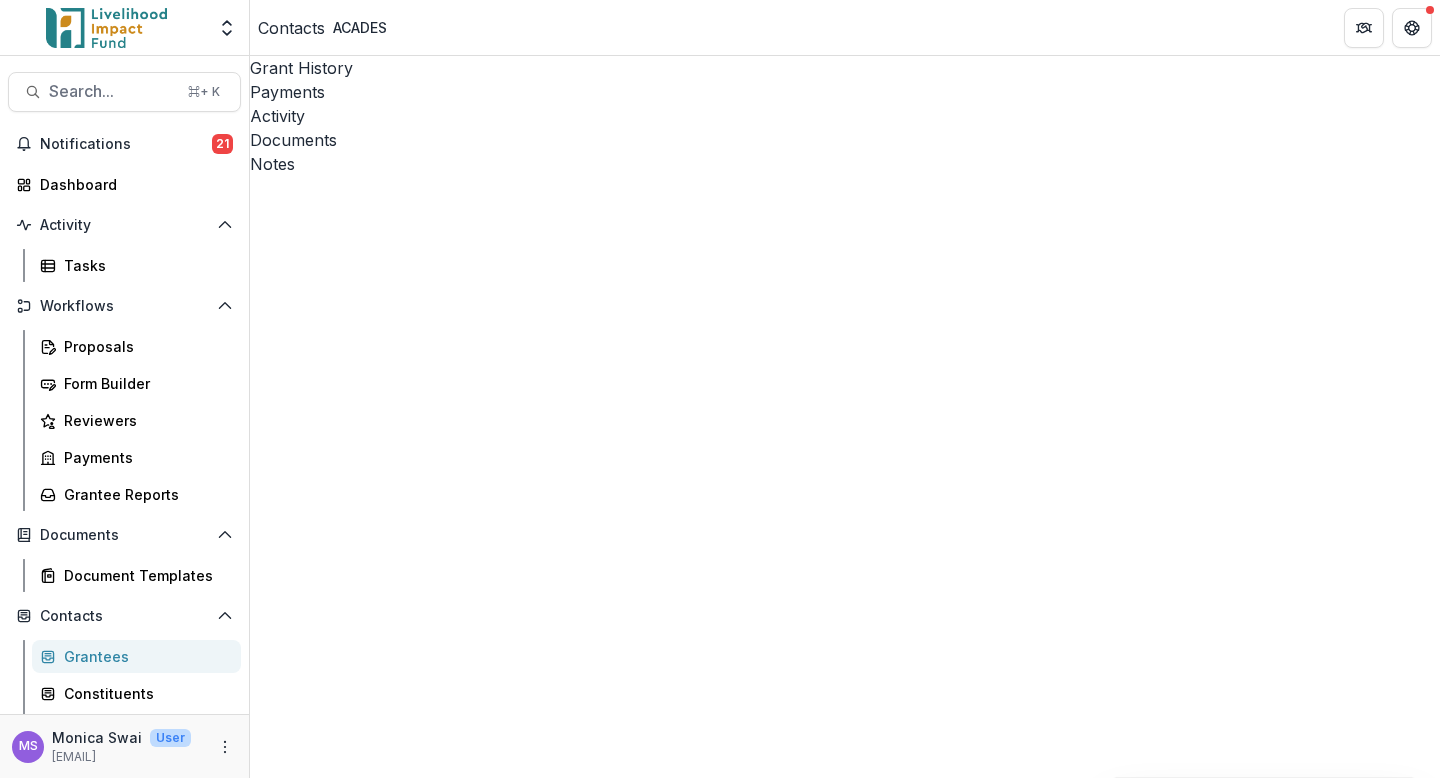 scroll, scrollTop: 1552, scrollLeft: 0, axis: vertical 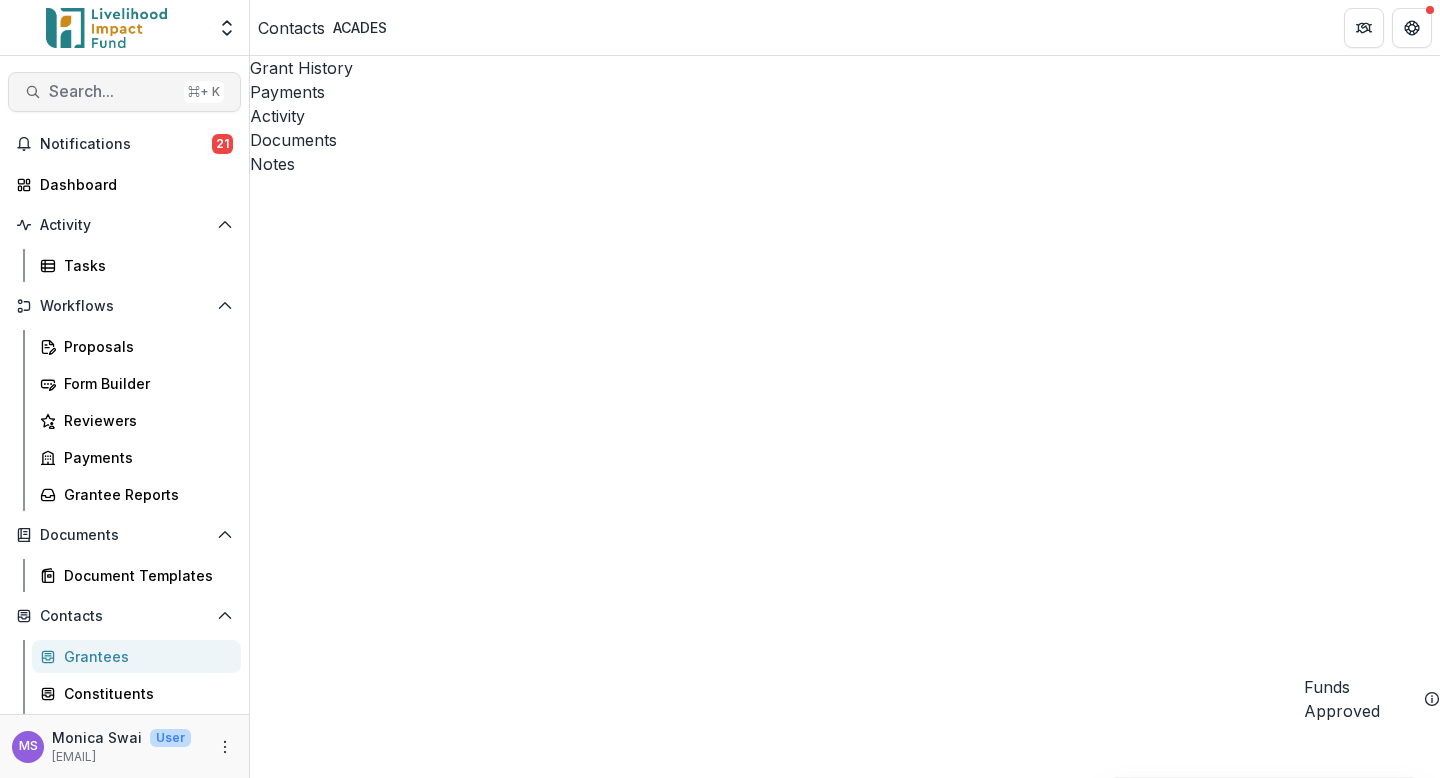 click on "Search..." at bounding box center [112, 91] 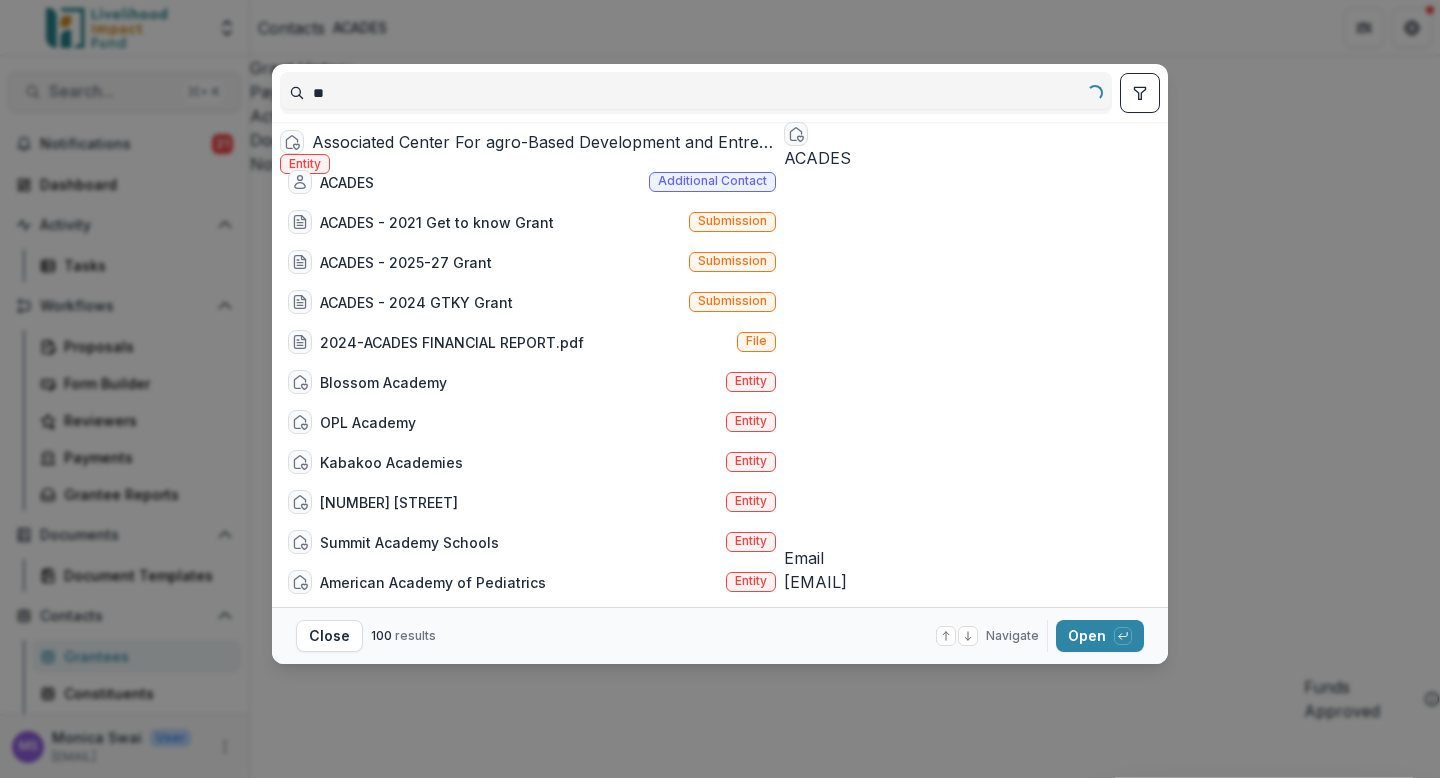 type on "*" 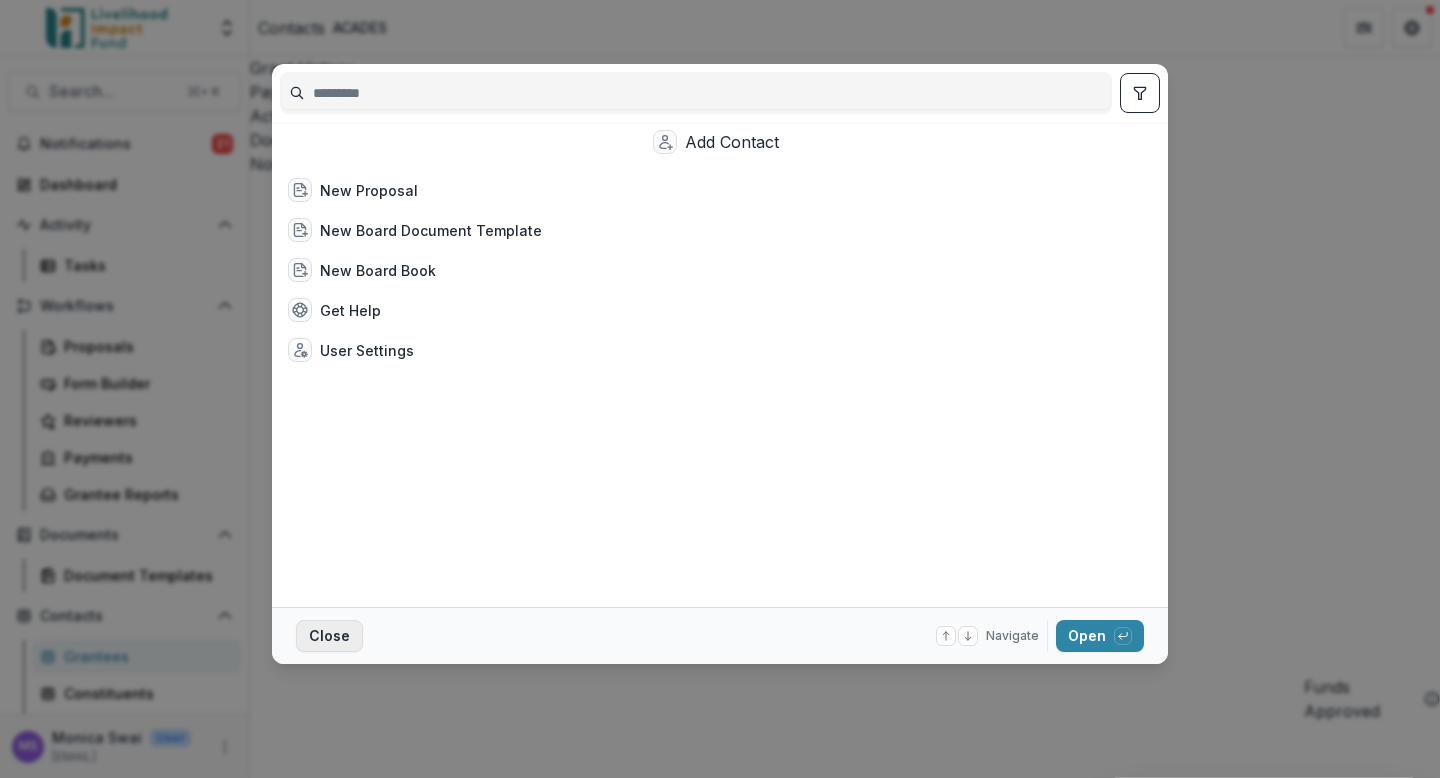 type 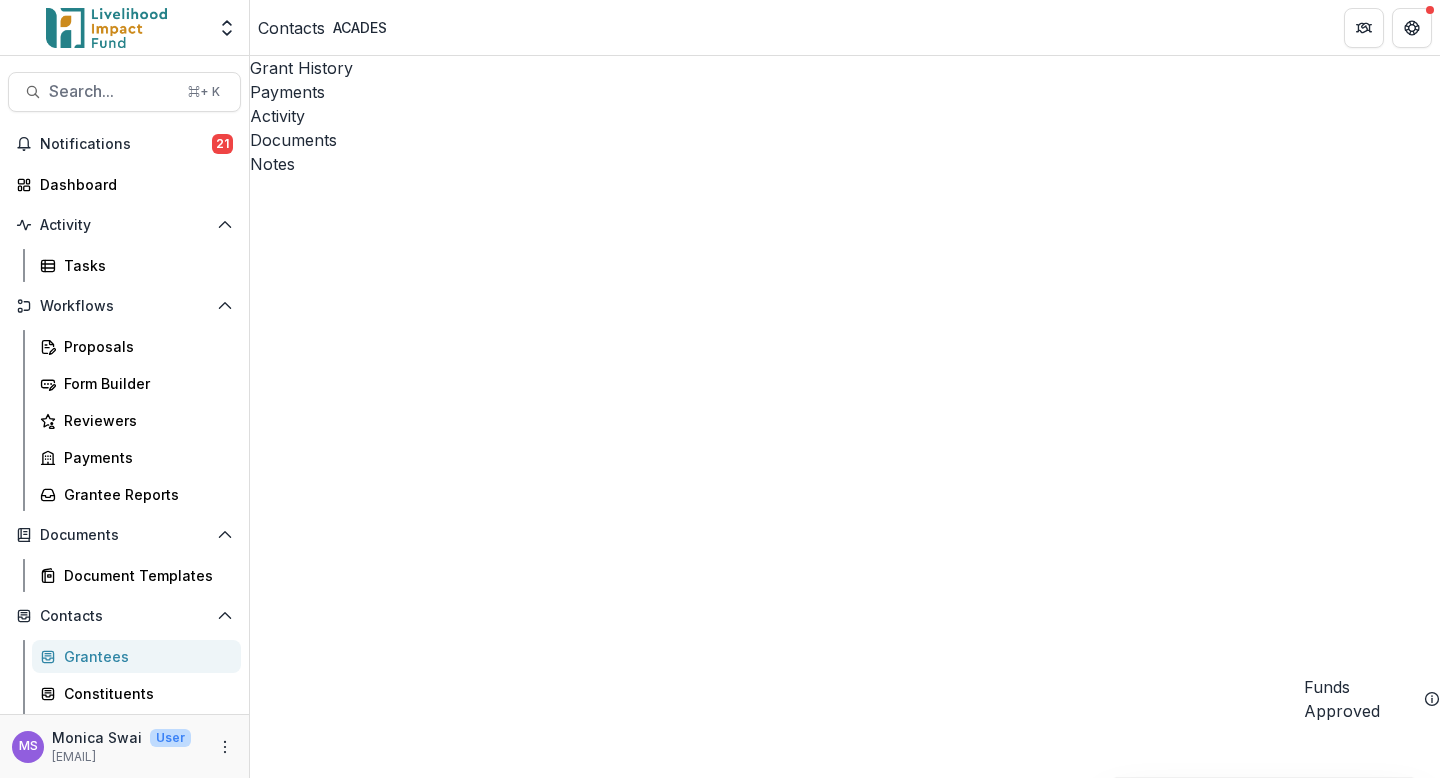 click on "ACADES - [YEAR] GTKY Grant Engagement completed $[NUMBER] $[NUMBER] Grant $[NUMBER] [MONTH] [YEAR] ACADES - [YEAR] Get to know Grant Engagement completed $[NUMBER] $[NUMBER] Grant $[NUMBER] [MONTH] [YEAR]" at bounding box center [845, 4681] 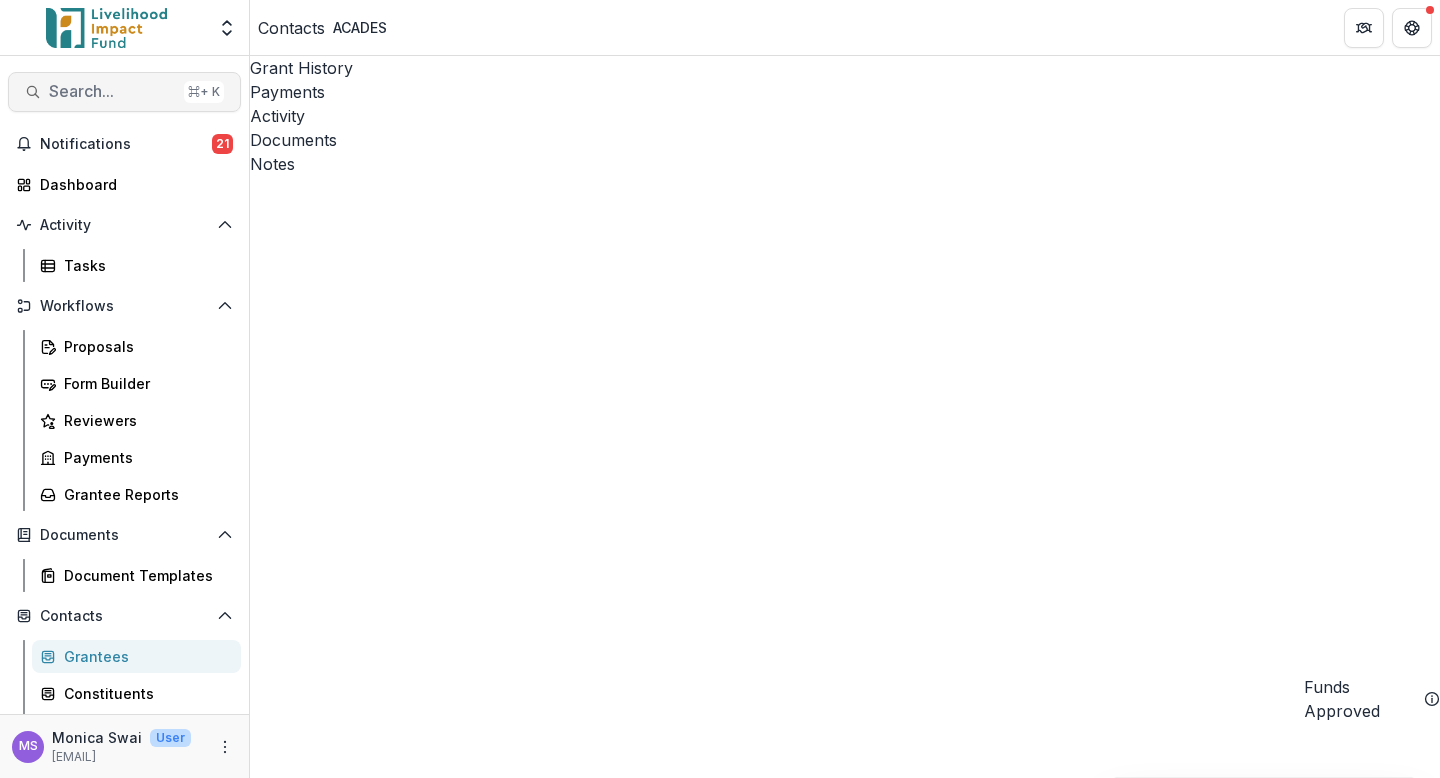 click on "Search..." at bounding box center (112, 91) 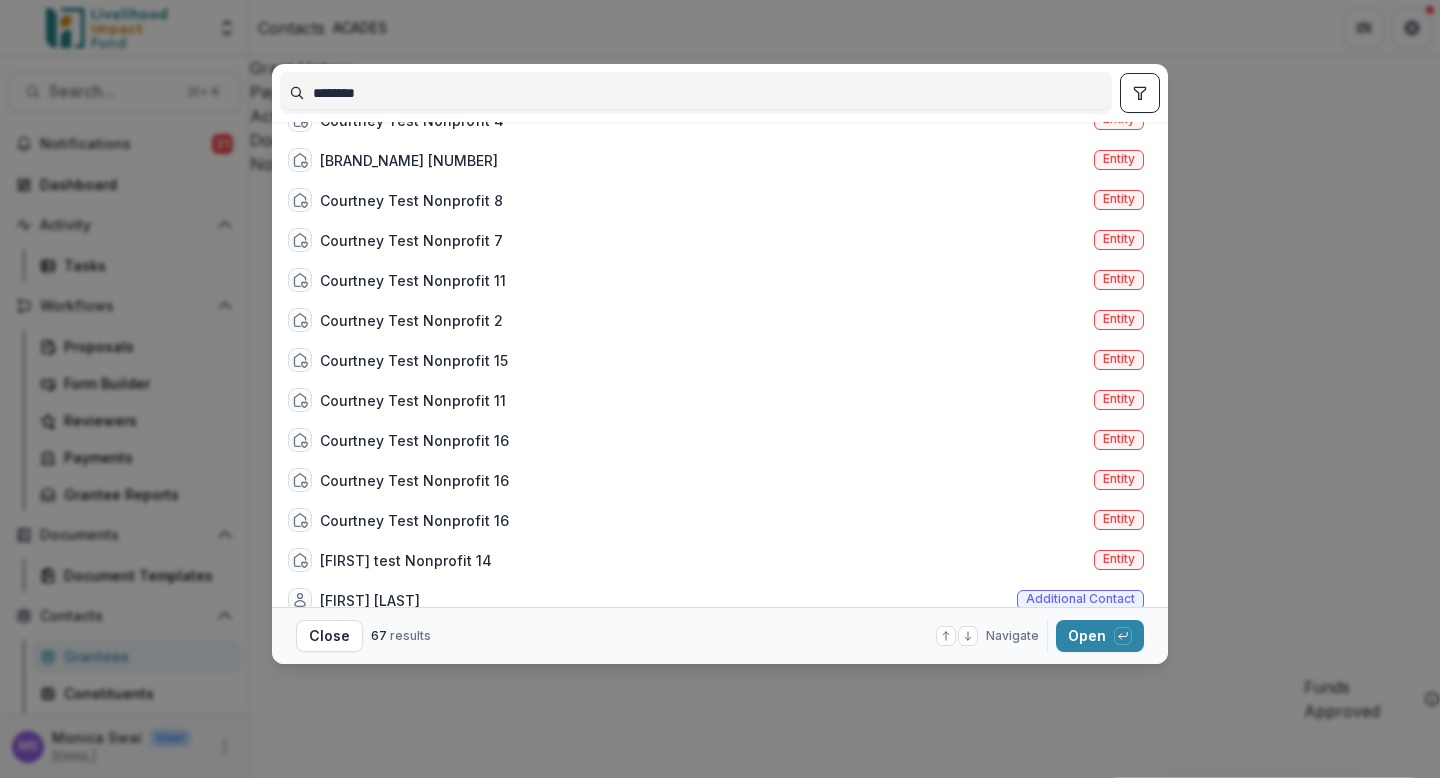 scroll, scrollTop: 392, scrollLeft: 0, axis: vertical 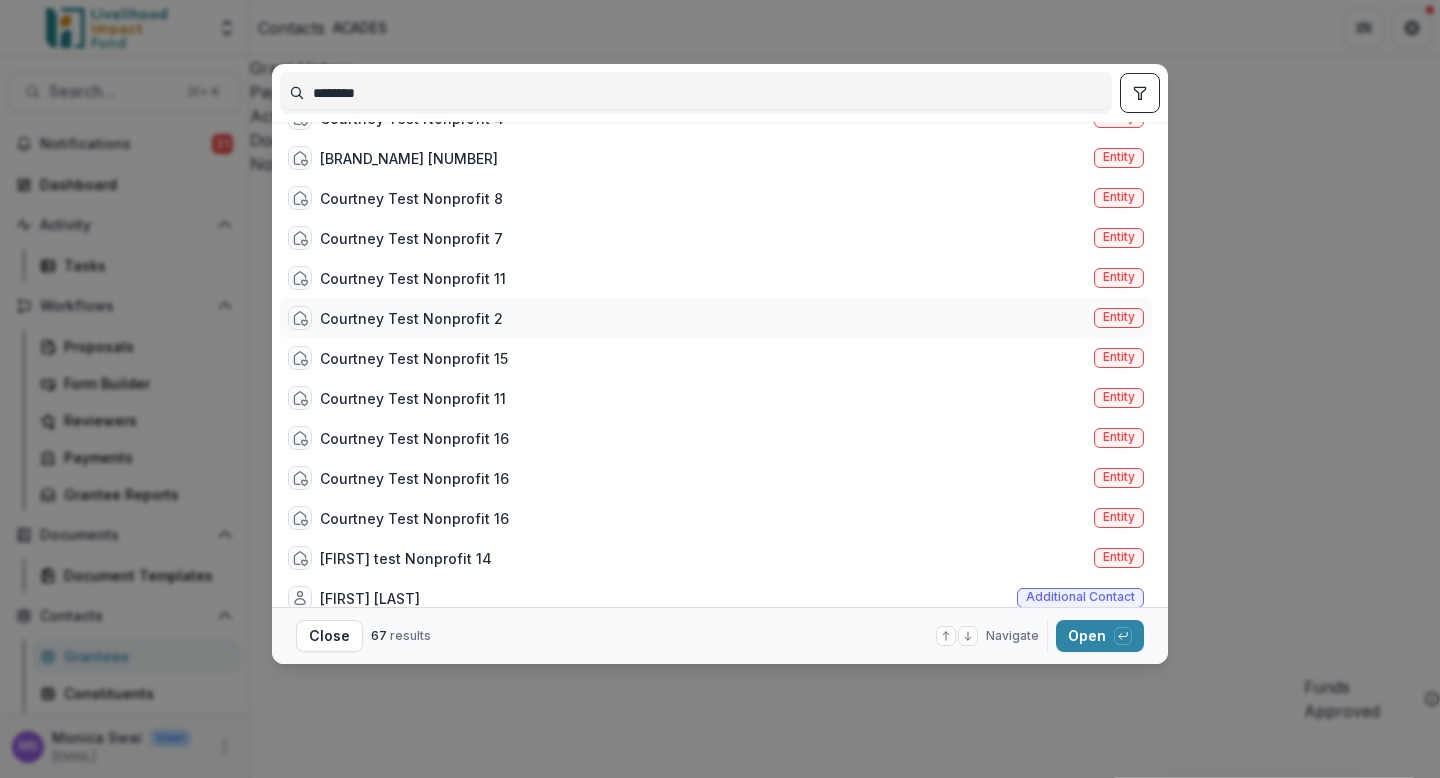 type on "********" 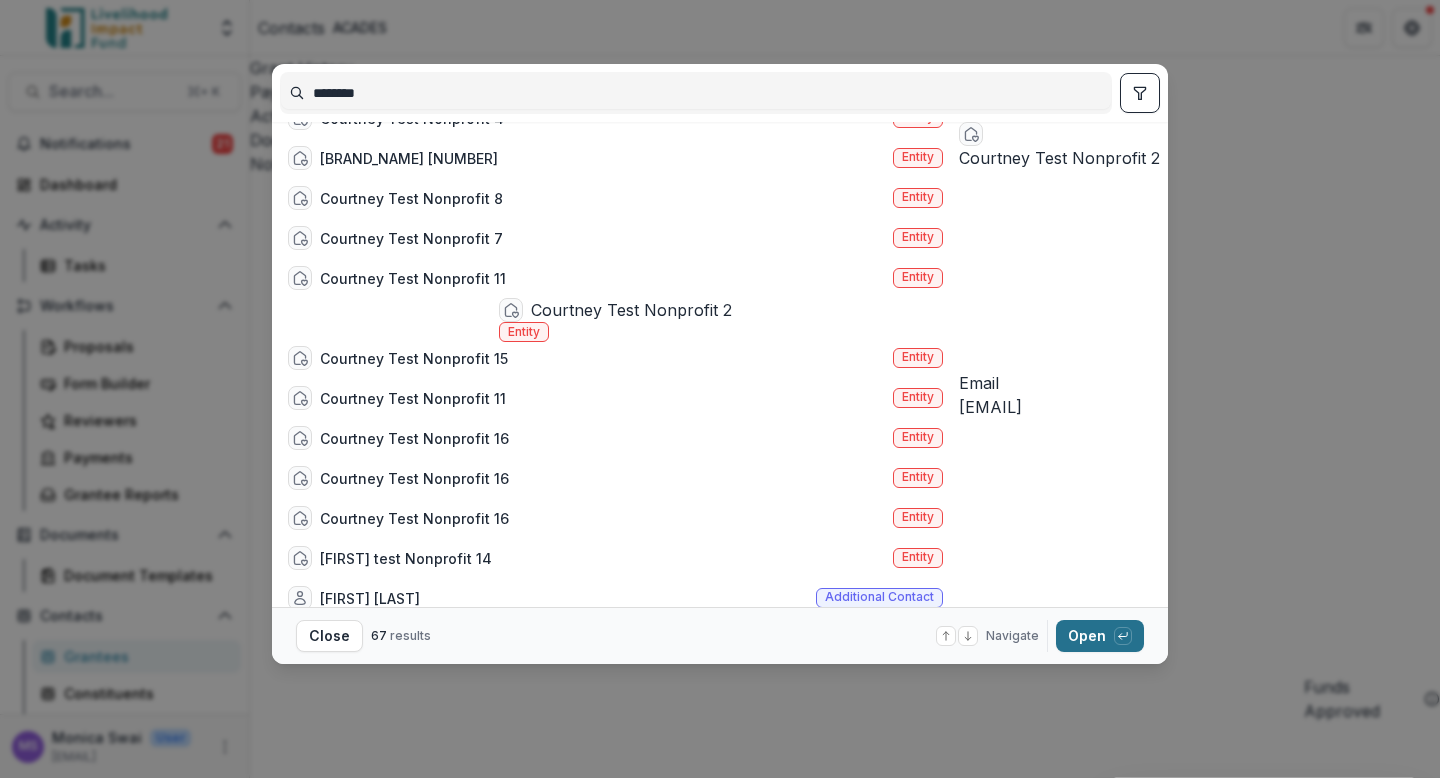 click on "Open with enter key" at bounding box center (1100, 636) 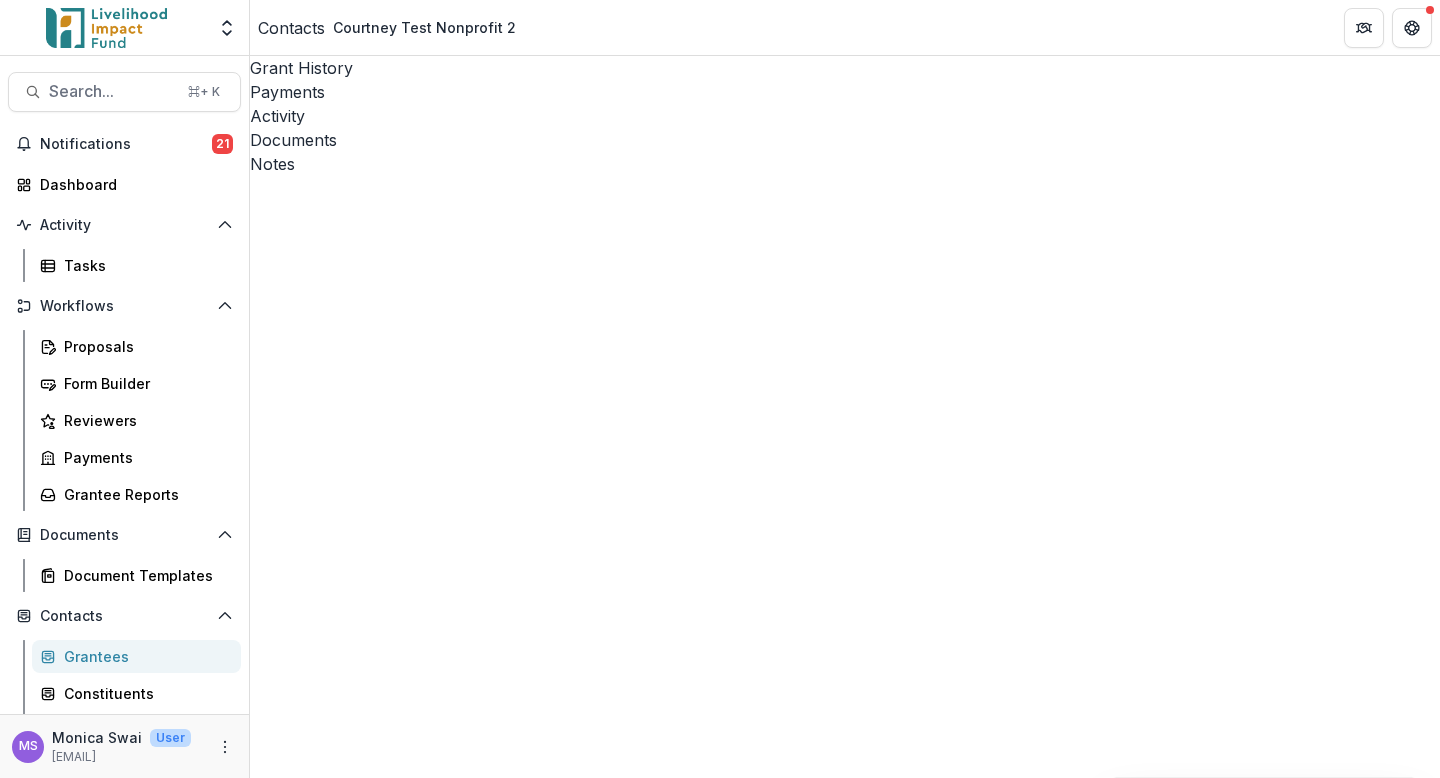 scroll, scrollTop: 948, scrollLeft: 0, axis: vertical 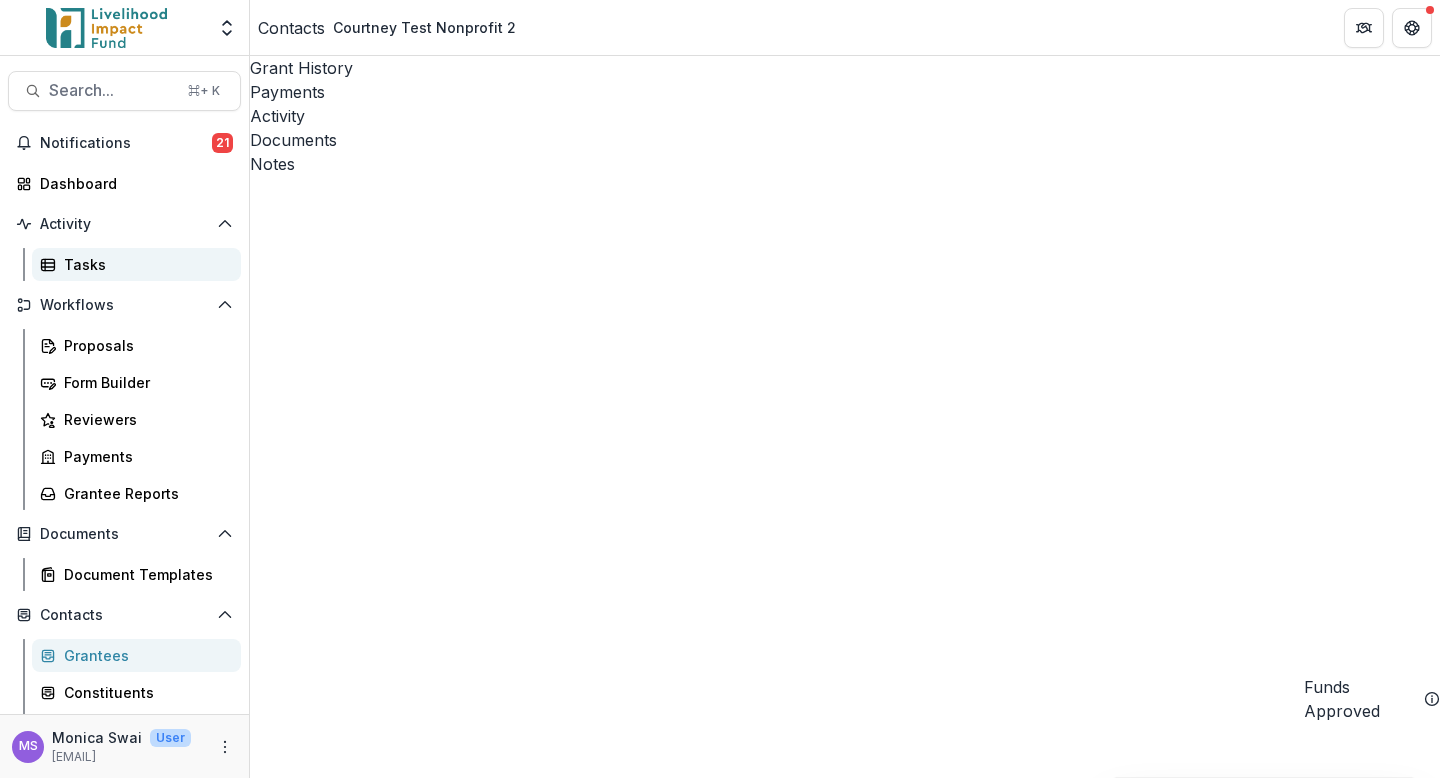 click on "Tasks" at bounding box center [144, 264] 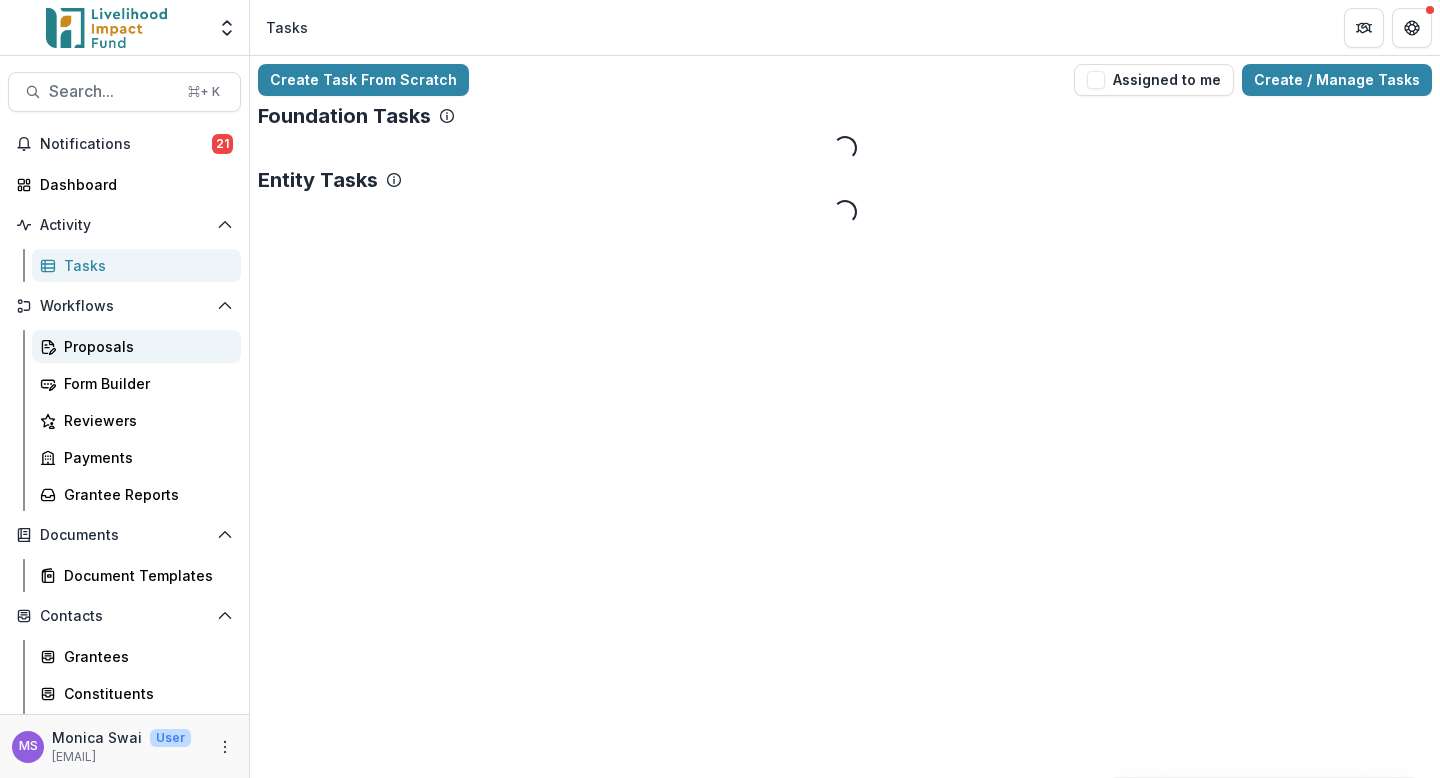 click on "Proposals" at bounding box center (144, 346) 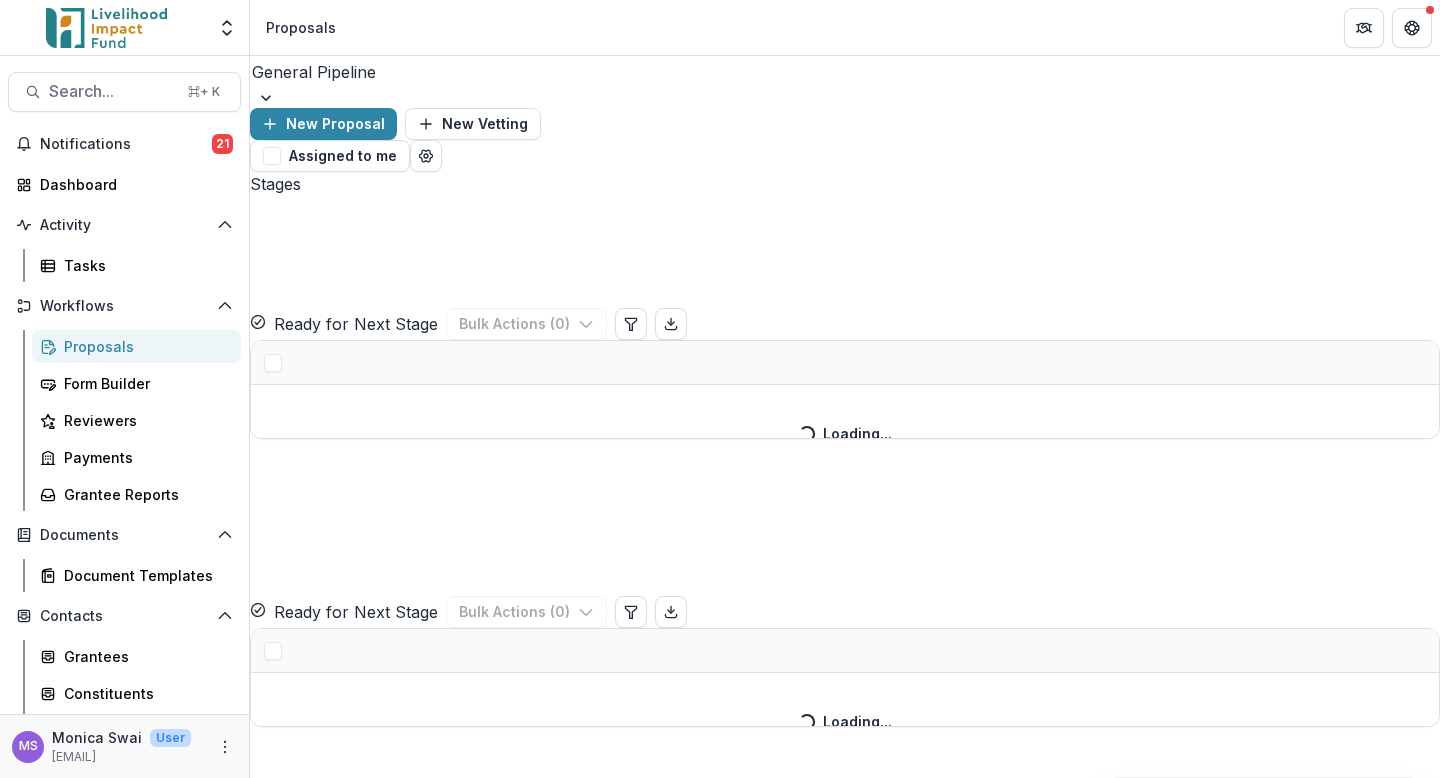 click at bounding box center [845, 98] 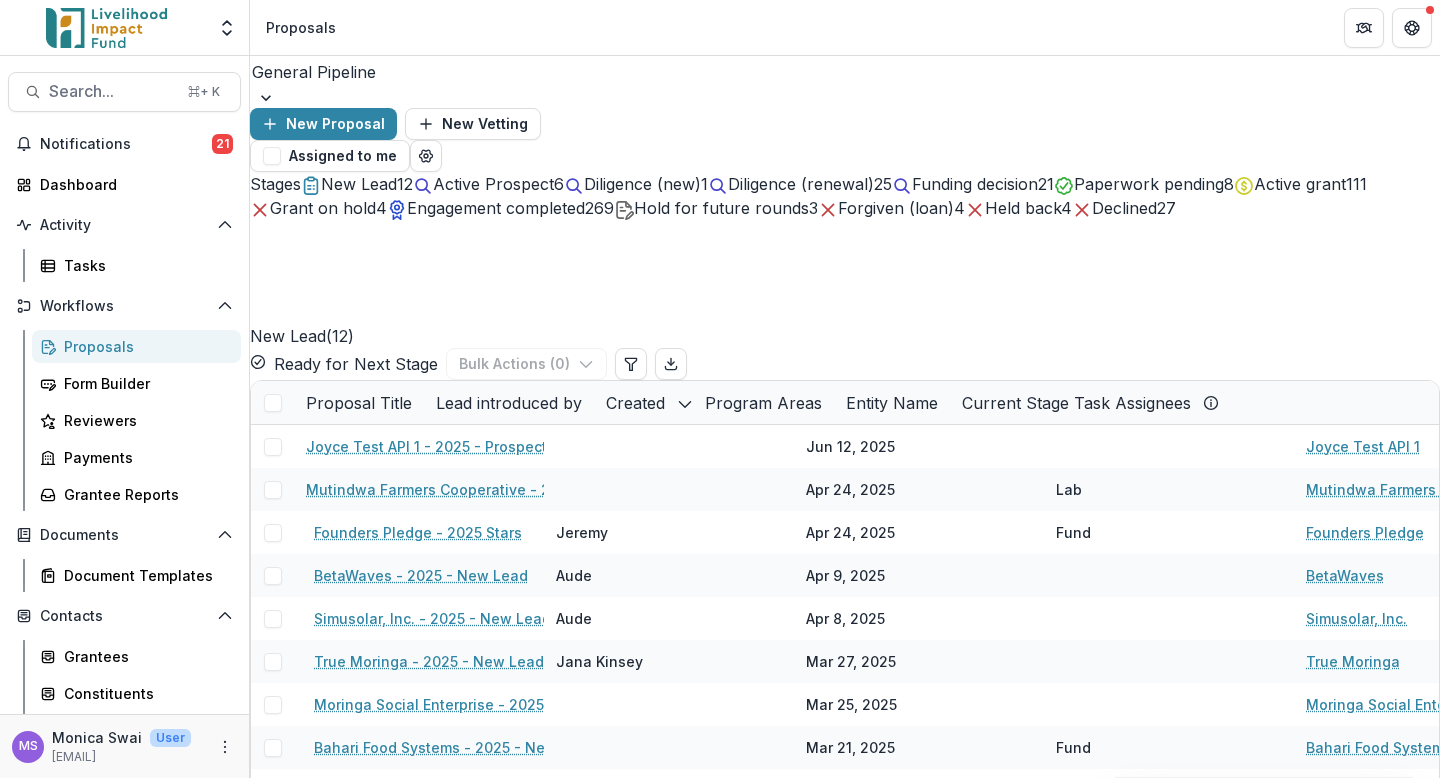 click at bounding box center [845, 98] 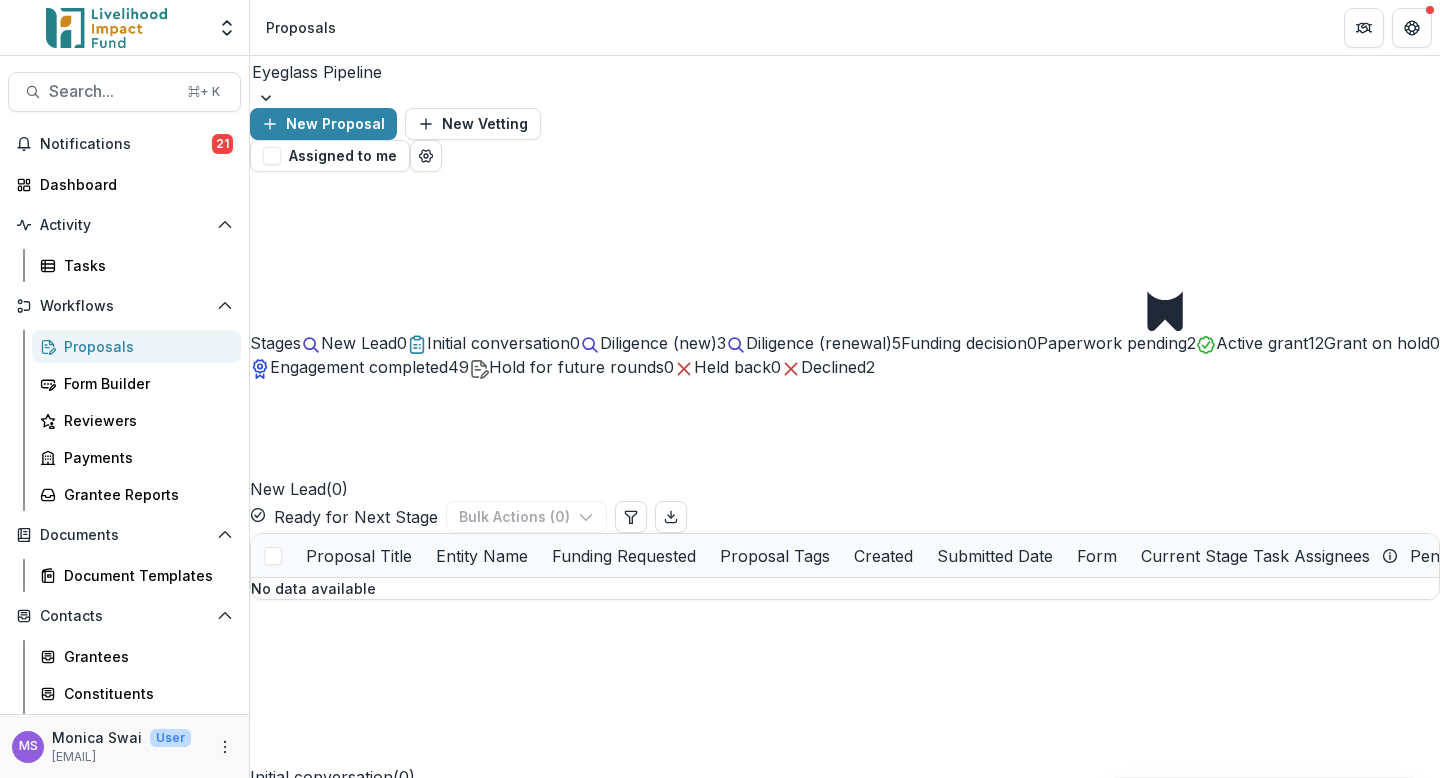 click on "Paperwork pending" at bounding box center (1112, 343) 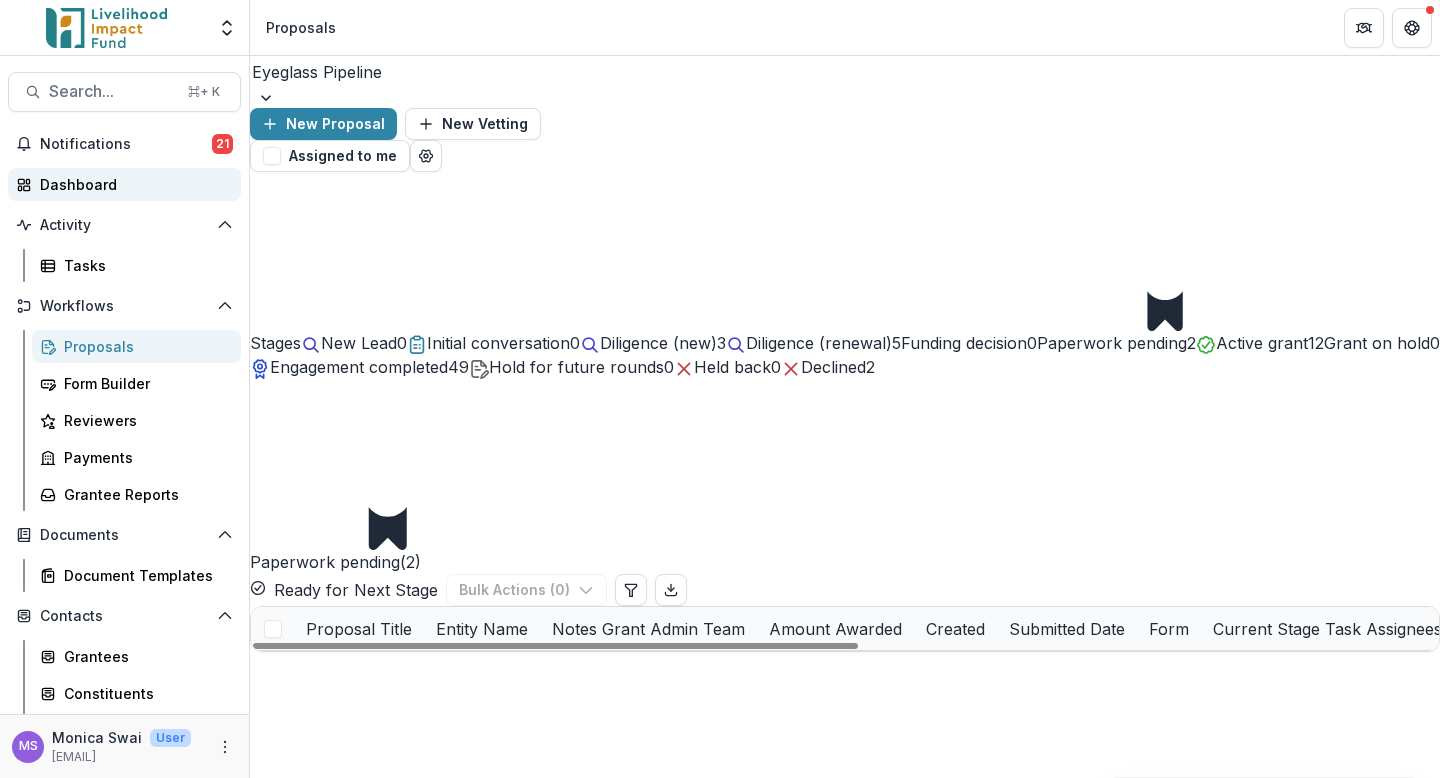 click on "Dashboard" at bounding box center (132, 184) 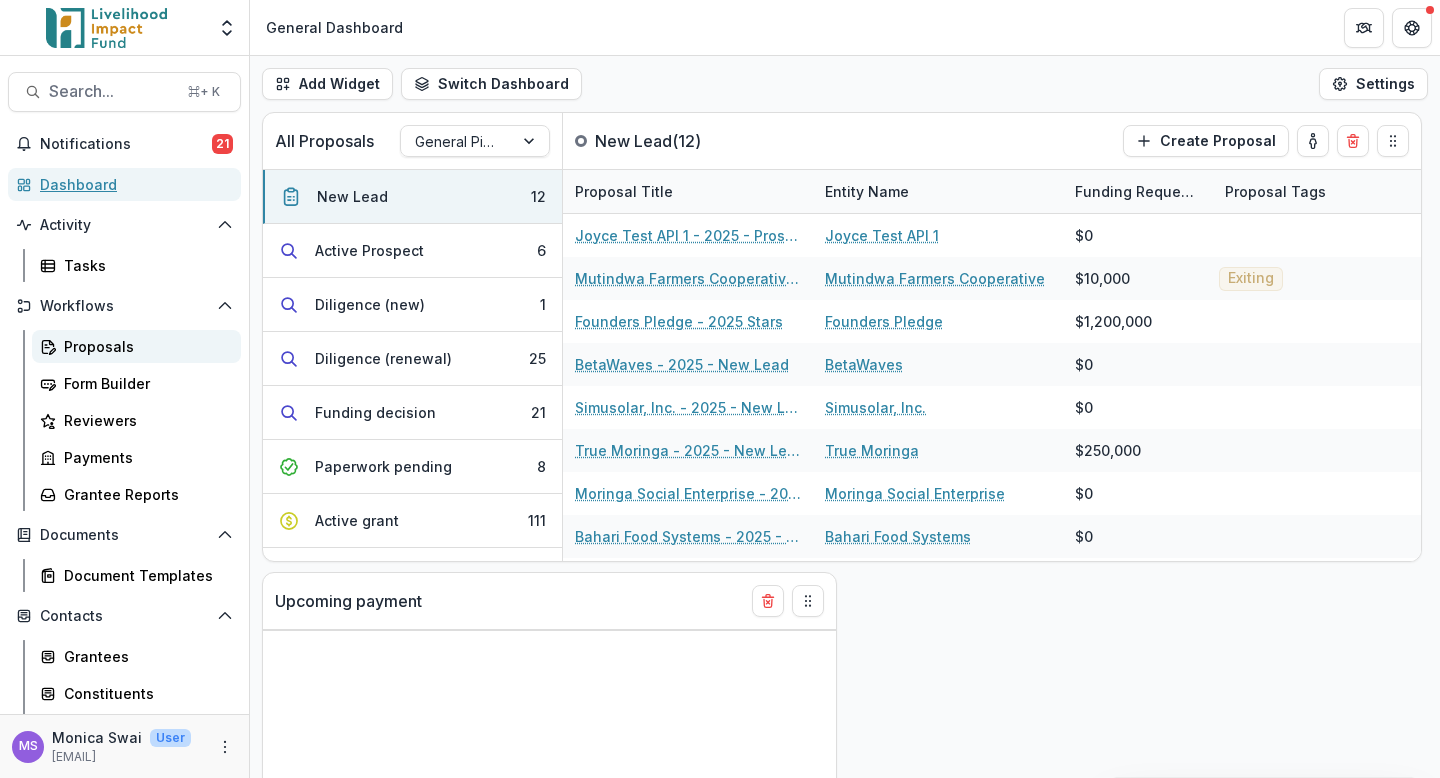 select on "******" 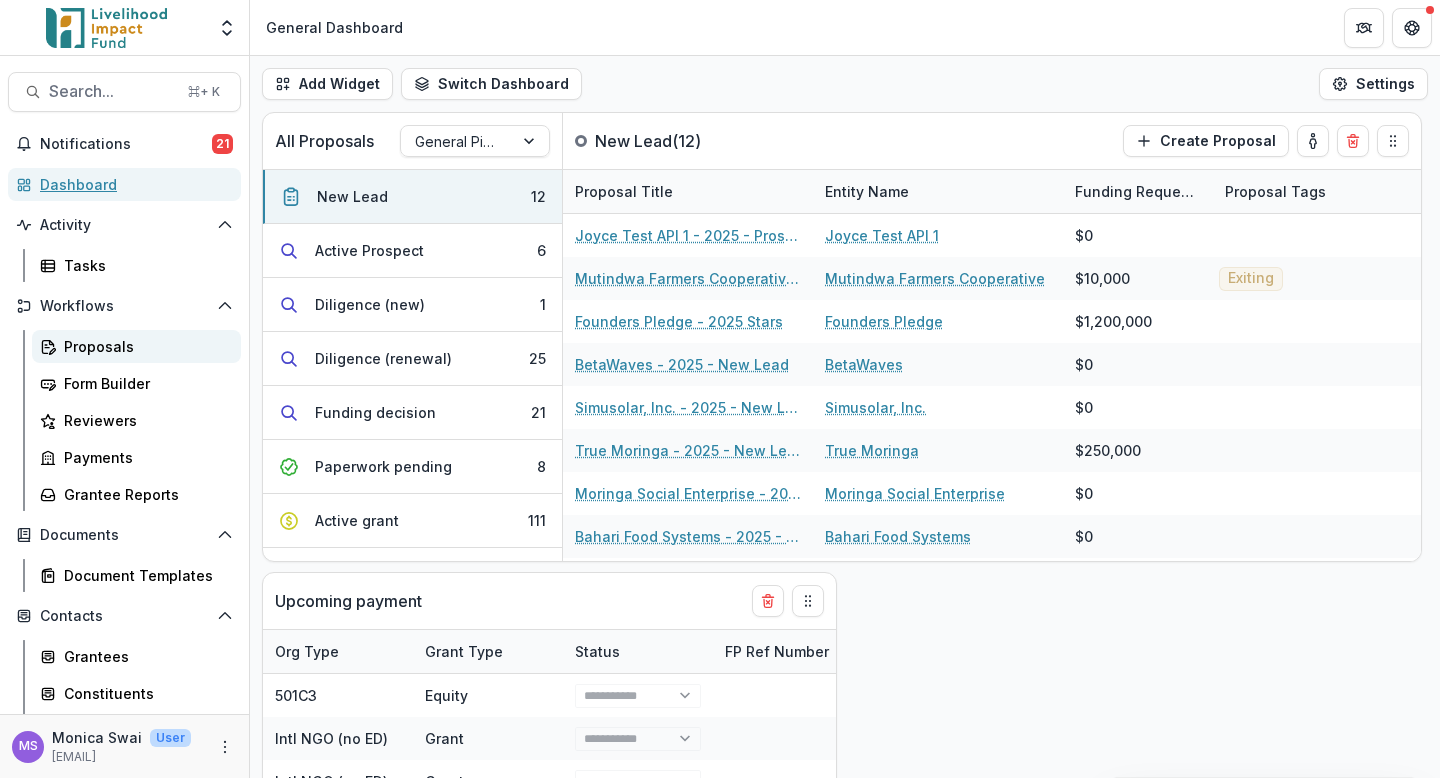 scroll, scrollTop: 188, scrollLeft: 0, axis: vertical 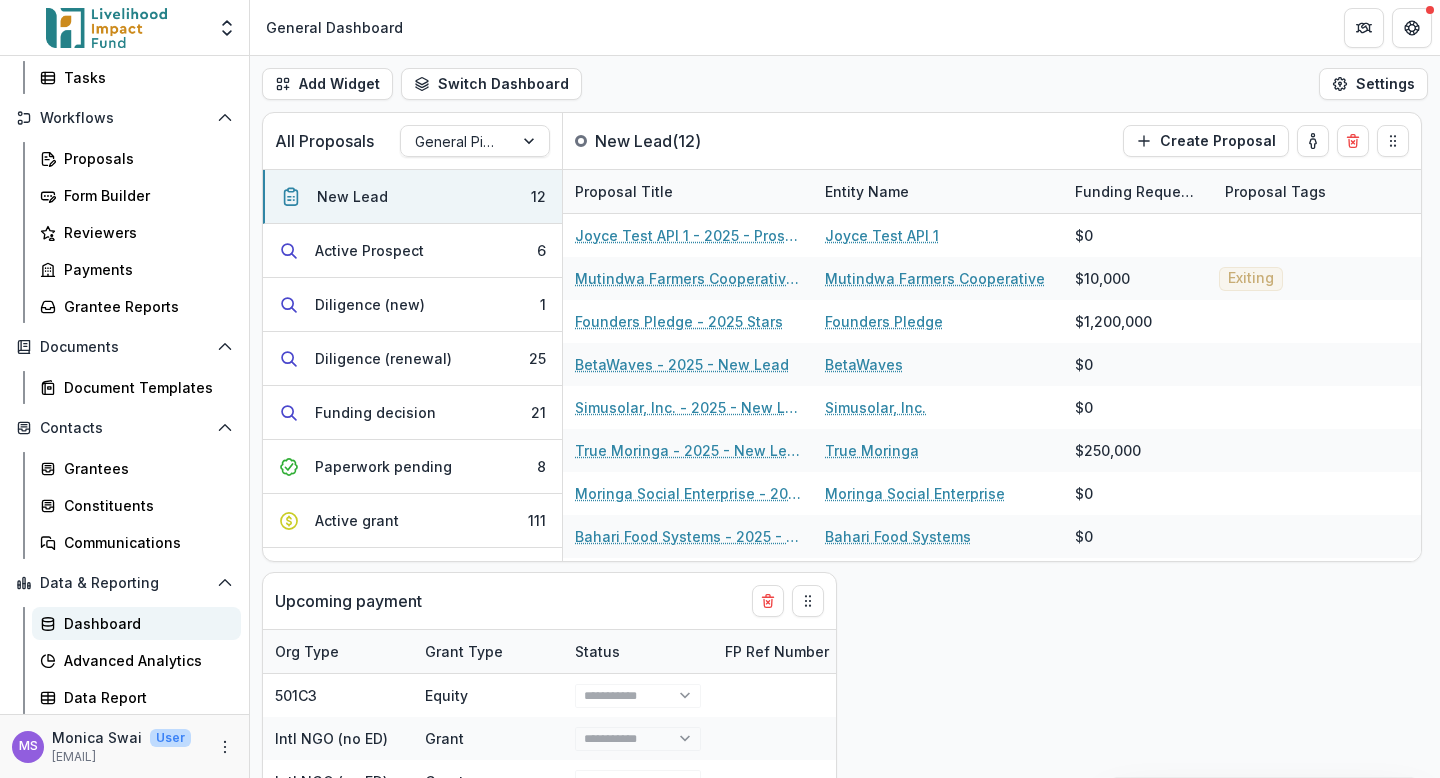 click on "Dashboard" at bounding box center [136, 623] 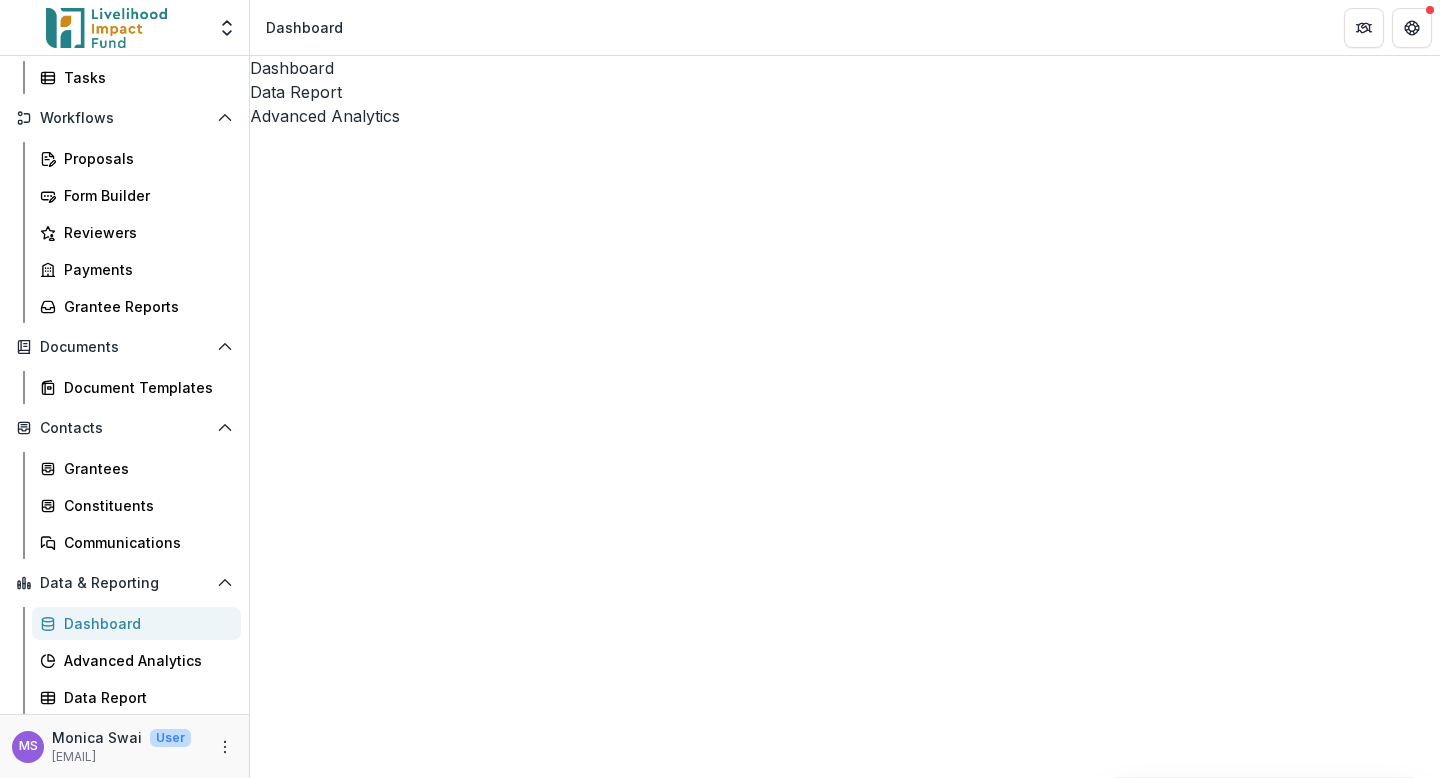 select on "**********" 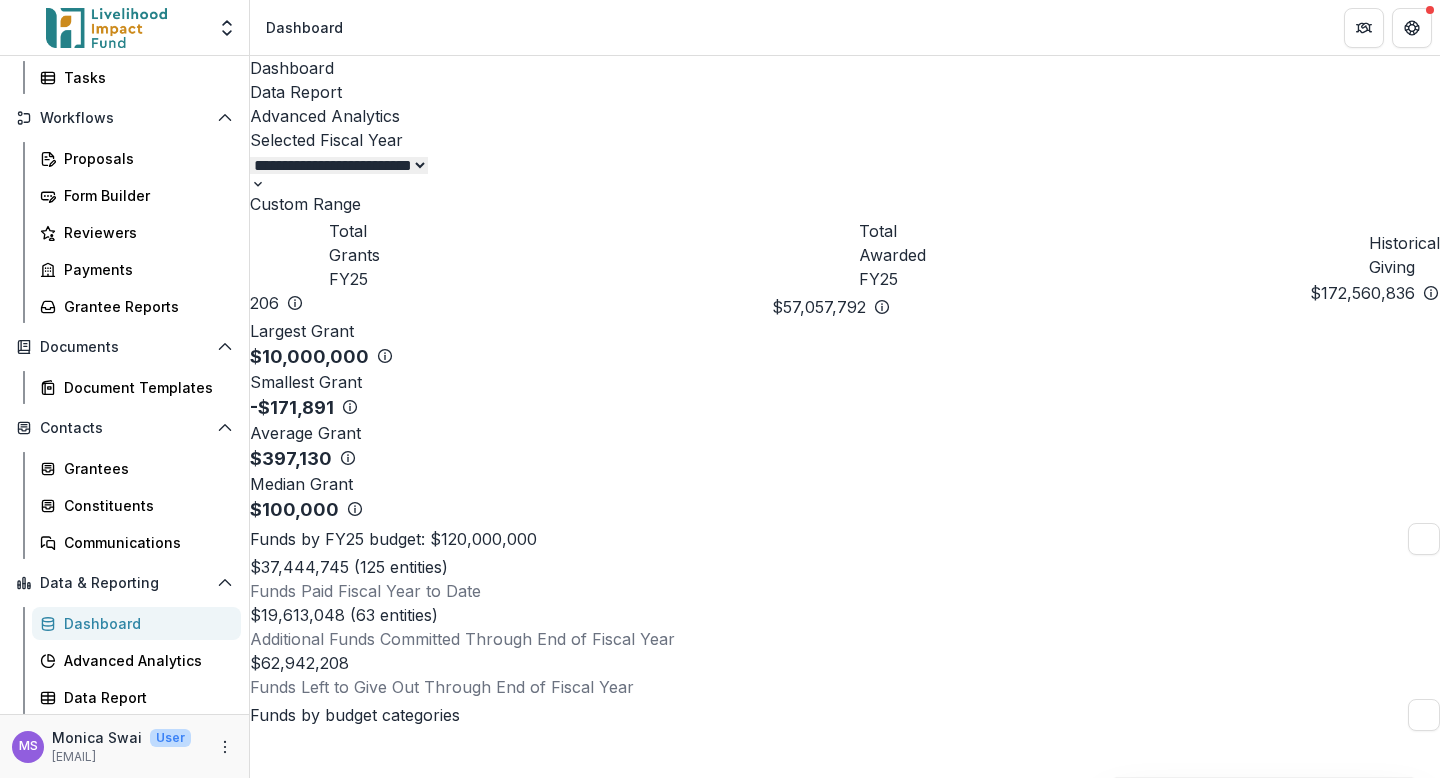 click on "Total Awarded FY25" at bounding box center [896, 255] 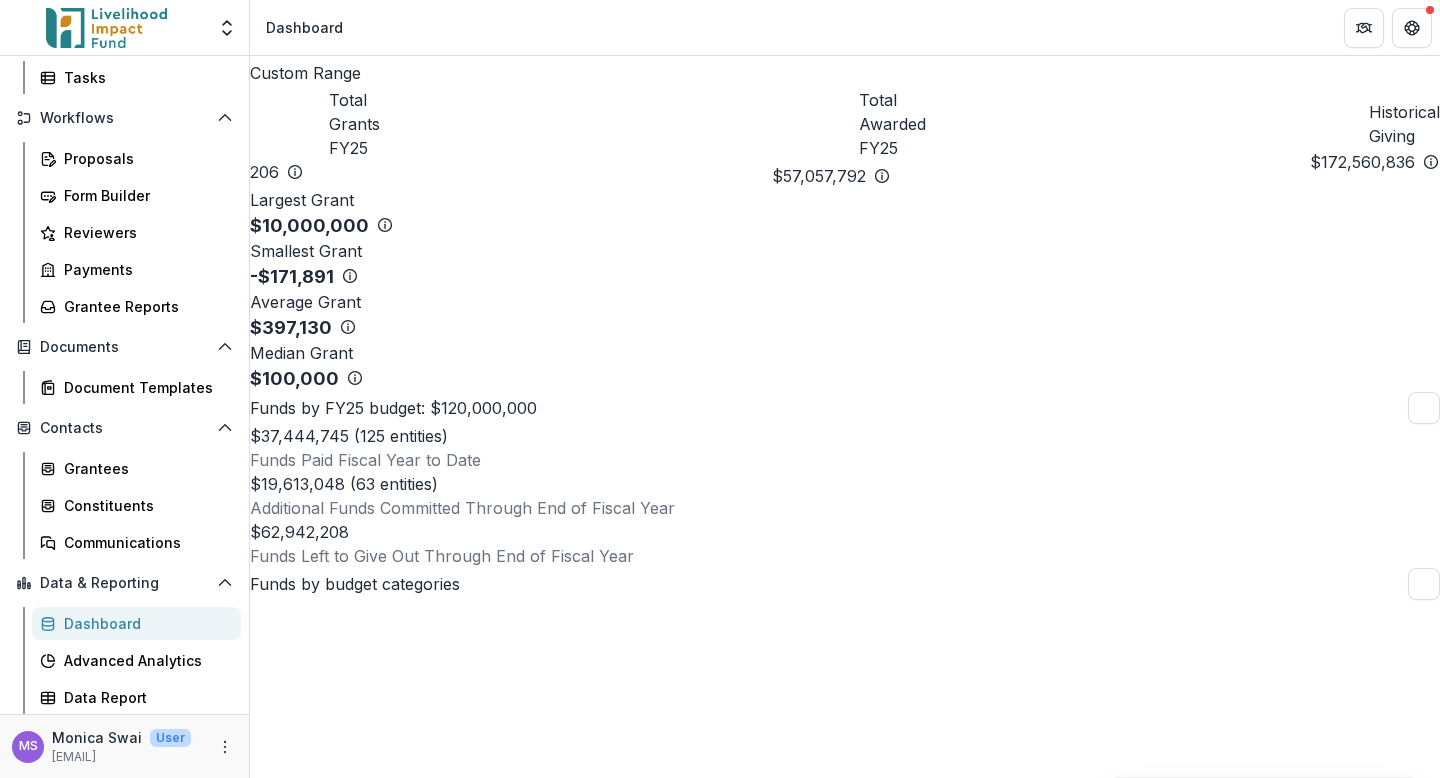 scroll, scrollTop: 0, scrollLeft: 0, axis: both 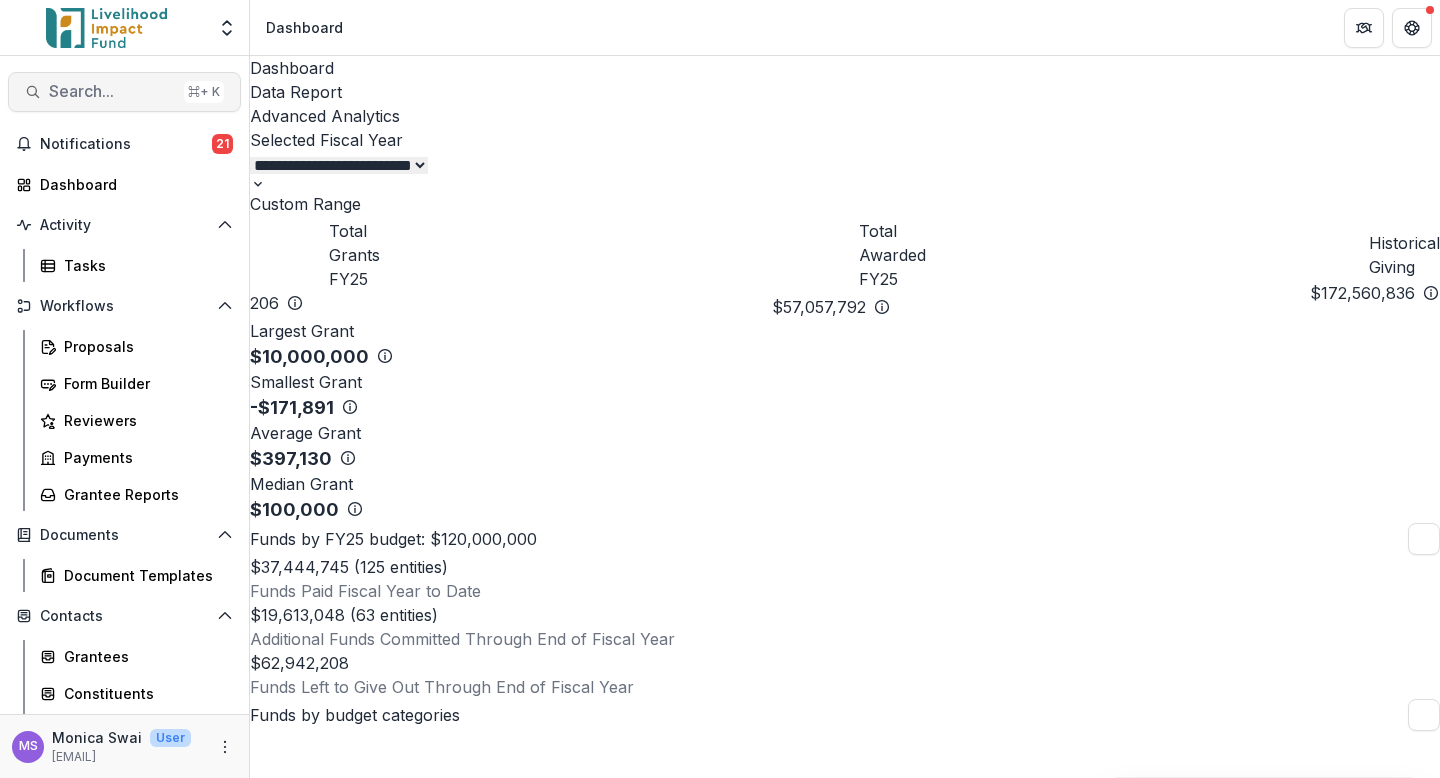 click on "Search... ⌘  + K" at bounding box center [124, 92] 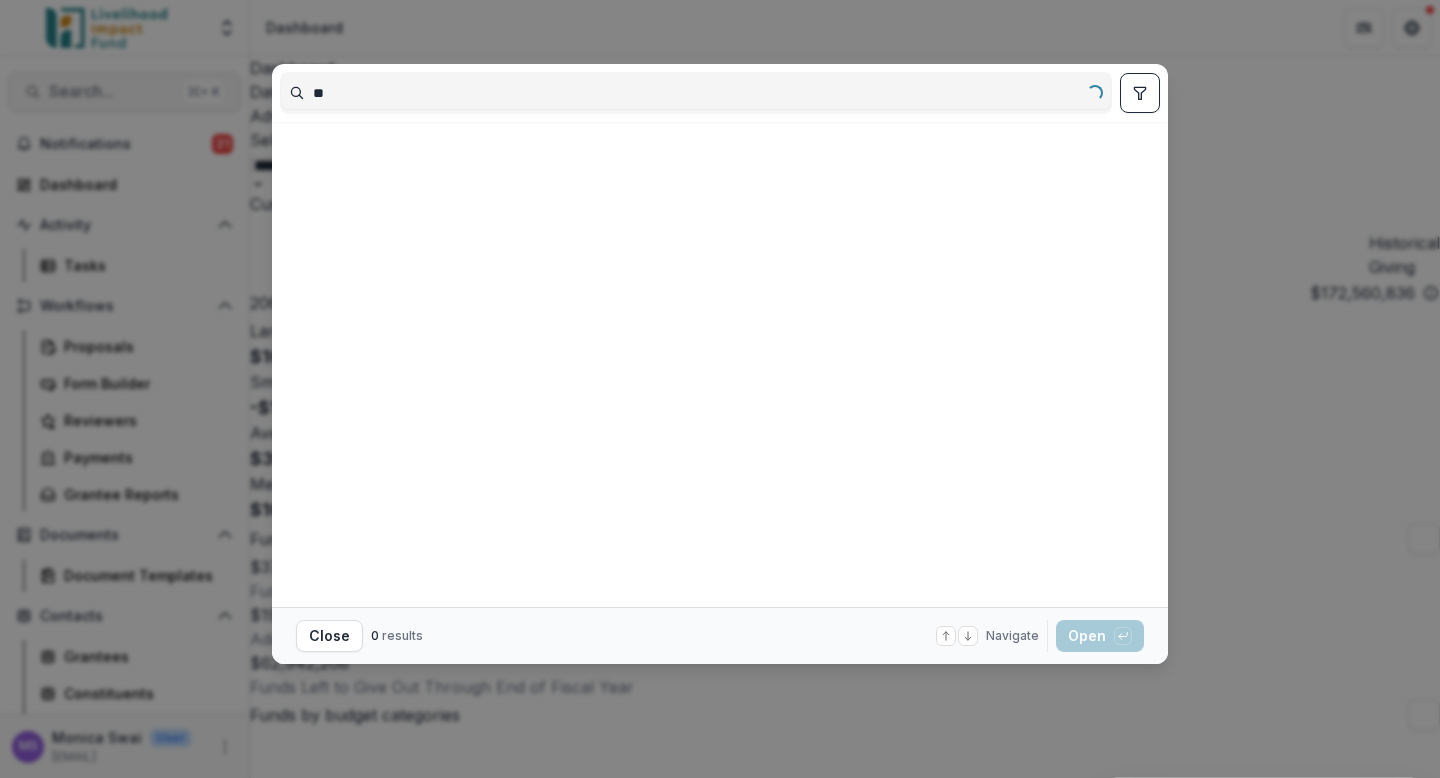 type on "*" 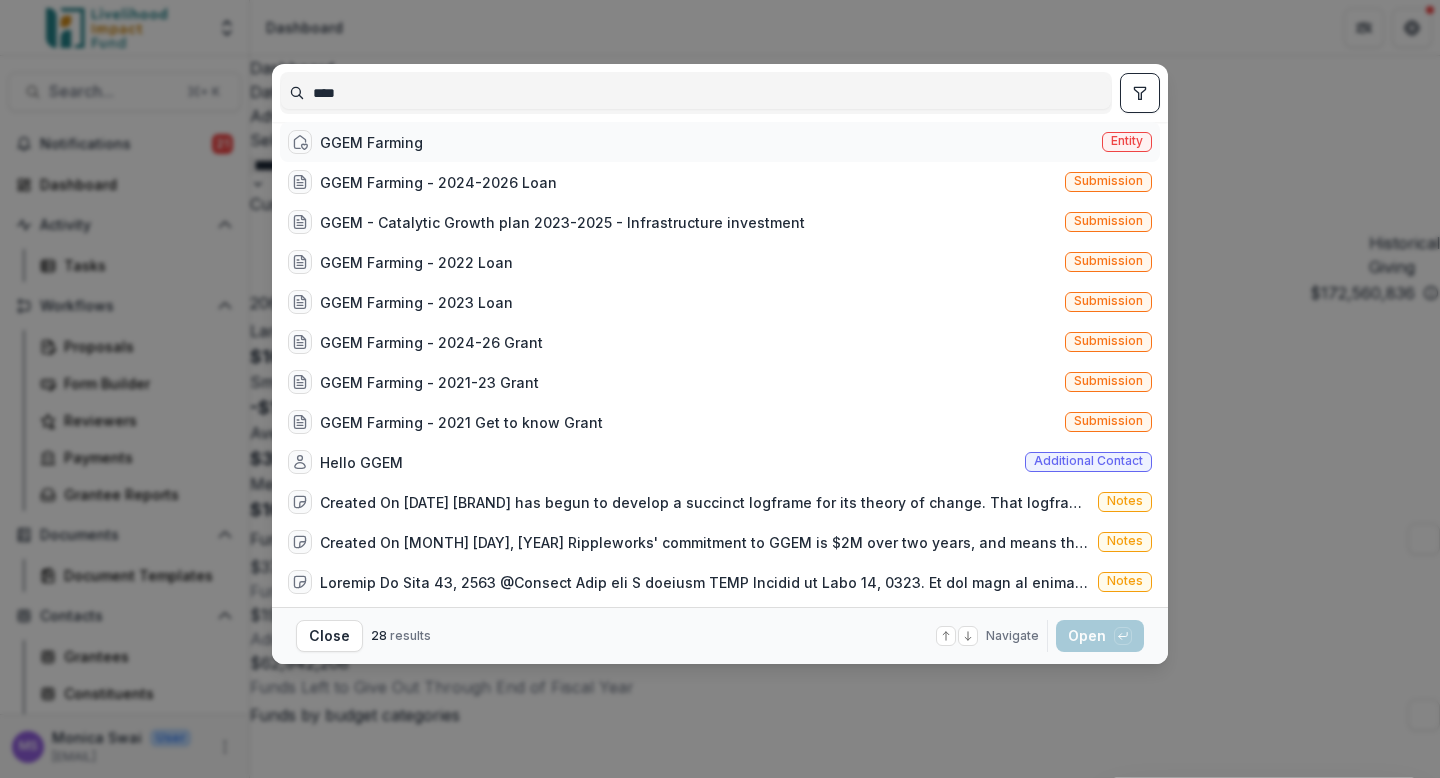 type on "****" 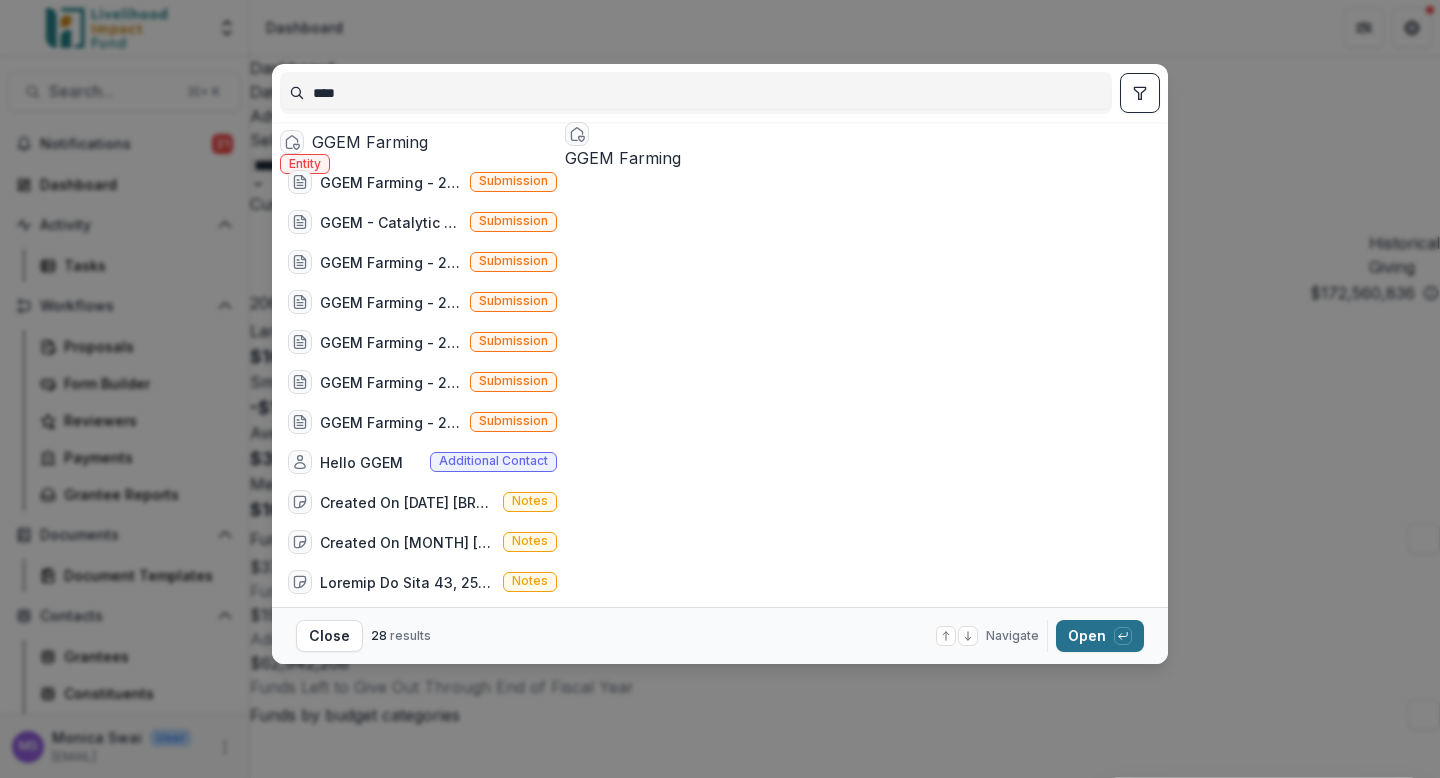 click on "Open with enter key" at bounding box center (1100, 636) 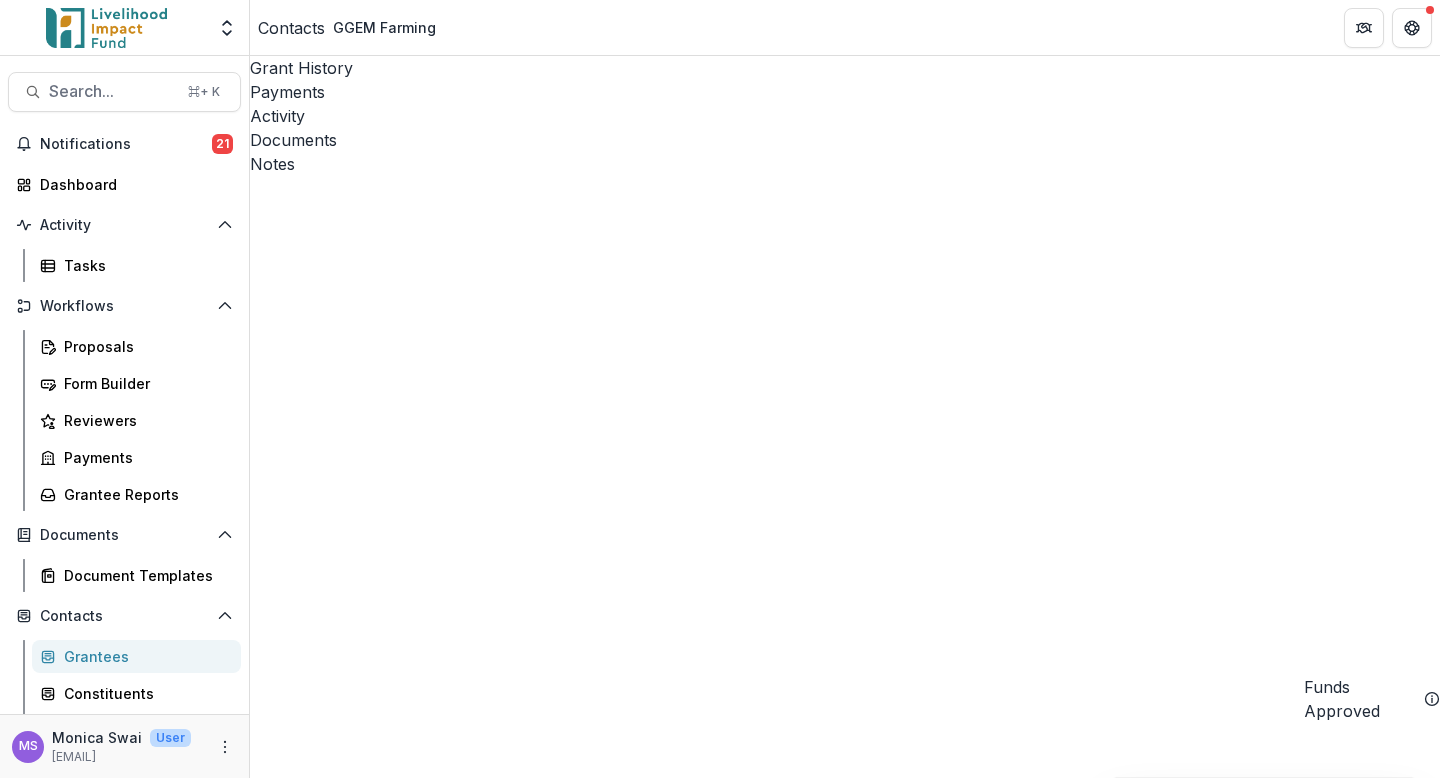 scroll, scrollTop: 44, scrollLeft: 0, axis: vertical 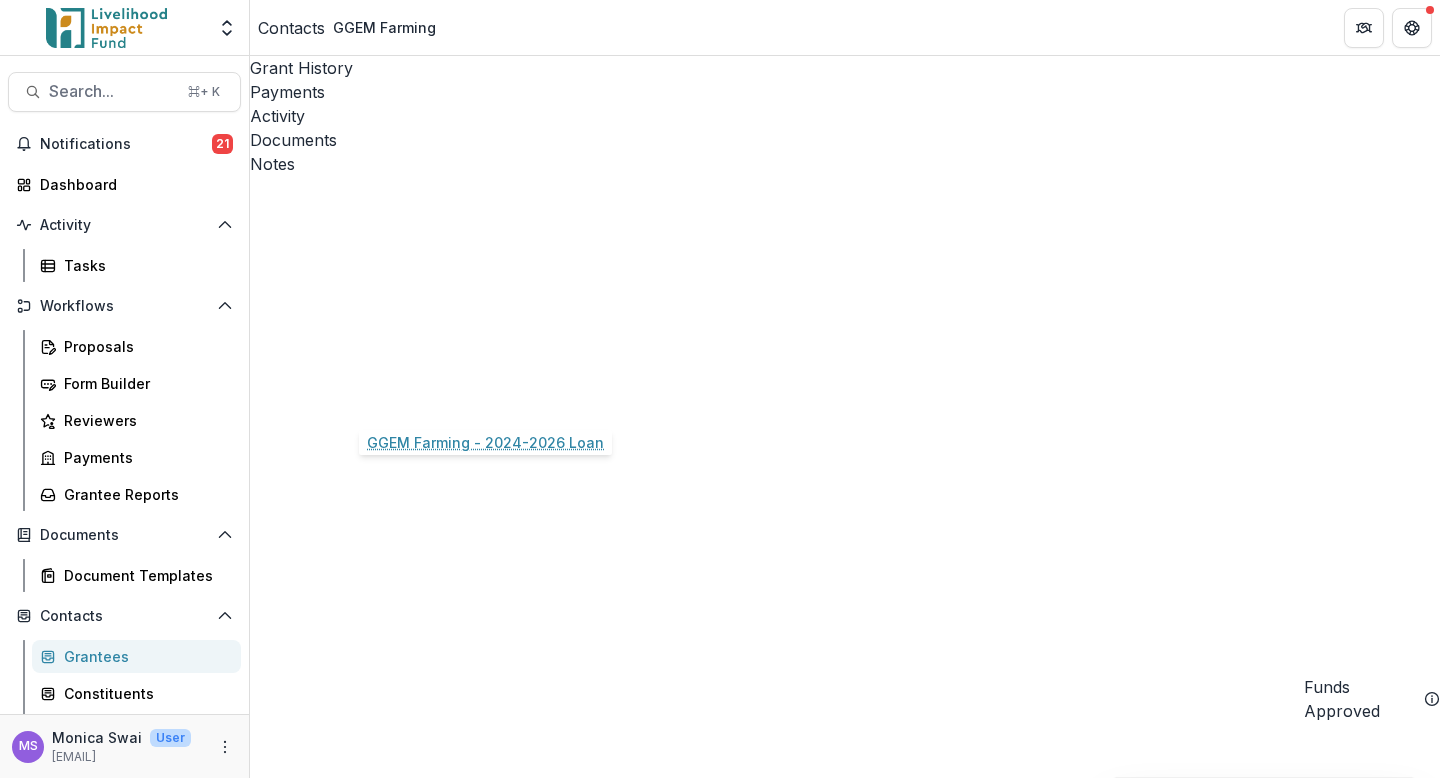 click on "GGEM Farming - 2024-2026 Loan" at bounding box center (456, 4702) 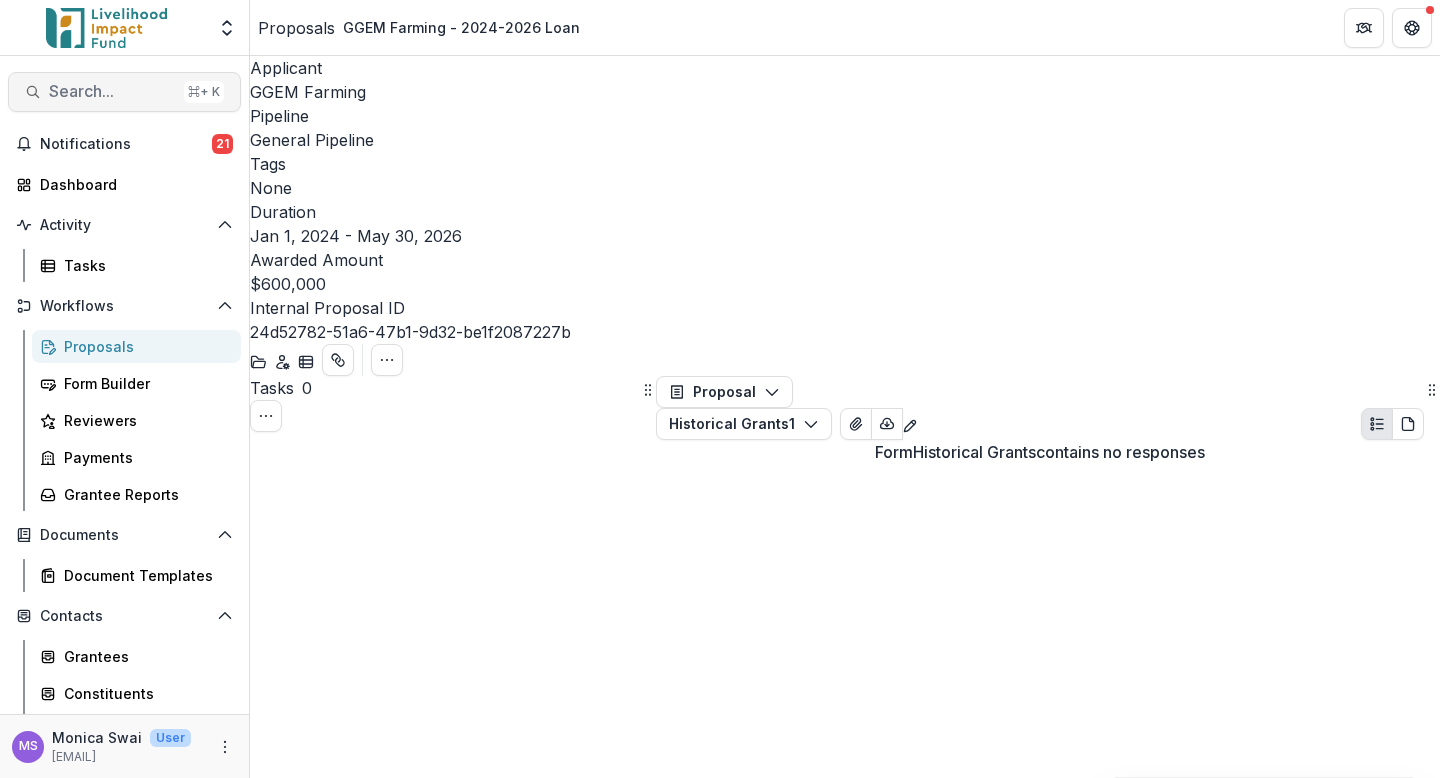 click on "Search..." at bounding box center (112, 91) 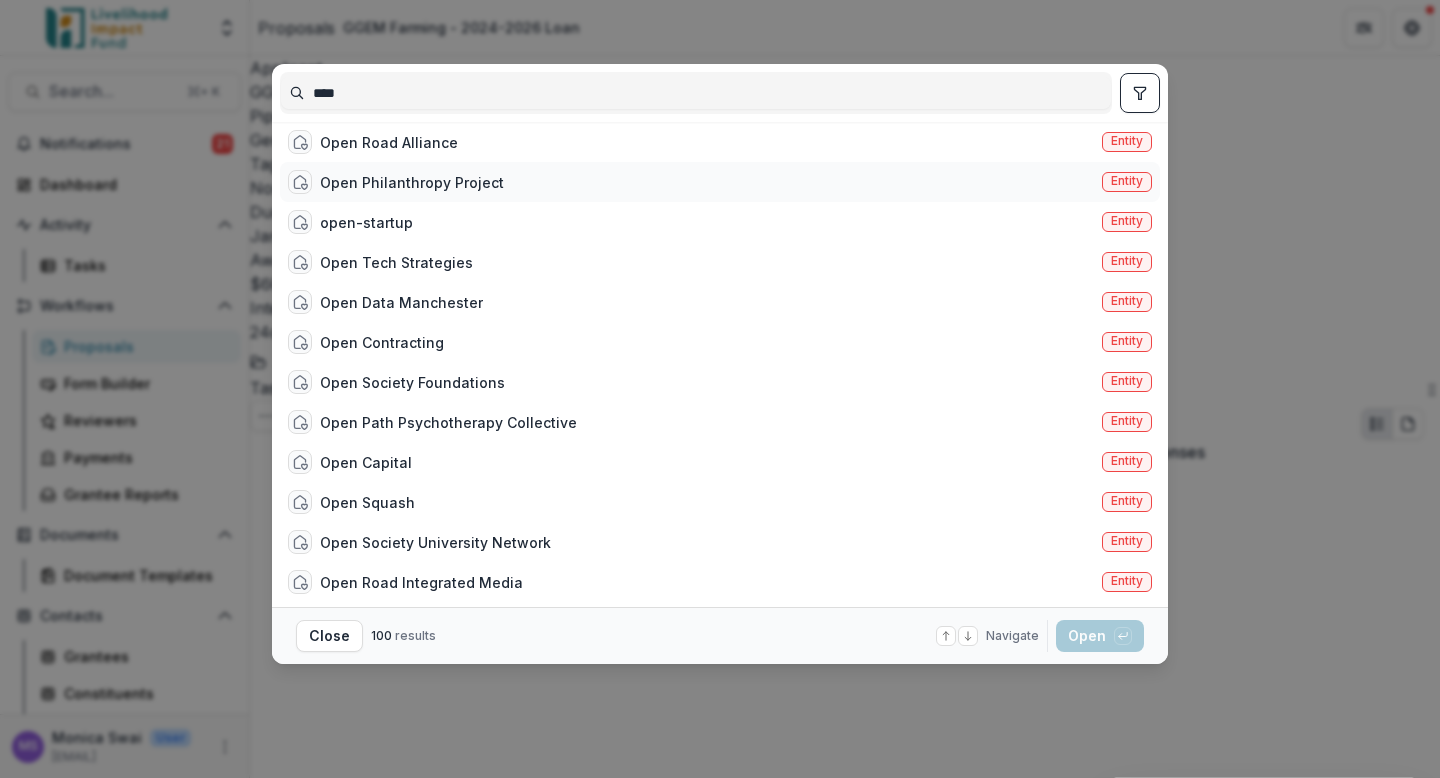 type on "****" 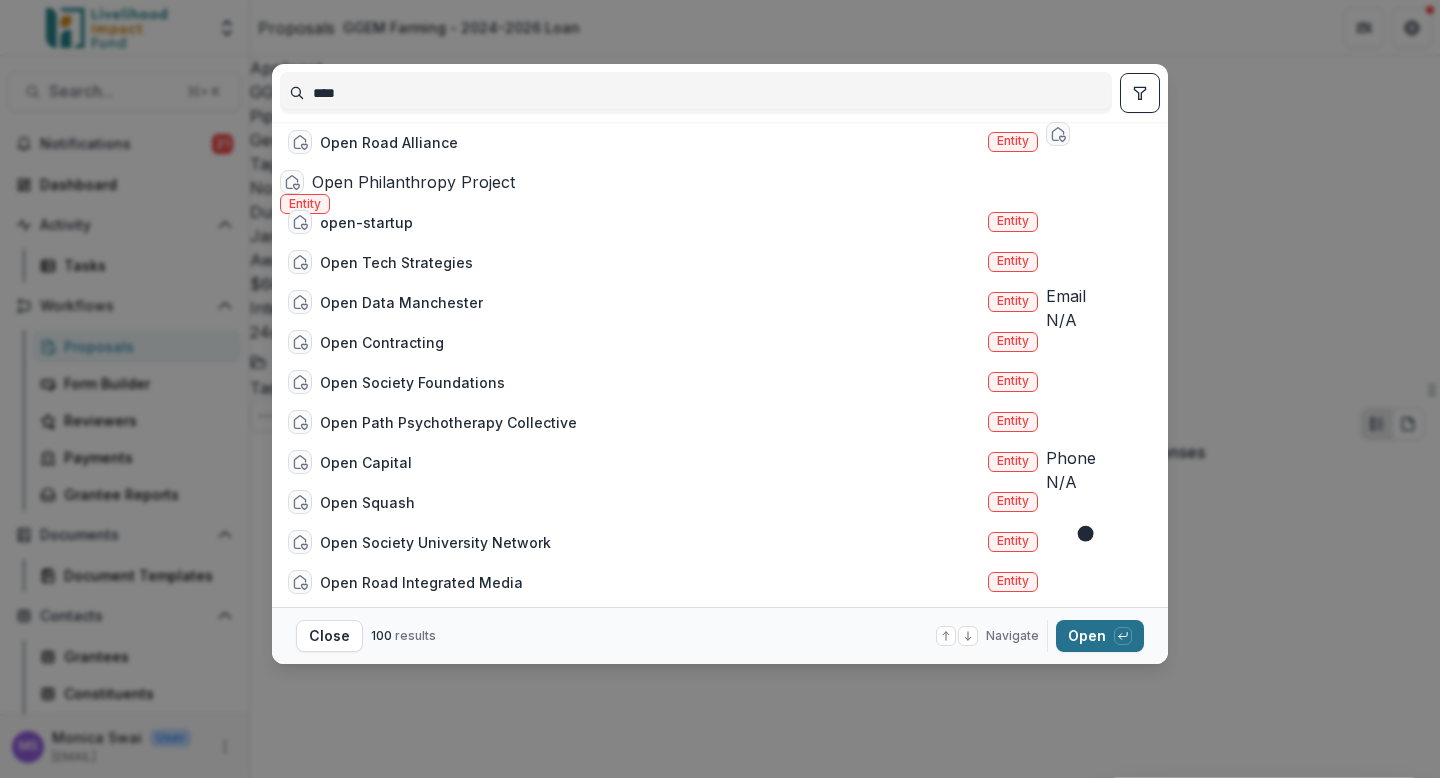 click on "Open with enter key" at bounding box center [1100, 636] 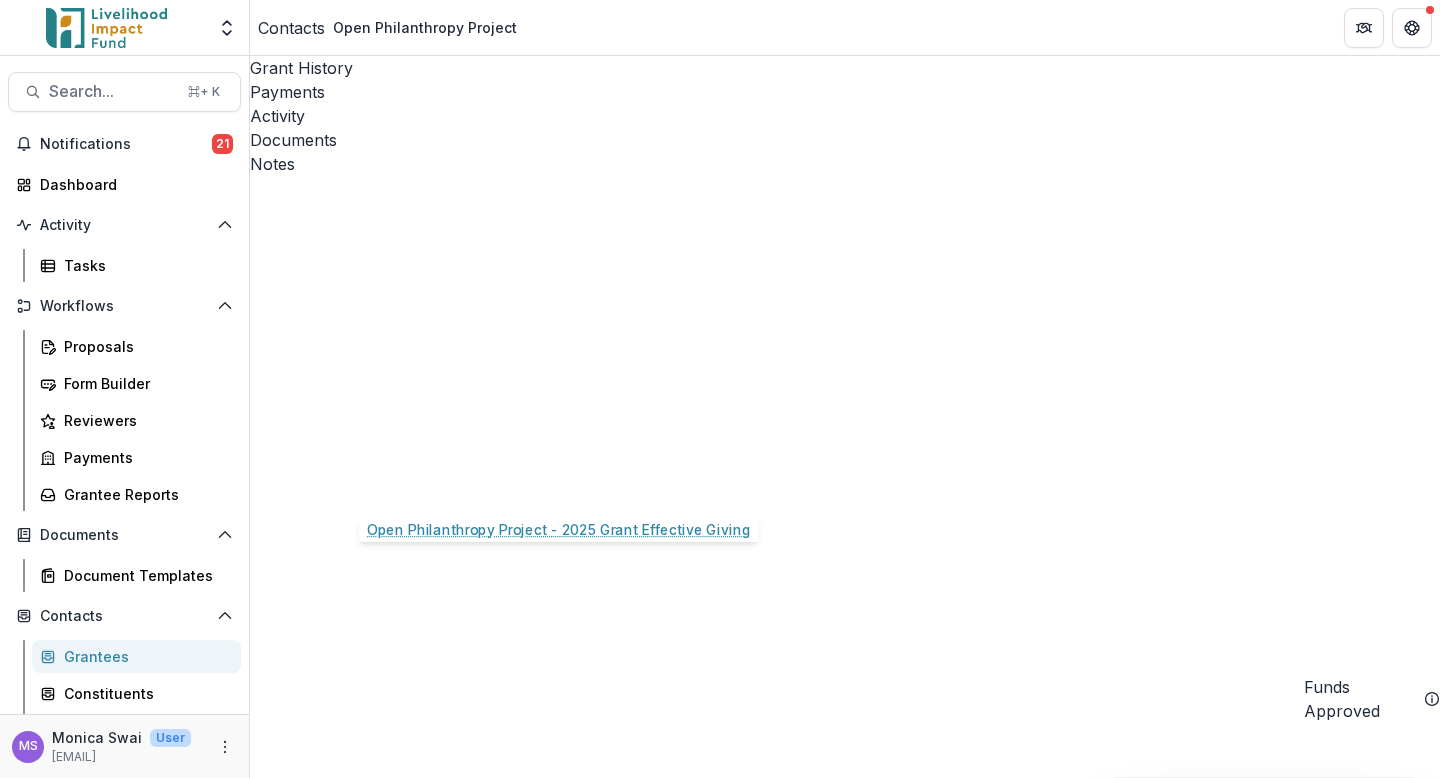 click on "Open Philanthropy Project - 2025 Grant Effective Giving" at bounding box center (456, 4745) 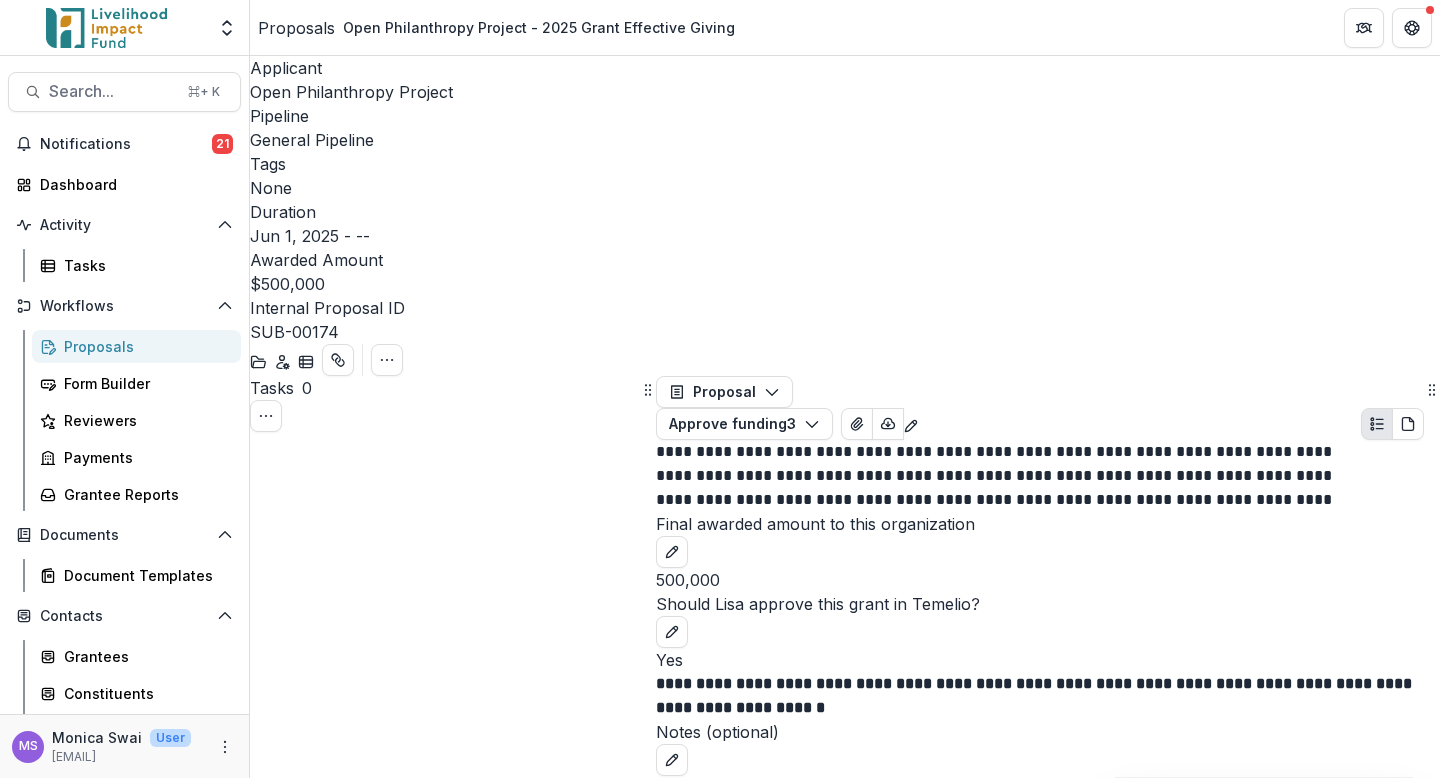 scroll, scrollTop: 0, scrollLeft: 0, axis: both 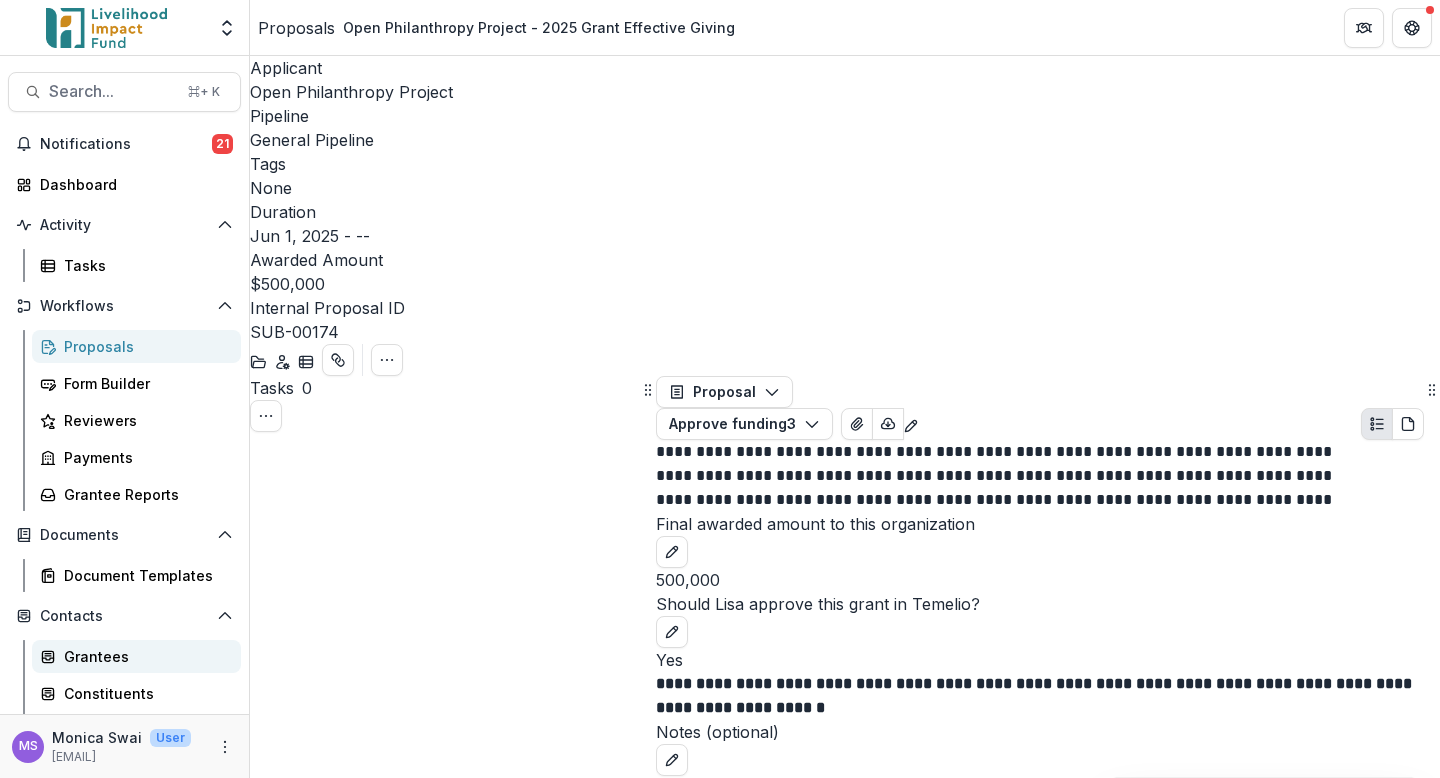 click on "Grantees" at bounding box center (144, 656) 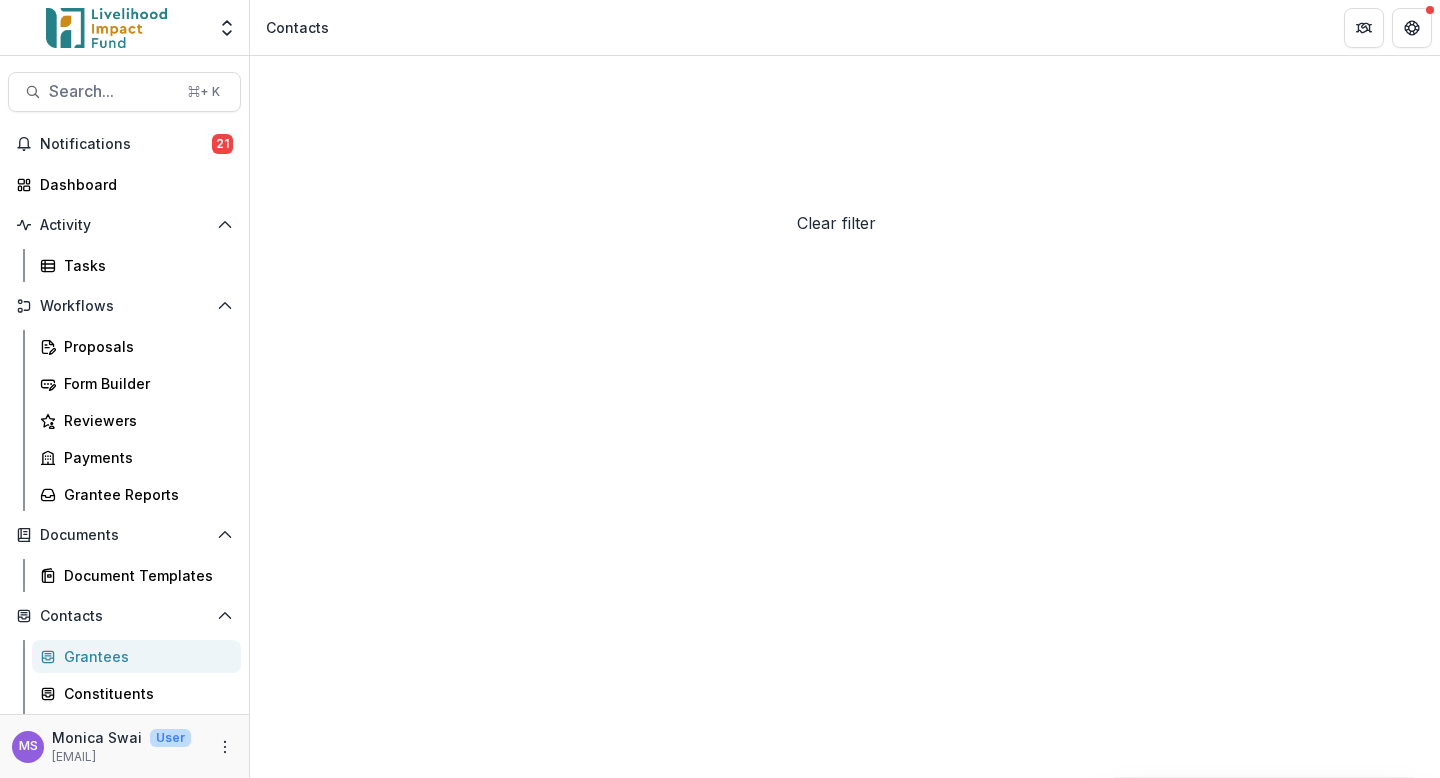 click 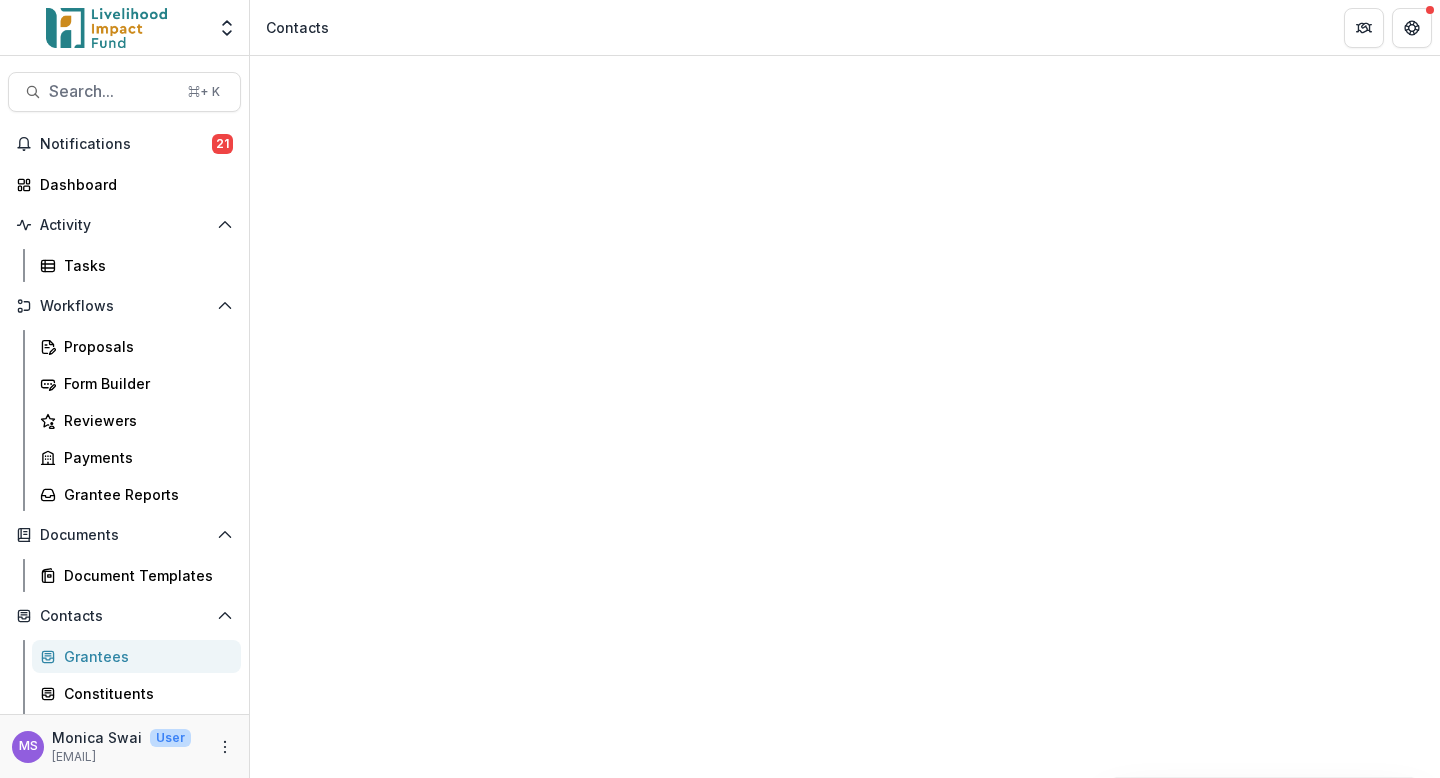 click on "Bulk Actions ( 0 ) Send Email Create Proposals Create Tasks New Entity Customize New Custom Field Manage Custom Fields Manage Grantee Status Choose filter Exited post DD Alumni ALL TIME (Tag) Active Fund grants (Tag) Active Grantees (Tag) Spotting new grantees Lab grantees Active (Tag) Peer funders Active grantees New Filter" at bounding box center [504, 1358] 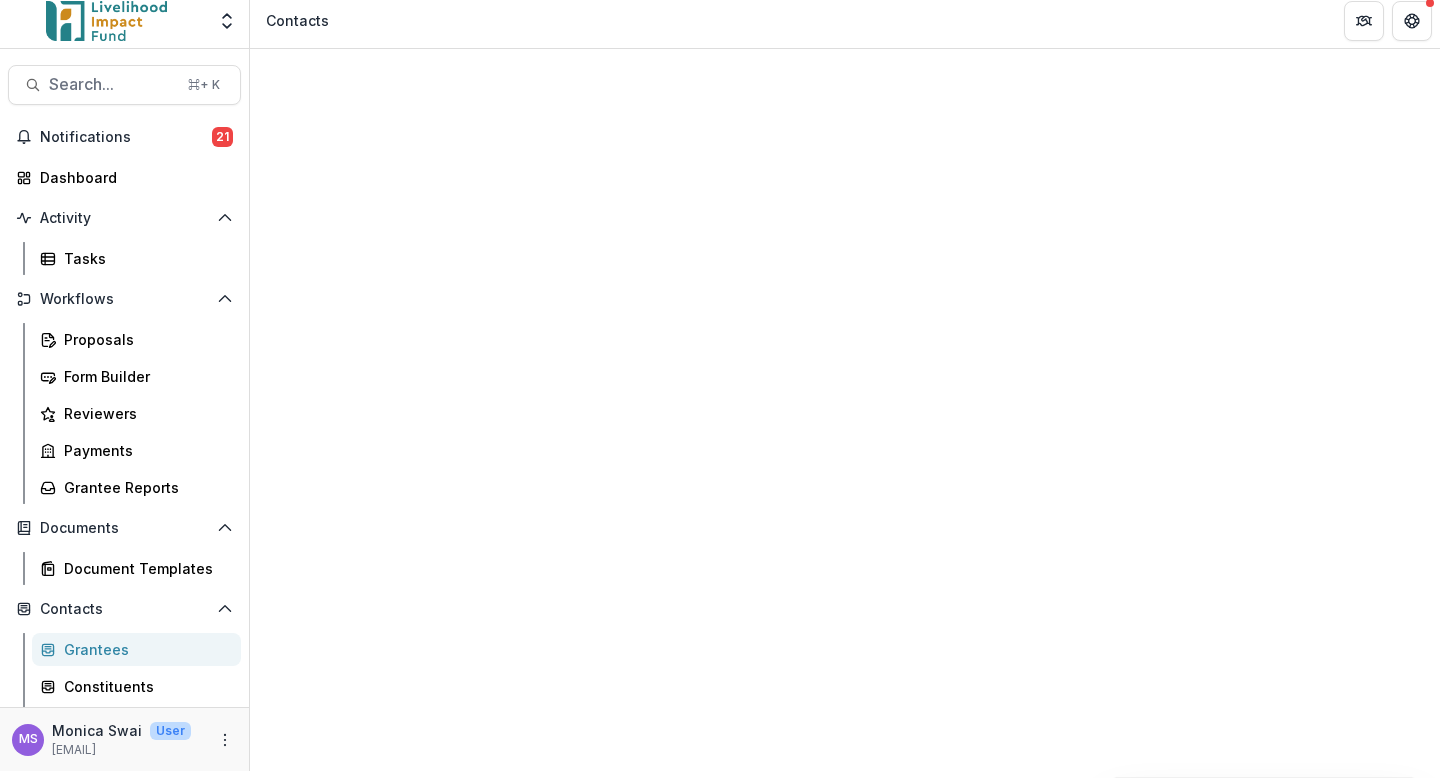 scroll, scrollTop: 0, scrollLeft: 0, axis: both 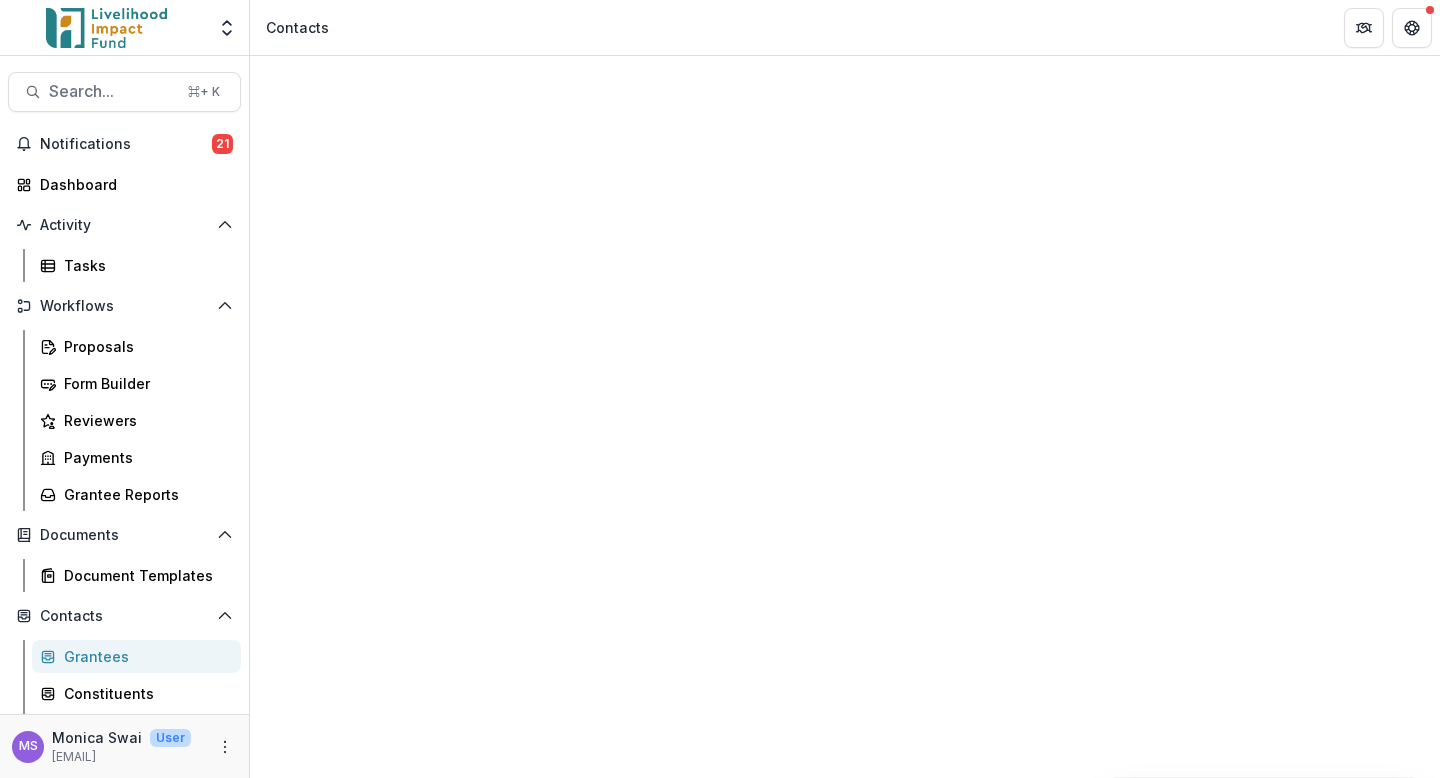 click on "Status" at bounding box center [599, 1396] 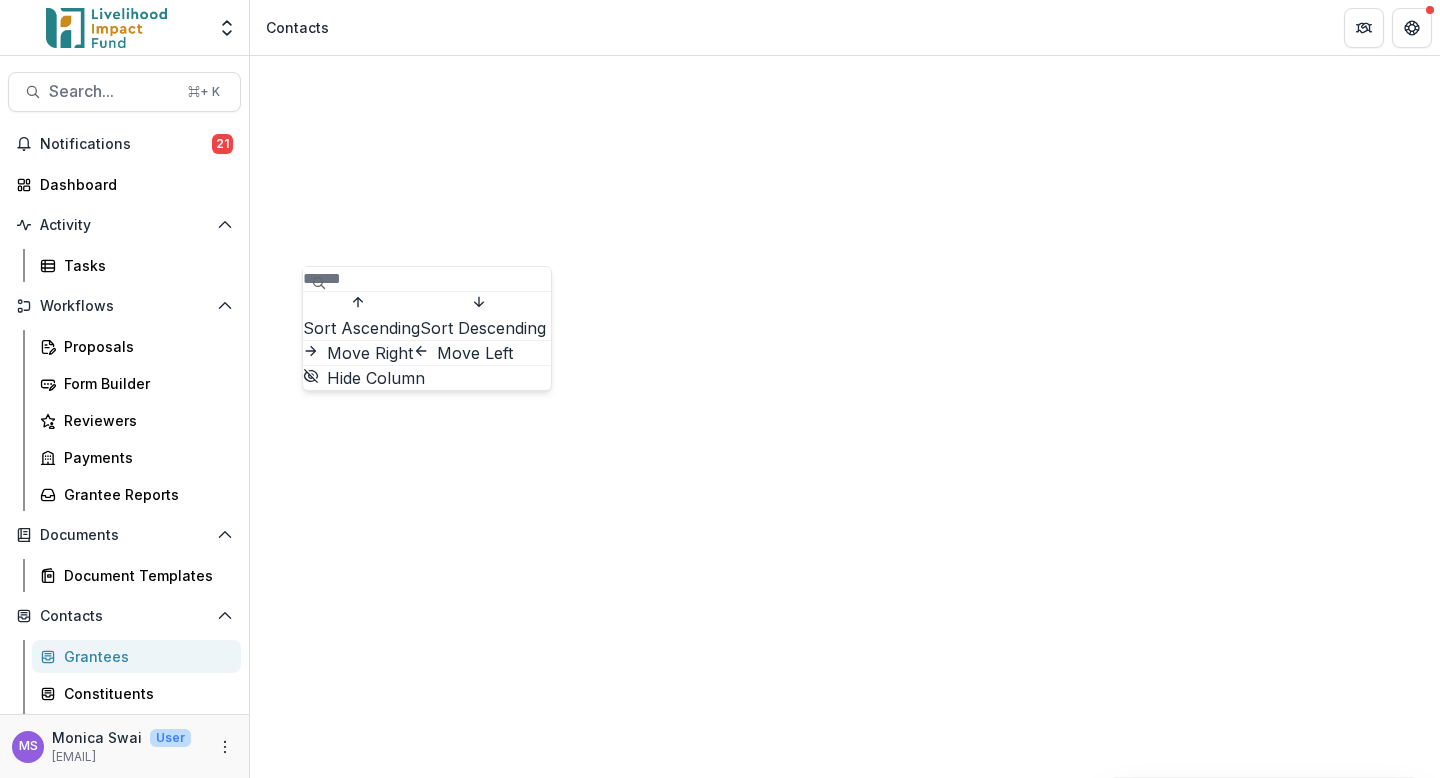 click on "Sort Ascending" at bounding box center [361, 328] 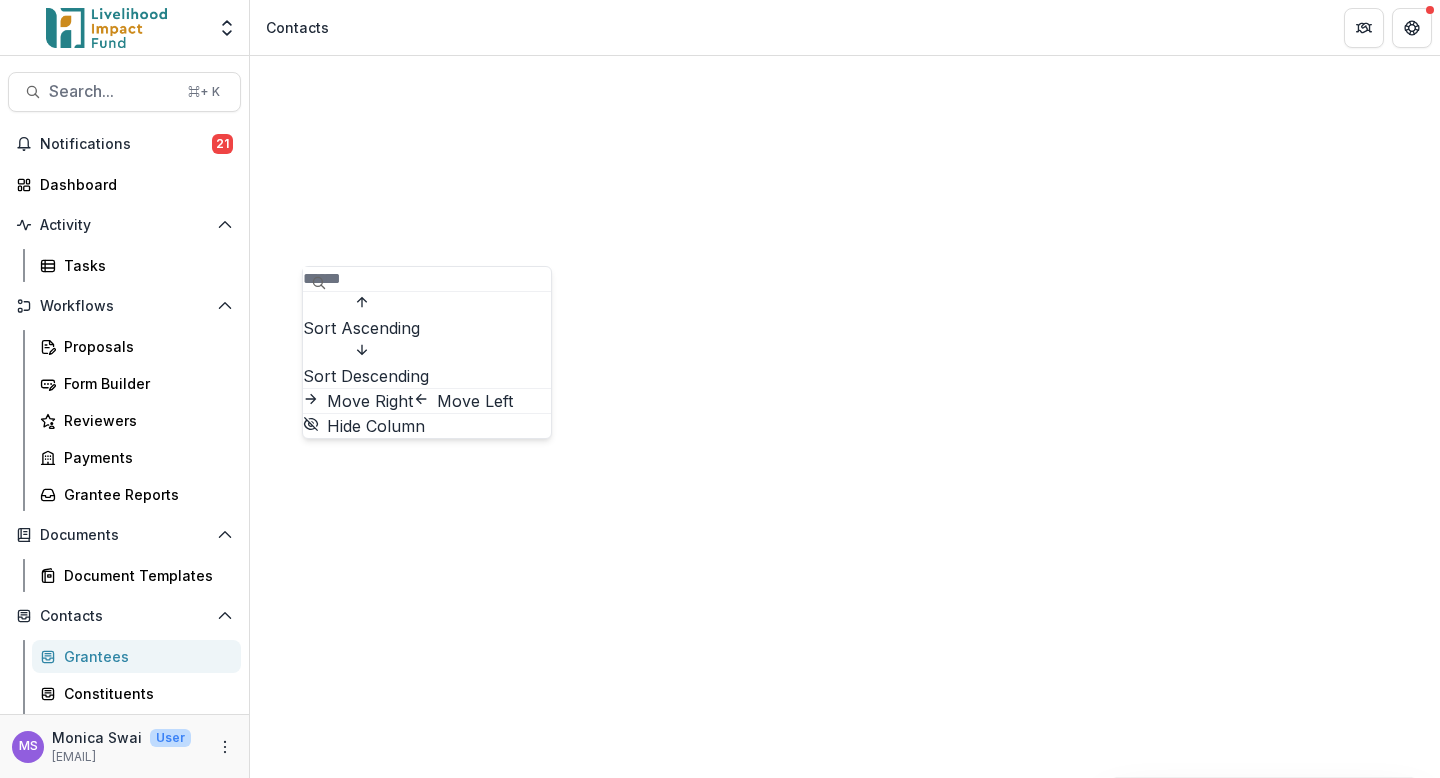 click on "Sort Descending" at bounding box center (366, 376) 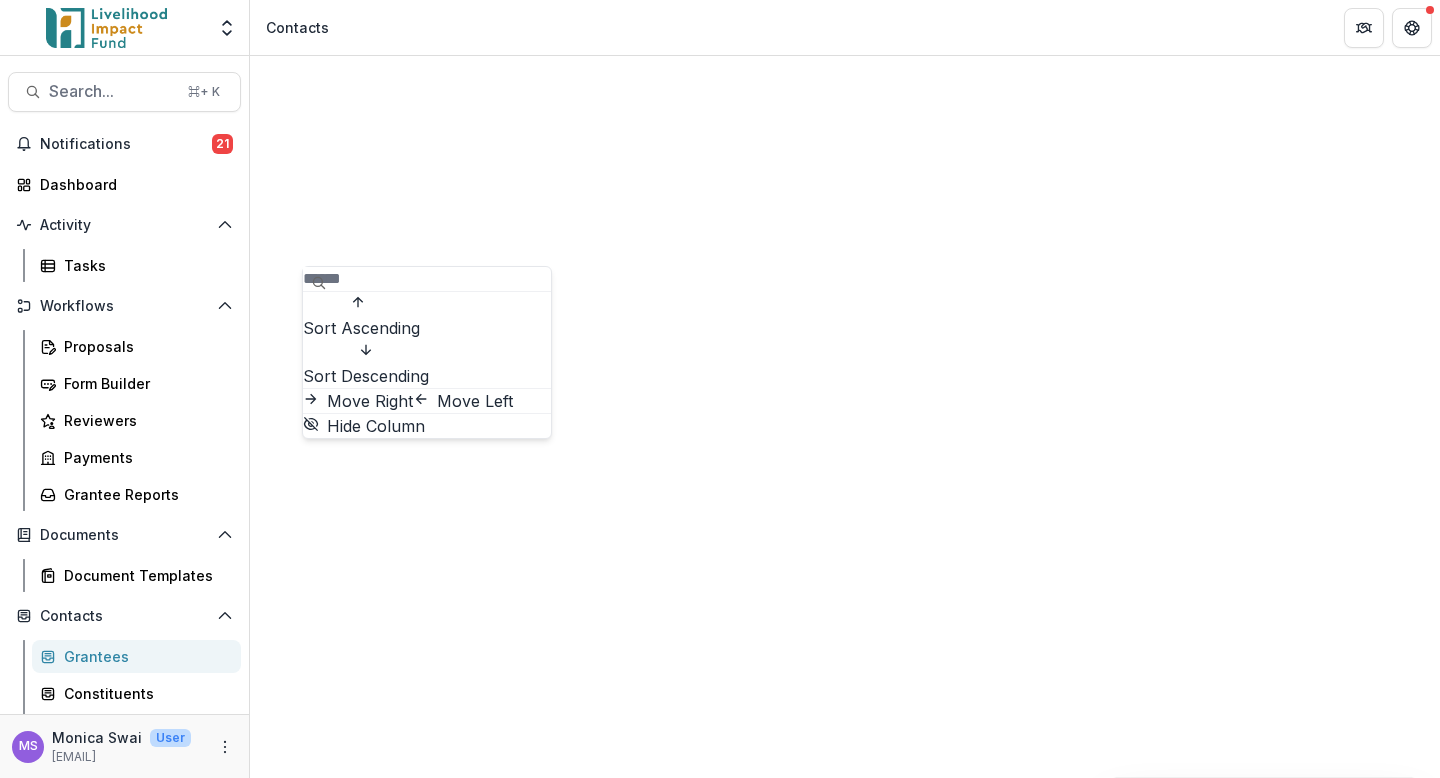 click at bounding box center [383, 279] 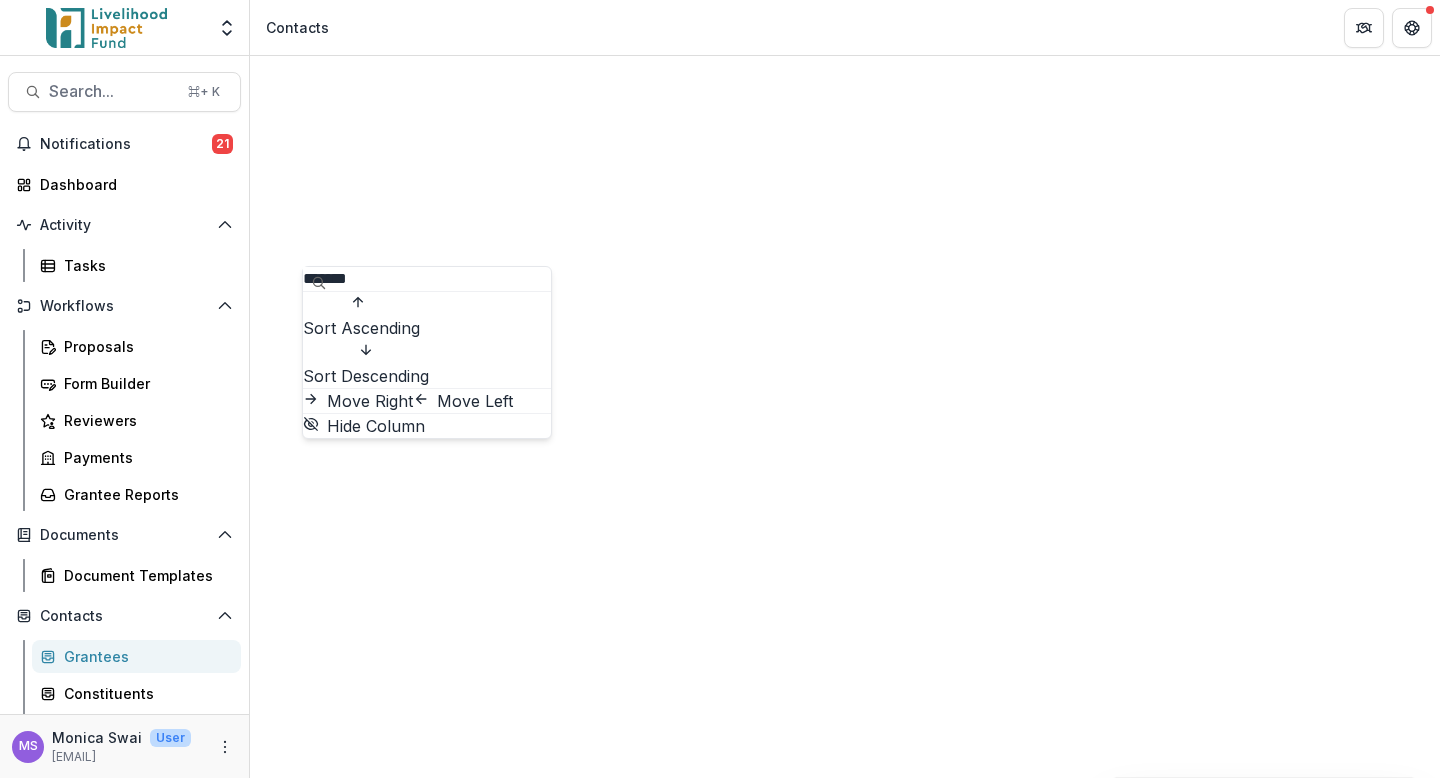 type on "*******" 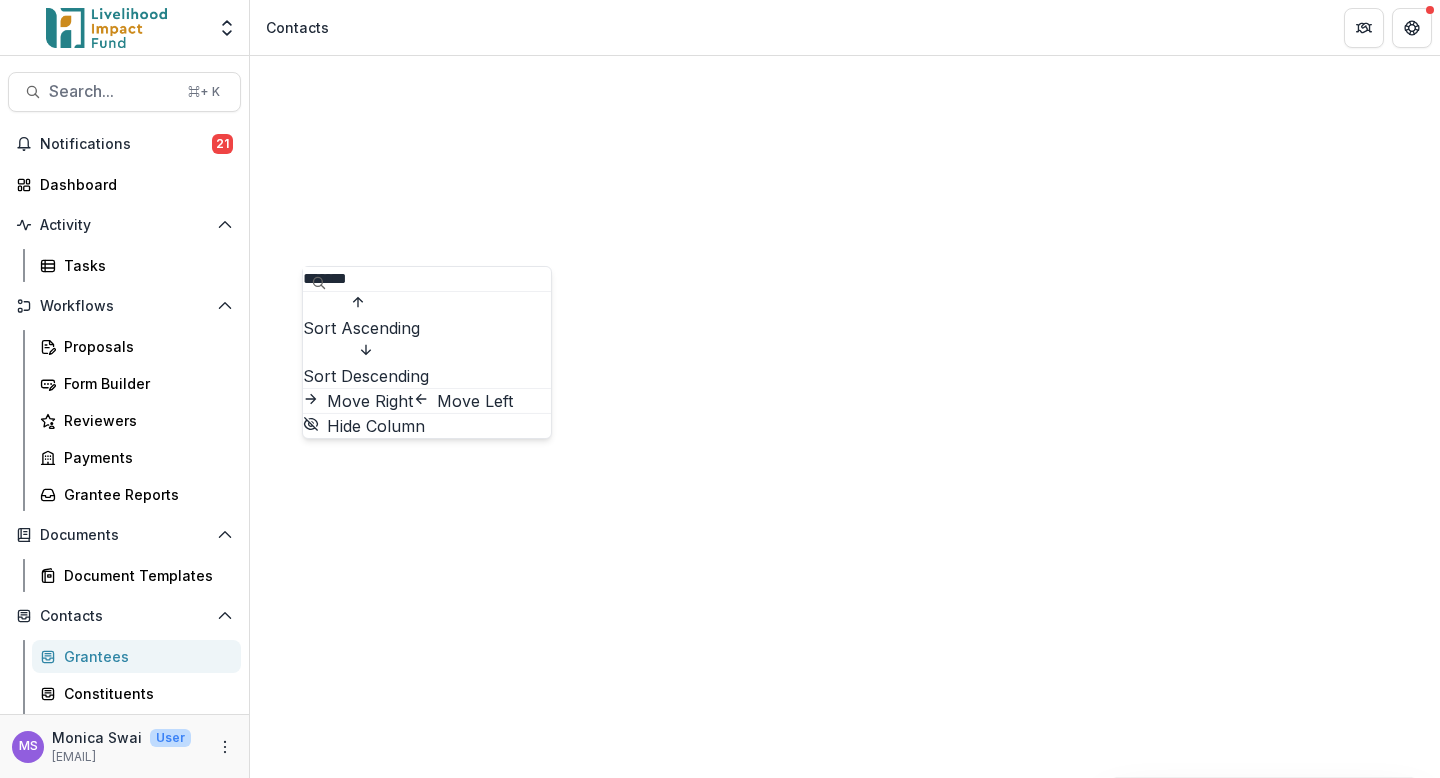 click on "Contacts" at bounding box center [845, 663] 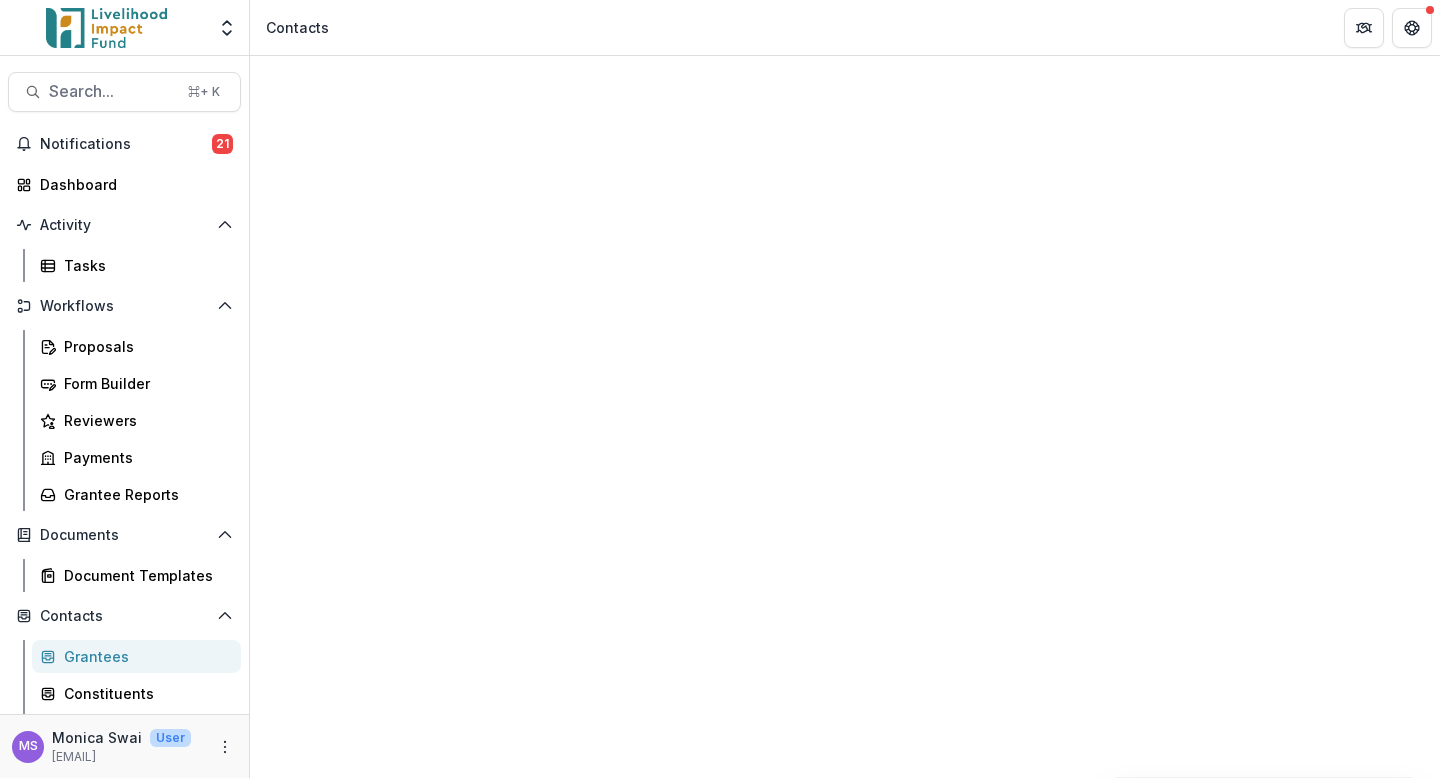 click on "Entity" at bounding box center (328, 1396) 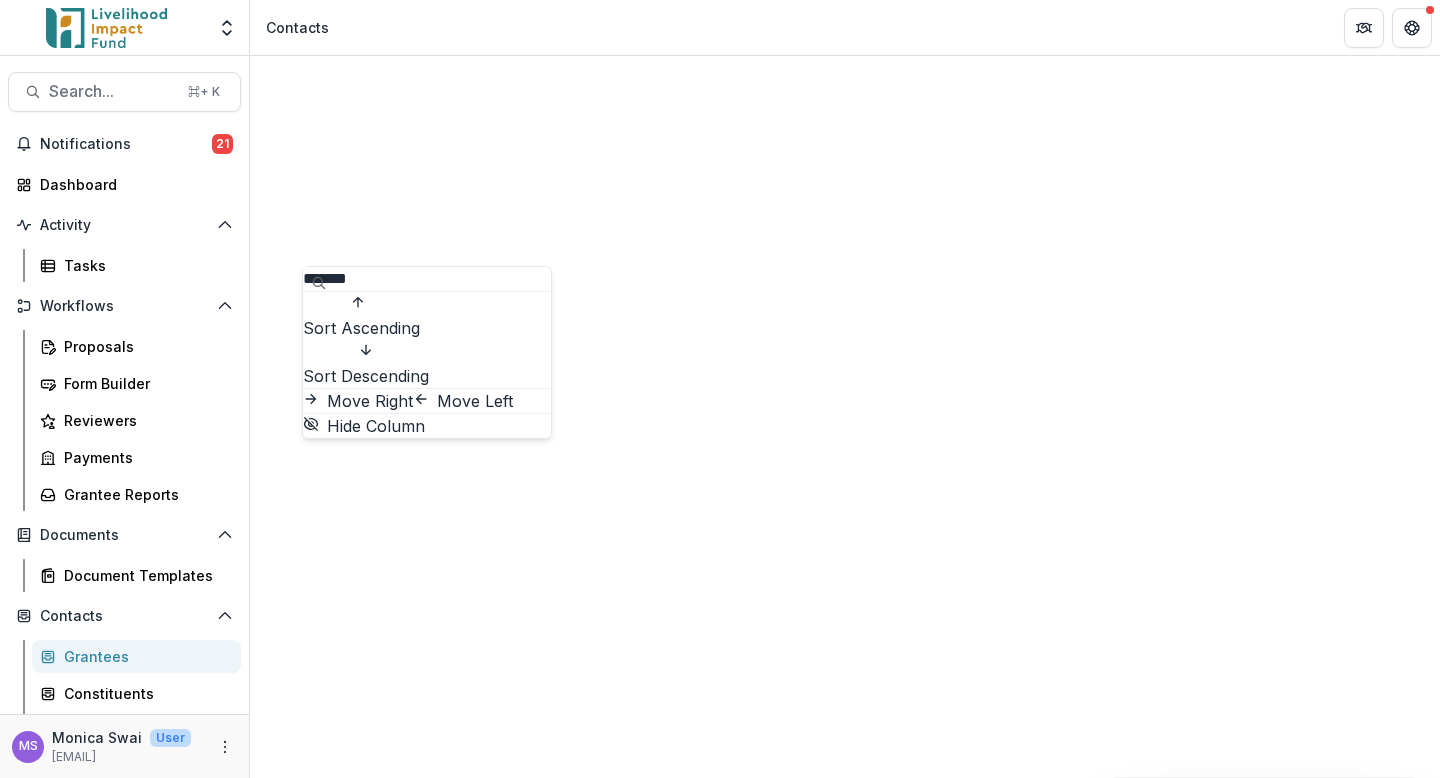 click on "*******" at bounding box center (383, 279) 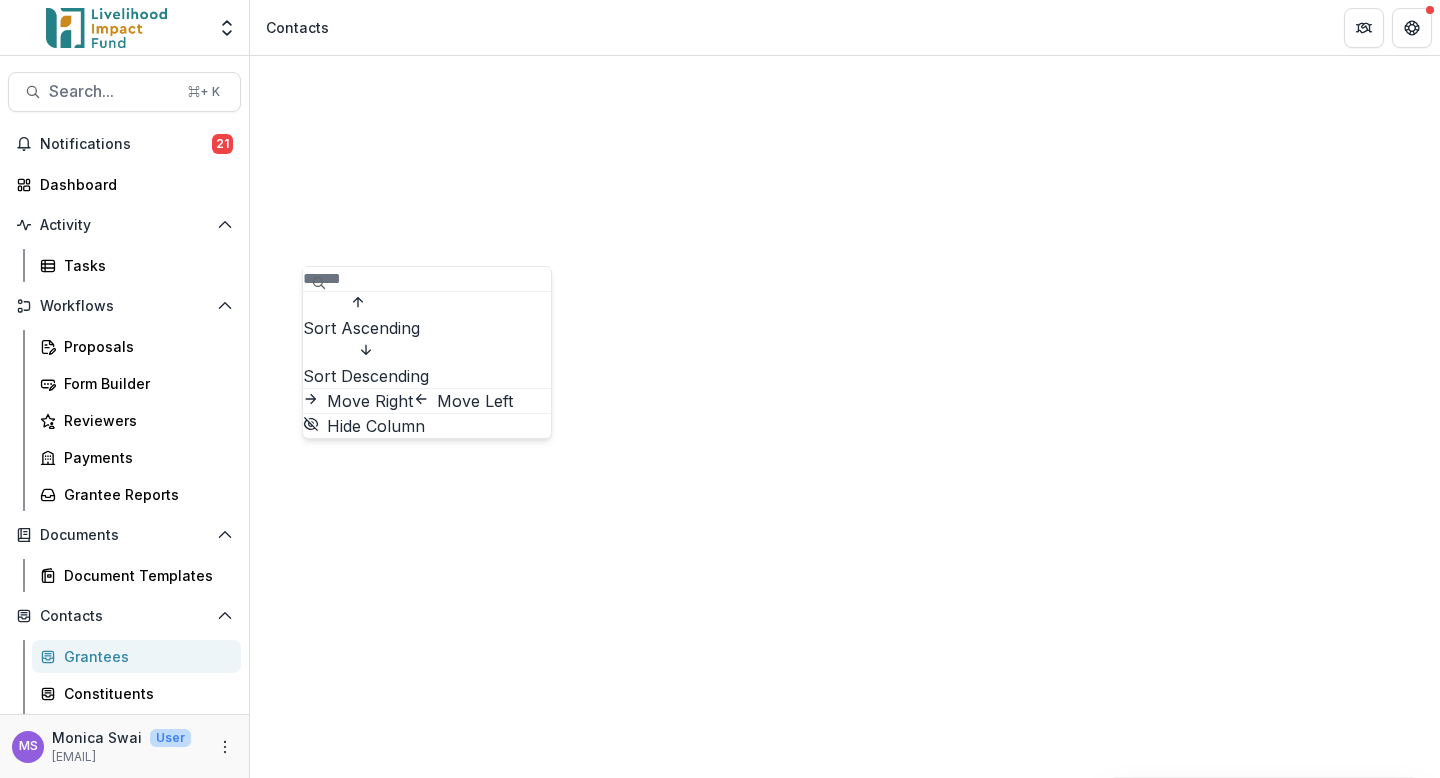 type 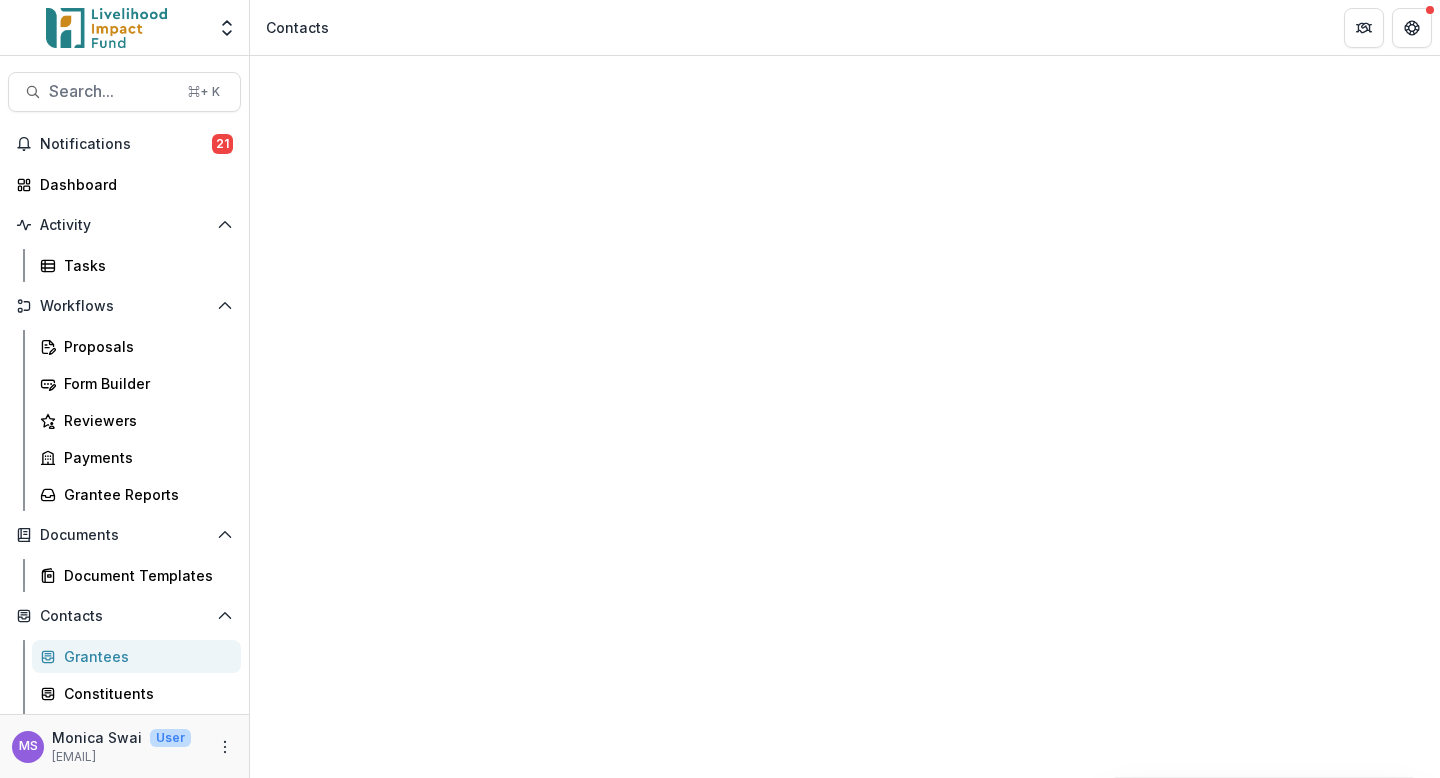 click on "Contacts" at bounding box center (845, 663) 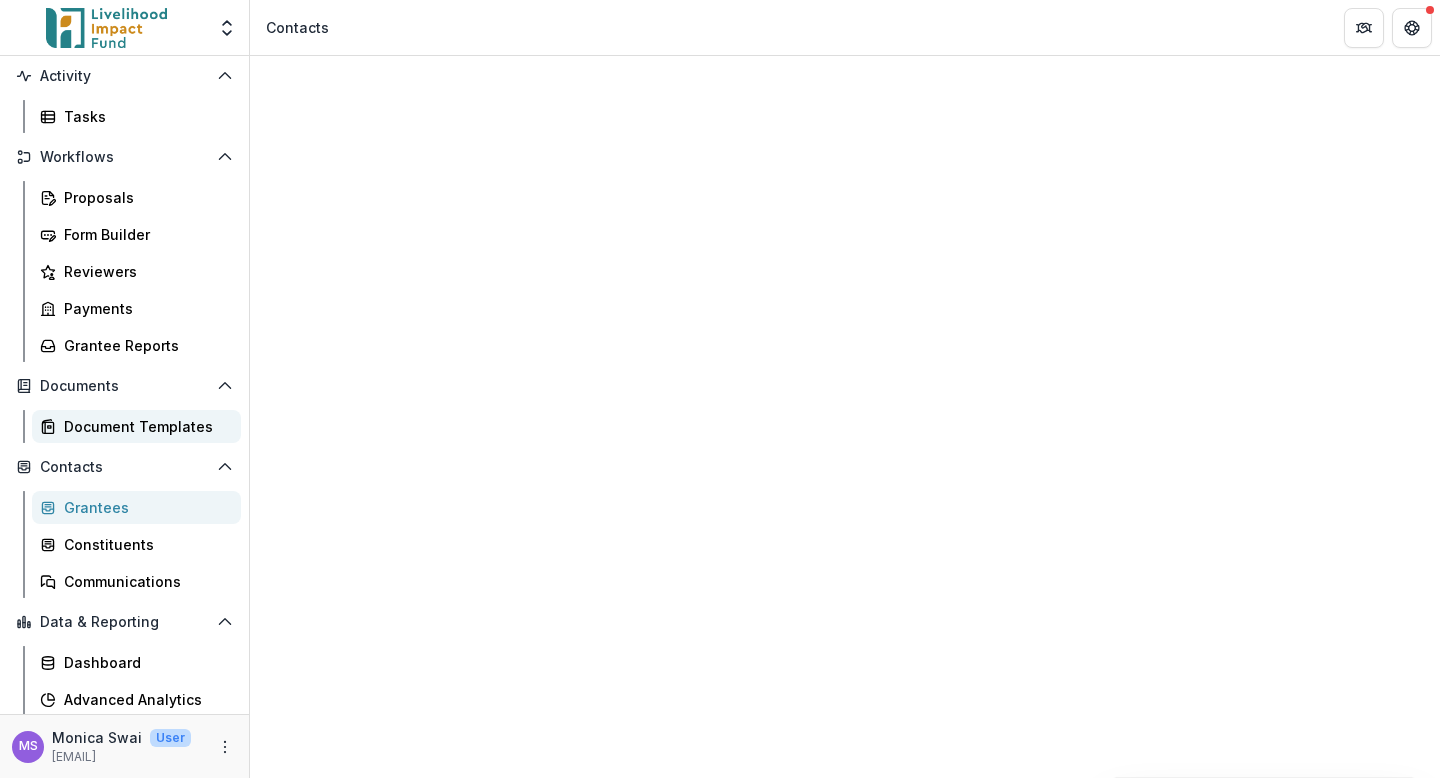 scroll, scrollTop: 188, scrollLeft: 0, axis: vertical 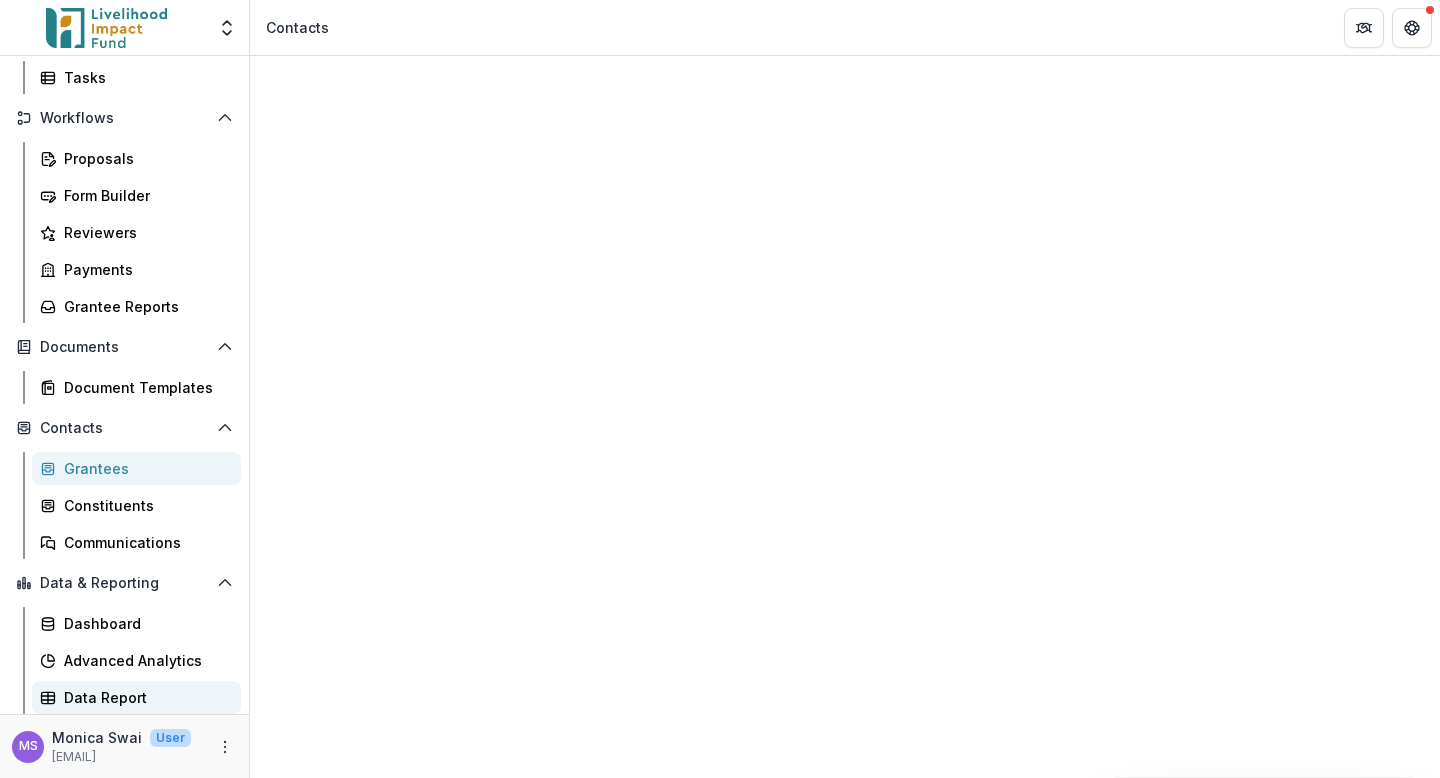 click on "Data Report" at bounding box center [144, 697] 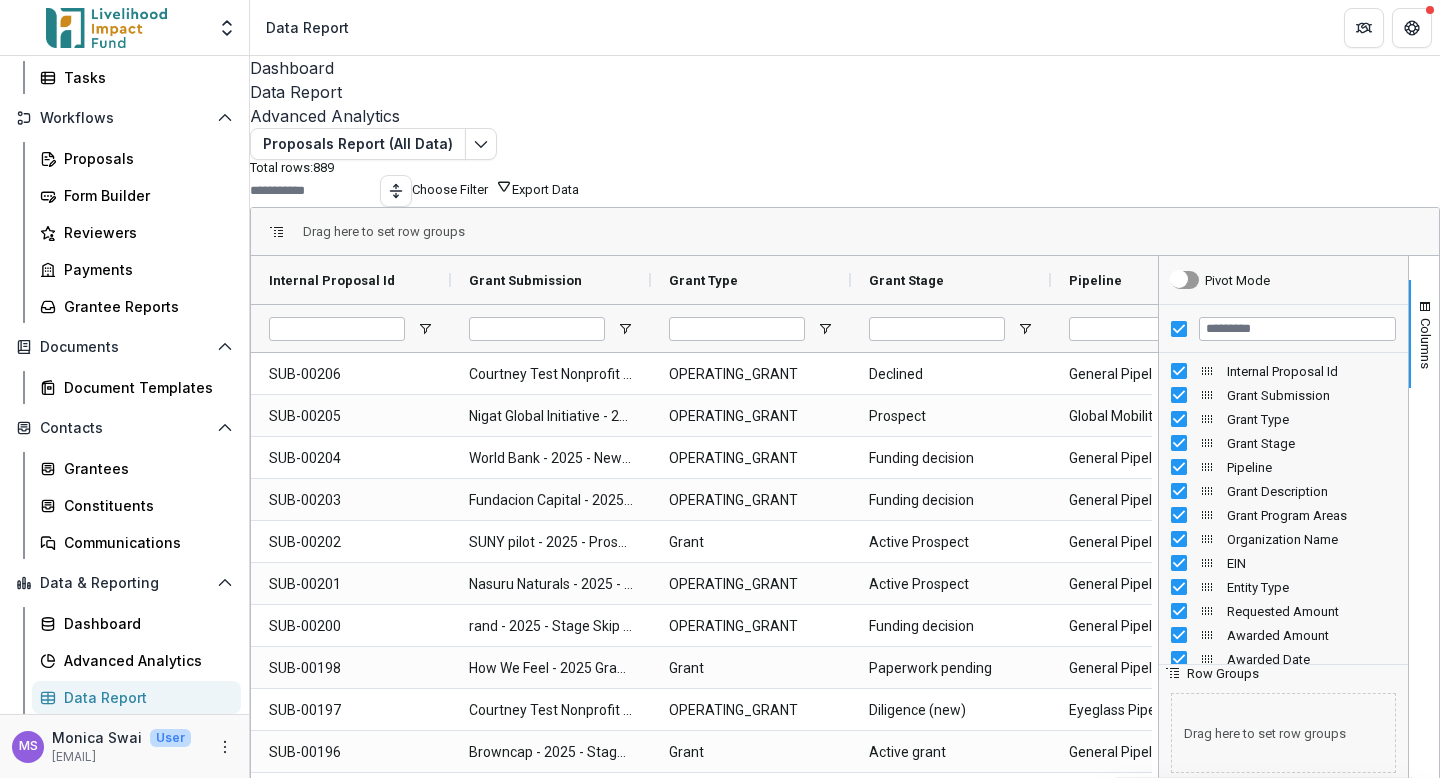 click on "Total rows:  889 Choose Filter Personal Filters Team Filters Temelio Filters No  personal  filters found. Add Personal Filter COMMS: Individuals at Peer funders  (All Contact List) COMMS: POC at Active Grantees  (All Contact List) DATA: Active Partners  (CRM Profile Report) DATA: Fund Lifecycle  (CRM Profile Report) DATA: Missing Info Organizational Profile  (CRM Profile Report) PARTNERS: LIF Portfolio  (CRM Profile Report) ANNUAL SURVEY  (Payments Report) FYD BOARD: Grants sent since last meeting  (Payments Report) PAYMENTS: Reconciliation  (Payments Report) REPORT: Reports due 2024  (Payments Report) TEAM UPDATES: Payments sent  (Payments Report) DATA: Active grants missing award or payment info  (Proposals Report (All Data)) DATA: Funding decisions  (Proposals Report (All Data)) DATA: Loans and Investments All Time  (Proposals Report (All Data)) DATA: Proposals Paperwork Pending  (Proposals Report (All Data)) DATA: Proposals under Diligence no start date  (Proposals Report (All Data)) GENERAL: Pipeline  (" at bounding box center (845, 183) 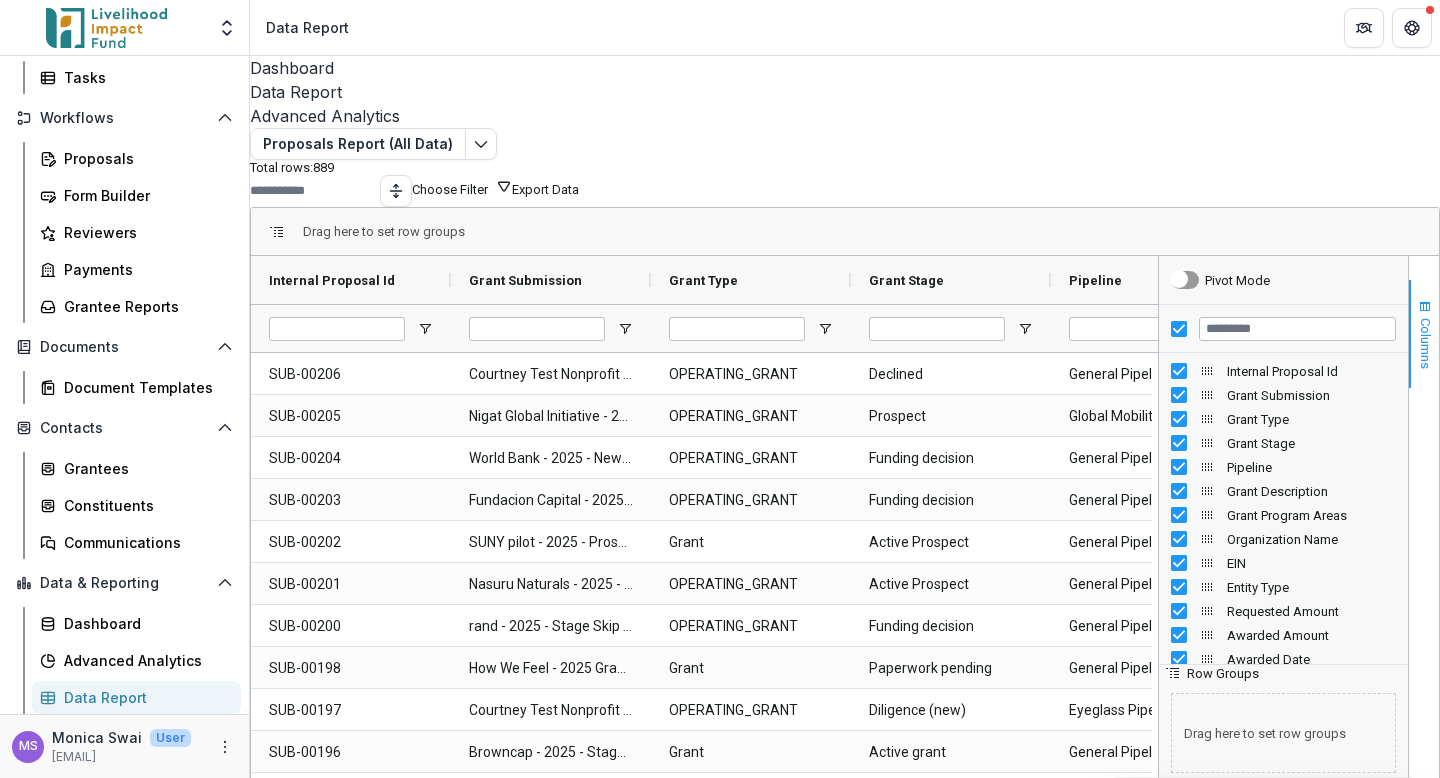click on "Columns" at bounding box center (1425, 343) 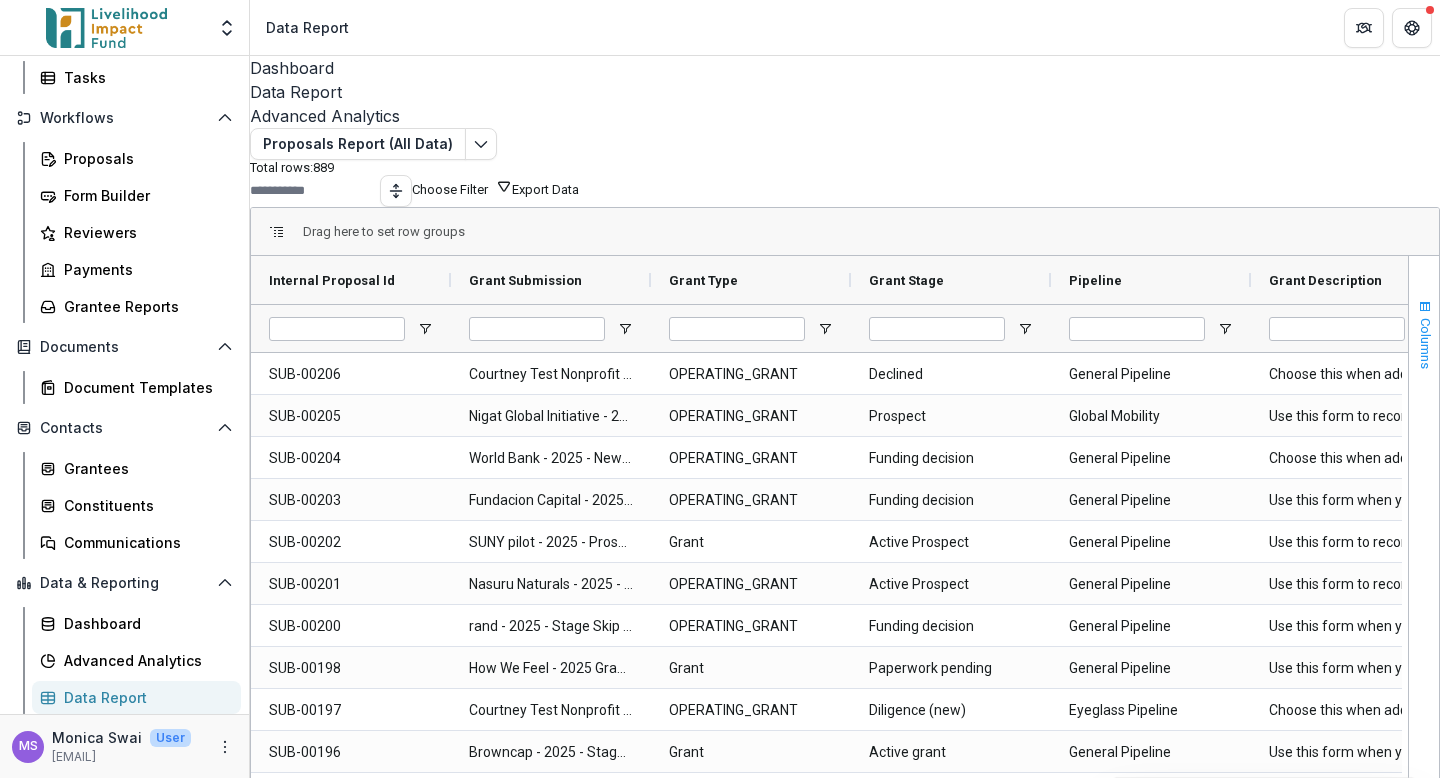 click on "Columns" at bounding box center (1425, 343) 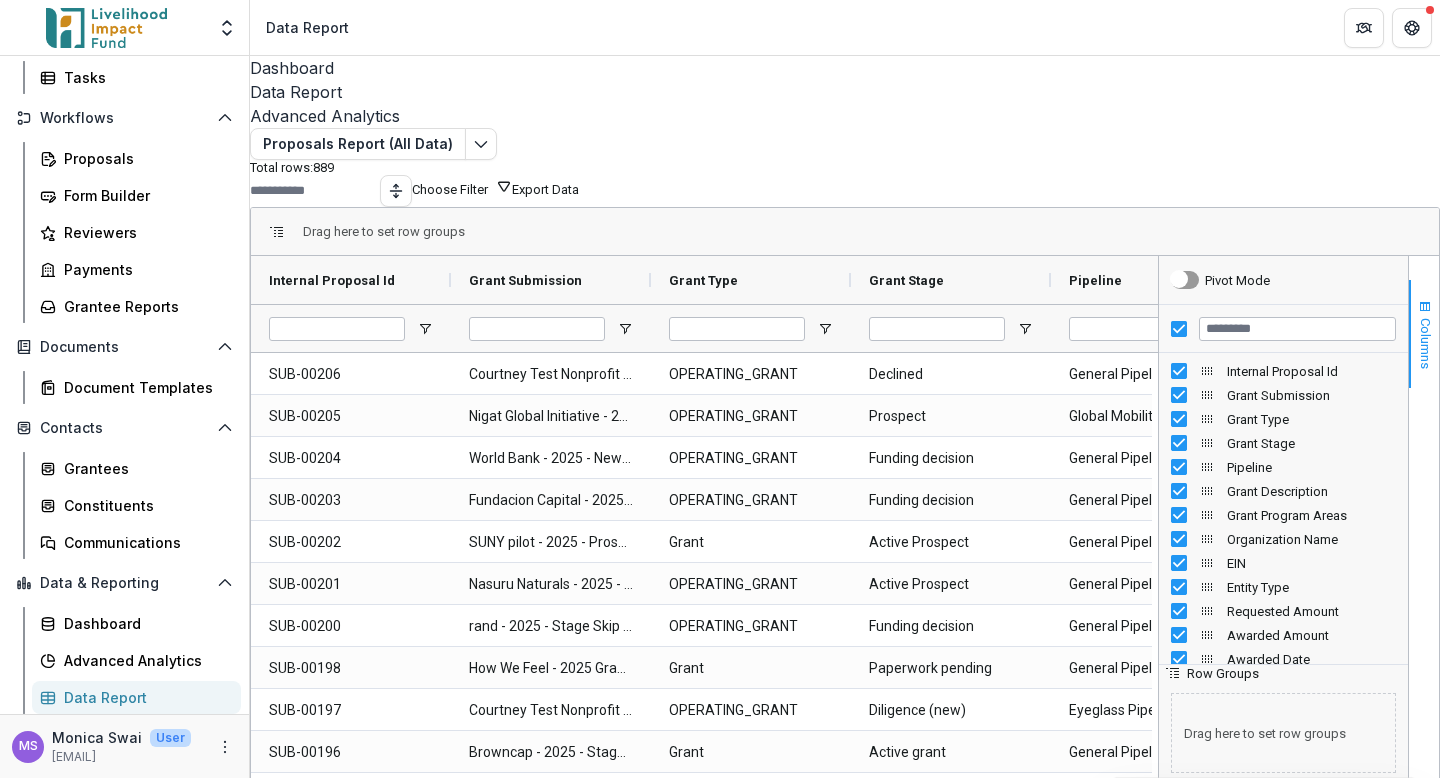click on "Columns" at bounding box center (1425, 343) 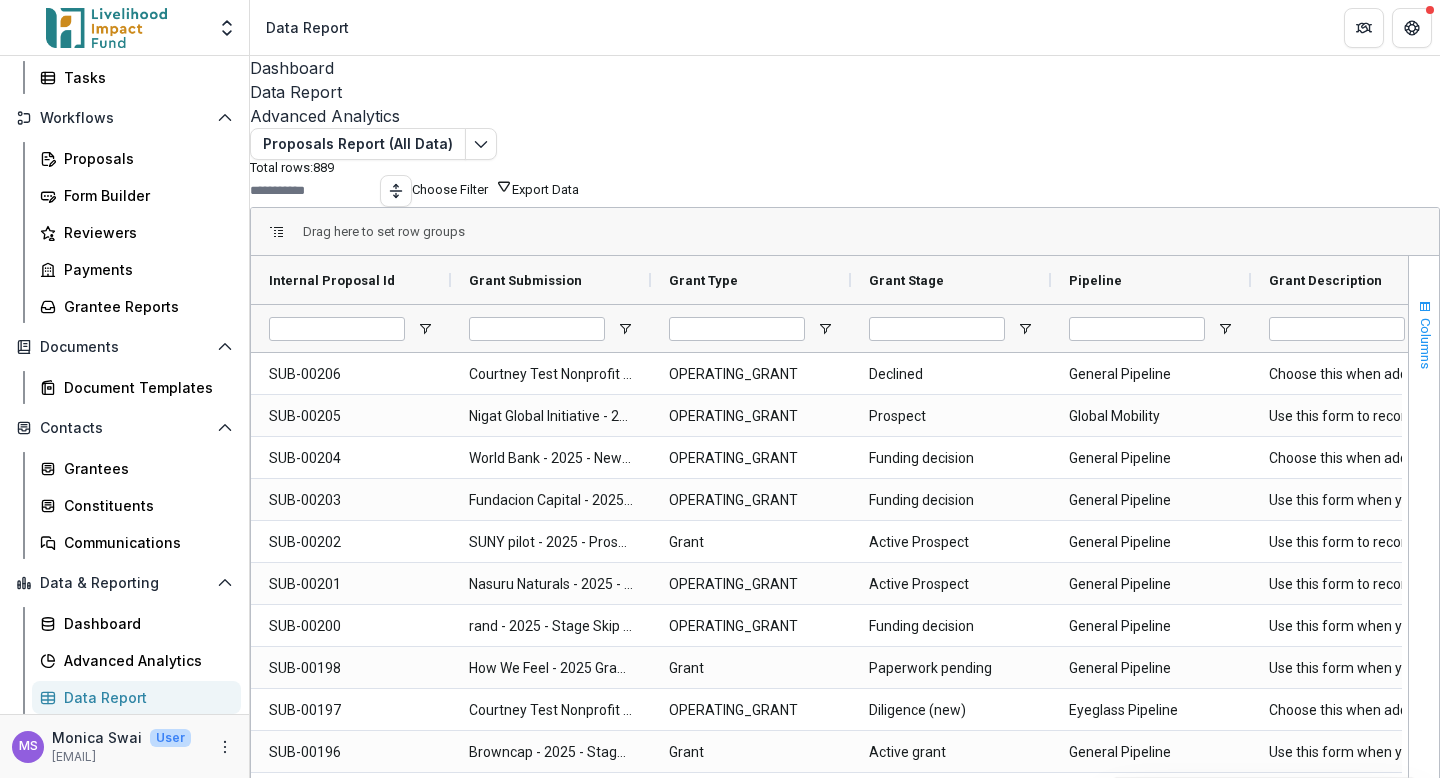 click on "Columns" at bounding box center [1425, 343] 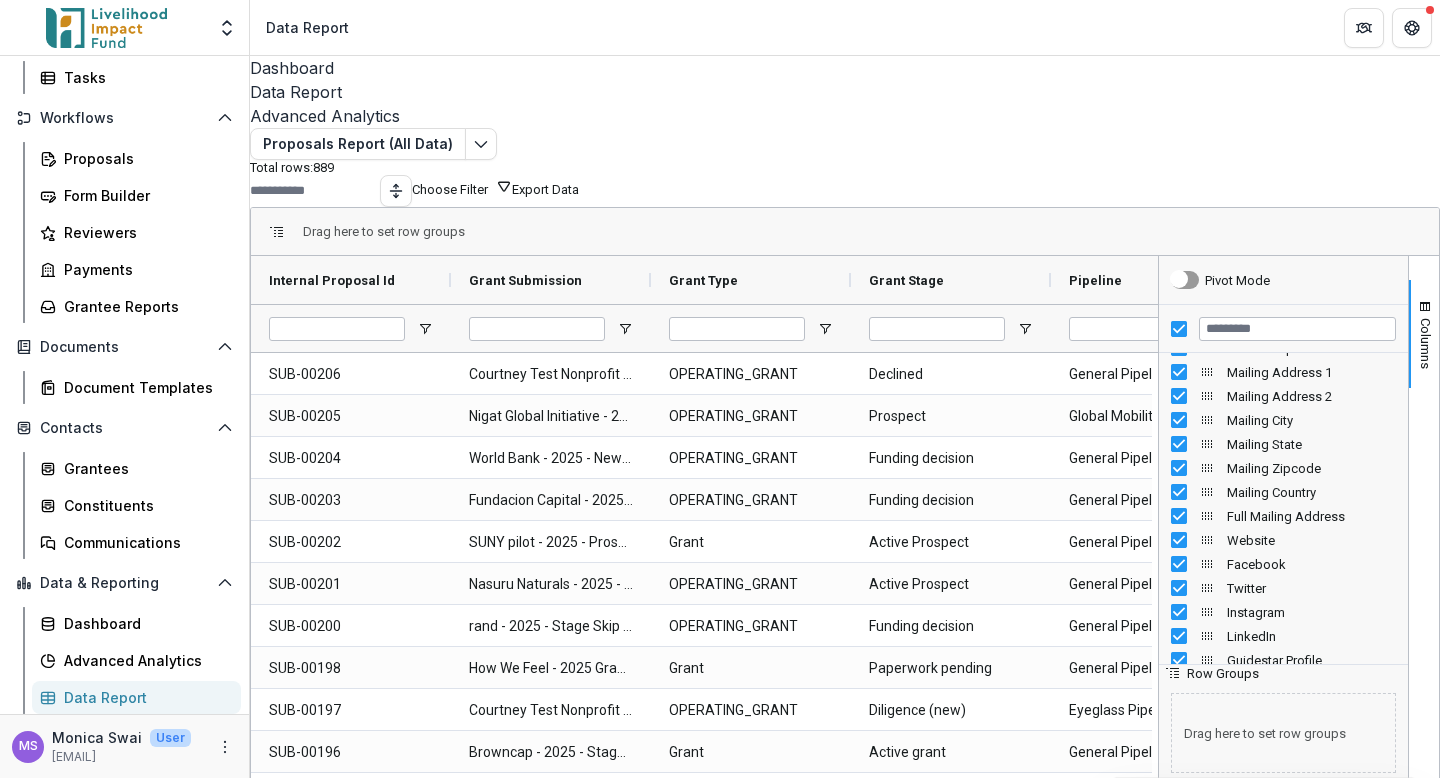 scroll, scrollTop: 984, scrollLeft: 0, axis: vertical 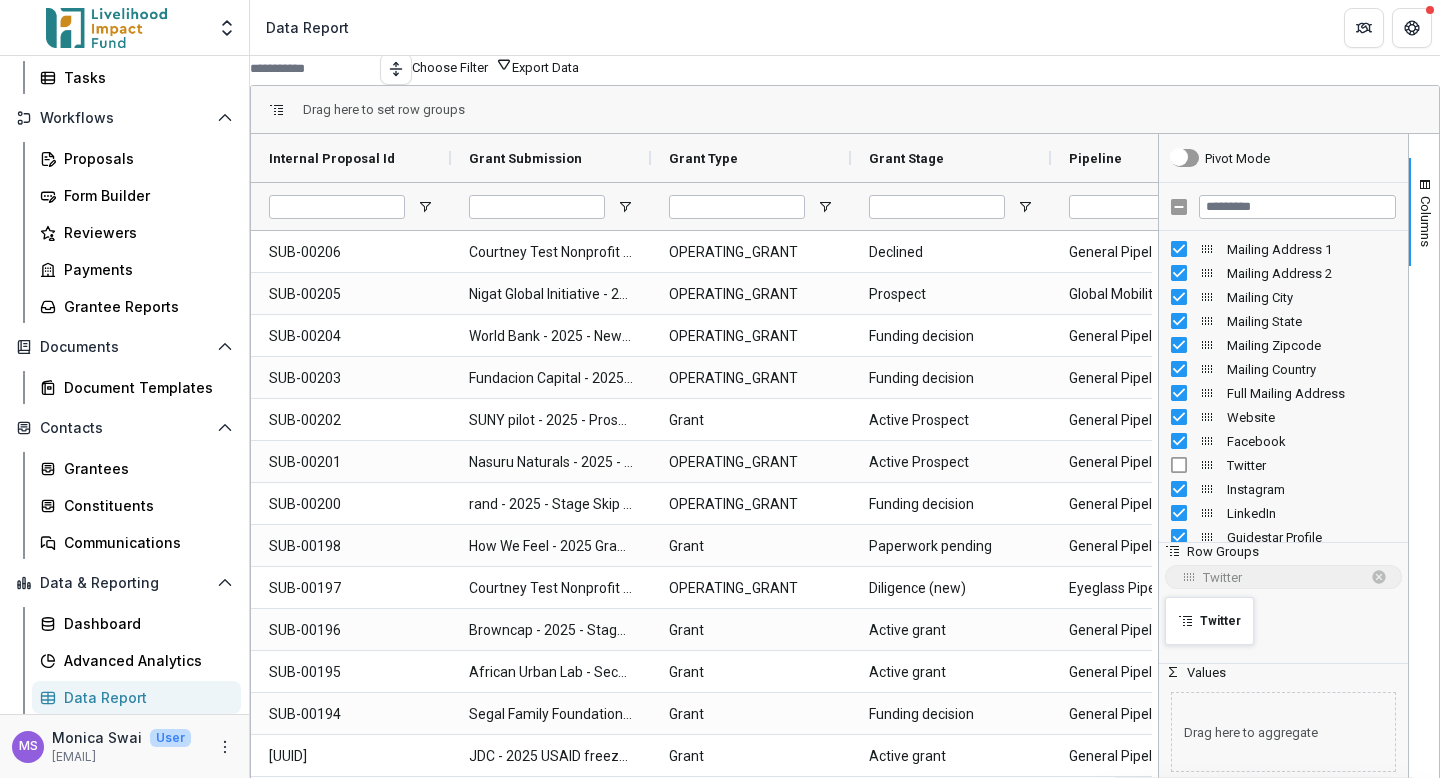 drag, startPoint x: 1181, startPoint y: 458, endPoint x: 1175, endPoint y: 609, distance: 151.11916 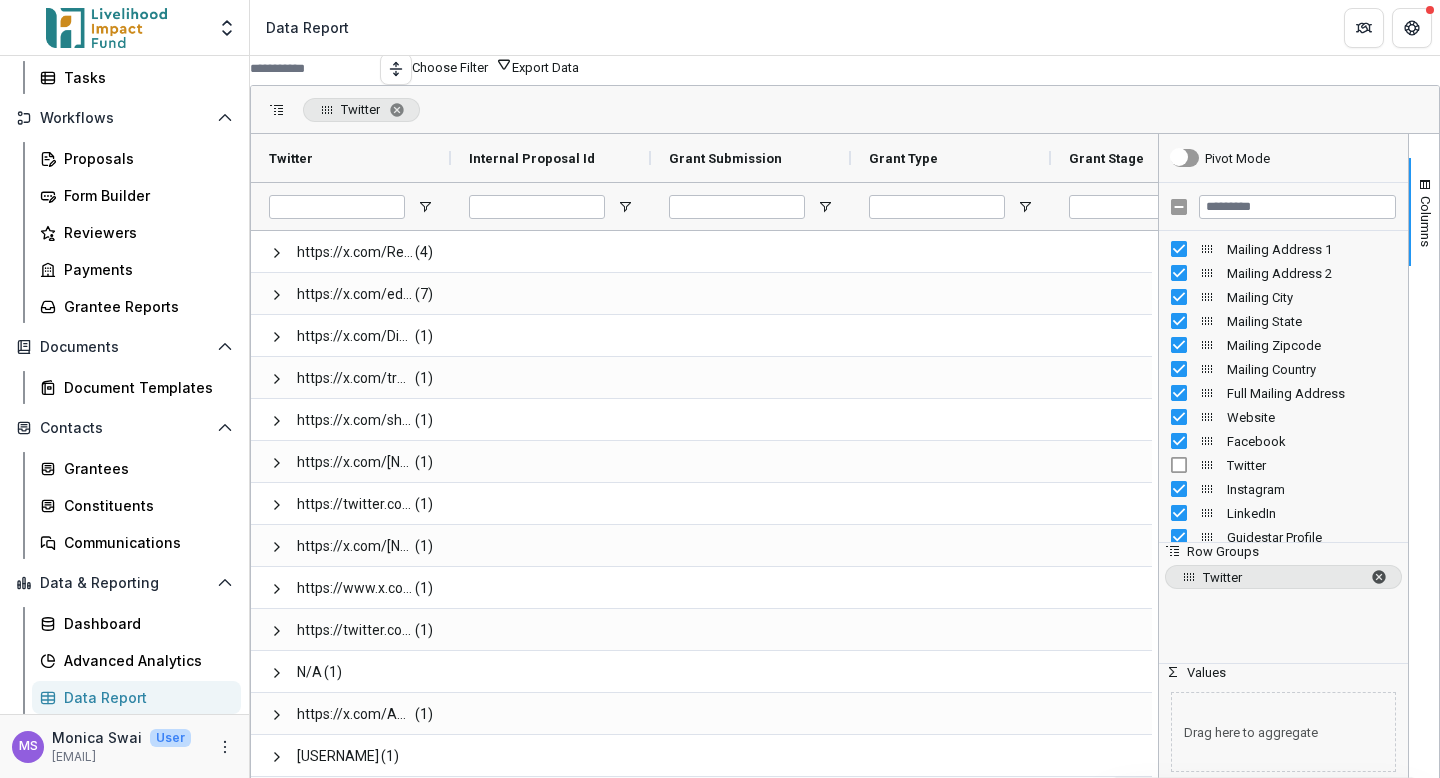 click at bounding box center (1379, 577) 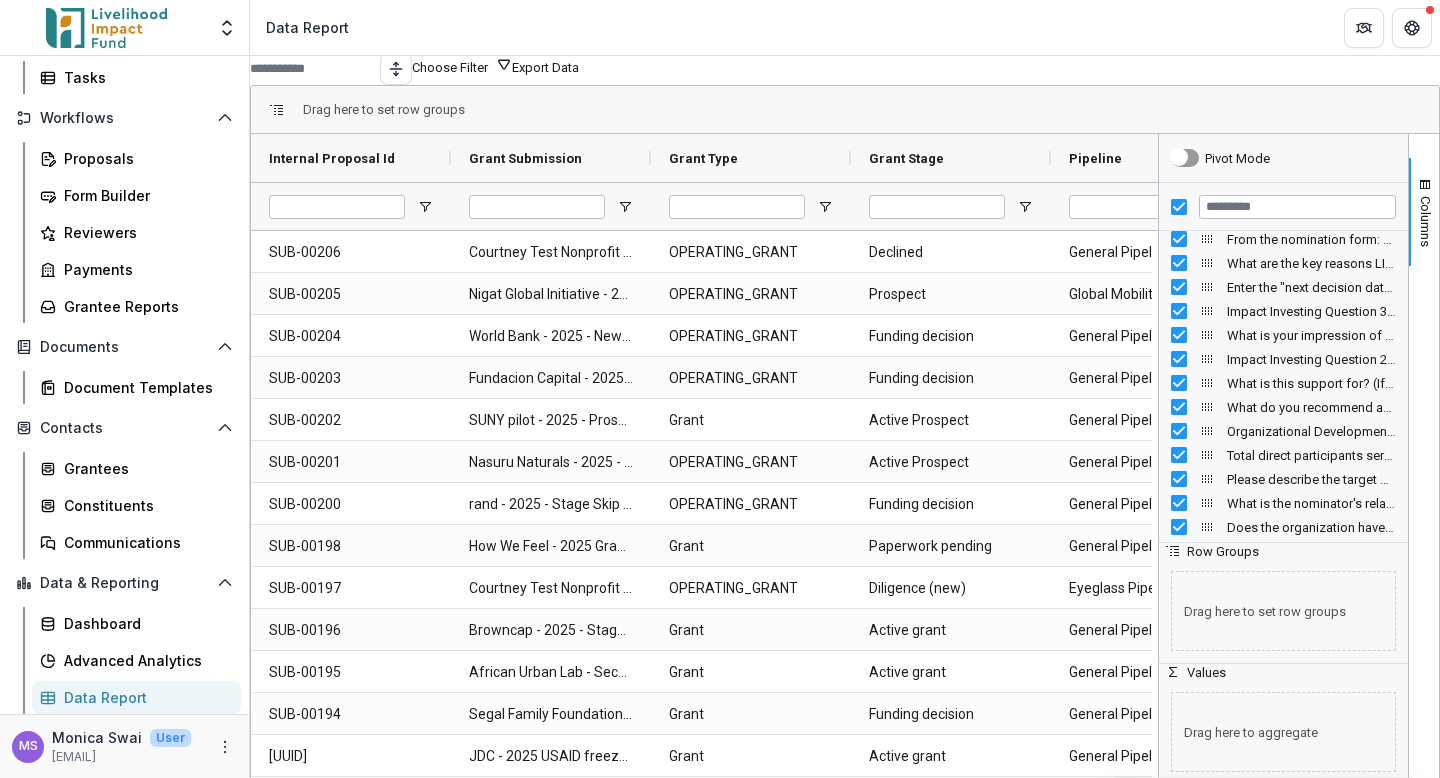scroll, scrollTop: 3302, scrollLeft: 0, axis: vertical 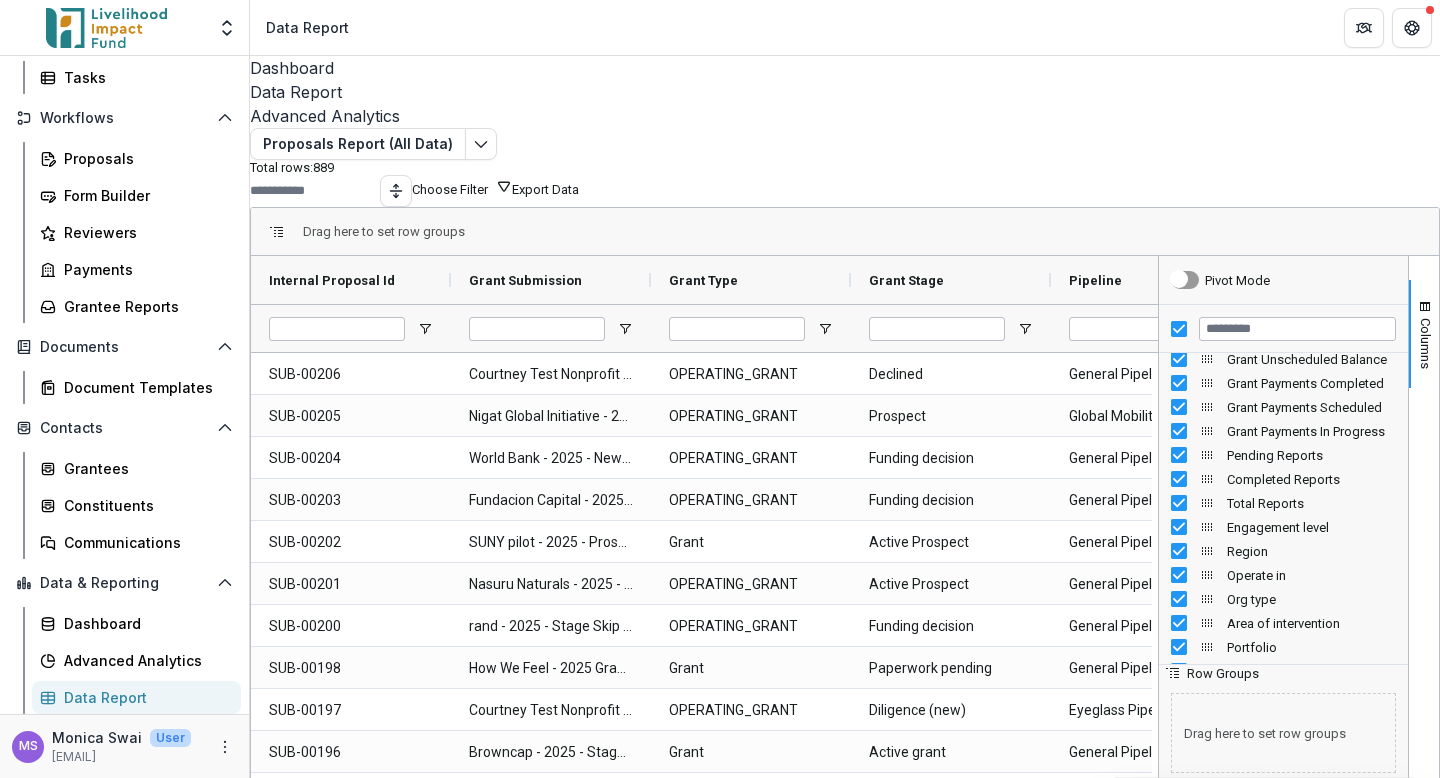 click on "Proposals Report (All Data) Total rows:  889 Choose Filter Personal Filters Team Filters Temelio Filters No  personal  filters found. Add Personal Filter COMMS: Individuals at Peer funders  (All Contact List) COMMS: POC at Active Grantees  (All Contact List) DATA: Active Partners  (CRM Profile Report) DATA: Fund Lifecycle  (CRM Profile Report) DATA: Missing Info Organizational Profile  (CRM Profile Report) PARTNERS: LIF Portfolio  (CRM Profile Report) ANNUAL SURVEY  (Payments Report) FYD BOARD: Grants sent since last meeting  (Payments Report) PAYMENTS: Reconciliation  (Payments Report) REPORT: Reports due 2024  (Payments Report) TEAM UPDATES: Payments sent  (Payments Report) DATA: Active grants missing award or payment info  (Proposals Report (All Data)) DATA: Funding decisions  (Proposals Report (All Data)) DATA: Loans and Investments All Time  (Proposals Report (All Data)) DATA: Proposals Paperwork Pending  (Proposals Report (All Data)) DATA: Proposals under Diligence no start date GENERAL: Pipeline  ( ) )" at bounding box center (845, 494) 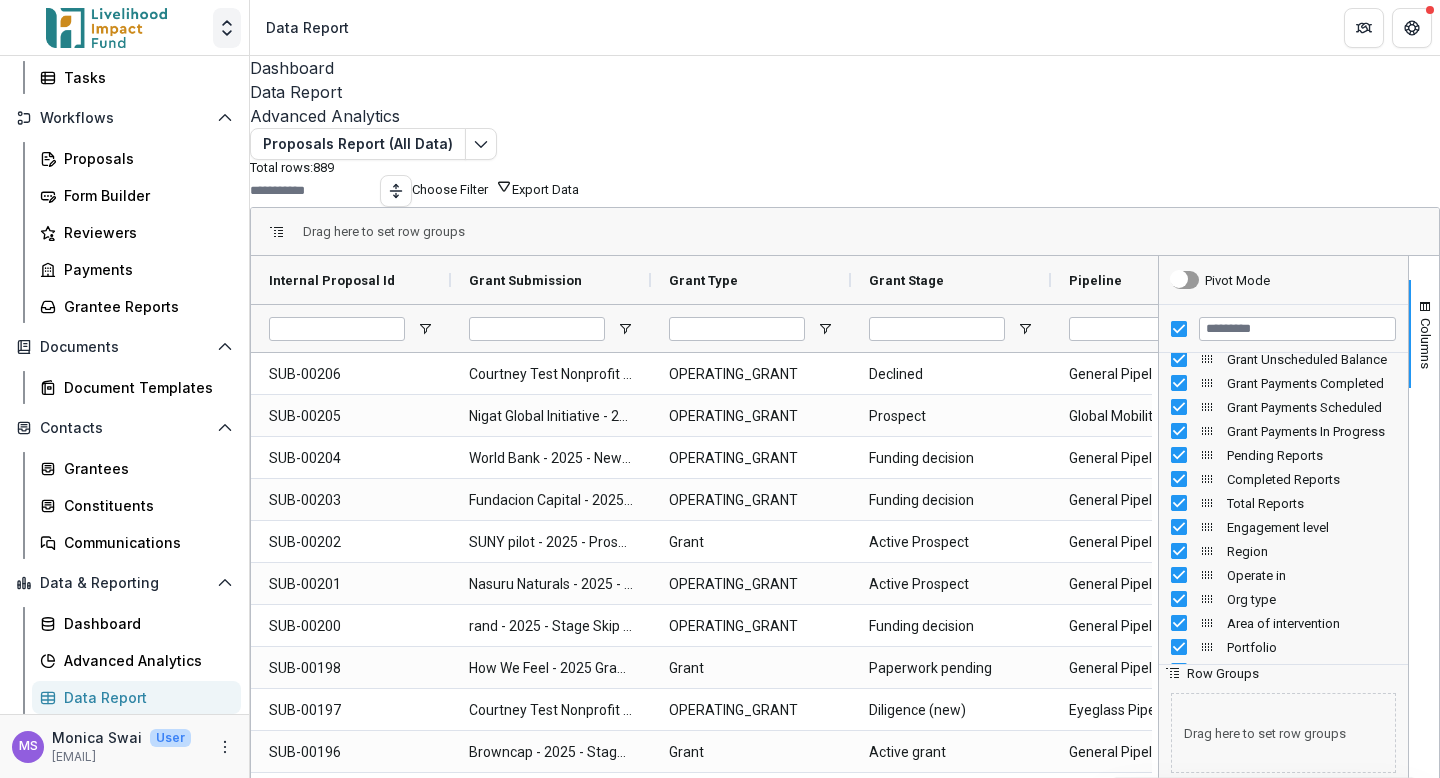 click at bounding box center [227, 28] 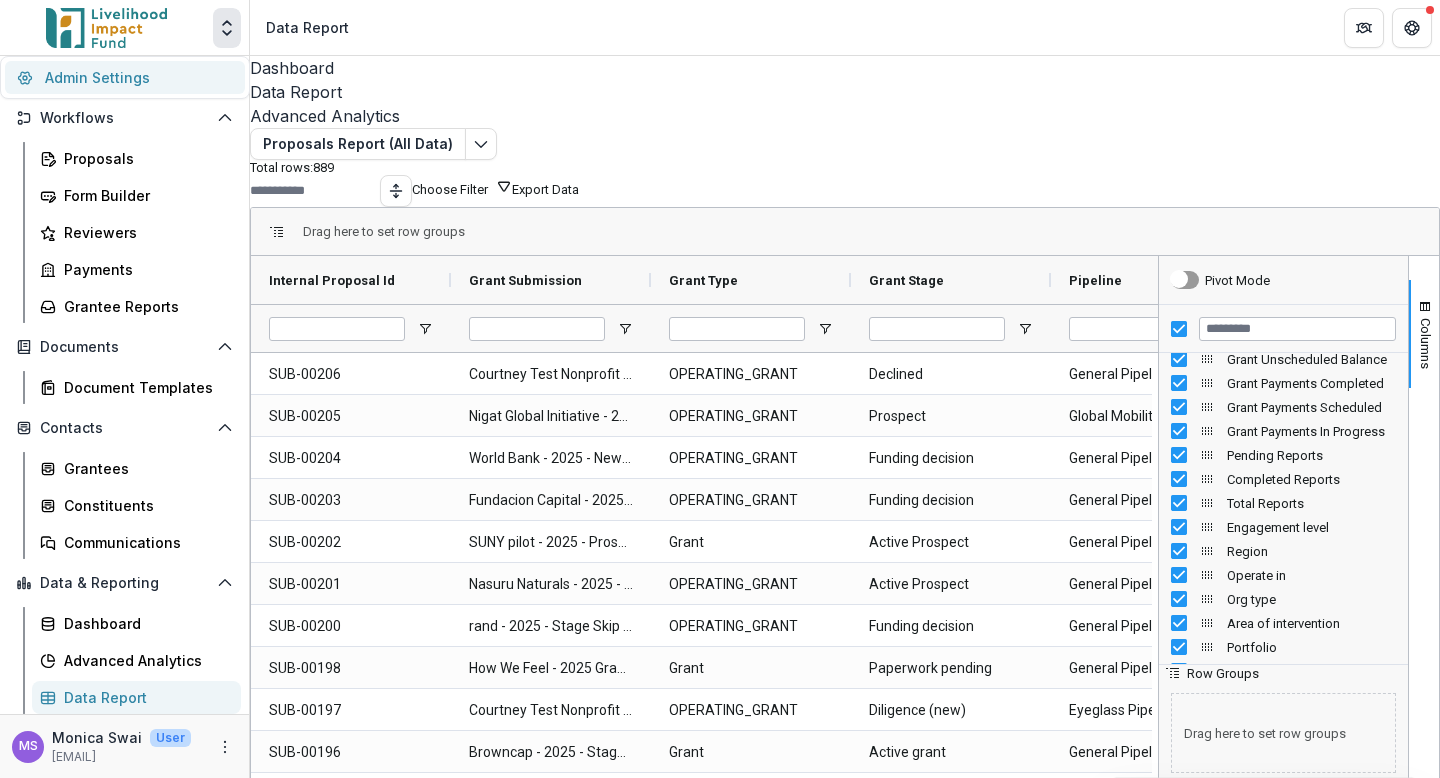 click on "Admin Settings" at bounding box center [125, 77] 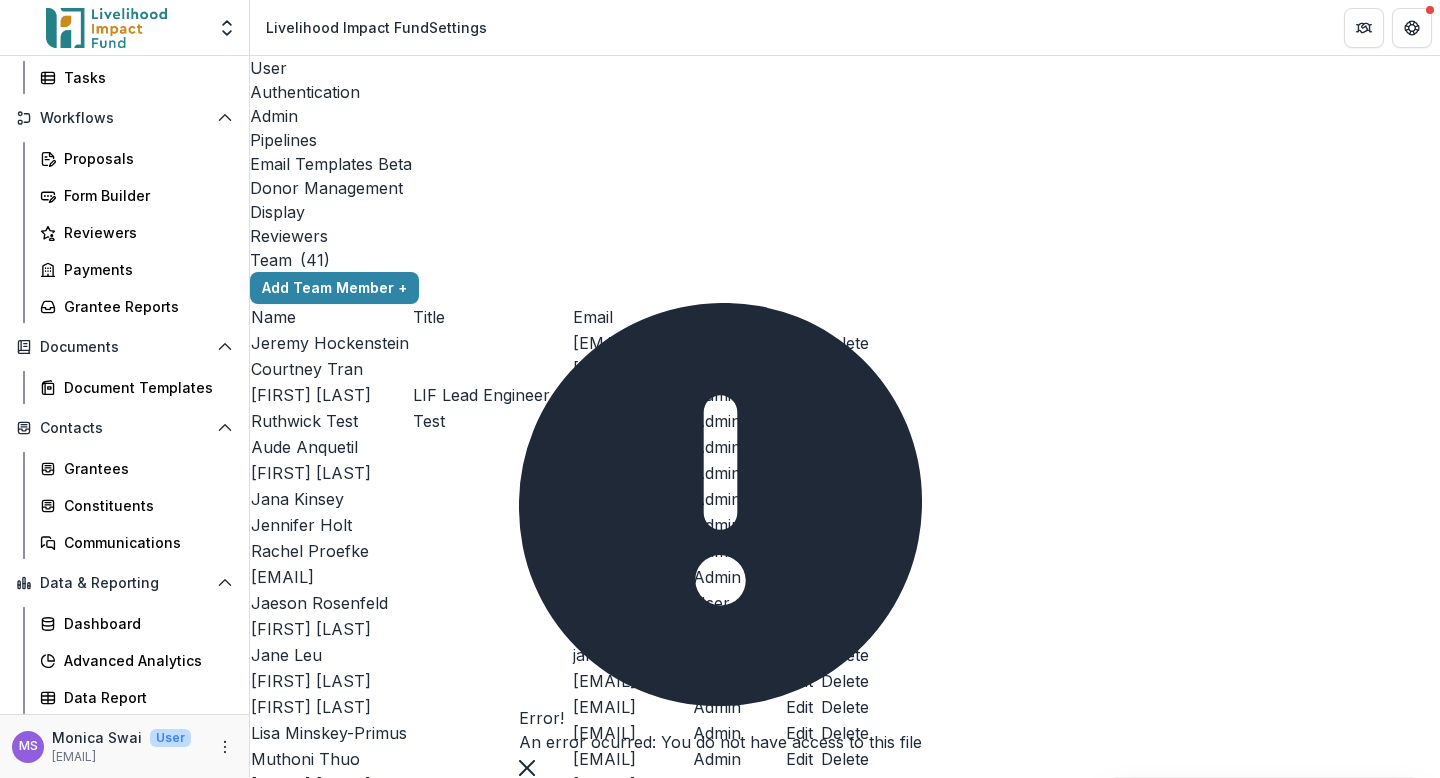 click on "Pipelines" at bounding box center (845, 140) 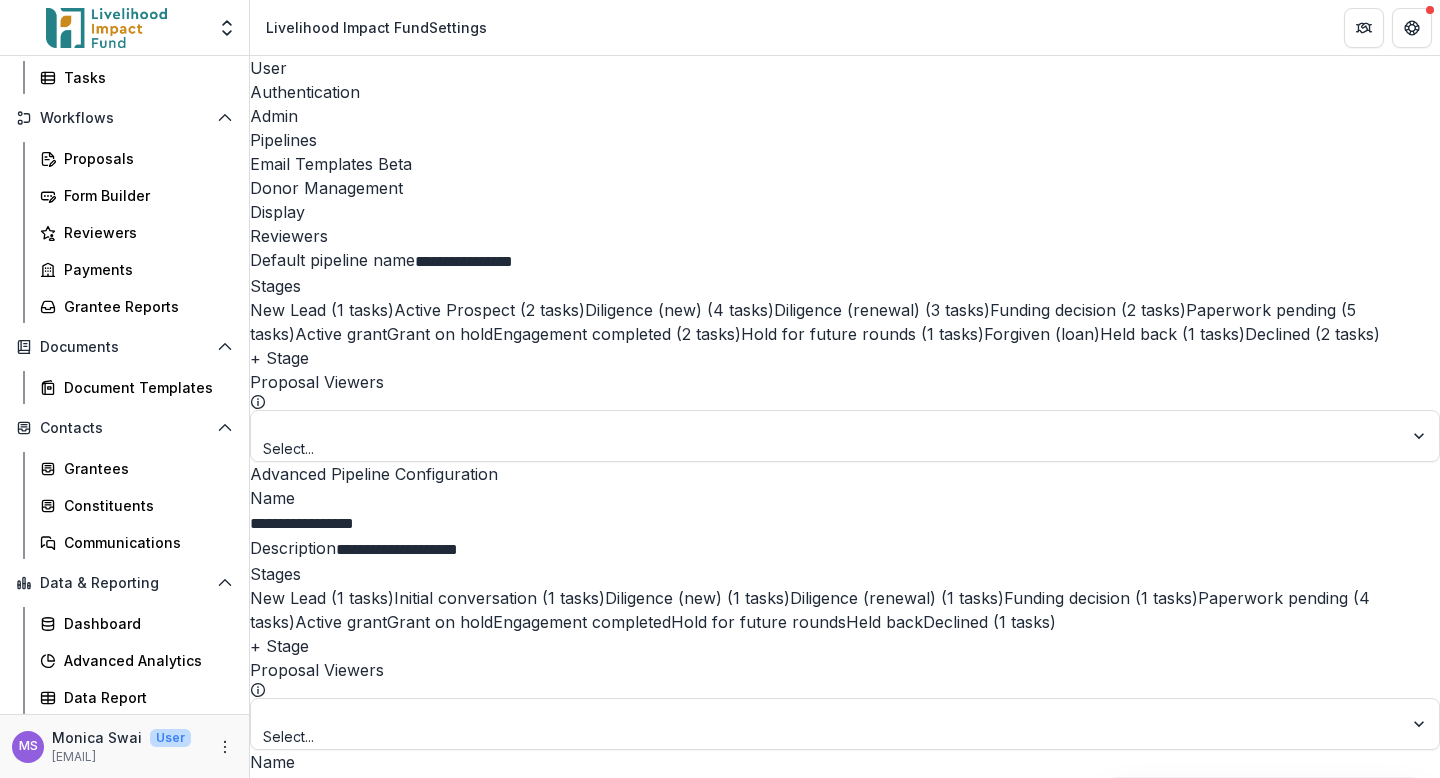 scroll, scrollTop: 1429, scrollLeft: 0, axis: vertical 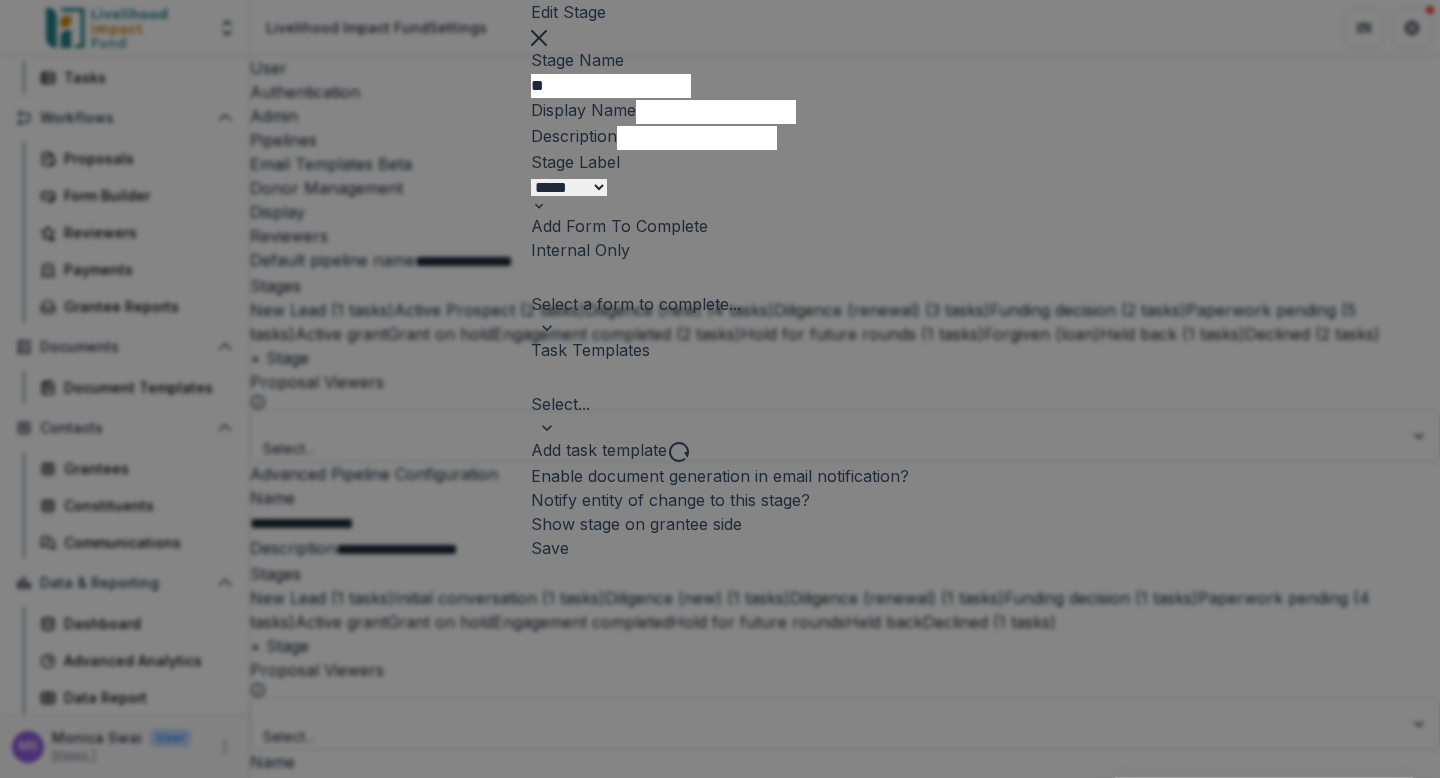 type on "*" 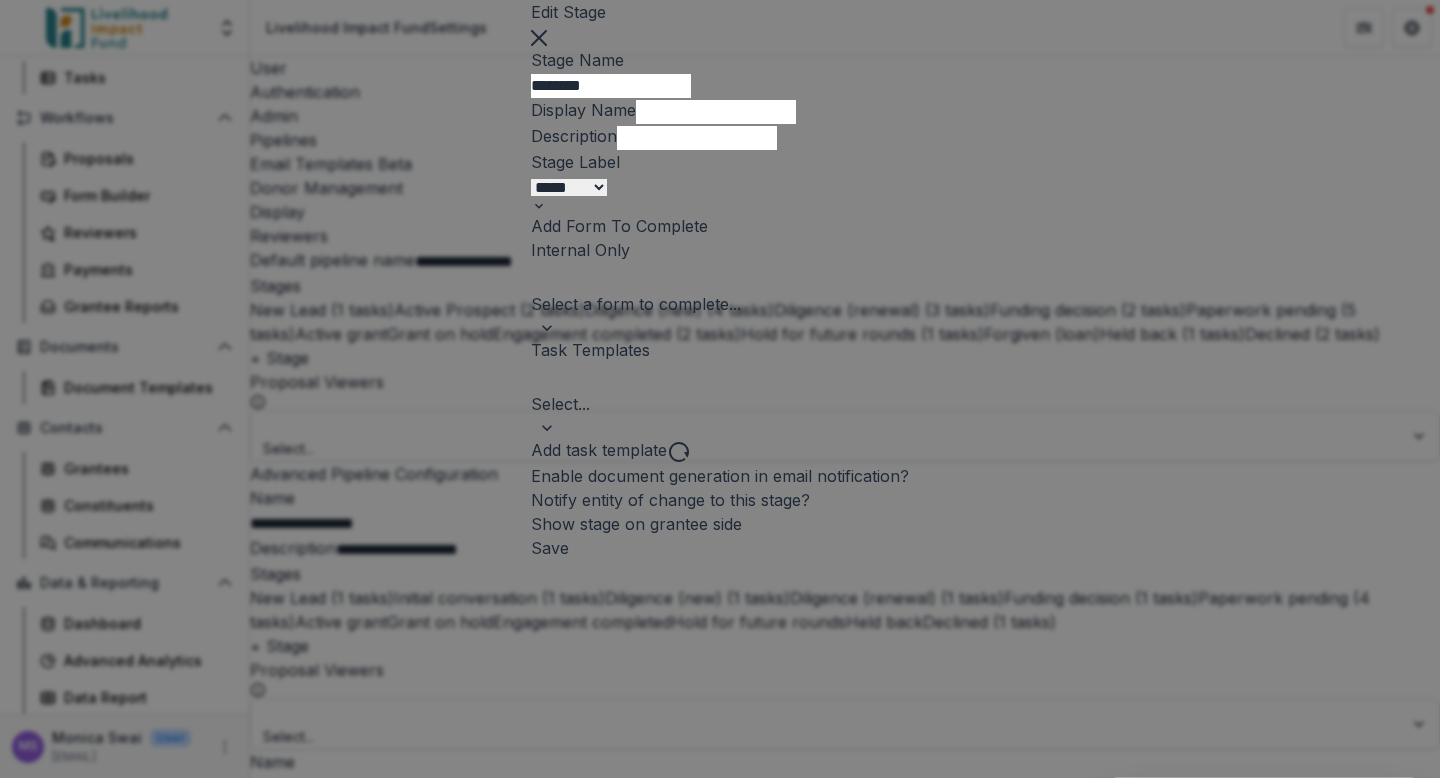 type on "********" 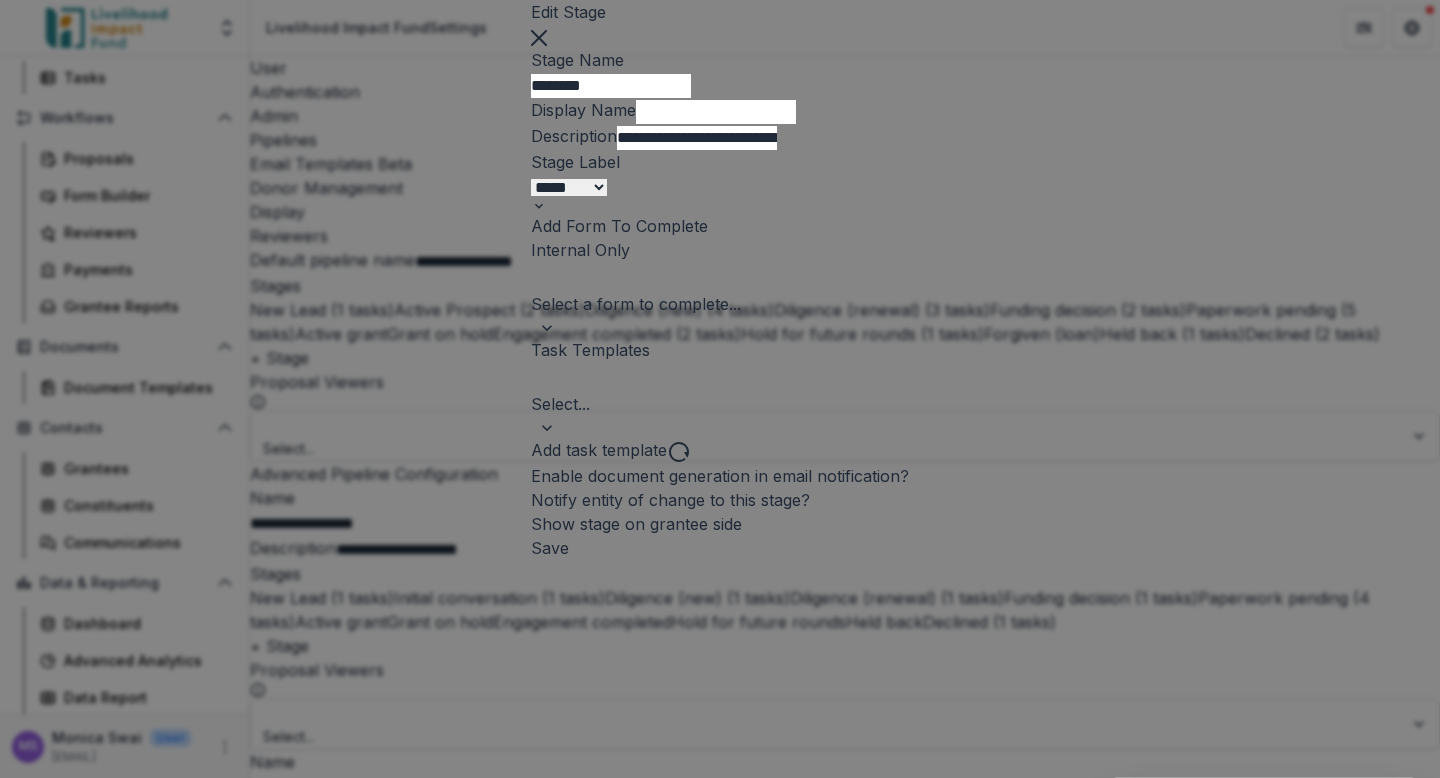 click on "**********" at bounding box center (697, 138) 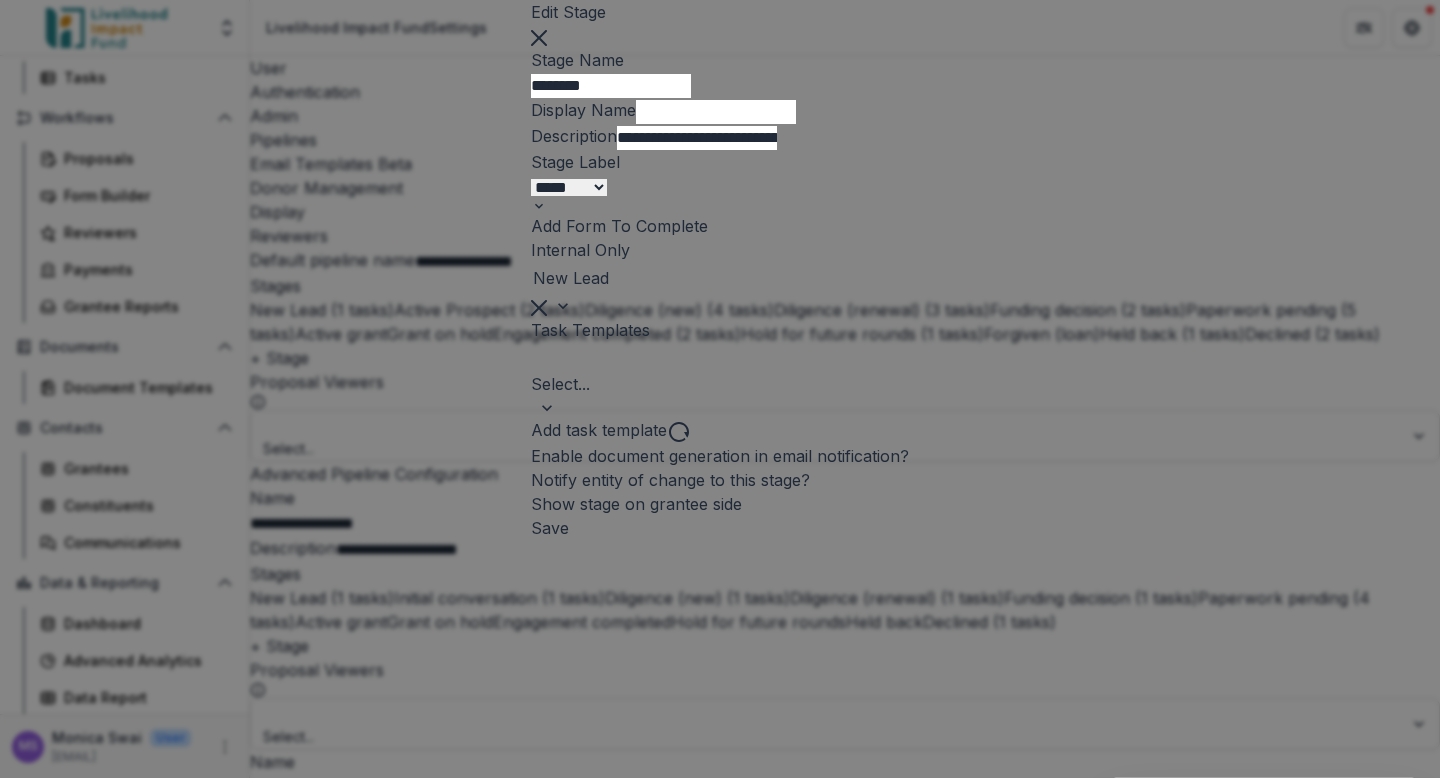 scroll, scrollTop: 181, scrollLeft: 0, axis: vertical 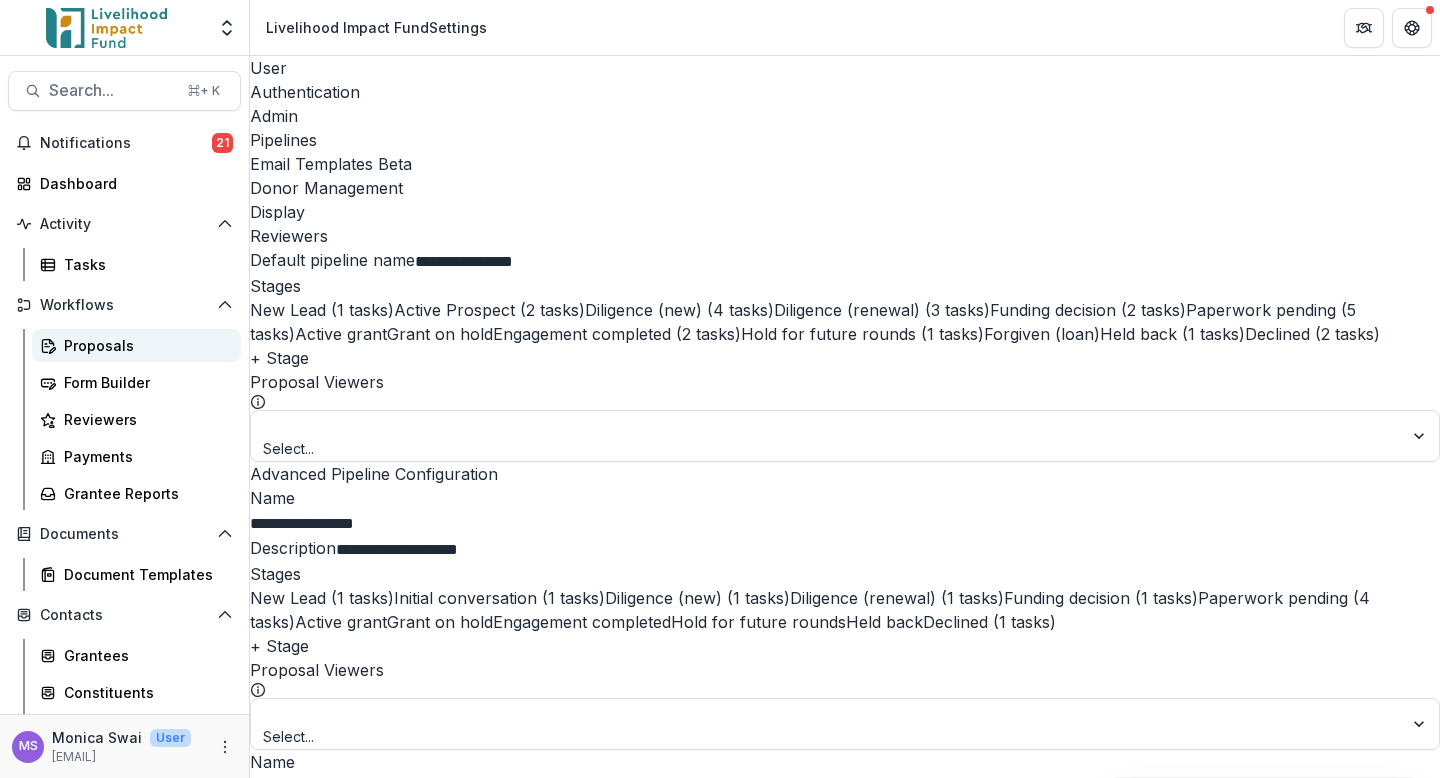 click on "Proposals" at bounding box center (144, 345) 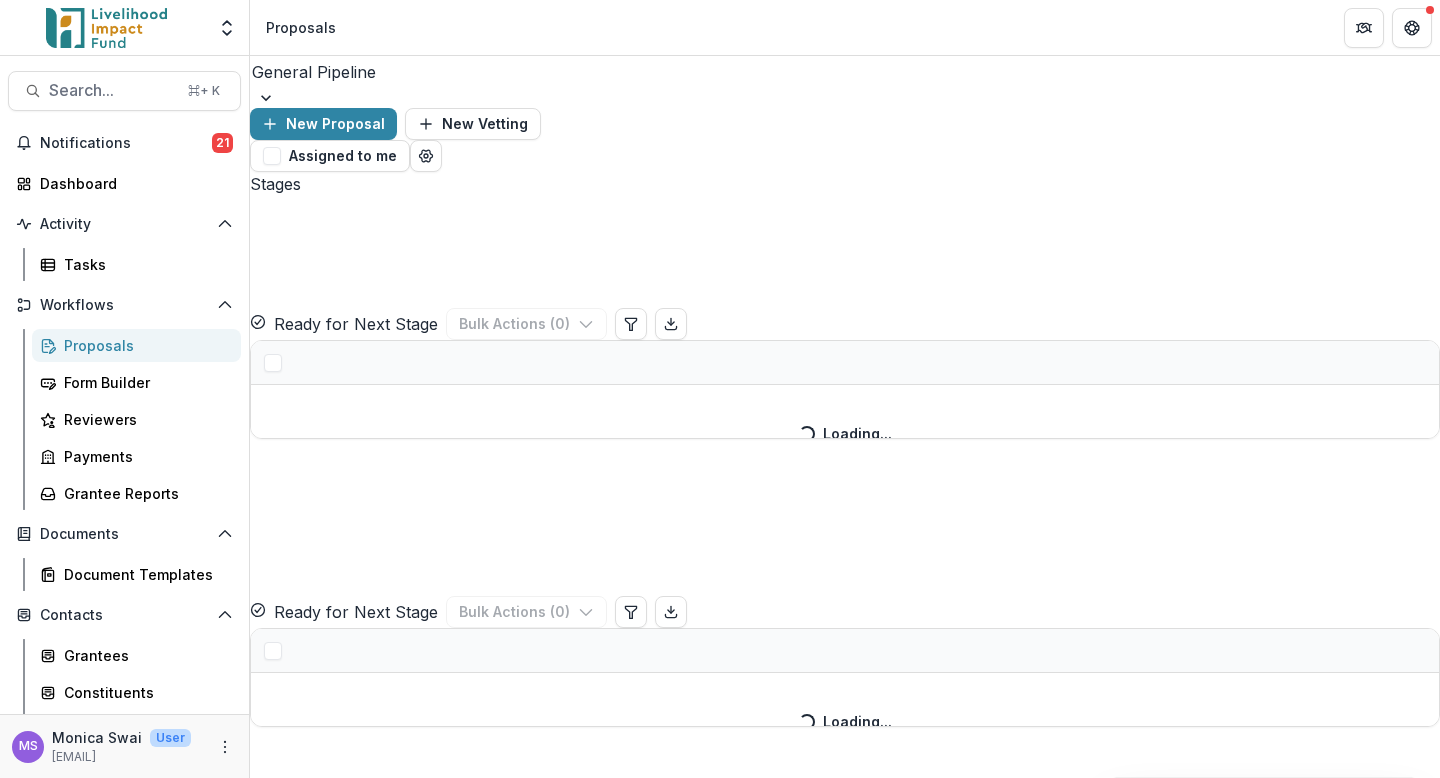 click at bounding box center (845, 98) 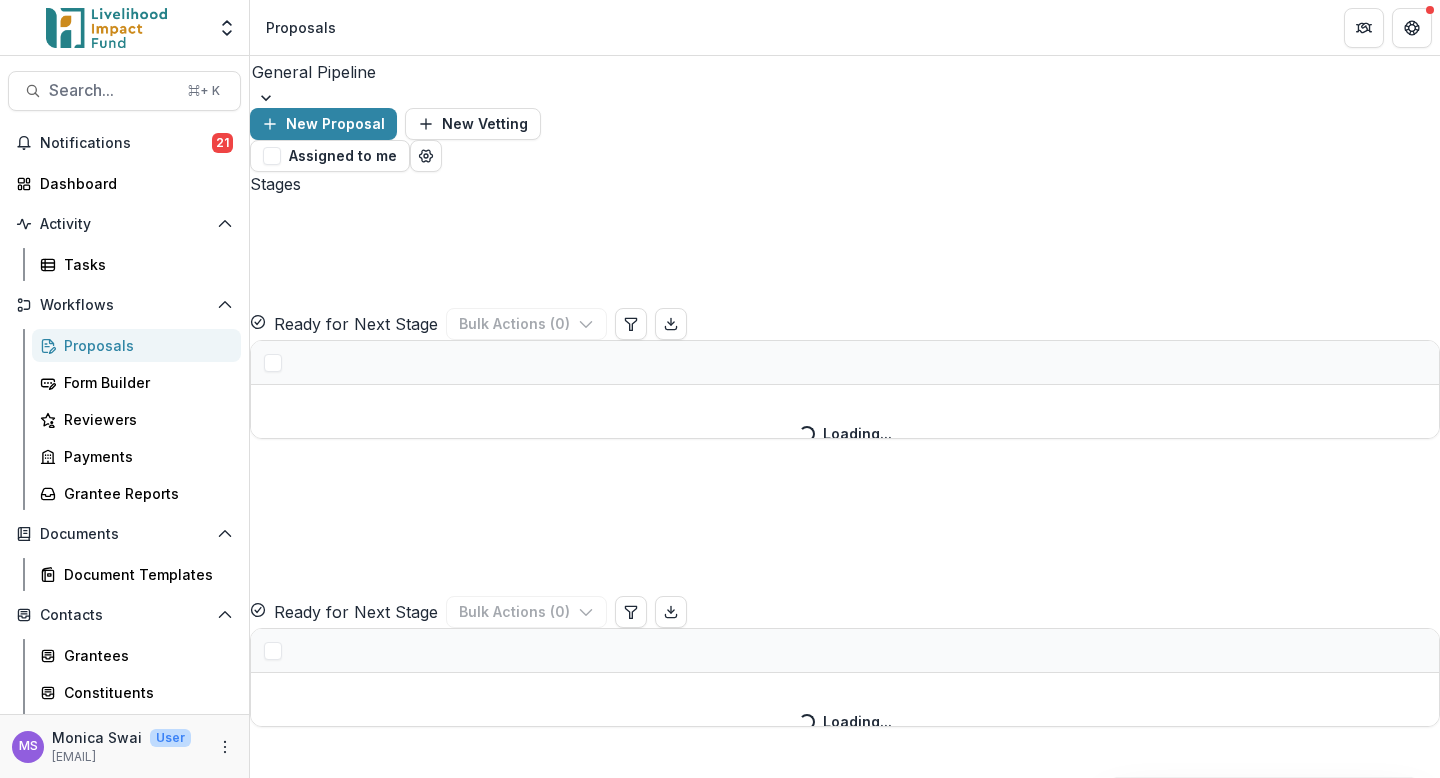 click on "Monica's Pipeline" at bounding box center [720, 910] 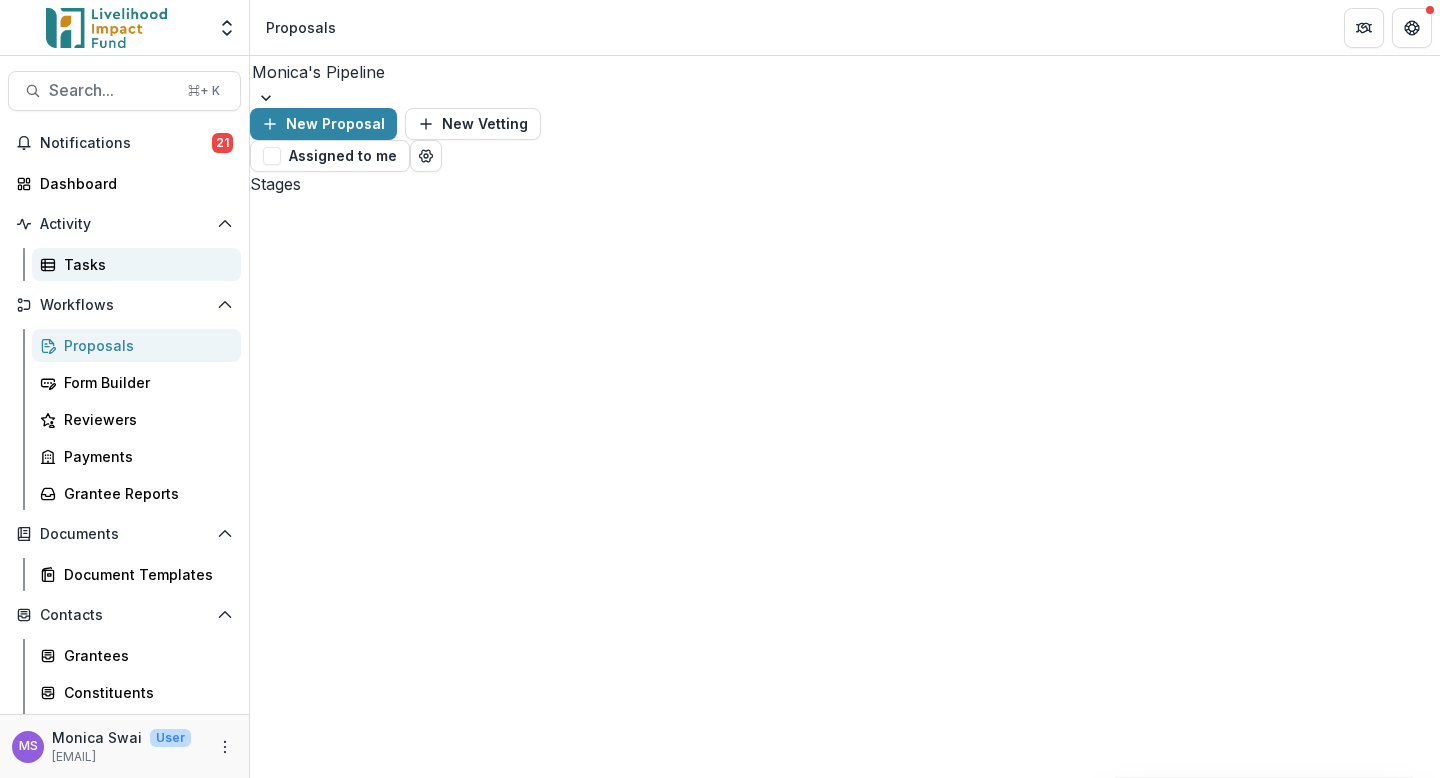 click on "Tasks" at bounding box center [144, 264] 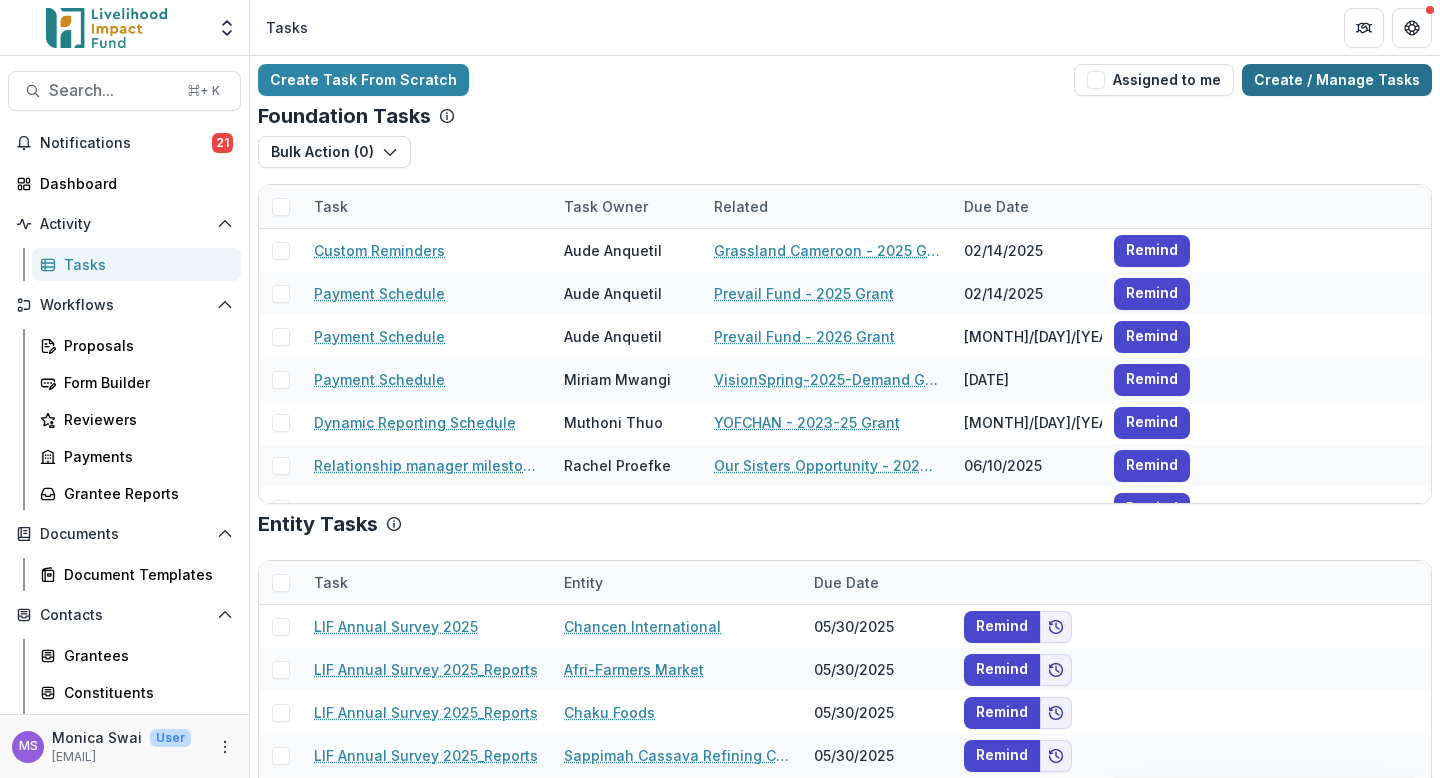 click on "Create / Manage Tasks" at bounding box center (1337, 80) 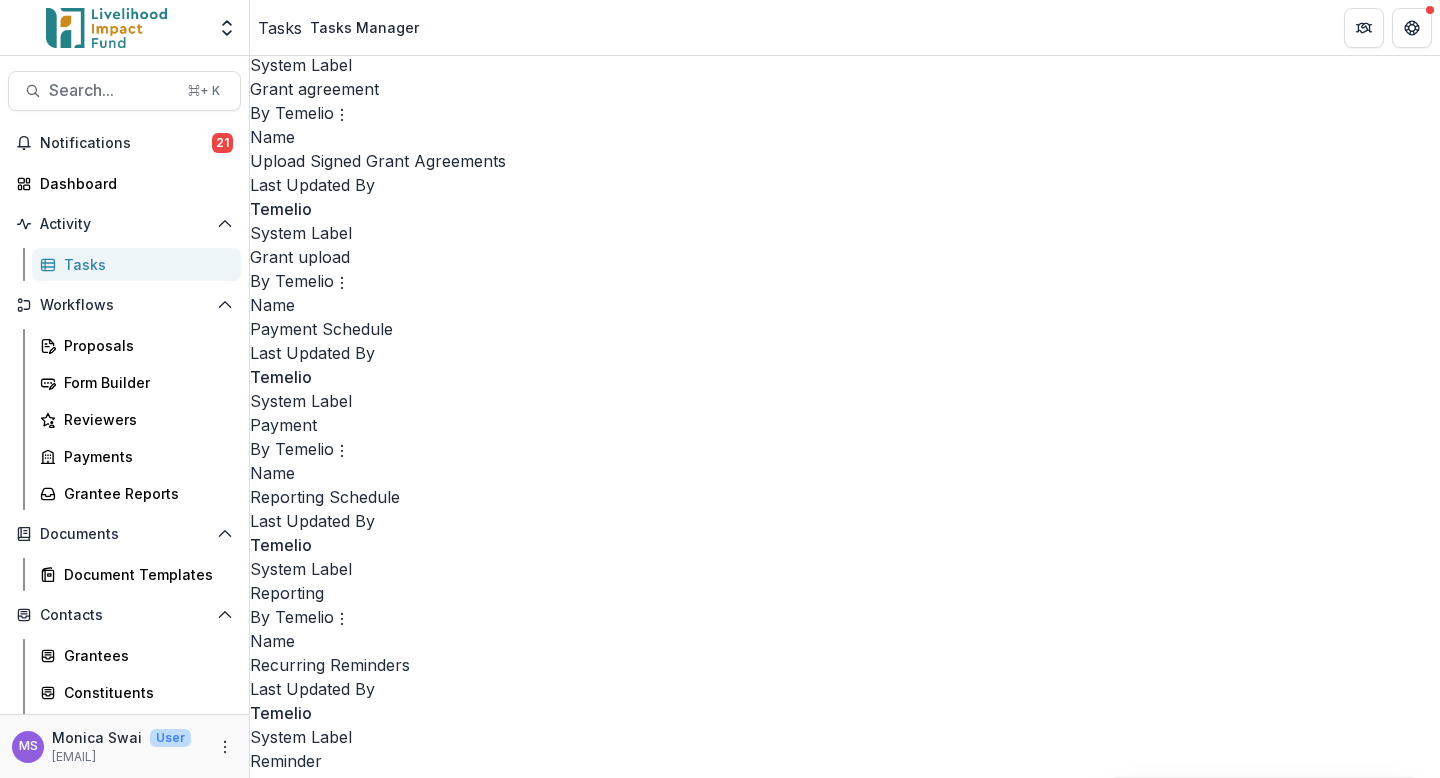 scroll, scrollTop: 1460, scrollLeft: 0, axis: vertical 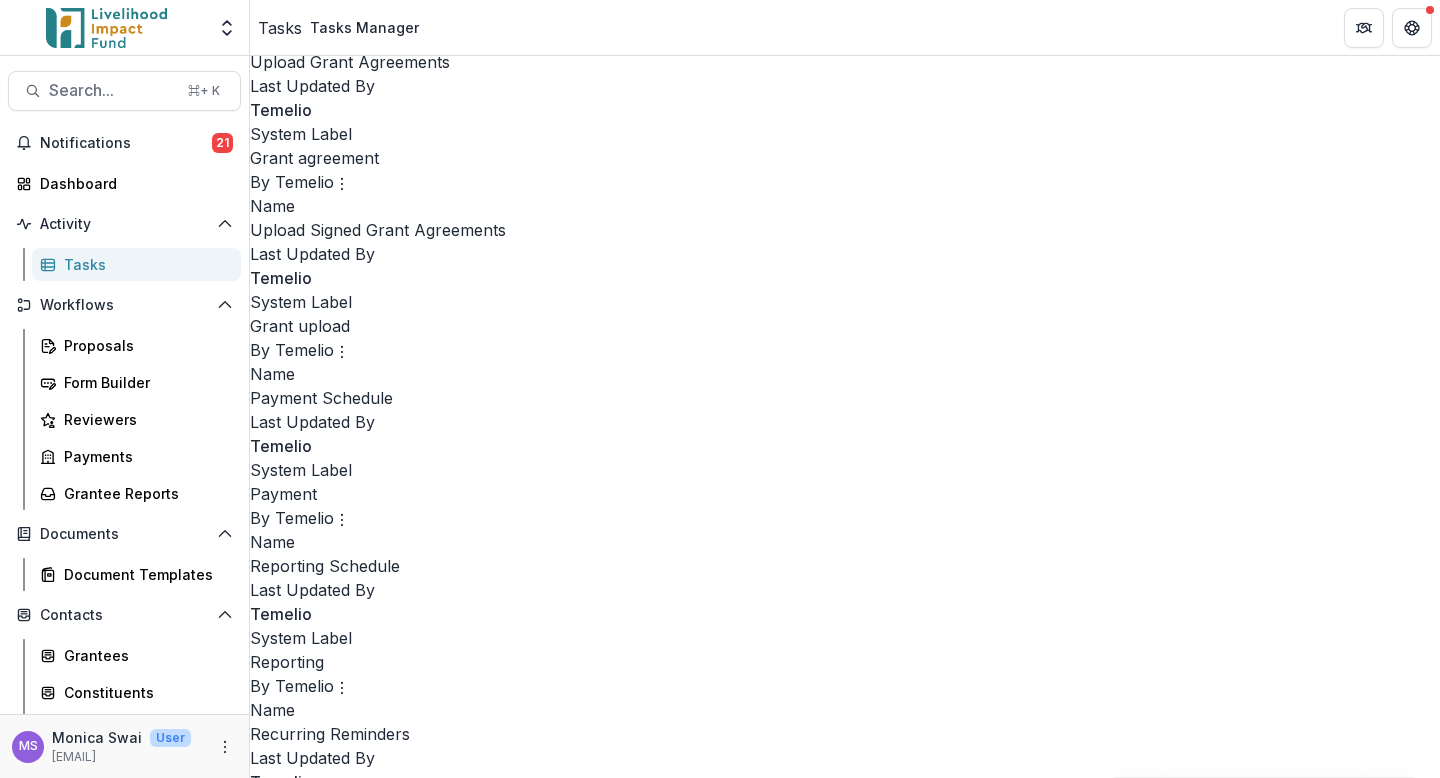 click 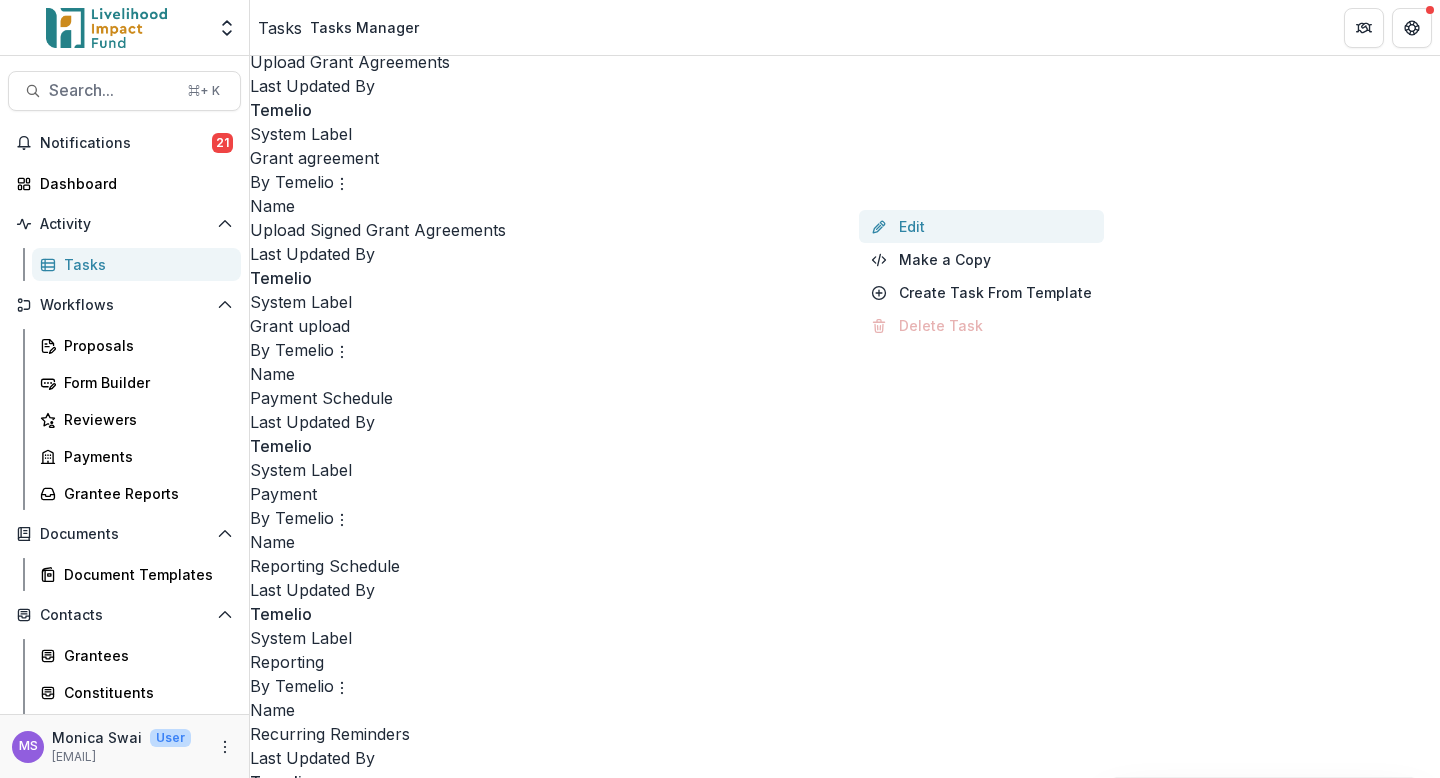 click on "Edit" at bounding box center (981, 226) 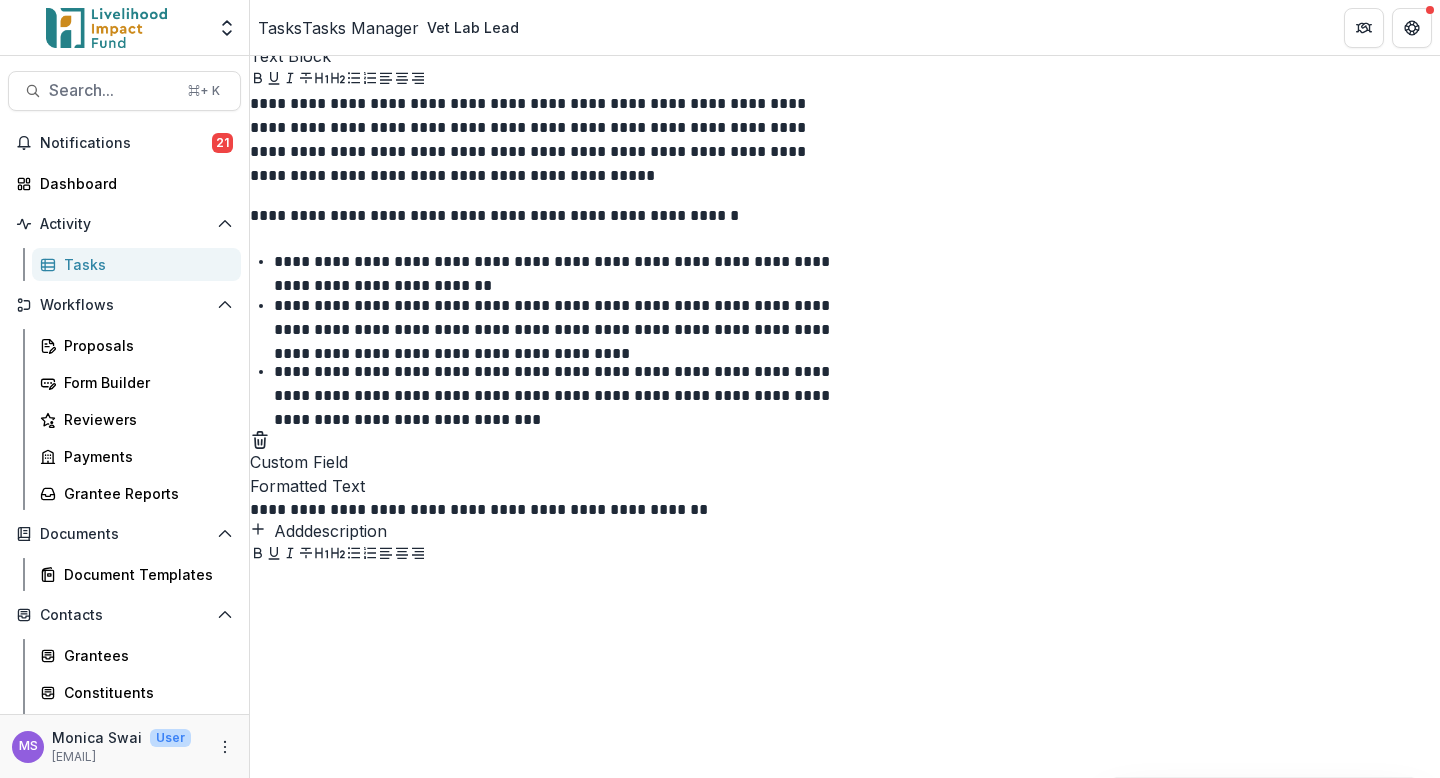 scroll, scrollTop: 304, scrollLeft: 0, axis: vertical 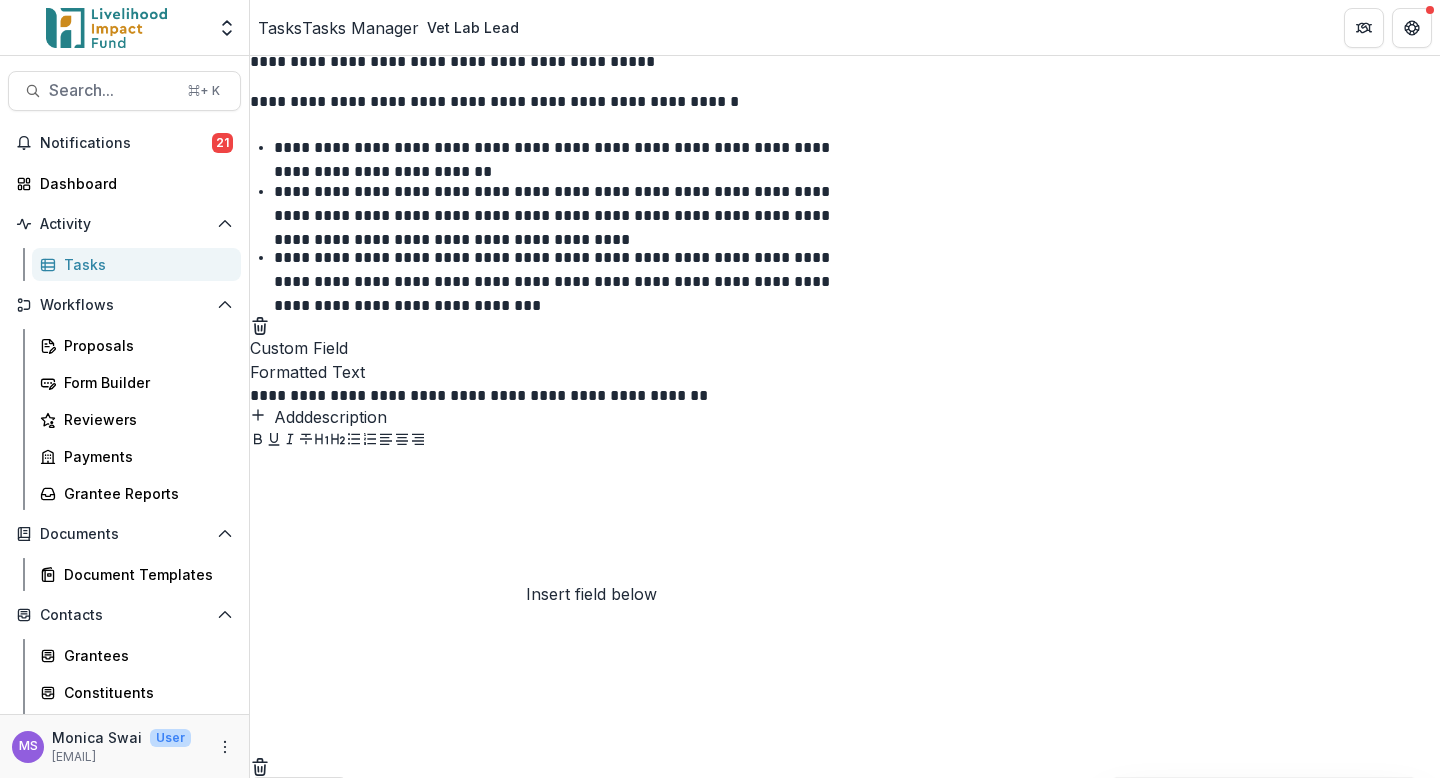 click 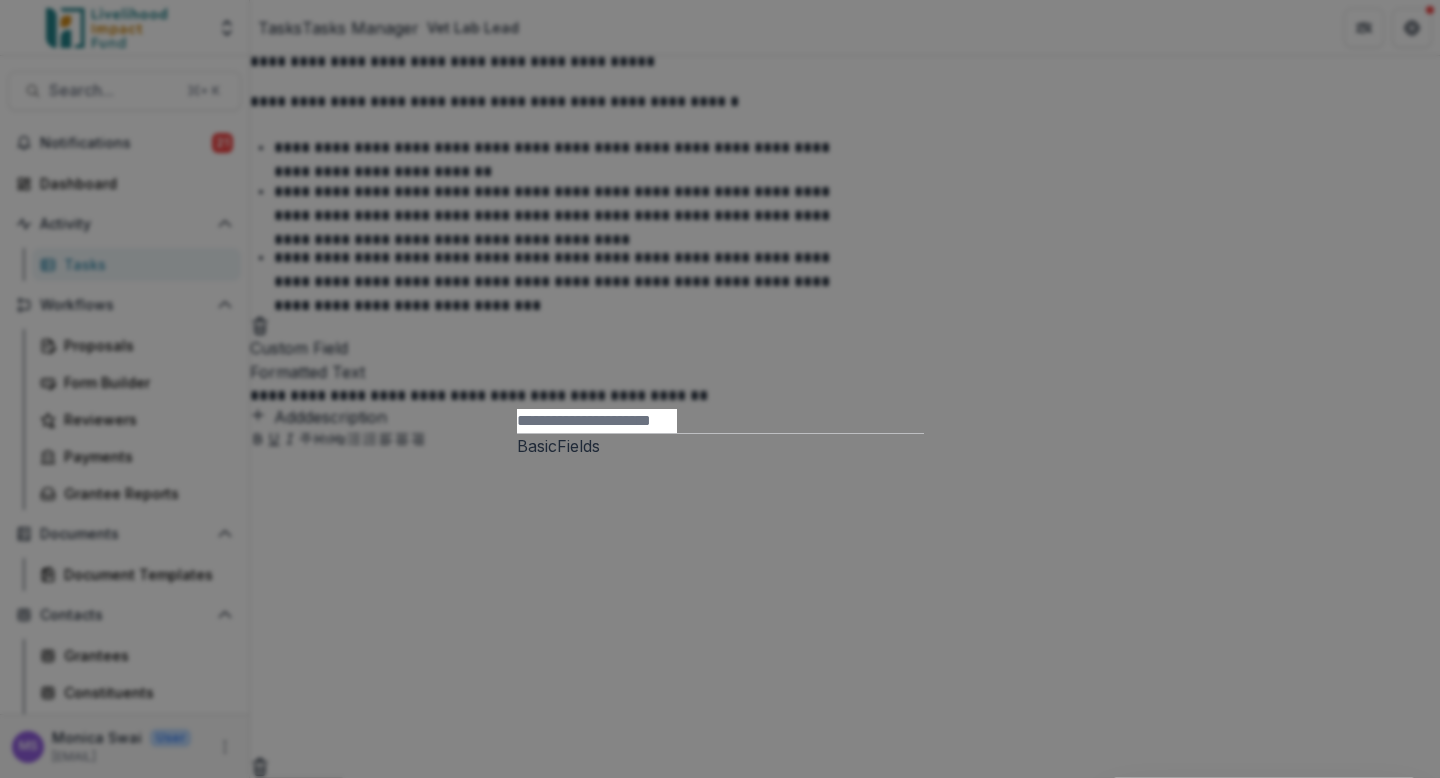 scroll, scrollTop: 278, scrollLeft: 0, axis: vertical 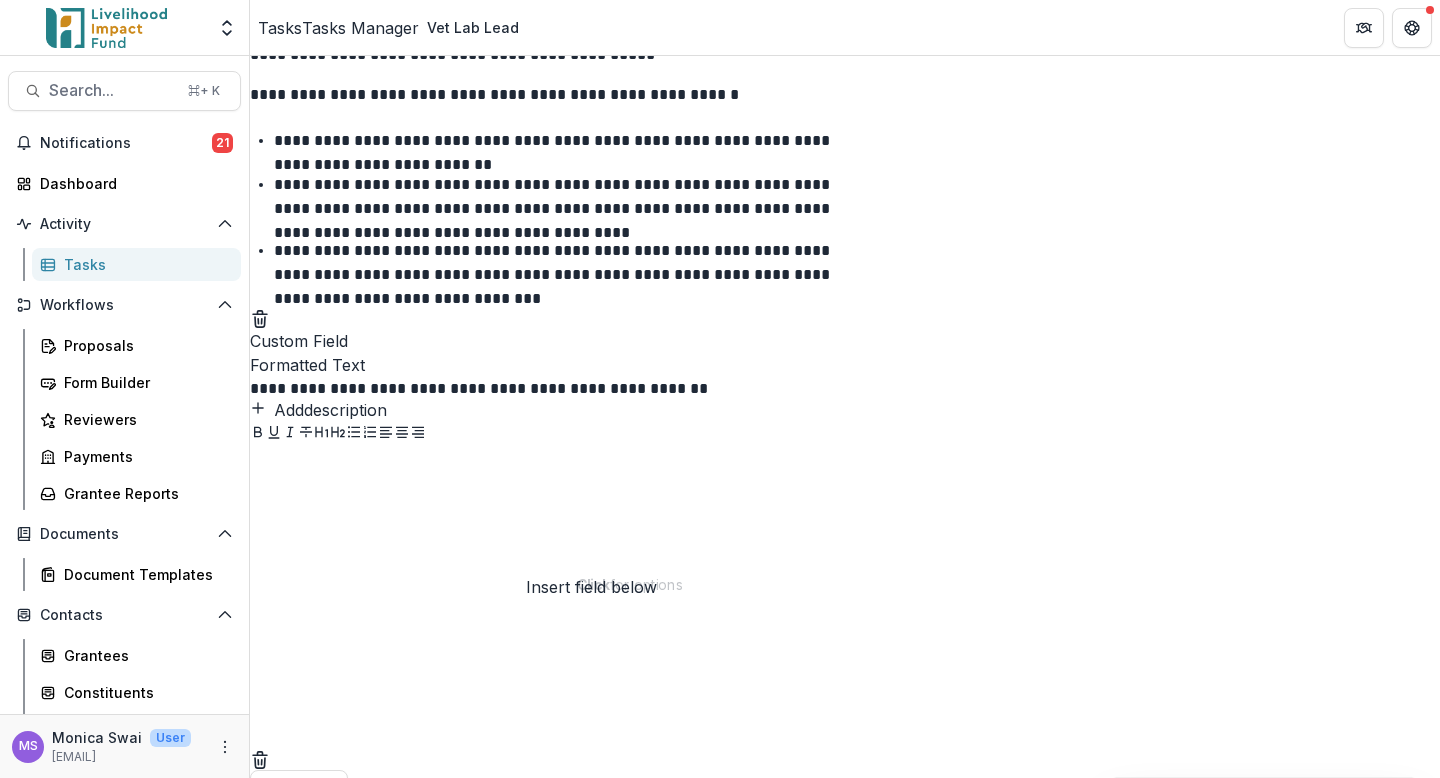 click 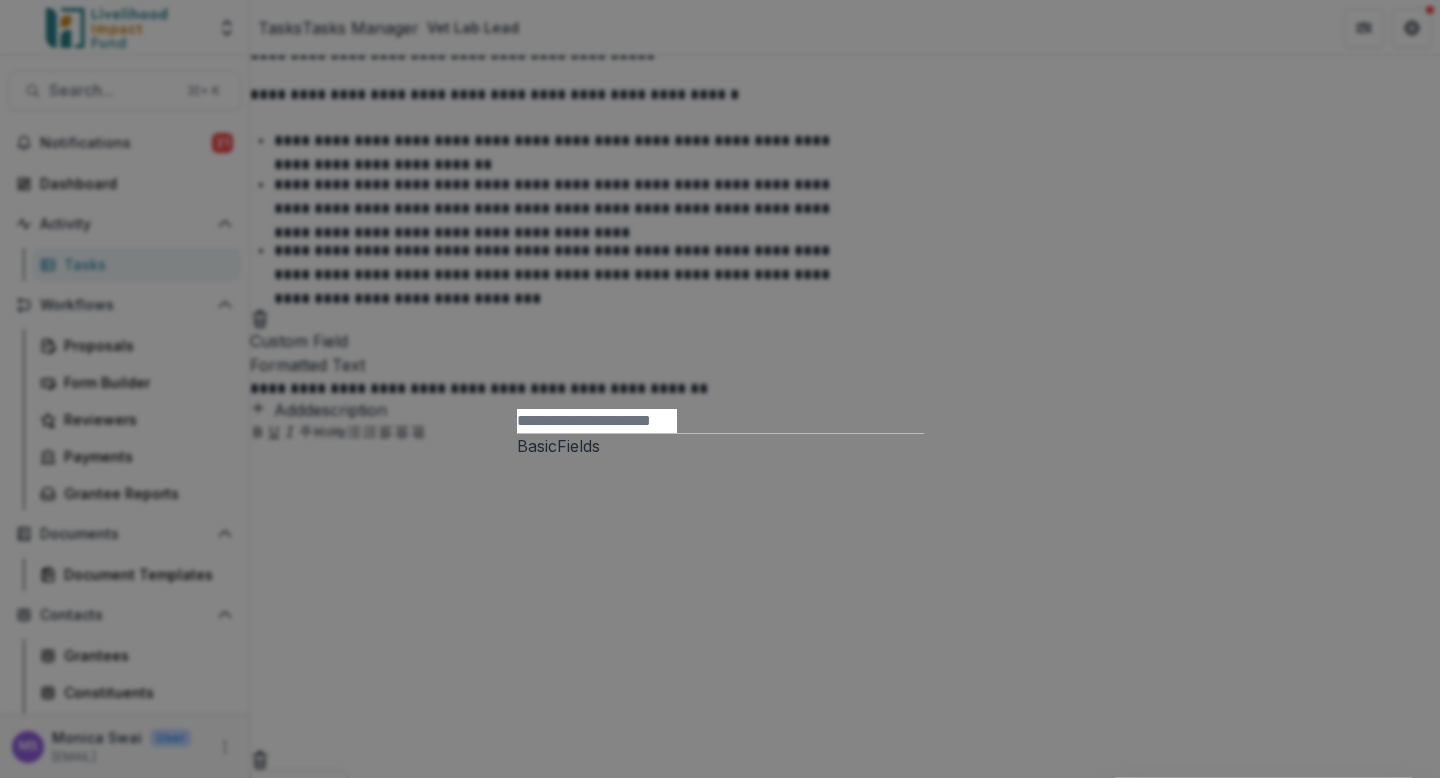 click on "Basic  Fields New Page File Download File Upload Text Block Currency Phone Number Single Response Multi Response Dropdown Multi Select Rating Table Short Answer Number Date Long answer Formatted Text Conditional Dropdown Spreadsheet Temelio  Fields External References Score Card Formula Foundation Users Foundation Tags Foundation Program Areas Grant Types No items selected. Please add items to see them here. Insert items" at bounding box center [720, 389] 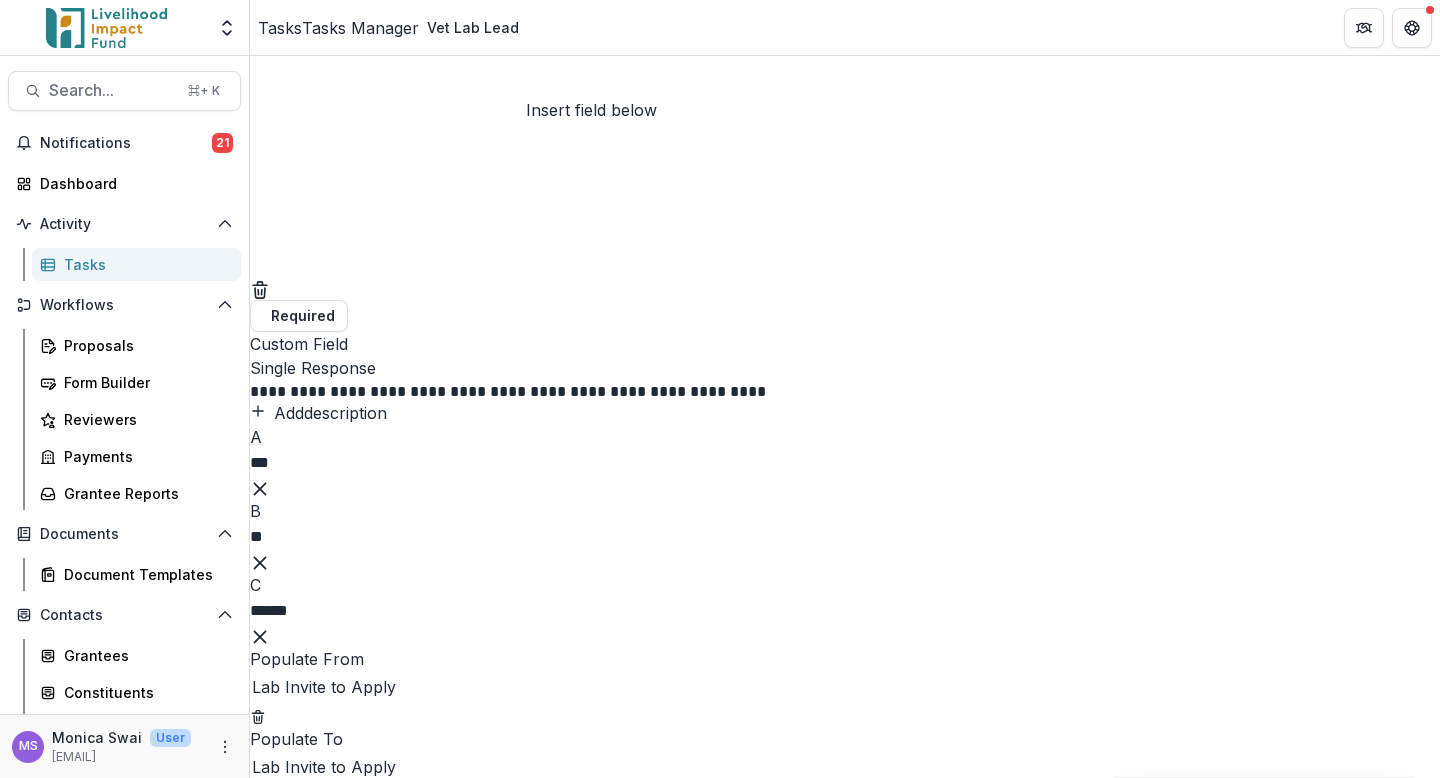 scroll, scrollTop: 788, scrollLeft: 0, axis: vertical 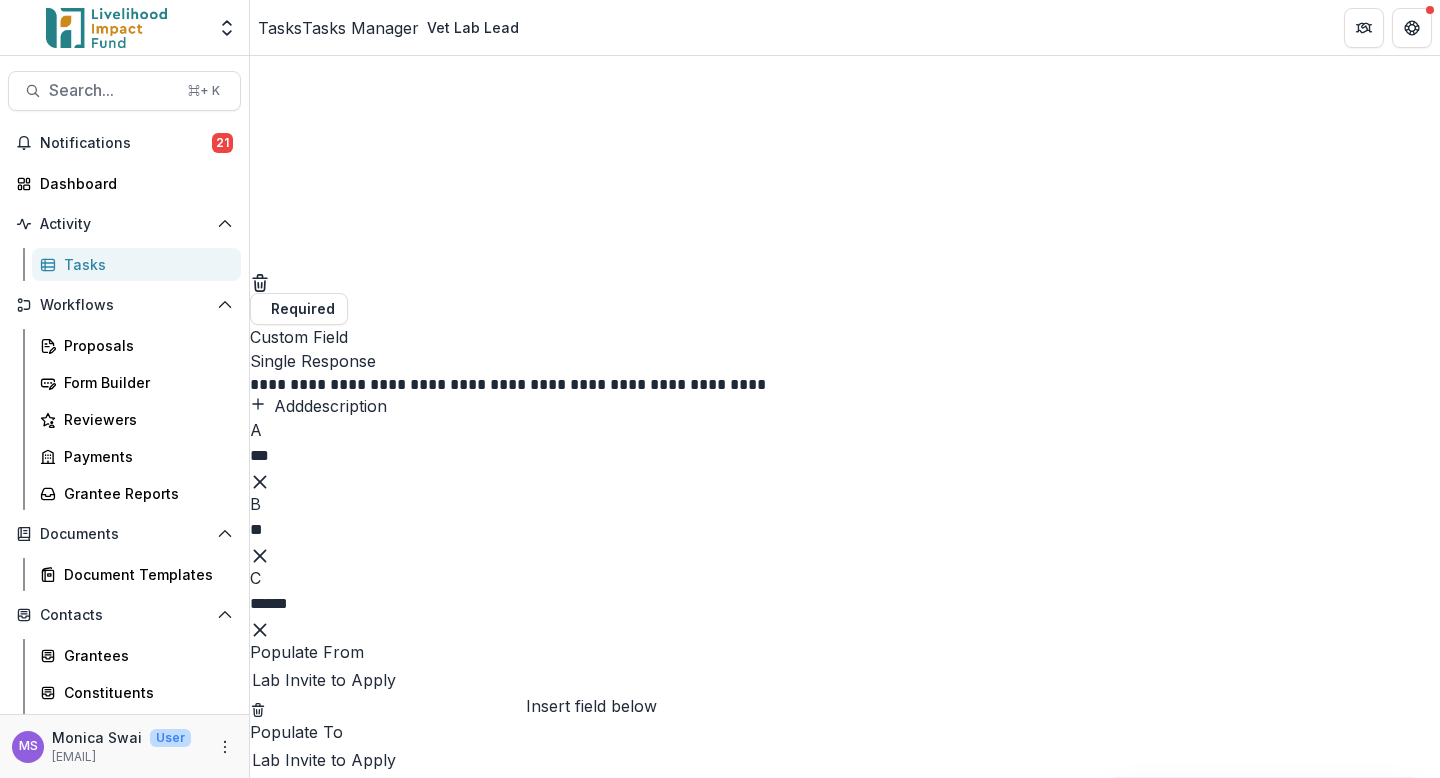 click 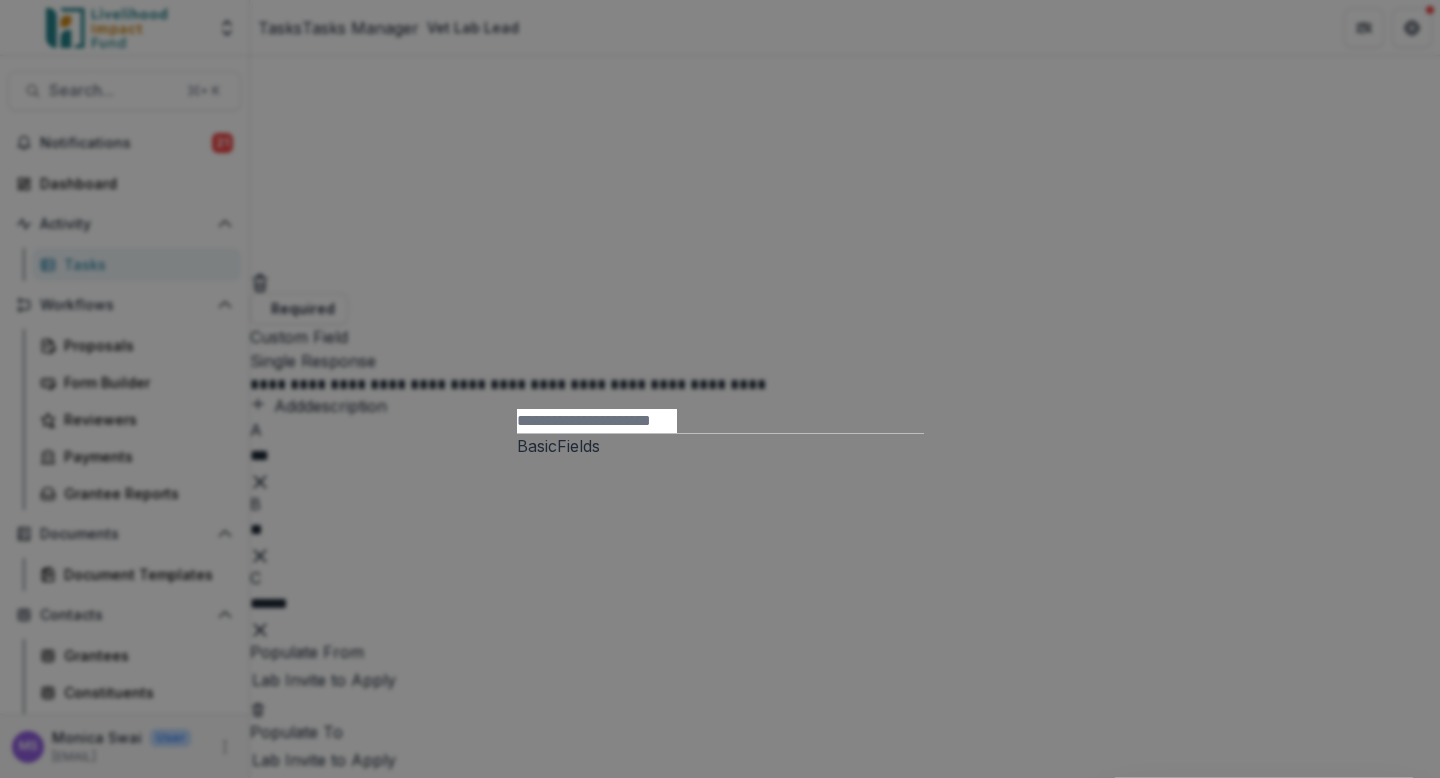 scroll, scrollTop: 0, scrollLeft: 0, axis: both 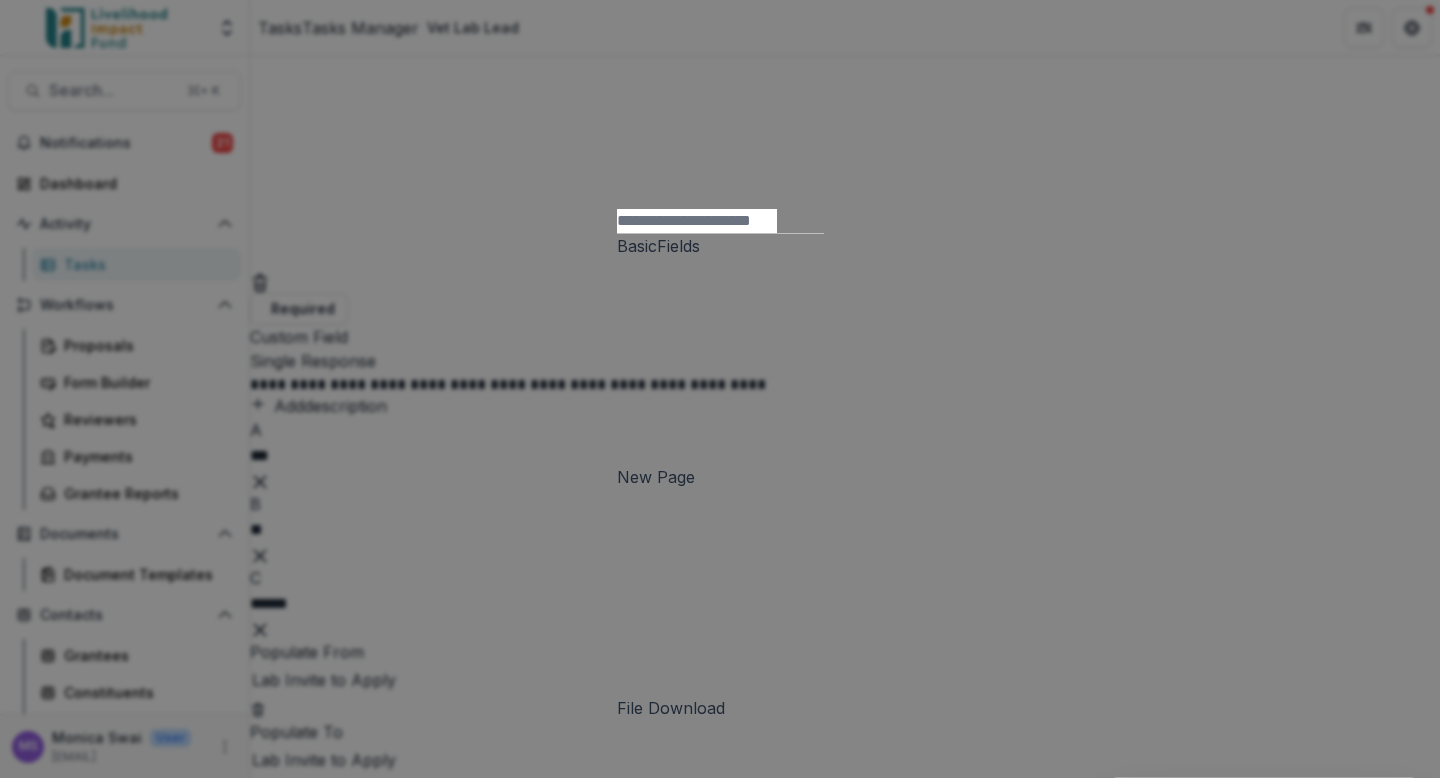 click on "Single Response" at bounding box center (720, 2036) 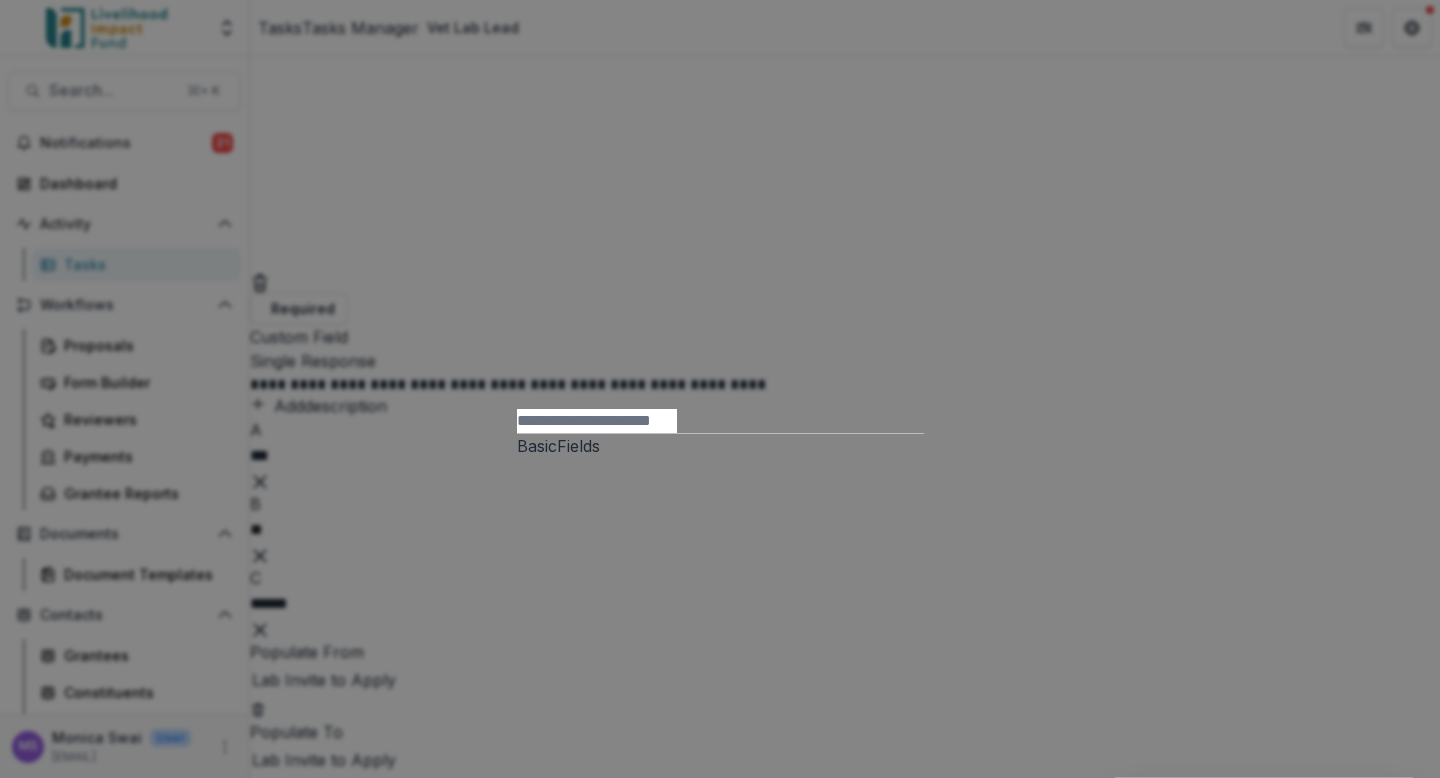 click on "Basic  Fields New Page File Download File Upload Text Block Currency Phone Number Single Response Multi Response Dropdown Multi Select Rating Table Short Answer Number Date Long answer Formatted Text Conditional Dropdown Spreadsheet Temelio  Fields External References Score Card Formula Foundation Users Foundation Tags Foundation Program Areas Grant Types No items selected. Please add items to see them here. Insert items" at bounding box center [720, 389] 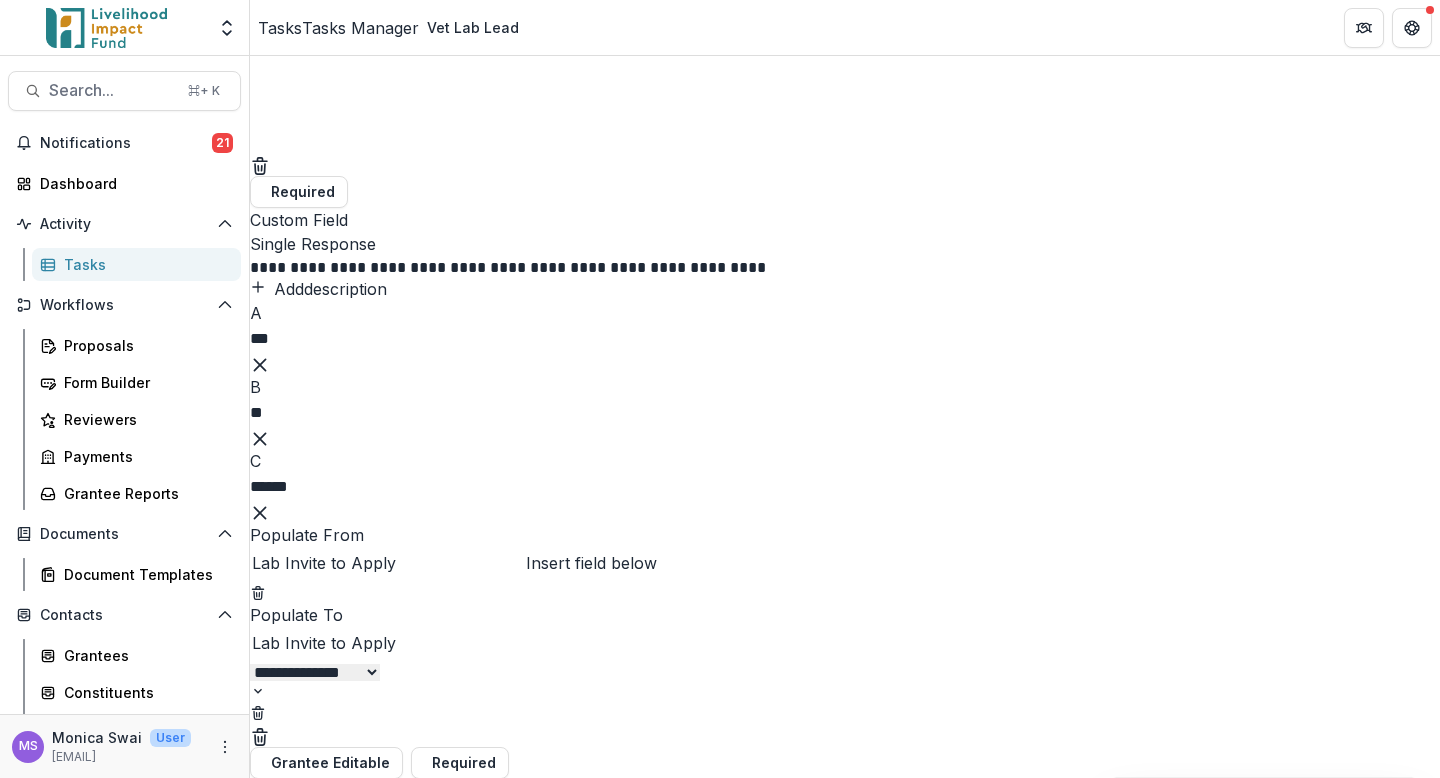 scroll, scrollTop: 935, scrollLeft: 0, axis: vertical 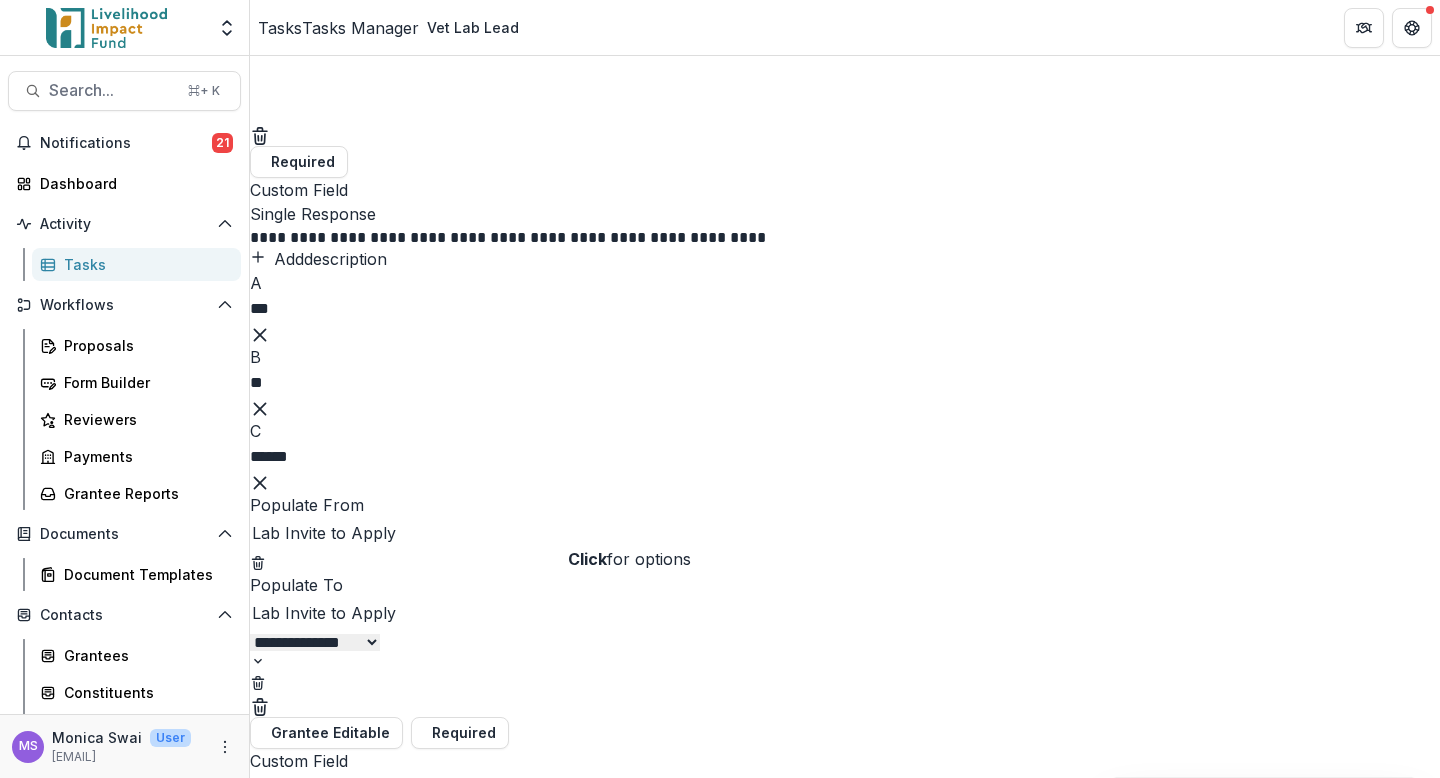click 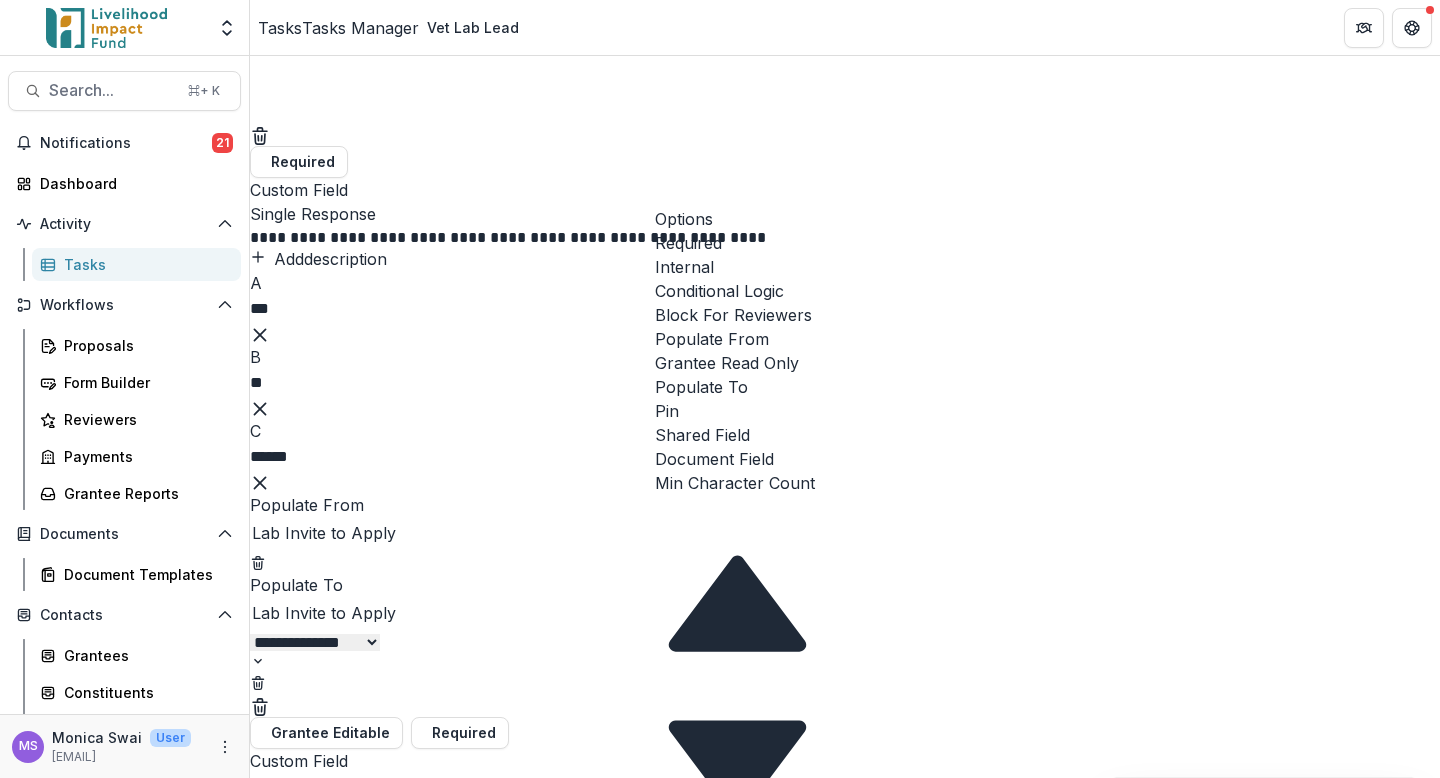 click at bounding box center [655, 303] 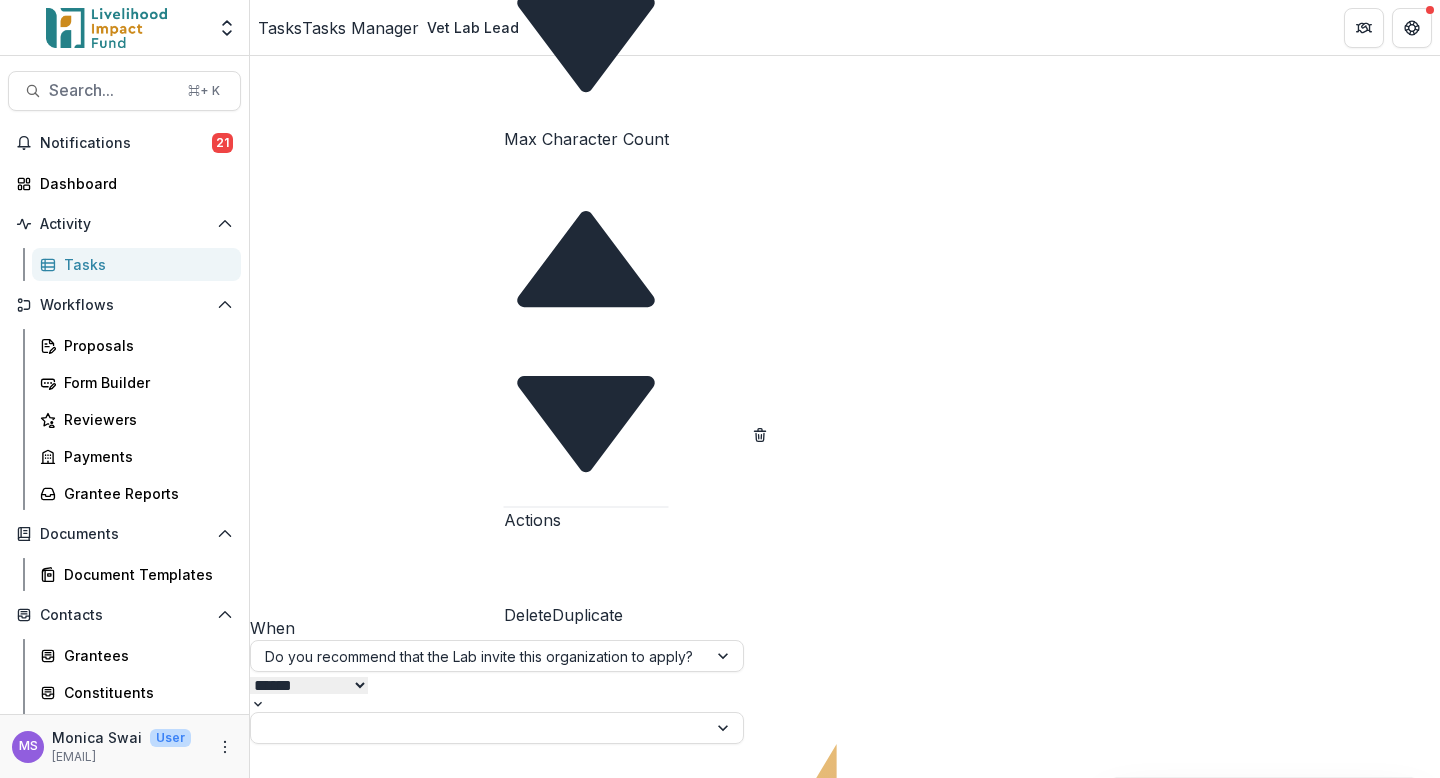 click on "**********" at bounding box center (845, 1589) 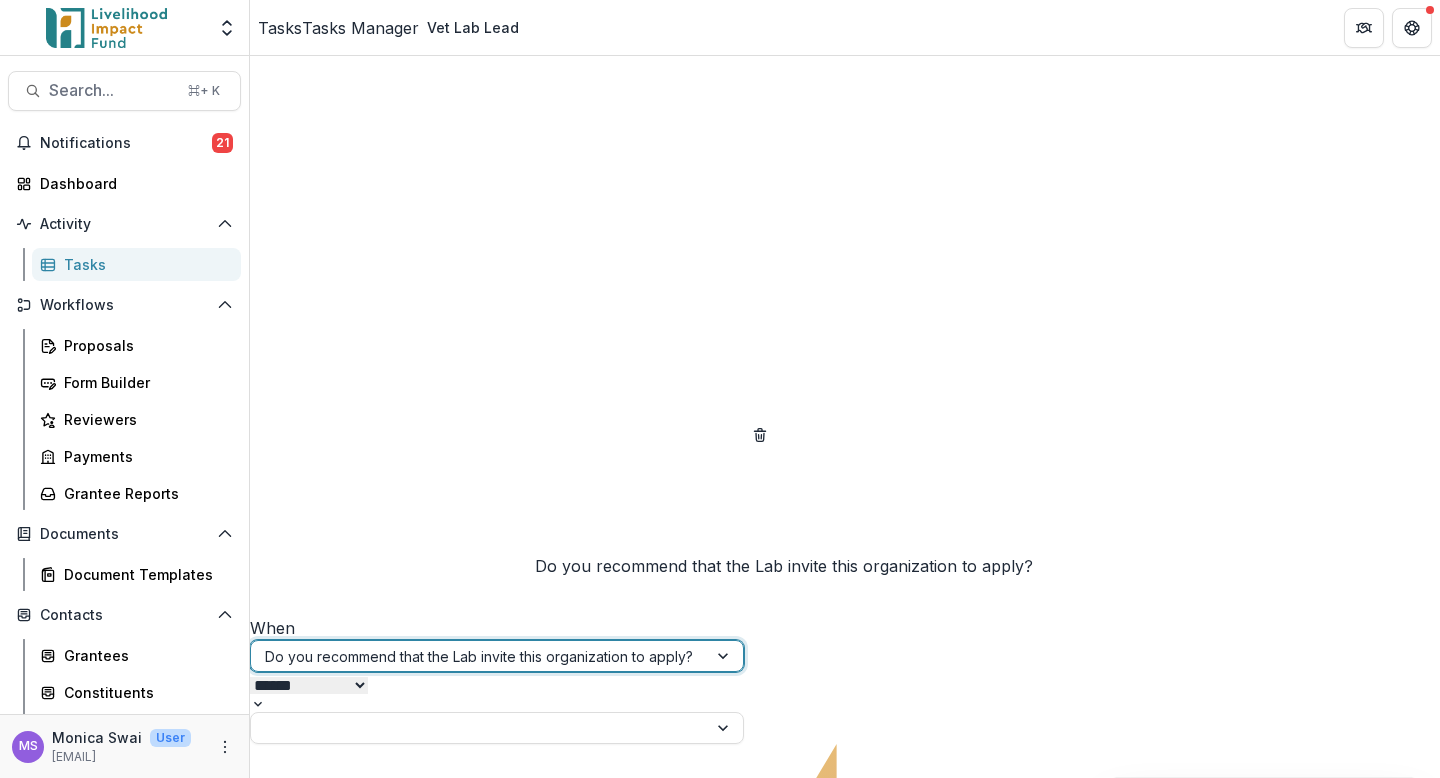 click at bounding box center [479, 656] 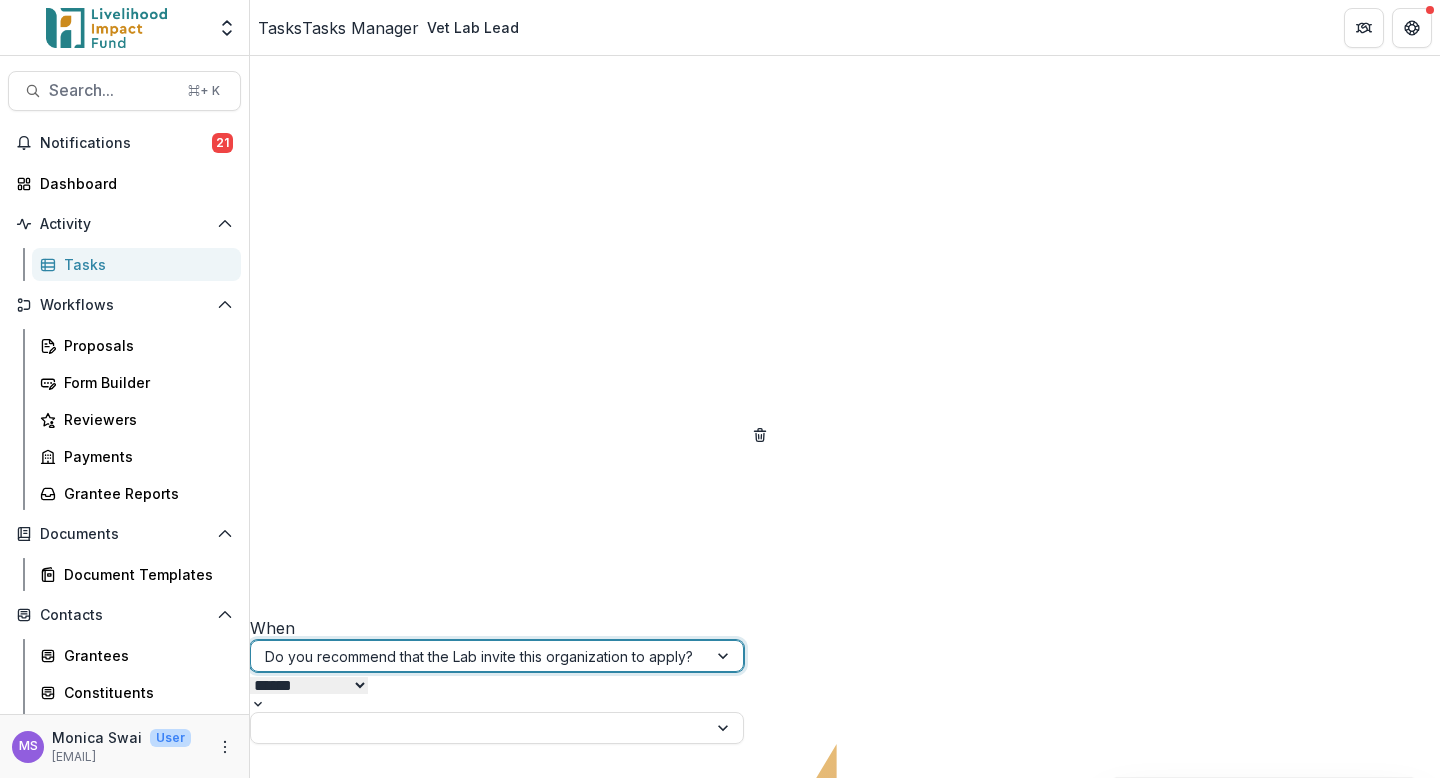 click on "**********" at bounding box center [845, 1589] 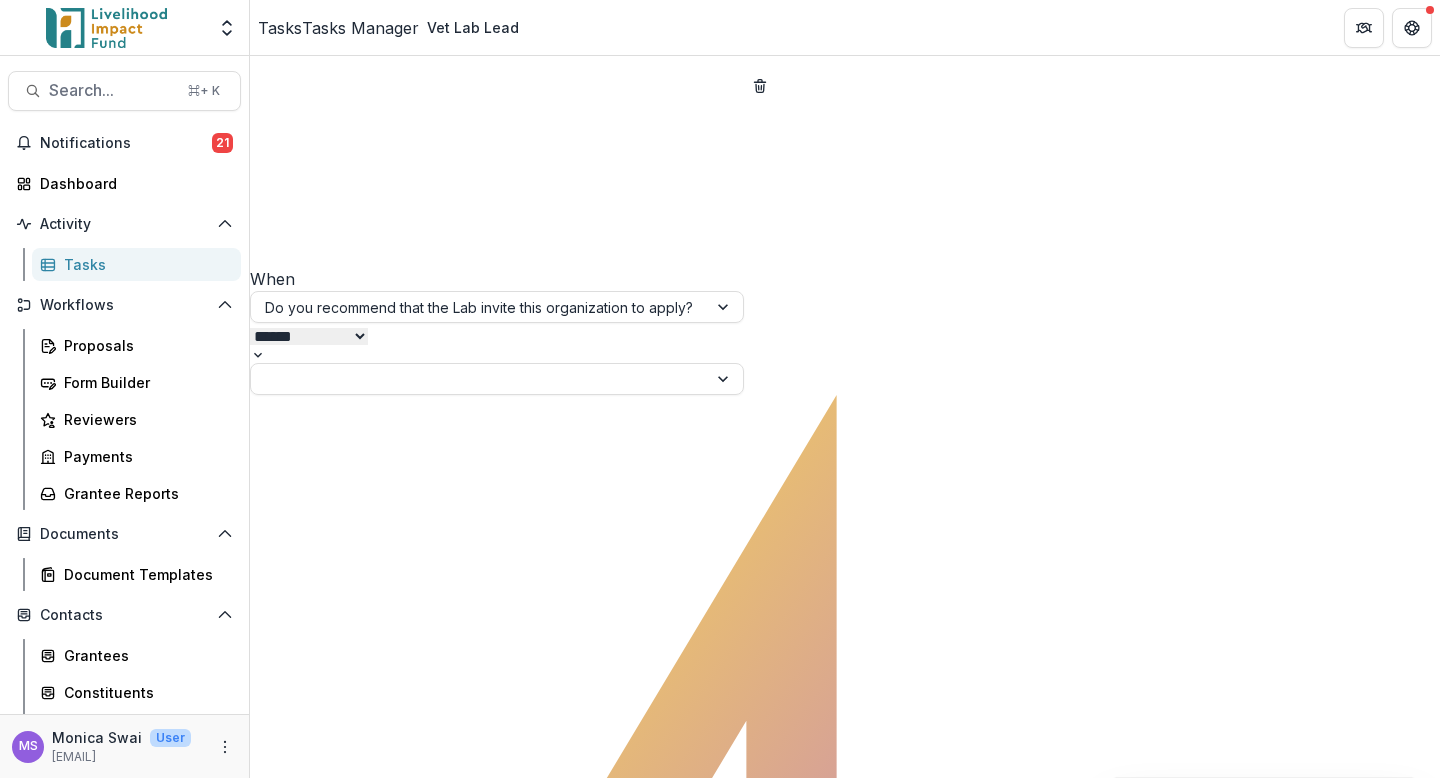 scroll, scrollTop: 1276, scrollLeft: 0, axis: vertical 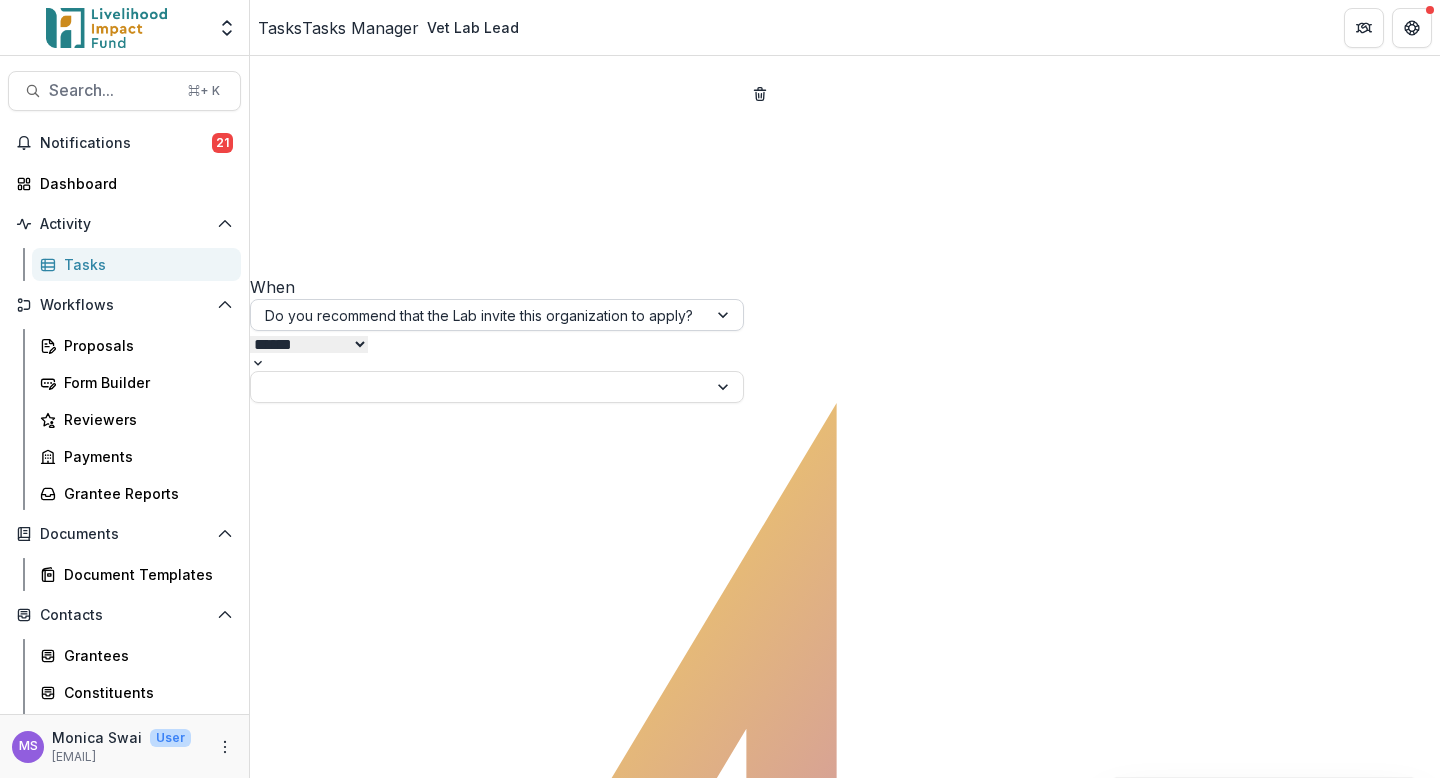 click at bounding box center (479, 315) 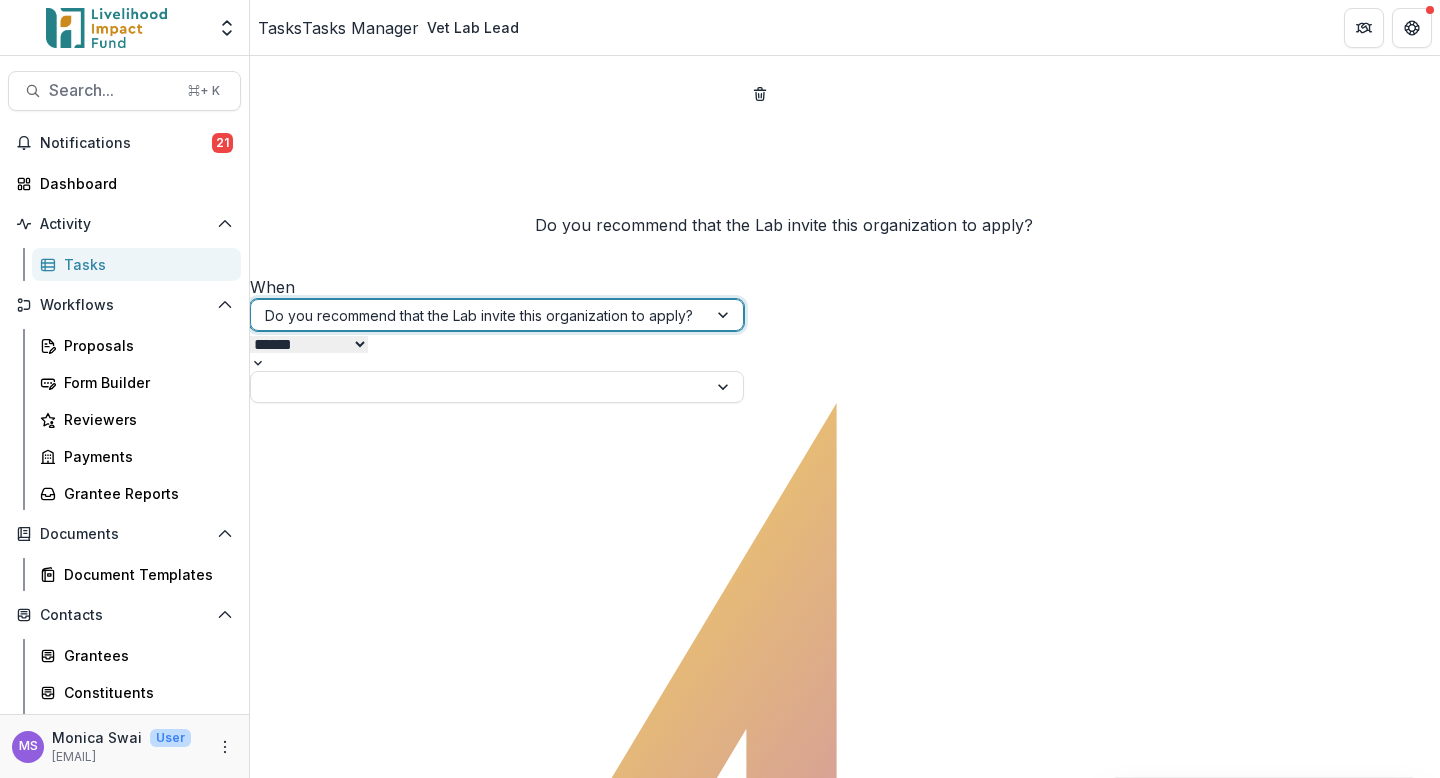 click on "Do you recommend that the Lab invite this organization to apply?" at bounding box center (720, 790) 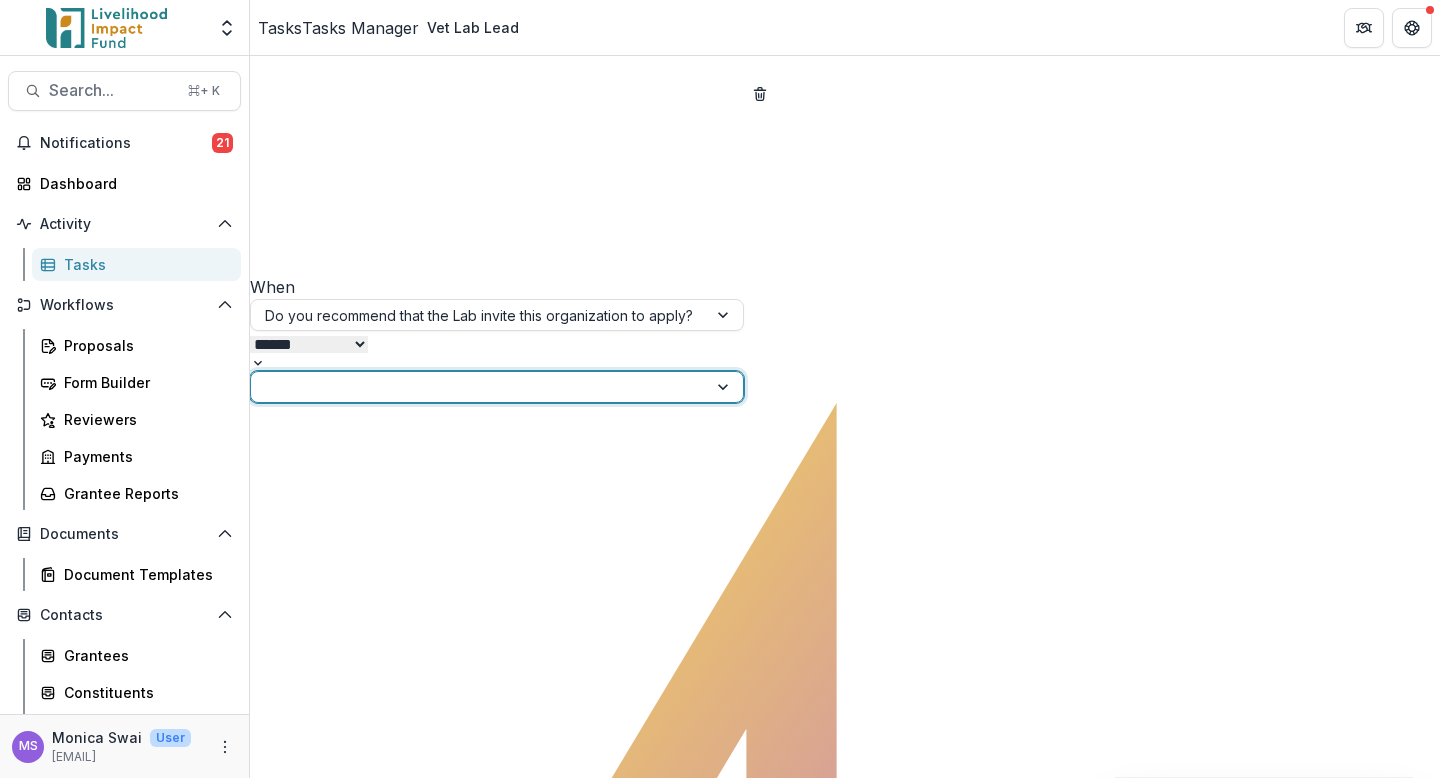 click at bounding box center (479, 387) 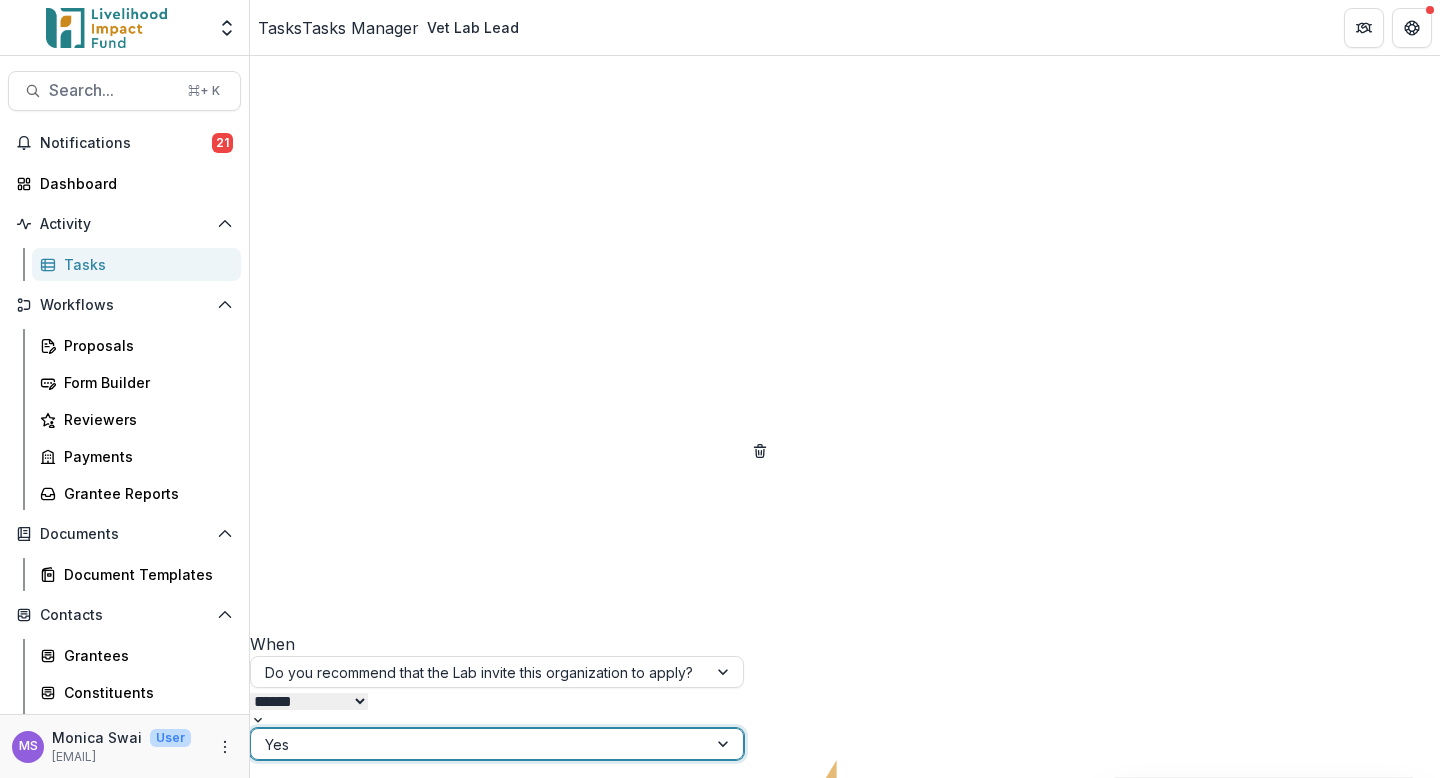 scroll, scrollTop: 918, scrollLeft: 0, axis: vertical 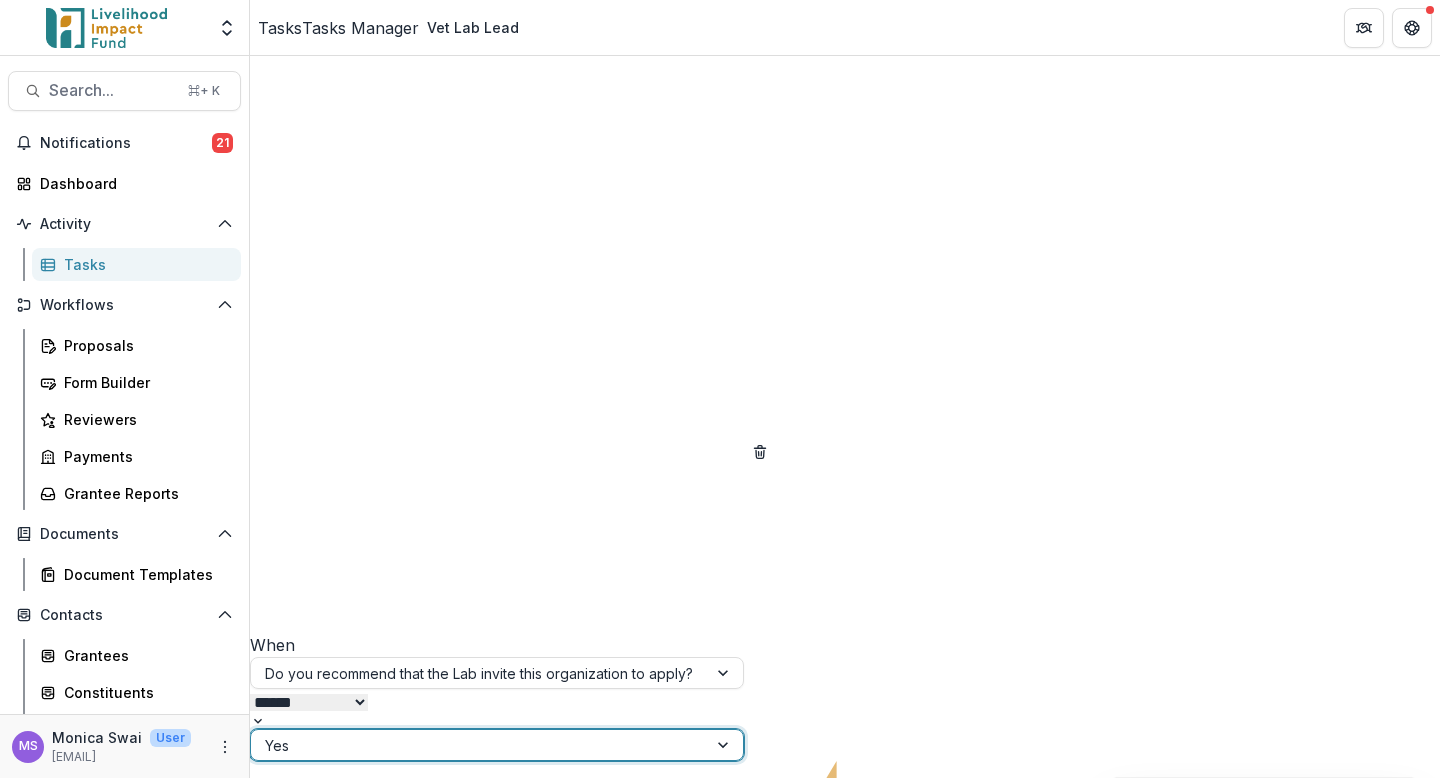 click at bounding box center [760, 450] 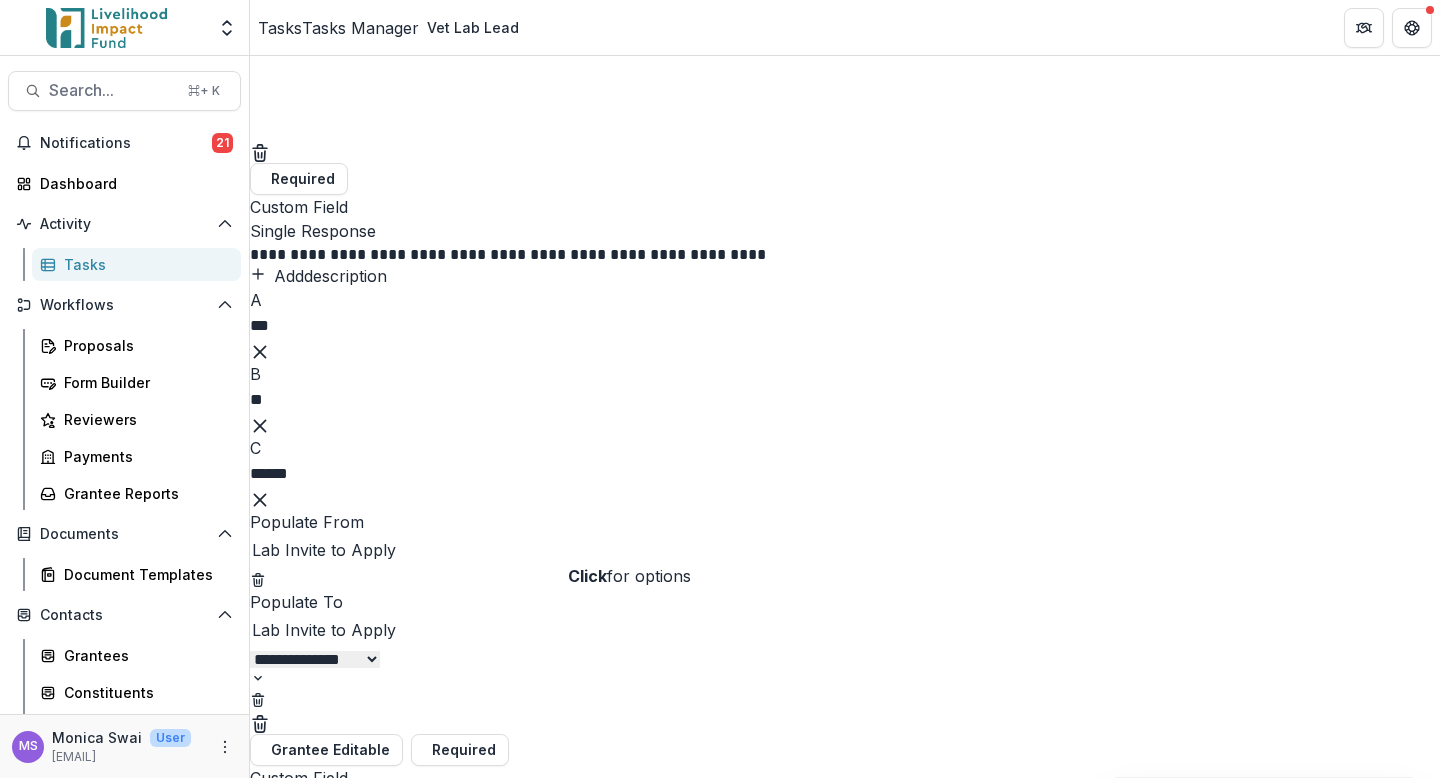 click at bounding box center [286, 151] 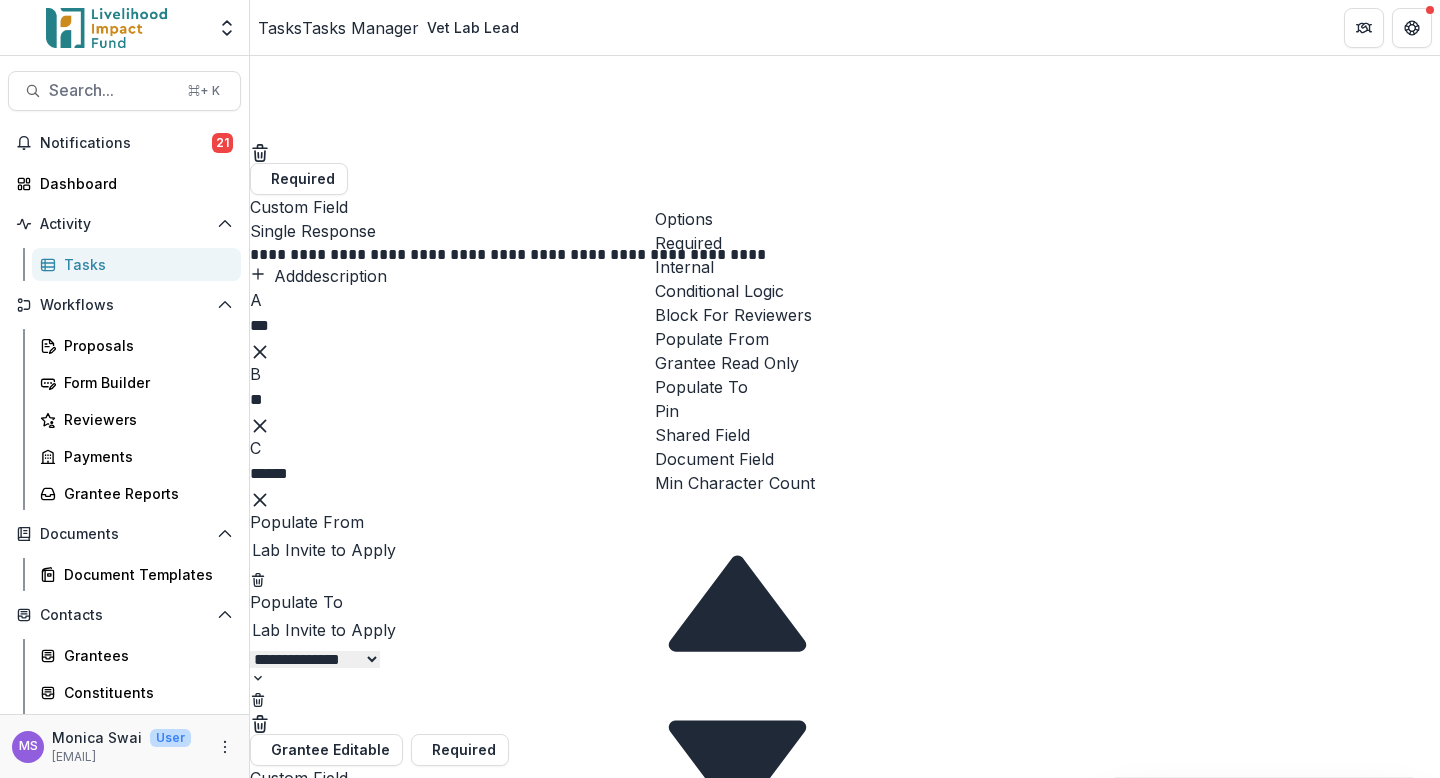 click at bounding box center [655, 351] 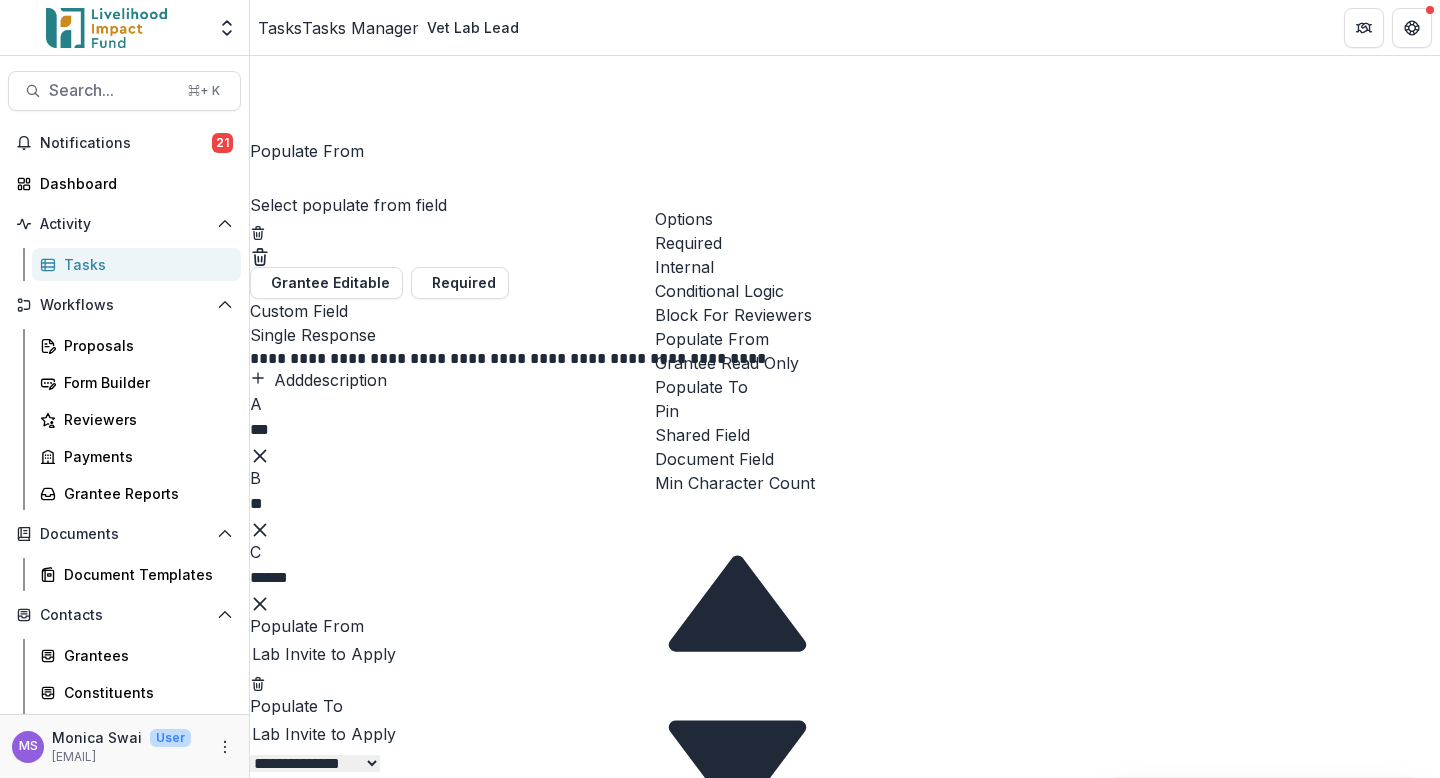 click on "**********" at bounding box center (845, 182) 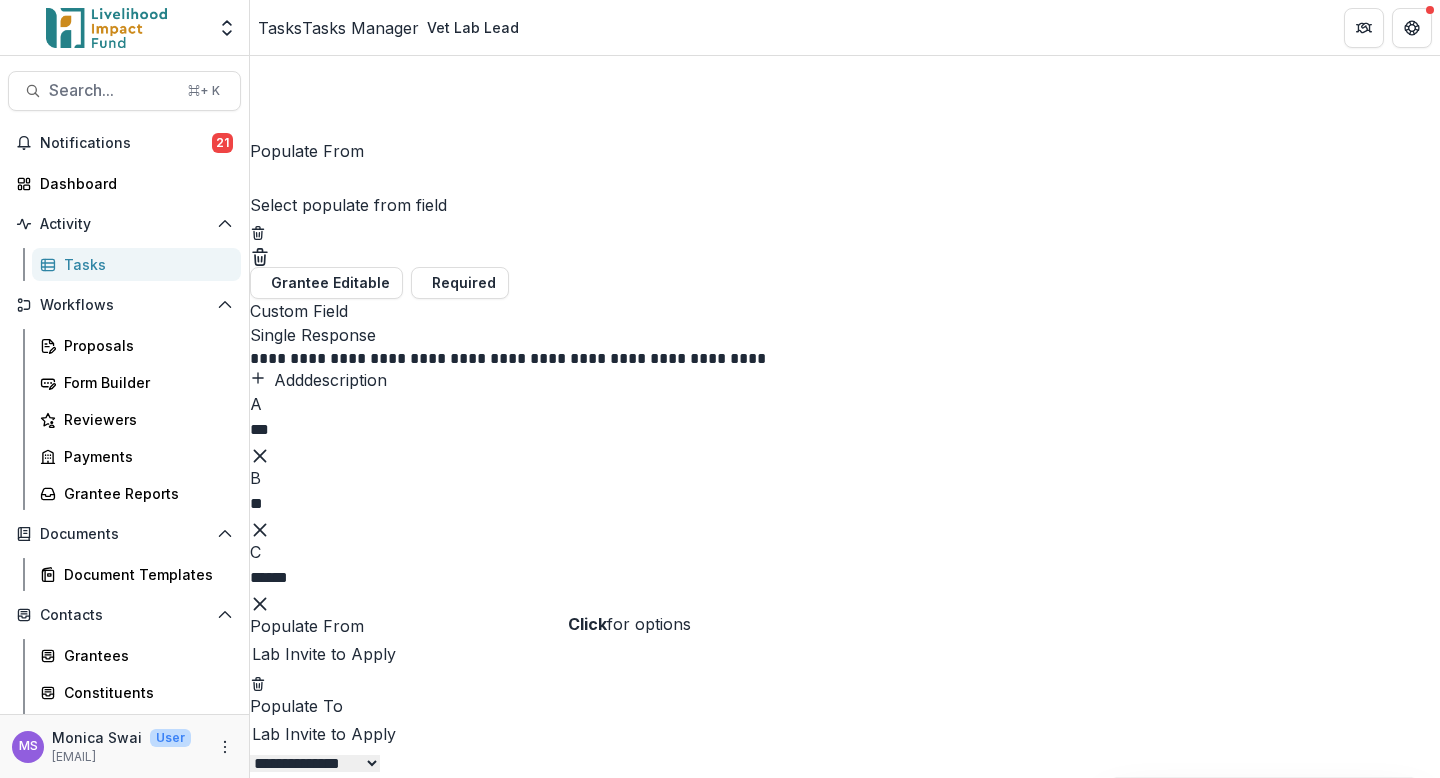 click at bounding box center (845, 179) 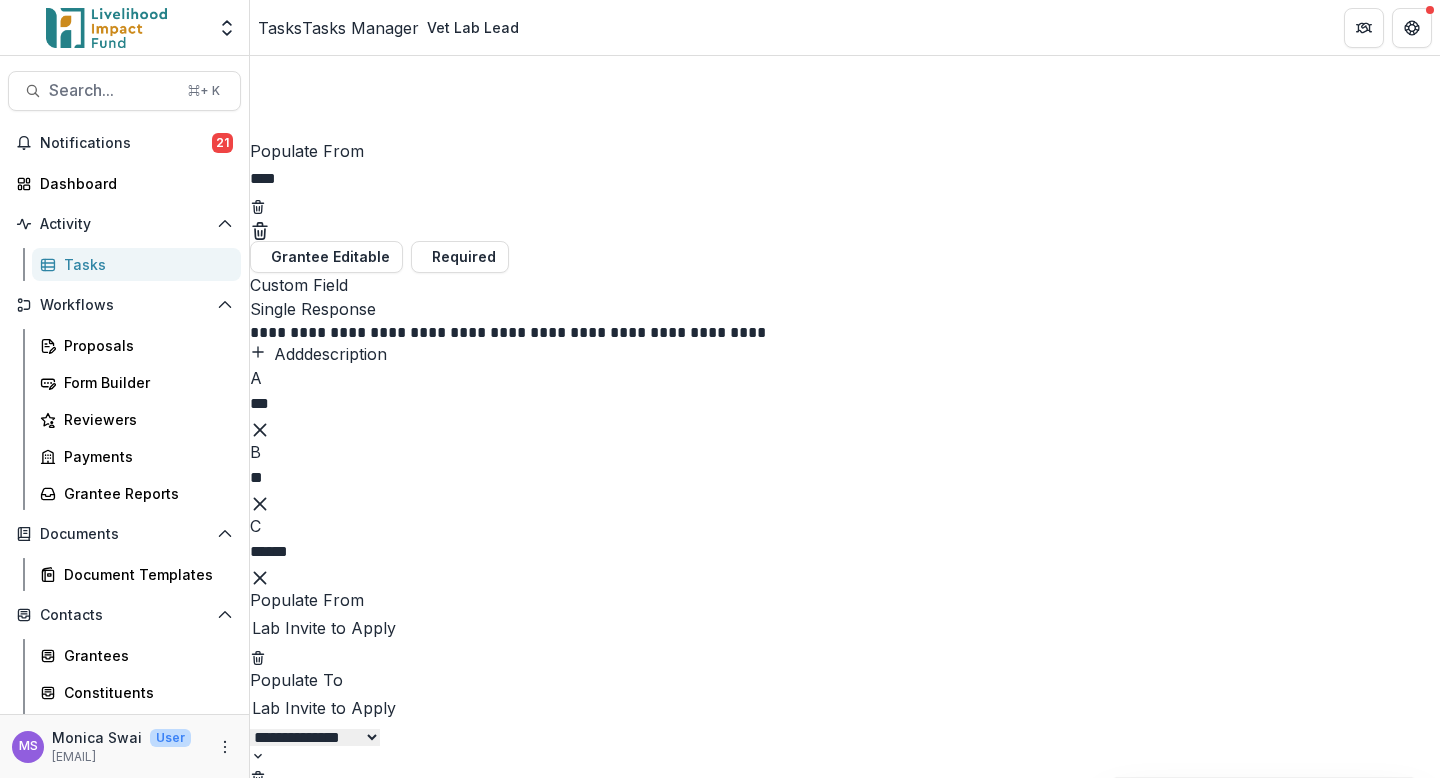 type on "*****" 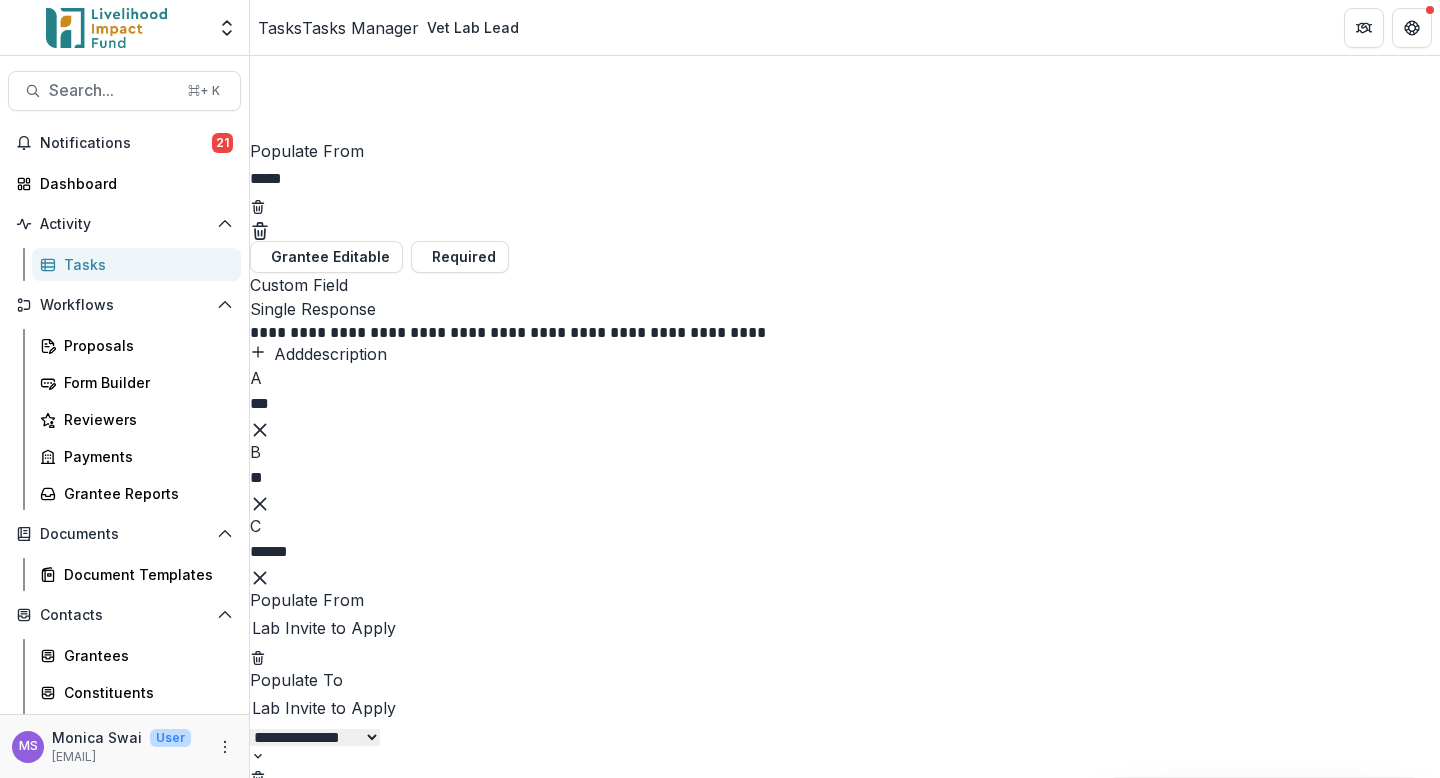 scroll, scrollTop: 379, scrollLeft: 0, axis: vertical 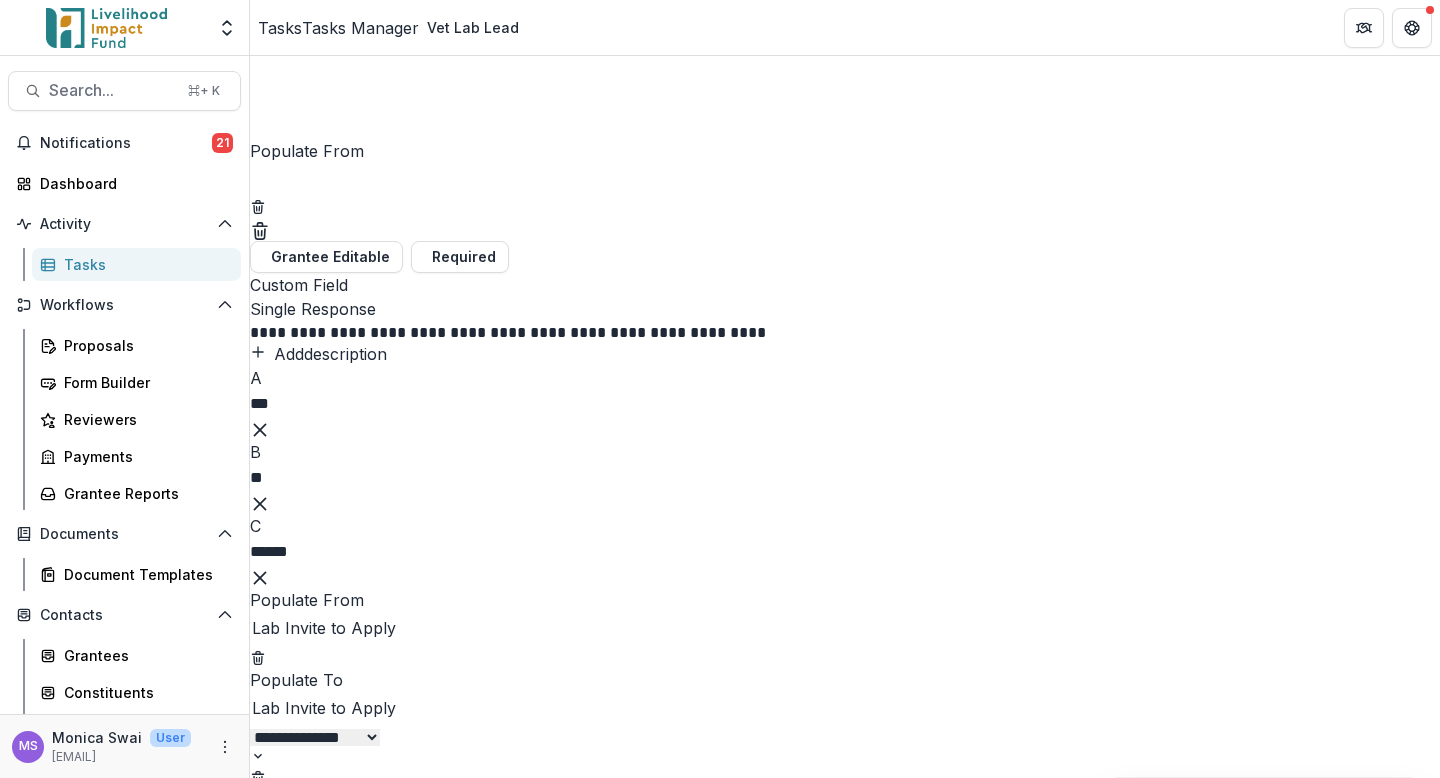 click 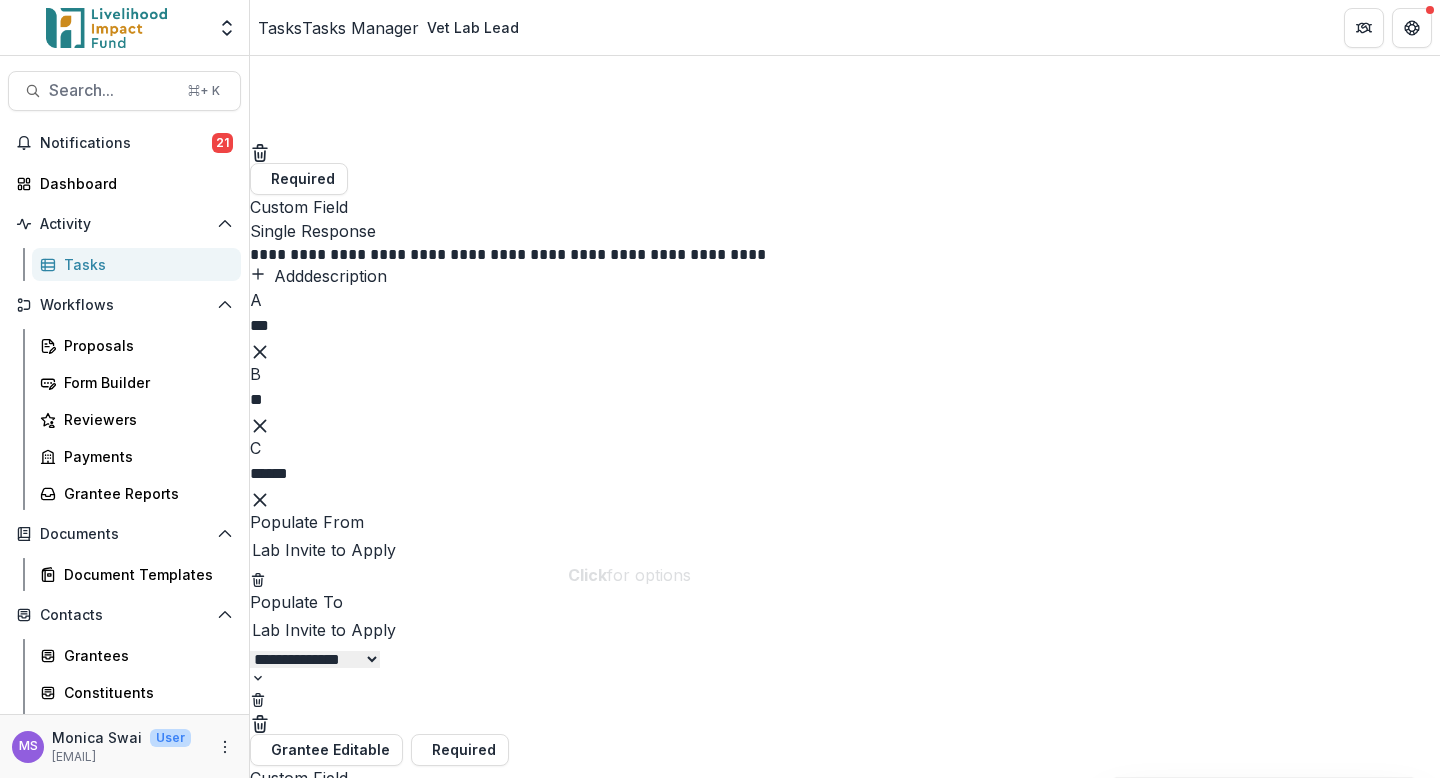 click 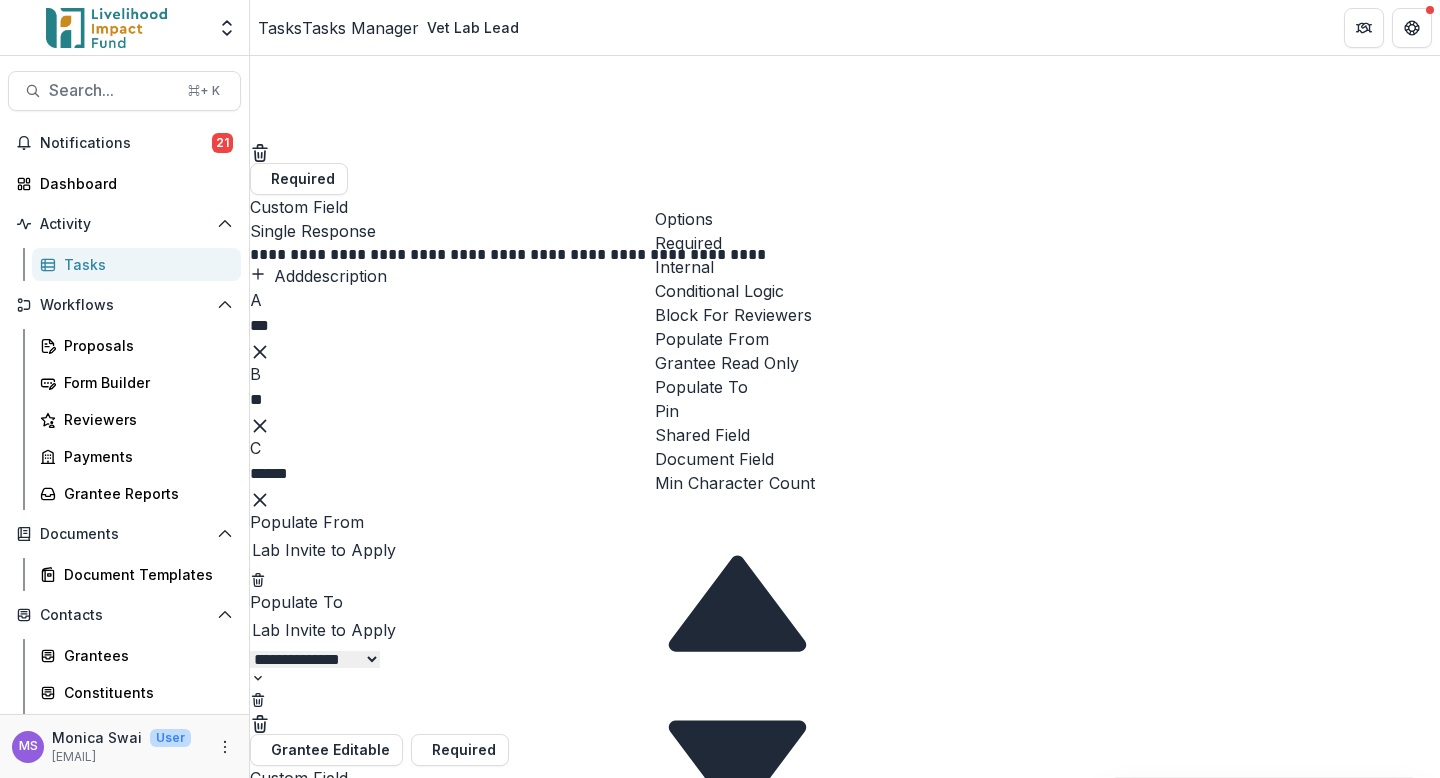 click at bounding box center [655, 399] 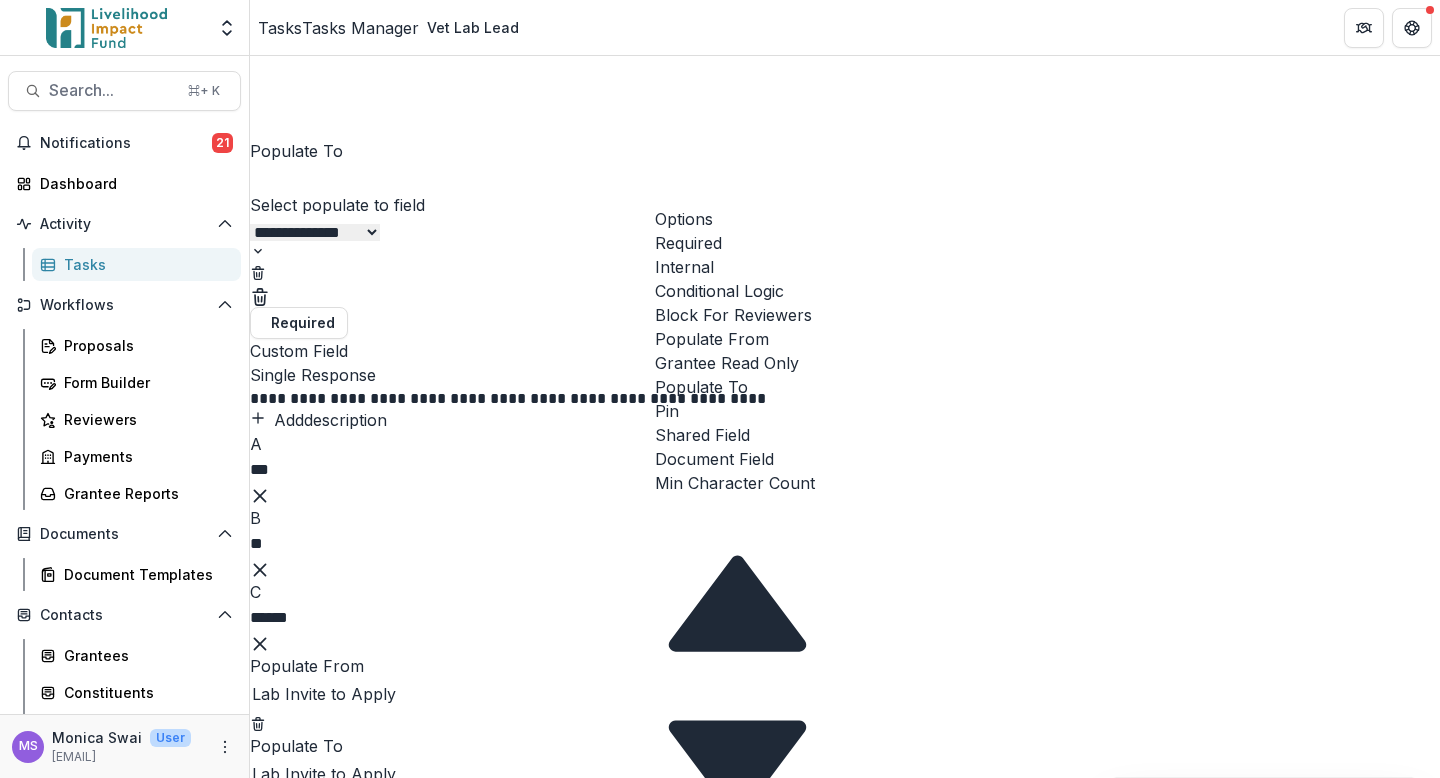 click on "**********" at bounding box center (845, 202) 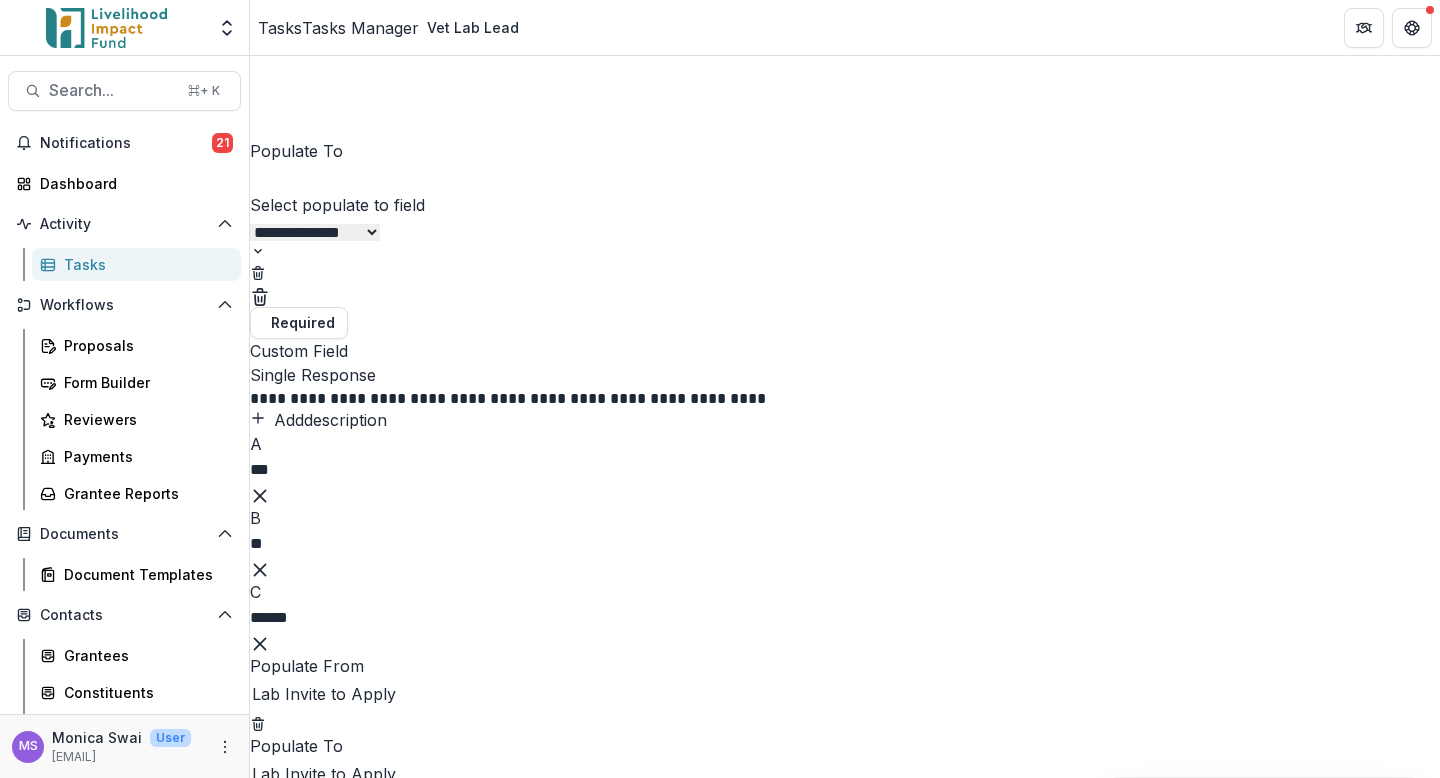 click at bounding box center [845, 179] 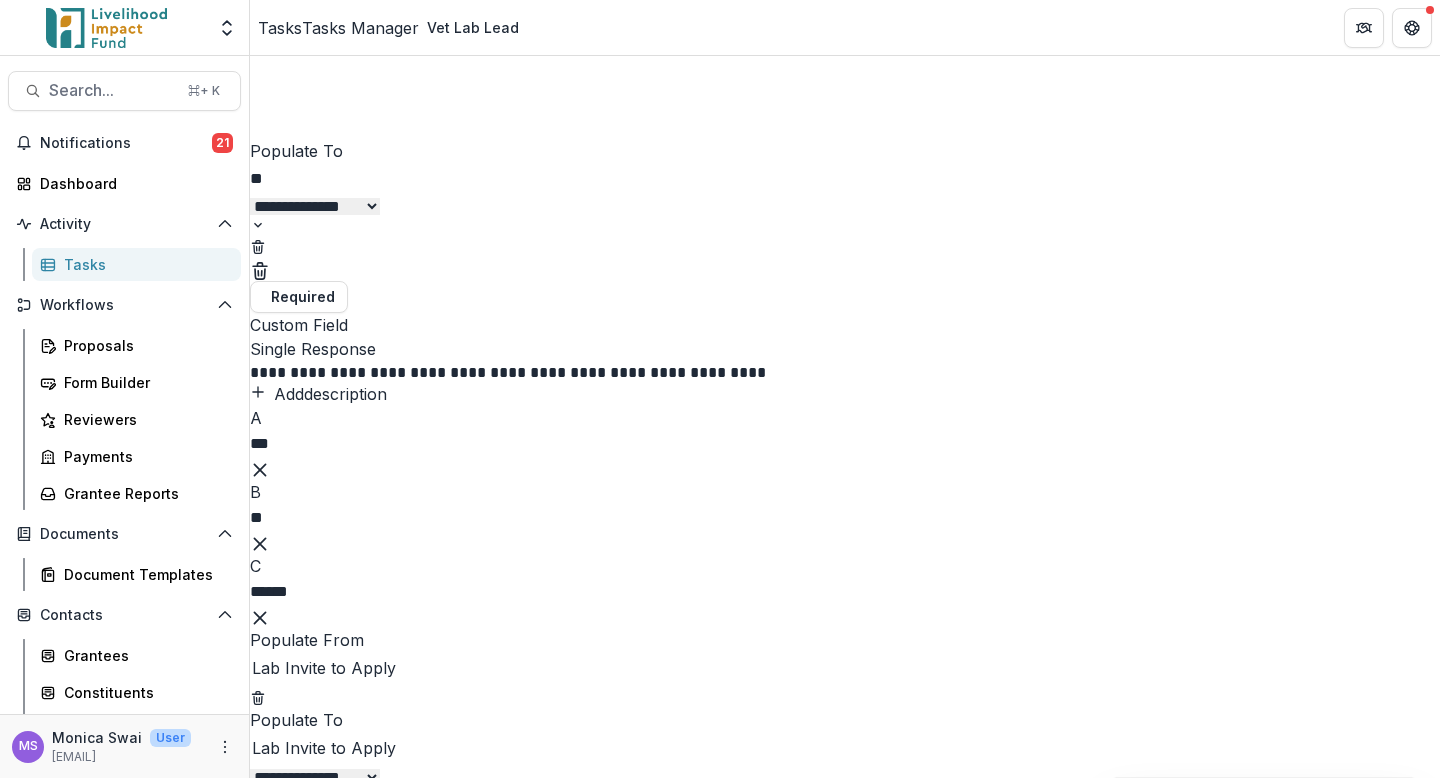 type on "*" 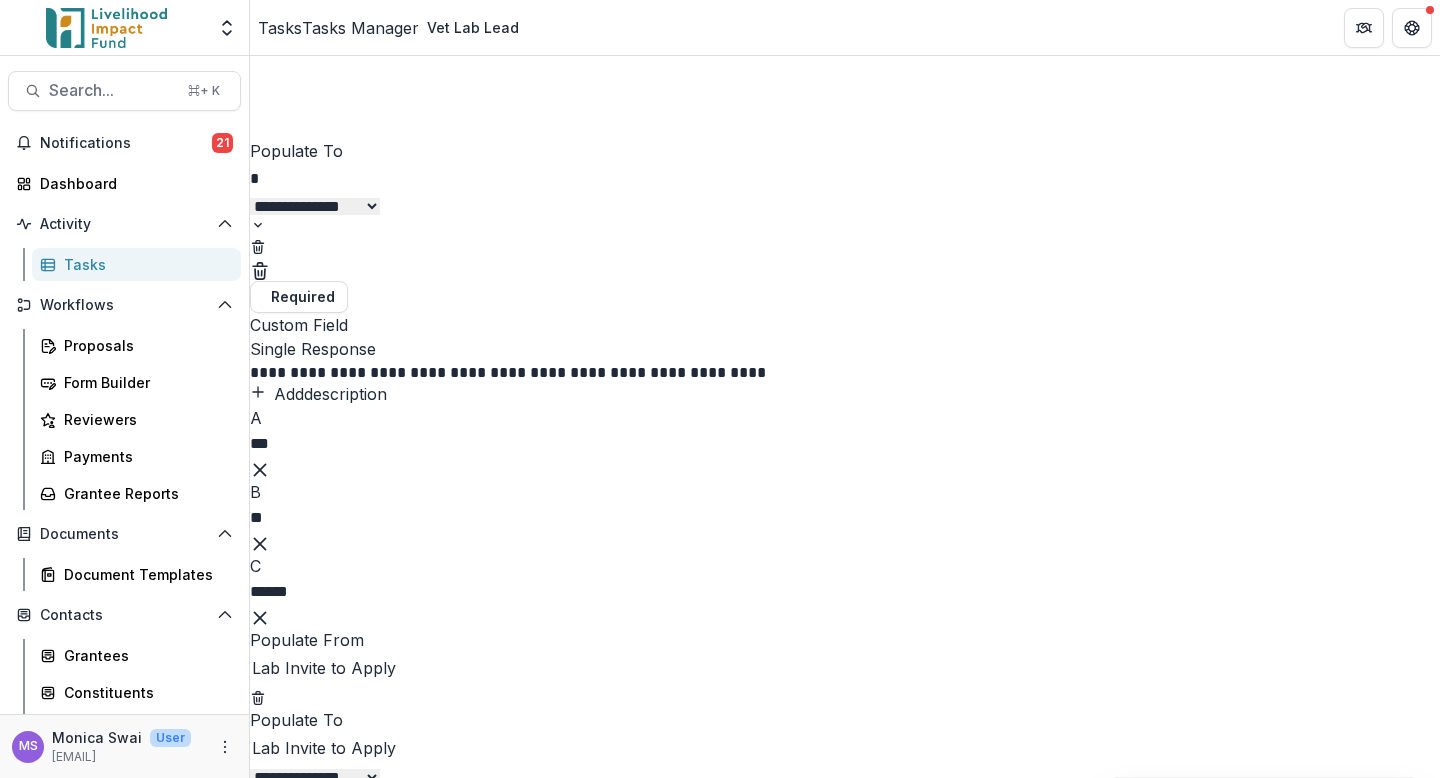 type 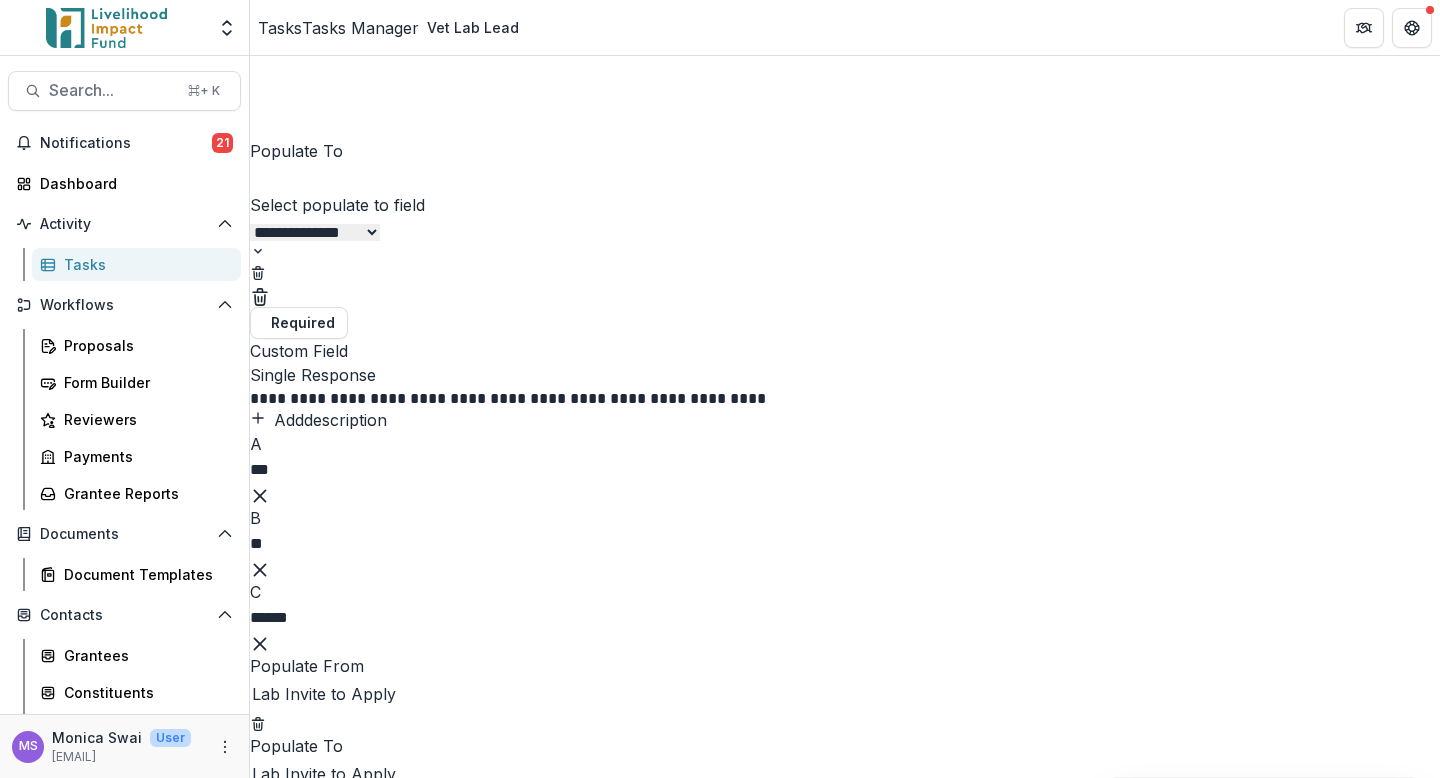 click on "**********" at bounding box center (845, 202) 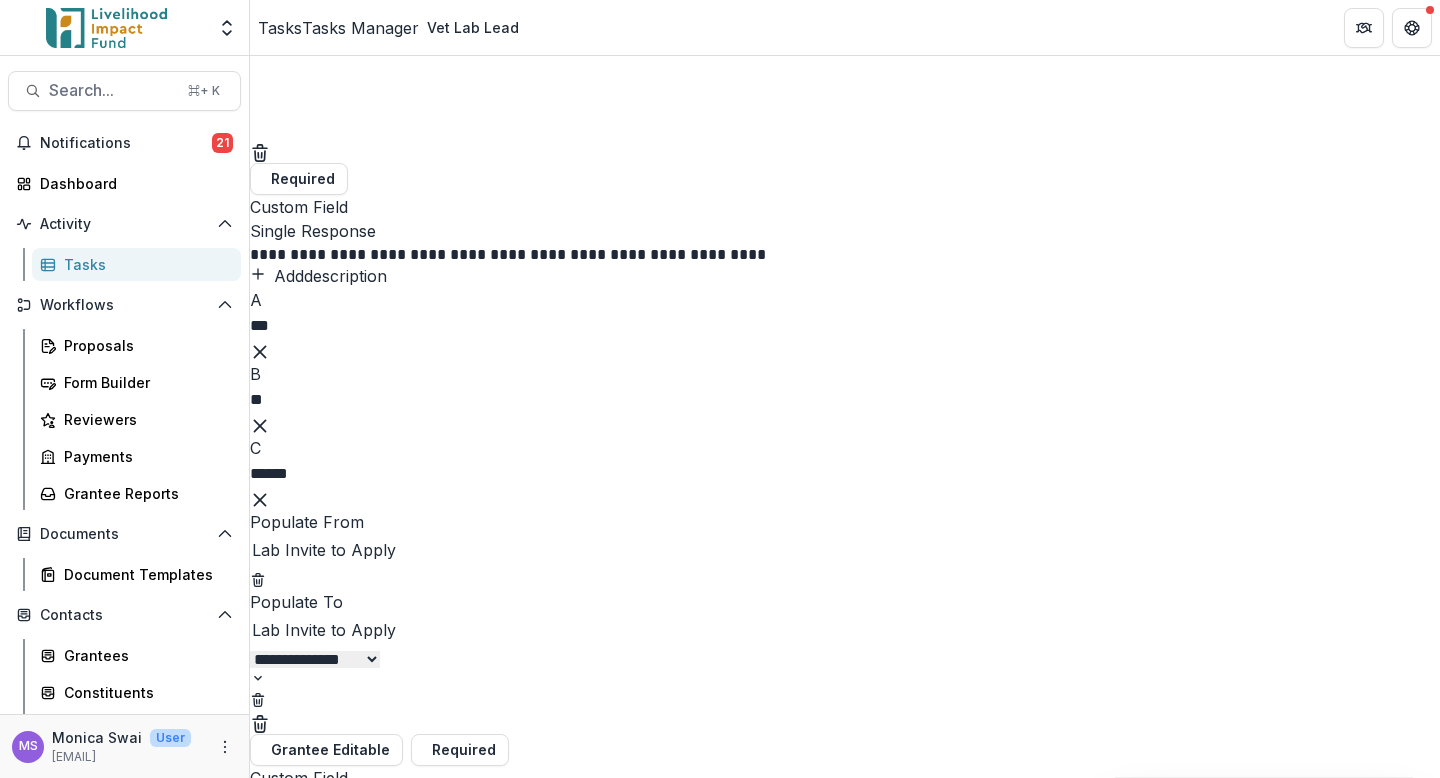 click 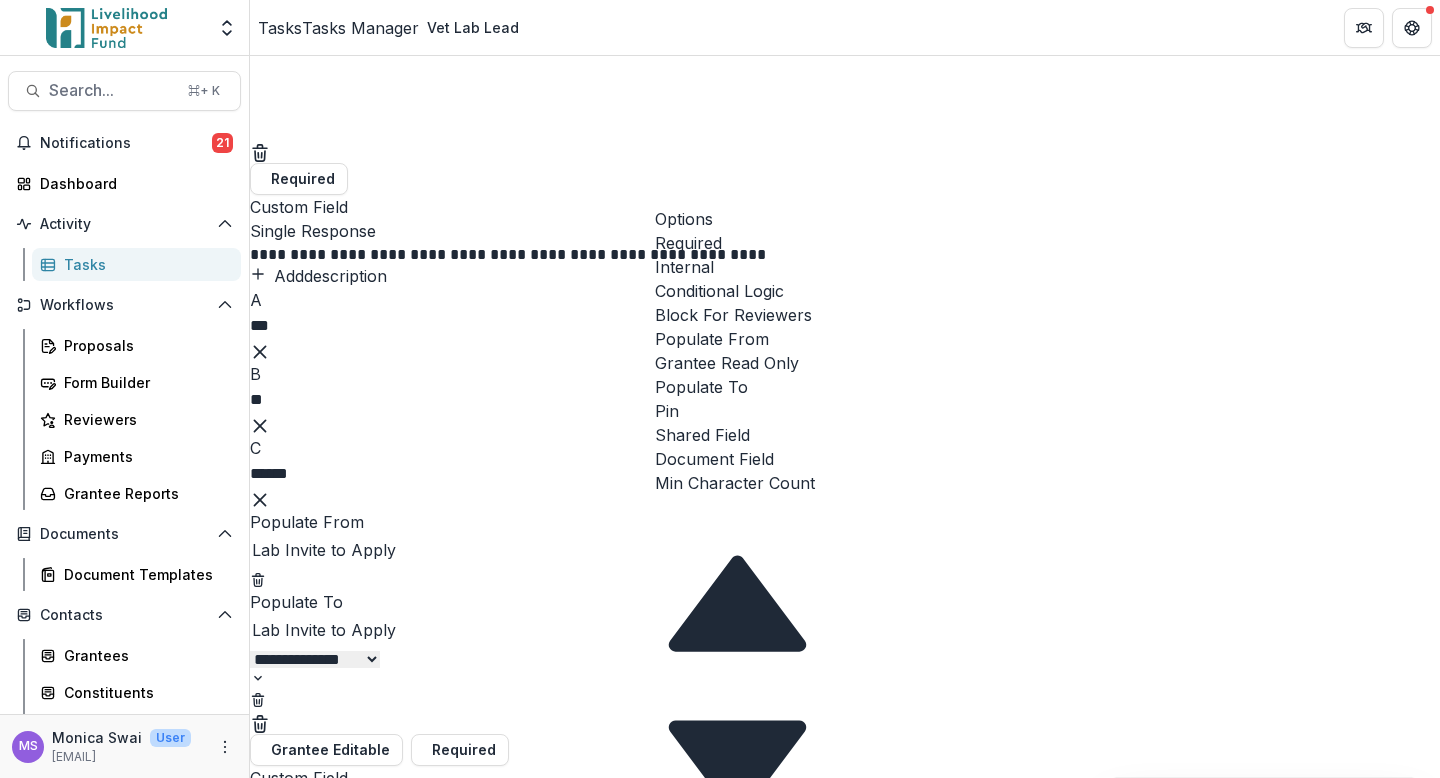 click at bounding box center [655, 375] 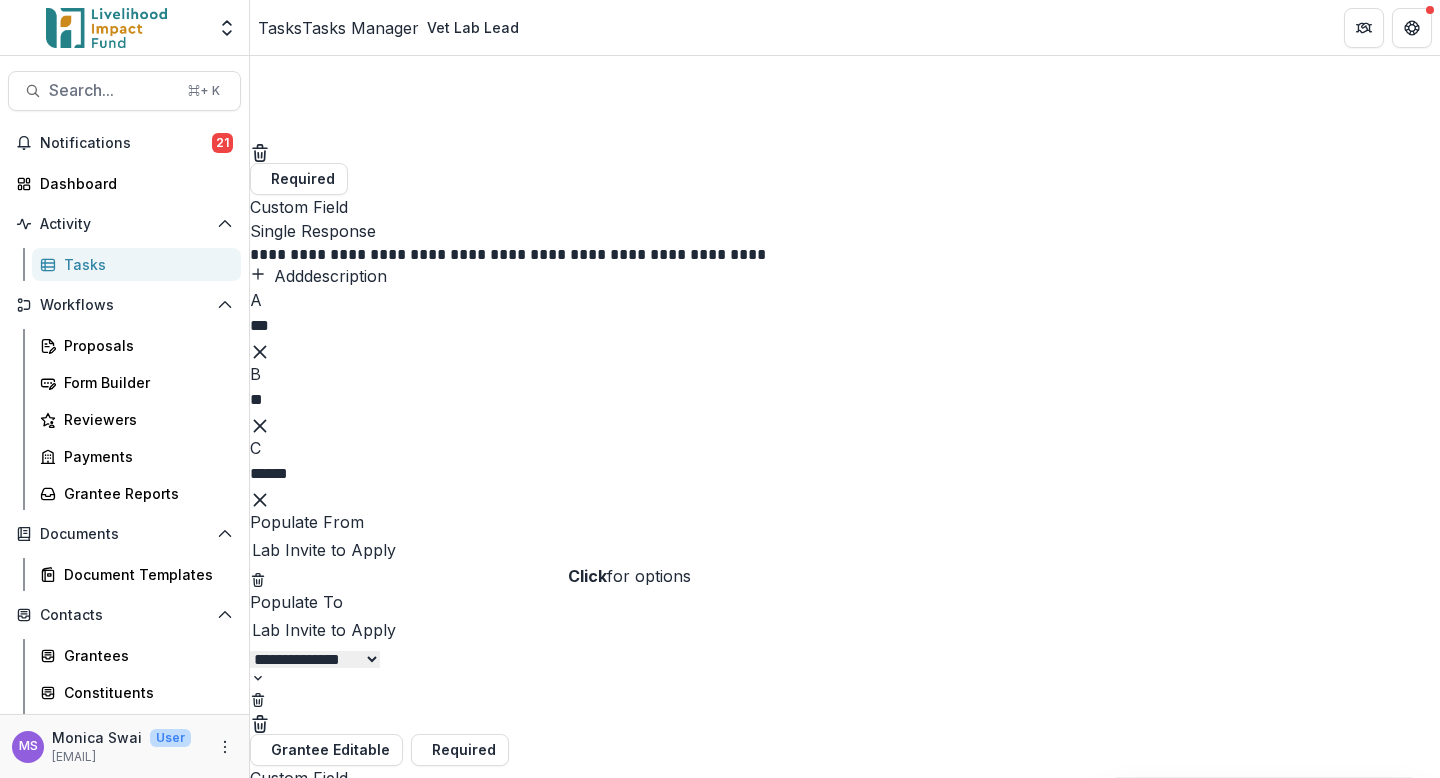 click 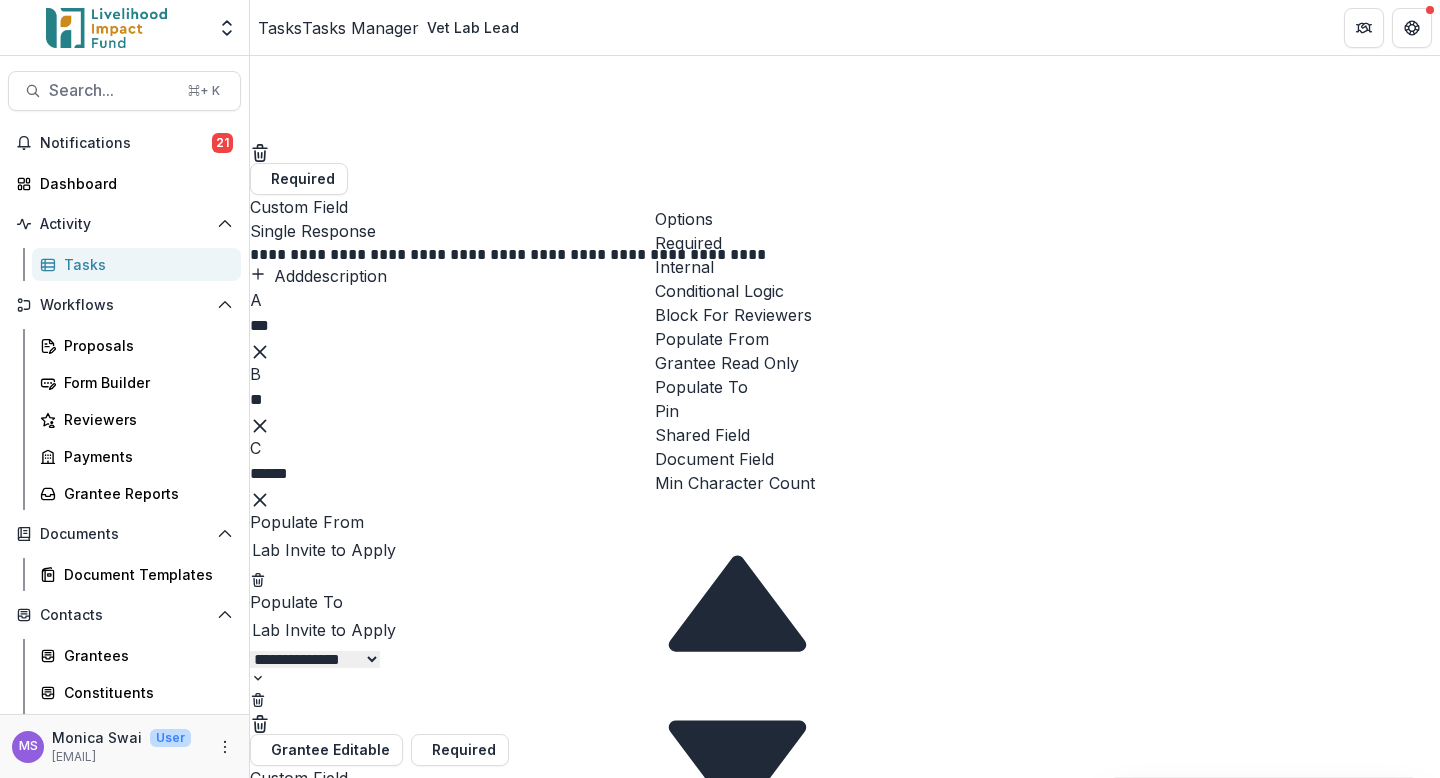 click on "**********" at bounding box center (845, 130) 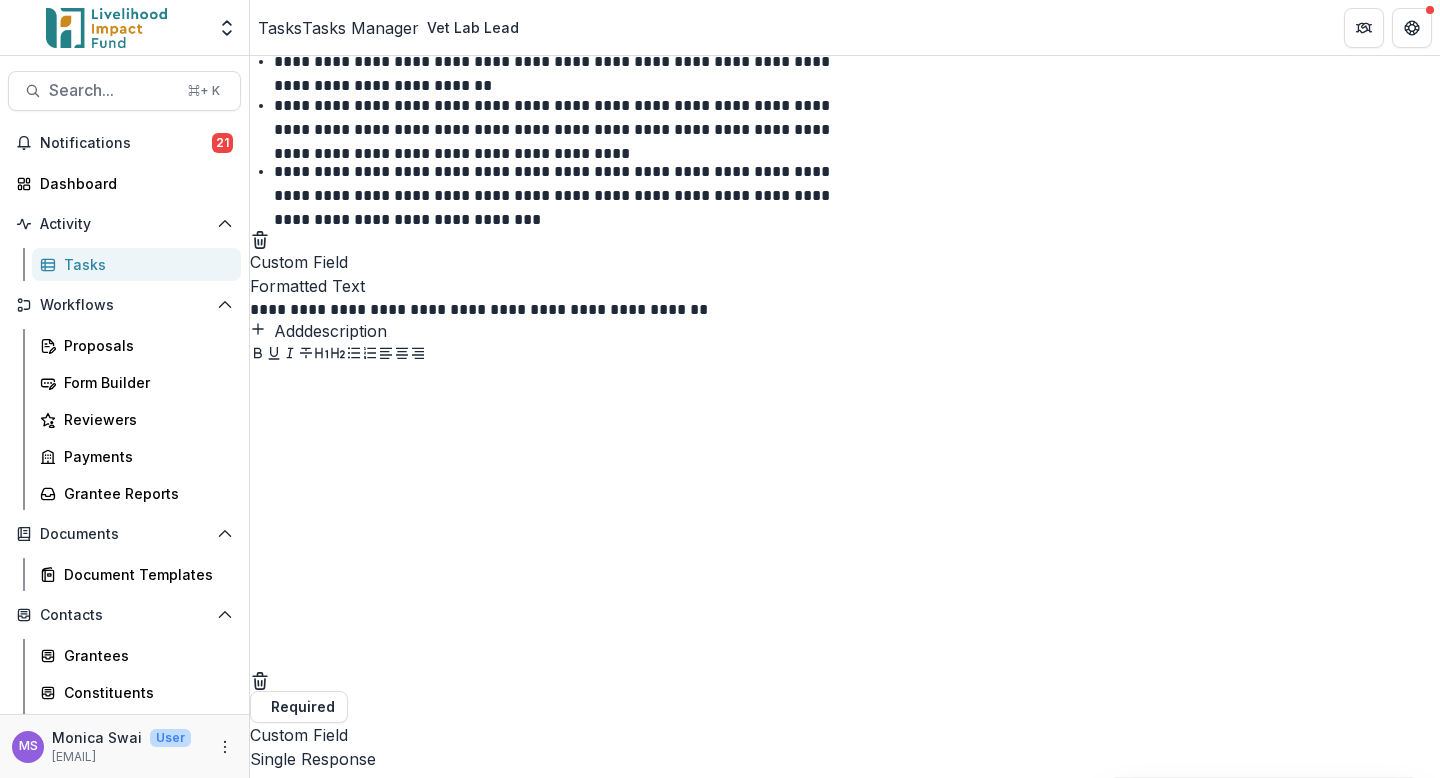 scroll, scrollTop: 0, scrollLeft: 0, axis: both 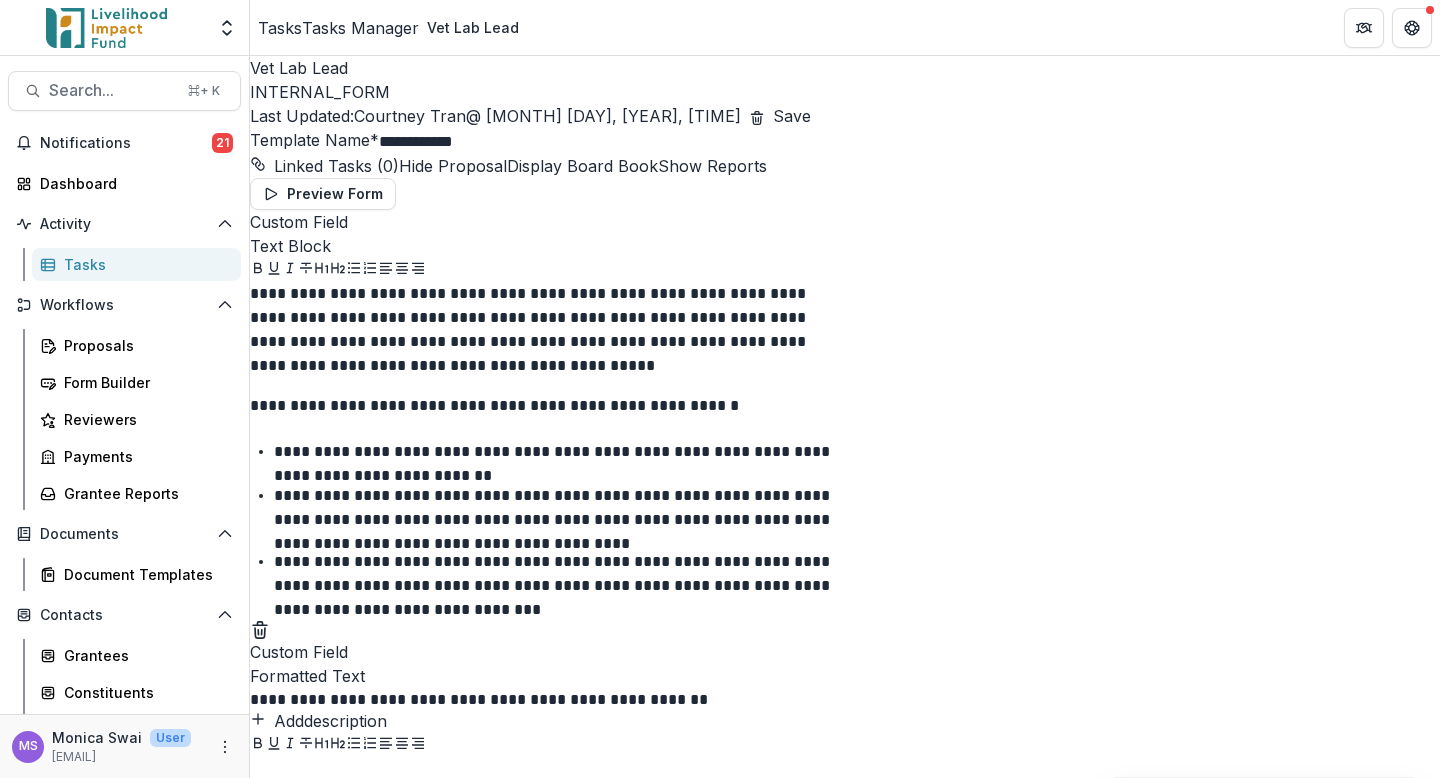 click on "Tasks Manager" at bounding box center (360, 28) 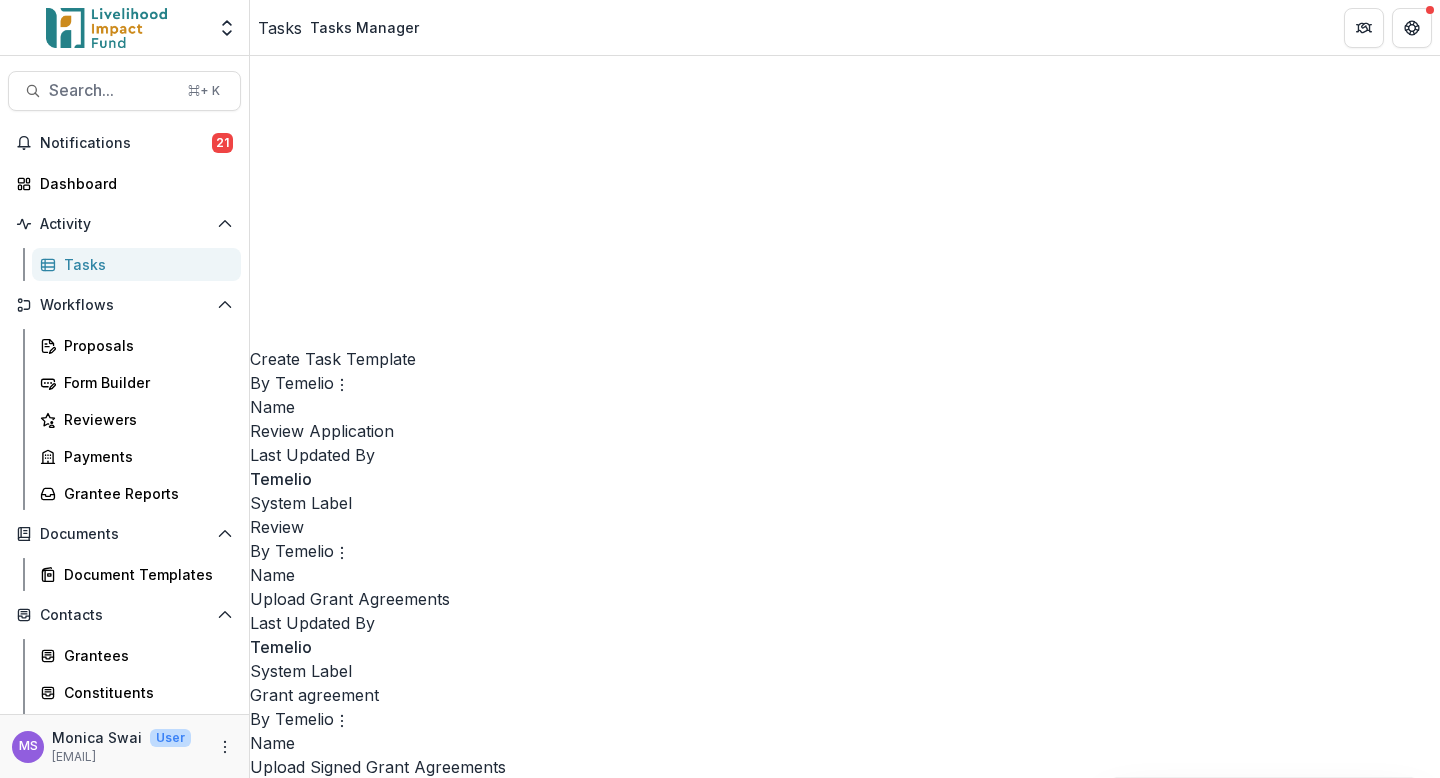 scroll, scrollTop: 926, scrollLeft: 0, axis: vertical 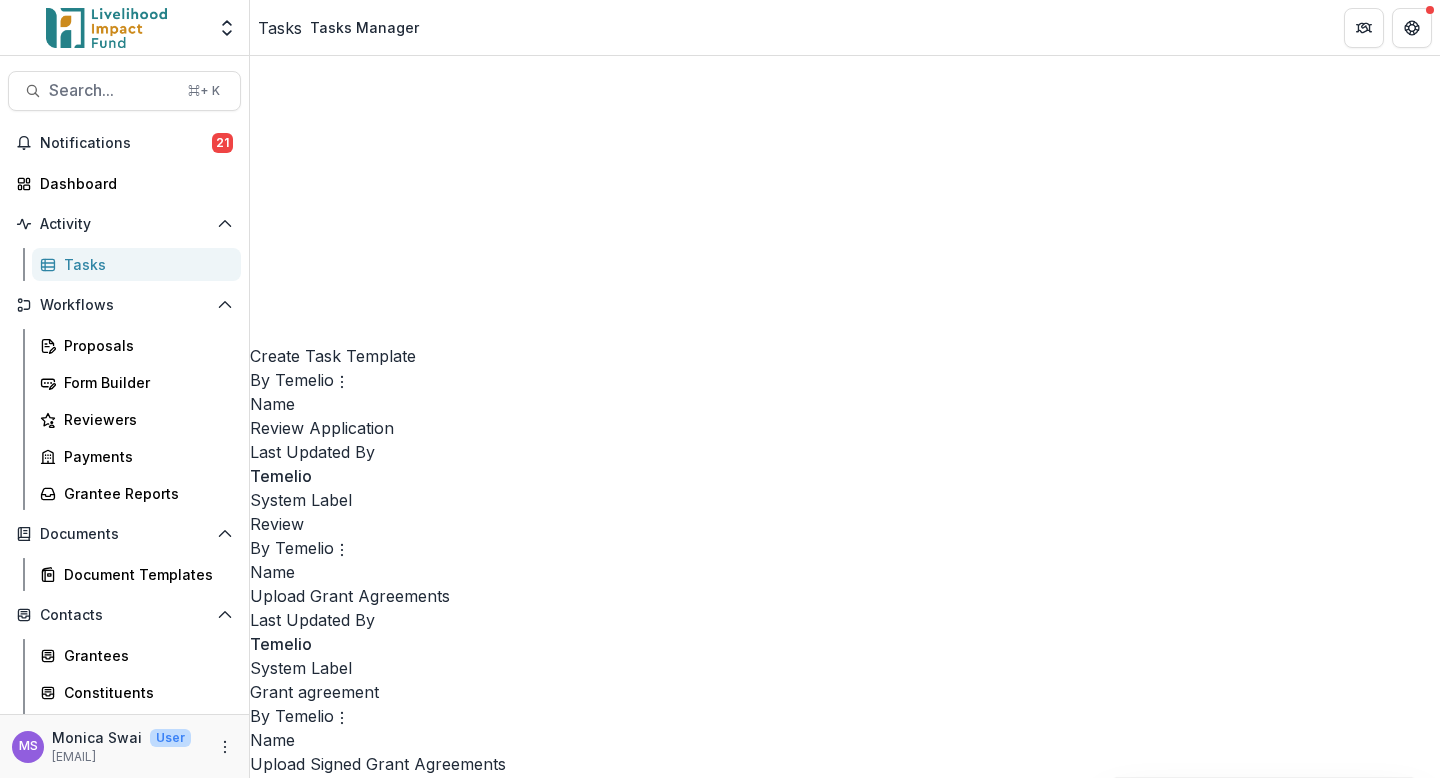 click 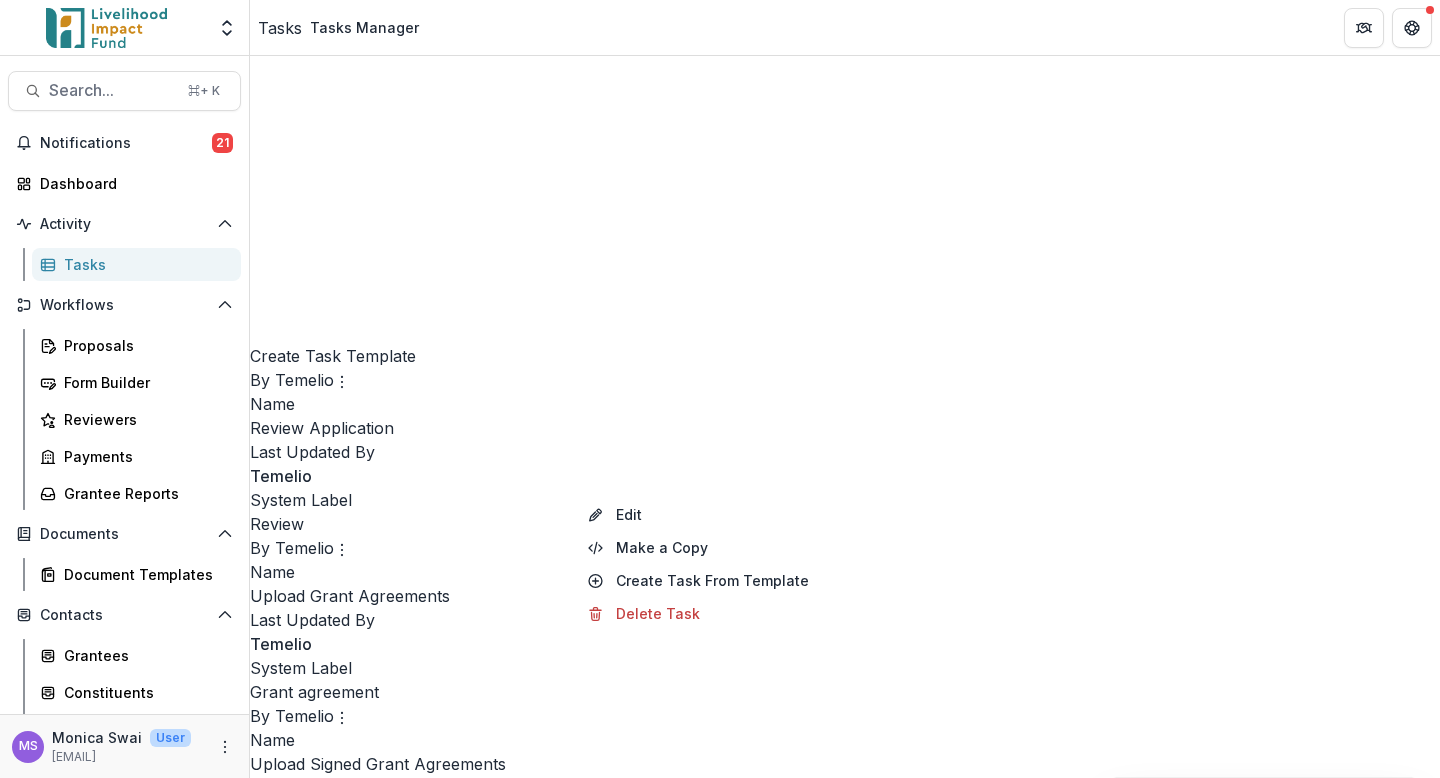 click on "Create Task Template By Temelio View Make a Copy Create Task From Template Name Review Application Last Updated By Temelio System Label Review By Temelio View Create Task From Template Name Upload Grant Agreements Last Updated By Temelio System Label Grant agreement By Temelio View Make a Copy Create Task From Template Name Upload Signed Grant Agreements Last Updated By Temelio System Label Grant upload By Temelio View Create Task From Template Name Payment Schedule Last Updated By Temelio System Label Payment By Temelio View Create Task From Template Name Reporting Schedule Last Updated By Temelio System Label Reporting By Temelio View Create Task From Template Name Recurring Reminders Last Updated By Temelio System Label Reminder By Temelio View Make a Copy Create Task From Template Name Custom Reminders Last Updated By Temelio System Label Custom reminder By Temelio View Make a Copy Create Task From Template Name External Task Last Updated By Temelio System Label External By Temelio View Make a Copy Name" at bounding box center (845, 4045) 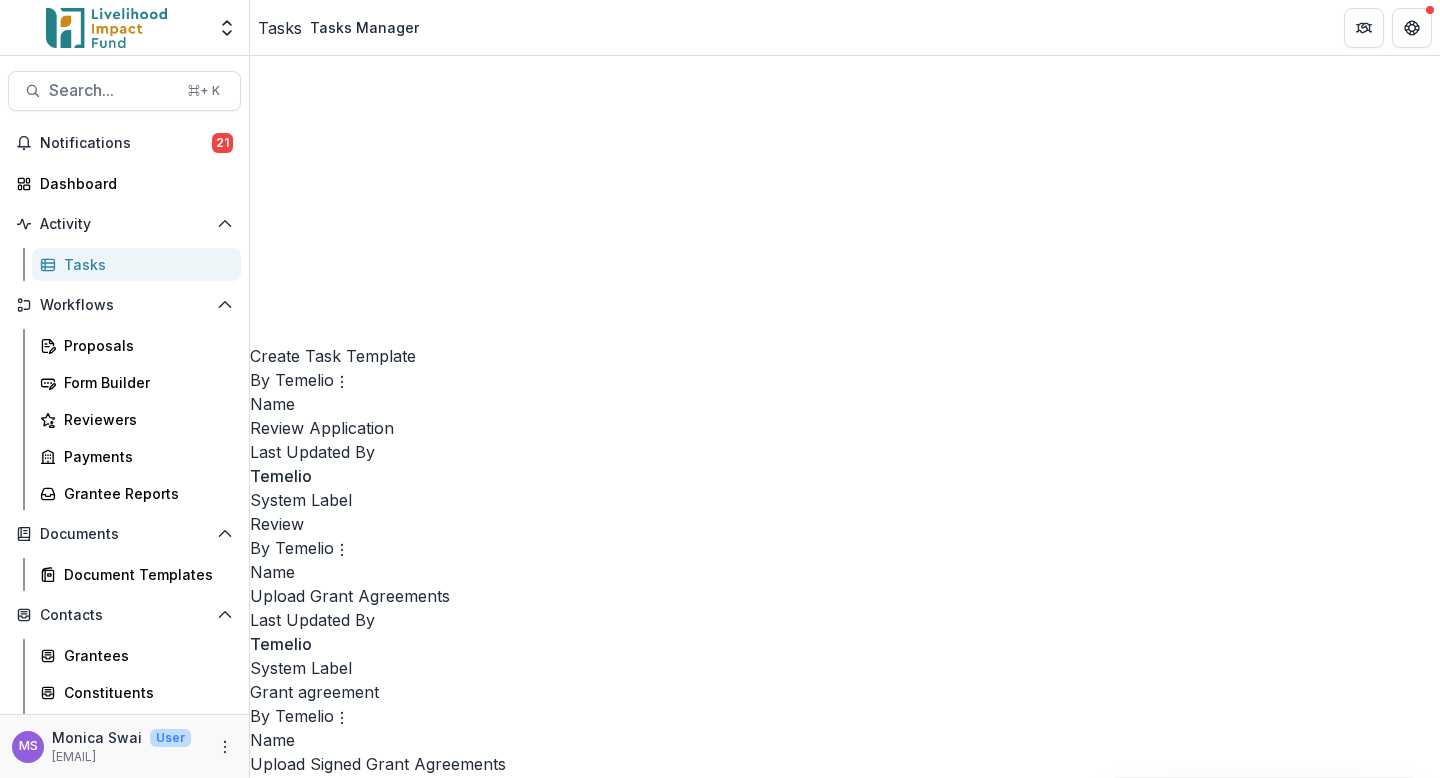 scroll, scrollTop: 0, scrollLeft: 0, axis: both 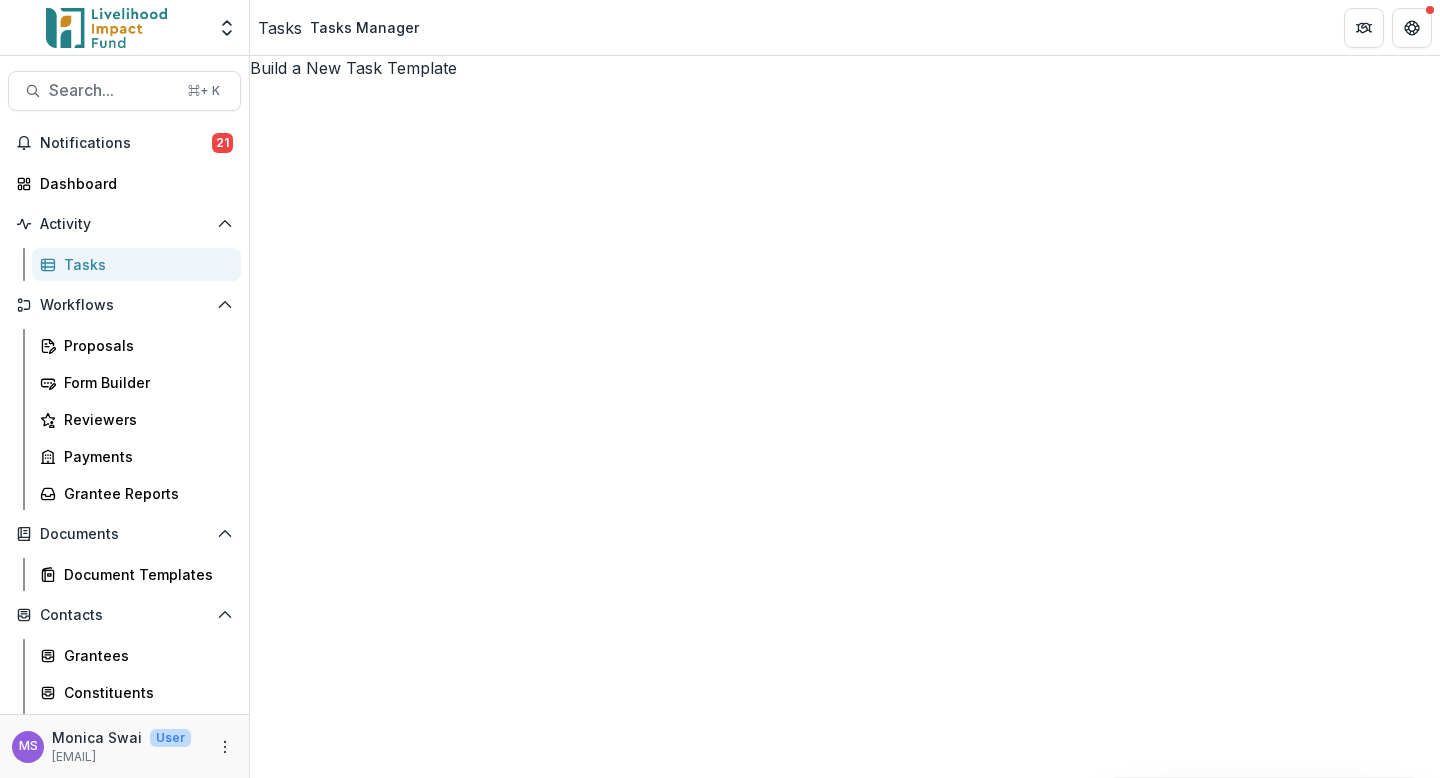 click on "Create Task Template" at bounding box center (845, 687) 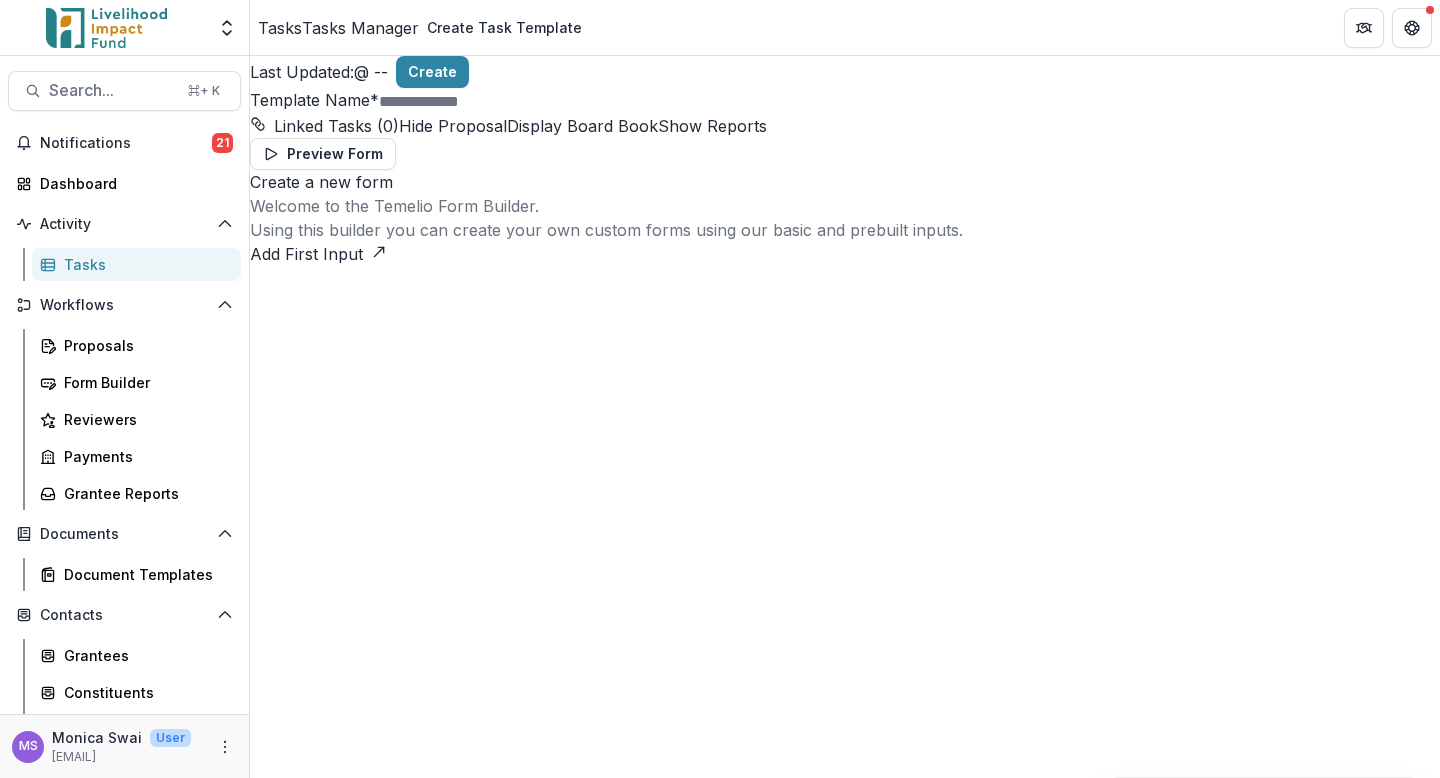click on "Tasks Manager" at bounding box center (360, 28) 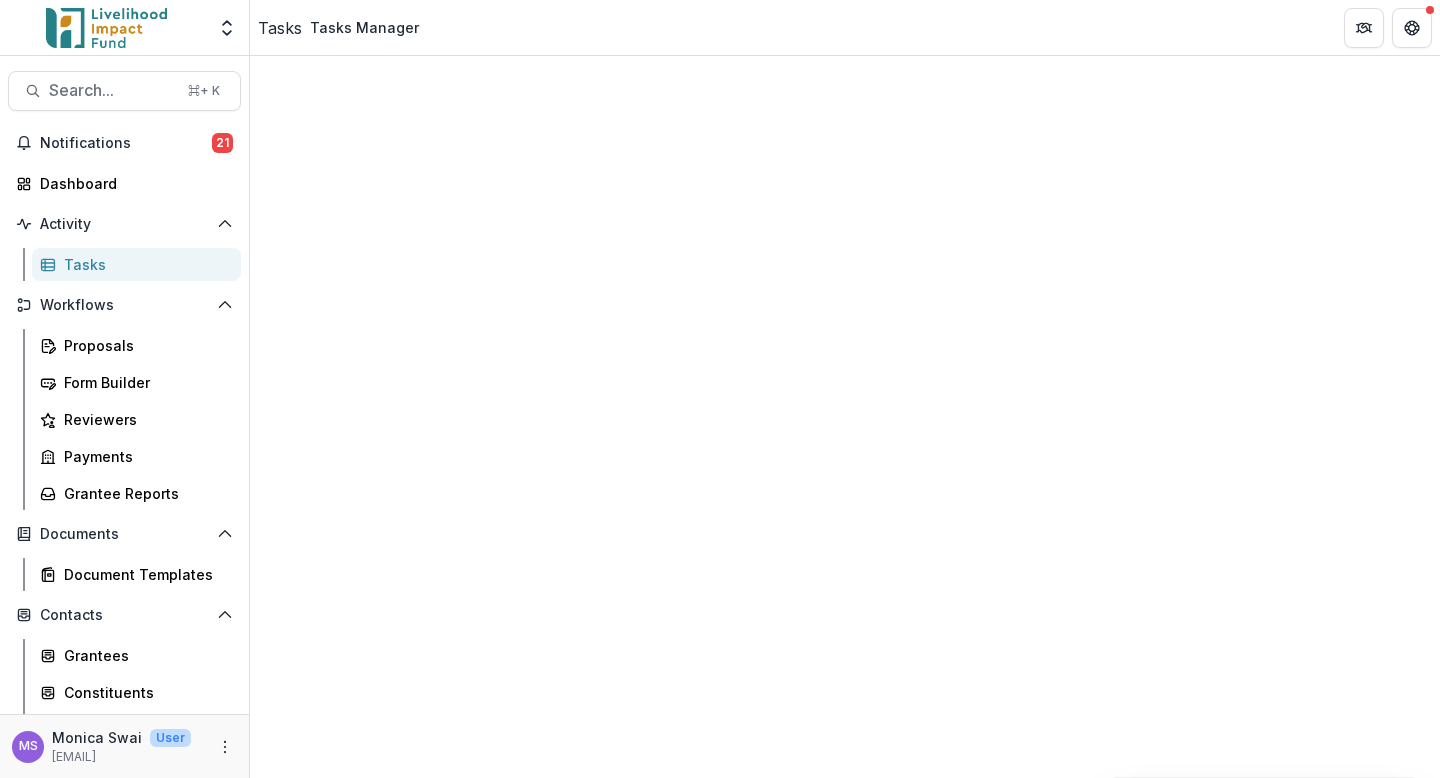 scroll, scrollTop: 162, scrollLeft: 0, axis: vertical 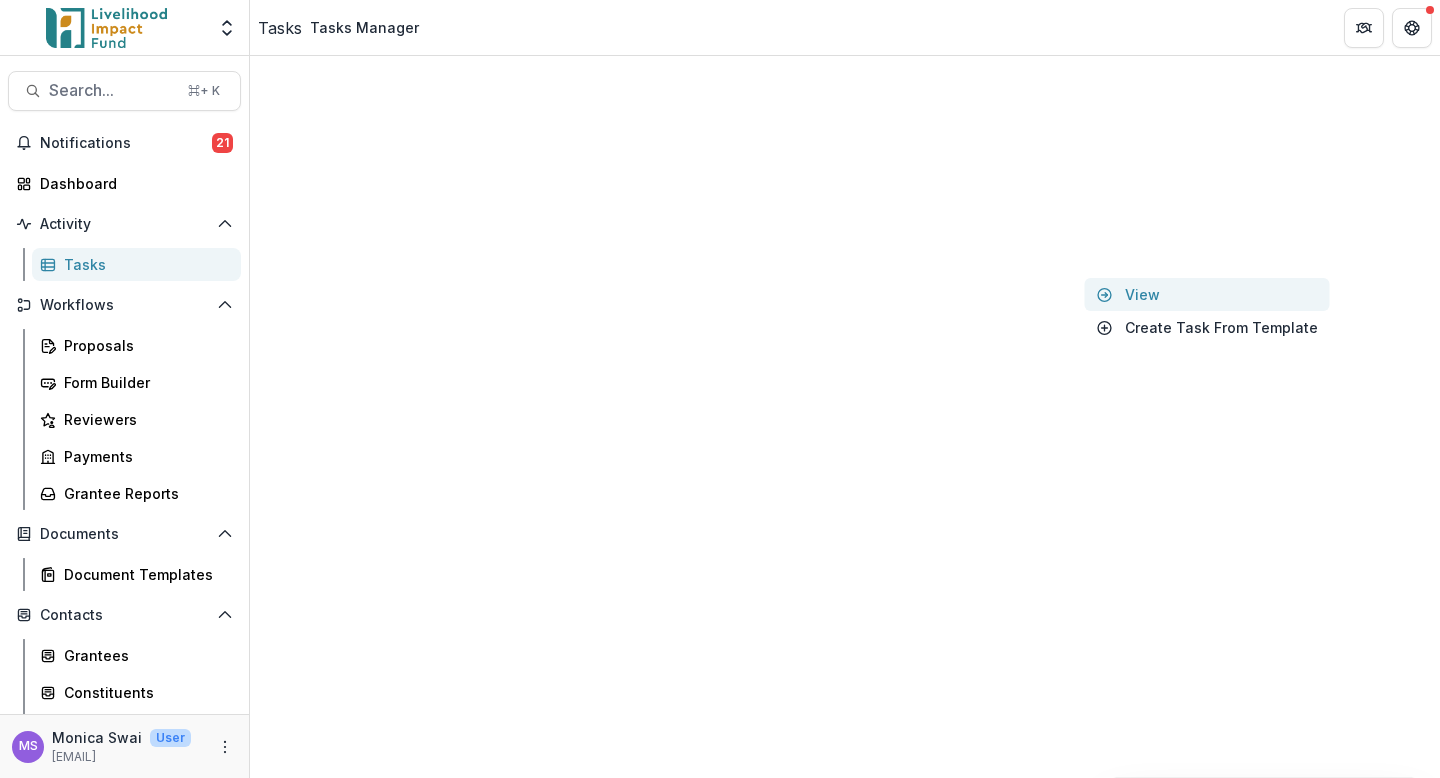 click 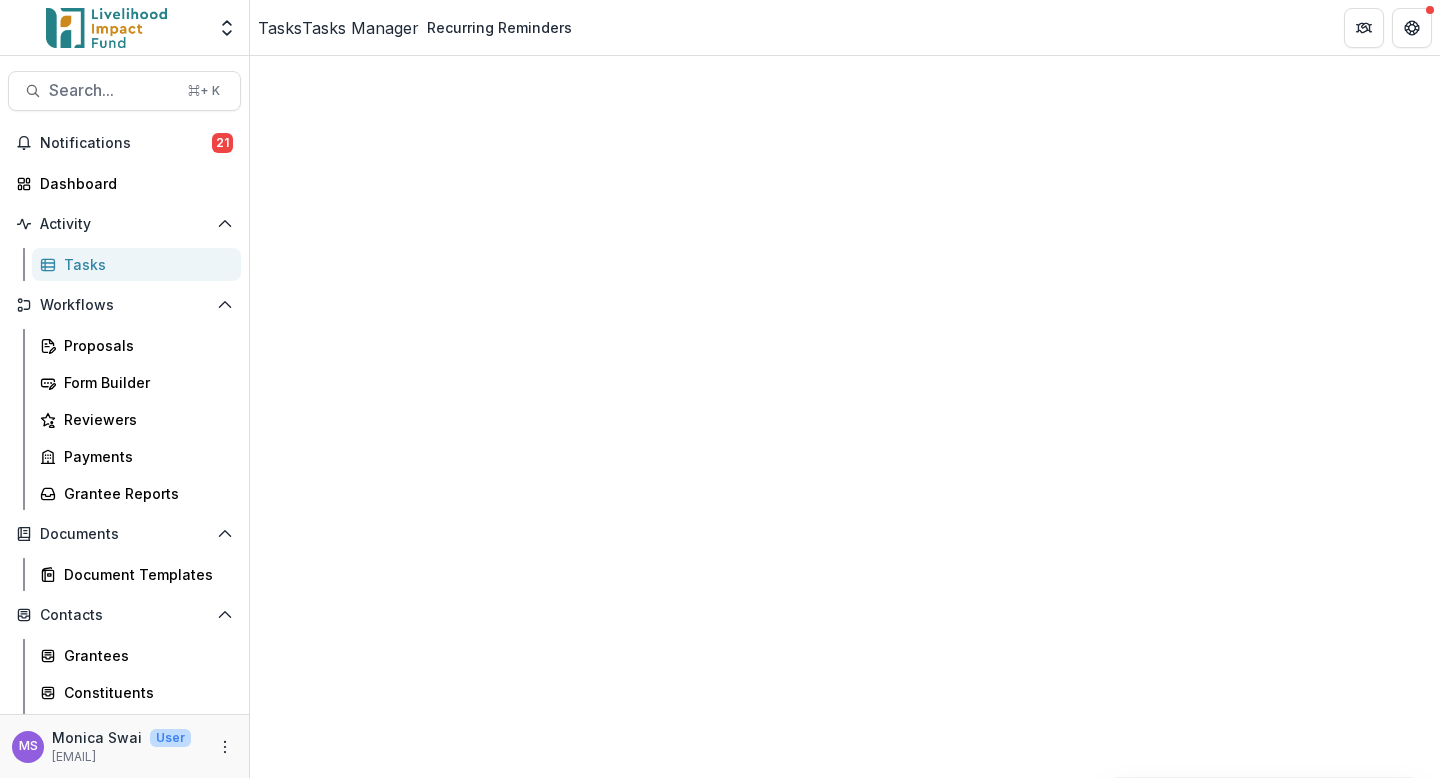 scroll, scrollTop: 0, scrollLeft: 0, axis: both 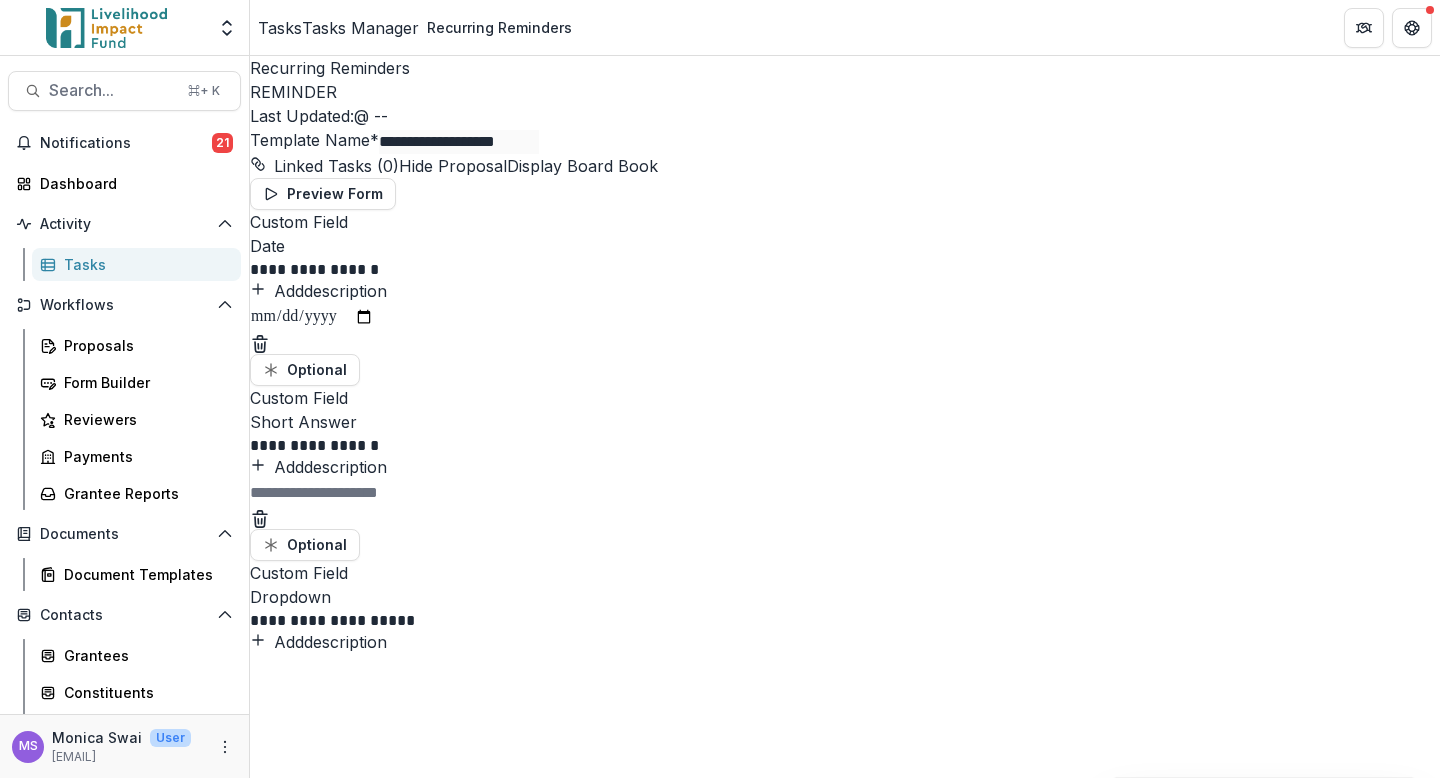 click on "Tasks Tasks Manager Recurring Reminders" at bounding box center [845, 27] 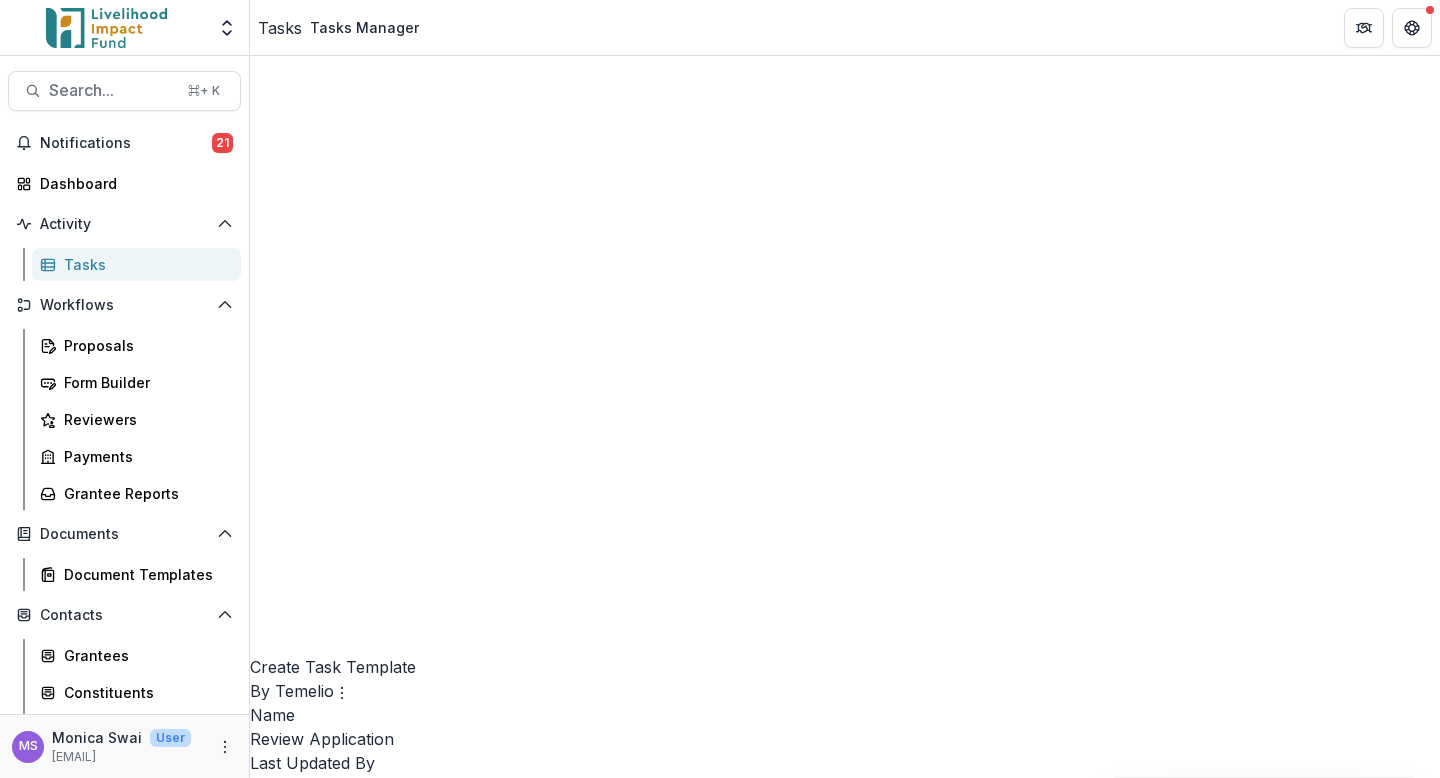 scroll, scrollTop: 720, scrollLeft: 0, axis: vertical 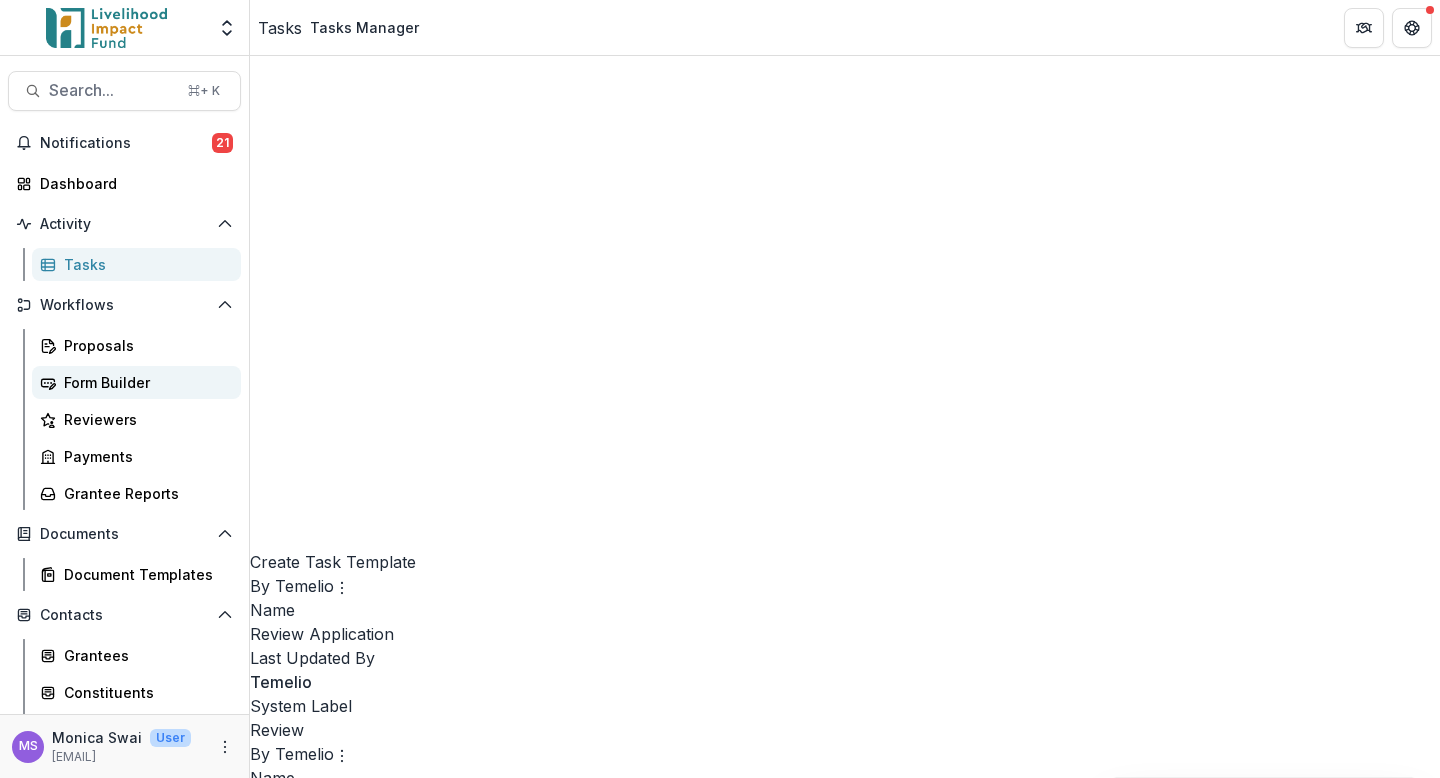 click on "Form Builder" at bounding box center [144, 382] 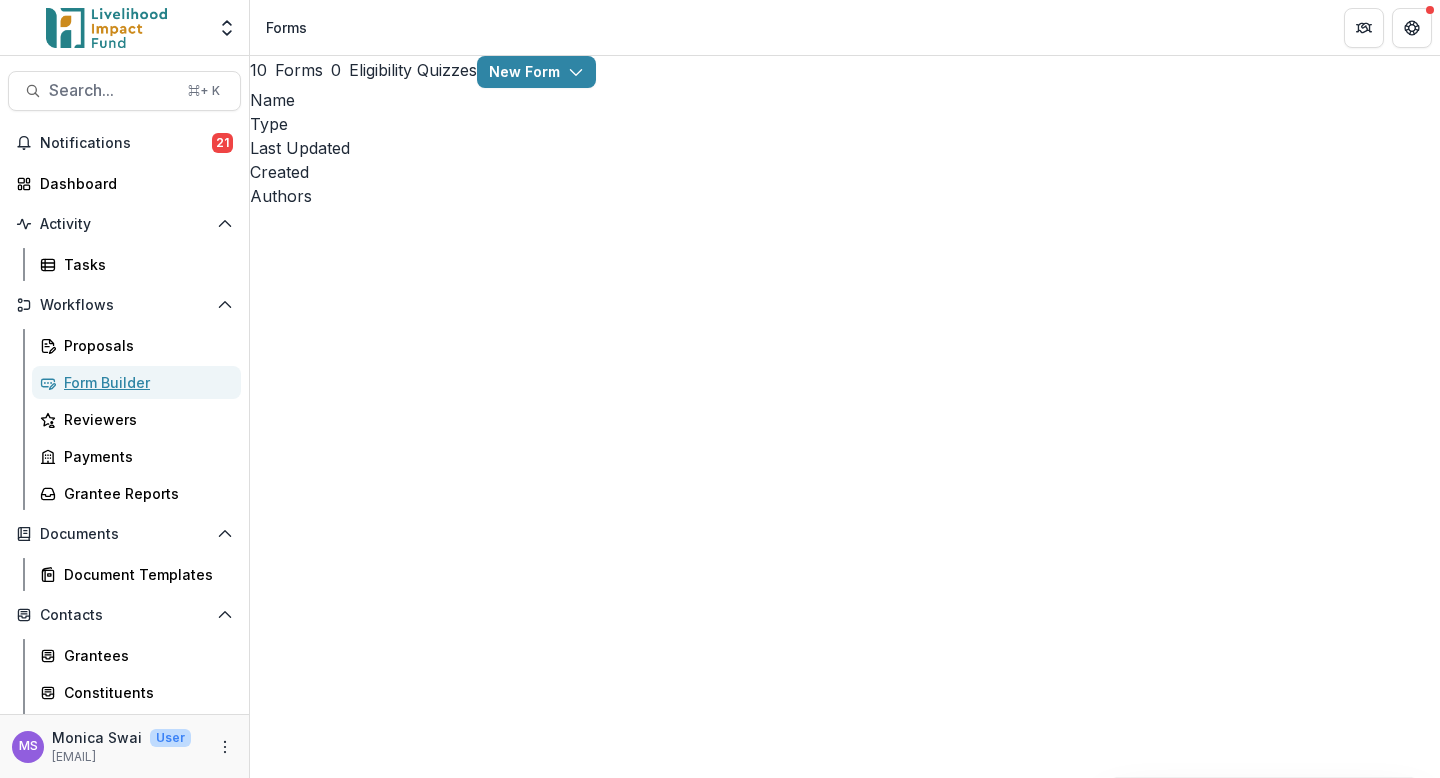 scroll, scrollTop: 25, scrollLeft: 0, axis: vertical 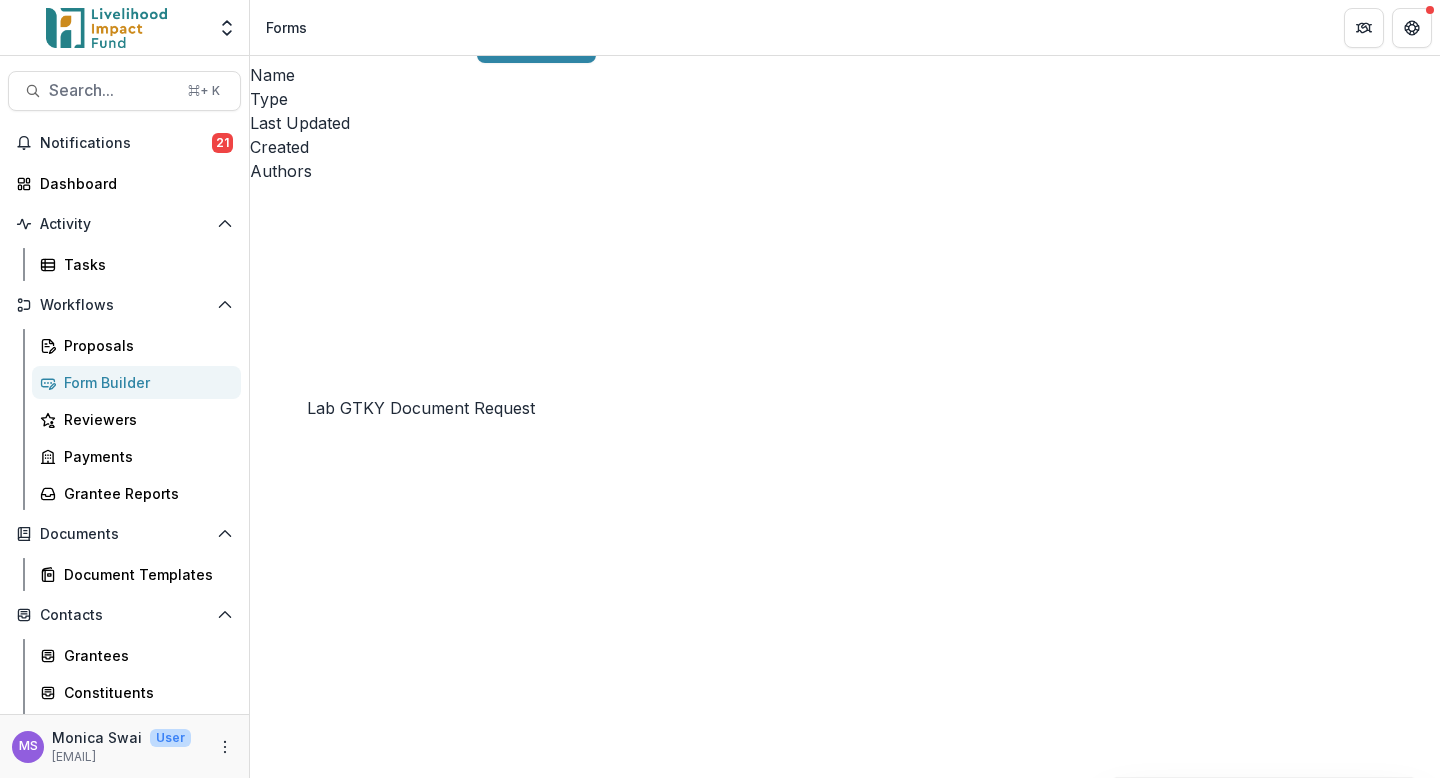 click on "Lab GTKY Document Request" at bounding box center [364, 8933] 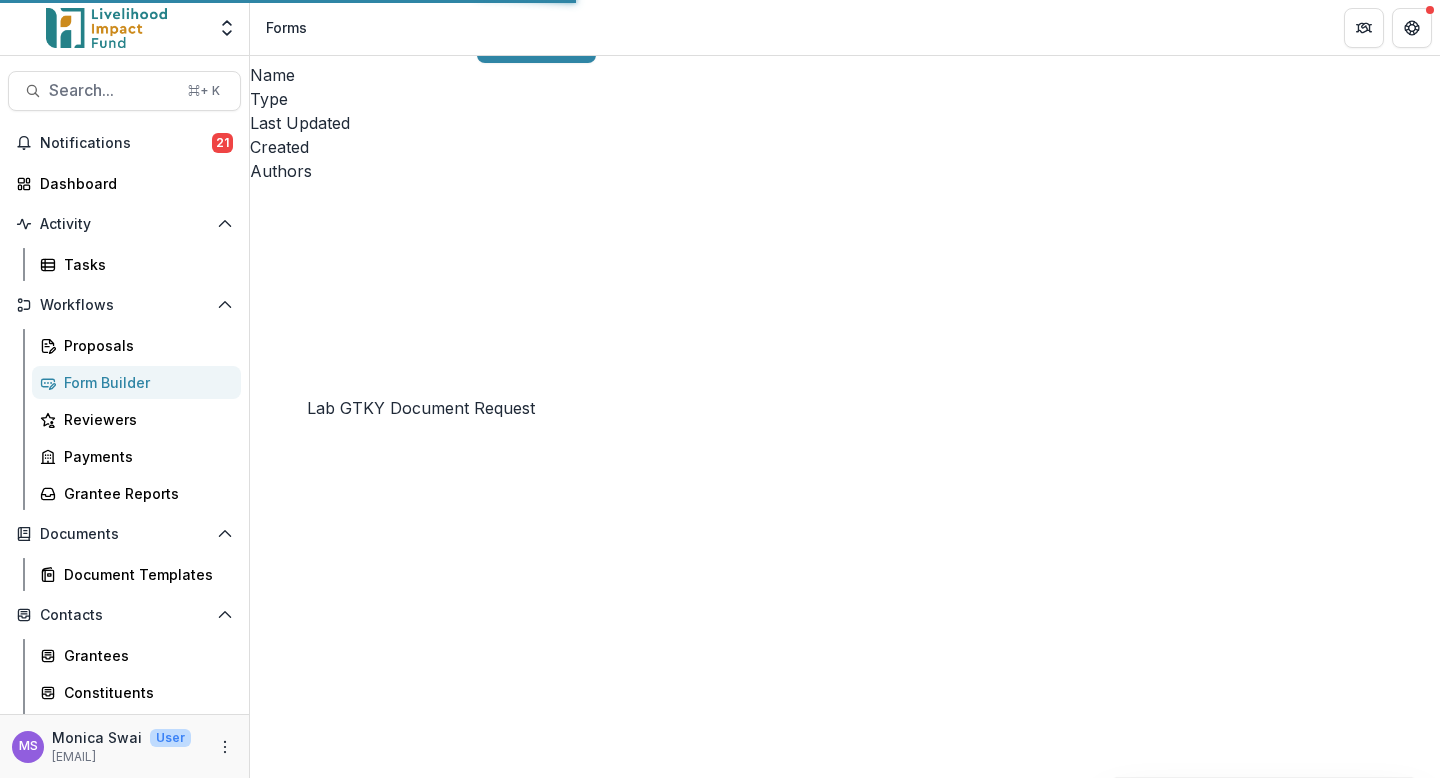 scroll, scrollTop: 0, scrollLeft: 0, axis: both 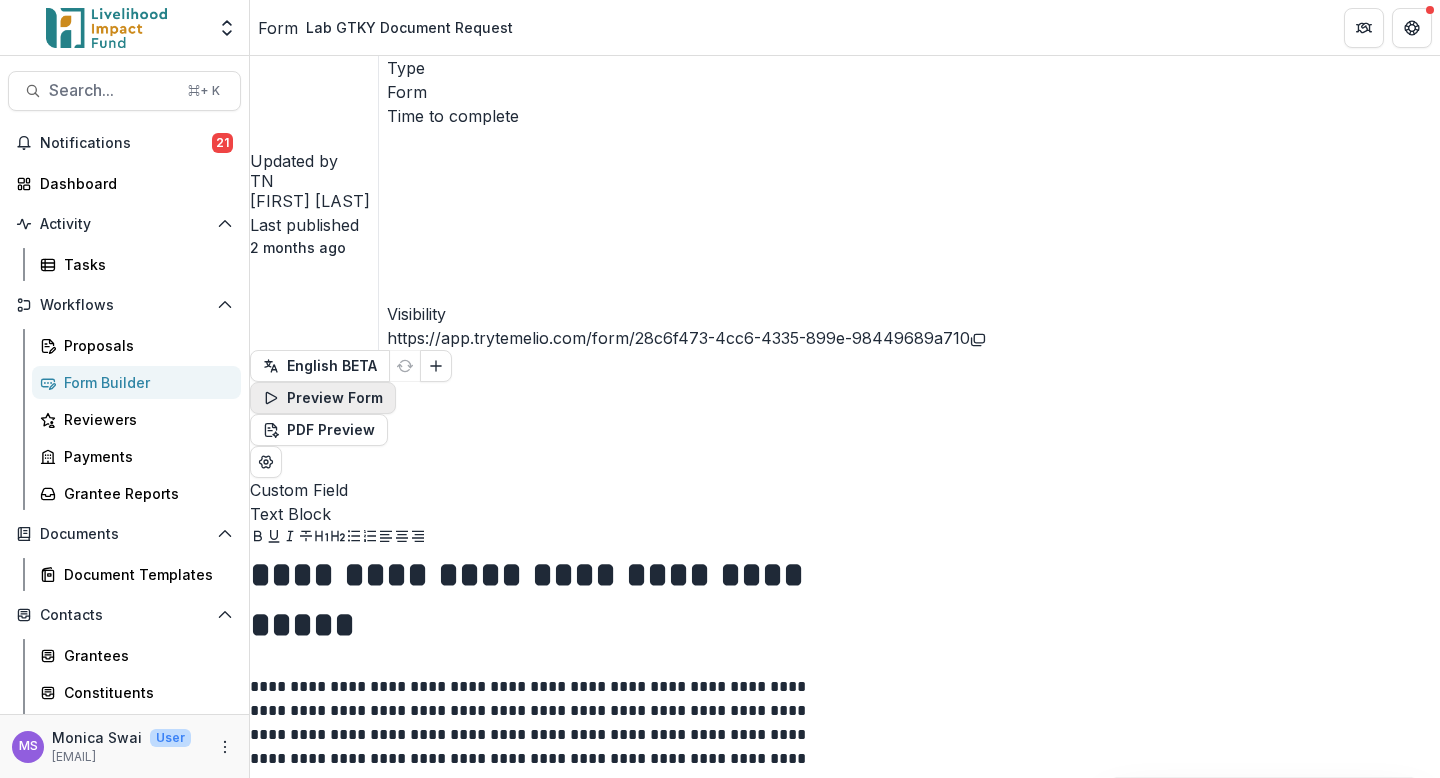 click on "Preview Form" at bounding box center (323, 398) 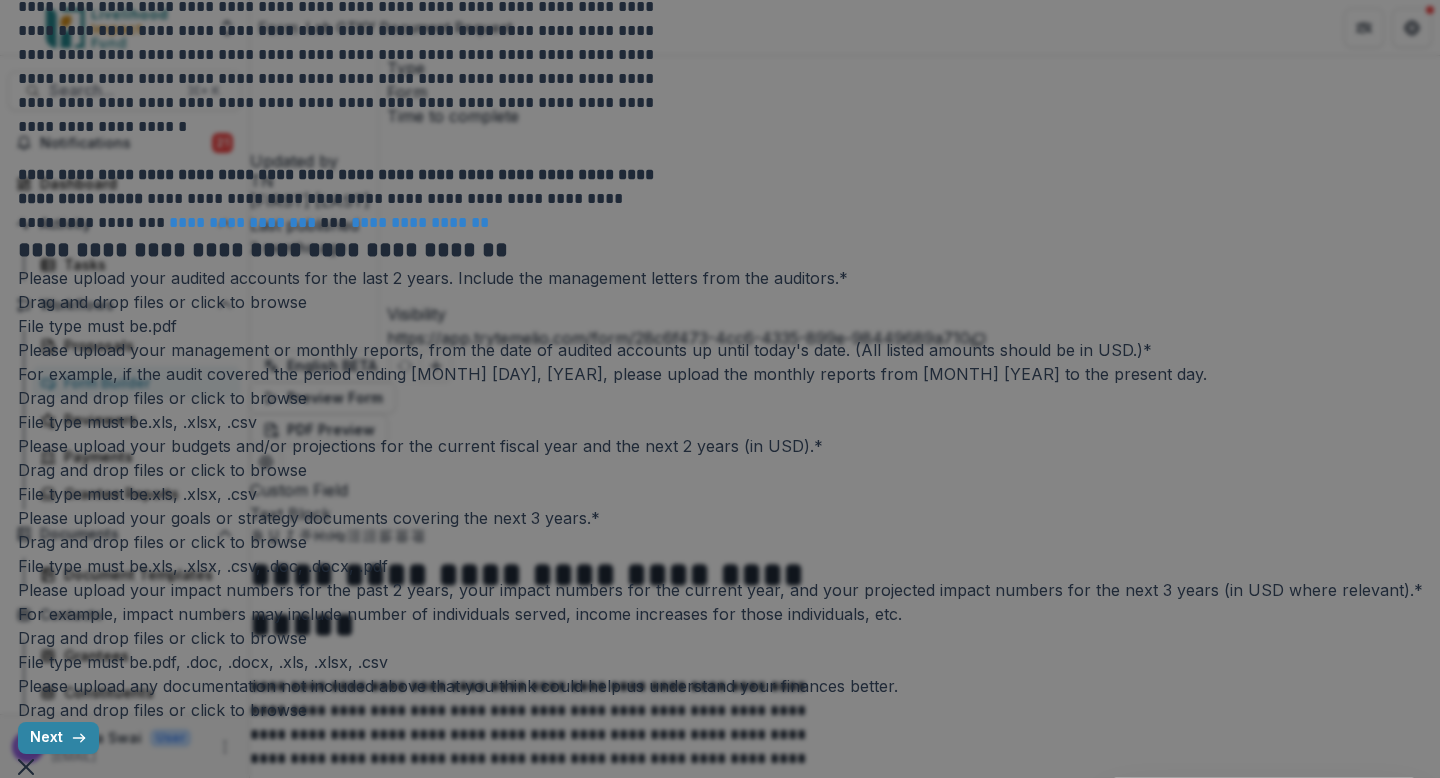 scroll, scrollTop: 1218, scrollLeft: 0, axis: vertical 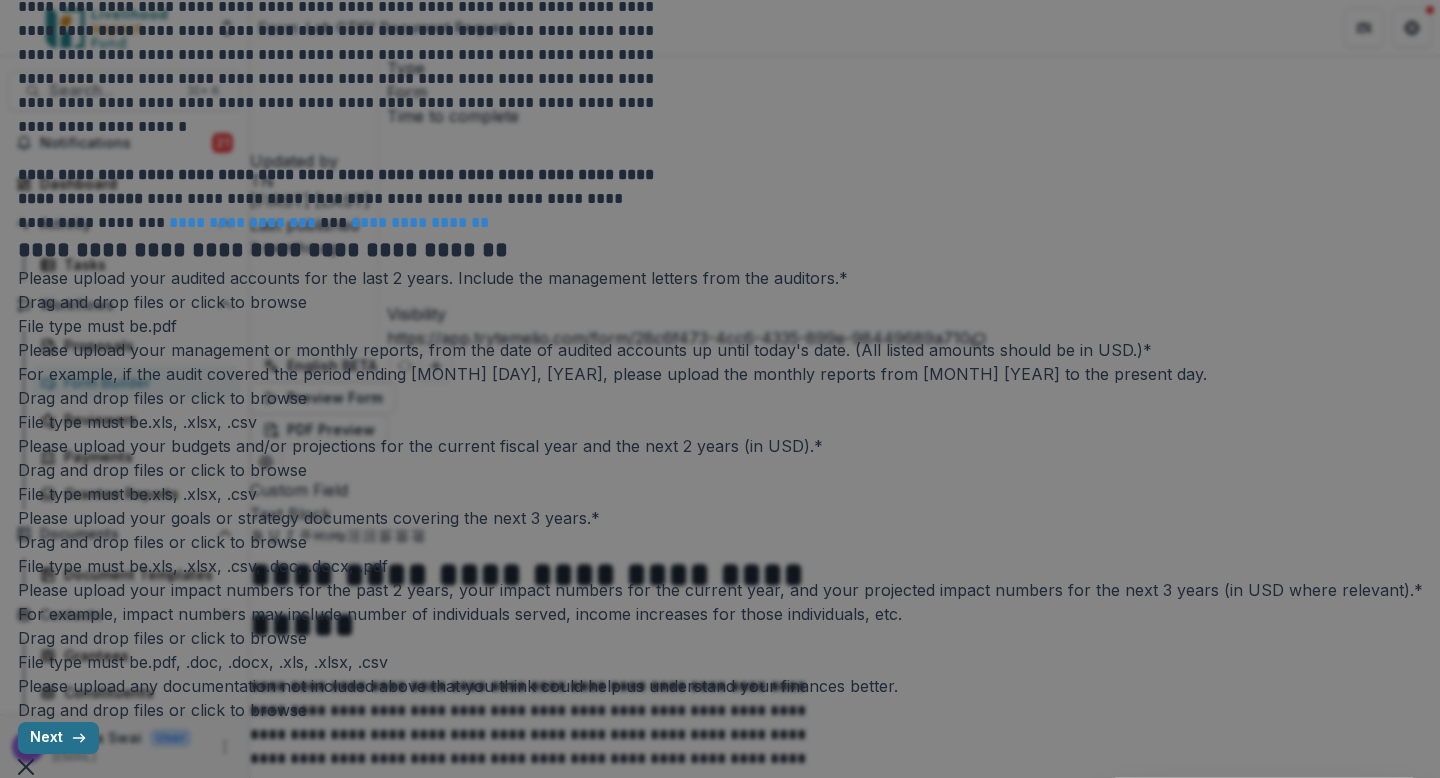 click on "Next" at bounding box center [58, 738] 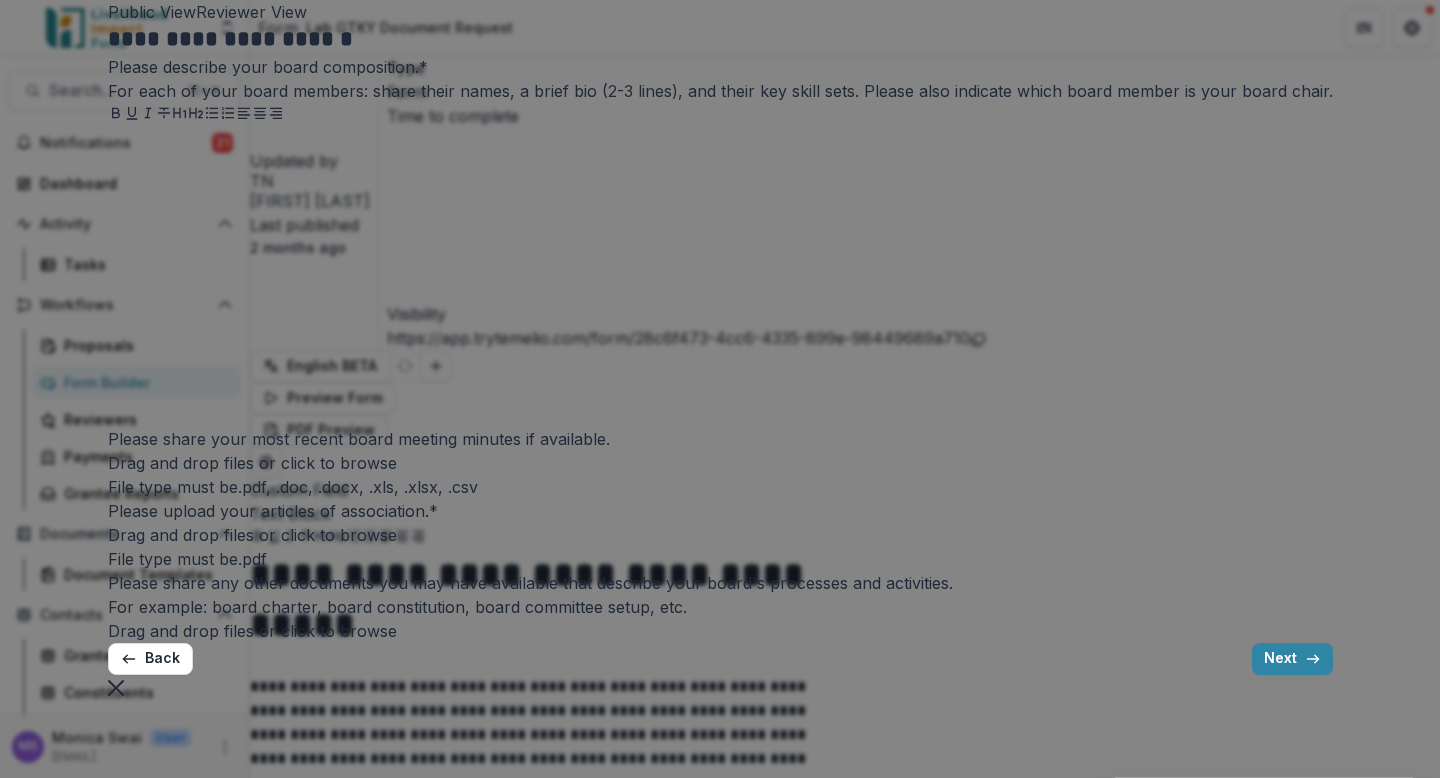 scroll, scrollTop: 0, scrollLeft: 0, axis: both 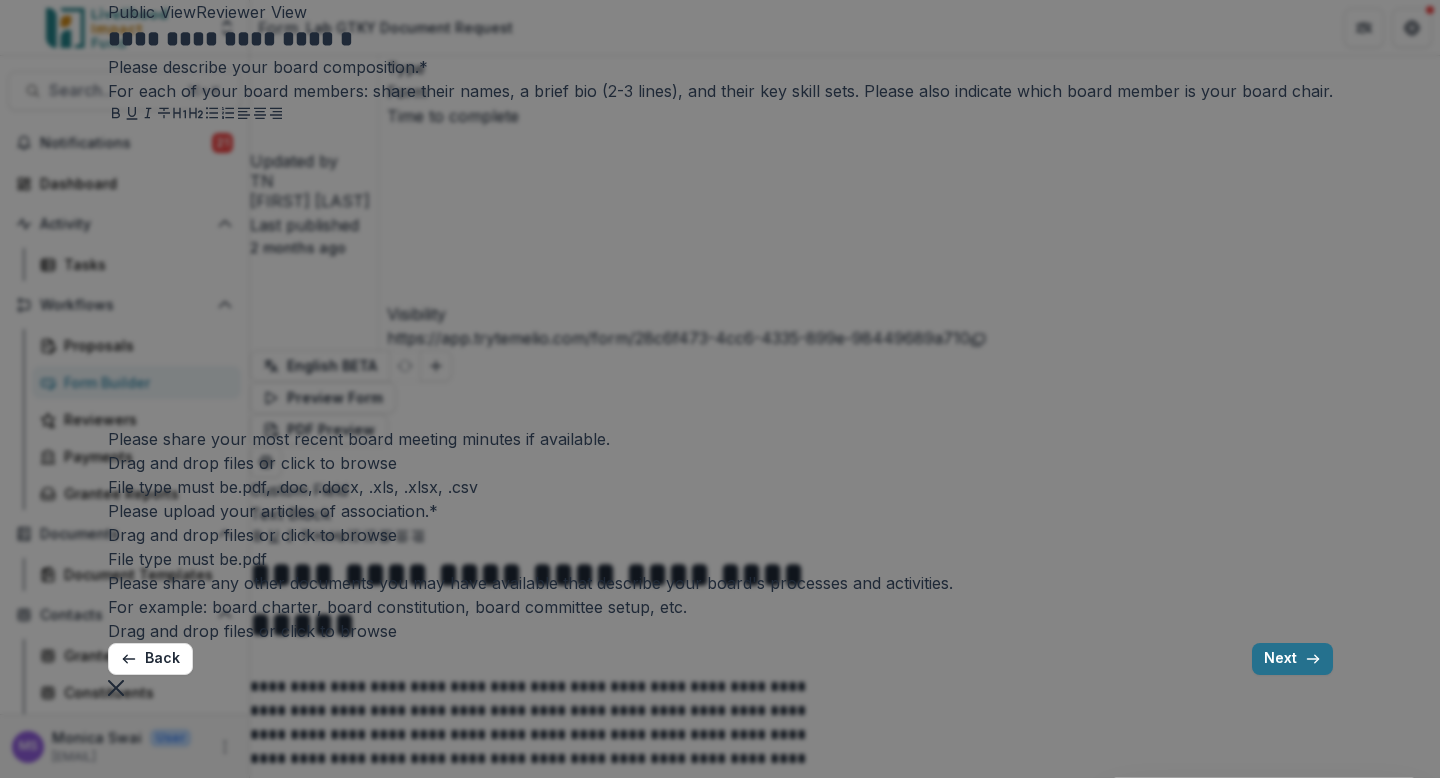 click on "Next" at bounding box center [1292, 659] 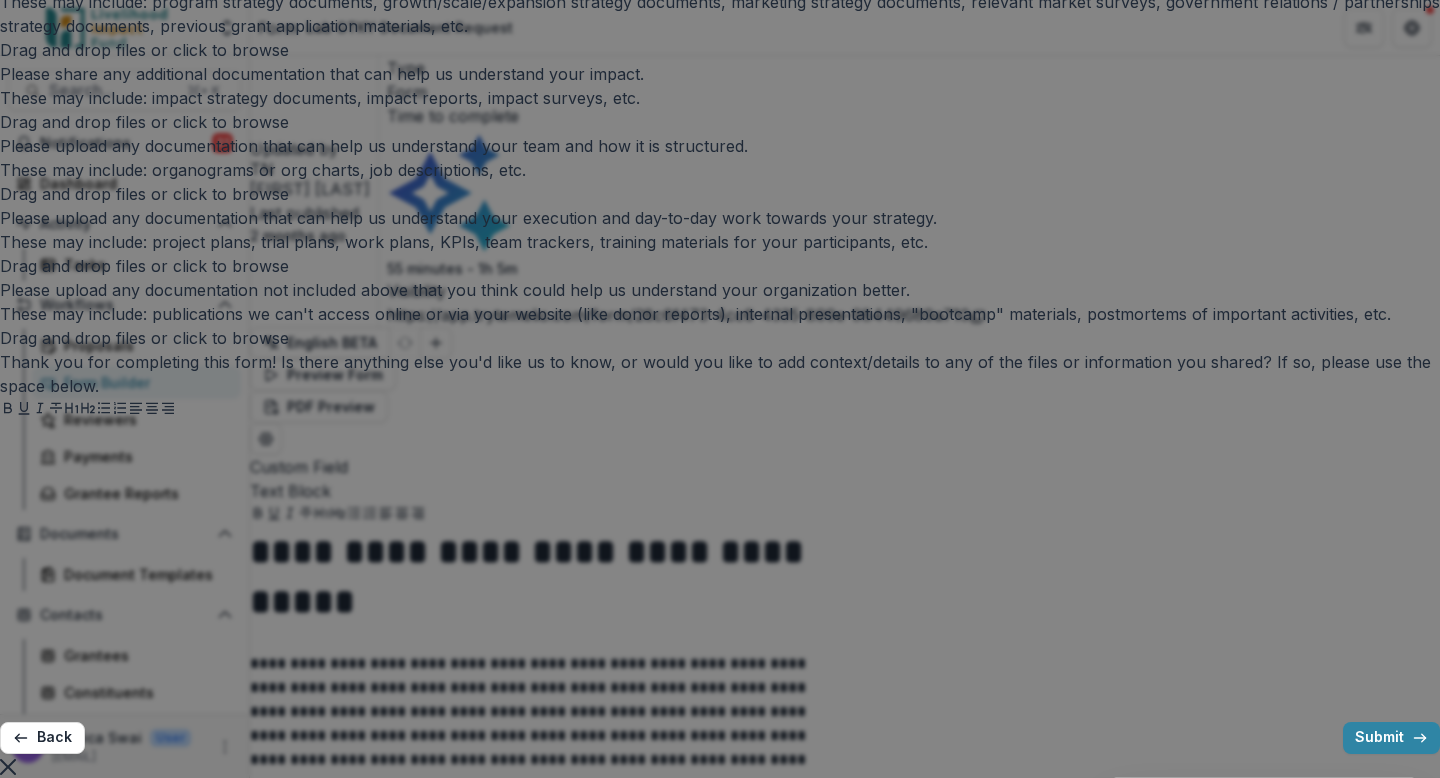 scroll, scrollTop: 0, scrollLeft: 0, axis: both 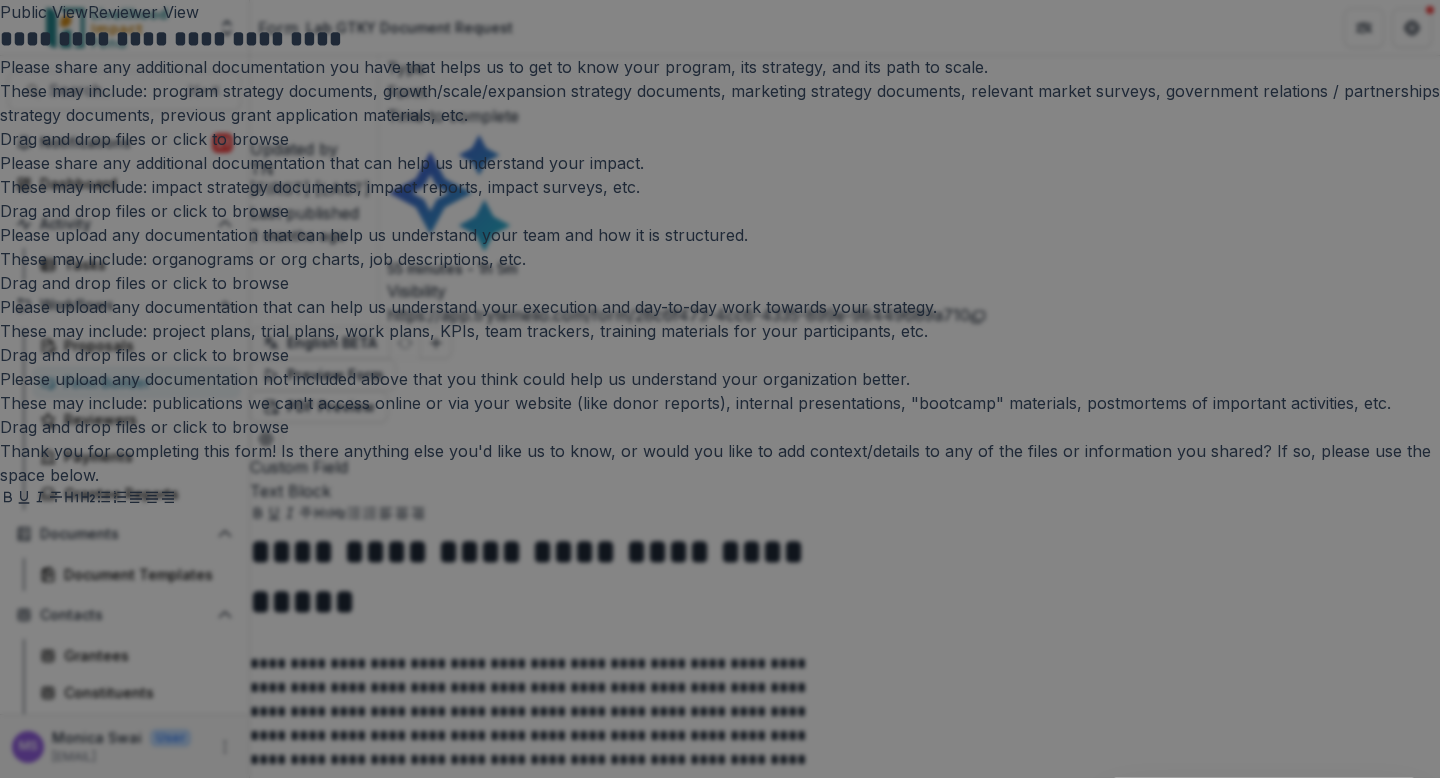 click 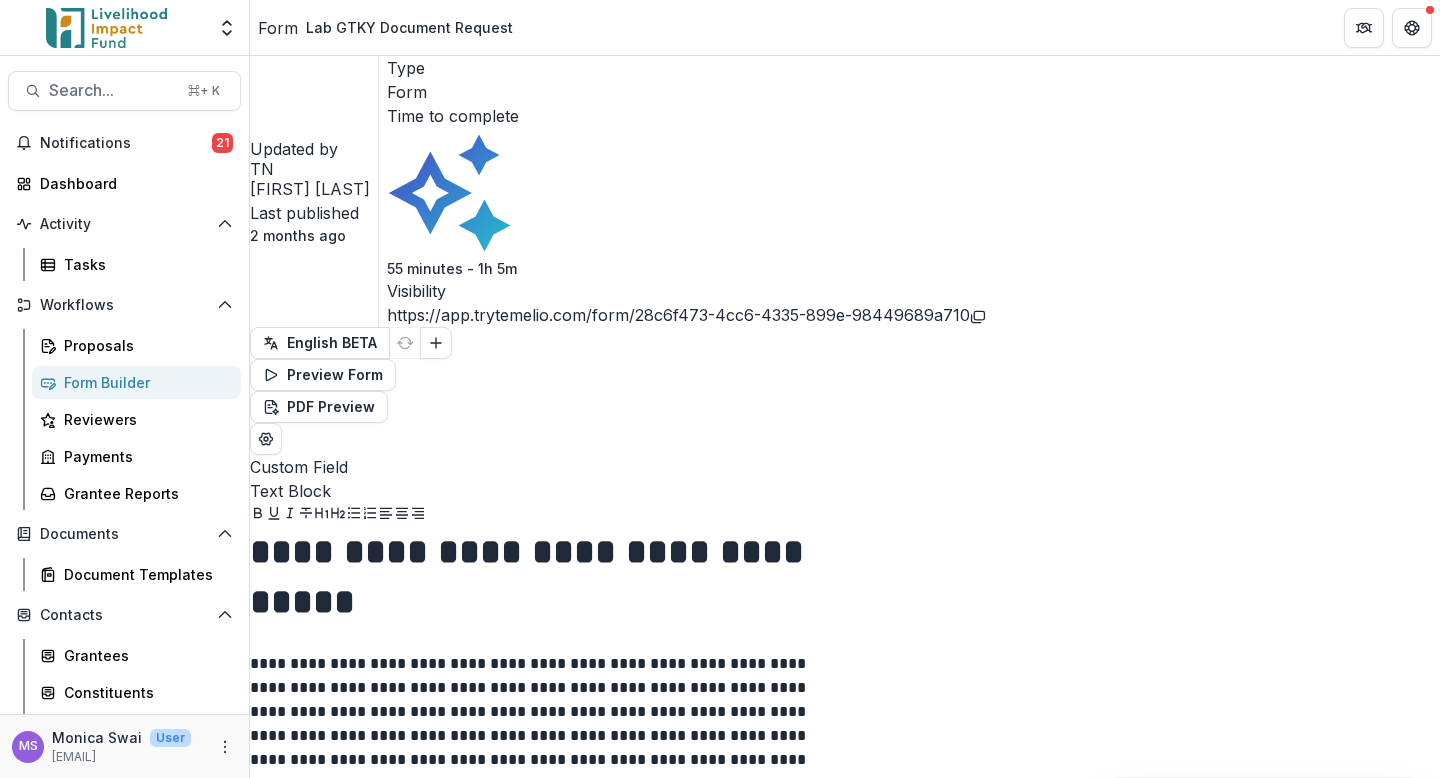 click on "Form" at bounding box center [278, 28] 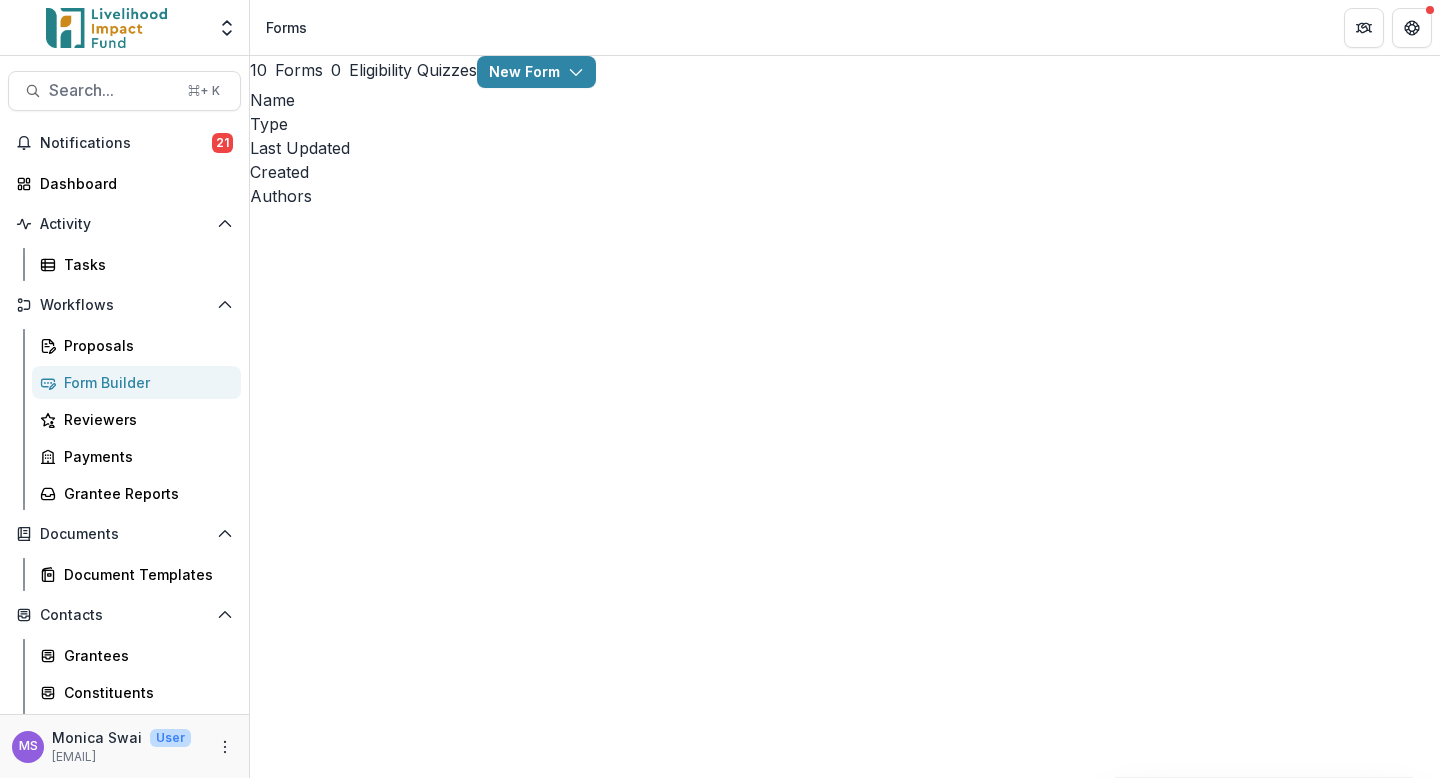 scroll, scrollTop: 25, scrollLeft: 0, axis: vertical 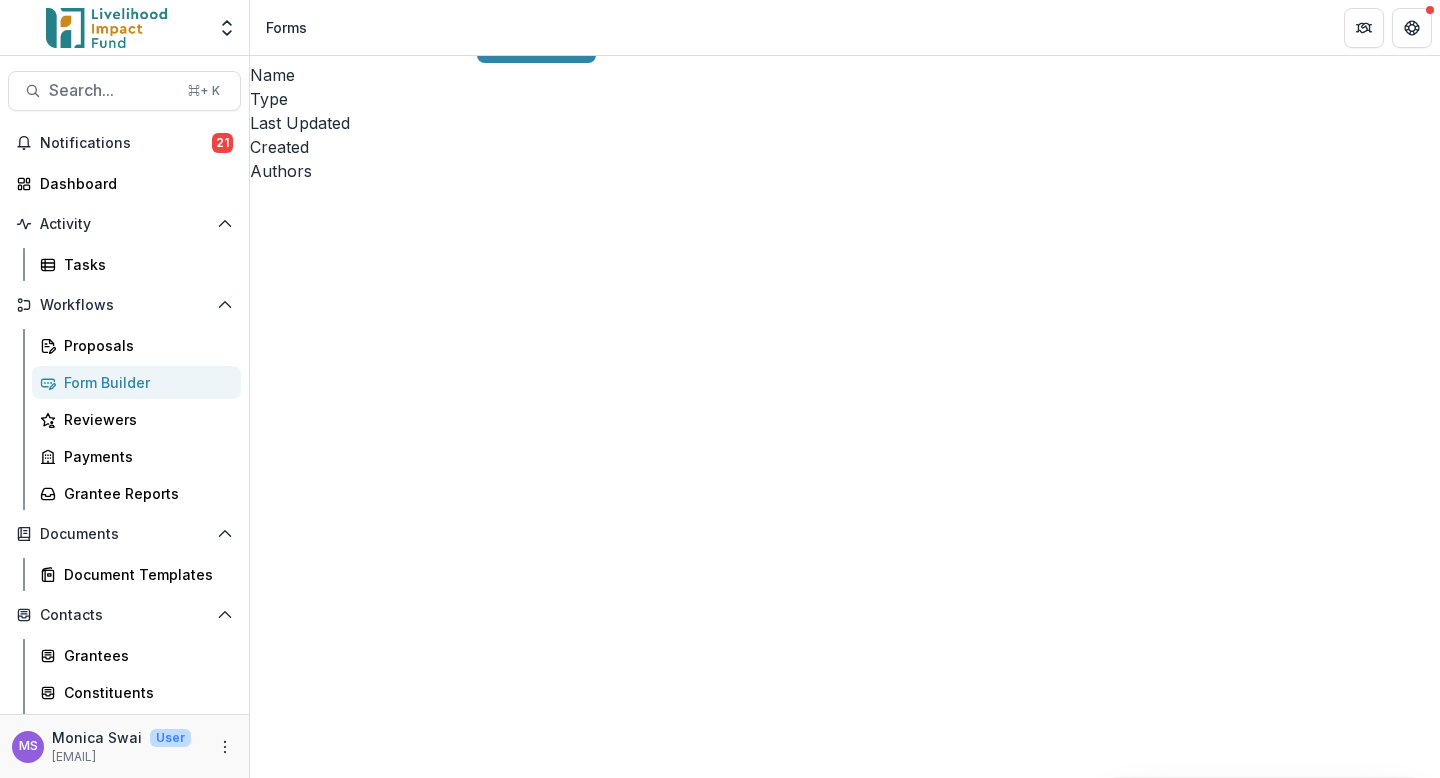 click on "Lab Application" at bounding box center (309, 19317) 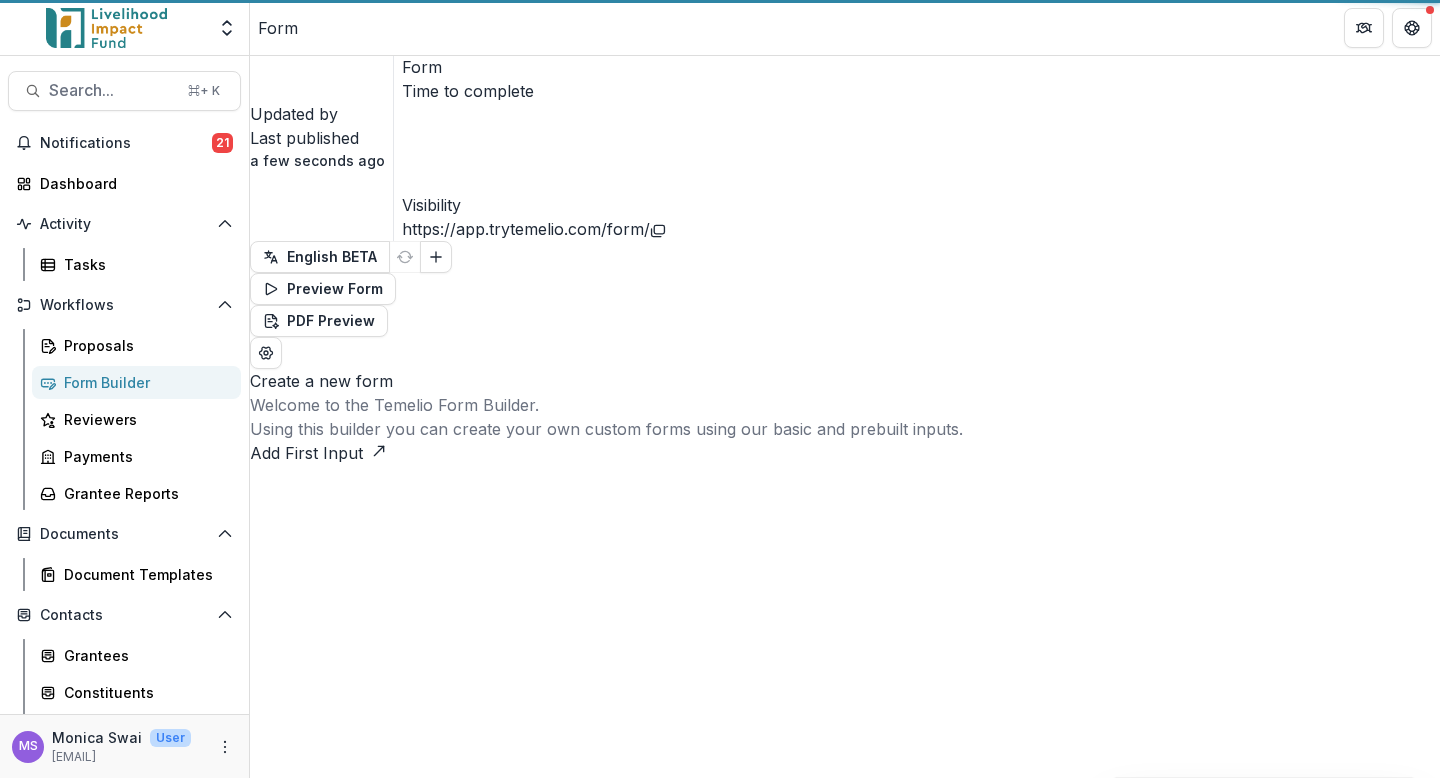 scroll, scrollTop: 0, scrollLeft: 0, axis: both 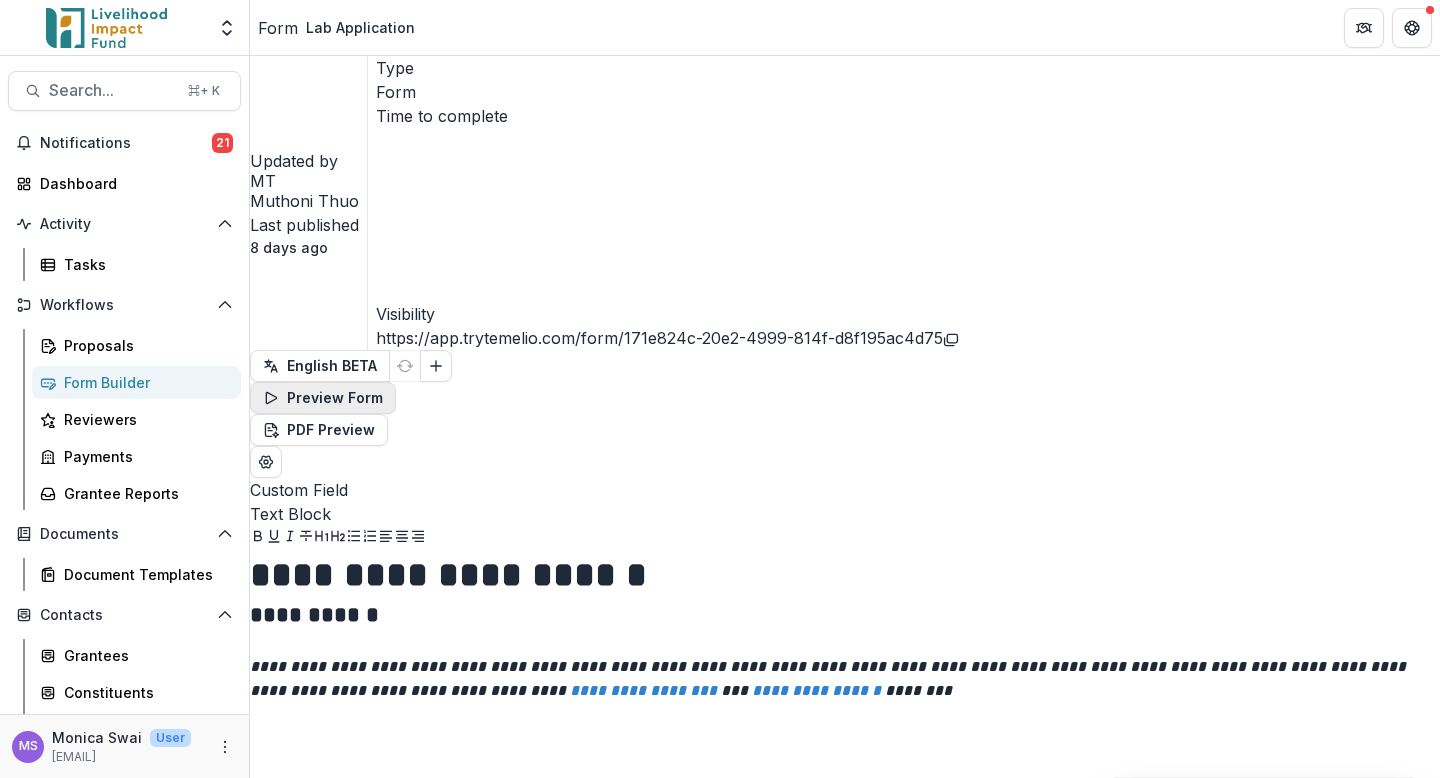 click on "Preview Form" at bounding box center [323, 398] 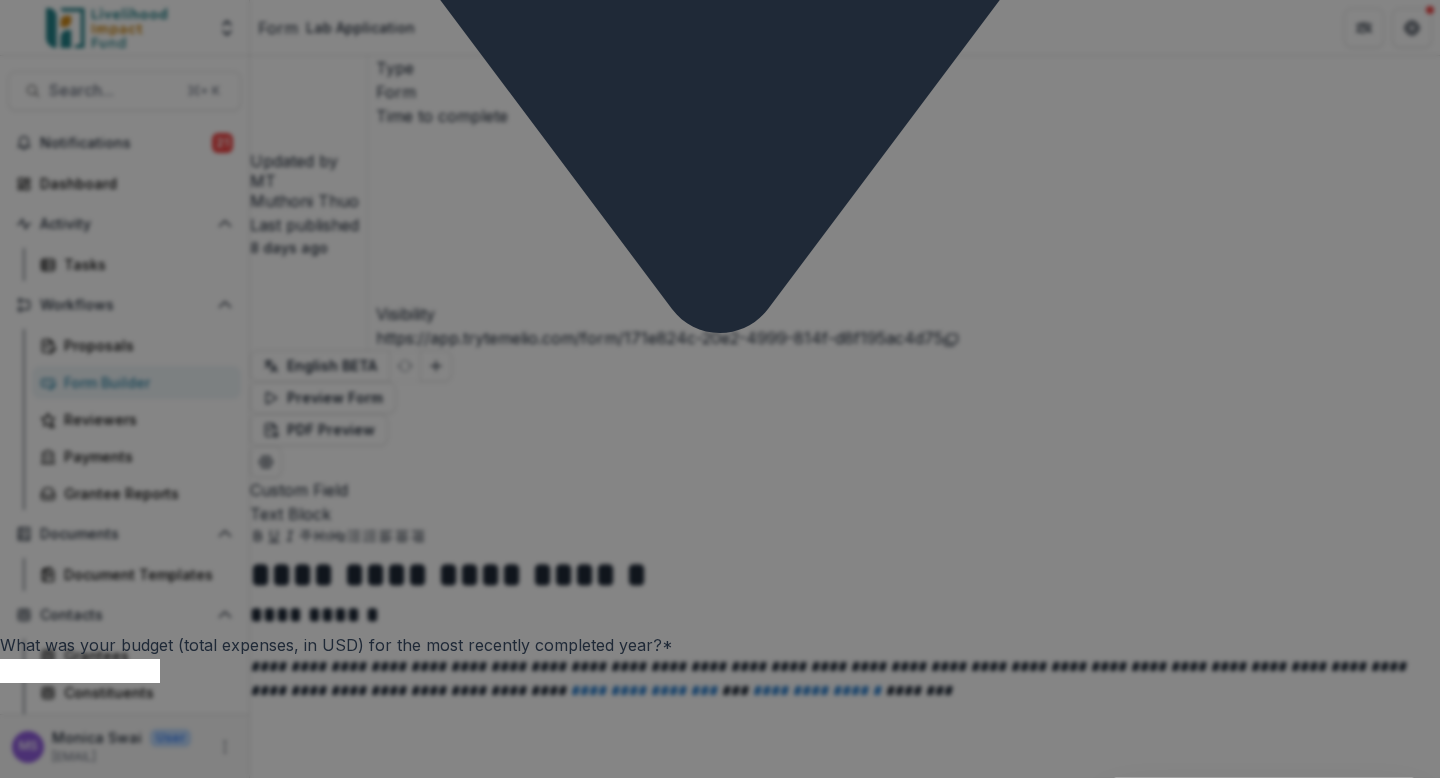 scroll, scrollTop: 6706, scrollLeft: 0, axis: vertical 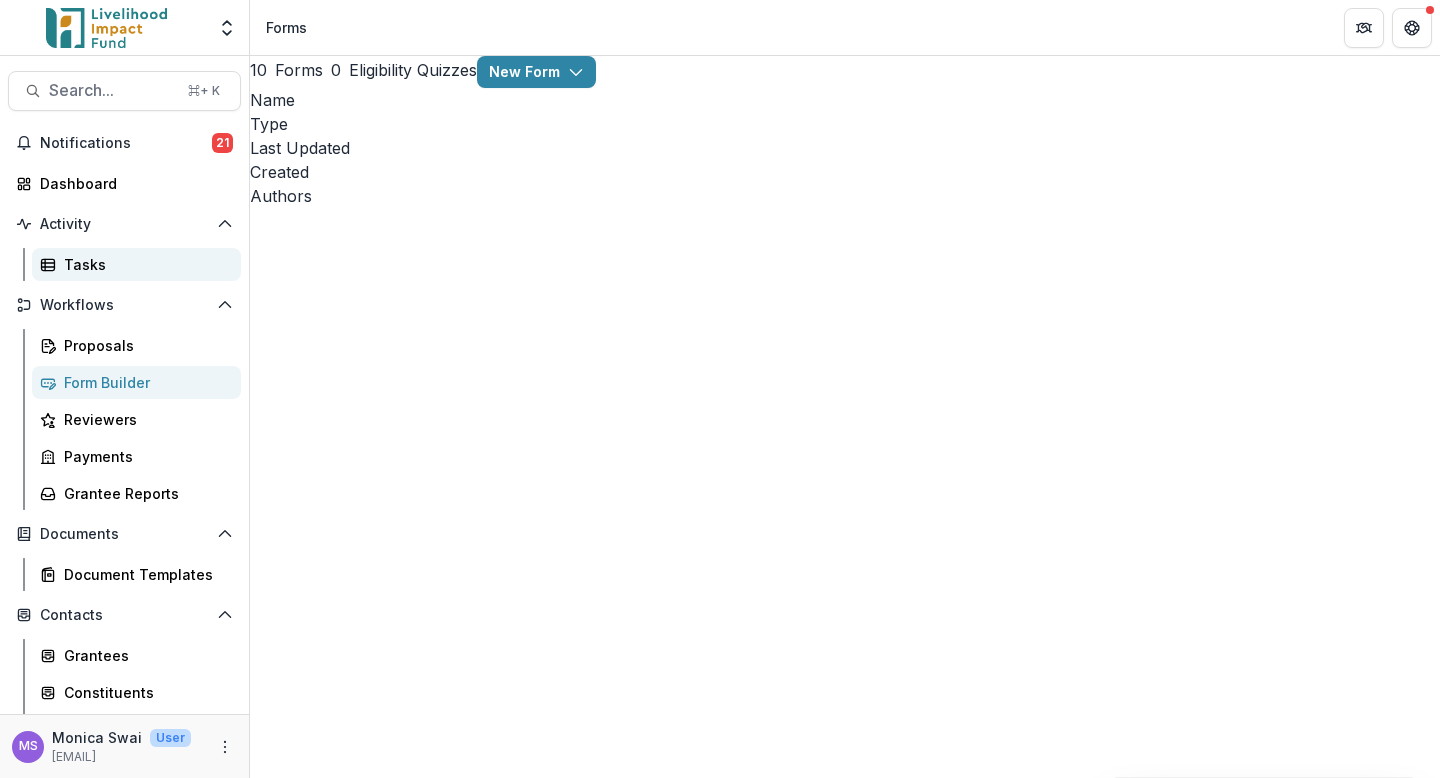 click on "Tasks" at bounding box center (136, 264) 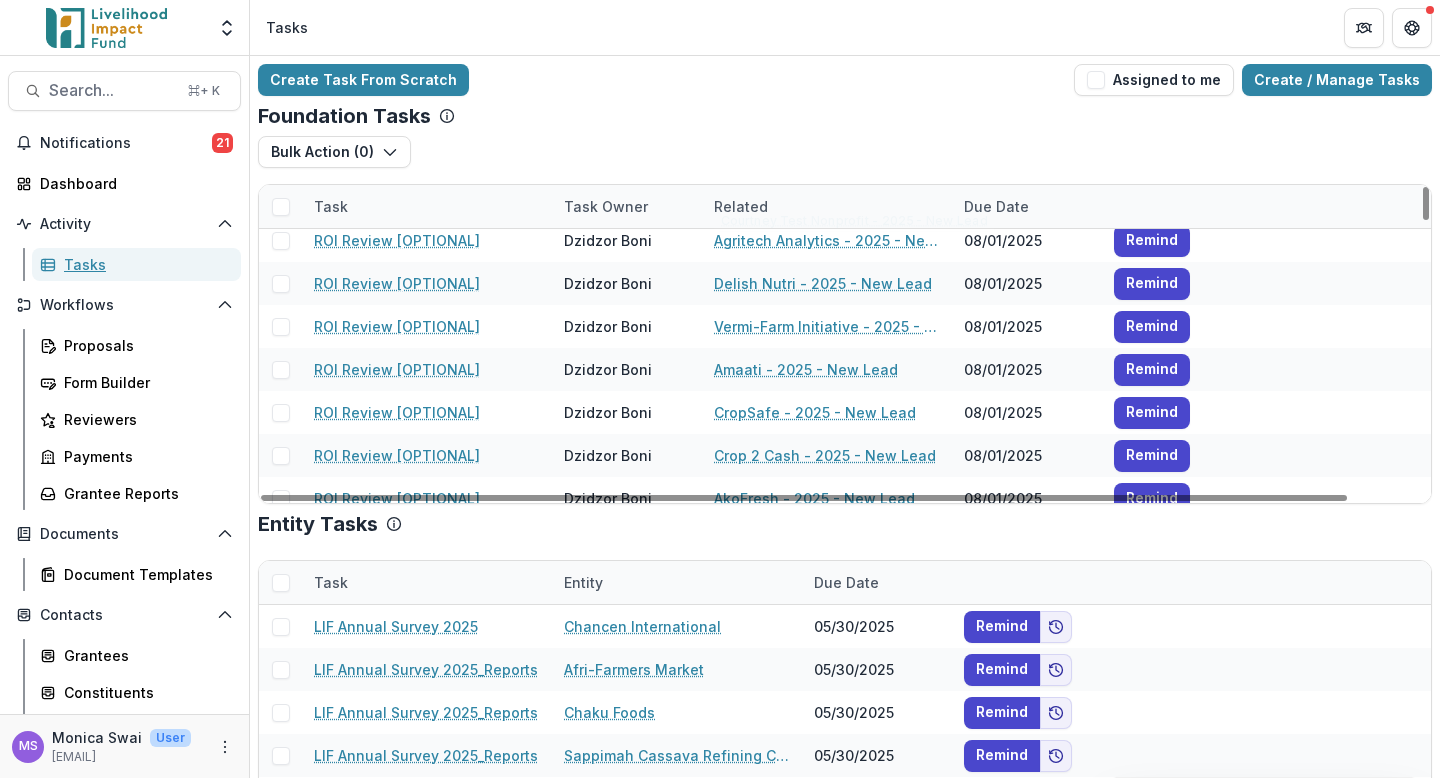 scroll, scrollTop: 635, scrollLeft: 0, axis: vertical 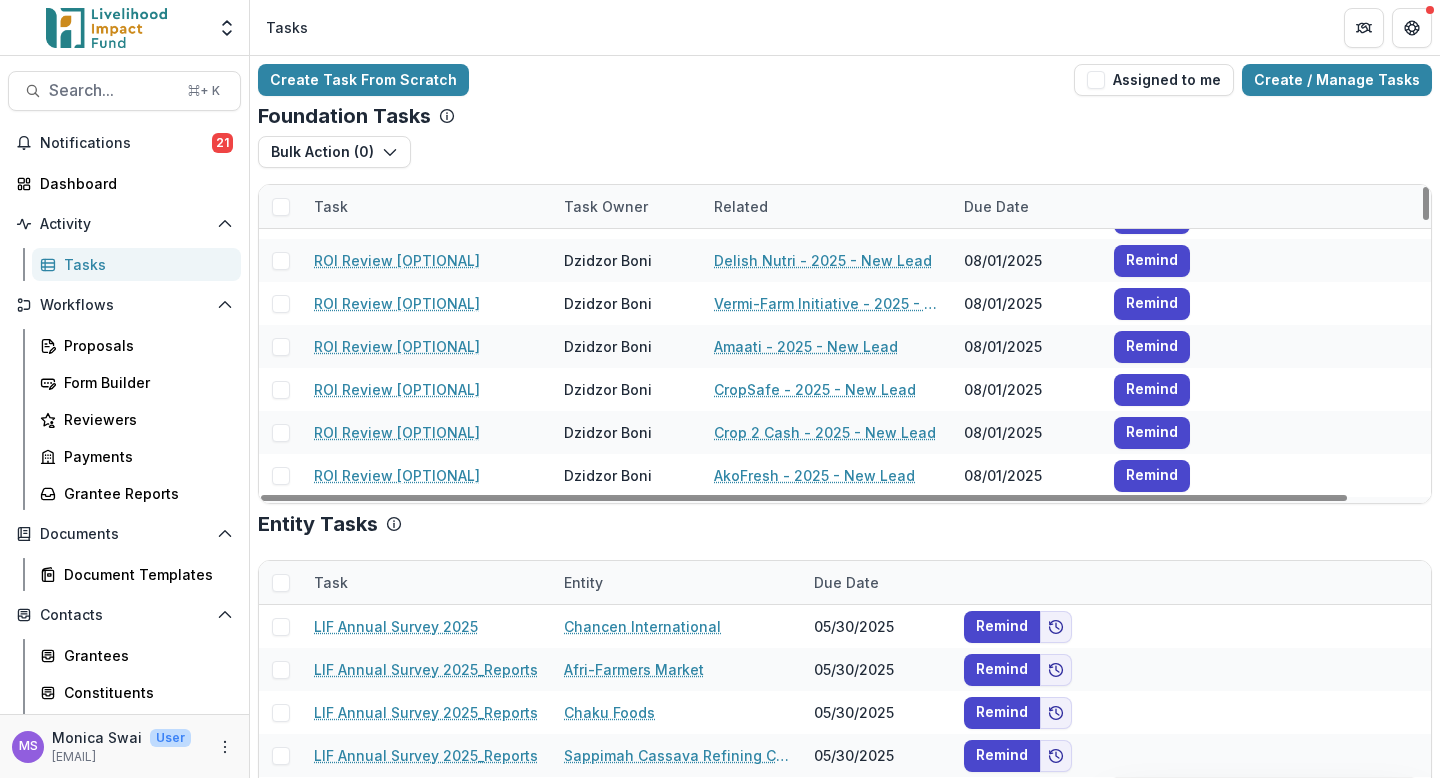 click on "Task Owner" at bounding box center (606, 206) 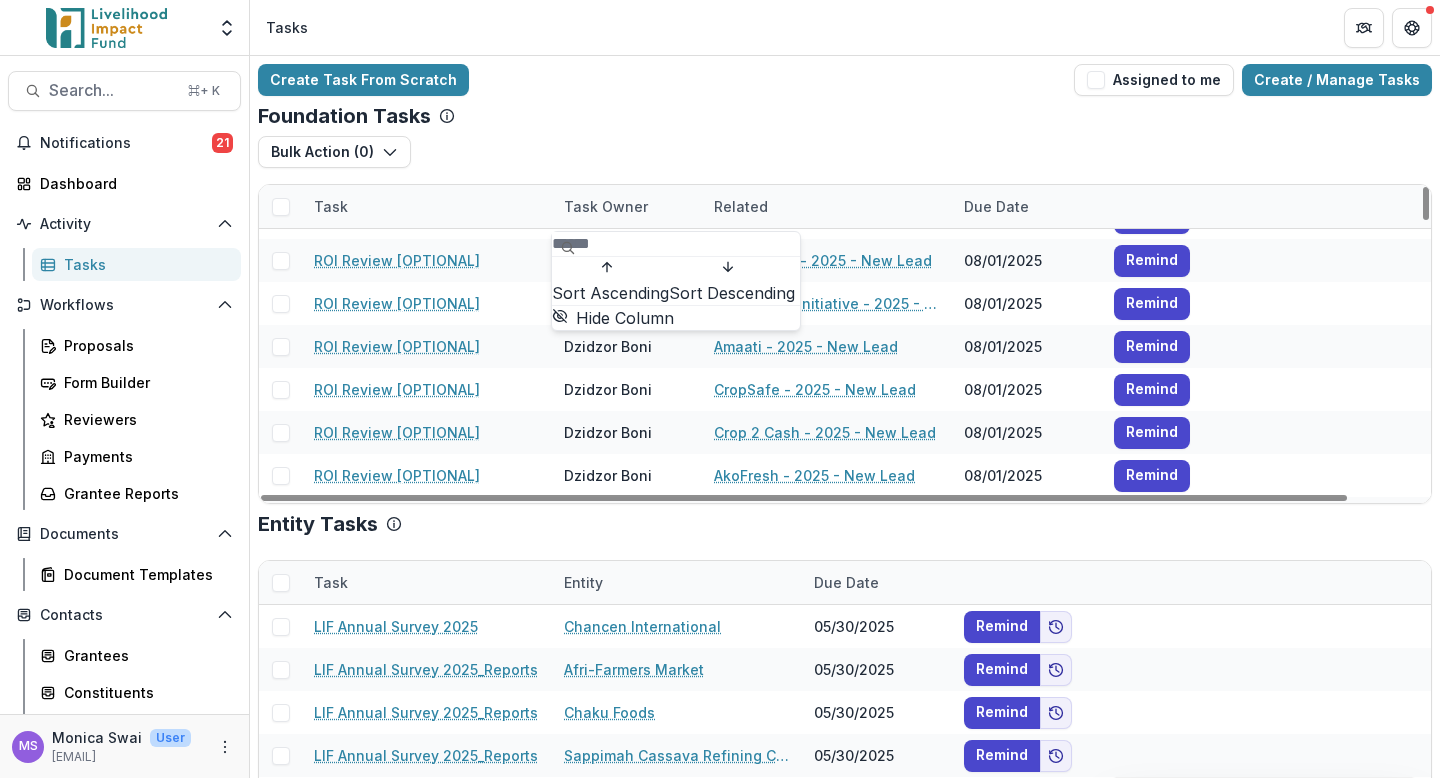 click on "Sort Ascending" at bounding box center [610, 293] 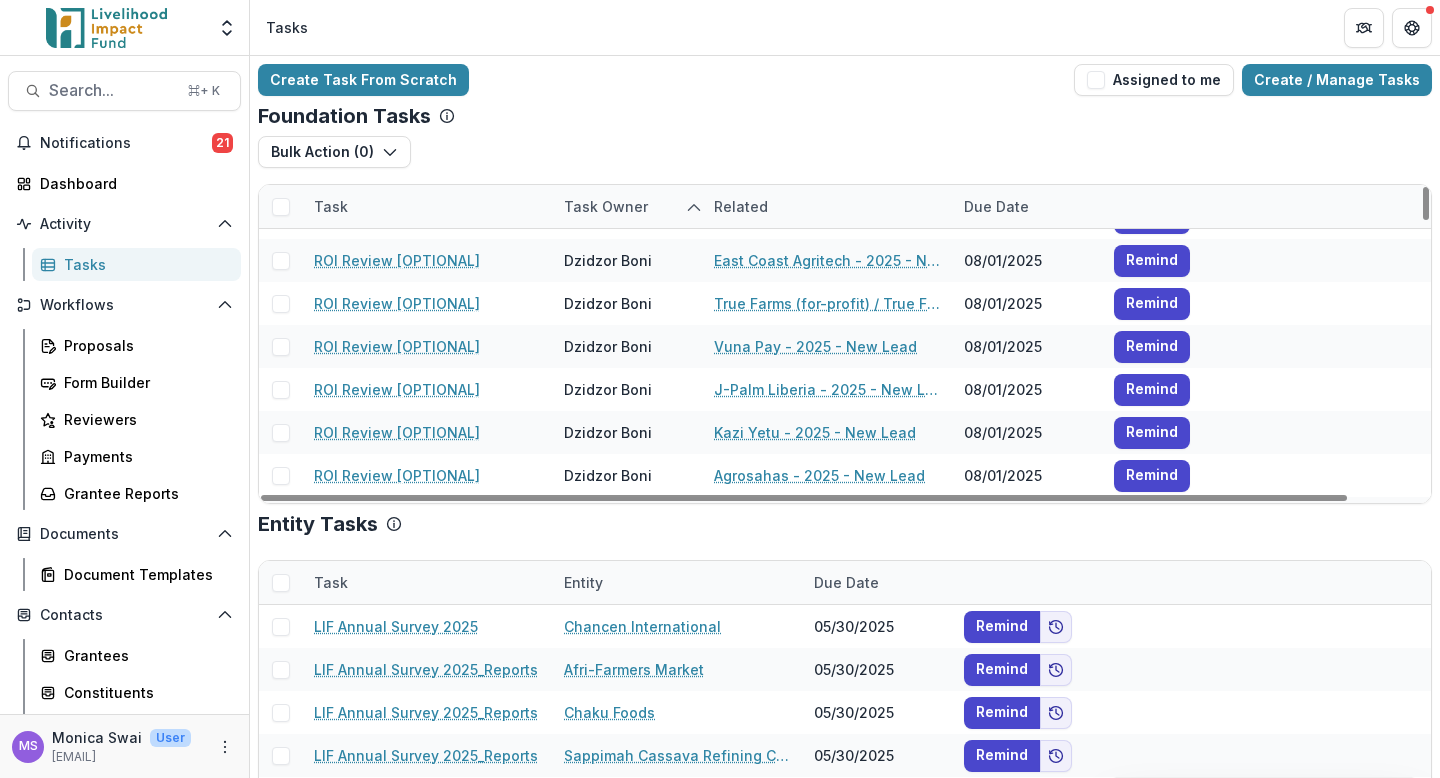 click on "Foundation Tasks" at bounding box center [845, 116] 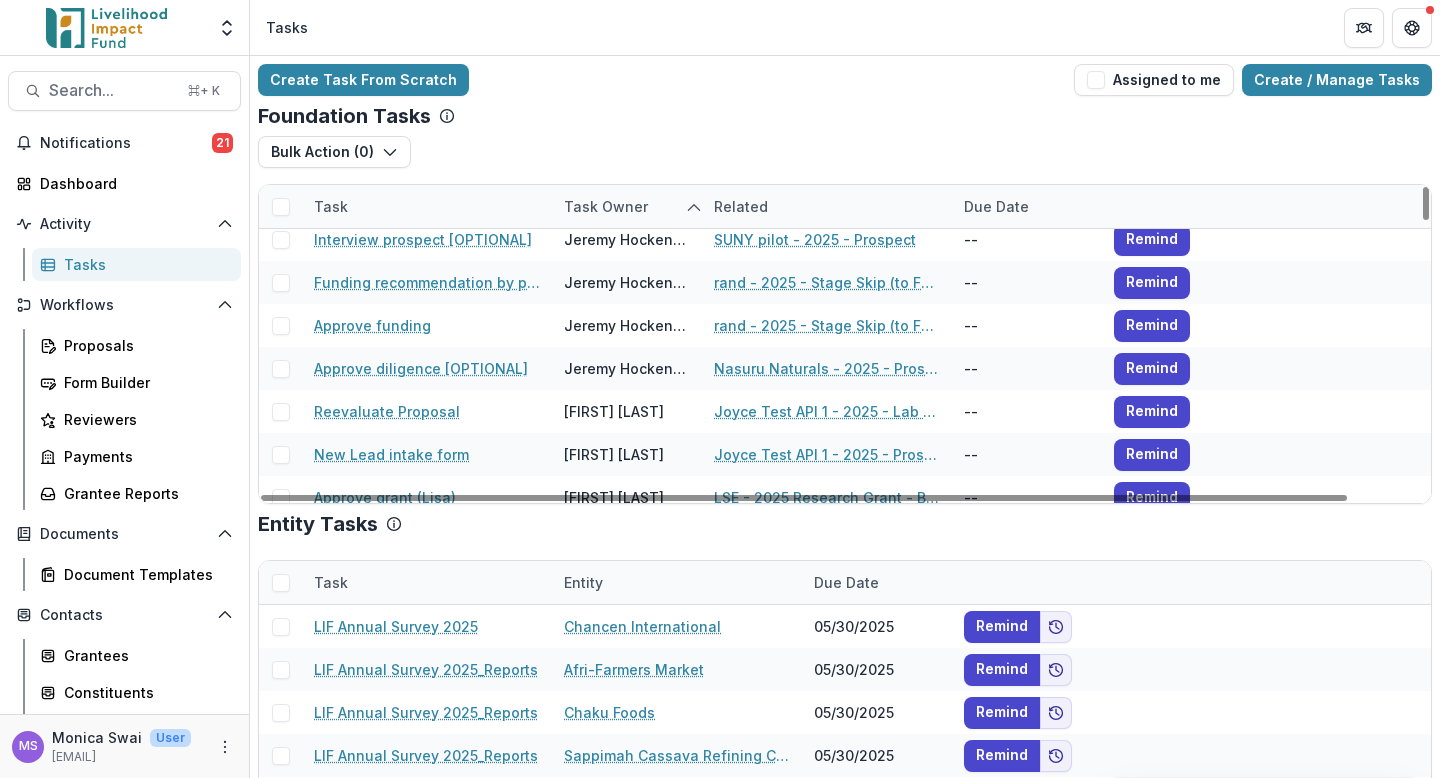 scroll, scrollTop: 1825, scrollLeft: 0, axis: vertical 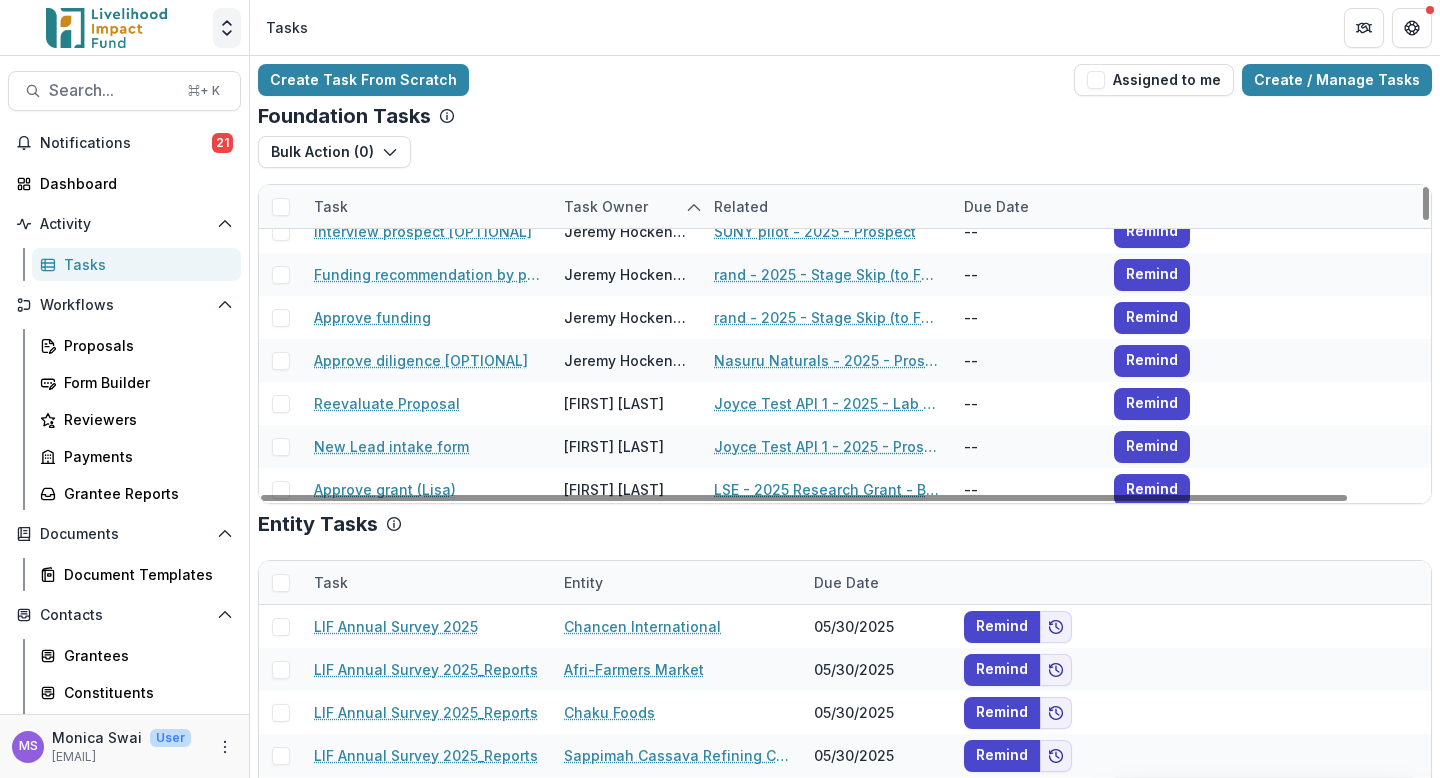 click 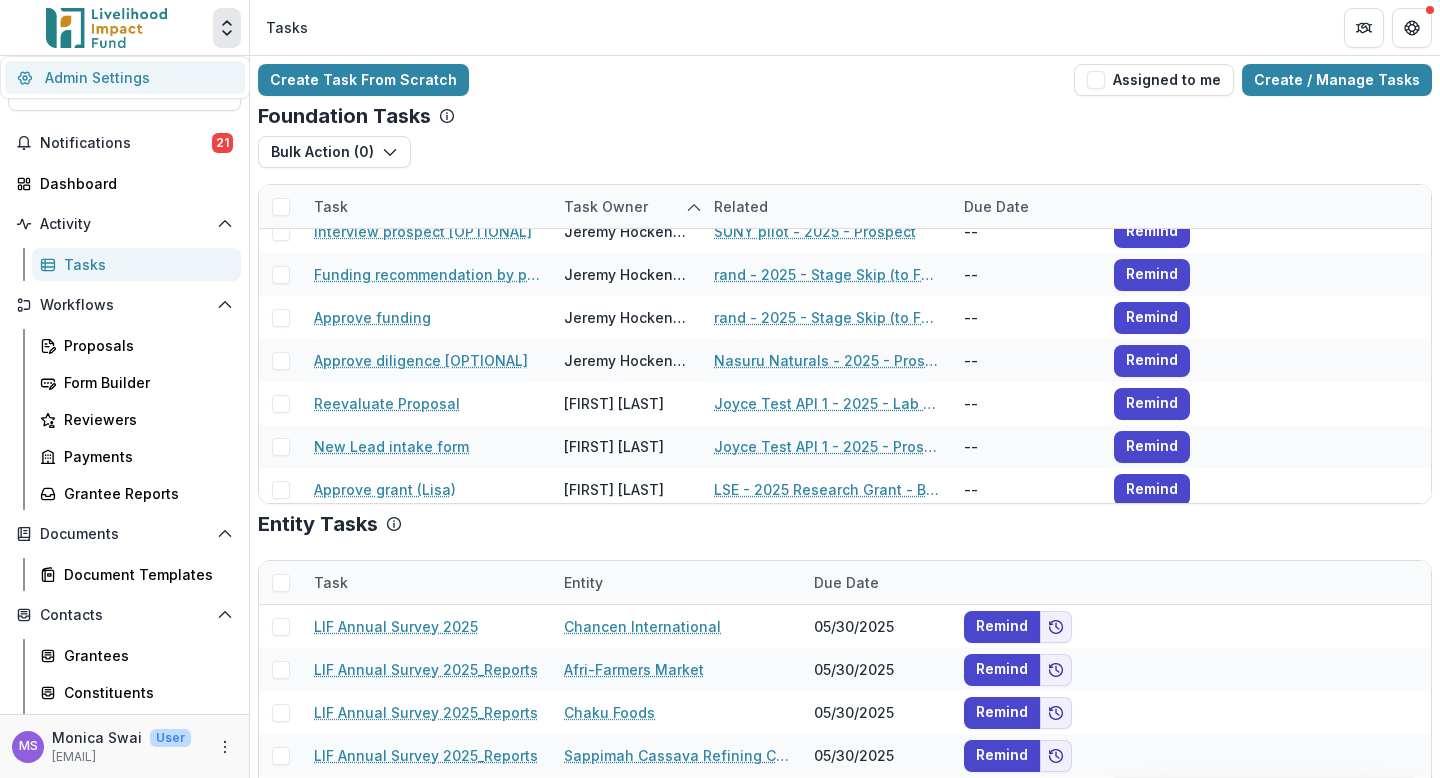 click on "Admin Settings" at bounding box center [125, 77] 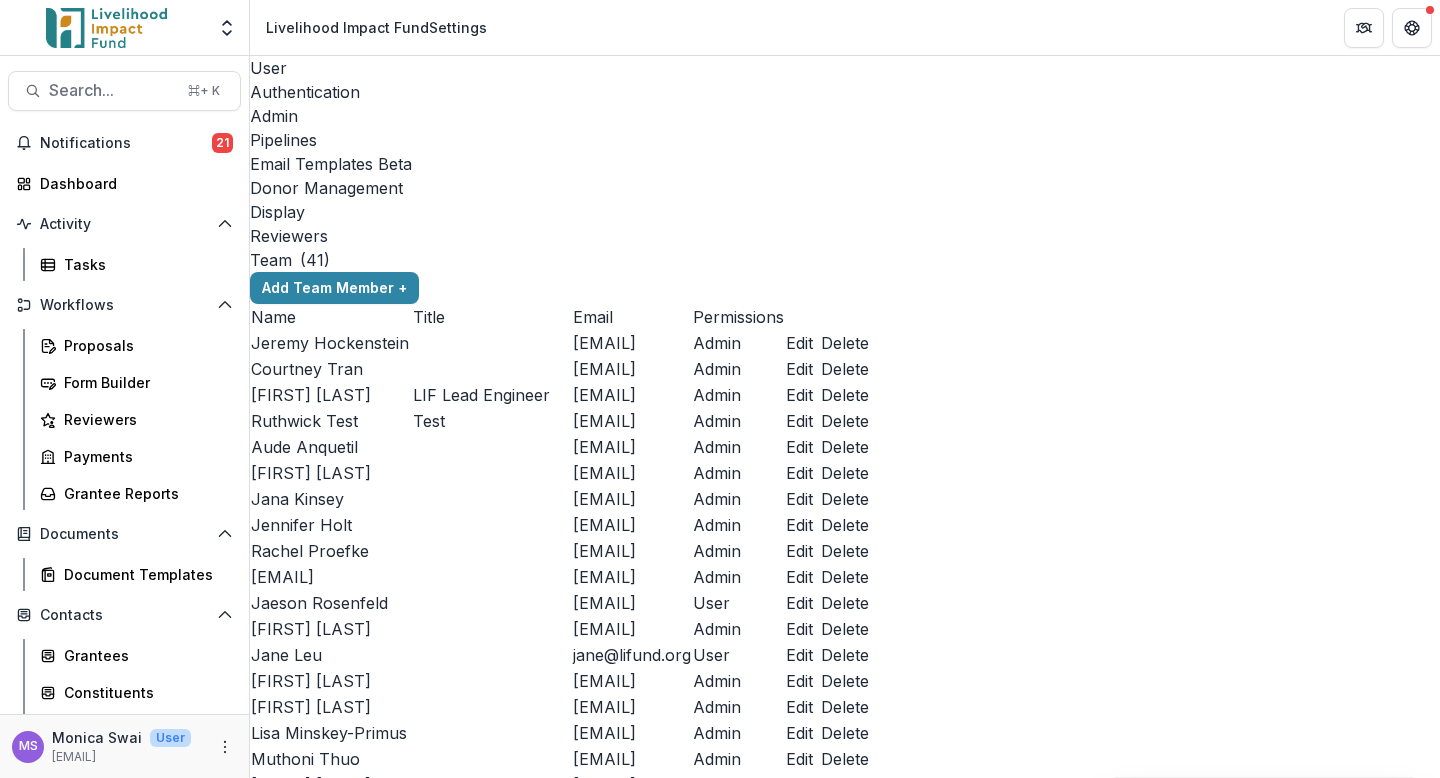 click on "Pipelines" at bounding box center (845, 140) 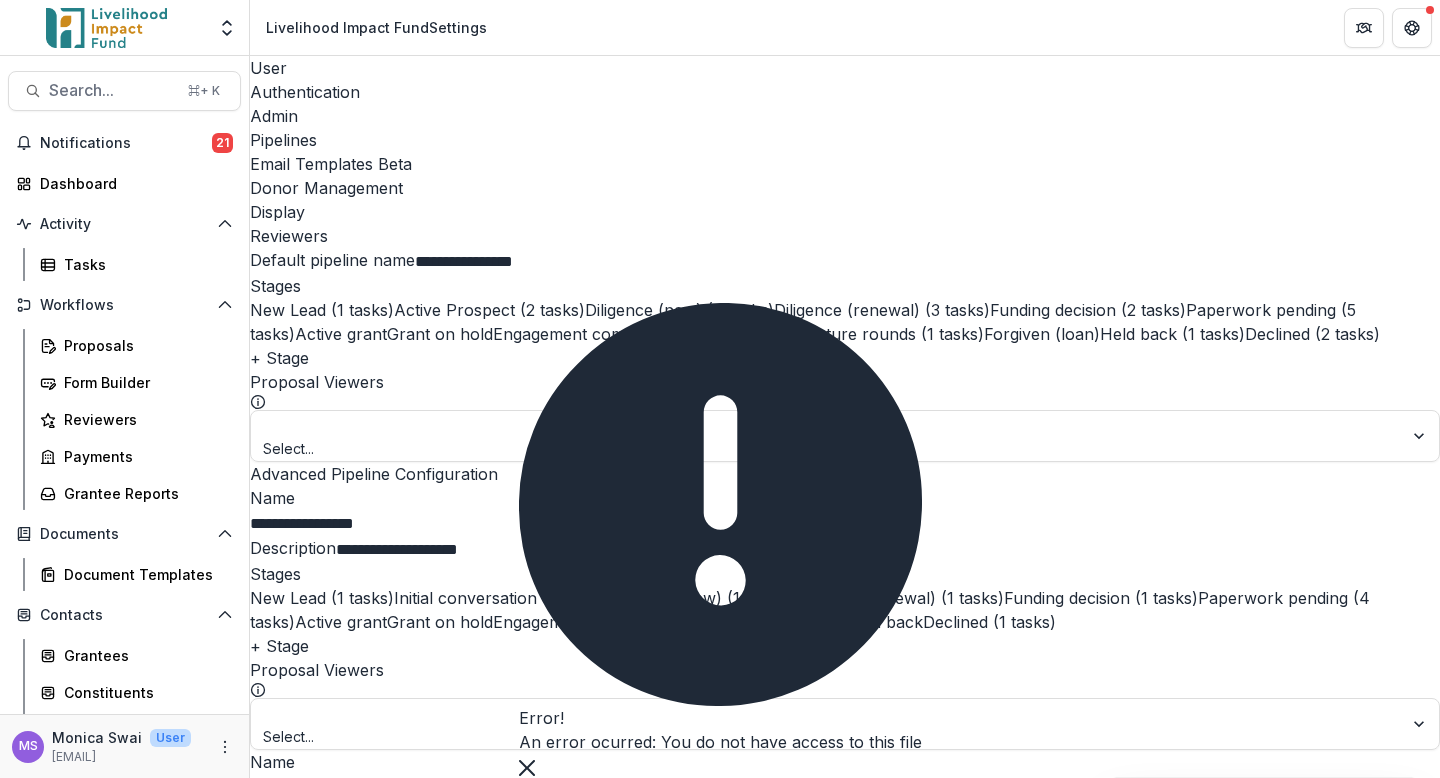 click at bounding box center [527, 766] 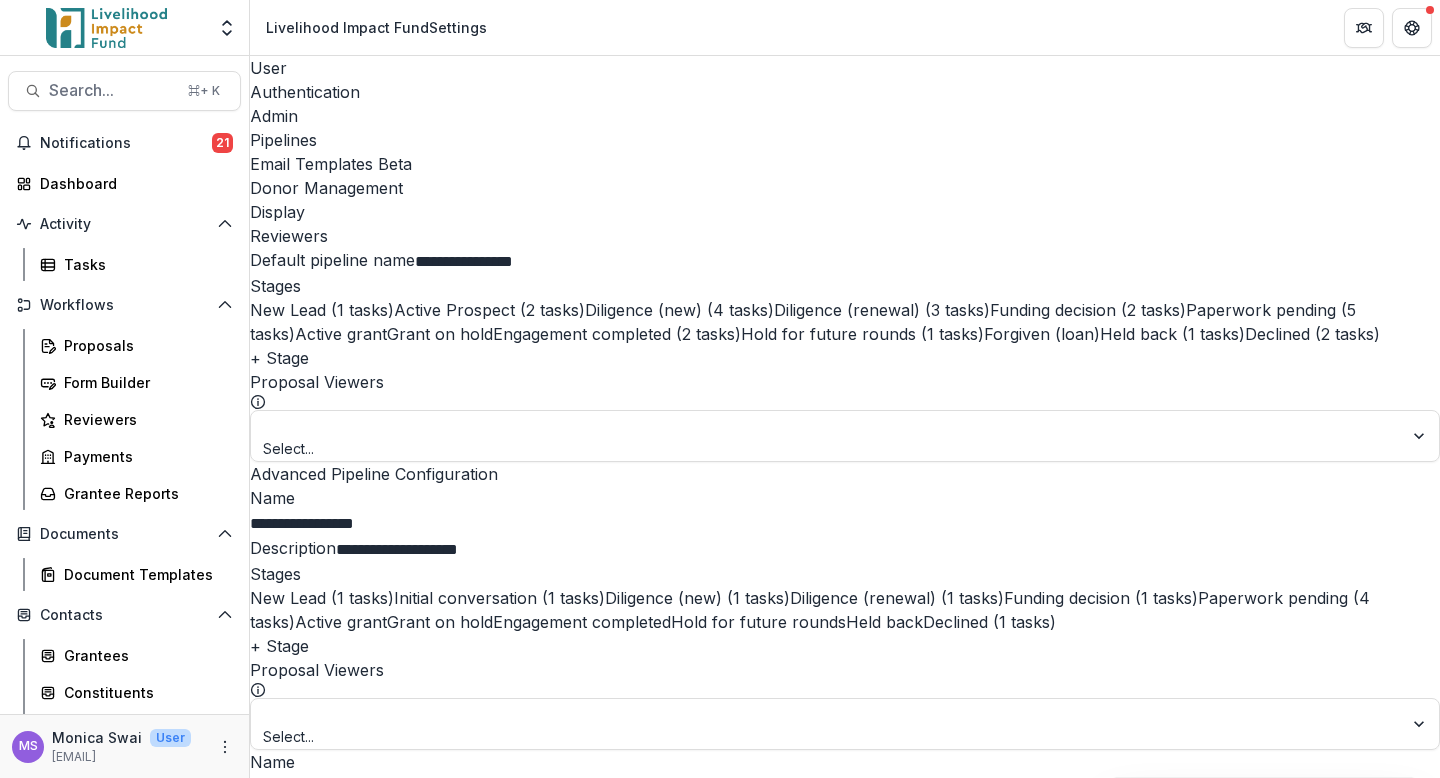 scroll, scrollTop: 1771, scrollLeft: 0, axis: vertical 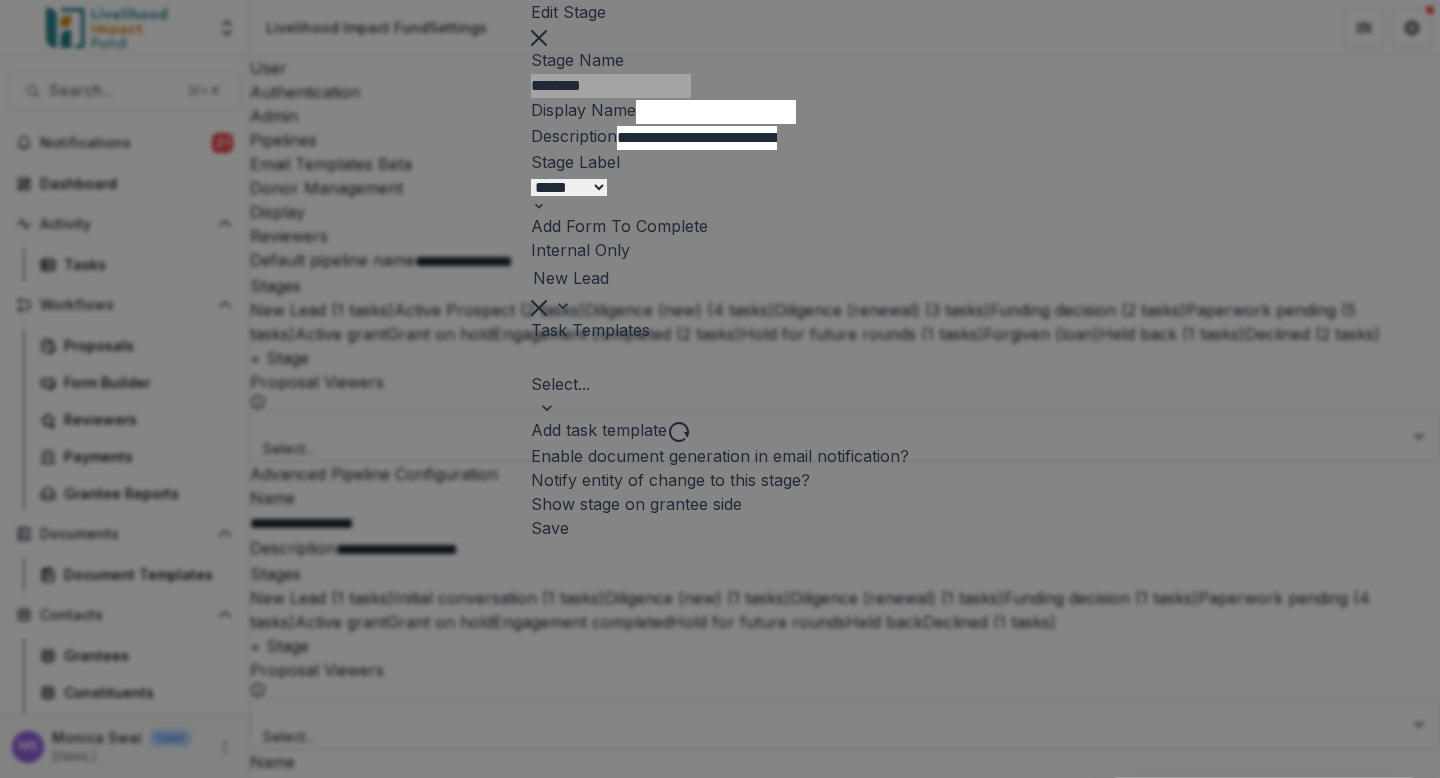 click on "**********" at bounding box center [720, 389] 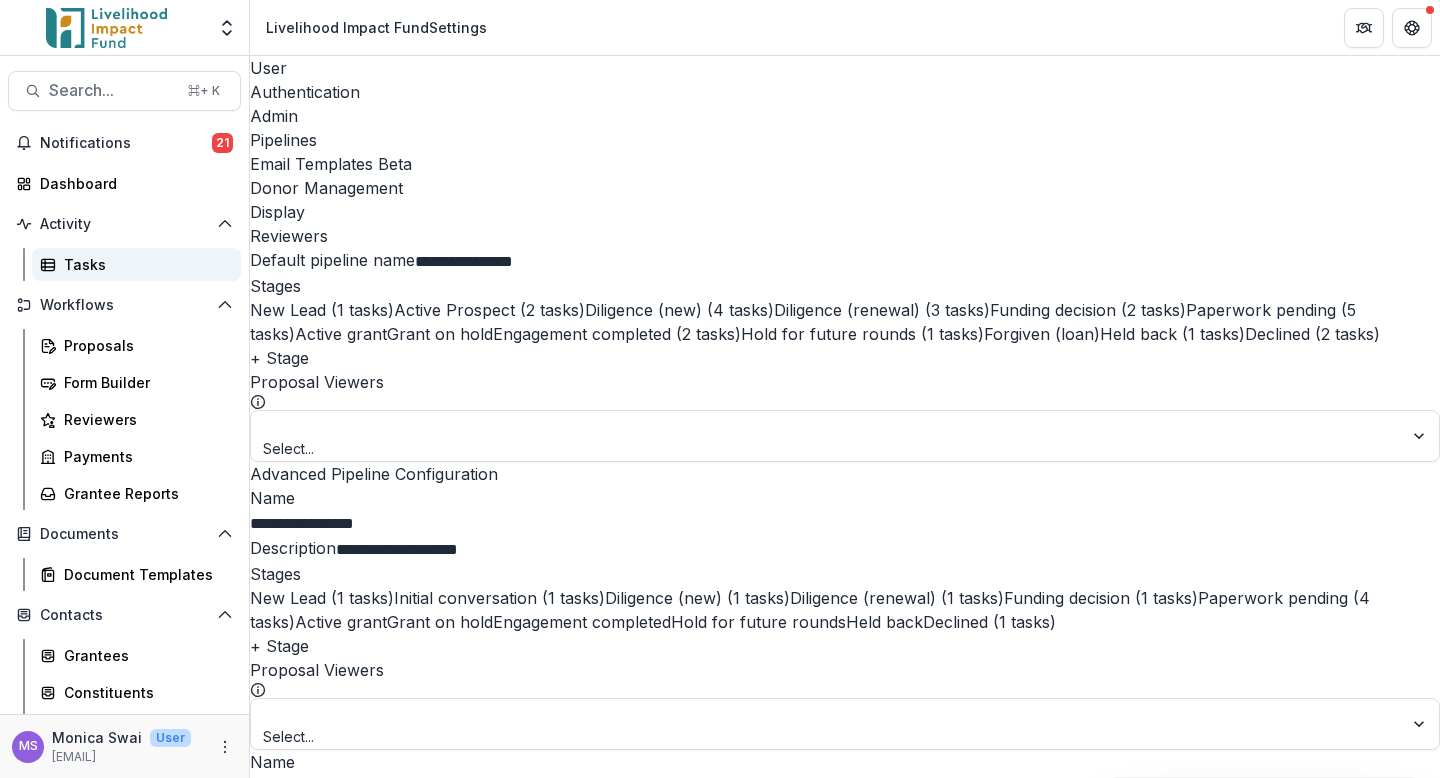 click on "Tasks" at bounding box center (144, 264) 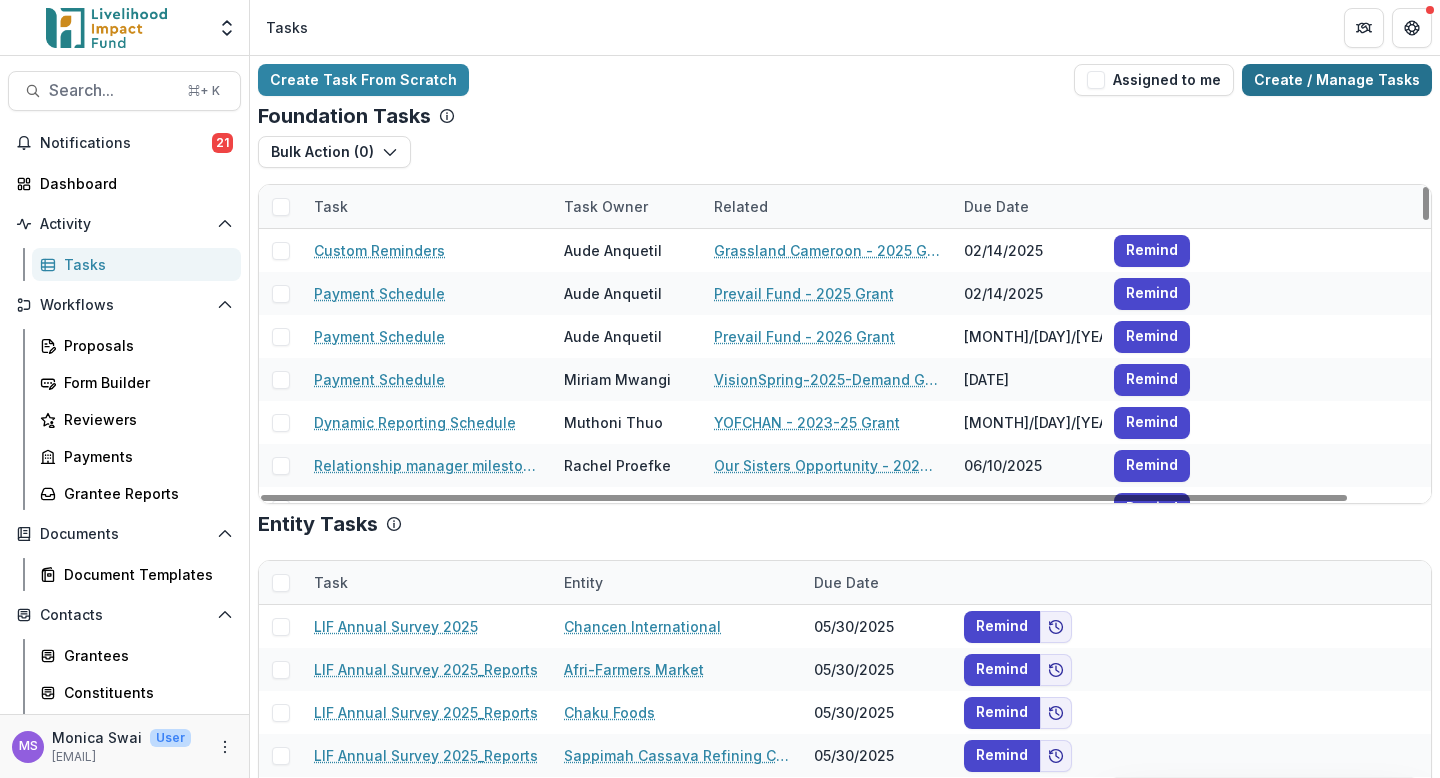 click on "Create / Manage Tasks" at bounding box center [1337, 80] 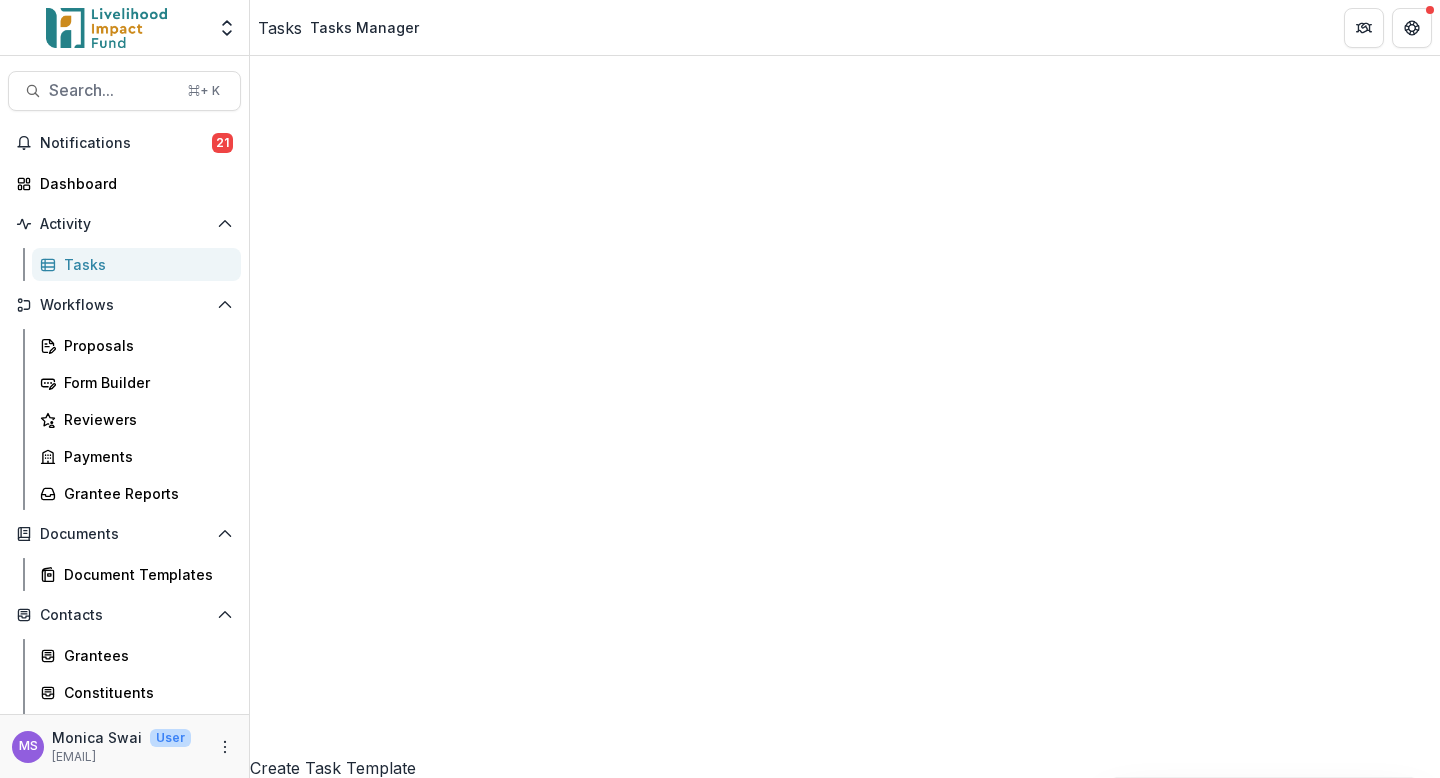 scroll, scrollTop: 517, scrollLeft: 0, axis: vertical 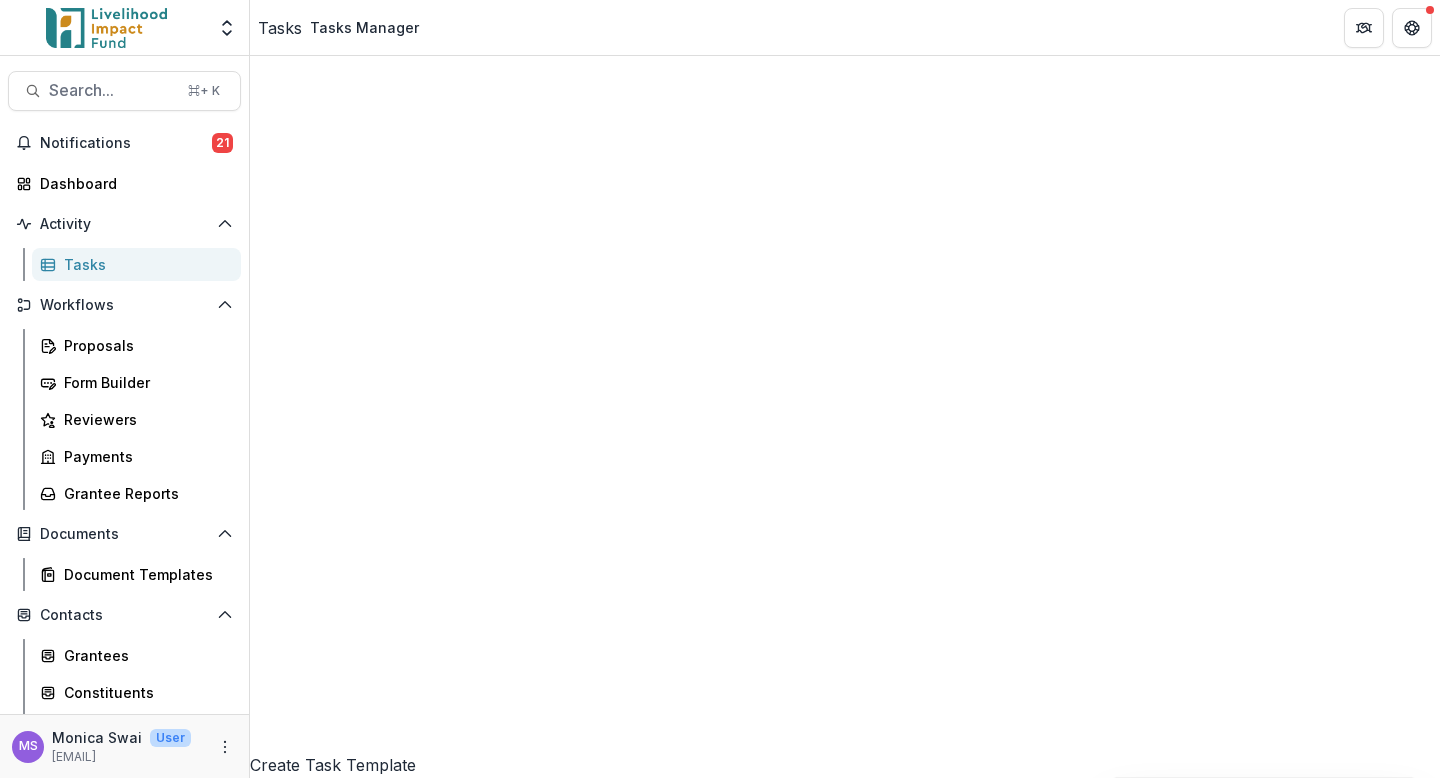 click 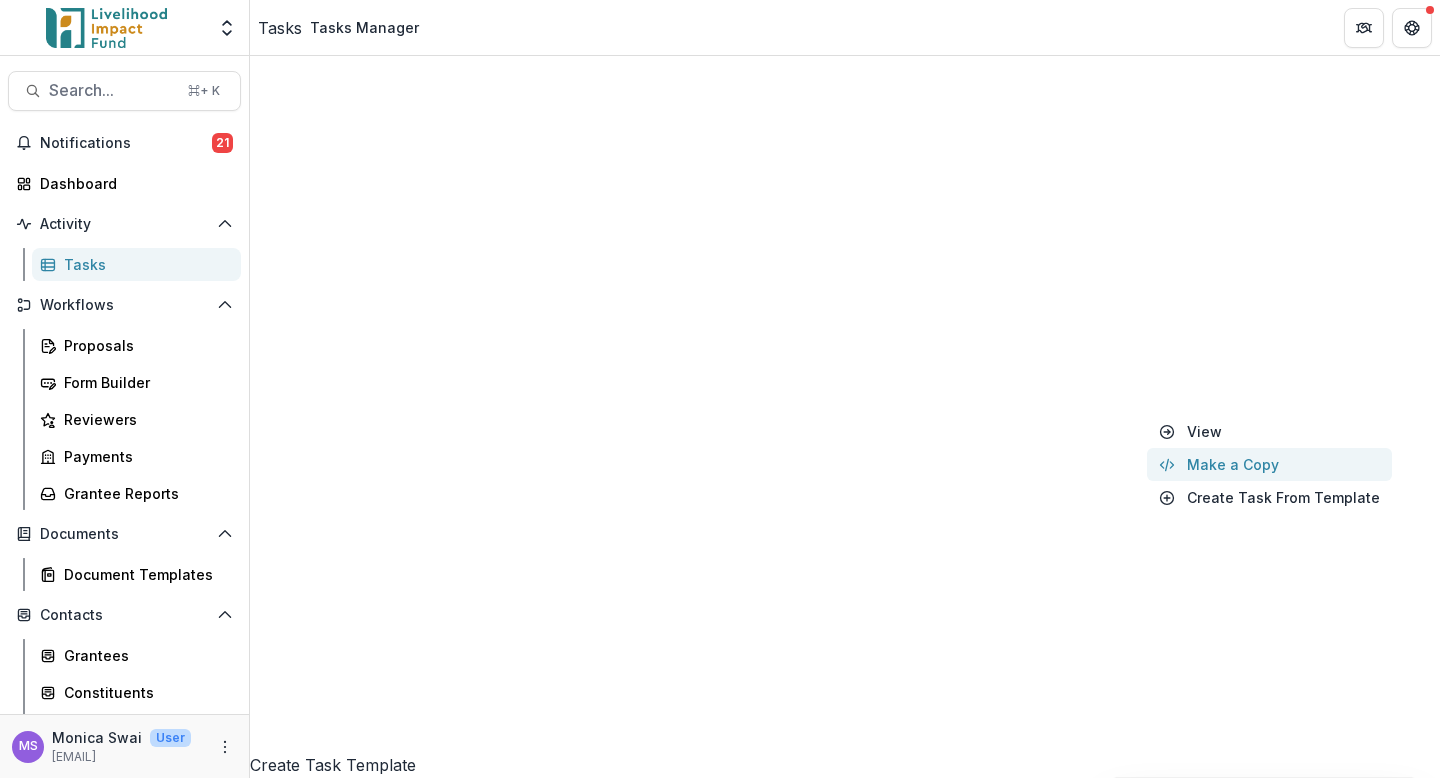 click on "Make a Copy" at bounding box center [1269, 464] 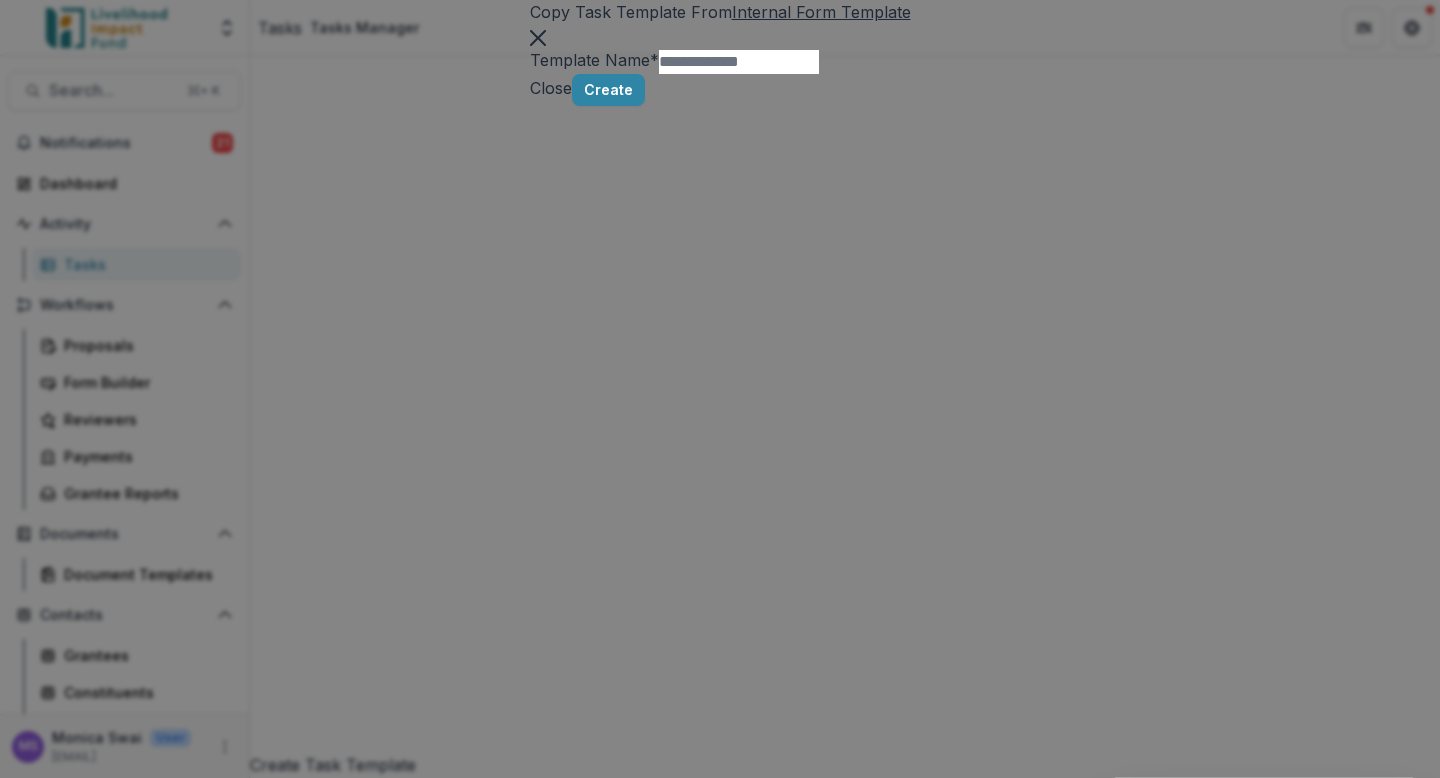 click on "Template Name *" at bounding box center (739, 62) 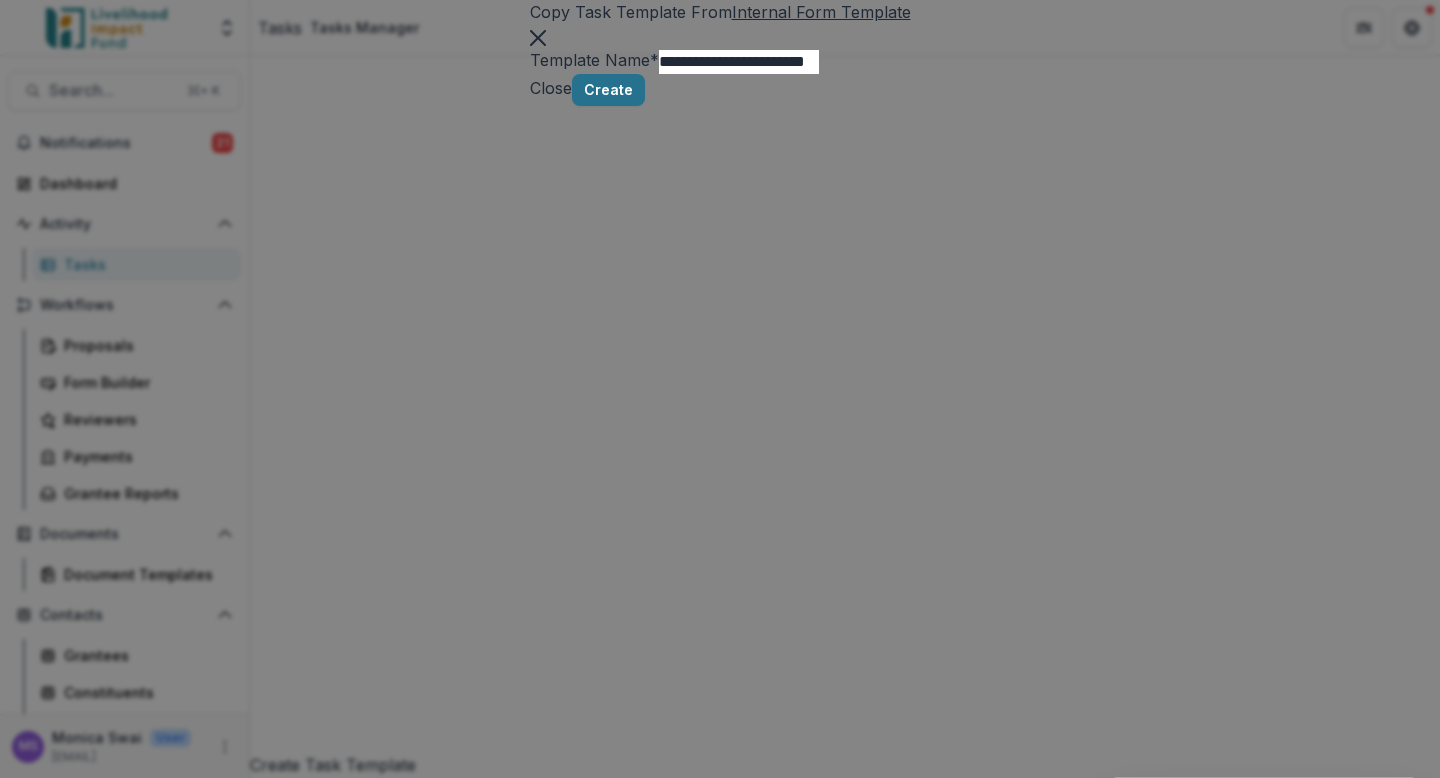 type on "**********" 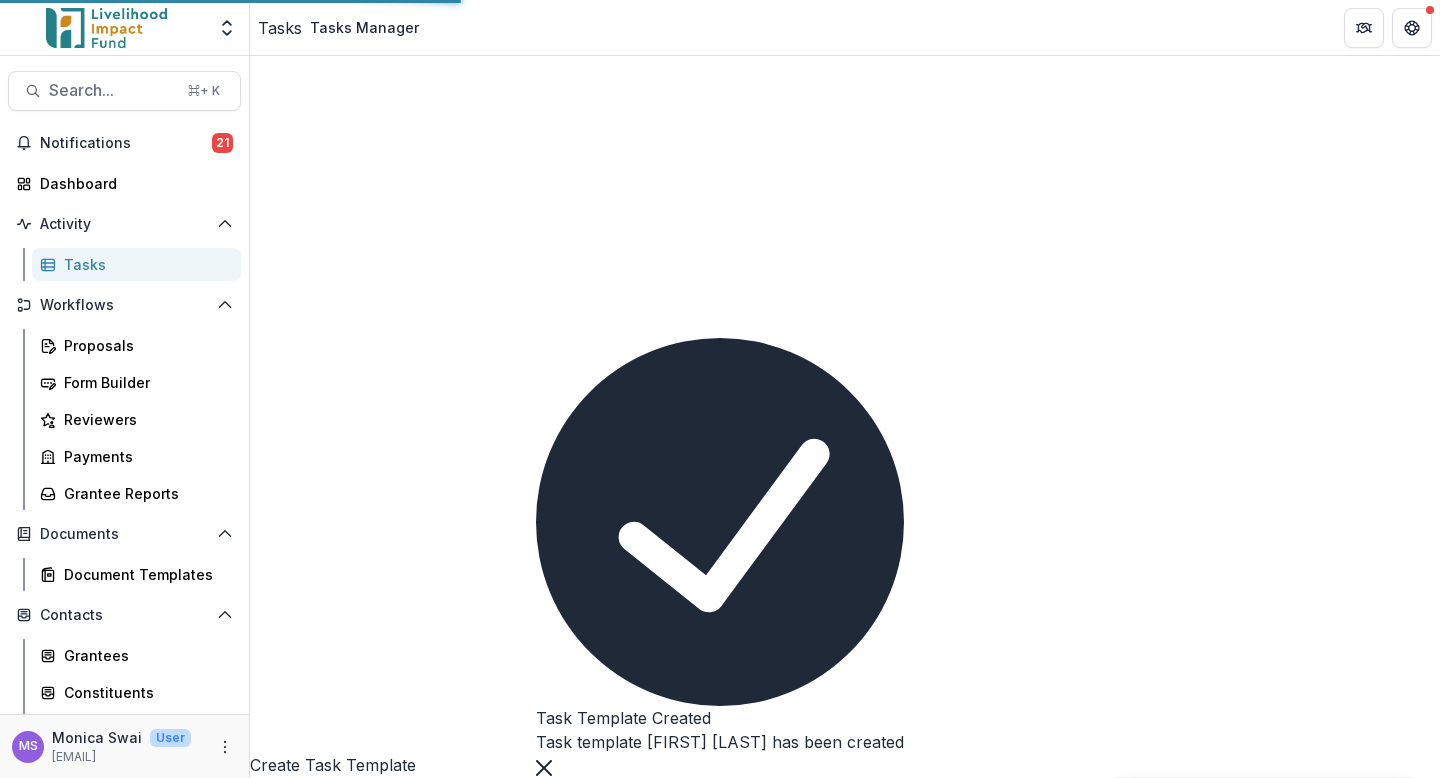 scroll, scrollTop: 0, scrollLeft: 0, axis: both 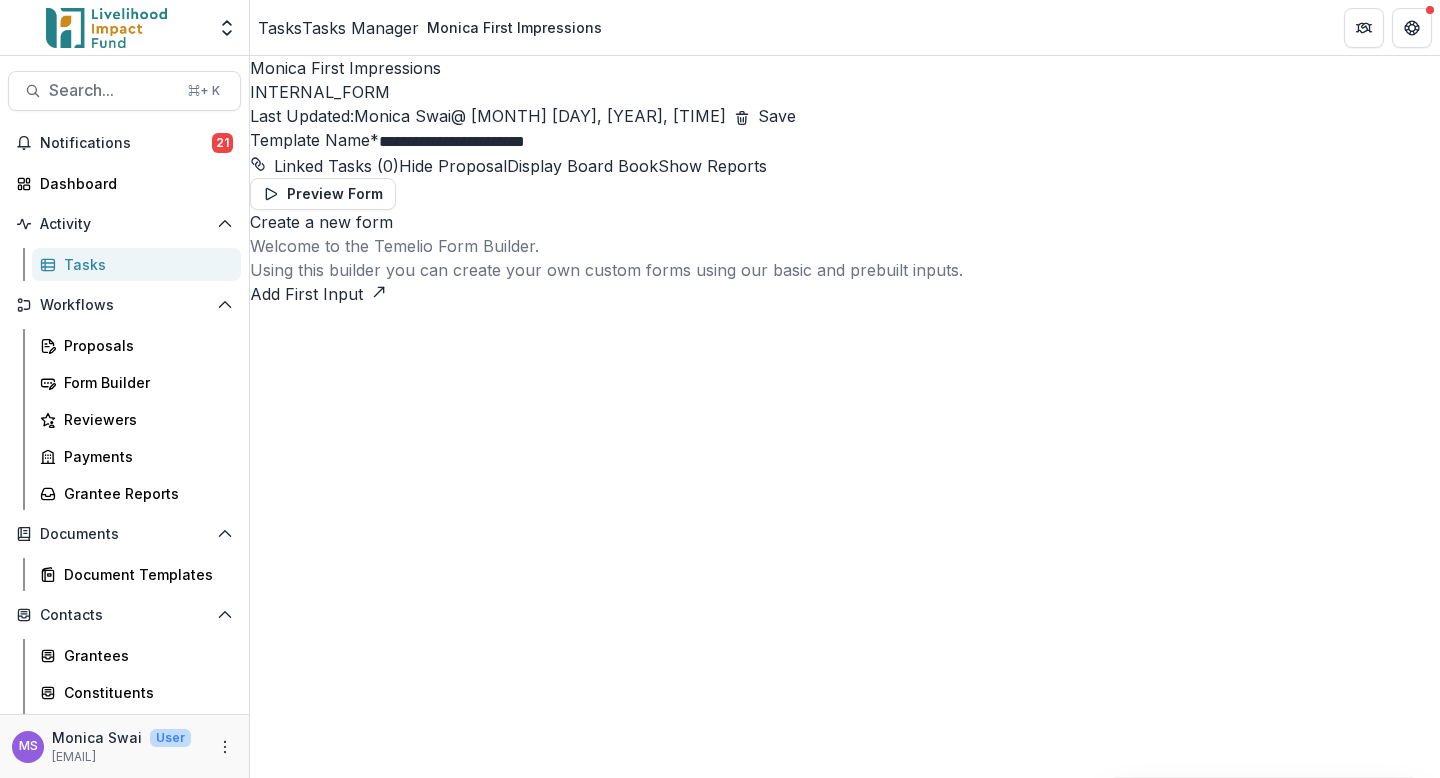 click on "Add First Input" at bounding box center (318, 294) 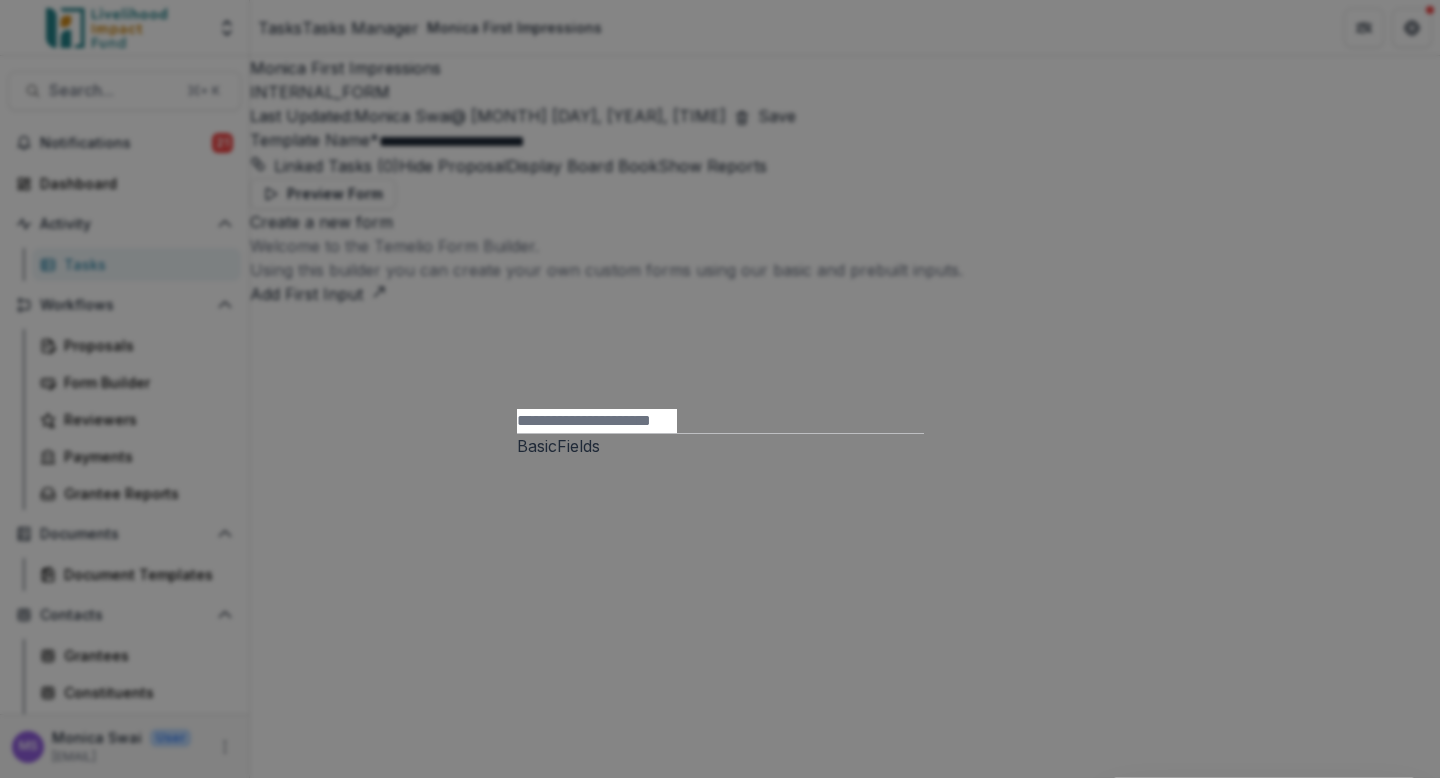 scroll, scrollTop: 181, scrollLeft: 0, axis: vertical 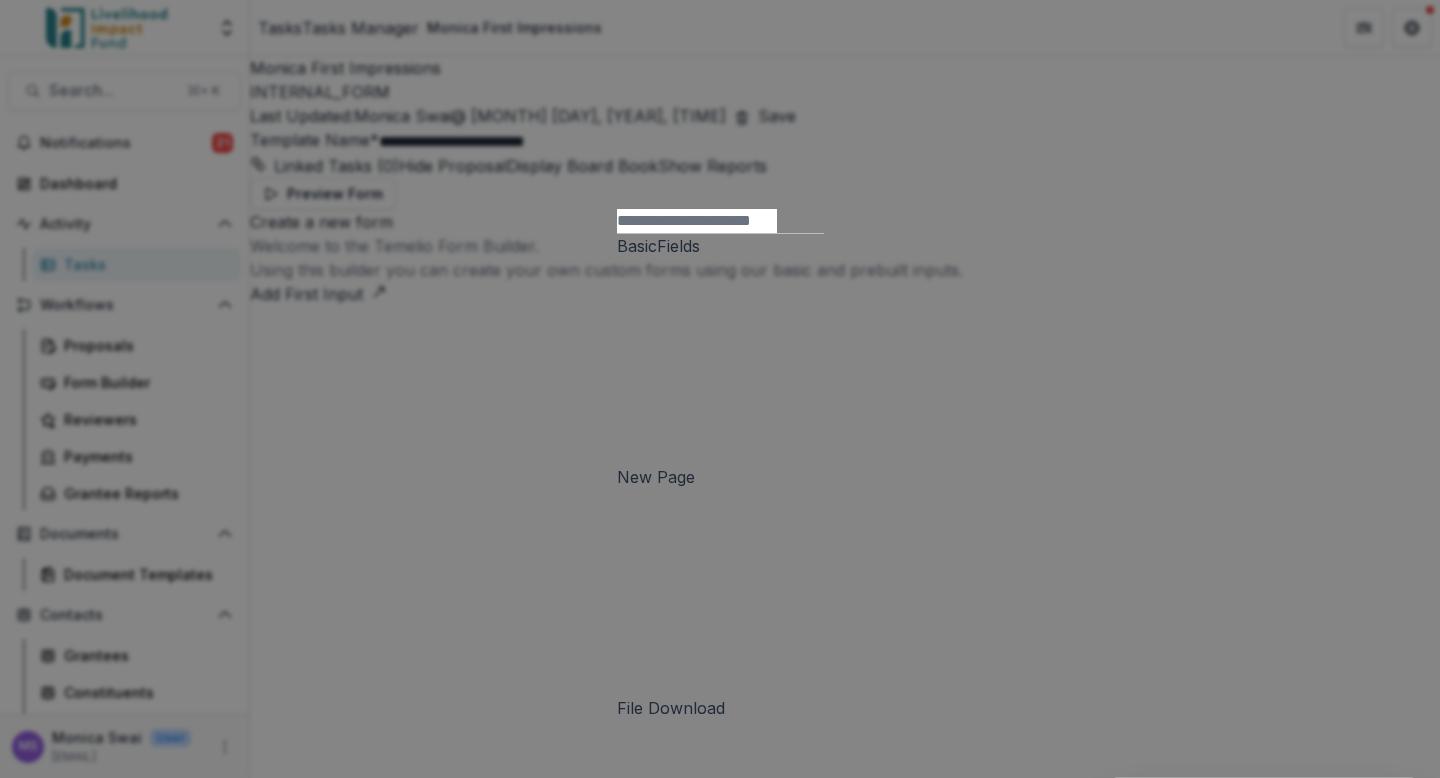 click on "Insert 1 items" at bounding box center [679, 6983] 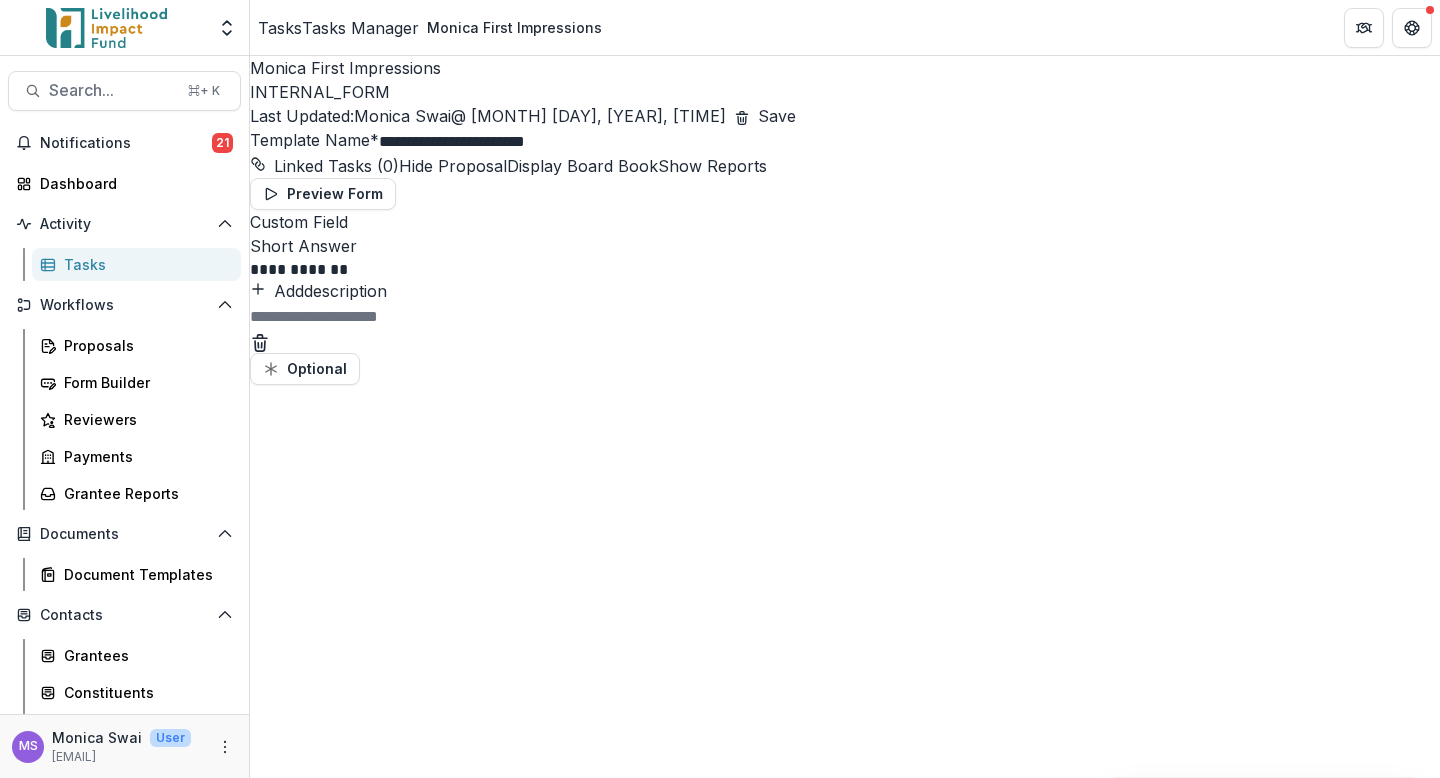click on "**********" at bounding box center [548, 268] 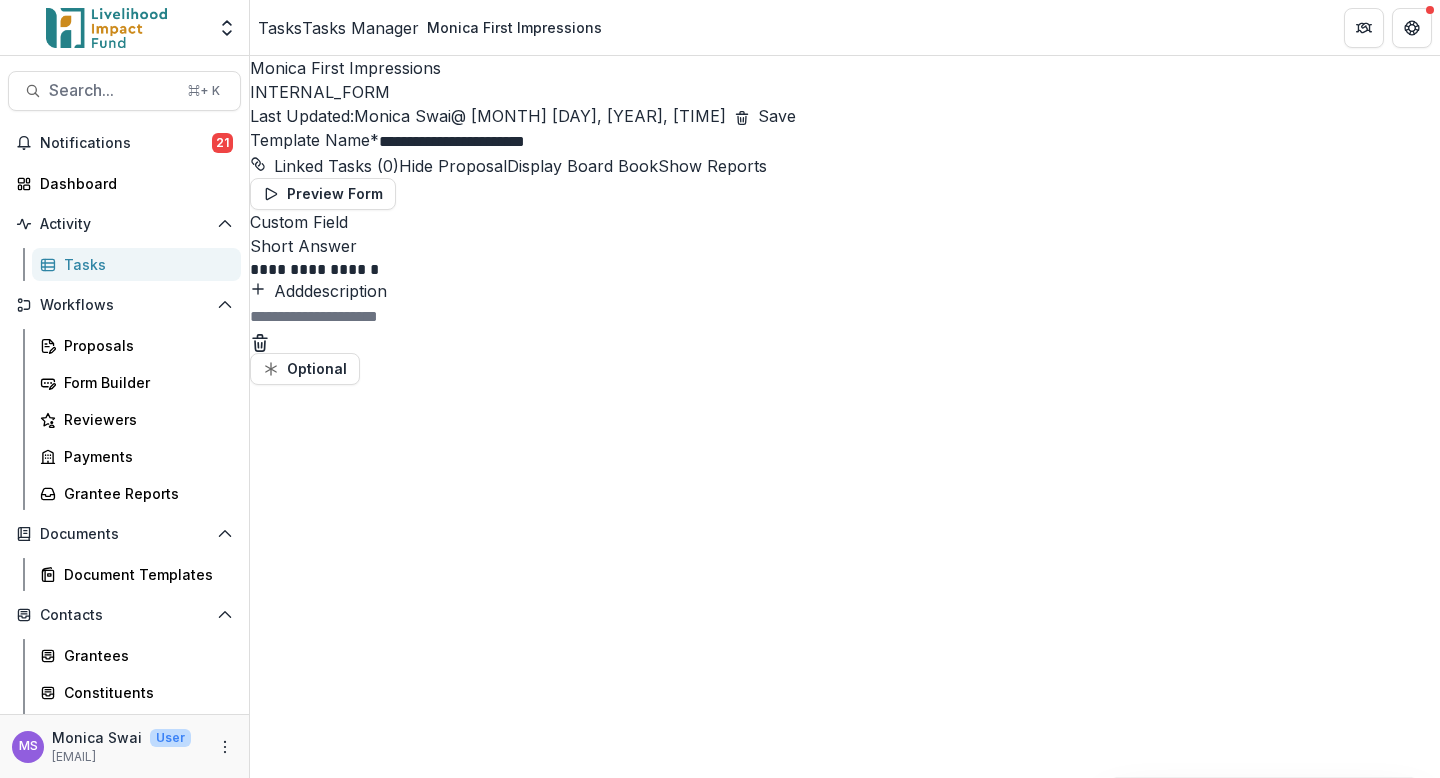 click on "Add  description" at bounding box center (318, 291) 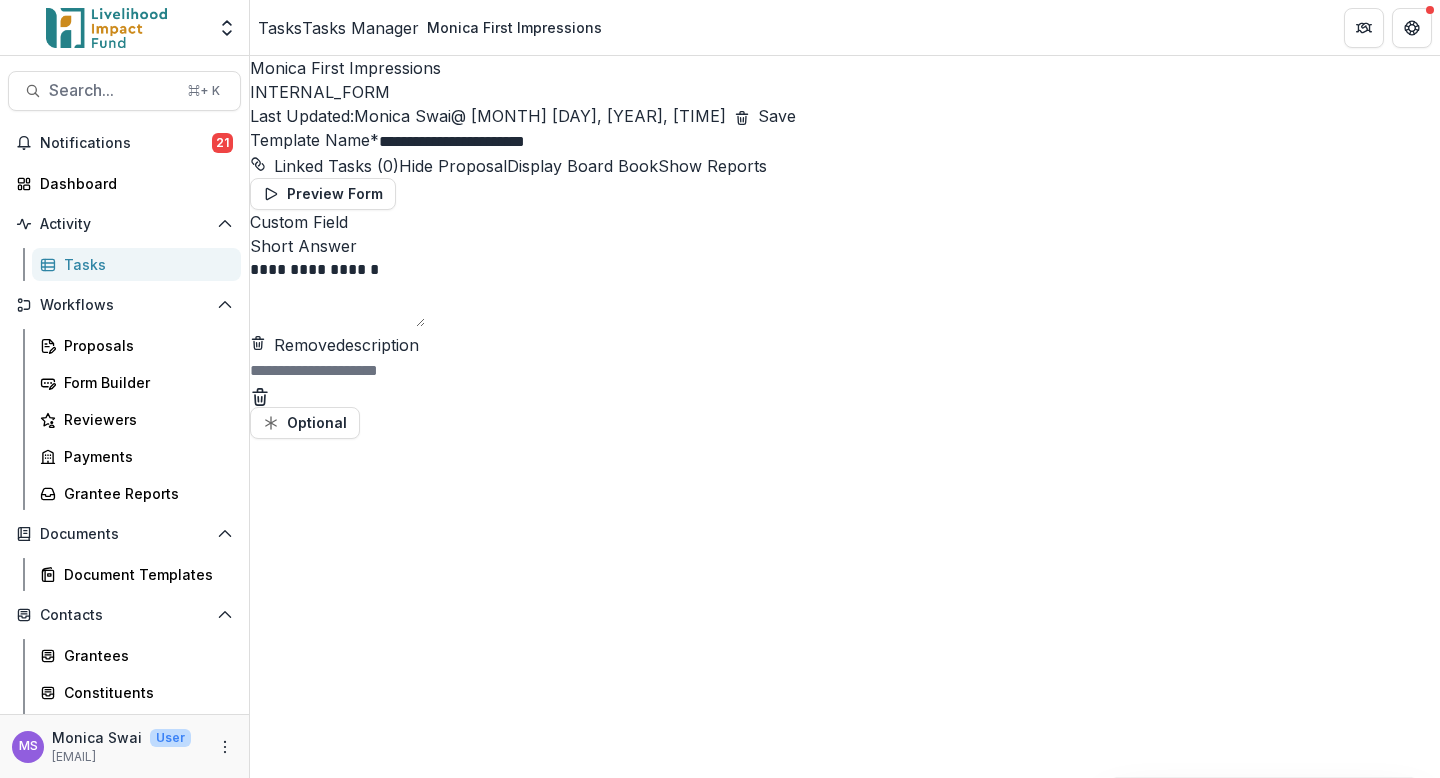 type 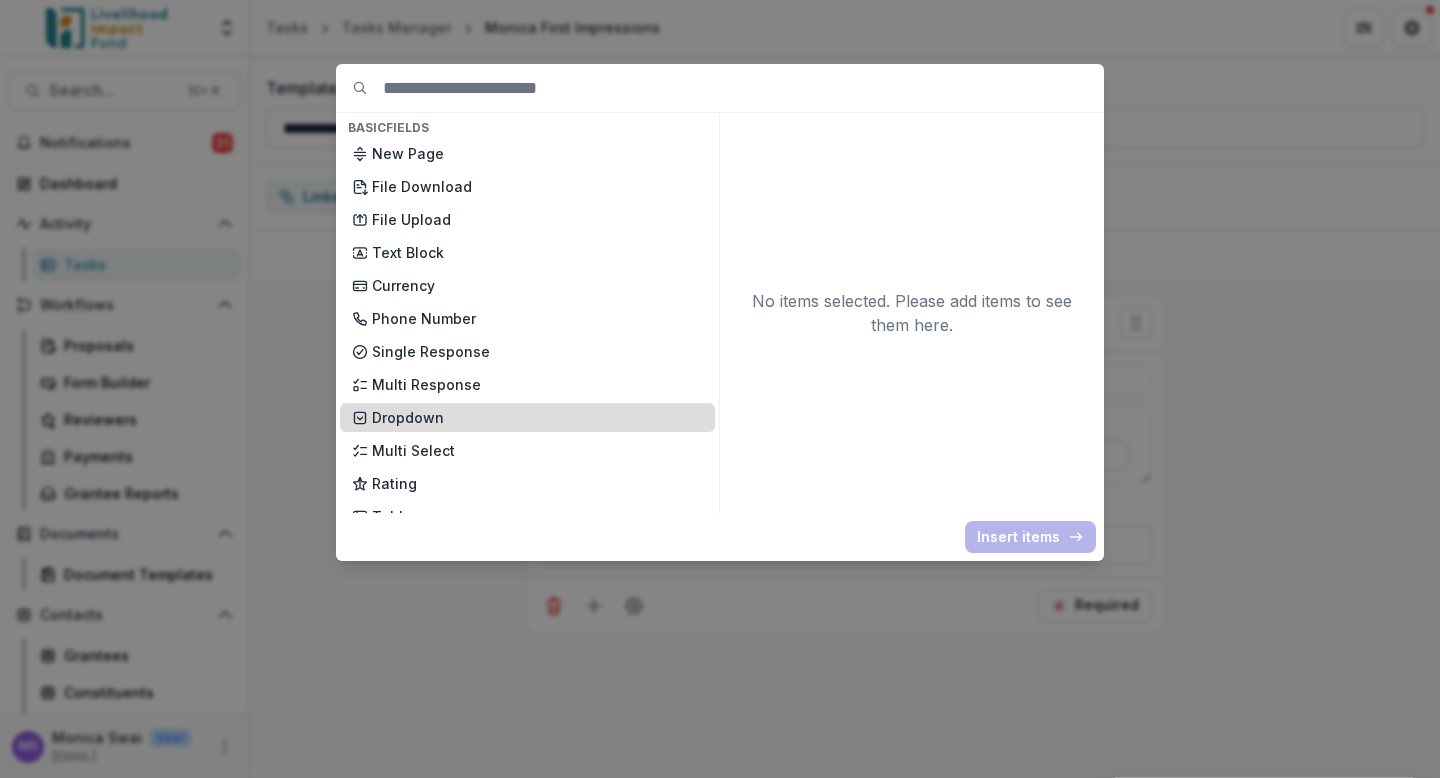 click on "Dropdown" at bounding box center (537, 417) 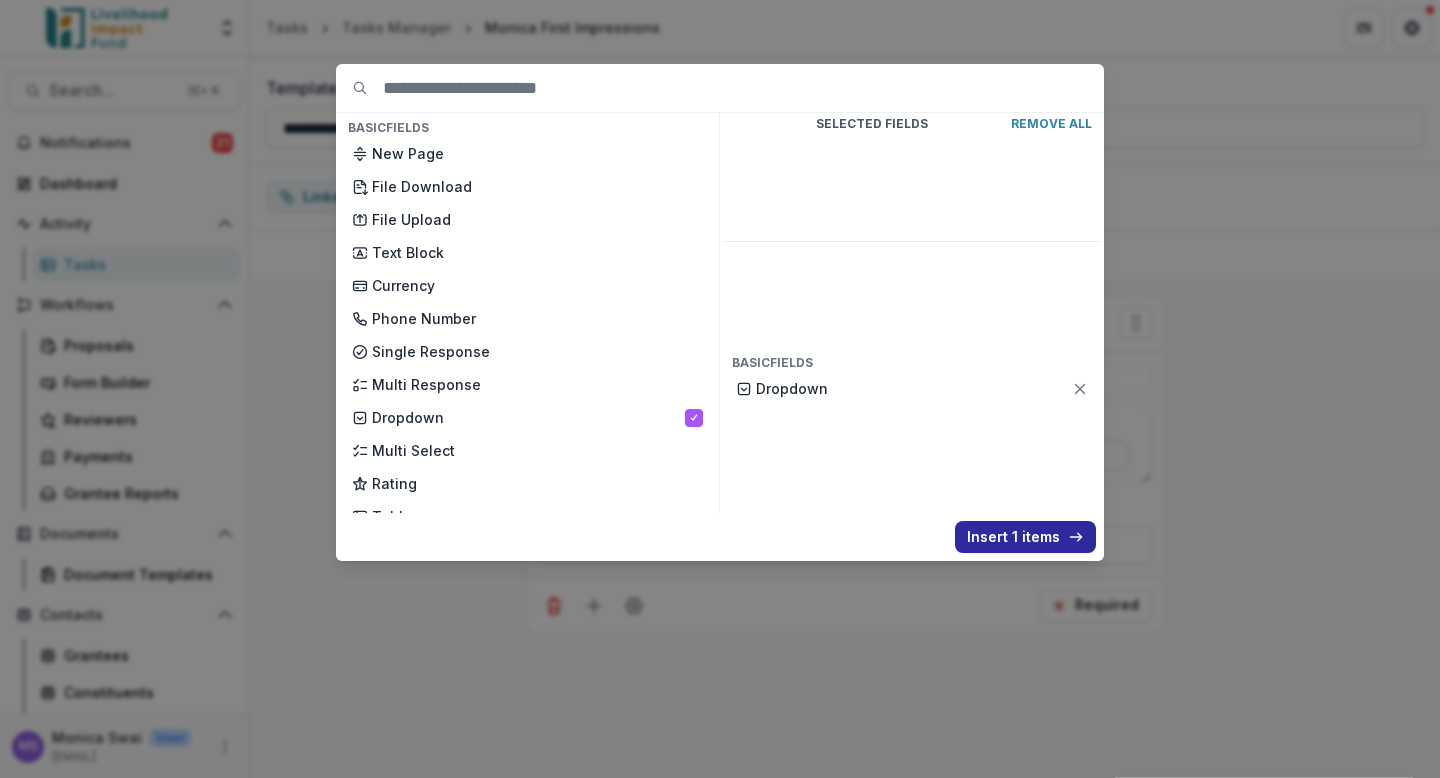 click on "Insert 1 items" at bounding box center (1025, 537) 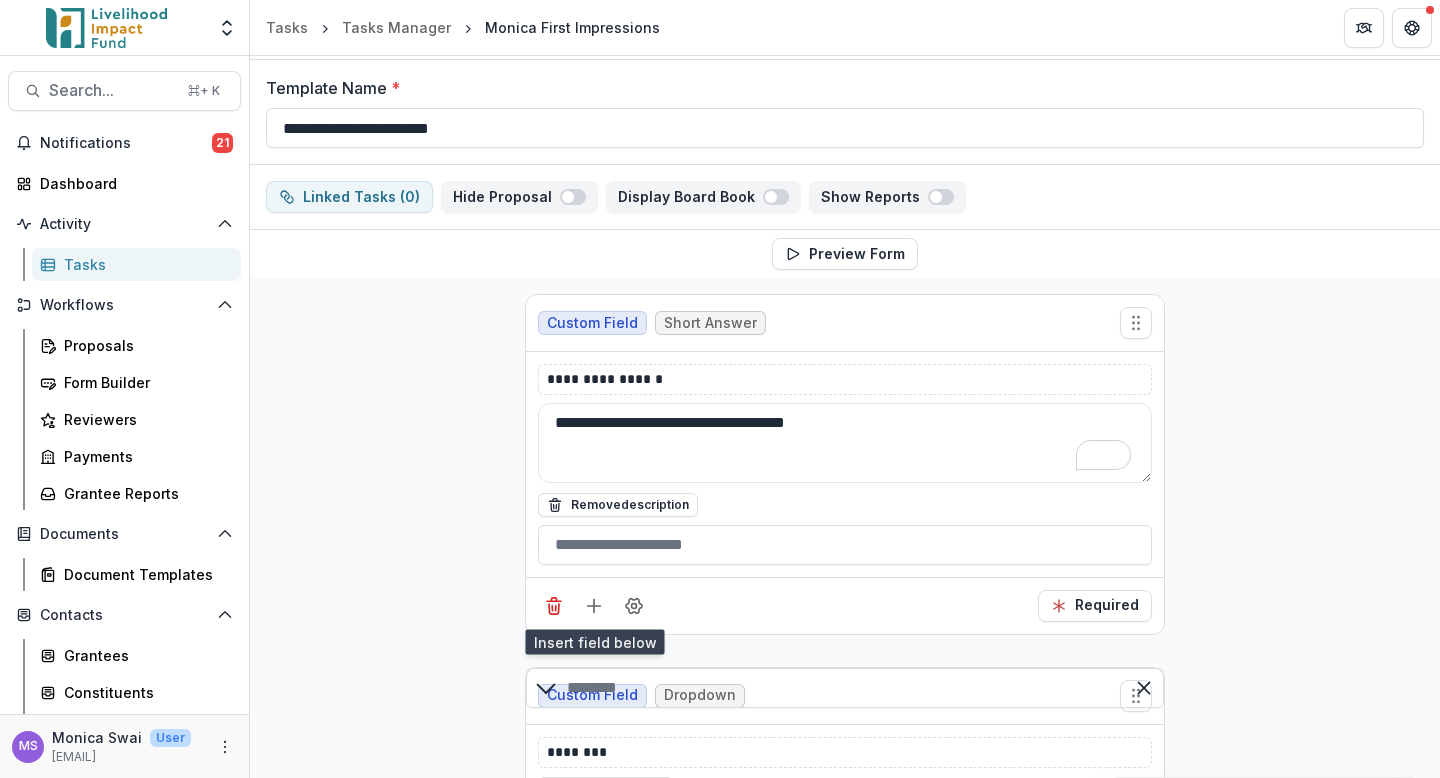 scroll, scrollTop: 256, scrollLeft: 0, axis: vertical 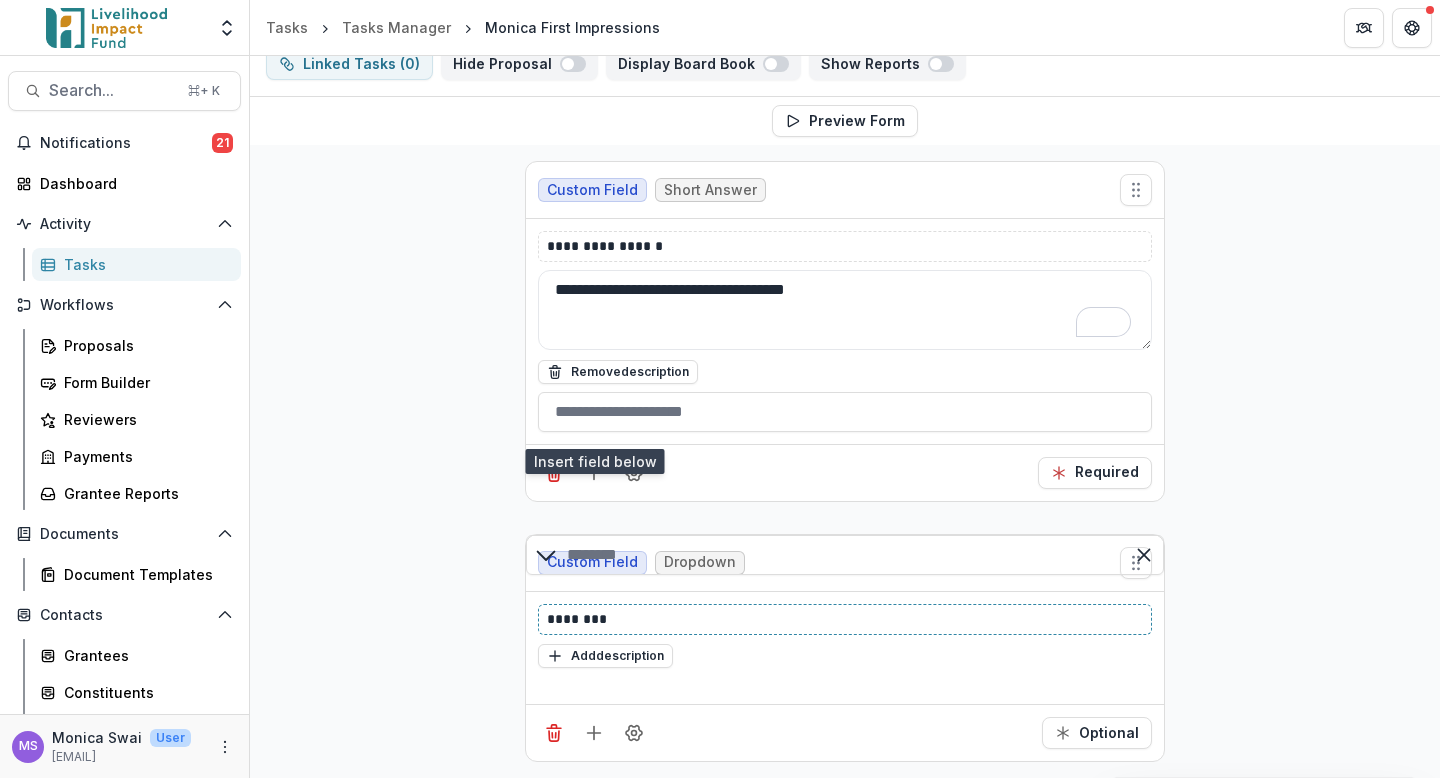 click on "********" at bounding box center (845, 619) 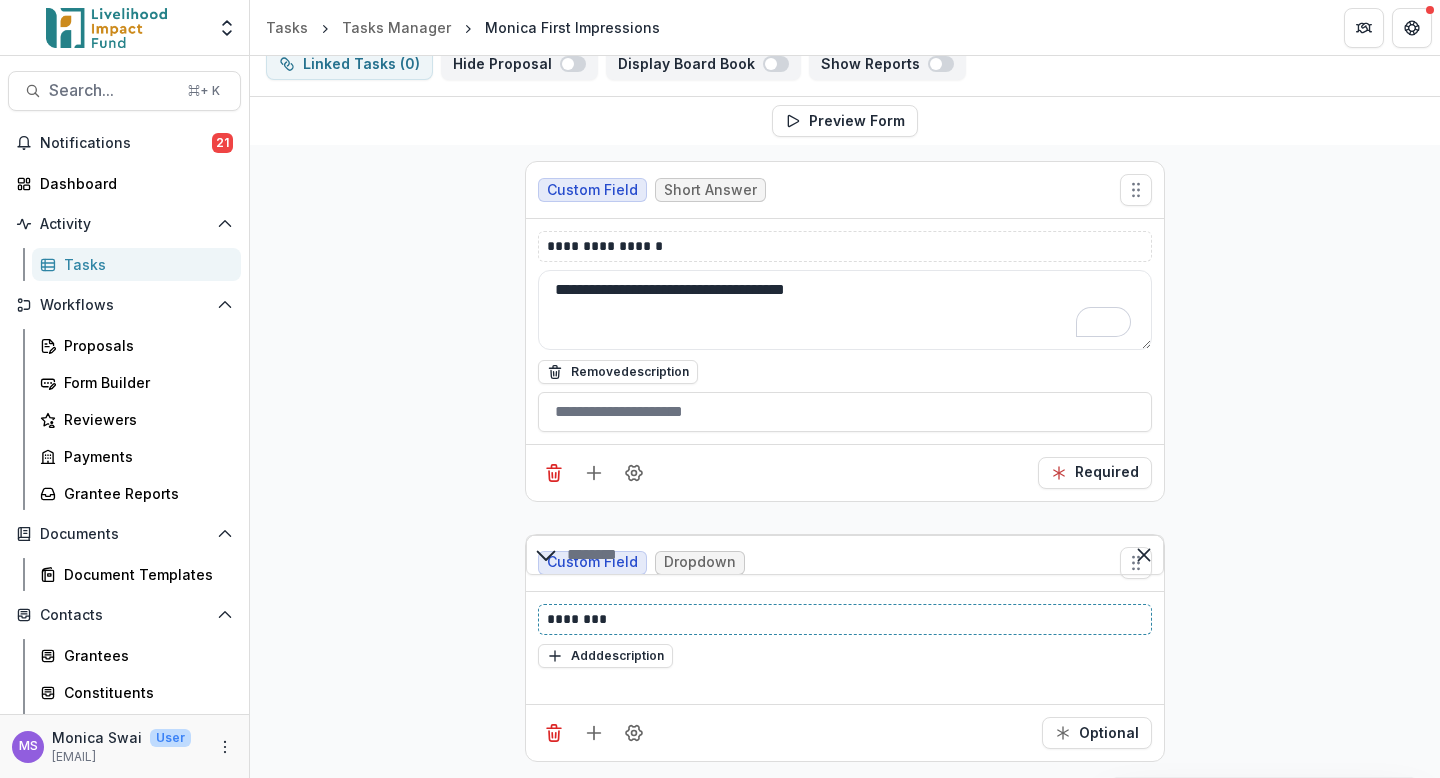 type 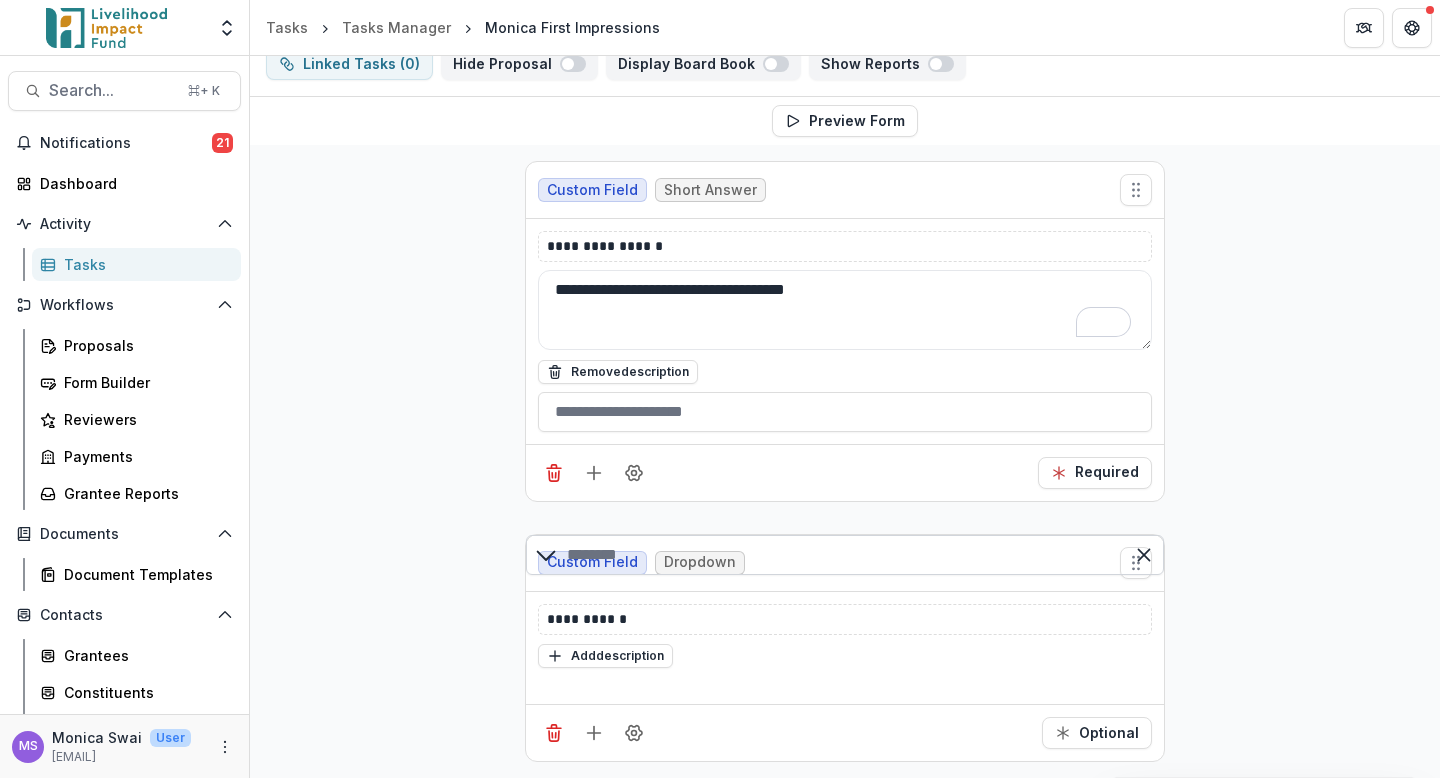 click at bounding box center (845, 555) 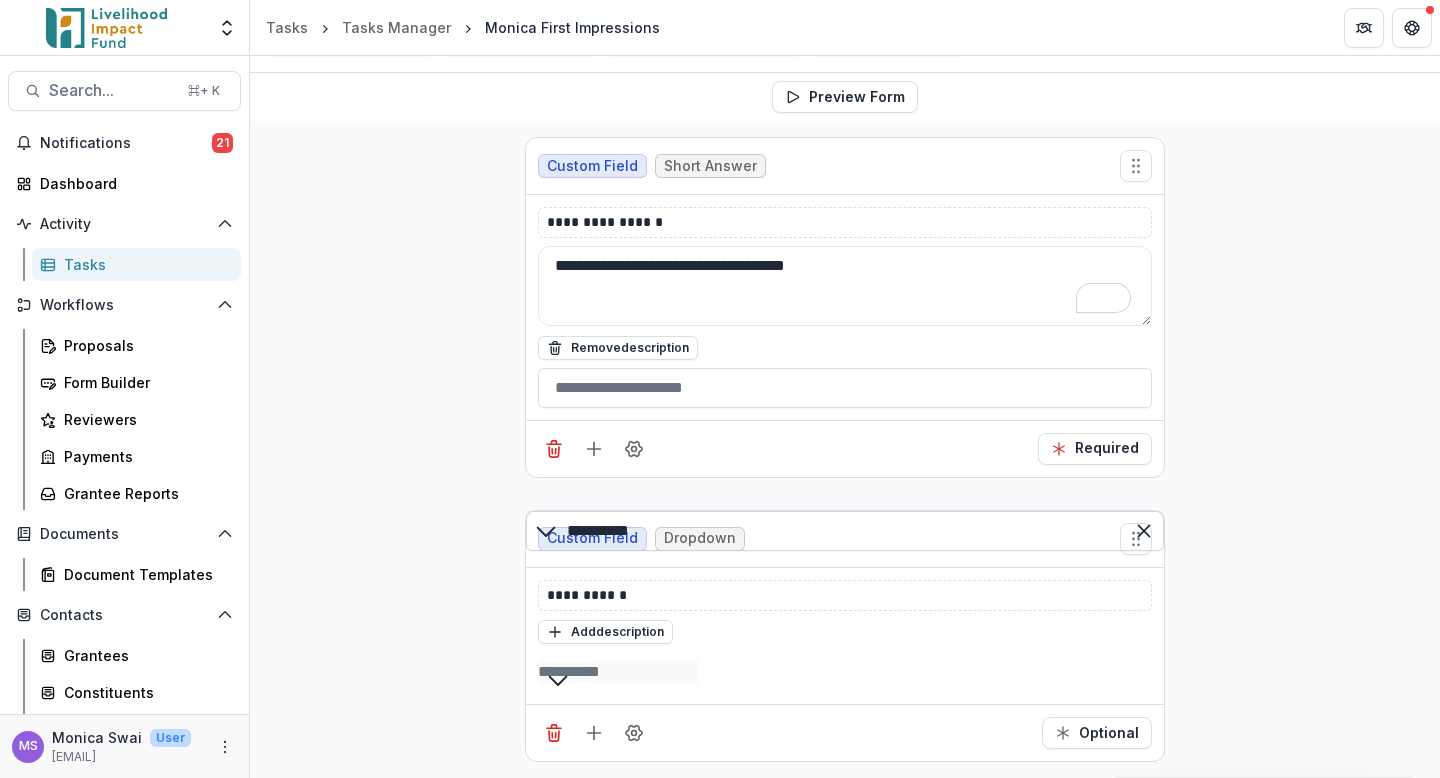 scroll, scrollTop: 288, scrollLeft: 0, axis: vertical 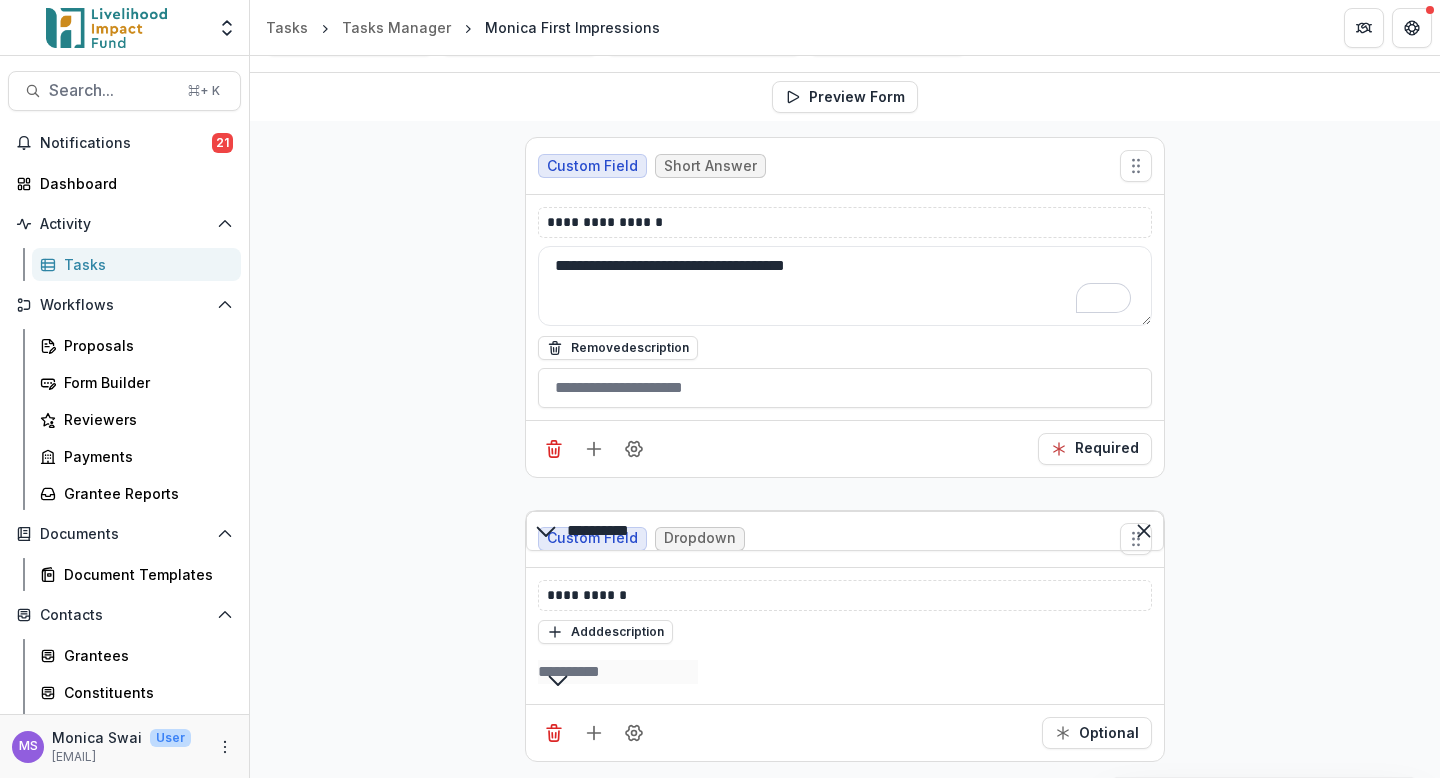 click at bounding box center (845, 672) 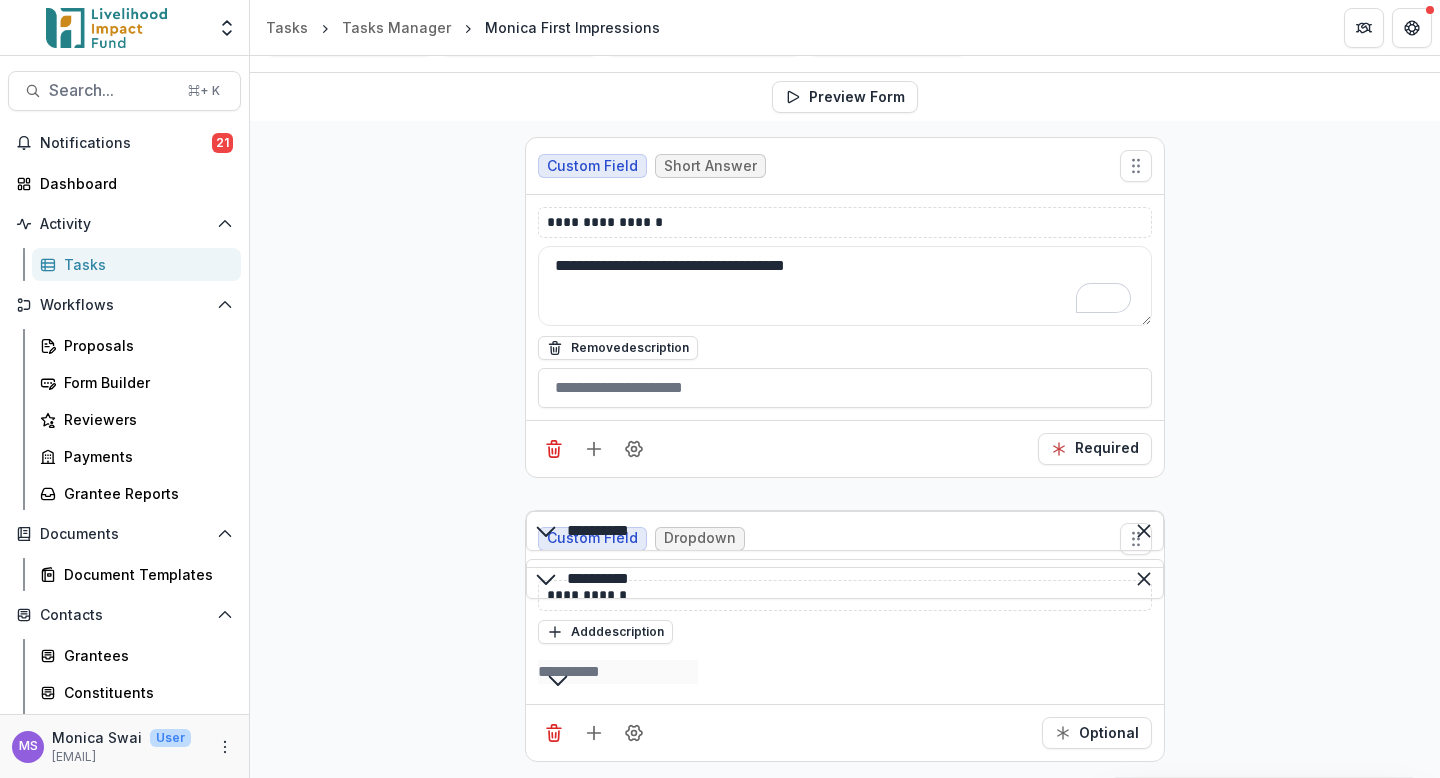 scroll, scrollTop: 336, scrollLeft: 0, axis: vertical 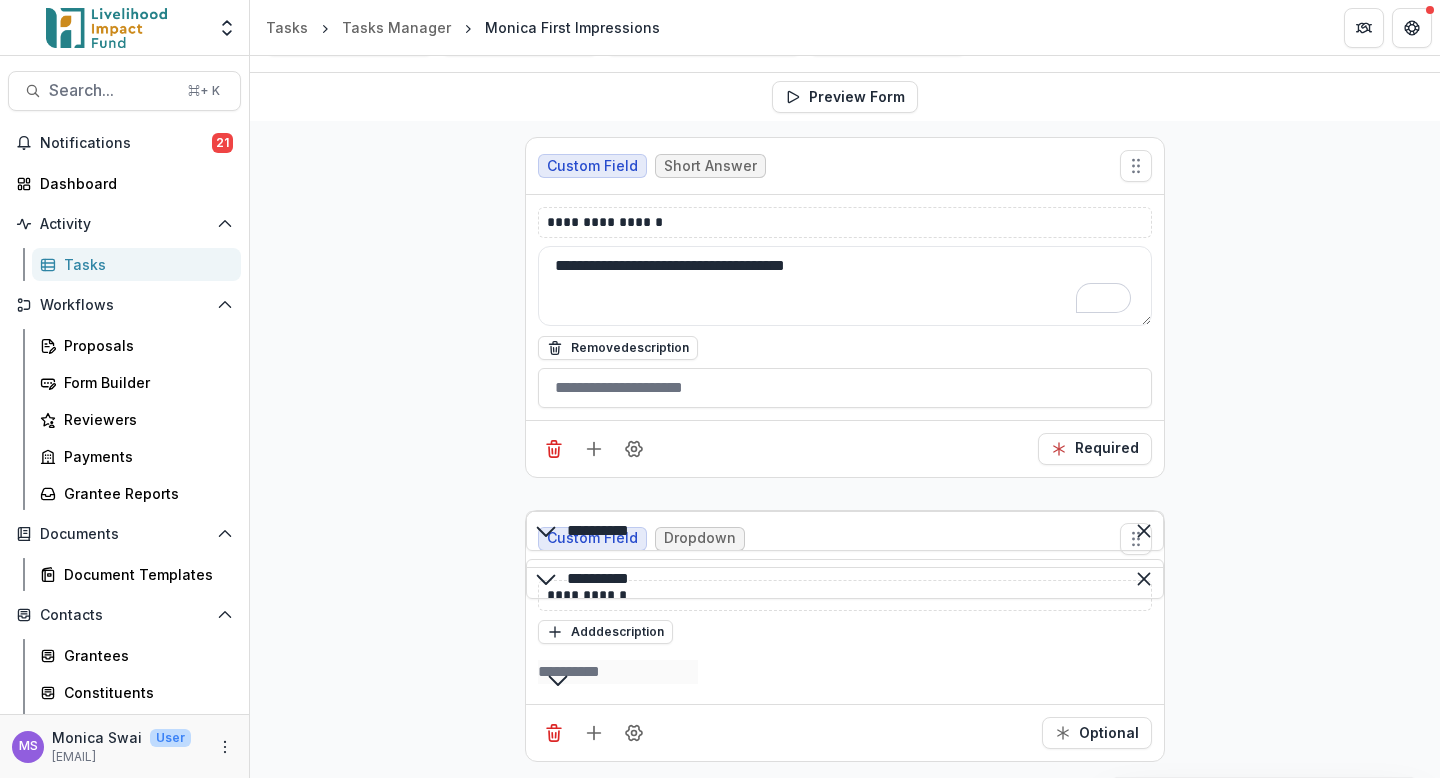 click at bounding box center (845, 672) 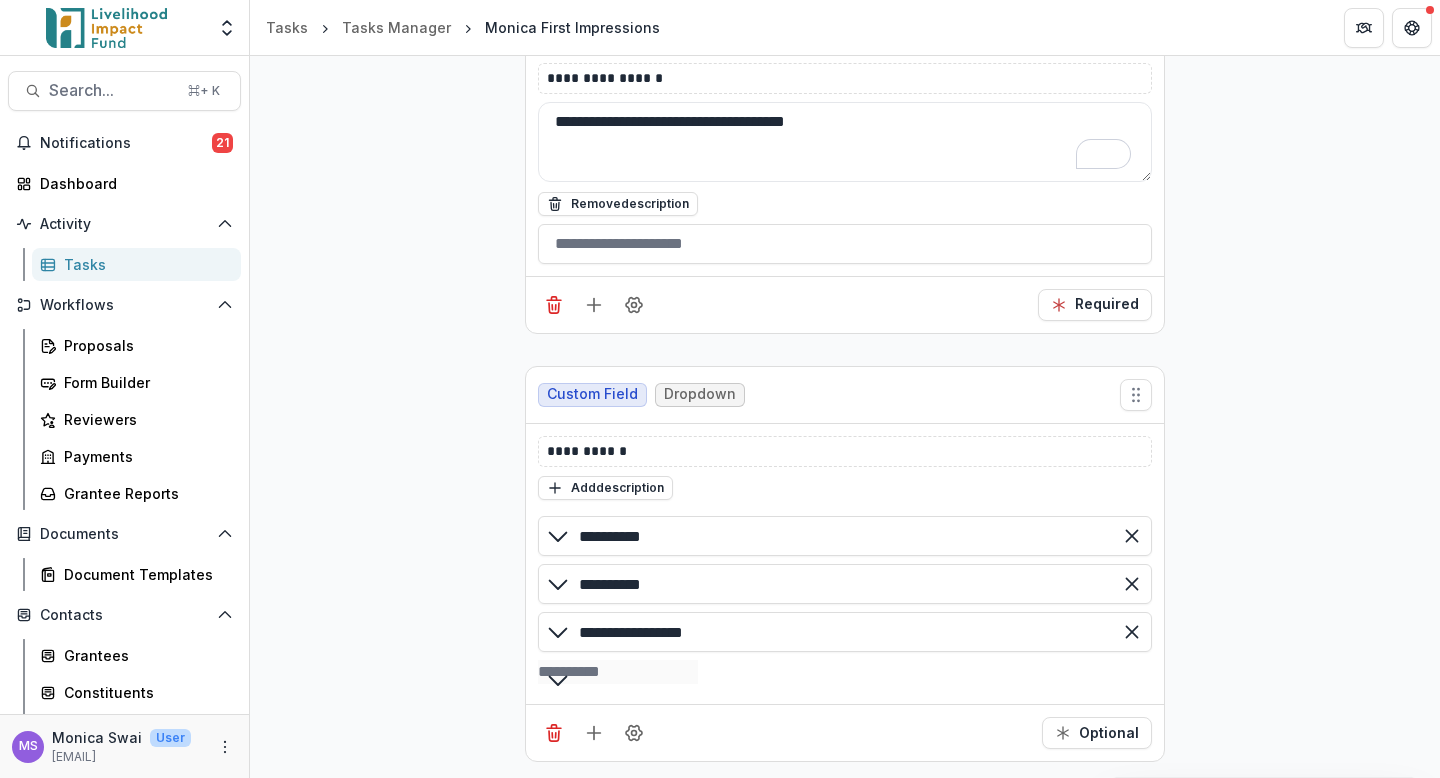 type on "**********" 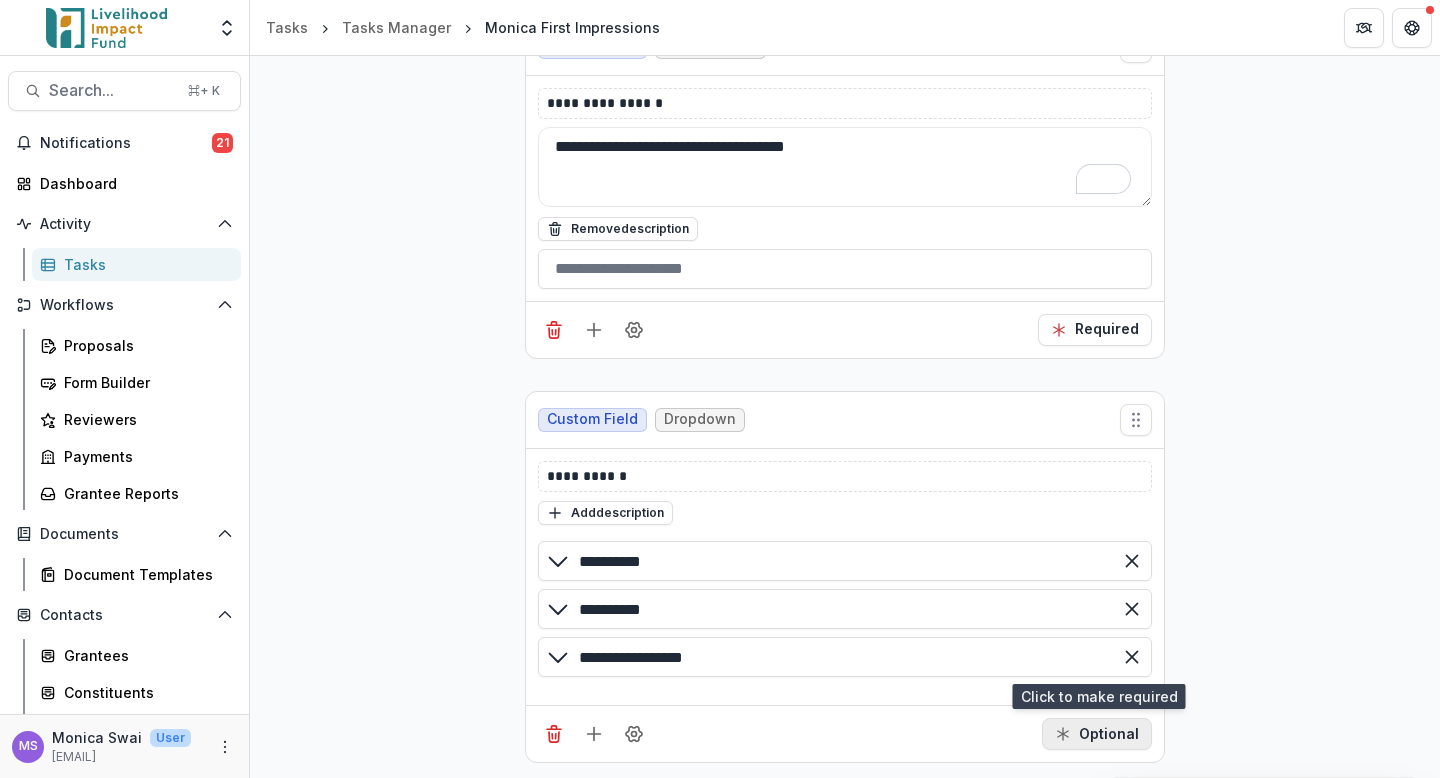 click on "Optional" at bounding box center (1097, 734) 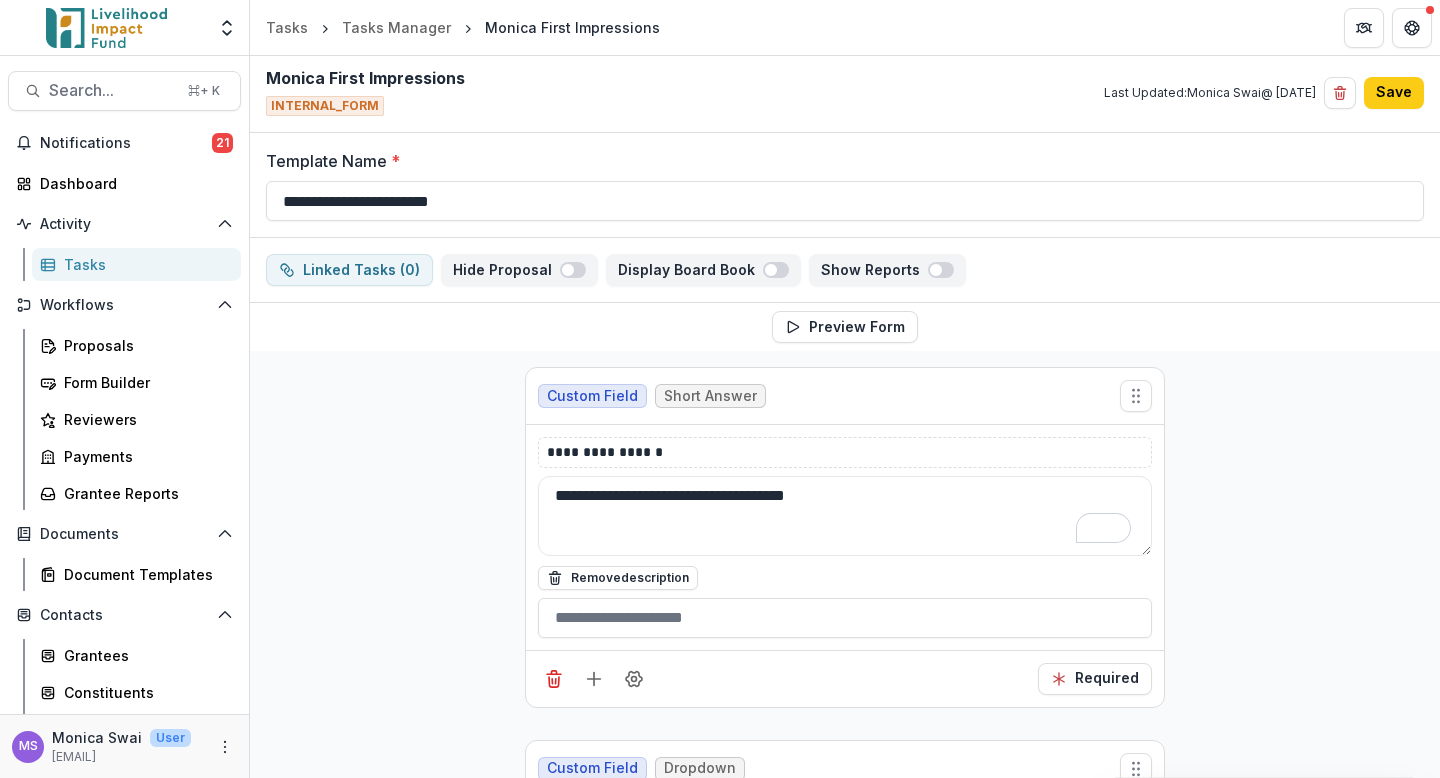 scroll, scrollTop: 352, scrollLeft: 0, axis: vertical 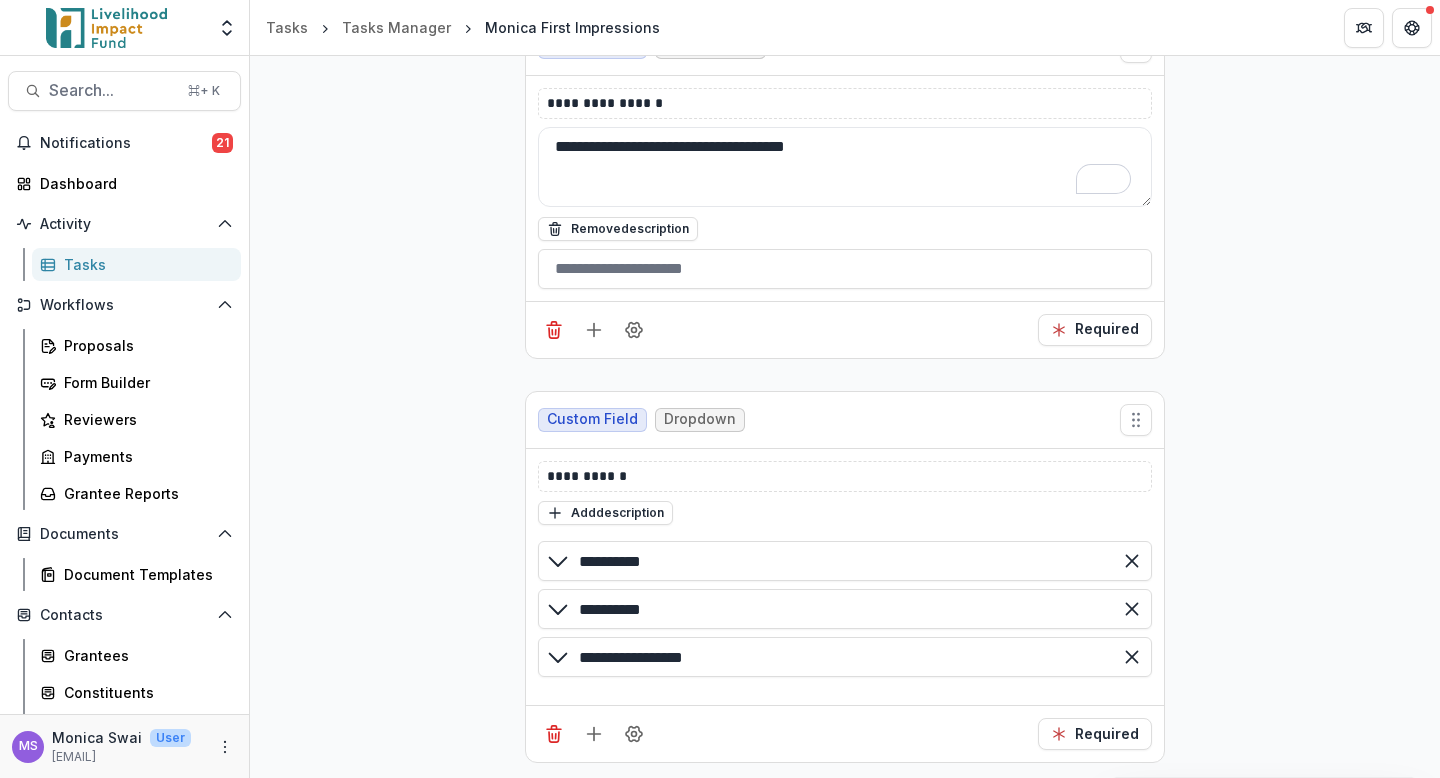click on "**********" at bounding box center (845, 613) 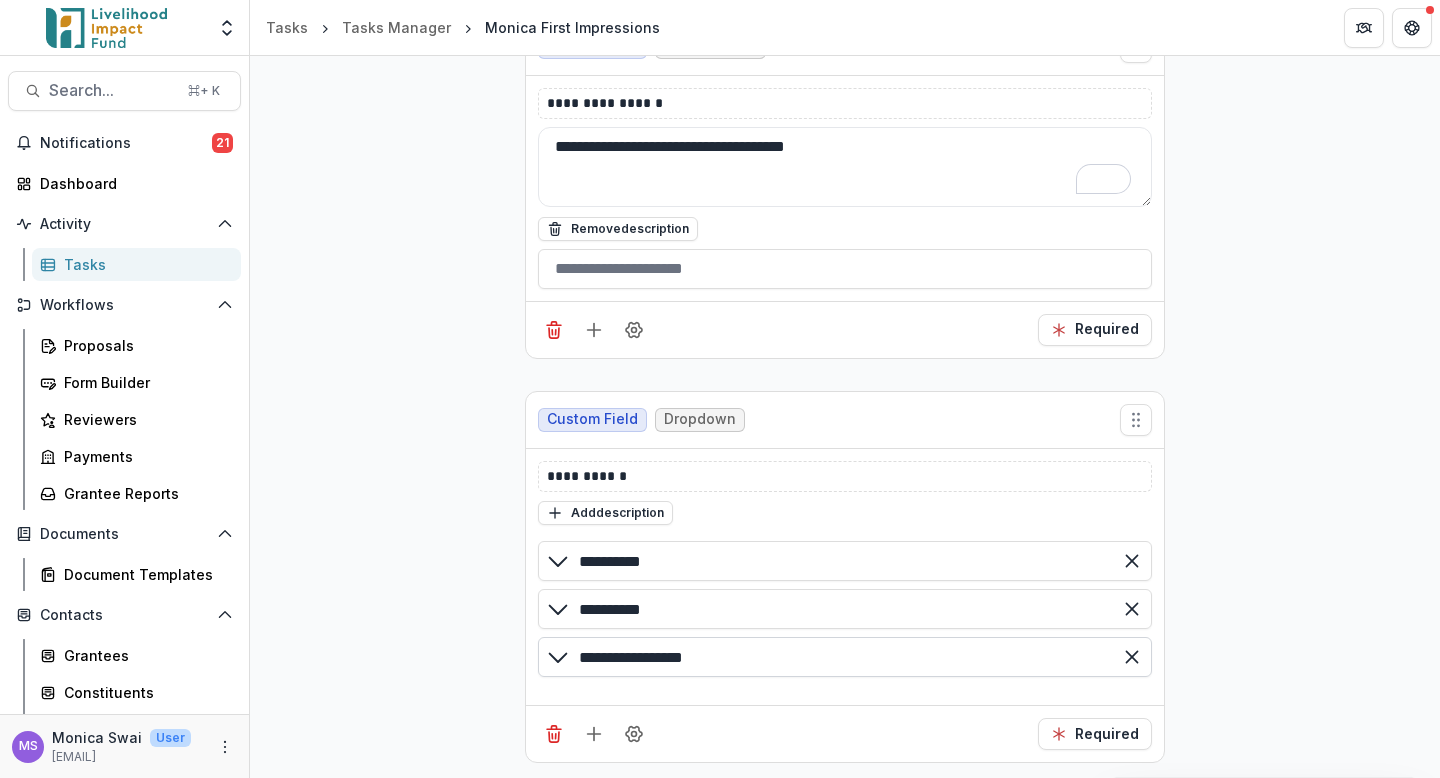 click on "**********" at bounding box center [845, 657] 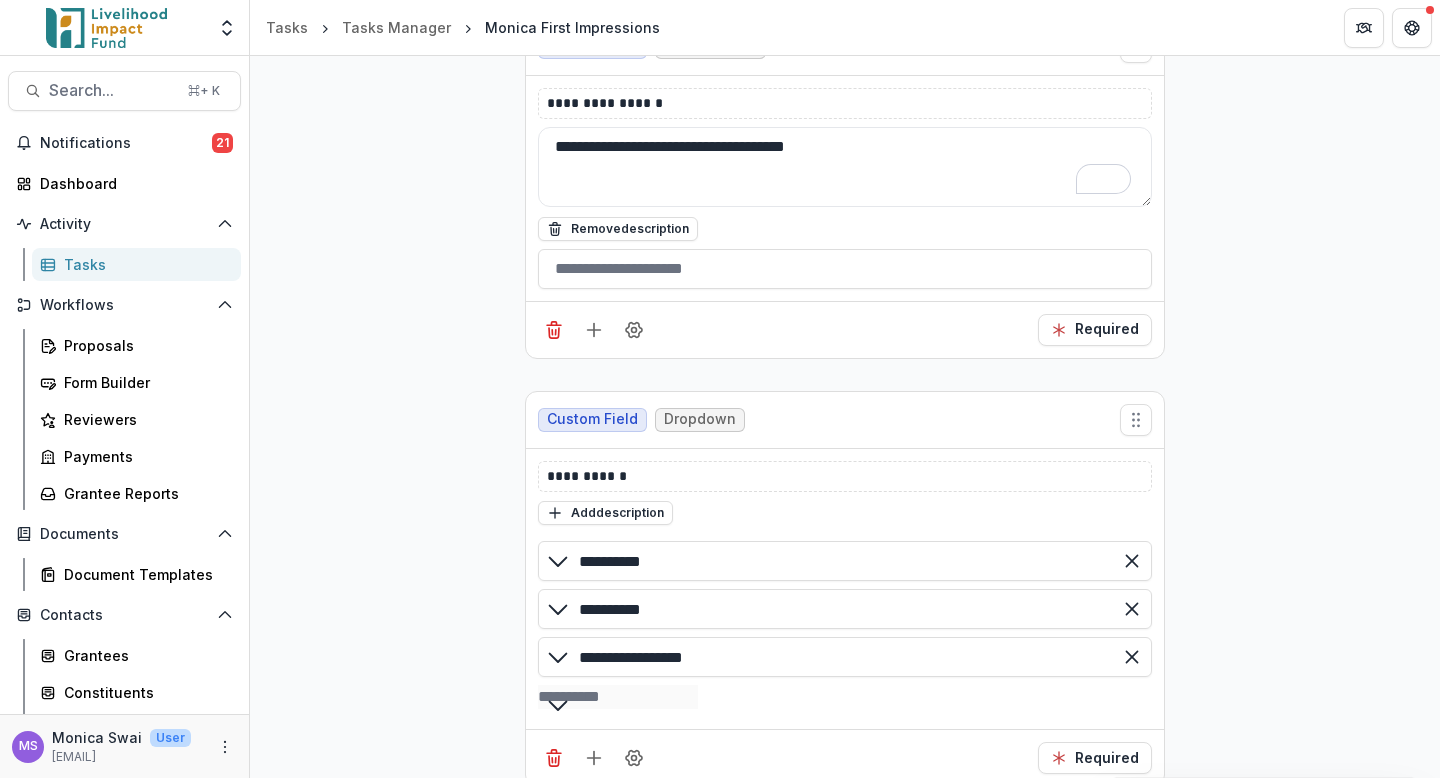click at bounding box center [845, 697] 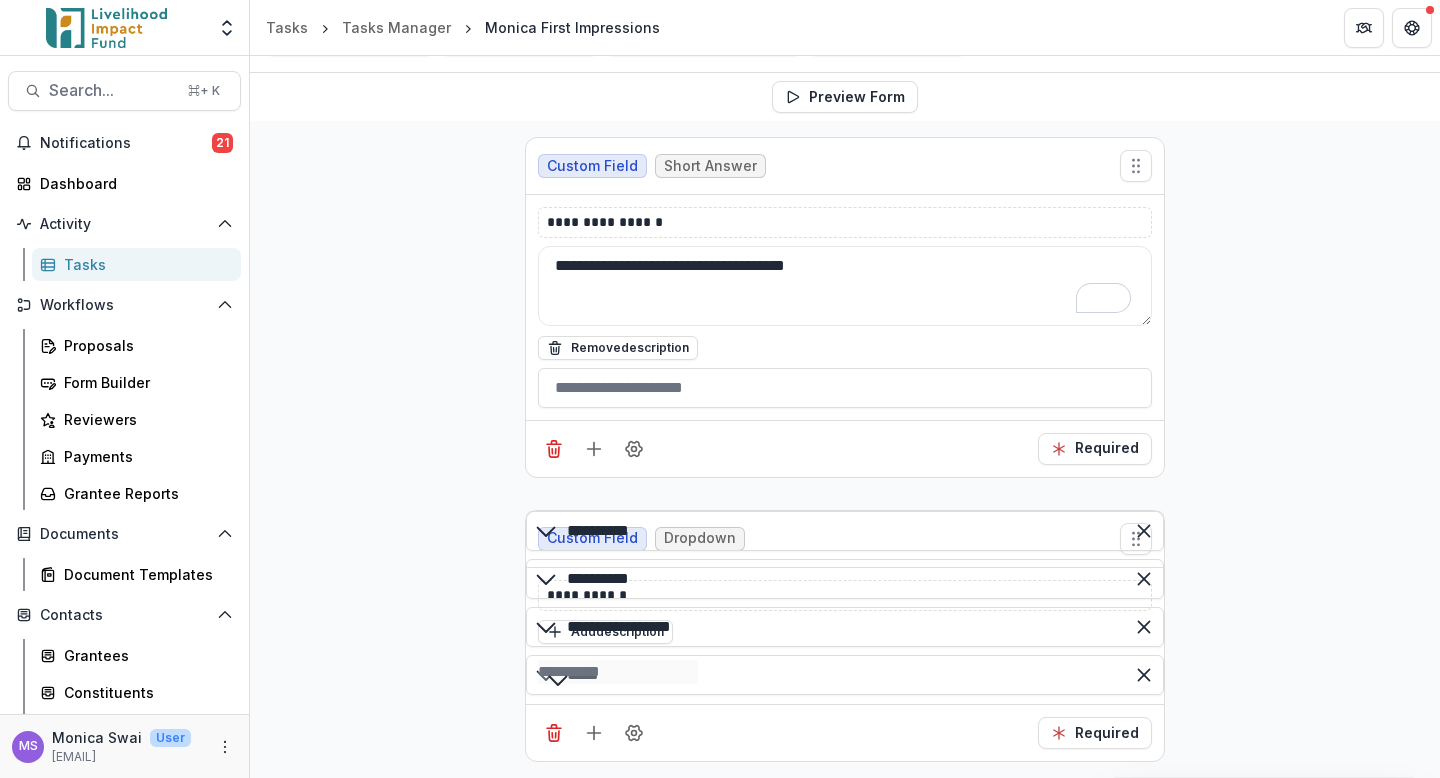 type on "*****" 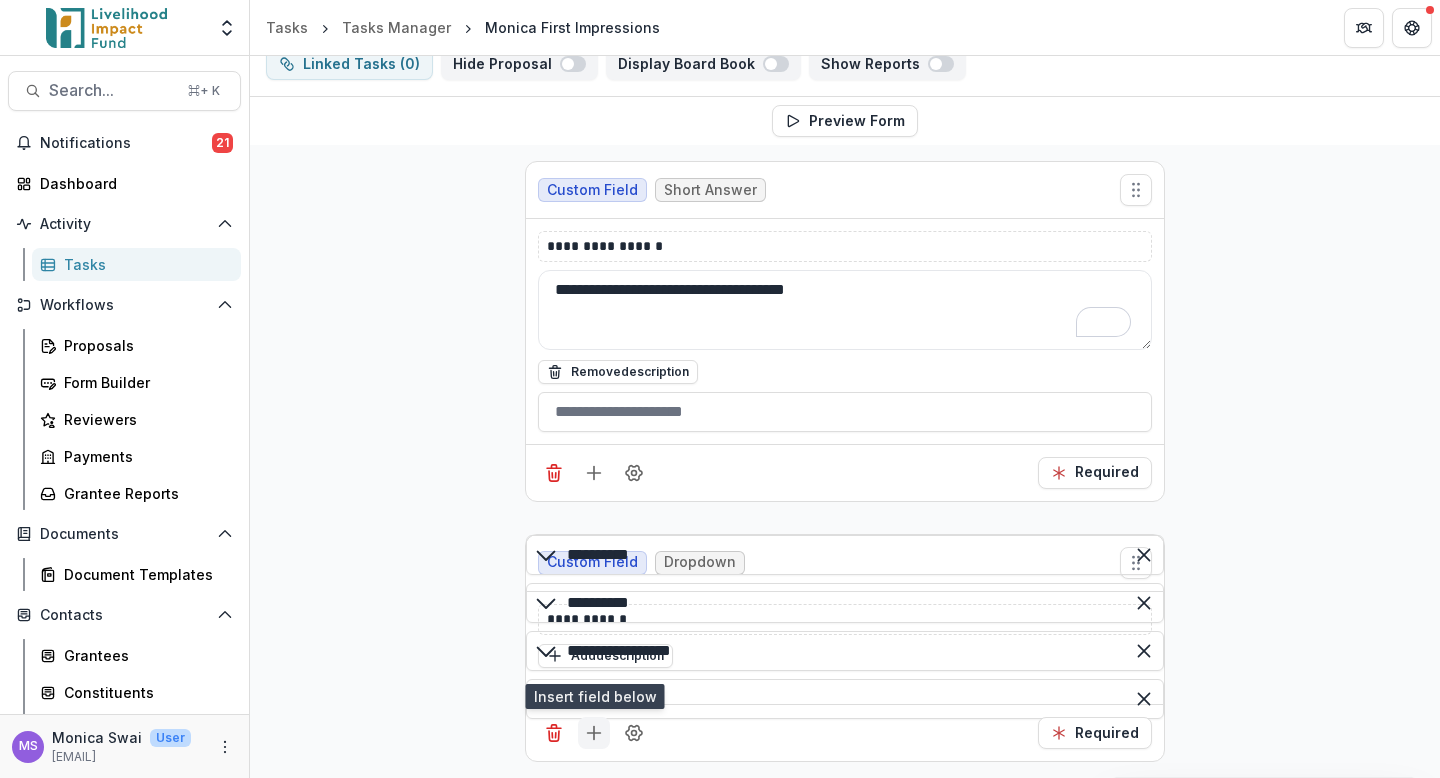 click 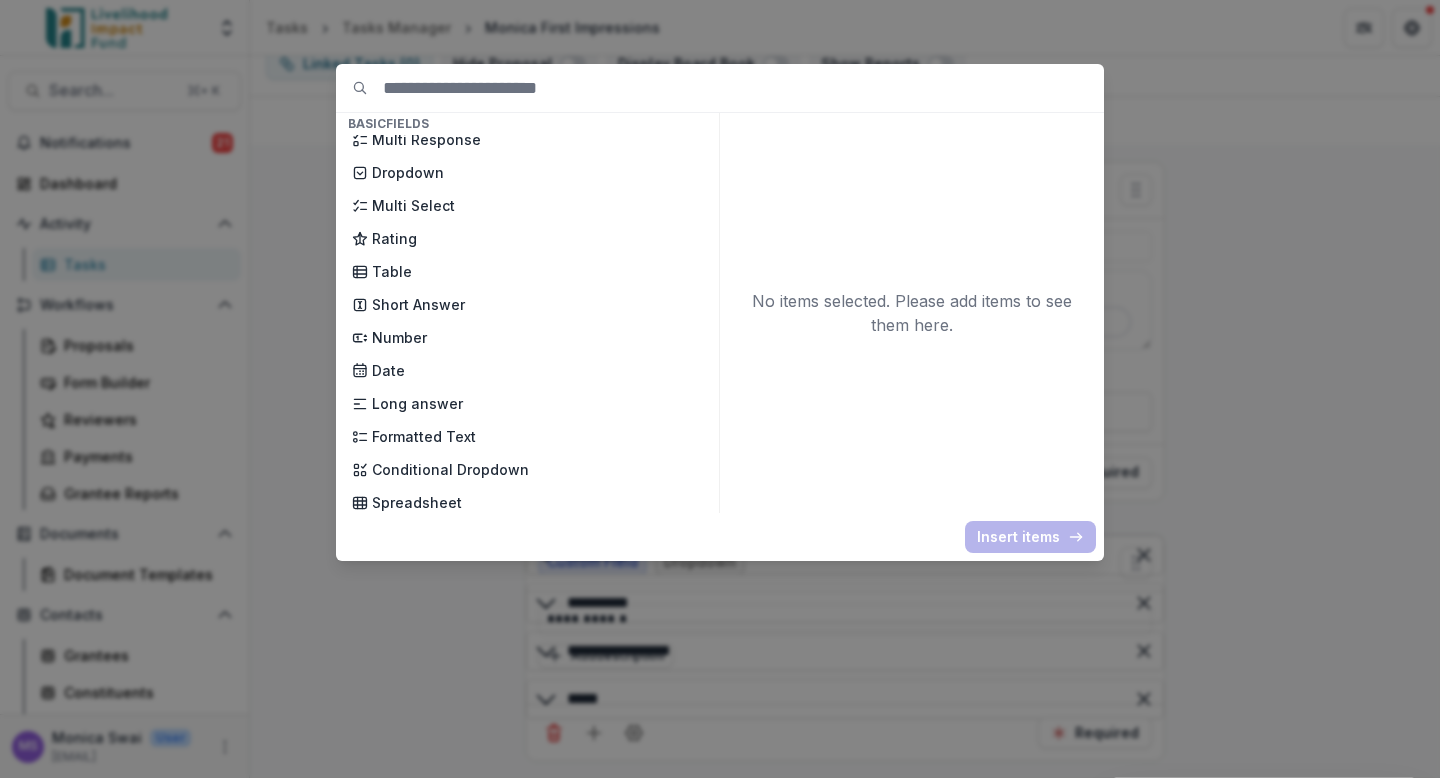 scroll, scrollTop: 266, scrollLeft: 0, axis: vertical 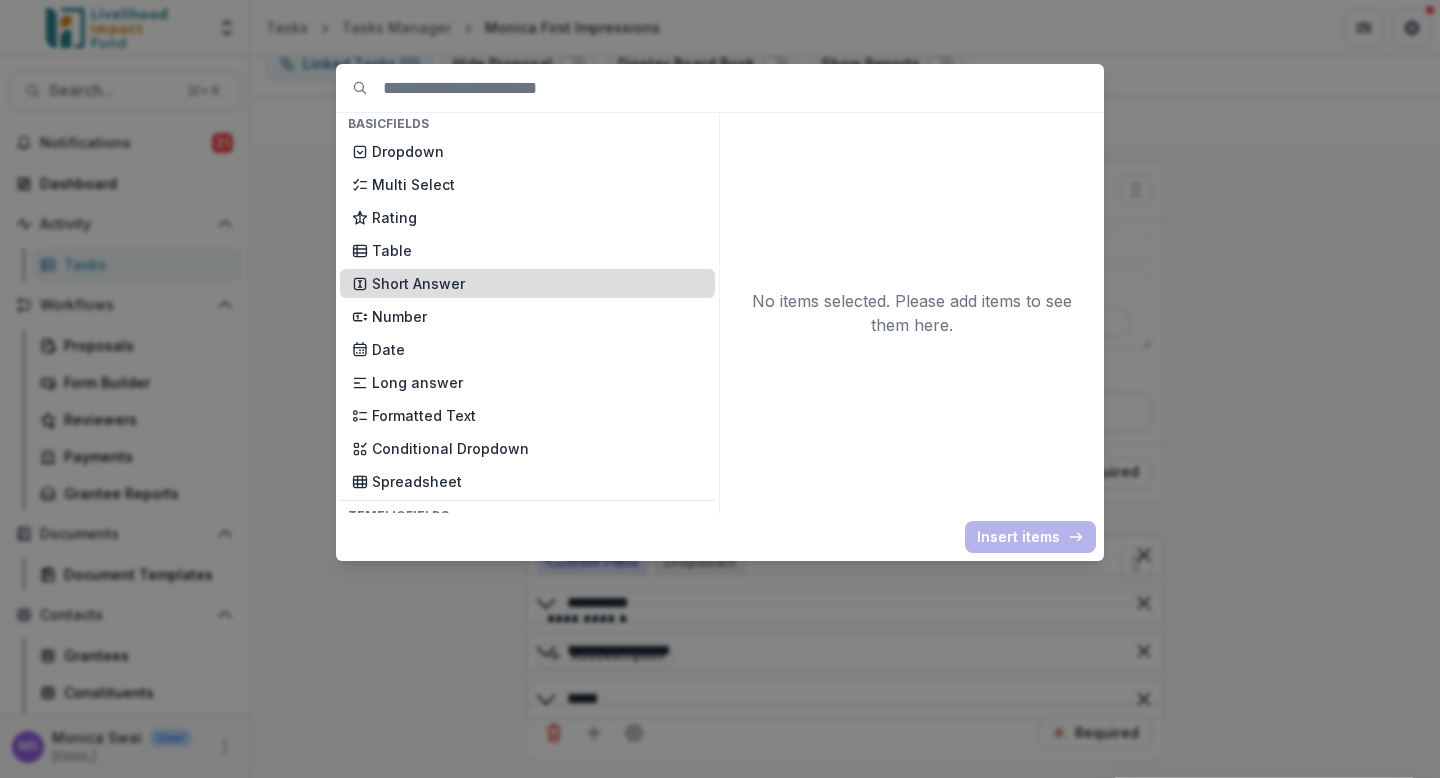 click on "Short Answer" at bounding box center [537, 283] 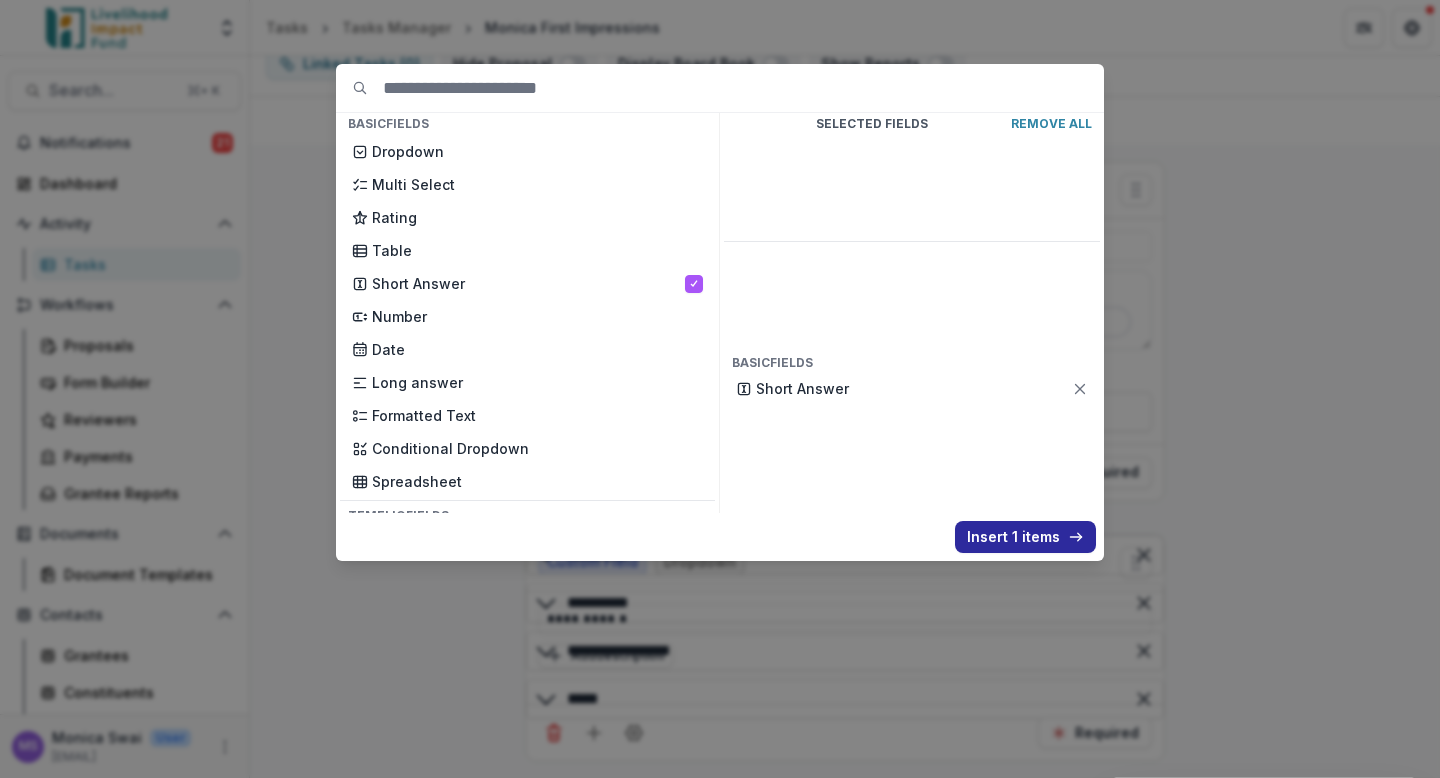 click on "Insert 1 items" at bounding box center (1025, 537) 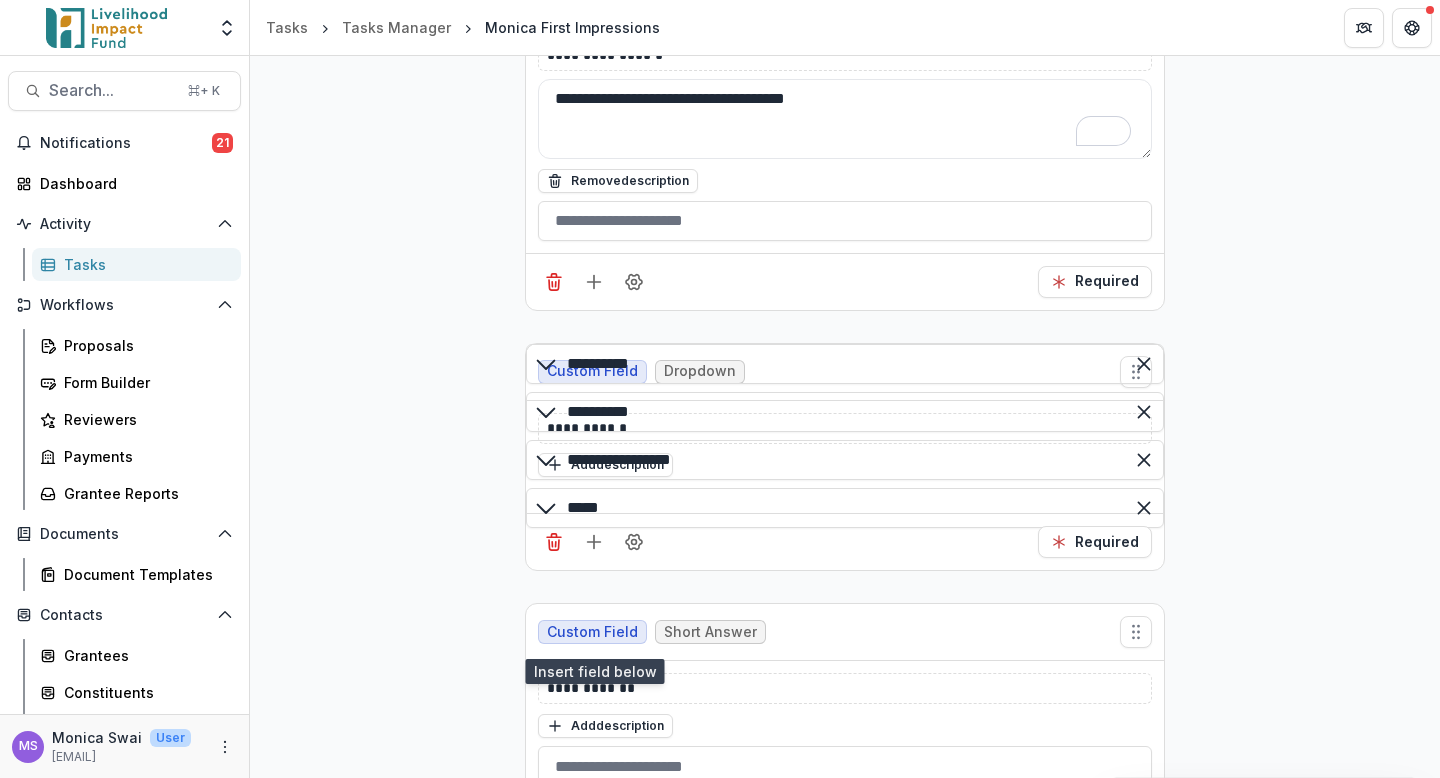 scroll, scrollTop: 684, scrollLeft: 0, axis: vertical 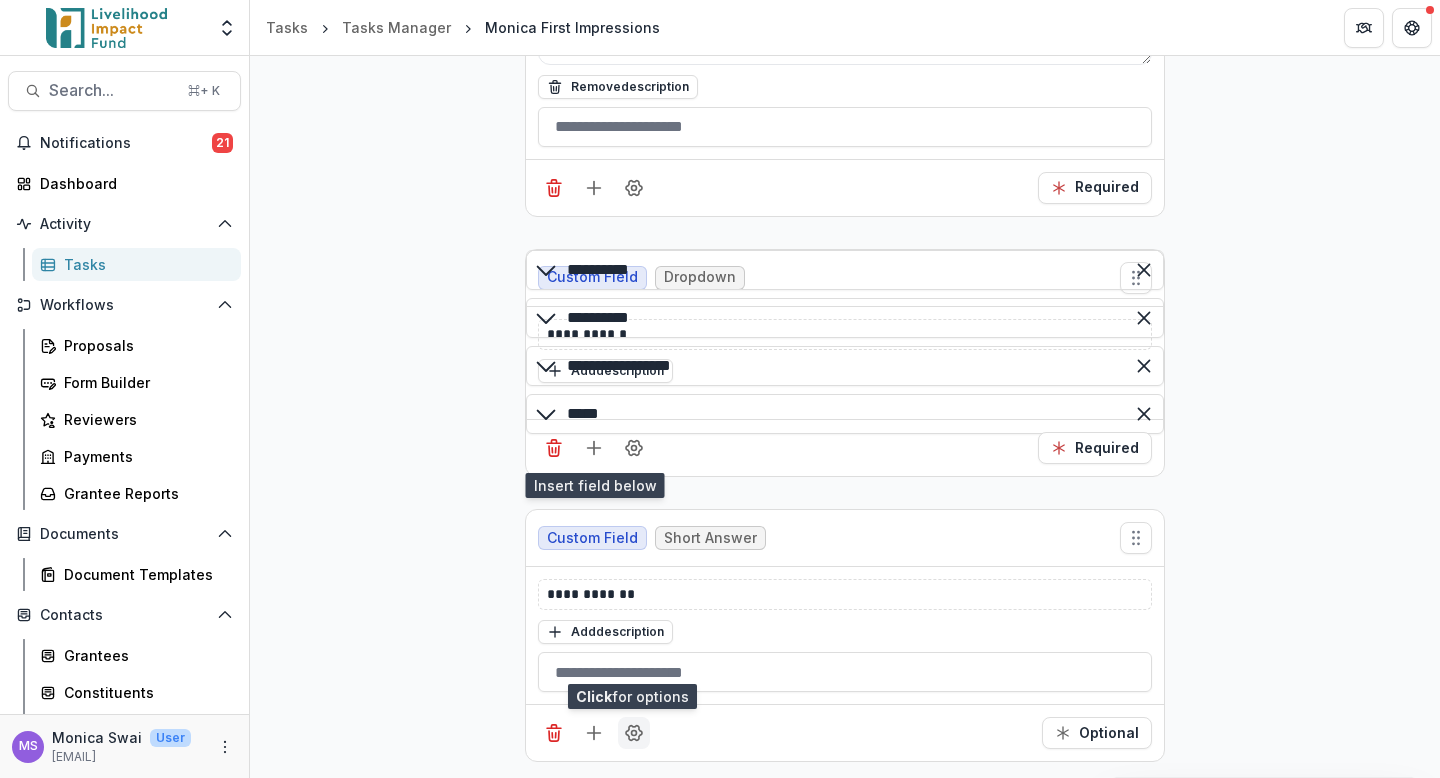 click 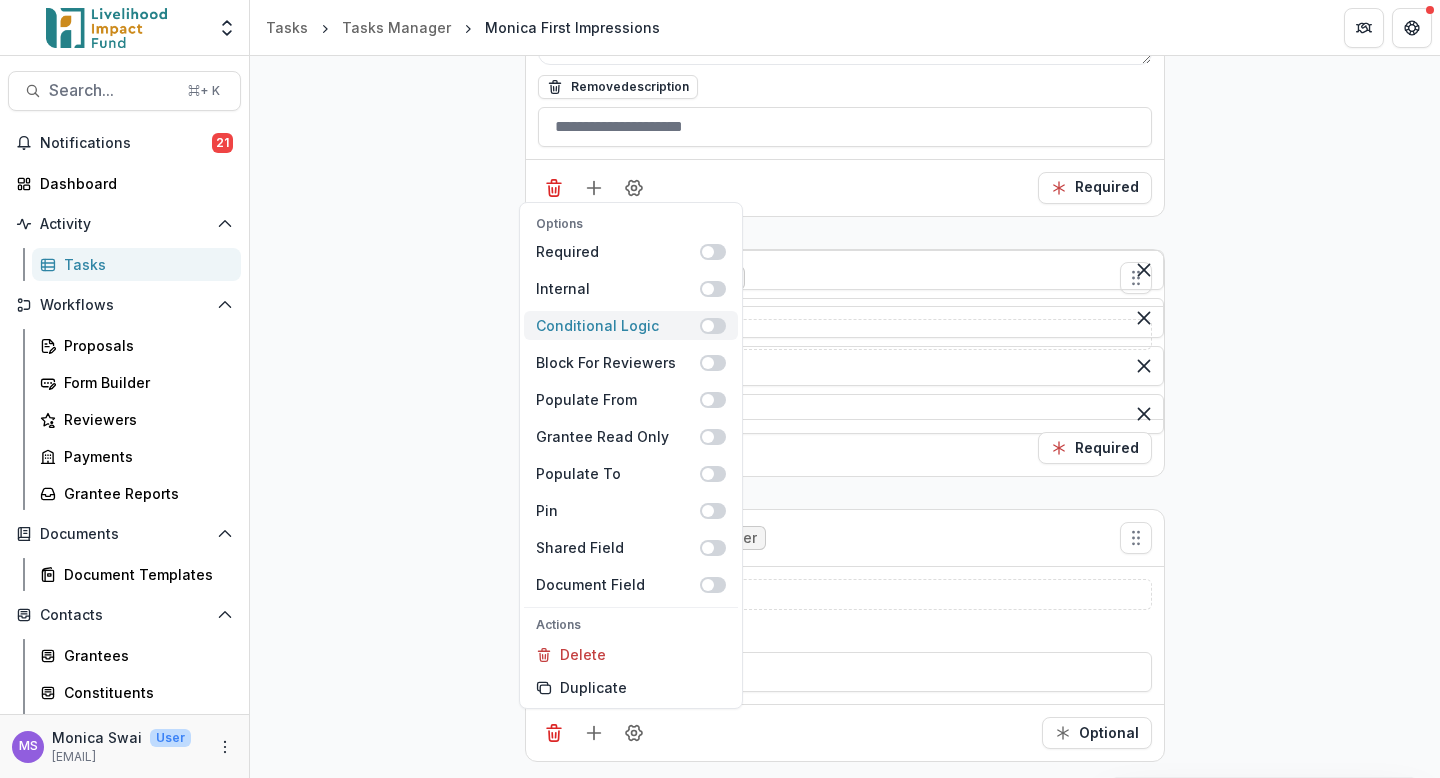 click on "Conditional Logic" at bounding box center (618, 325) 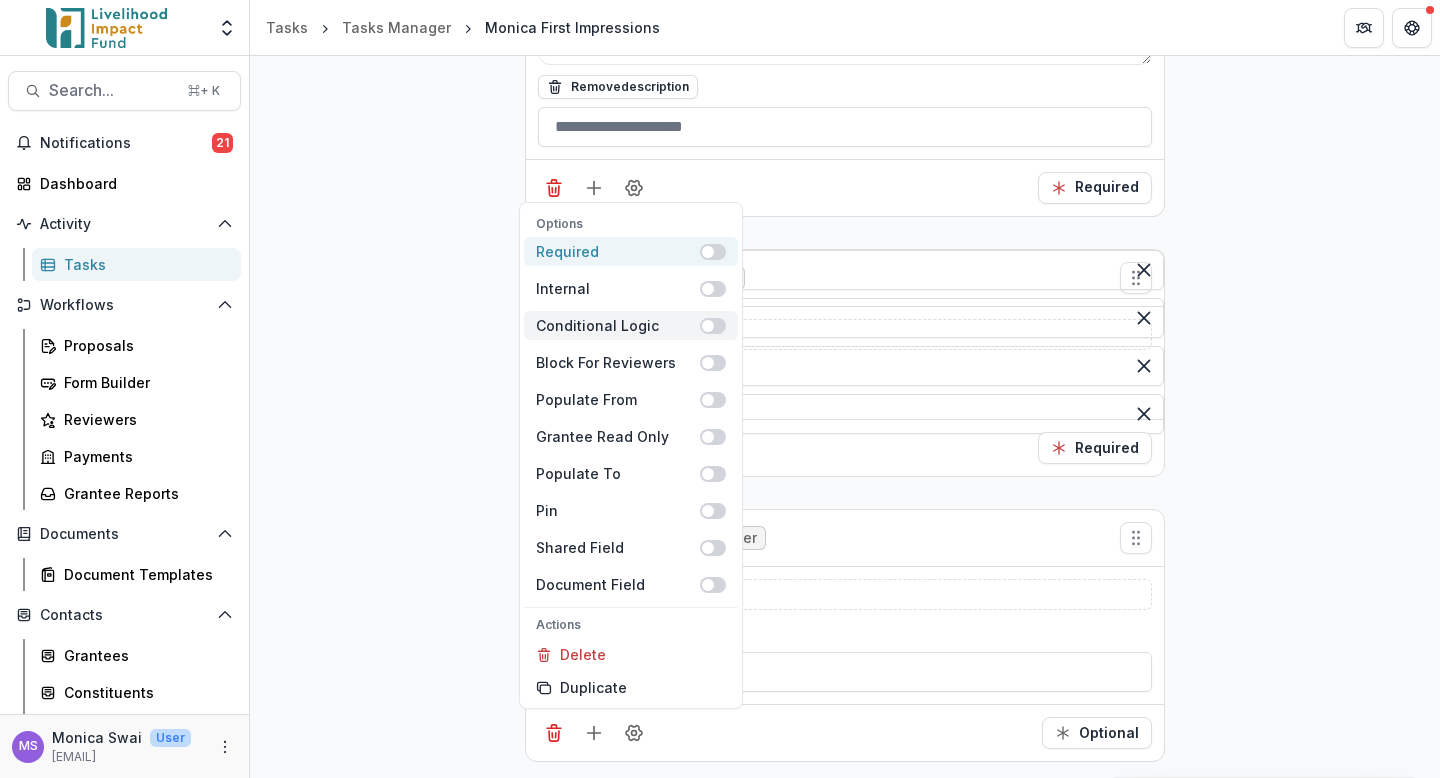 scroll, scrollTop: 753, scrollLeft: 0, axis: vertical 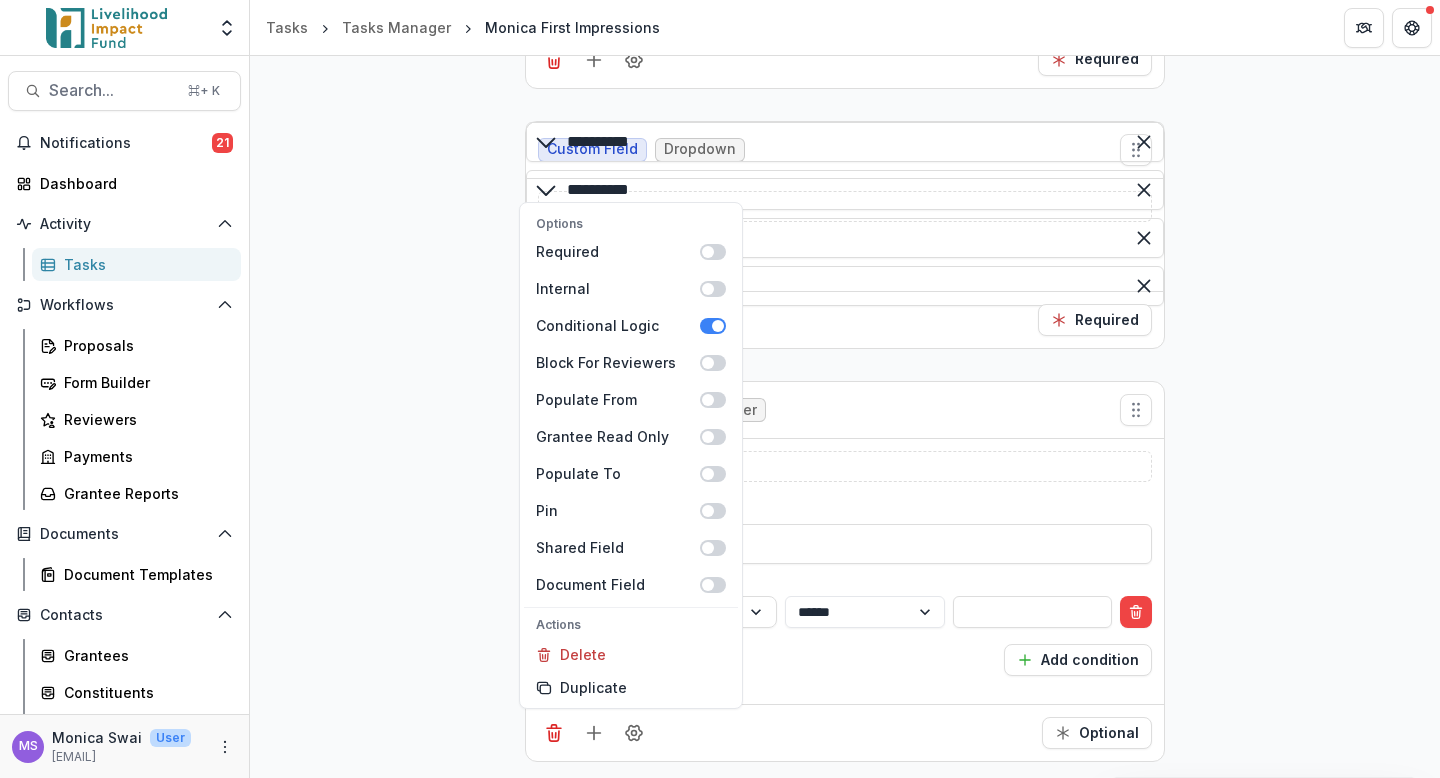click on "Reveal this field Add condition" at bounding box center (845, 660) 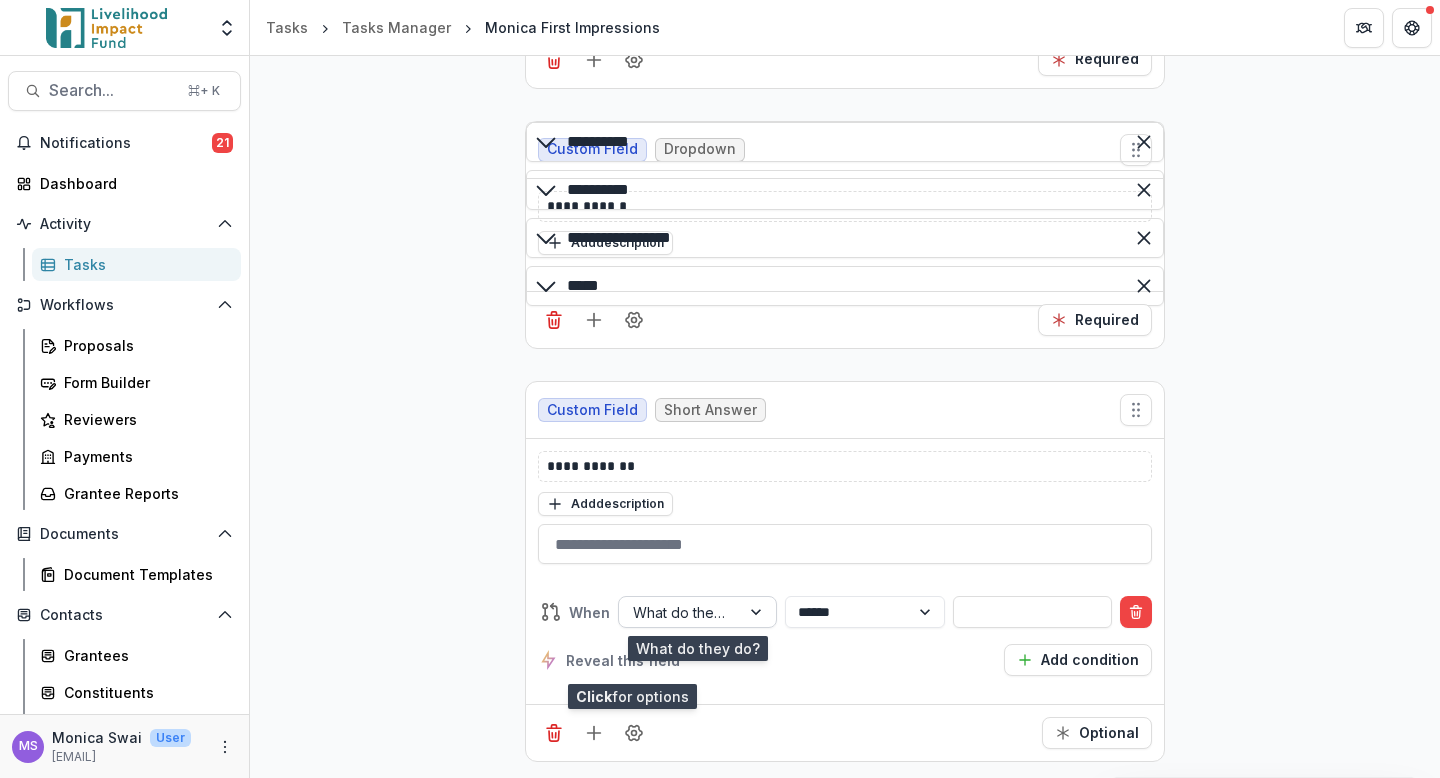 click at bounding box center (758, 612) 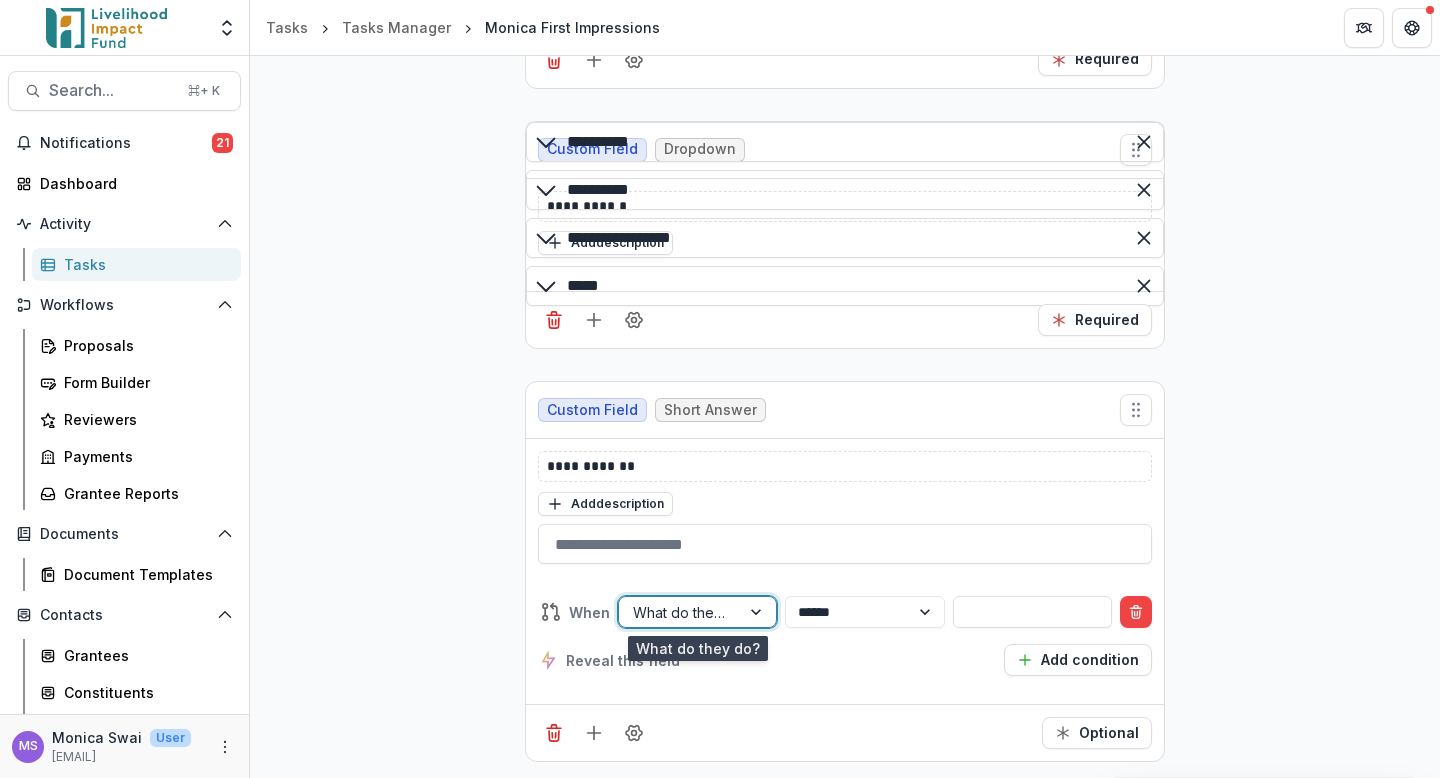 click on "Type of Org" at bounding box center (720, 837) 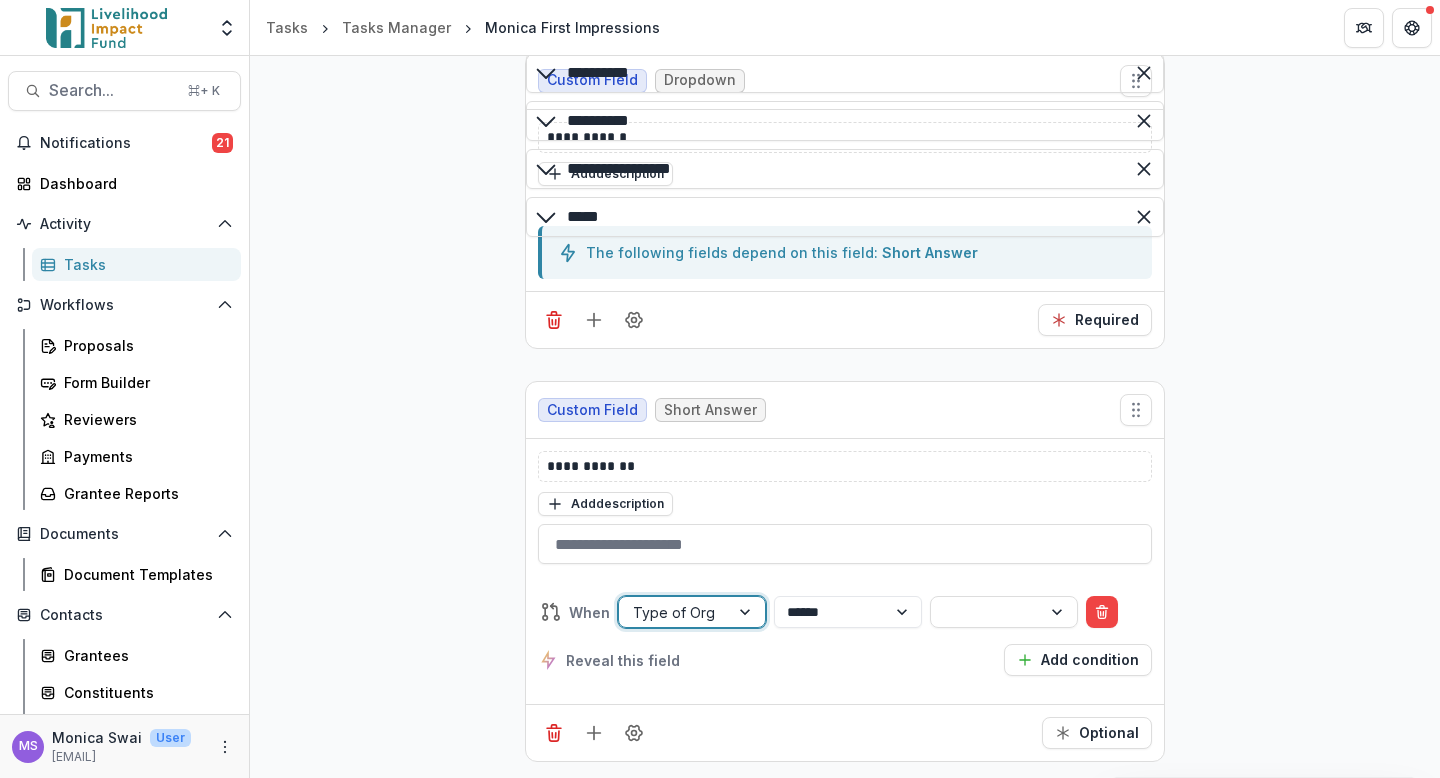 scroll, scrollTop: 881, scrollLeft: 0, axis: vertical 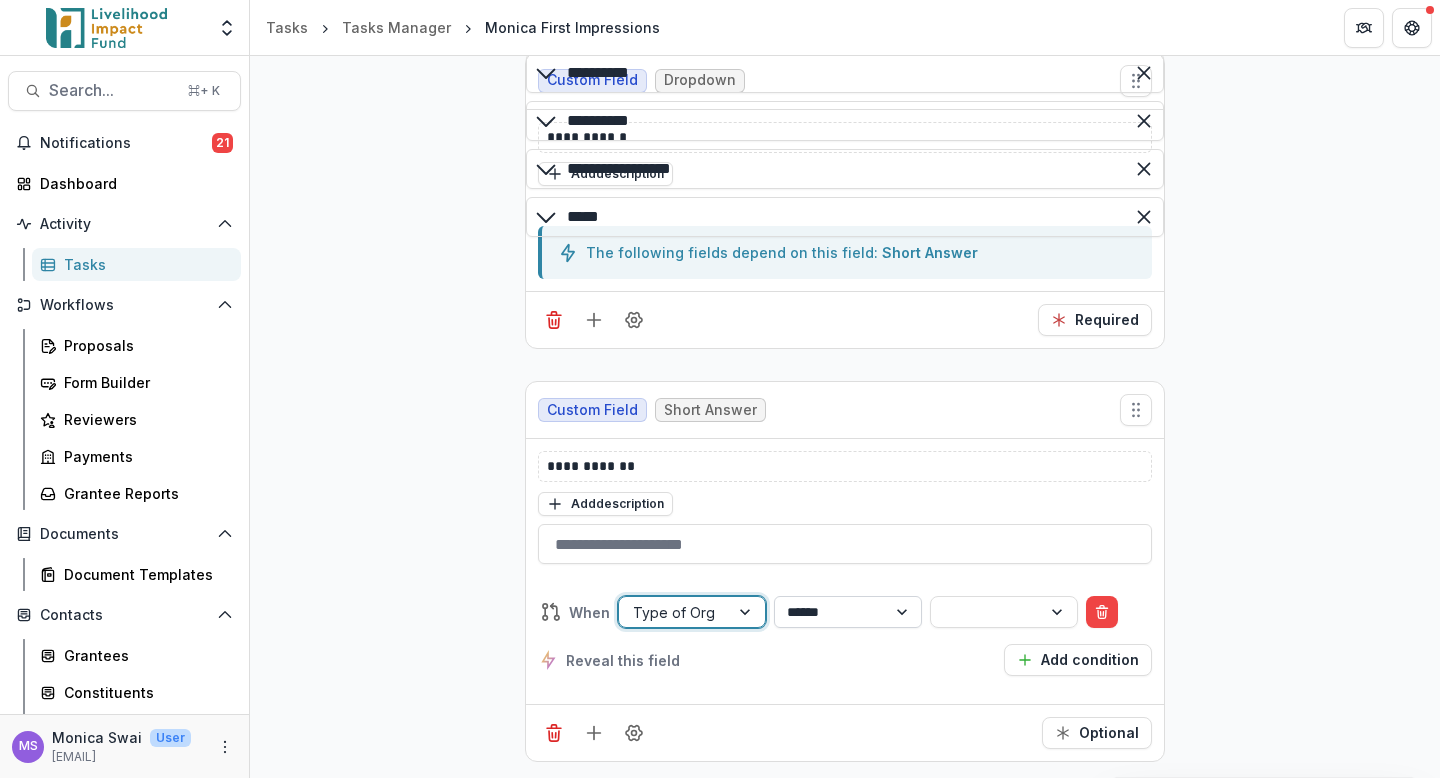 click on "**********" at bounding box center (848, 612) 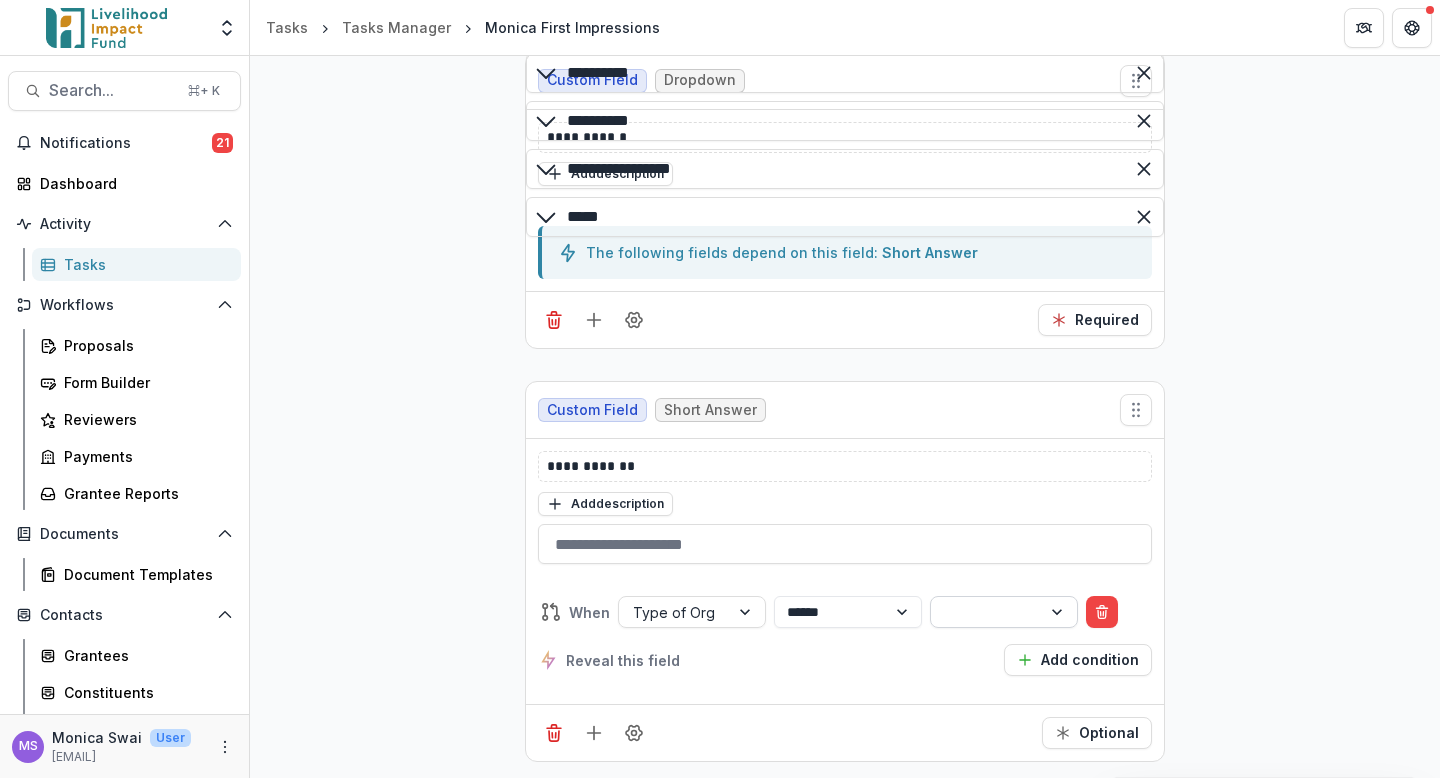 click at bounding box center [986, 612] 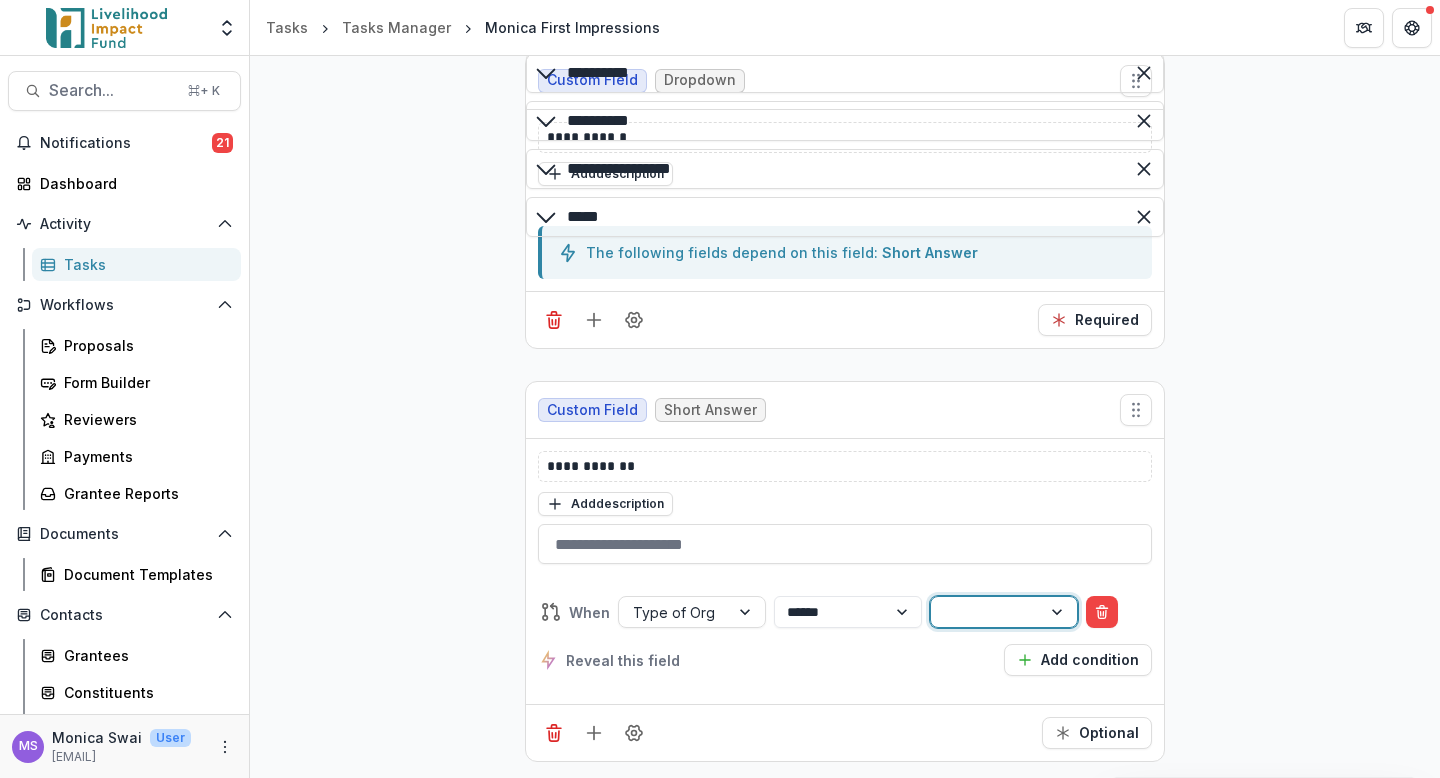 click on "Other" at bounding box center (720, 898) 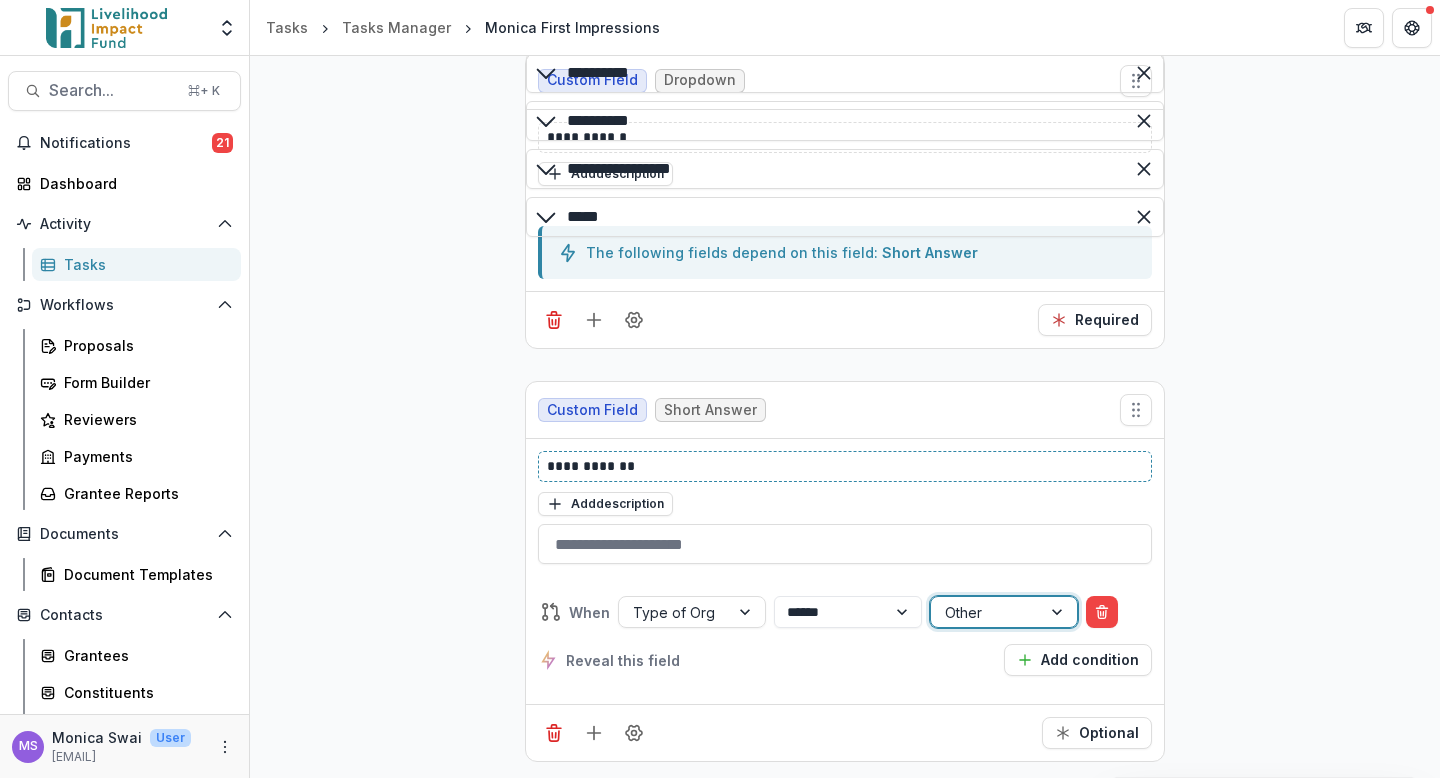 click on "**********" at bounding box center (845, 466) 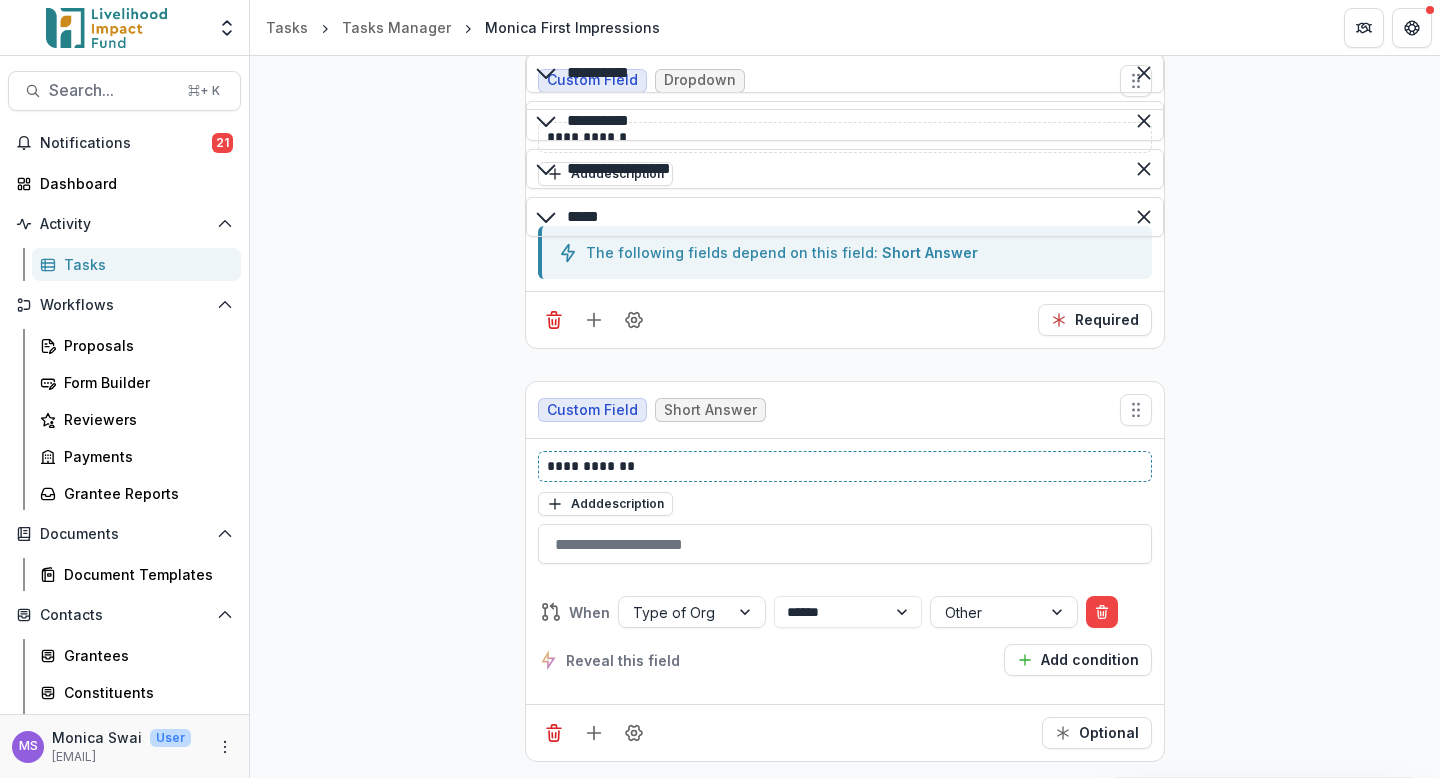 type 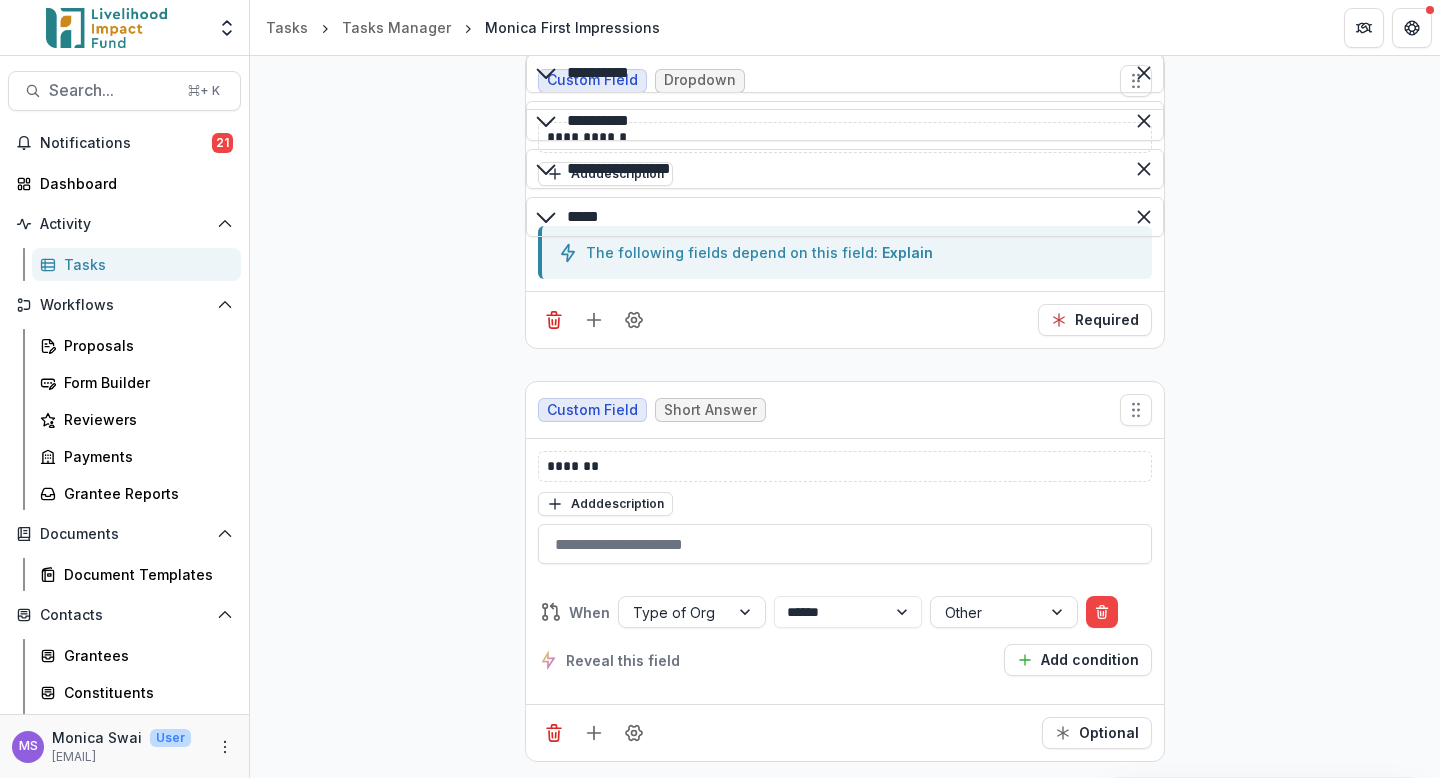 click on "**********" at bounding box center (845, 220) 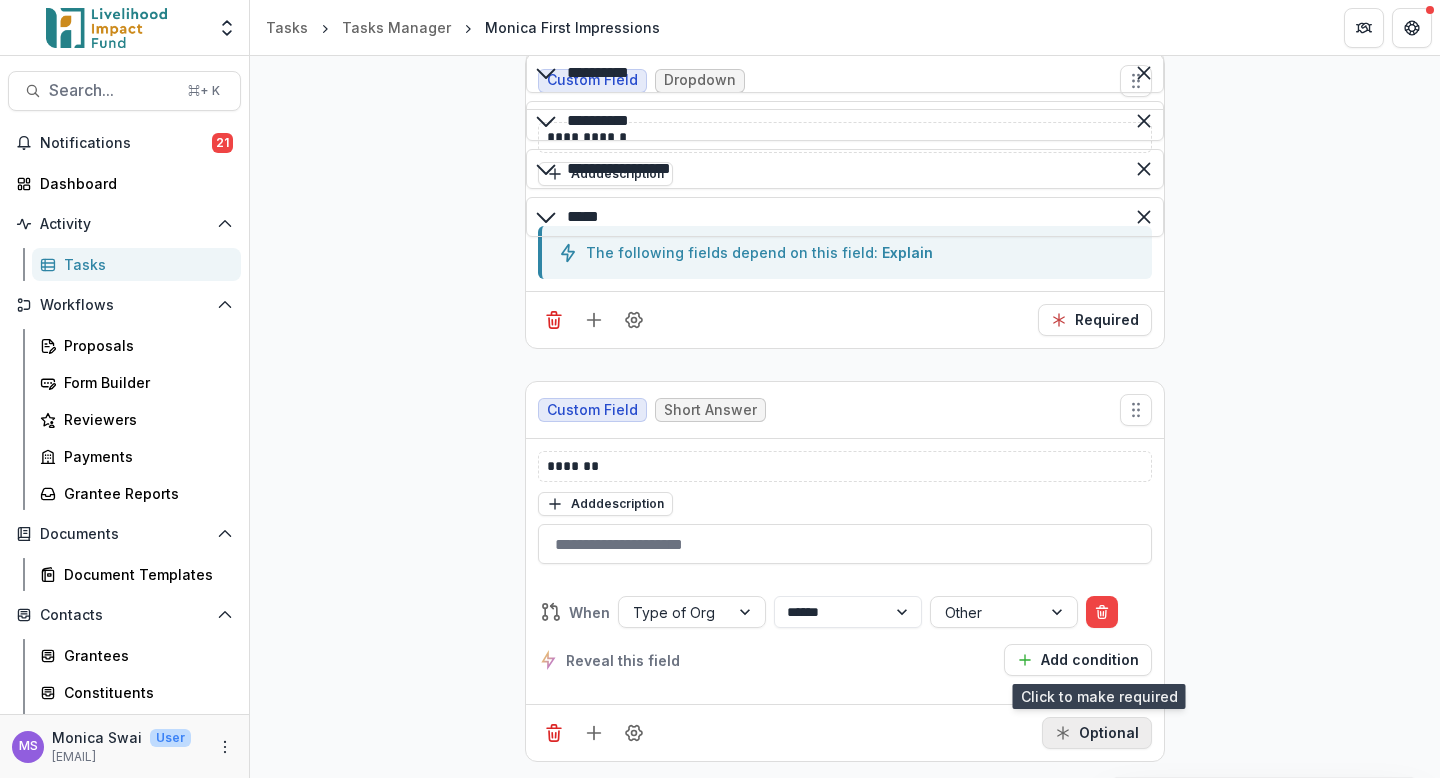 click on "Optional" at bounding box center (1097, 733) 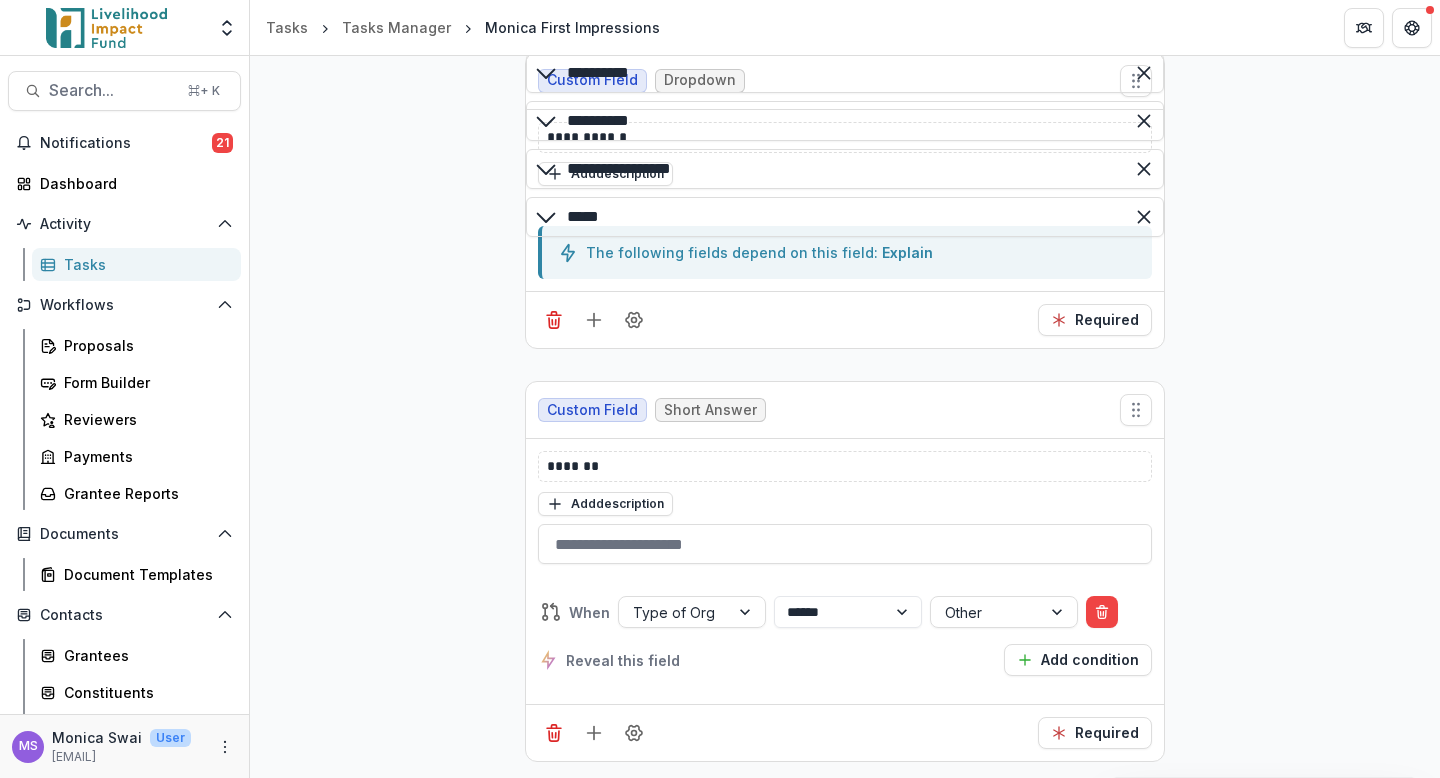 click on "**********" at bounding box center (845, 220) 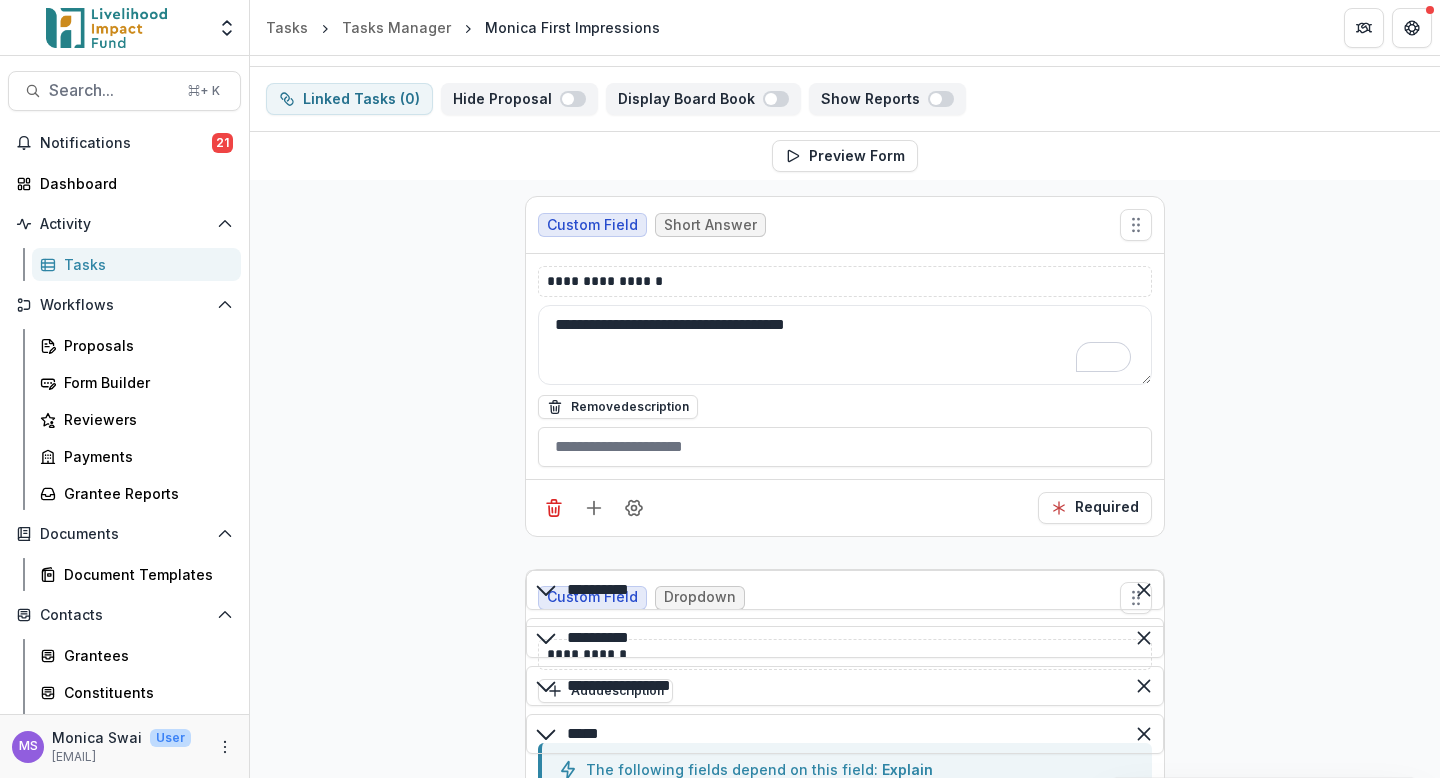 scroll, scrollTop: 0, scrollLeft: 0, axis: both 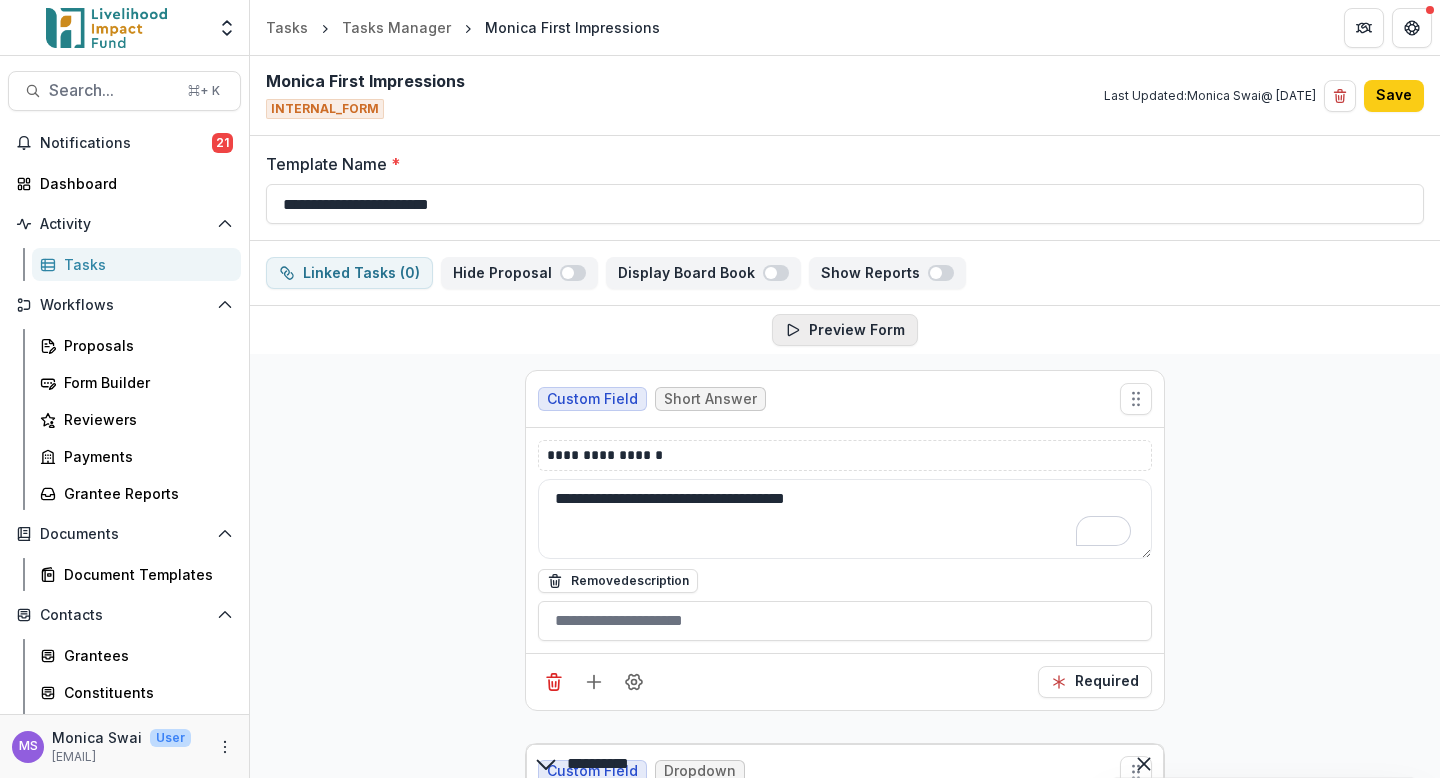 click on "Preview Form" at bounding box center (845, 330) 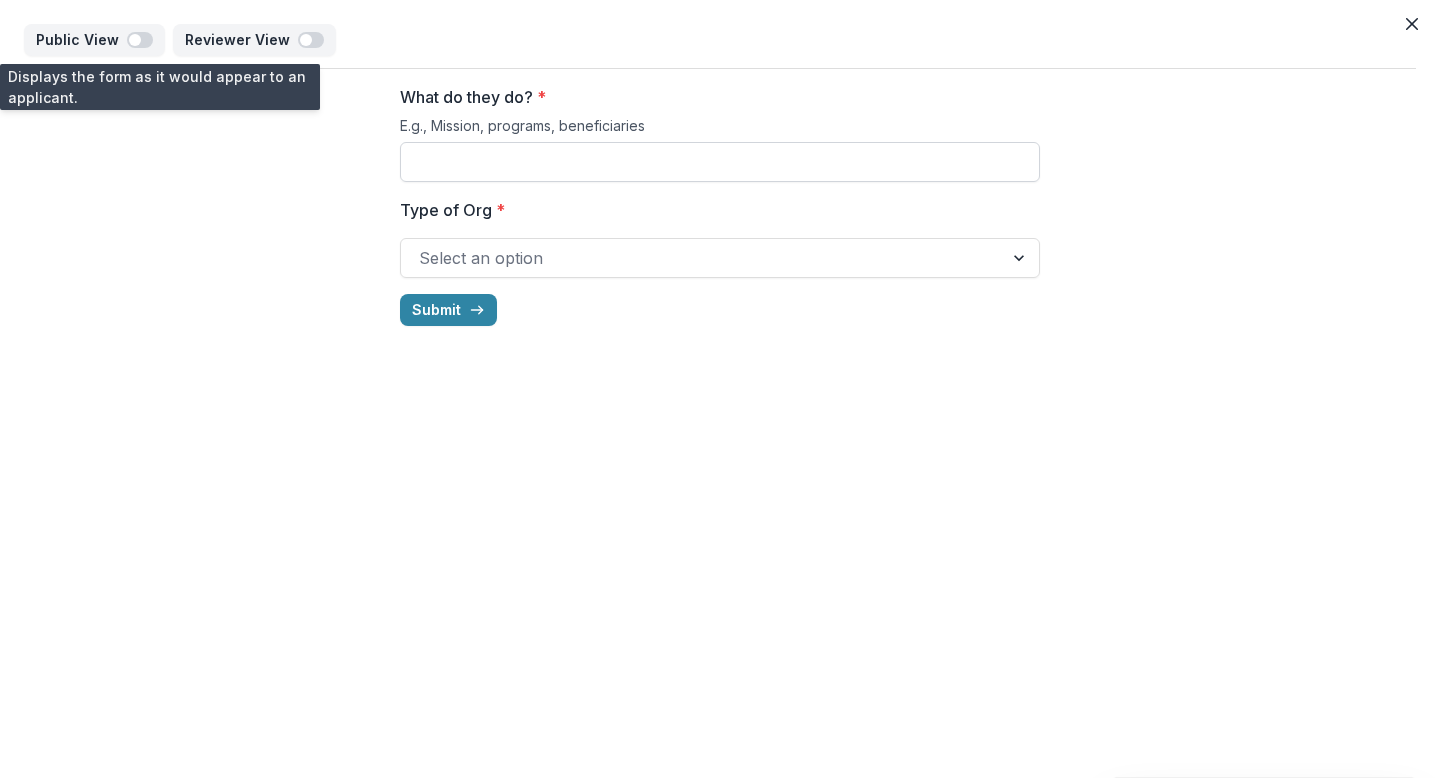 click on "What do they do? *" at bounding box center [720, 162] 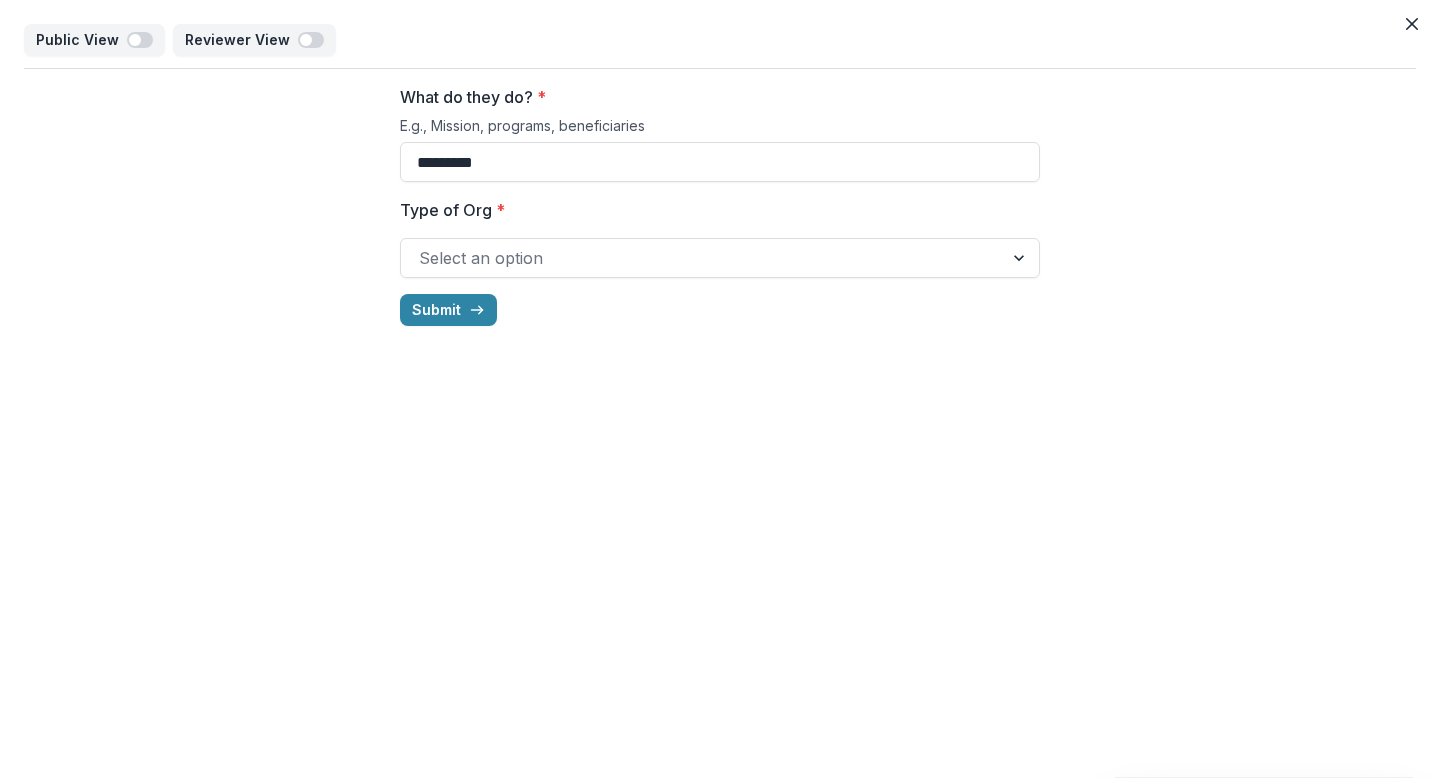 type on "*********" 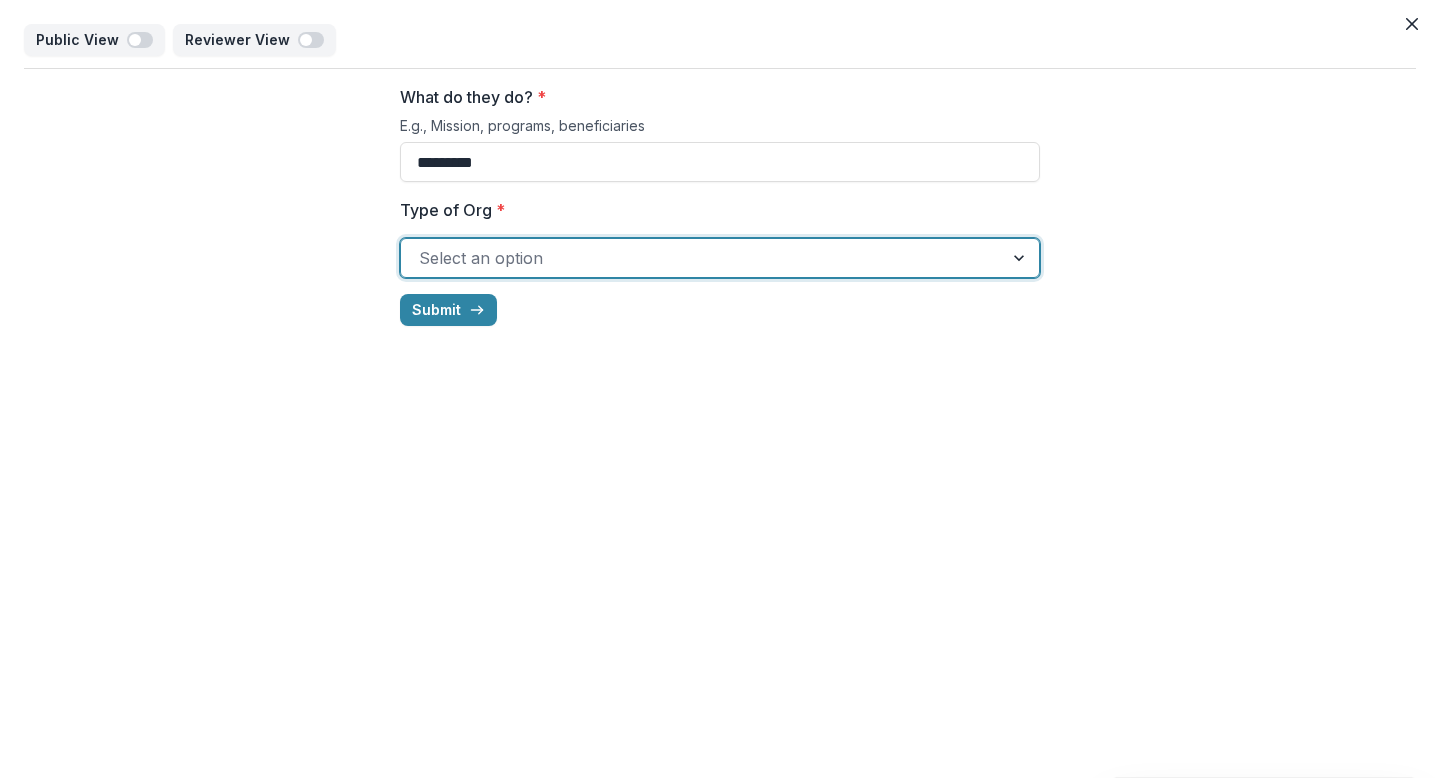 click on "Non-profit" at bounding box center (720, 833) 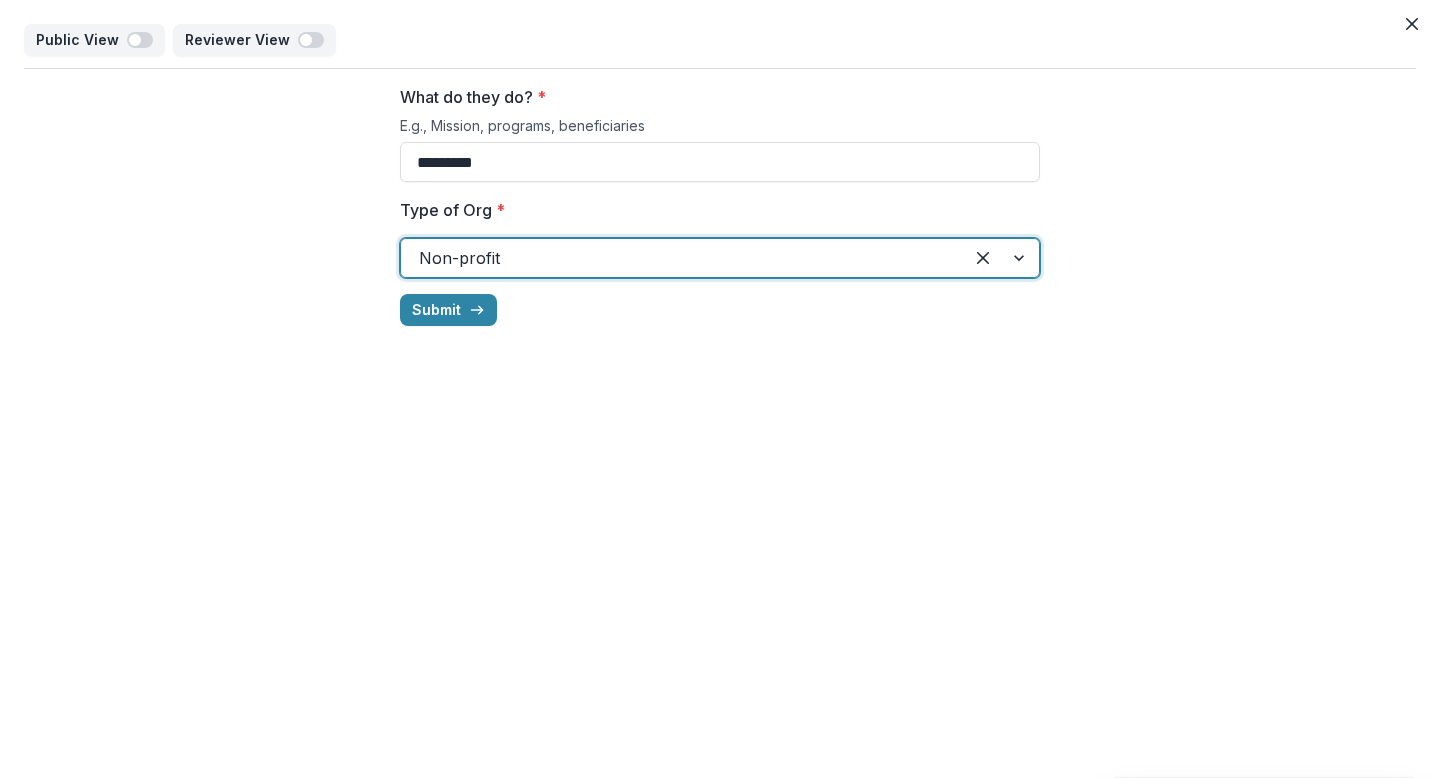 click at bounding box center (682, 258) 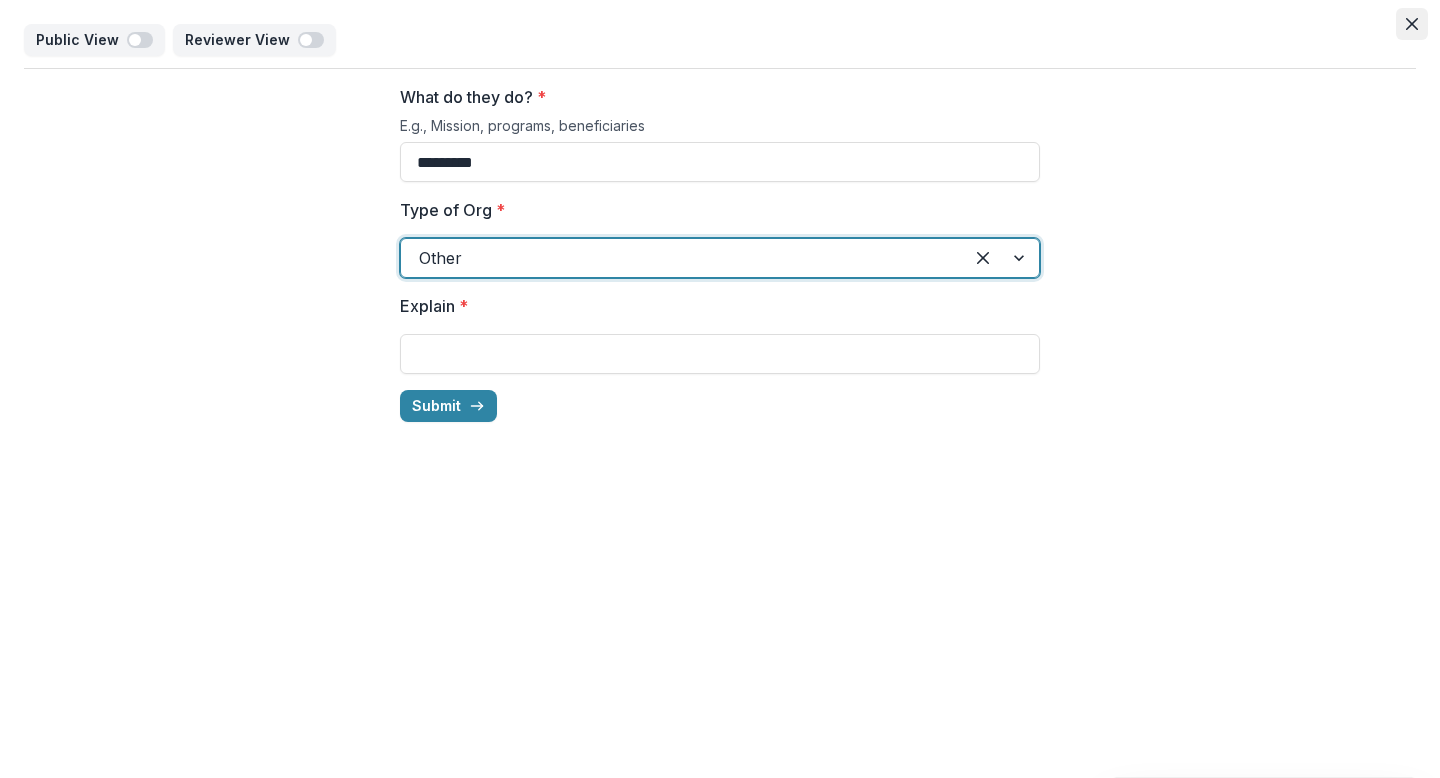 click 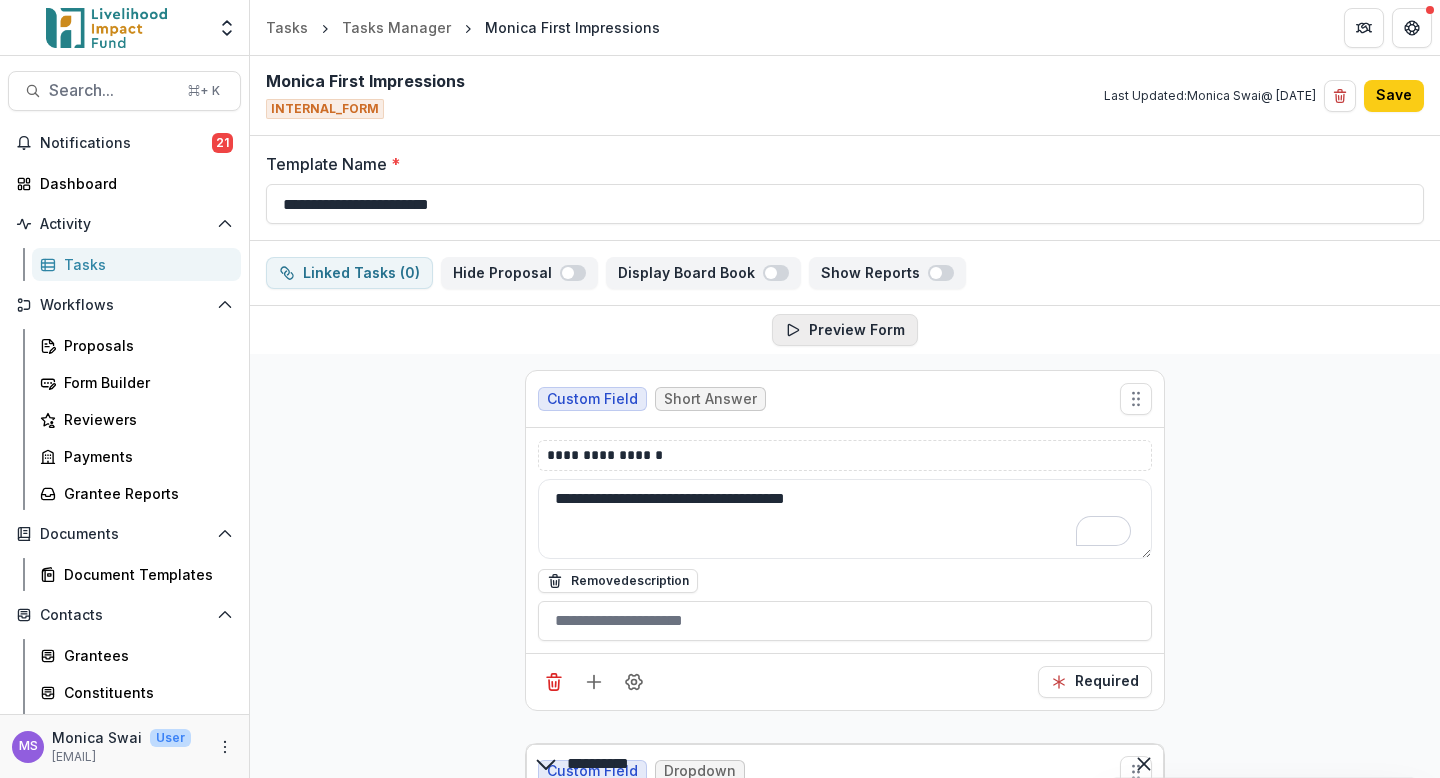 click on "Preview Form" at bounding box center [845, 330] 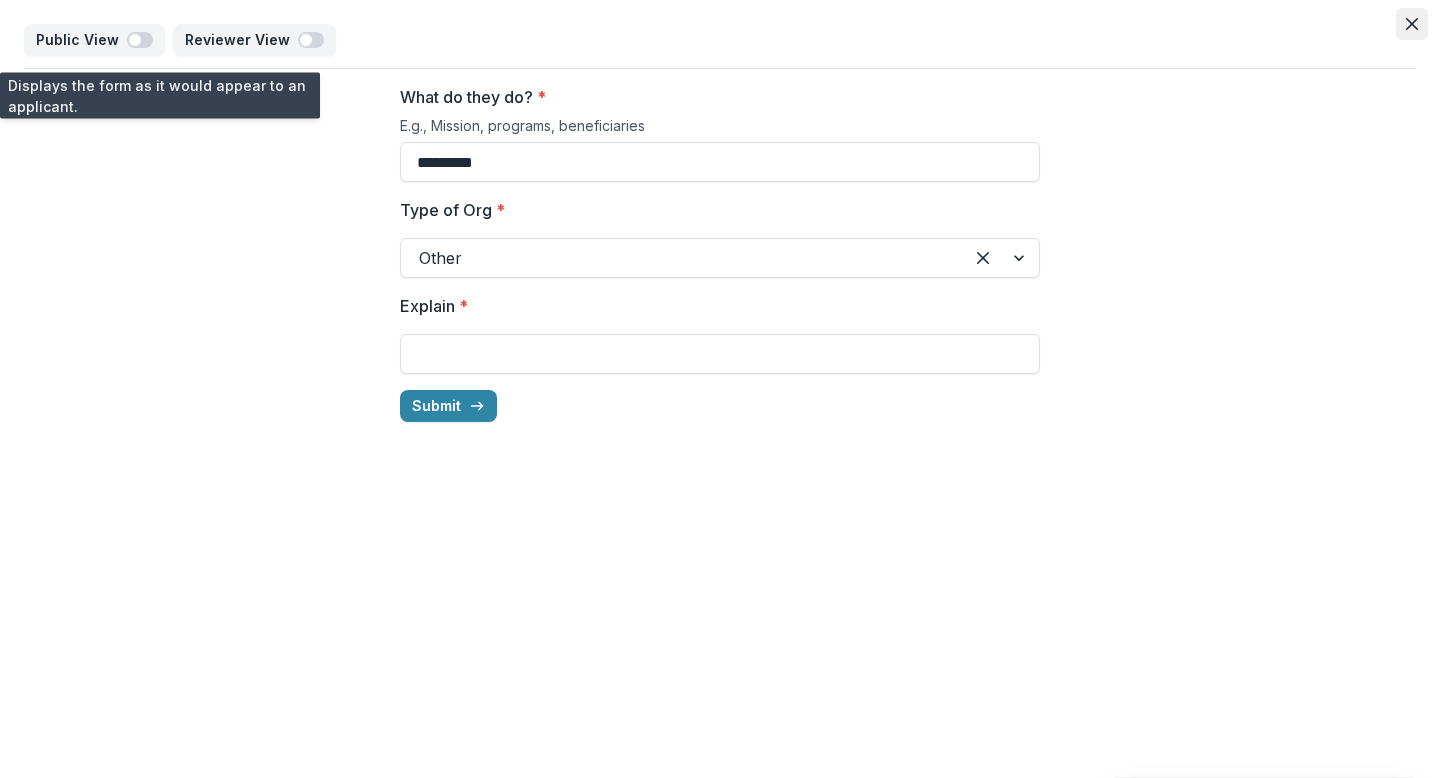 click 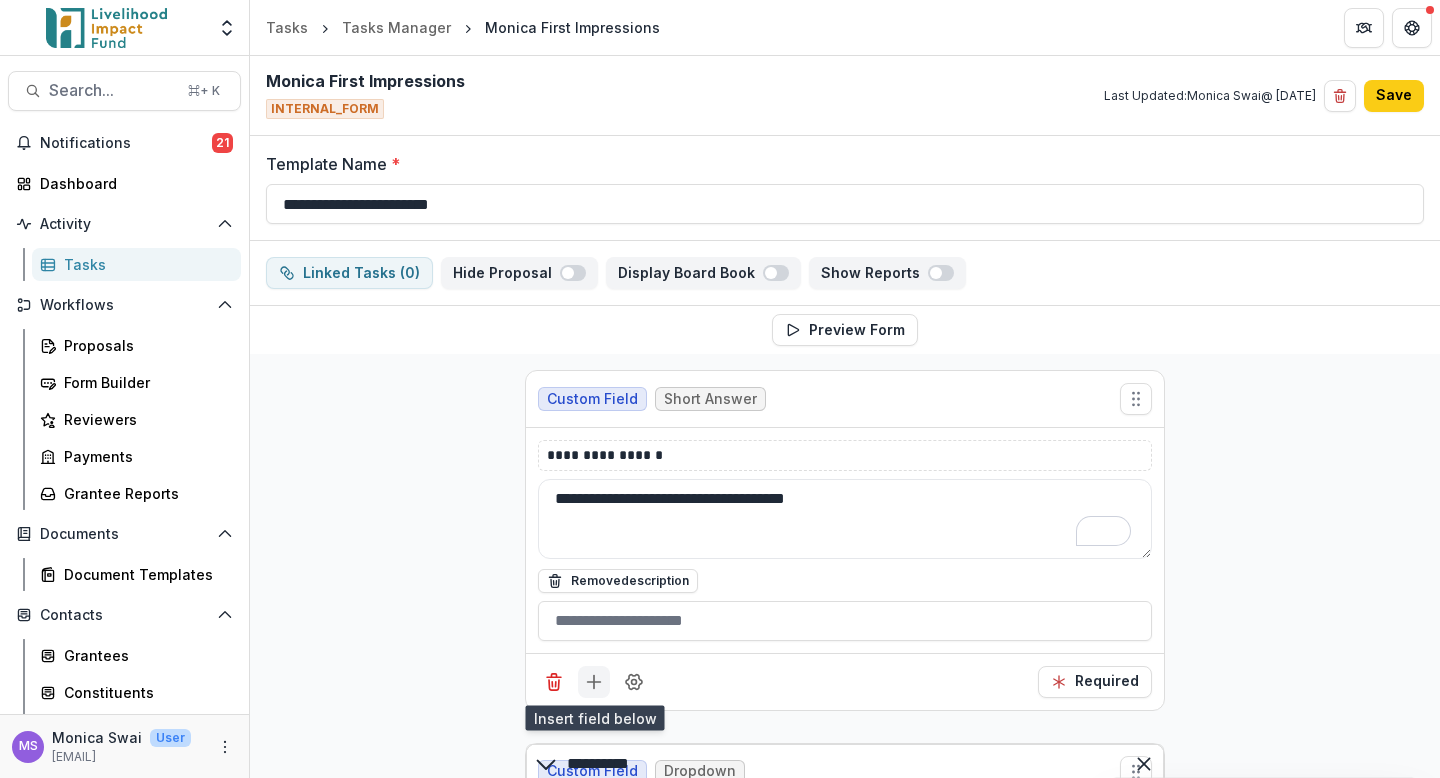 click 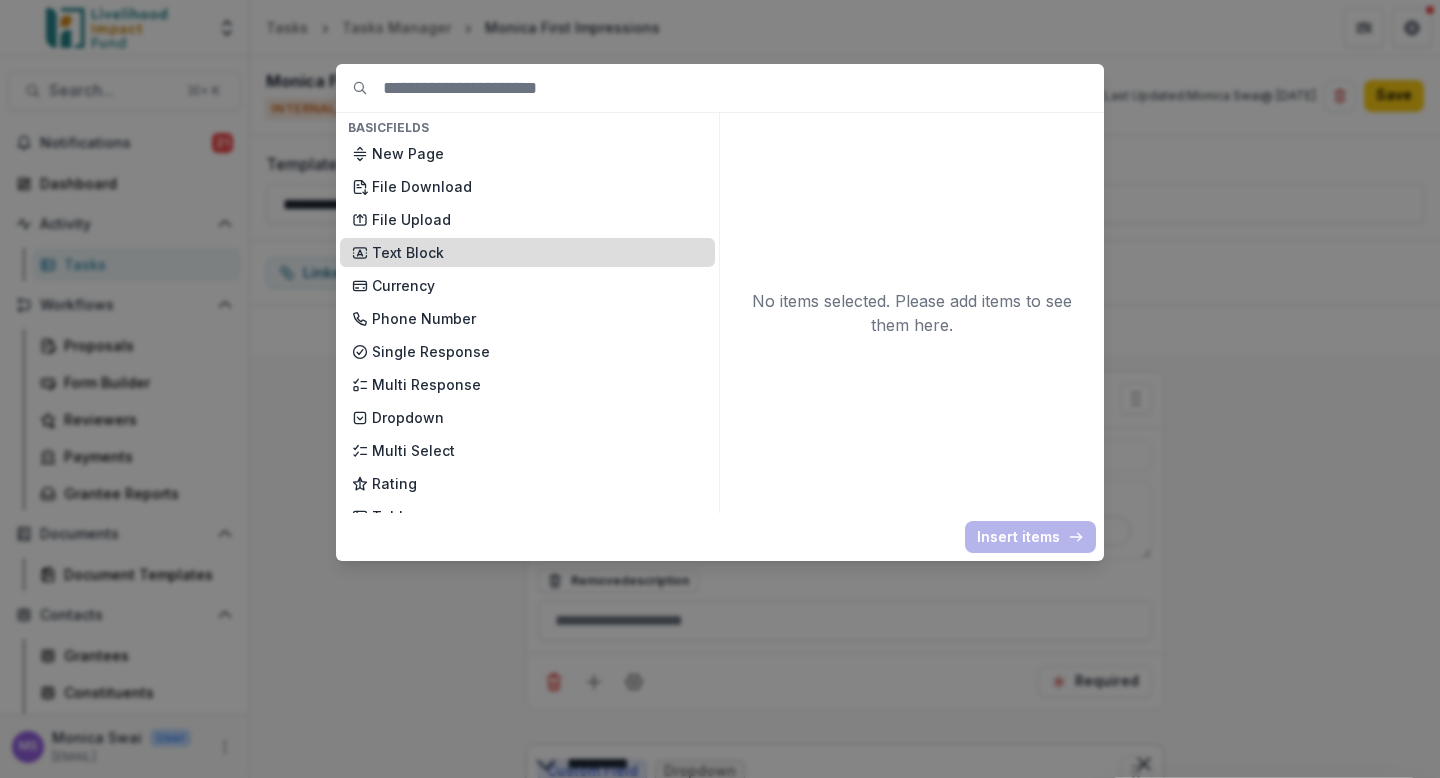 click on "Text Block" at bounding box center [537, 252] 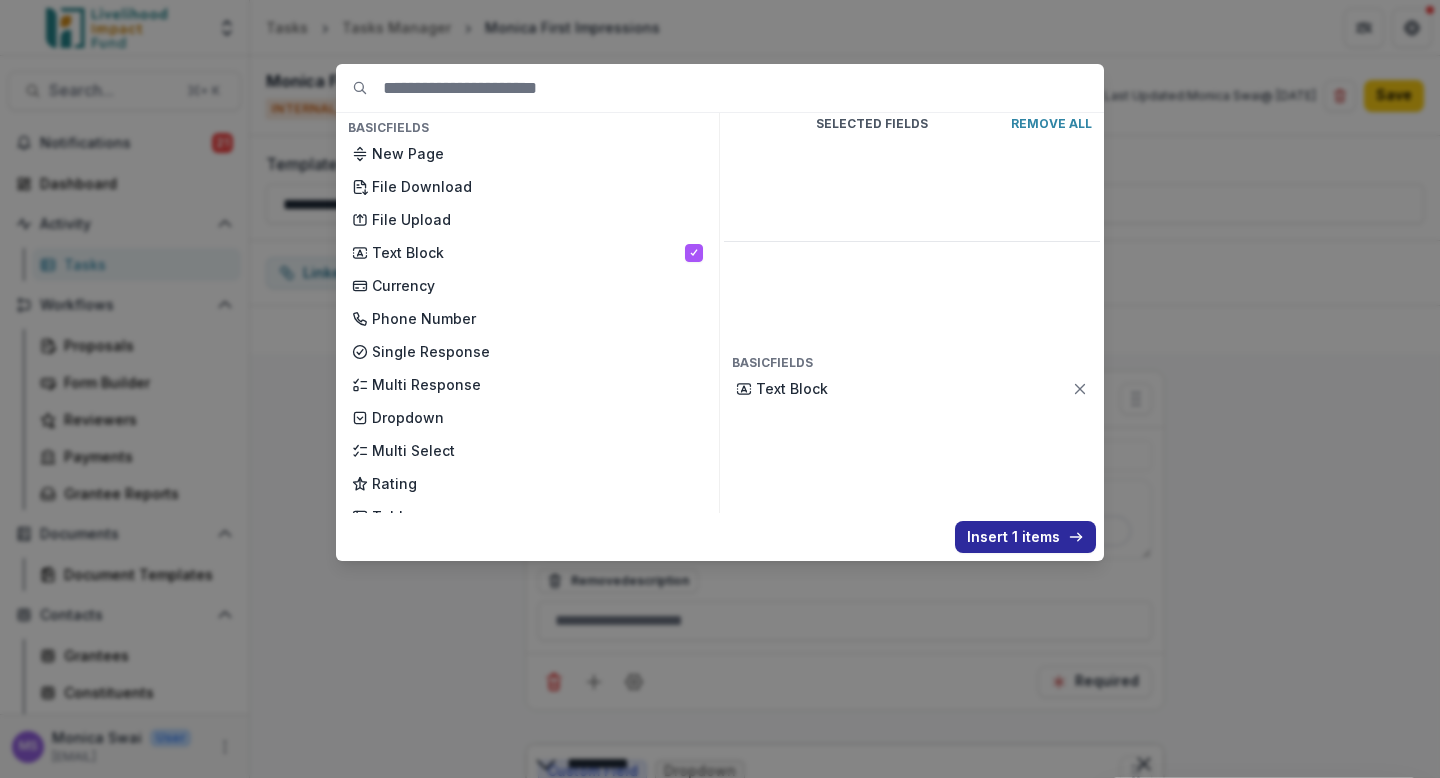 click on "Insert 1 items" at bounding box center [1025, 537] 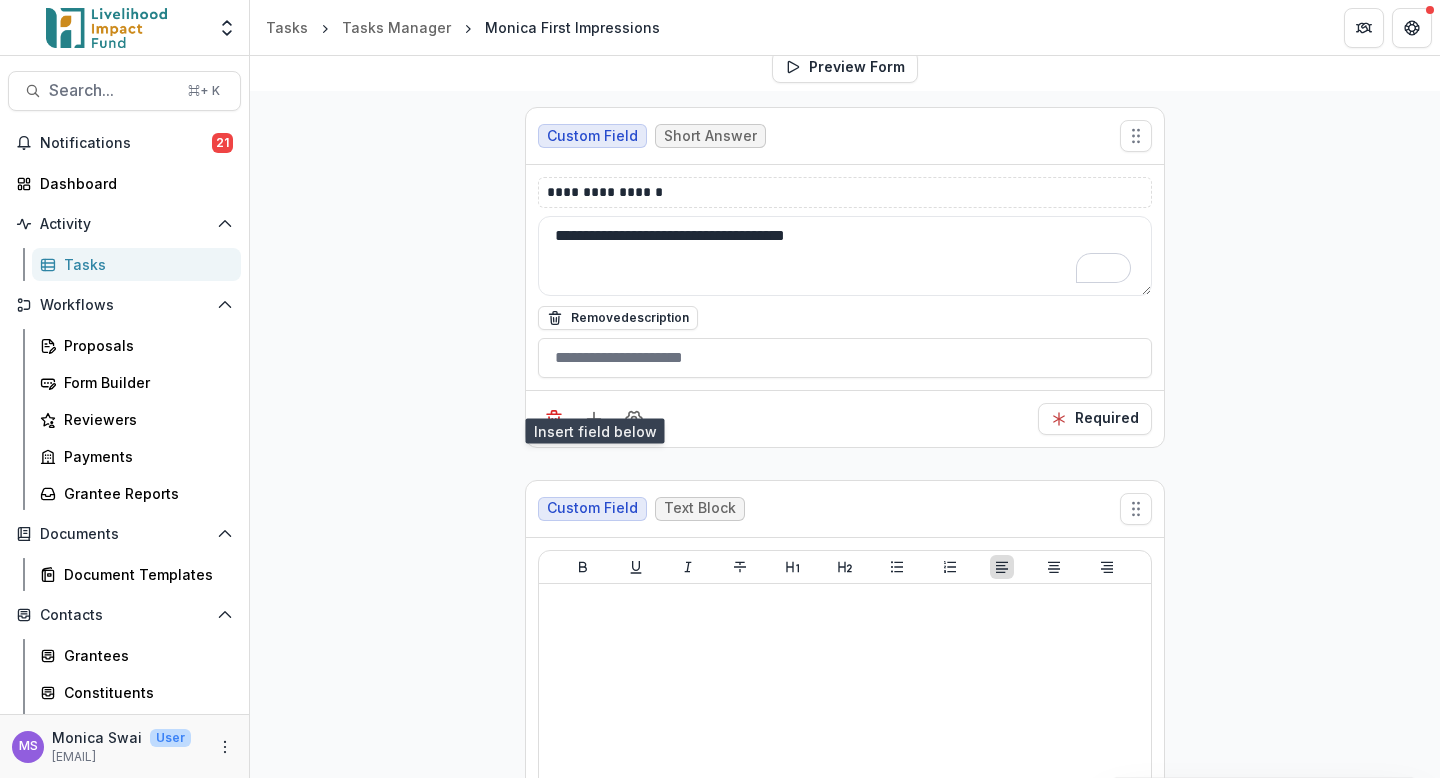 scroll, scrollTop: 183, scrollLeft: 0, axis: vertical 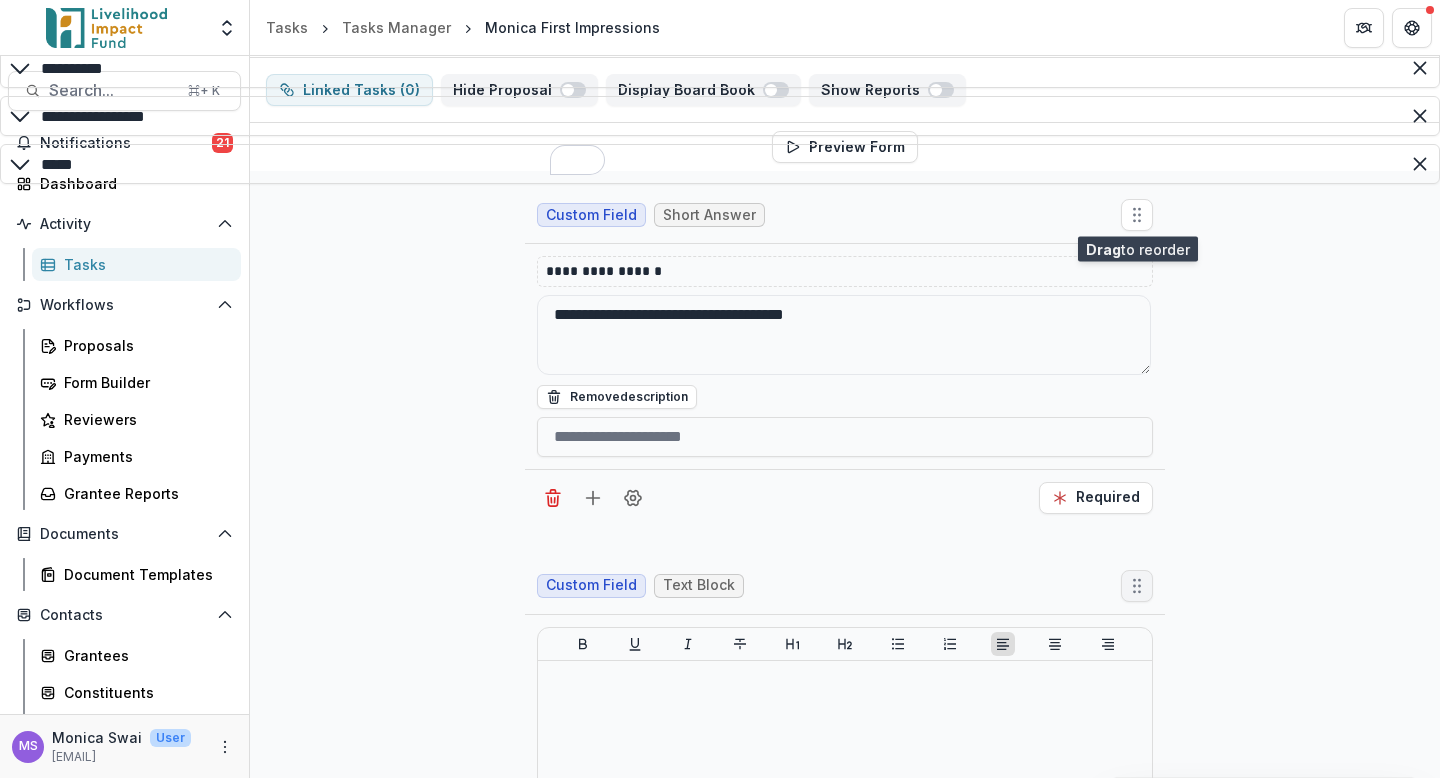 drag, startPoint x: 1135, startPoint y: 594, endPoint x: 1139, endPoint y: 218, distance: 376.02127 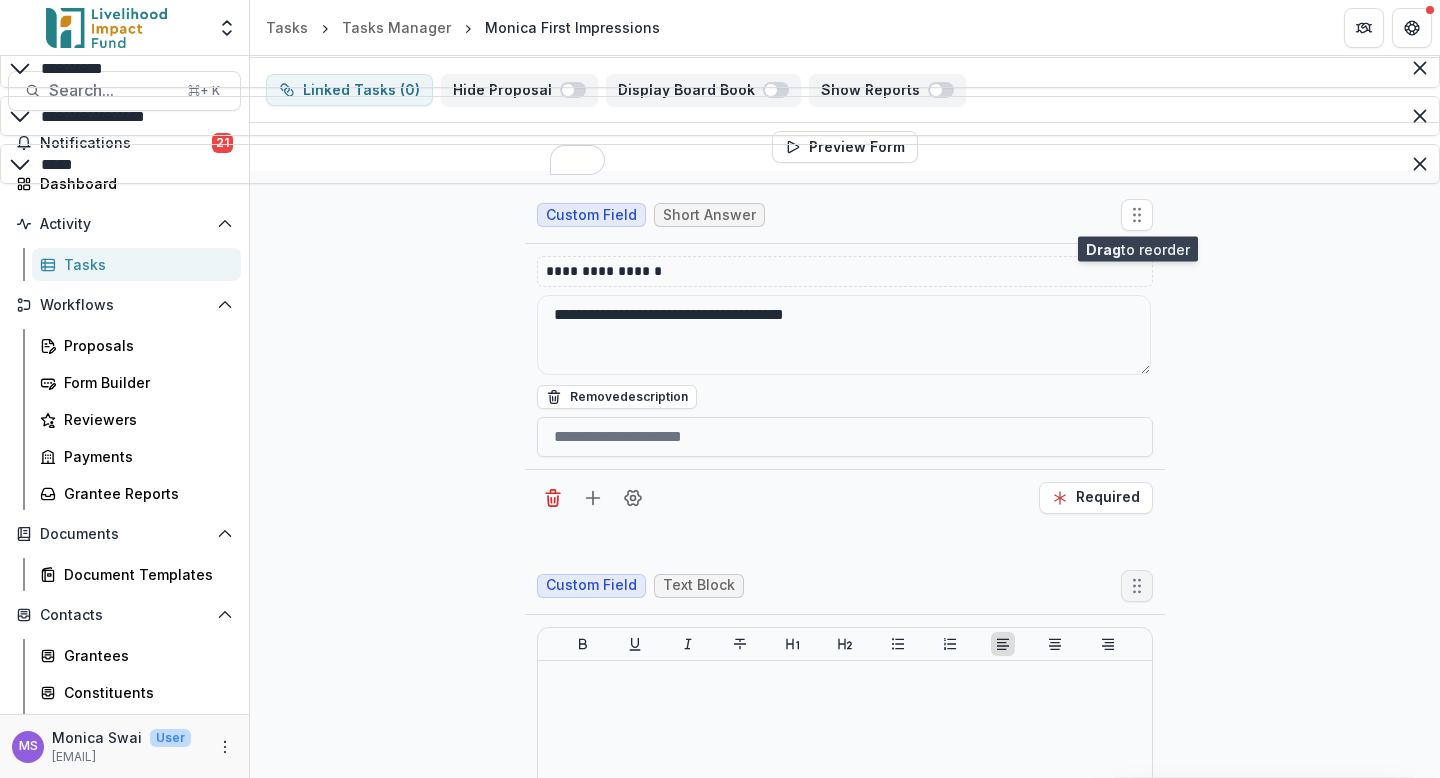 click 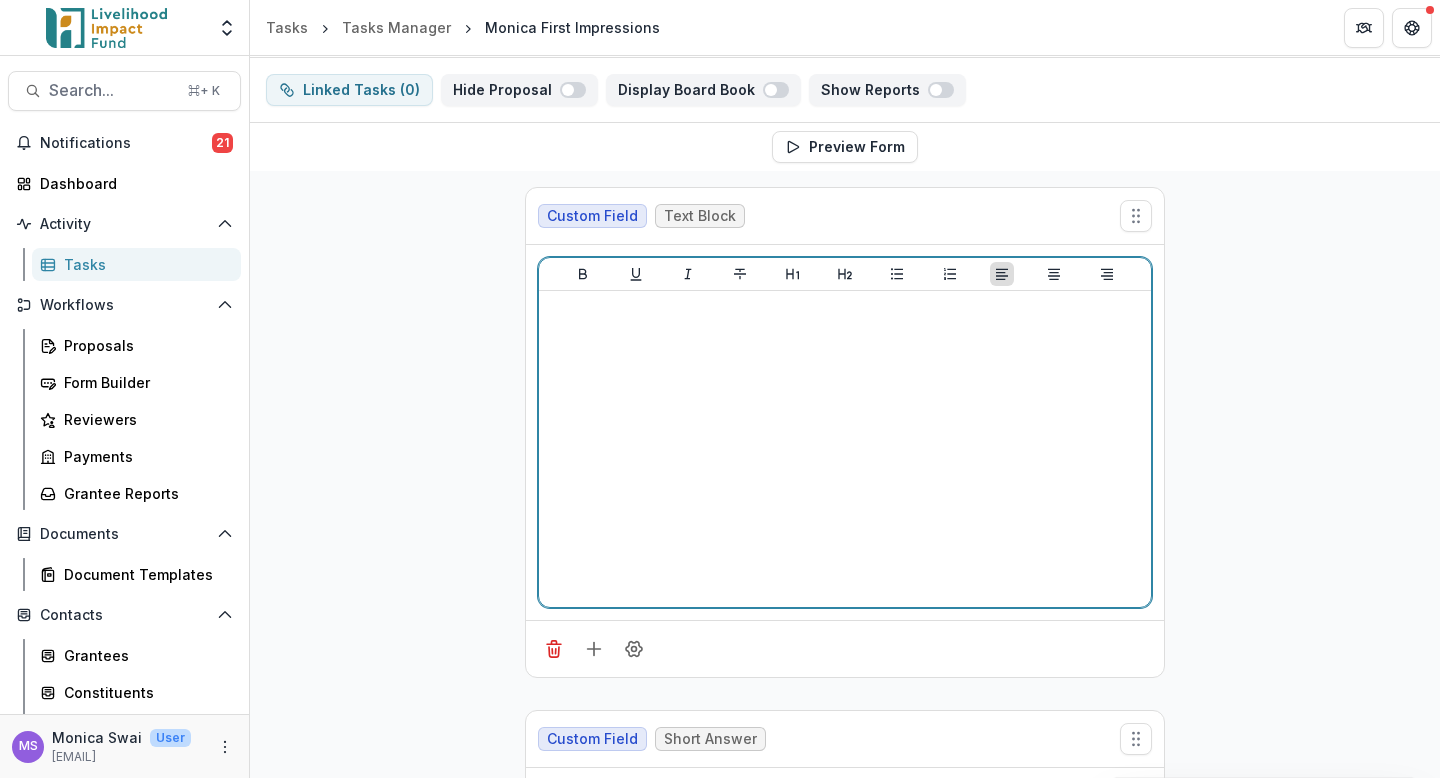 click at bounding box center (845, 449) 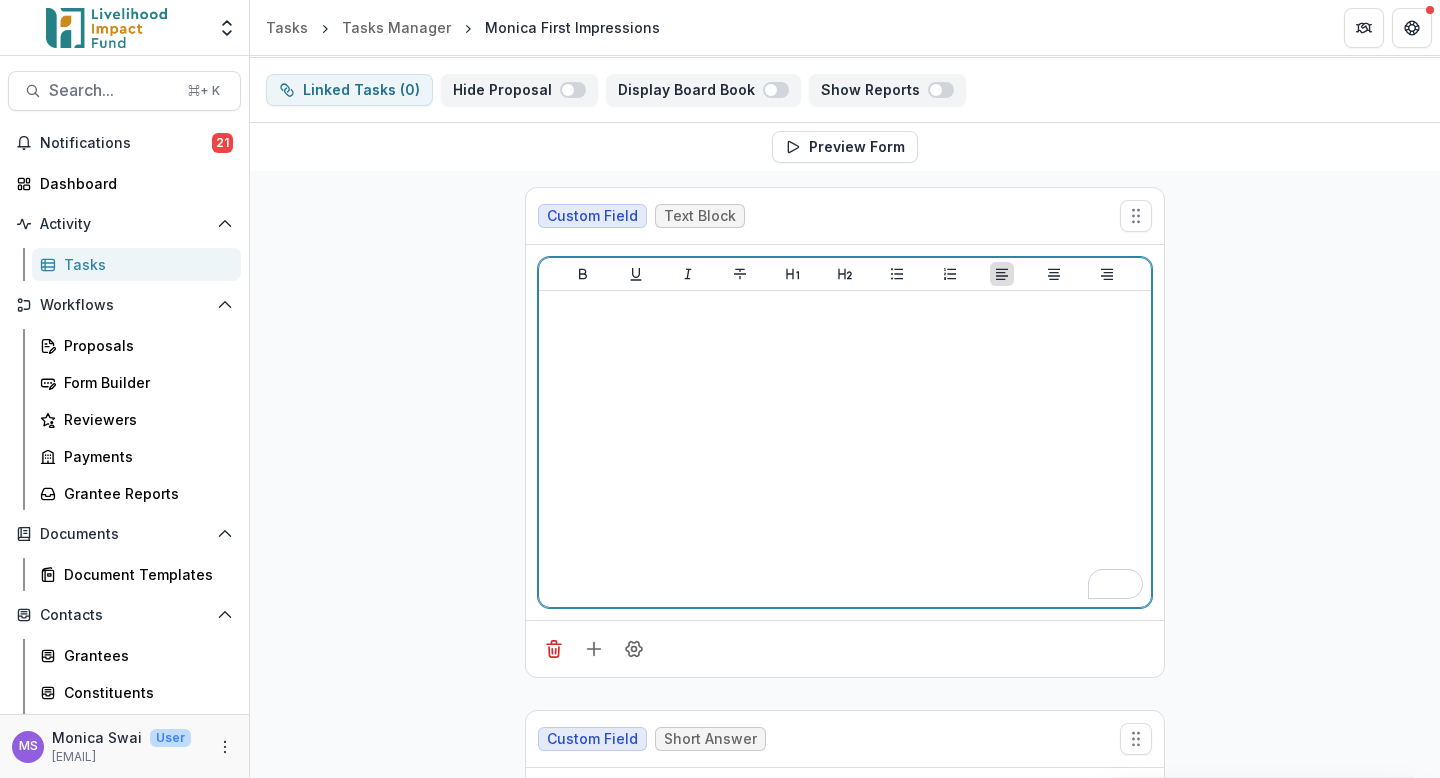 scroll, scrollTop: 183, scrollLeft: 0, axis: vertical 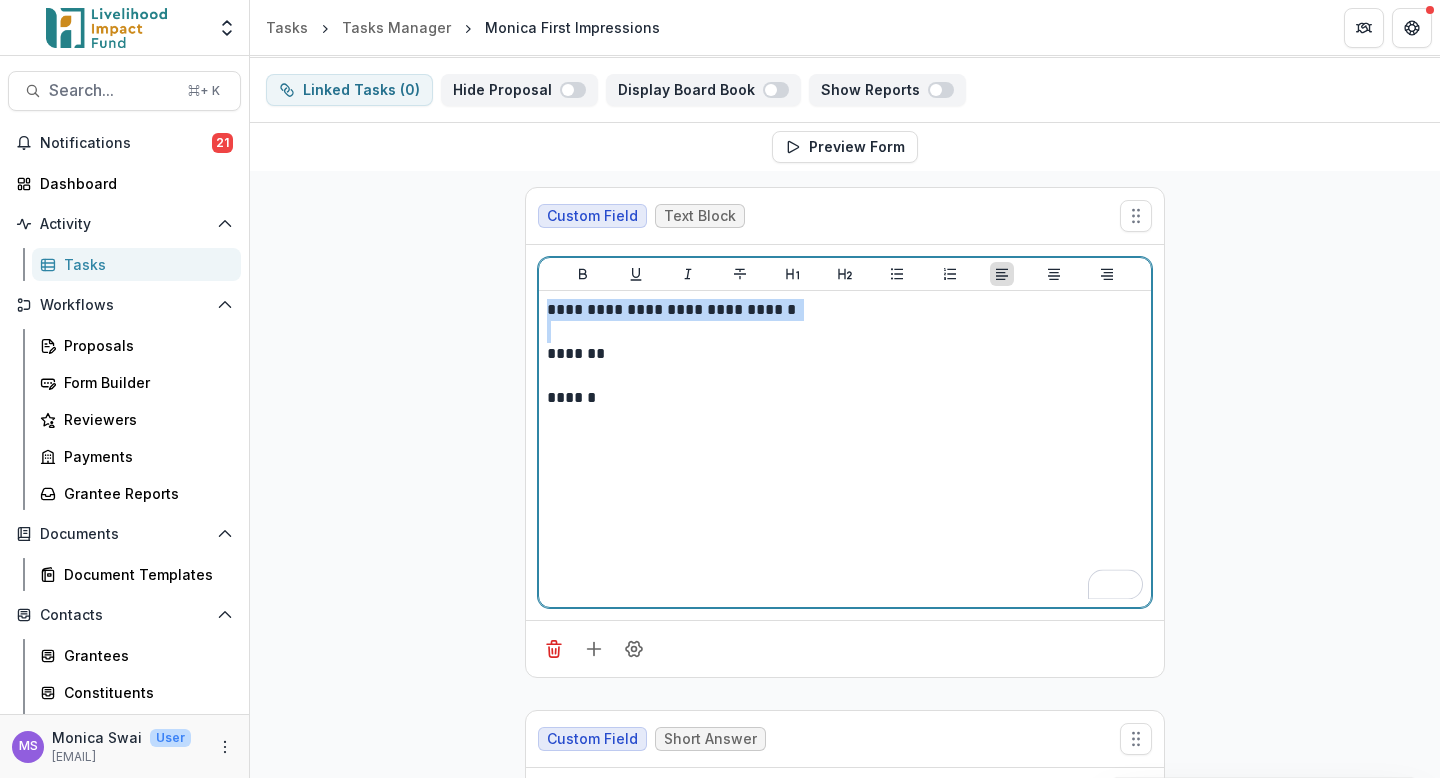 drag, startPoint x: 806, startPoint y: 325, endPoint x: 536, endPoint y: 310, distance: 270.41635 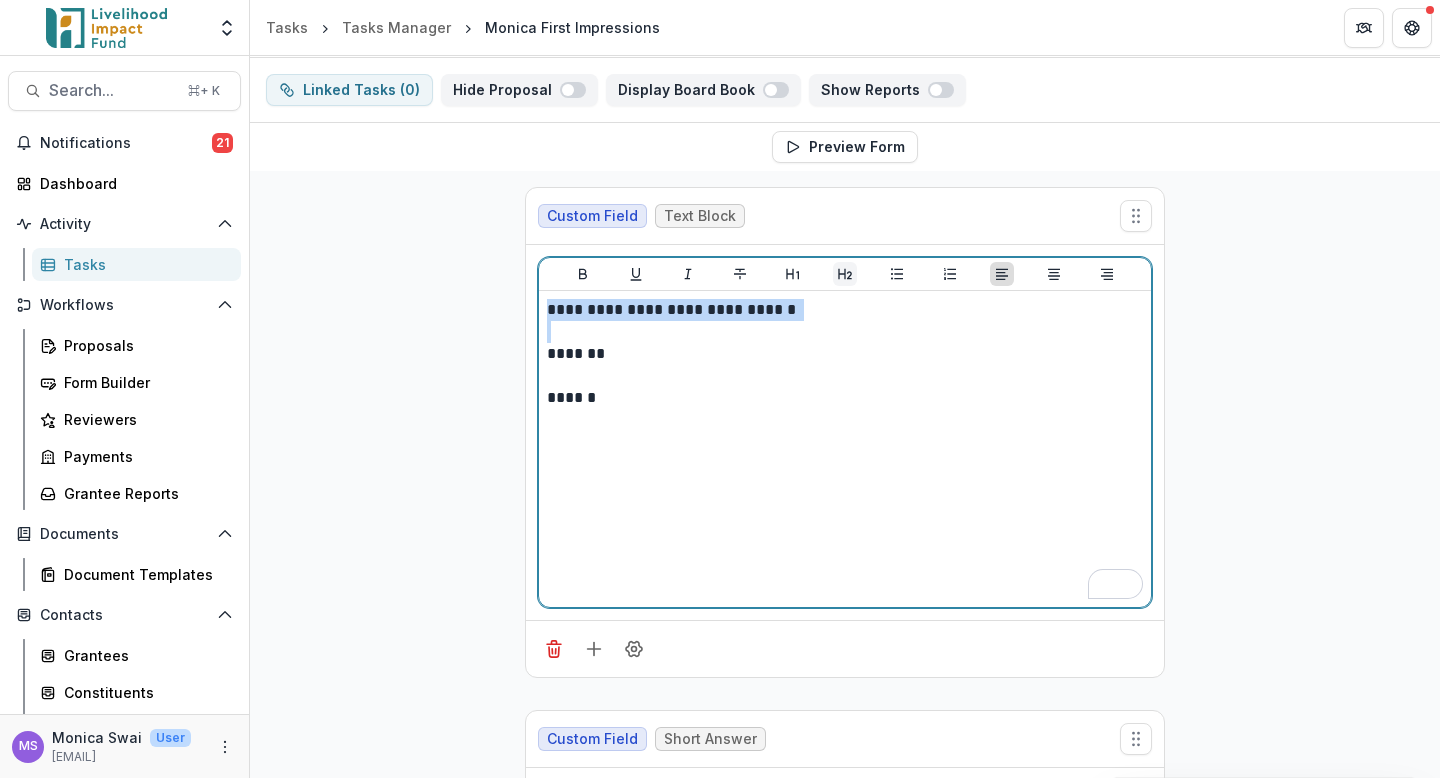 click 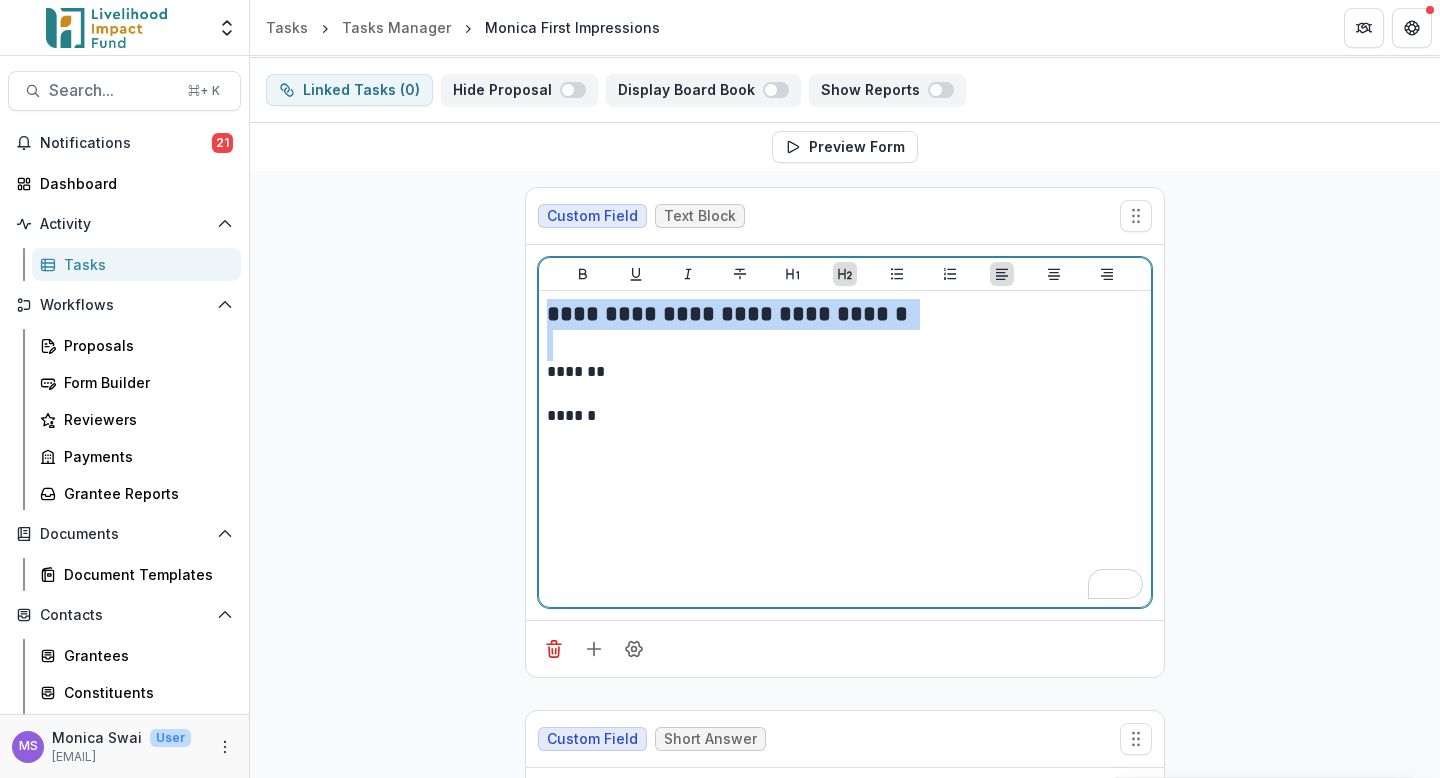 click on "*******" at bounding box center [845, 372] 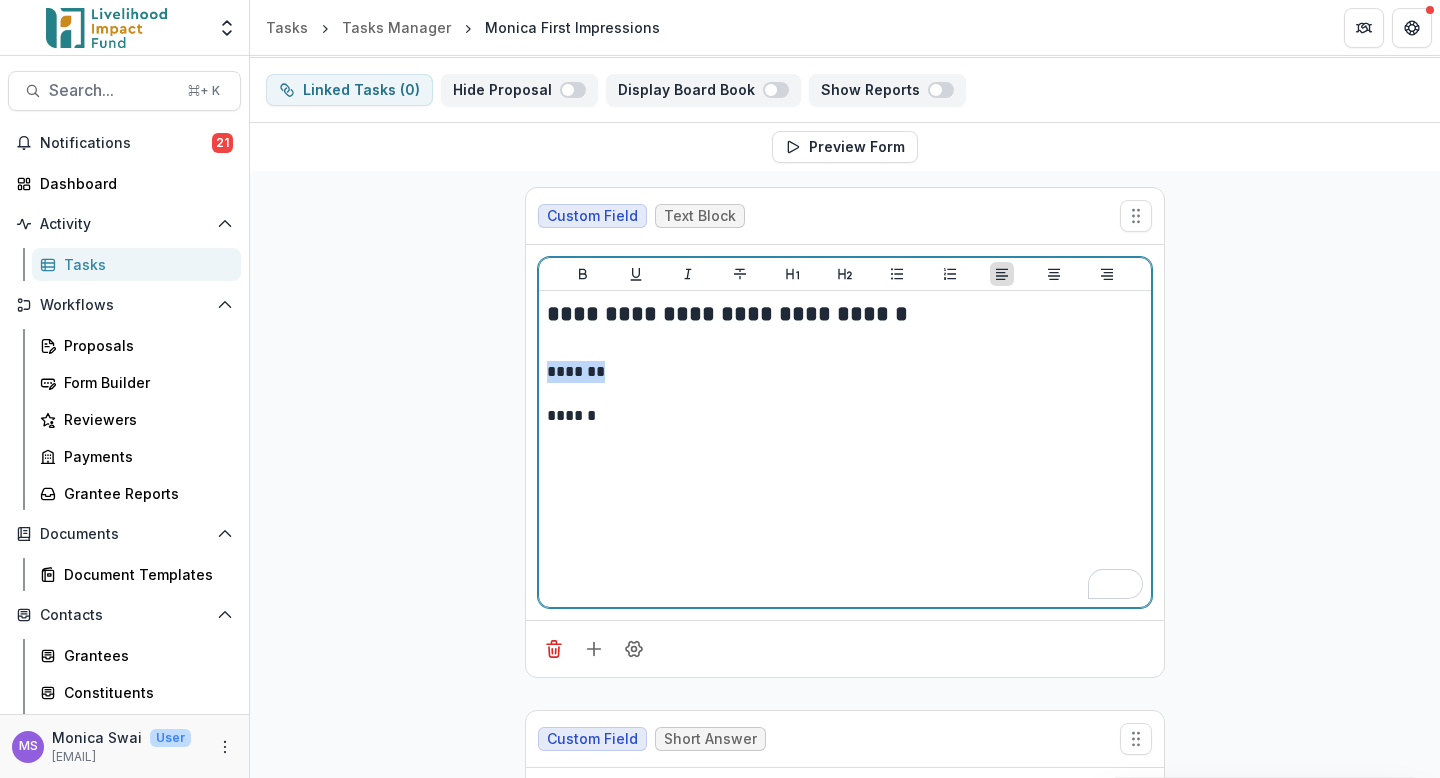 drag, startPoint x: 623, startPoint y: 371, endPoint x: 539, endPoint y: 369, distance: 84.0238 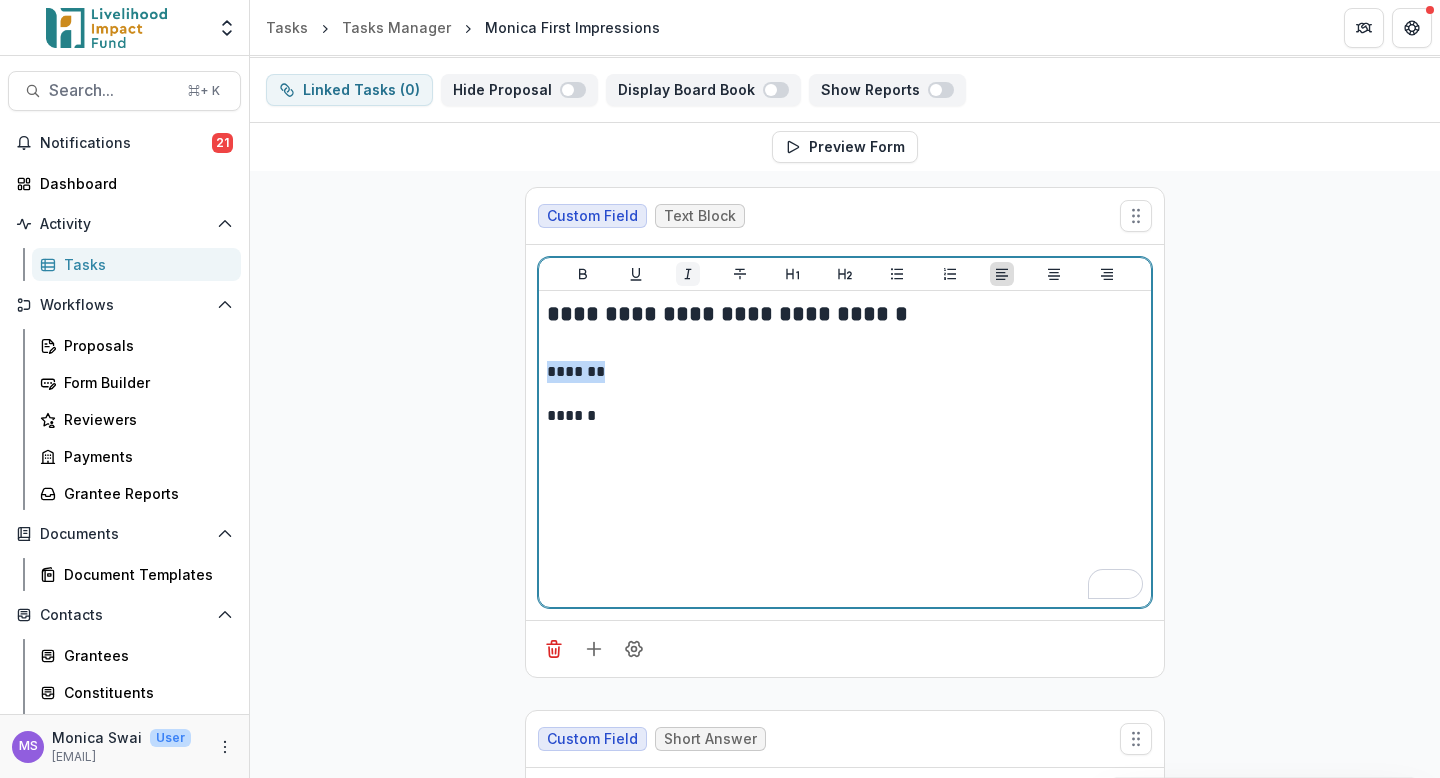 click 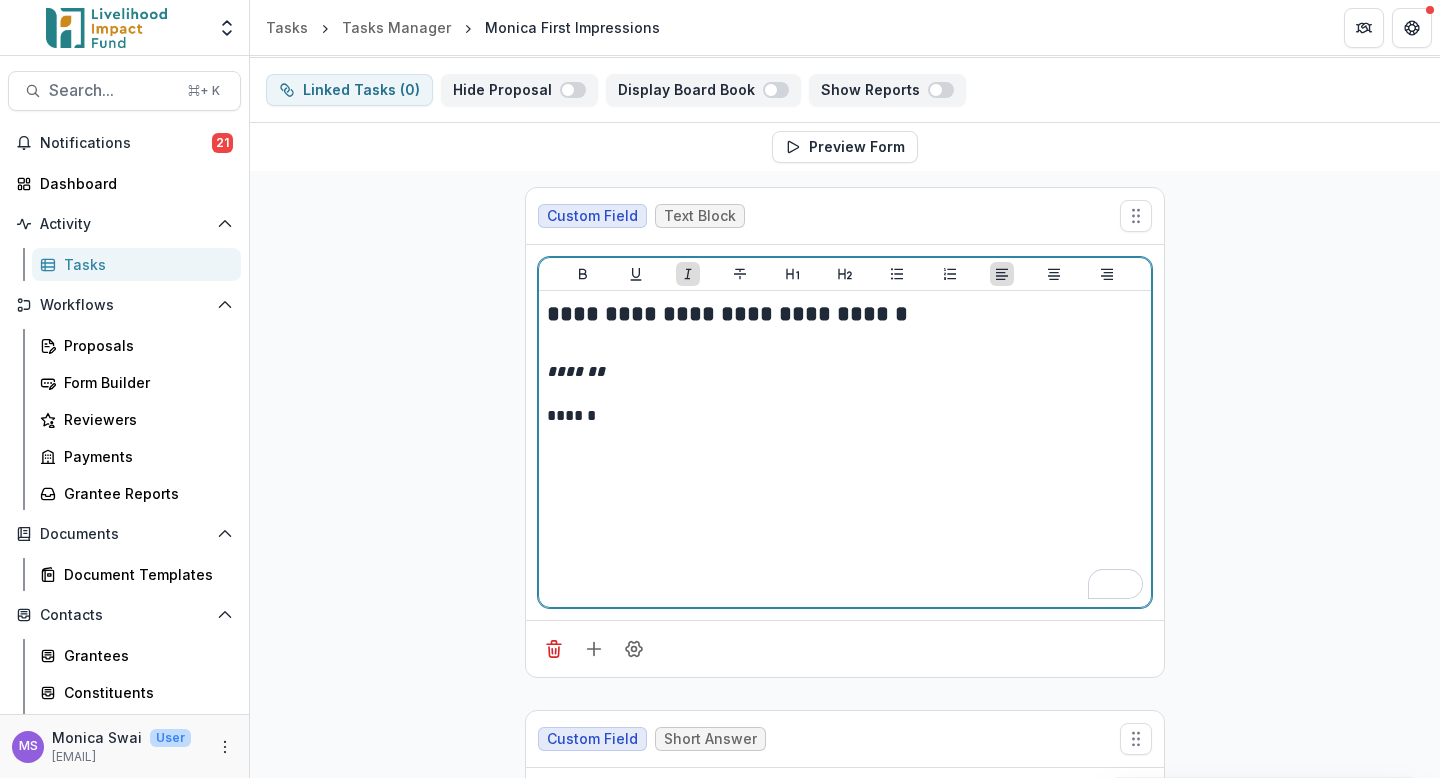 click on "**********" at bounding box center (845, 449) 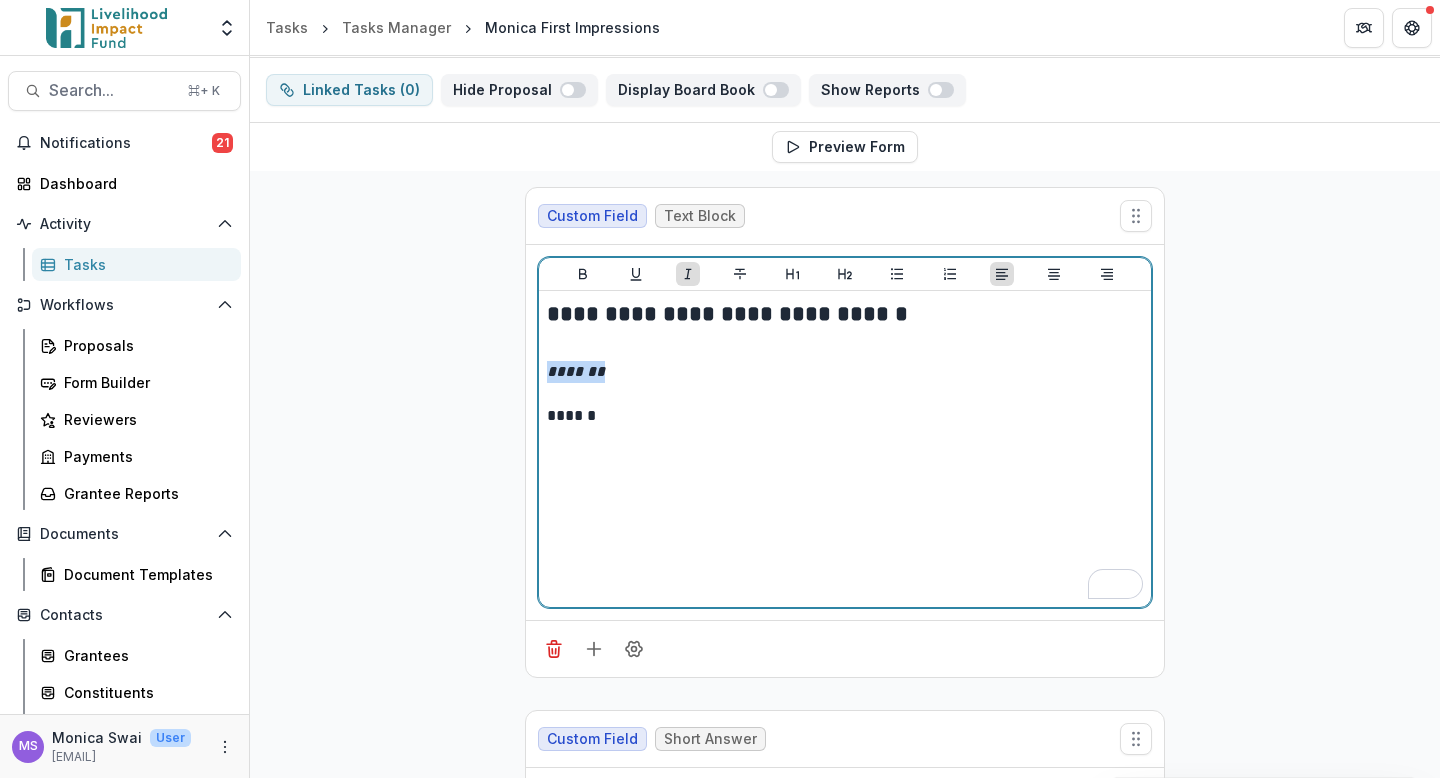 drag, startPoint x: 604, startPoint y: 375, endPoint x: 539, endPoint y: 364, distance: 65.9242 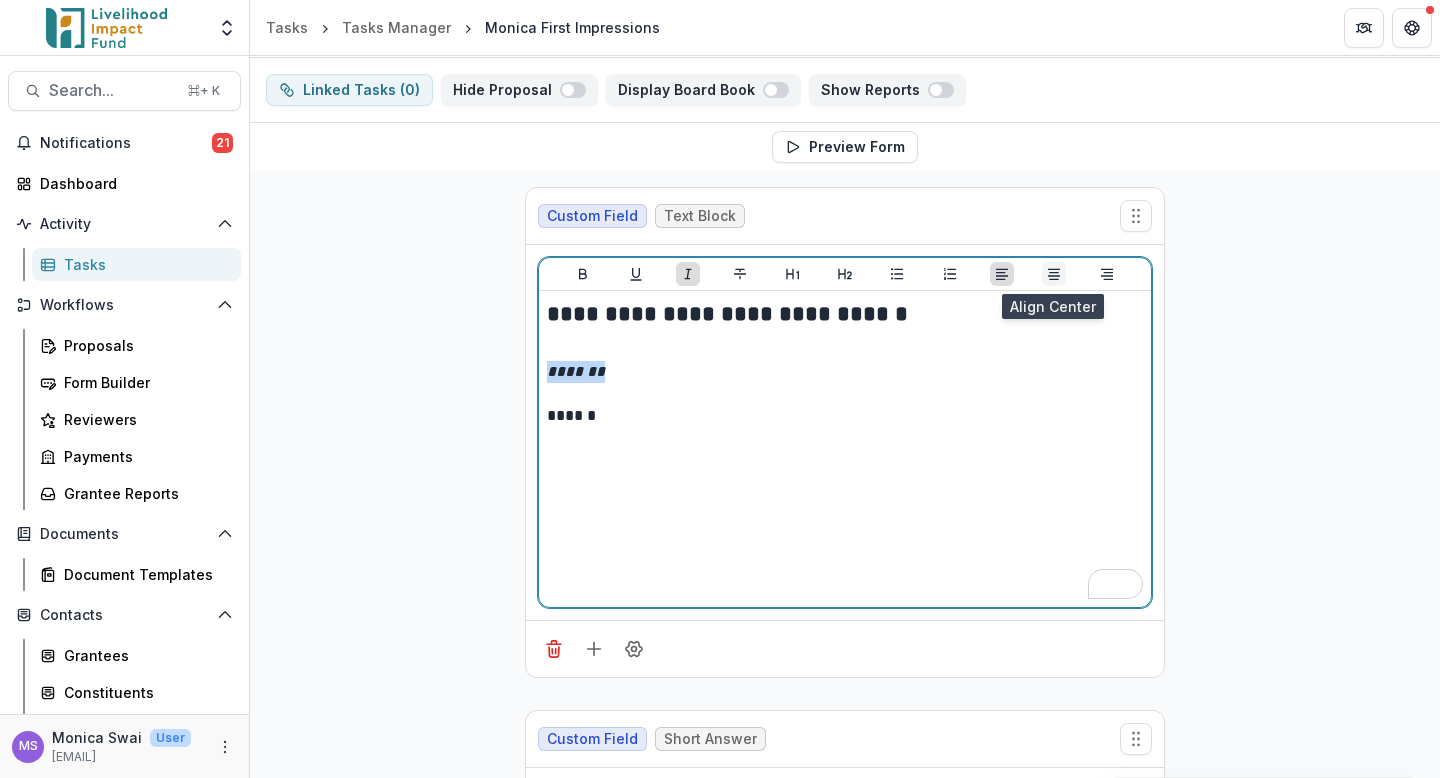 click 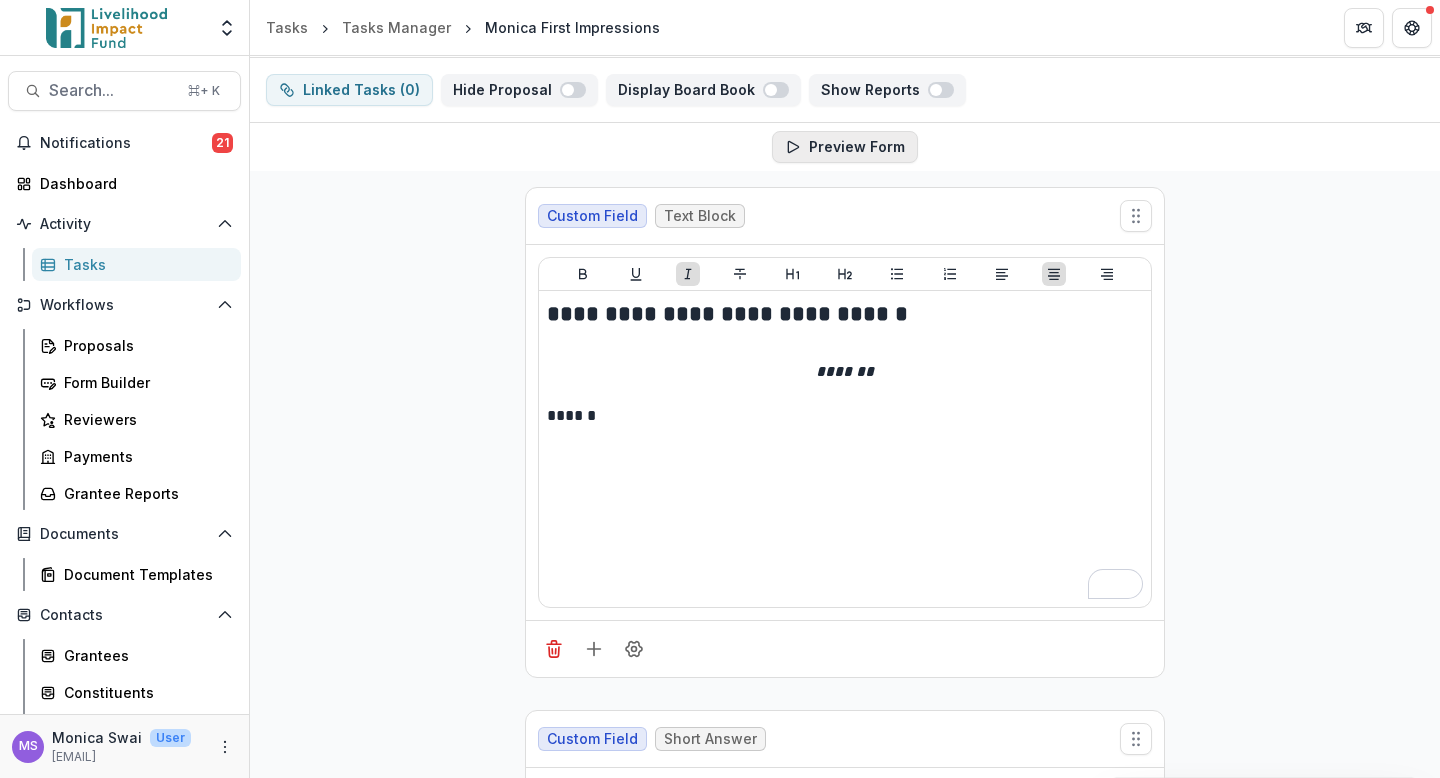click on "Preview Form" at bounding box center [845, 147] 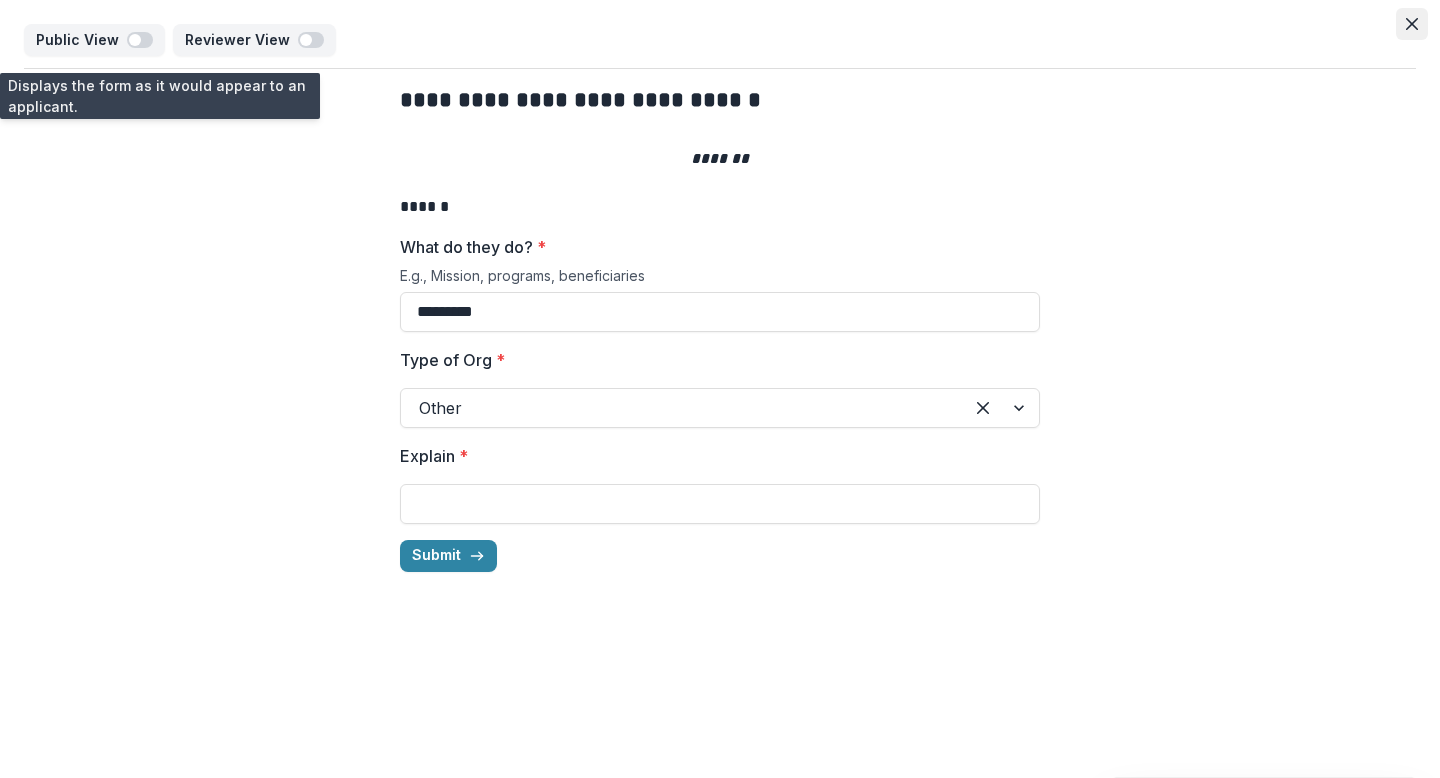 click 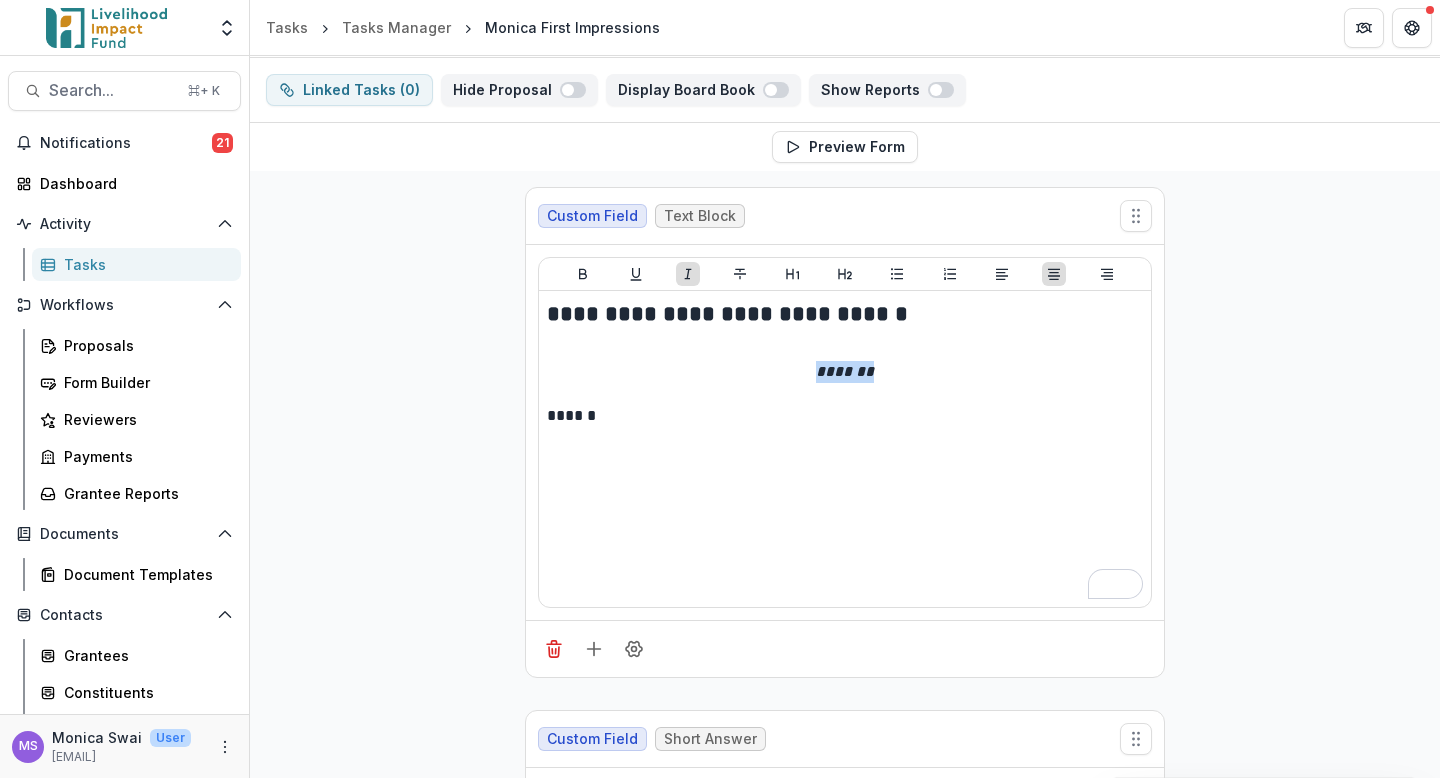 scroll, scrollTop: 66, scrollLeft: 0, axis: vertical 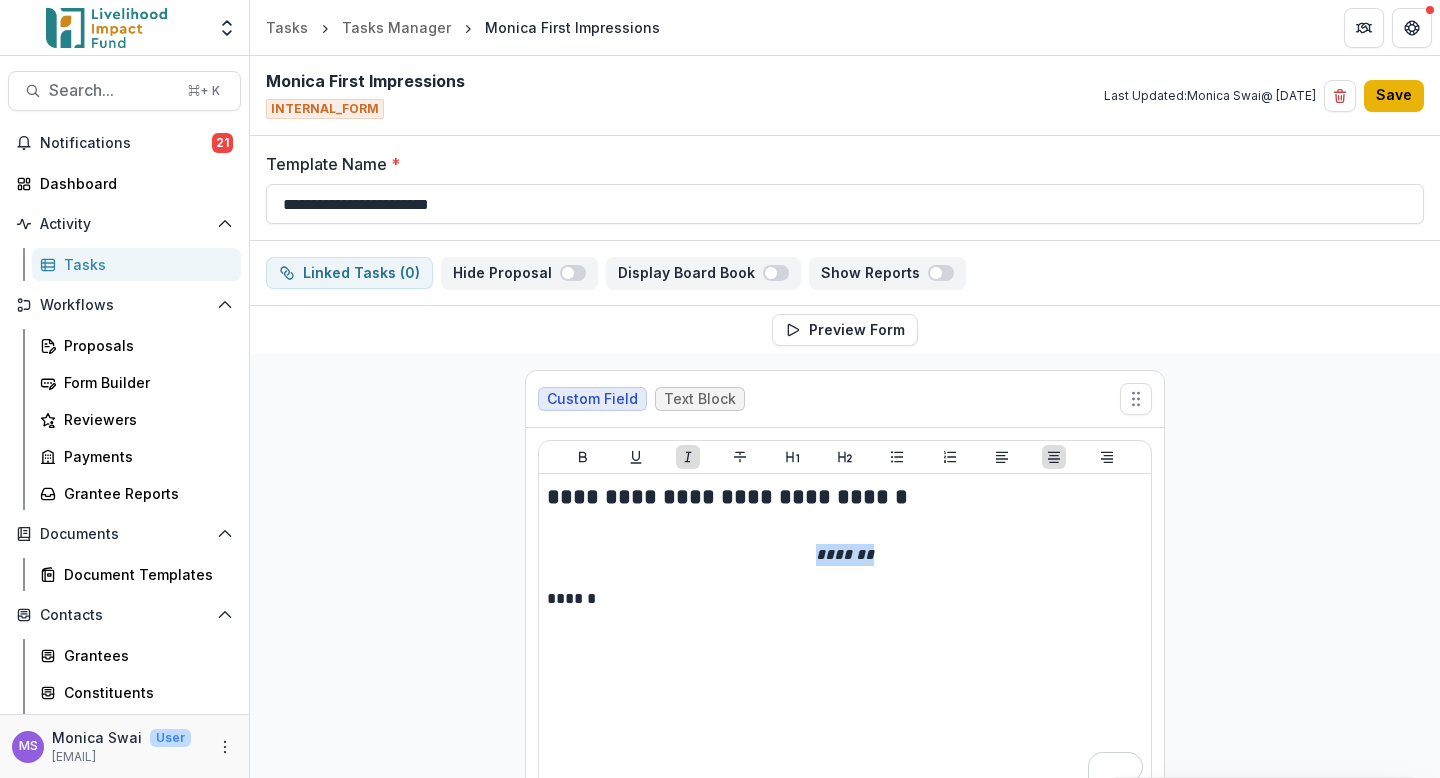 click on "Save" at bounding box center [1394, 96] 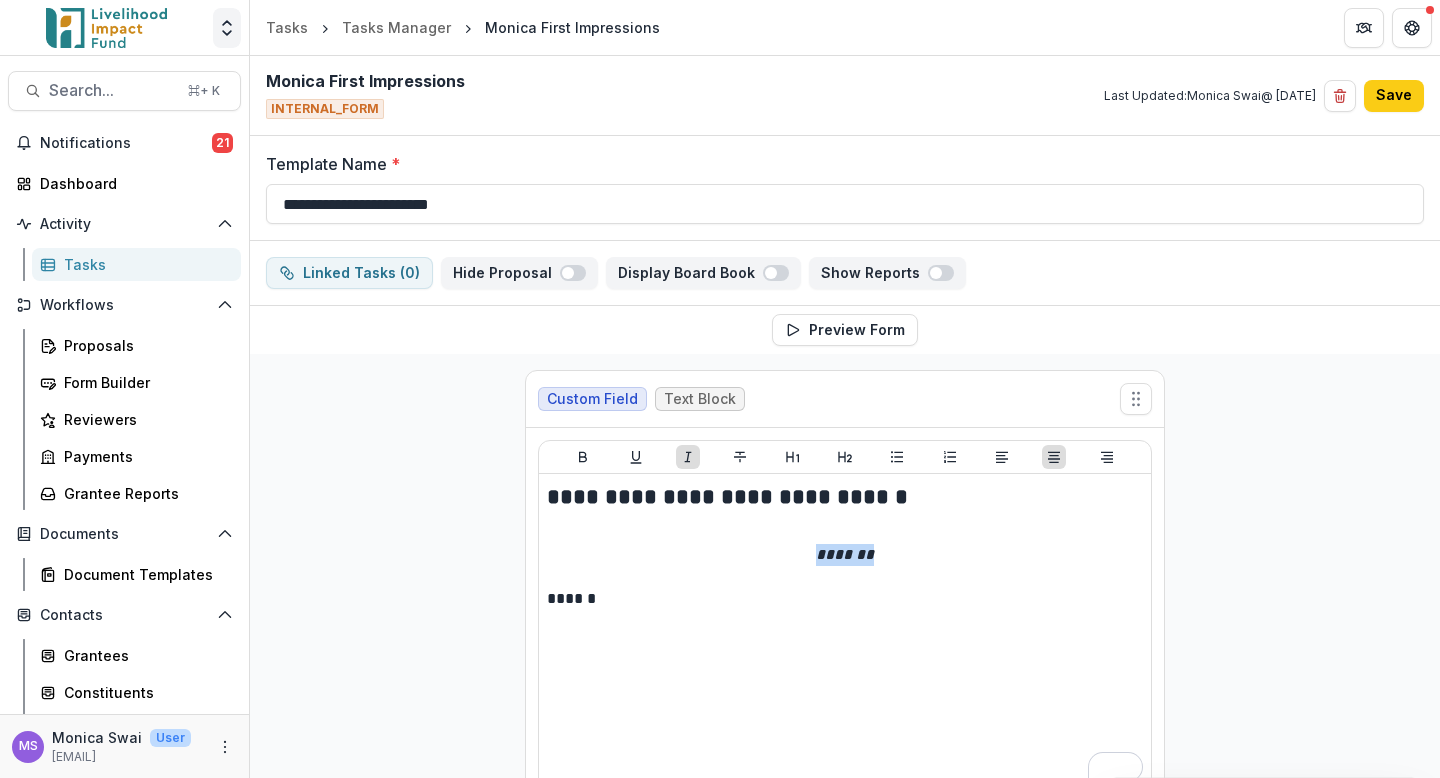 click 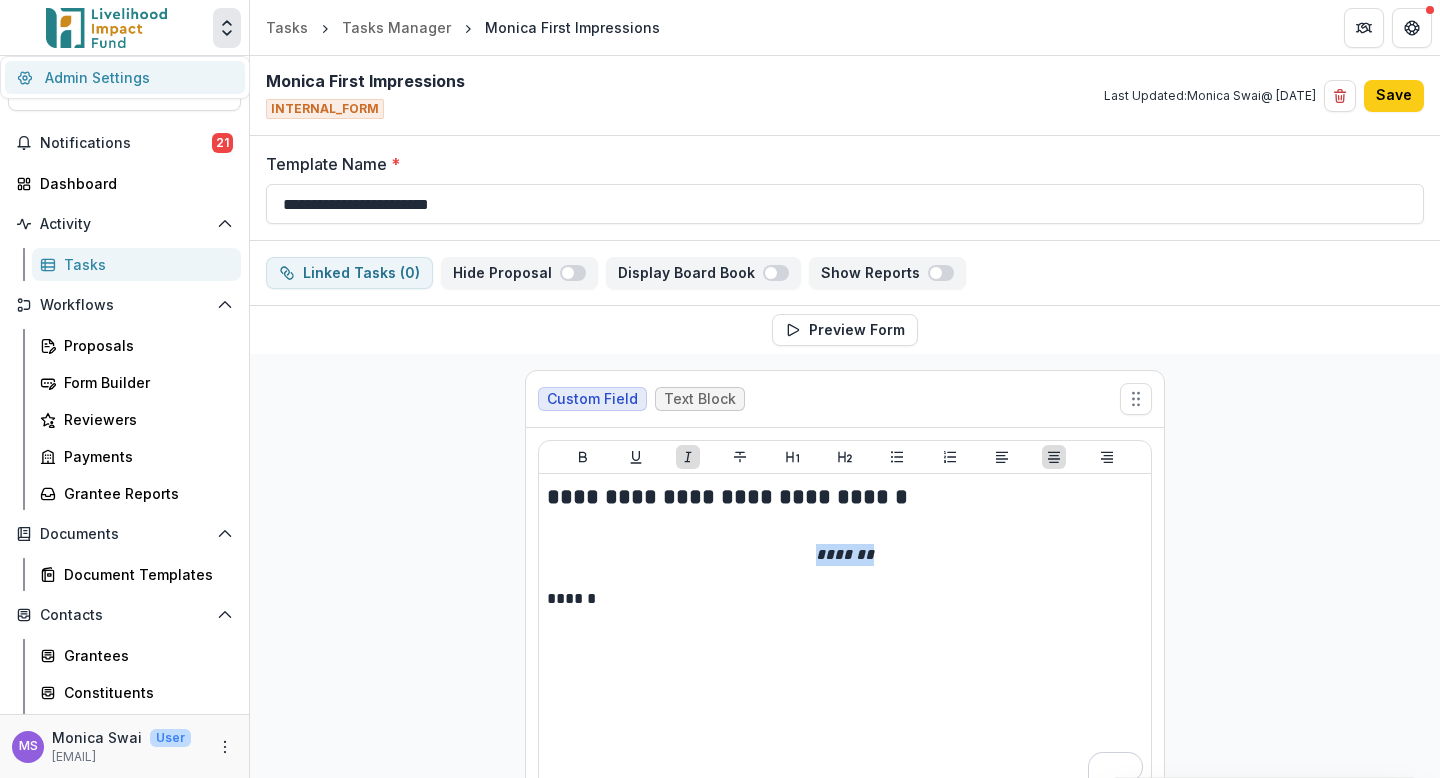 click on "Admin Settings" at bounding box center [125, 77] 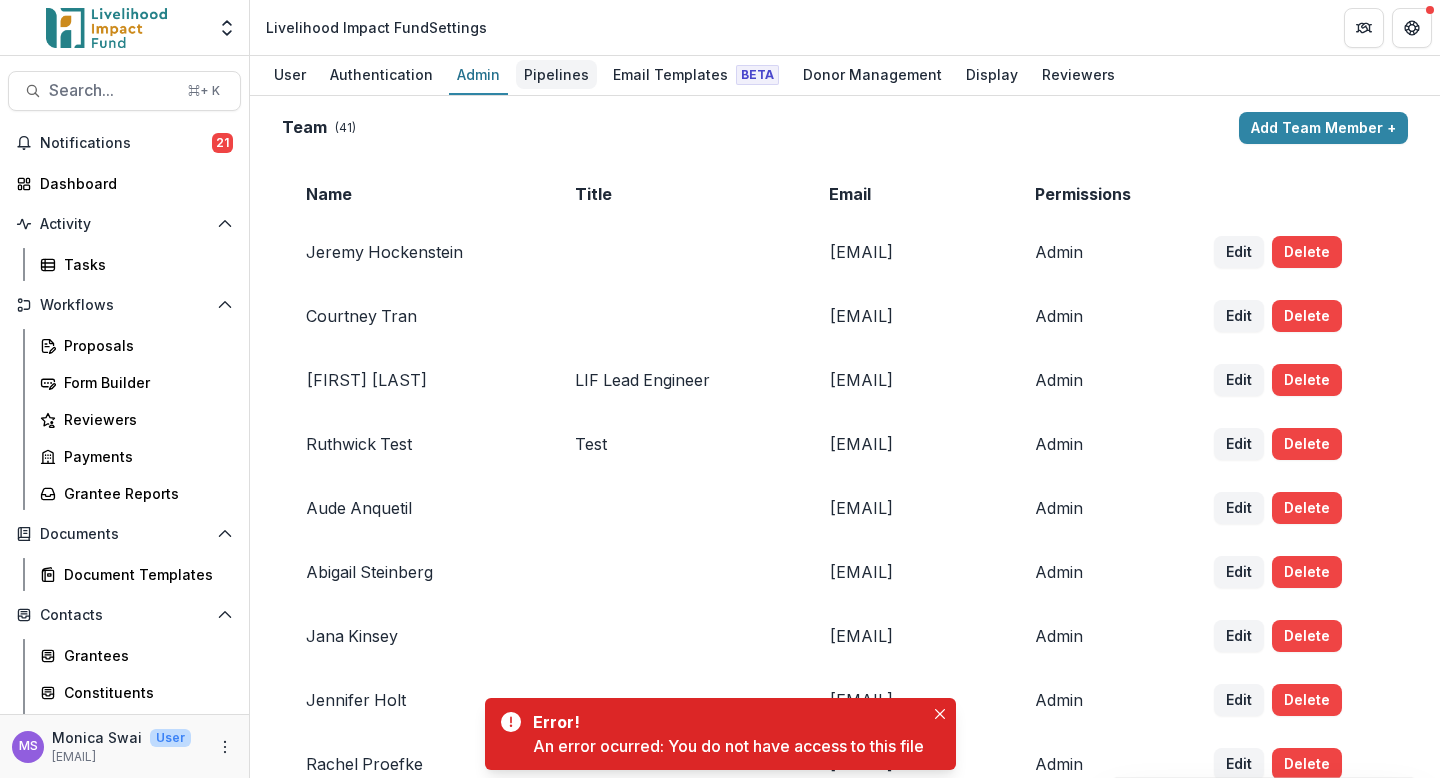 click on "Pipelines" at bounding box center (556, 74) 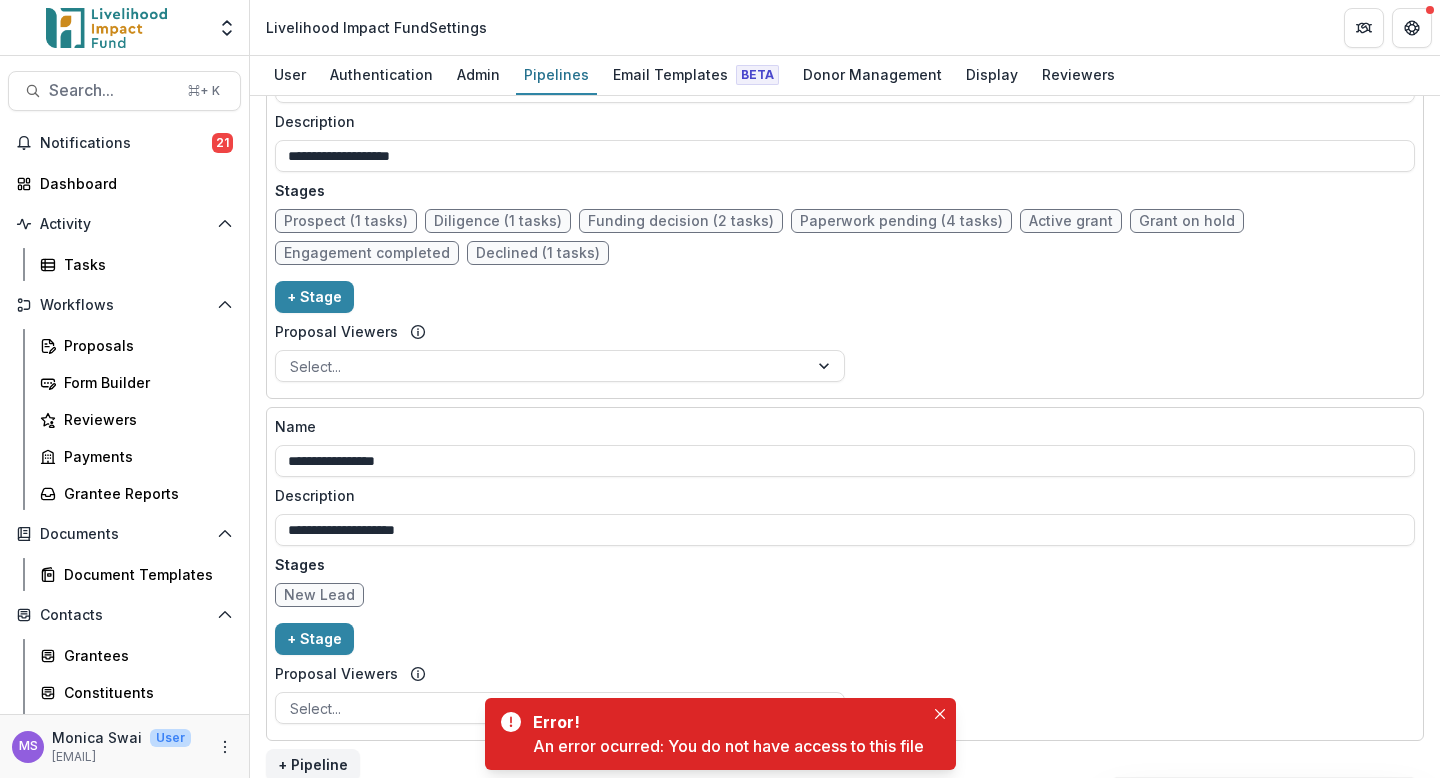 scroll, scrollTop: 1771, scrollLeft: 0, axis: vertical 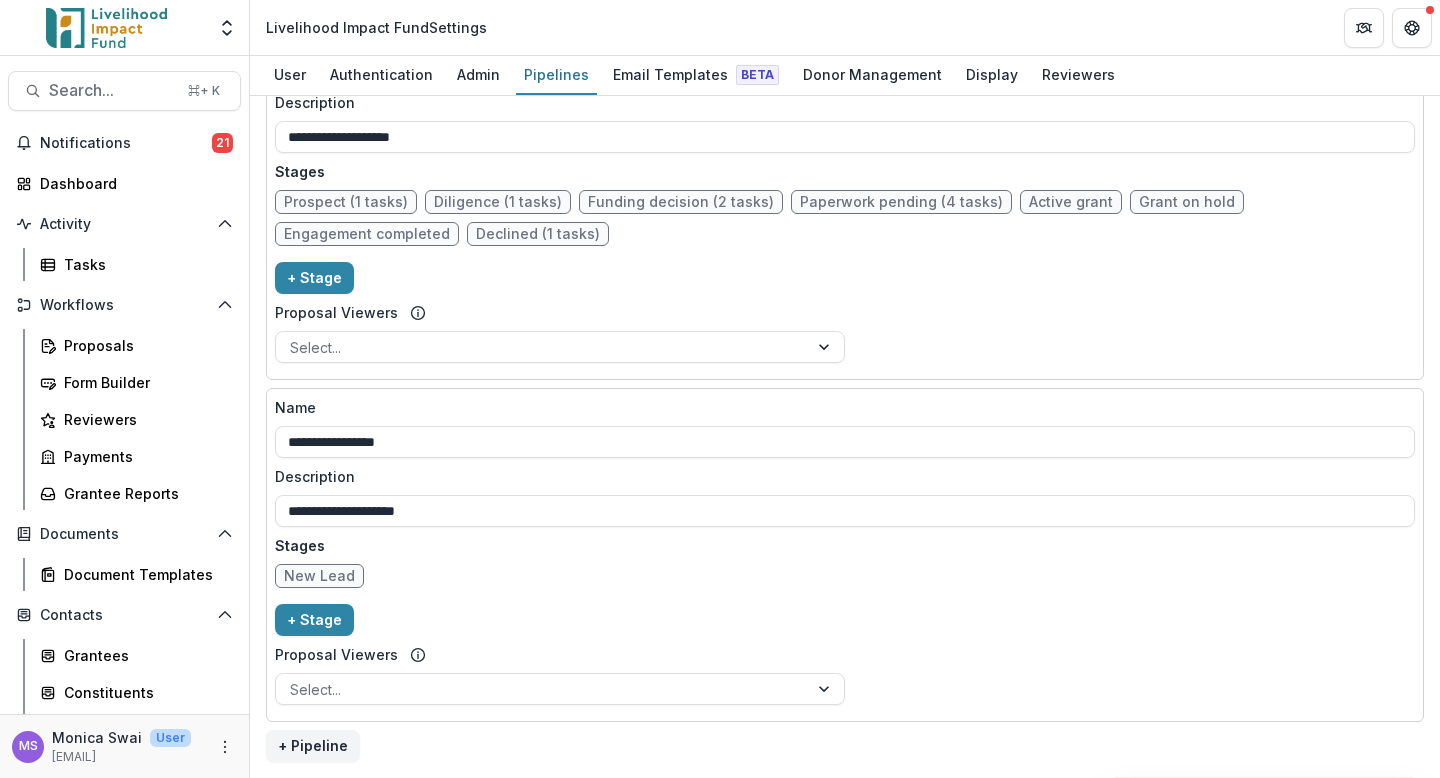 click on "New Lead" at bounding box center [319, 576] 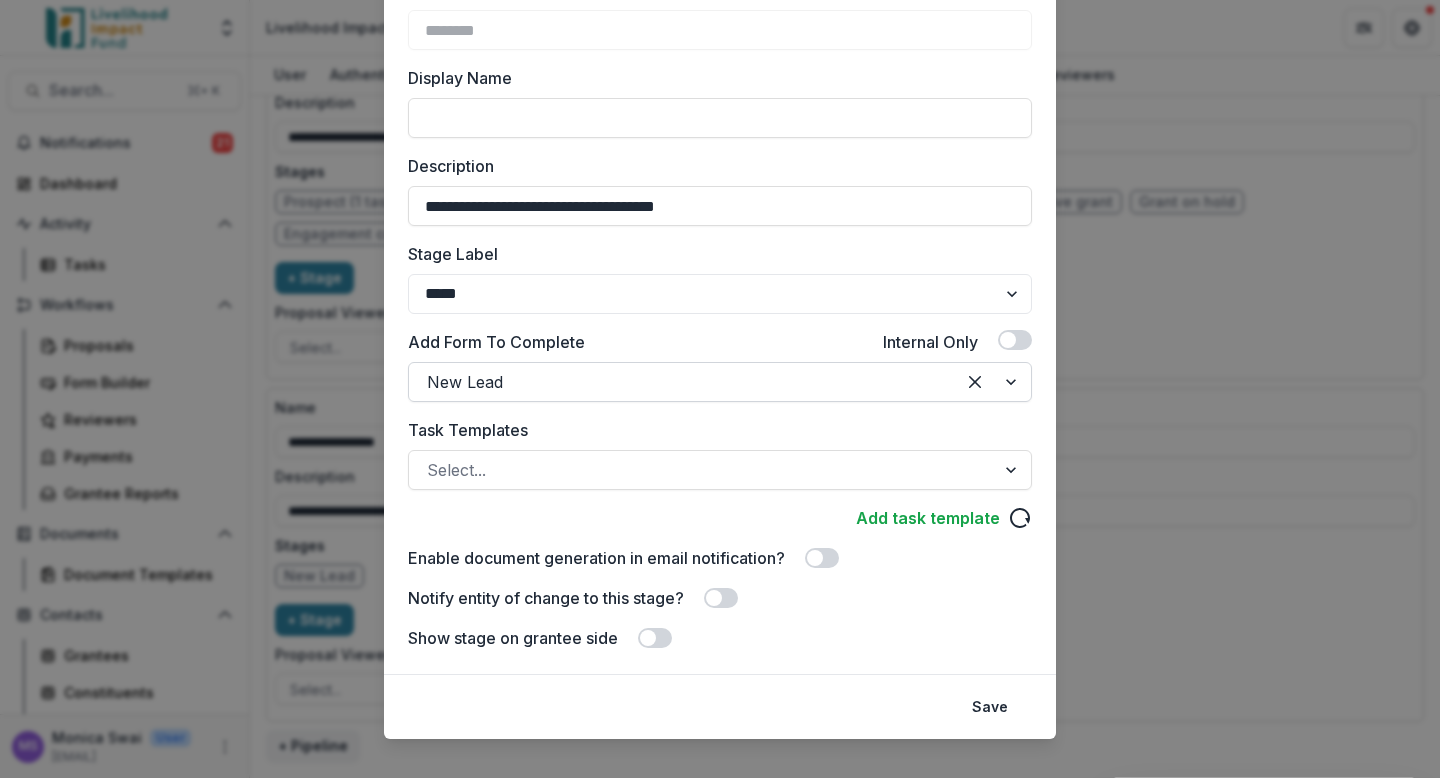 scroll, scrollTop: 195, scrollLeft: 0, axis: vertical 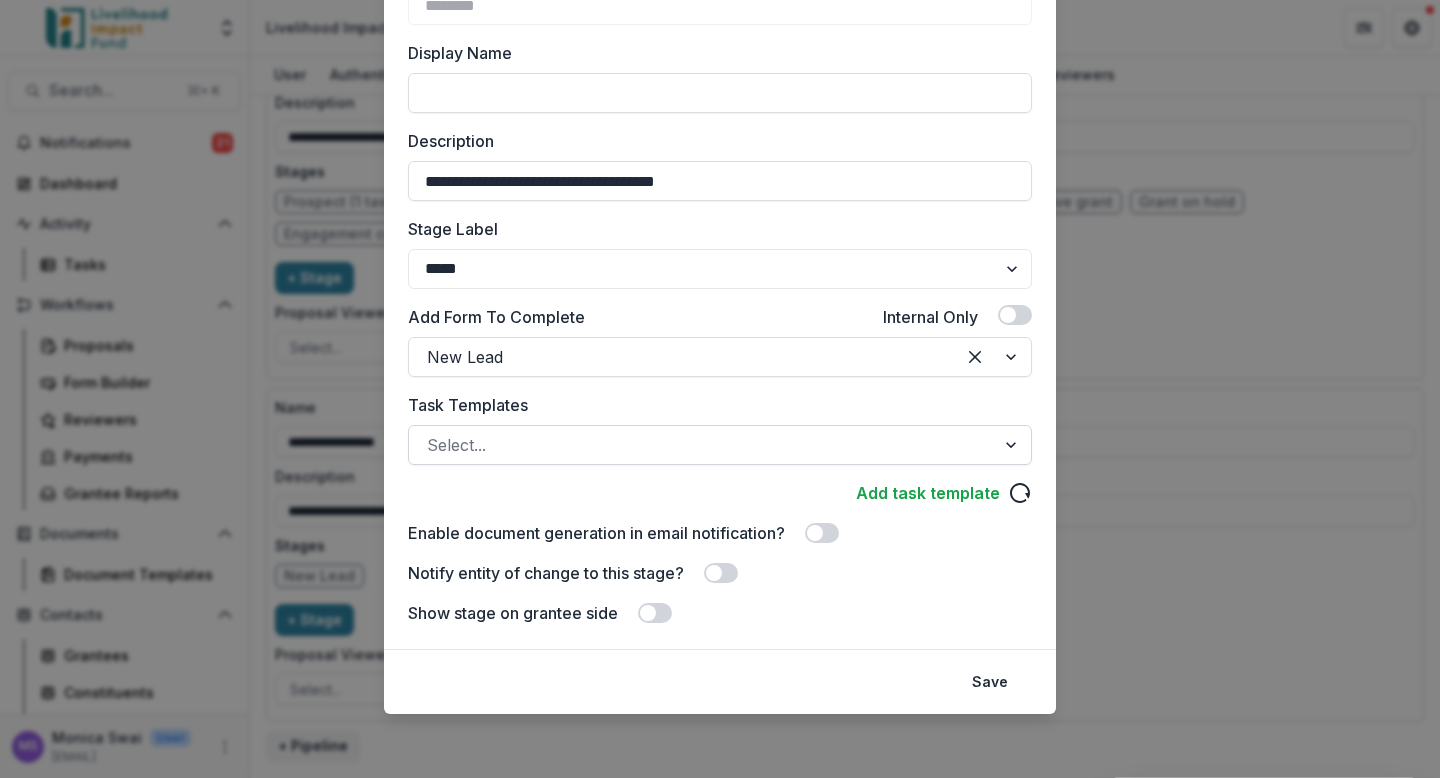 click at bounding box center (702, 445) 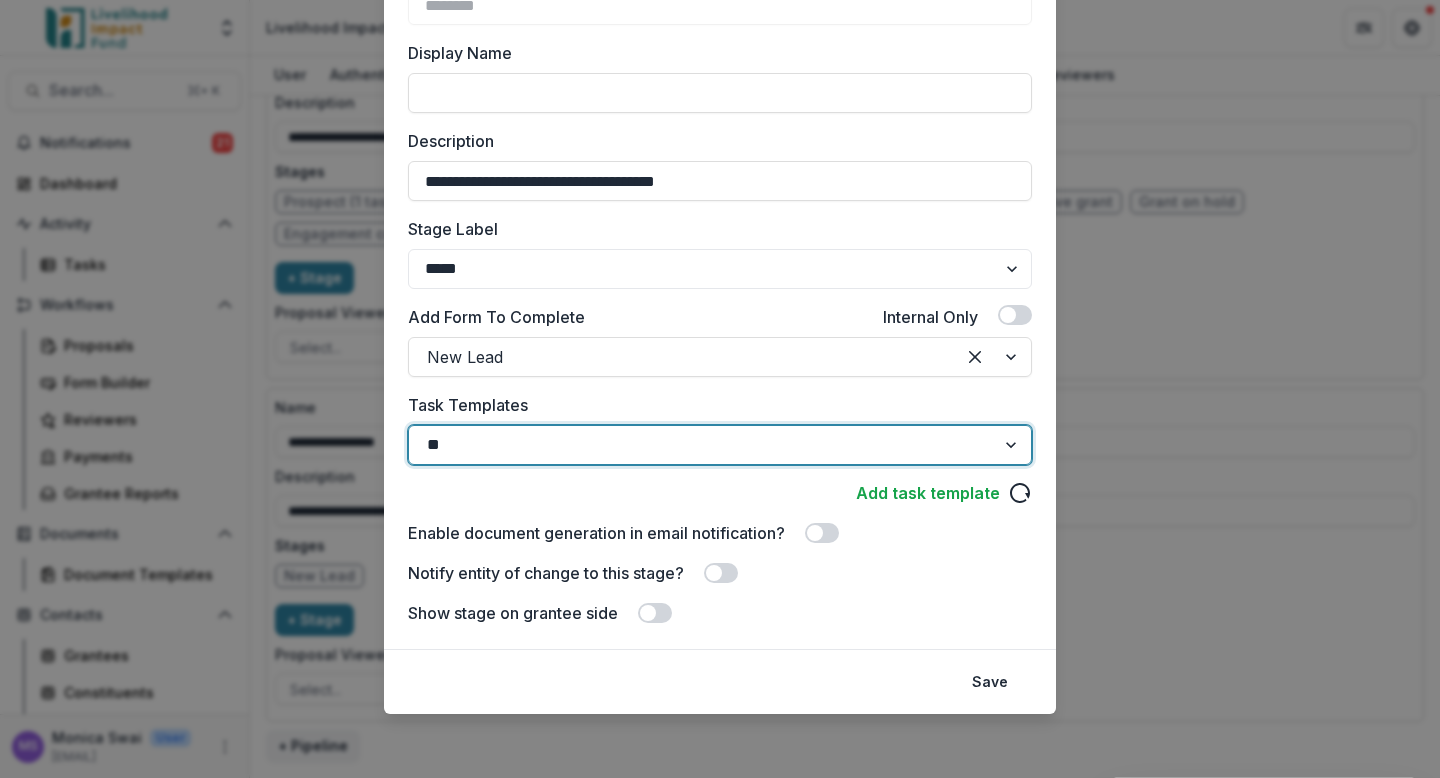 scroll, scrollTop: 0, scrollLeft: 0, axis: both 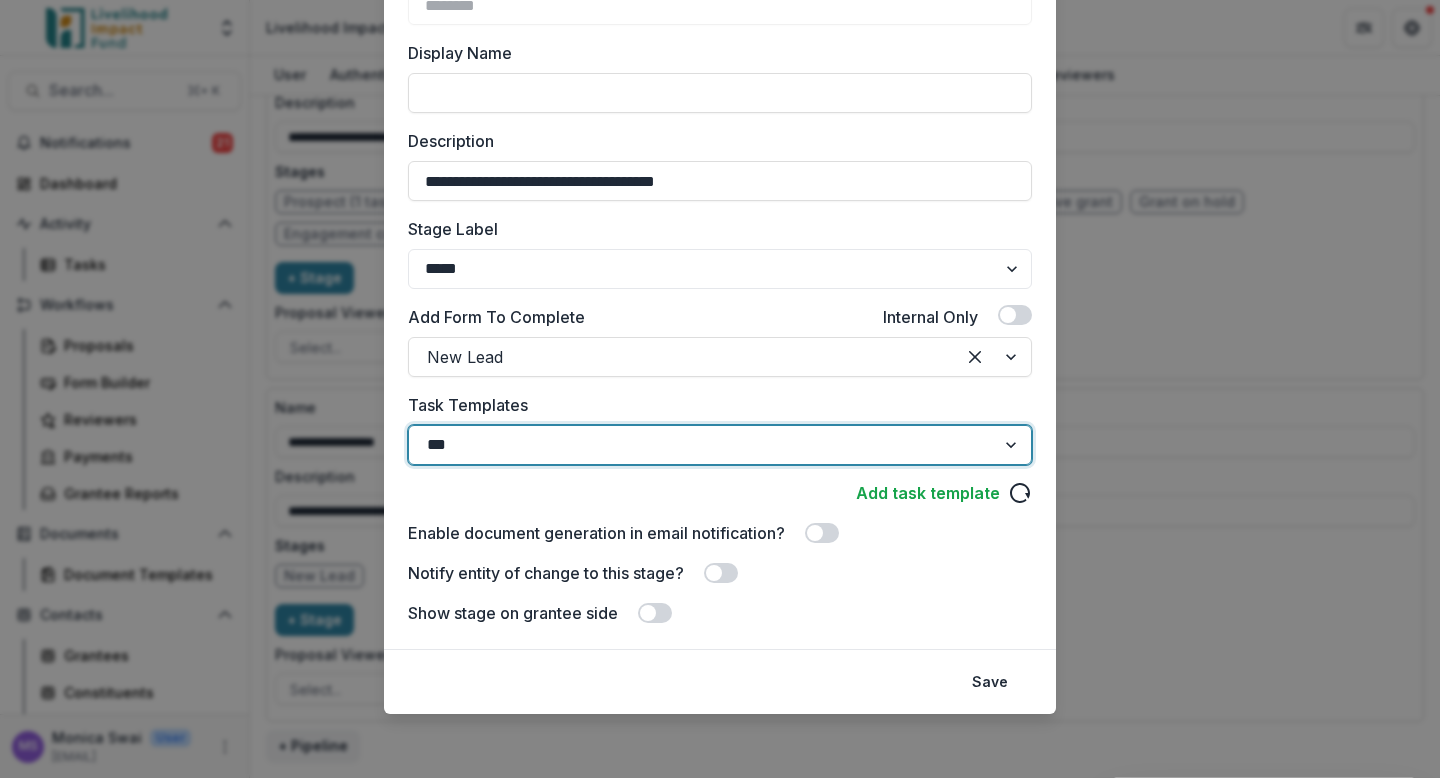 type on "****" 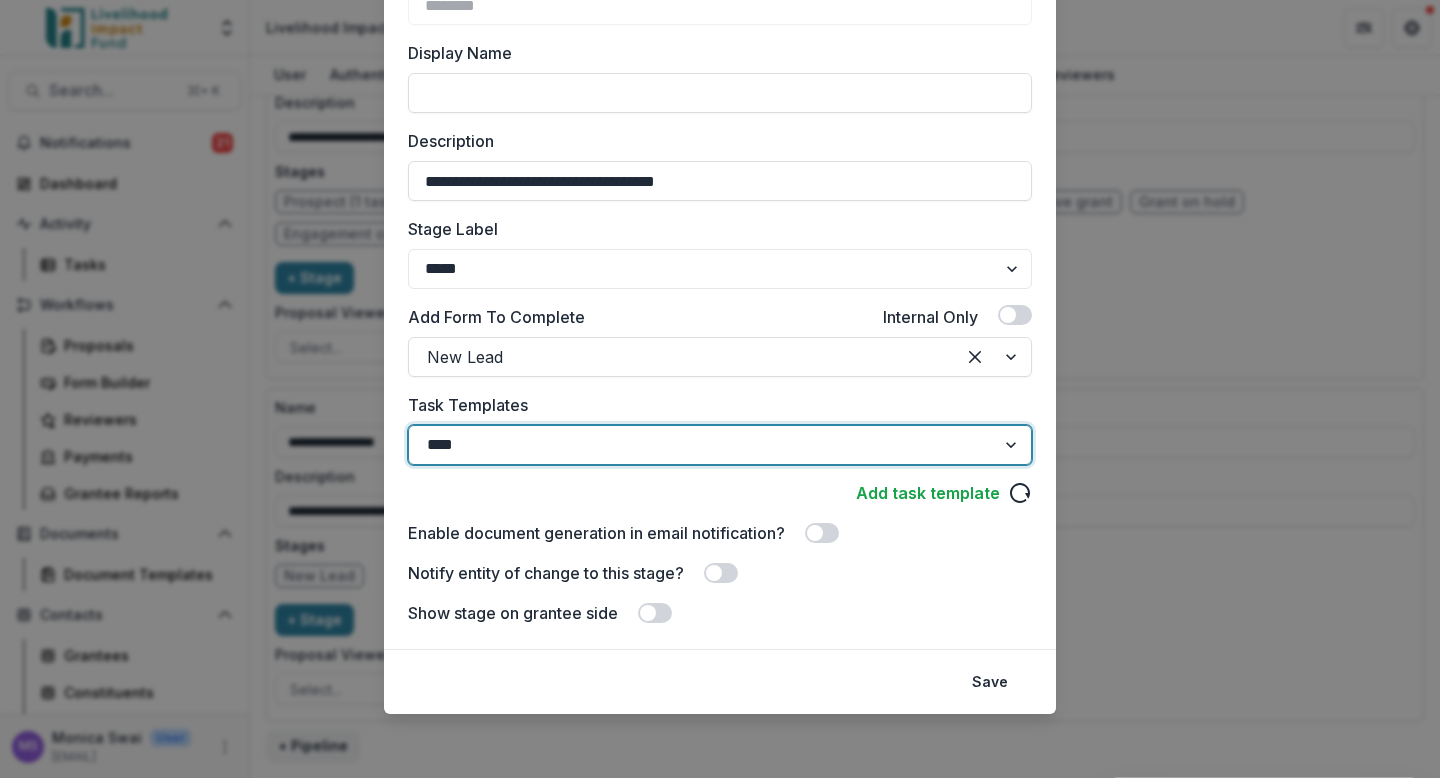 click on "INTERNAL_FORM" at bounding box center [271, 809] 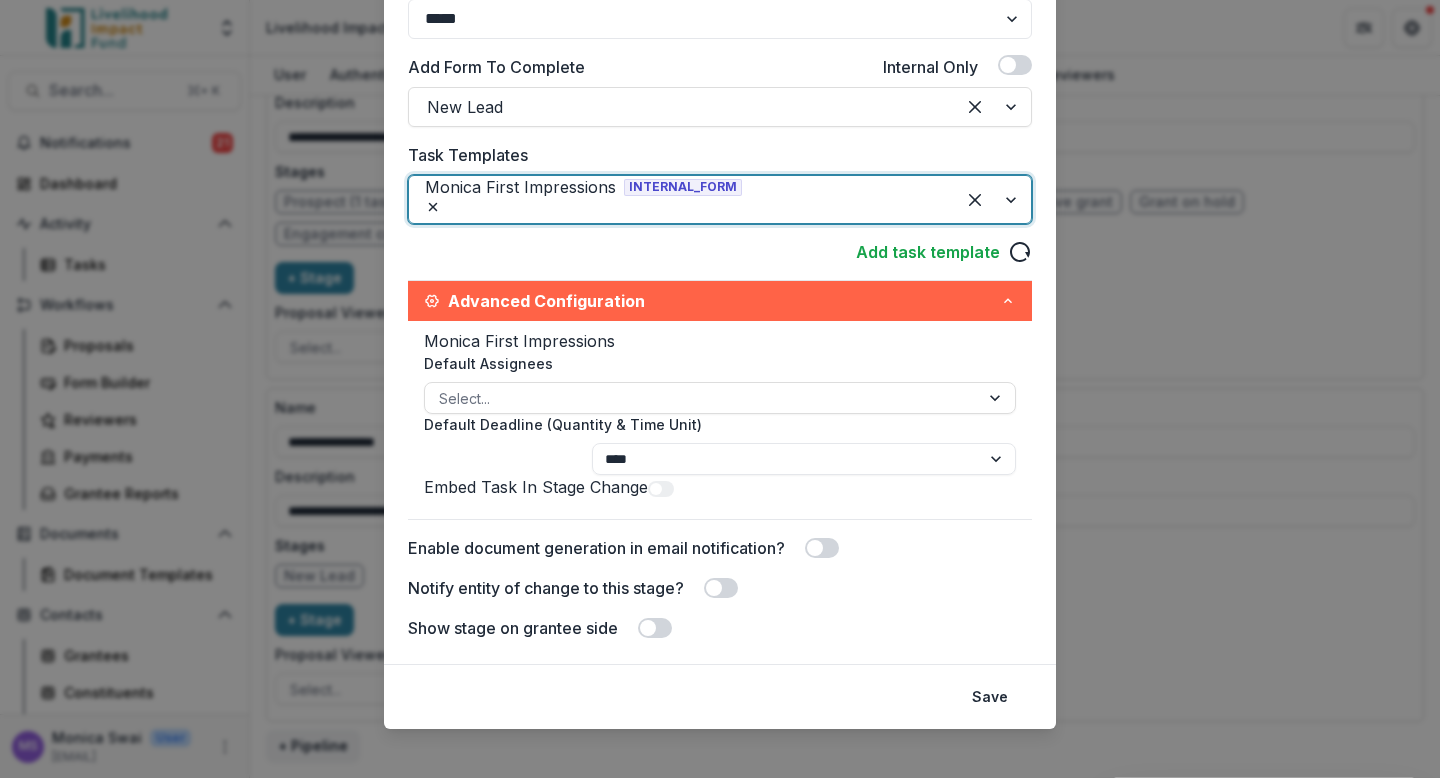 scroll, scrollTop: 450, scrollLeft: 0, axis: vertical 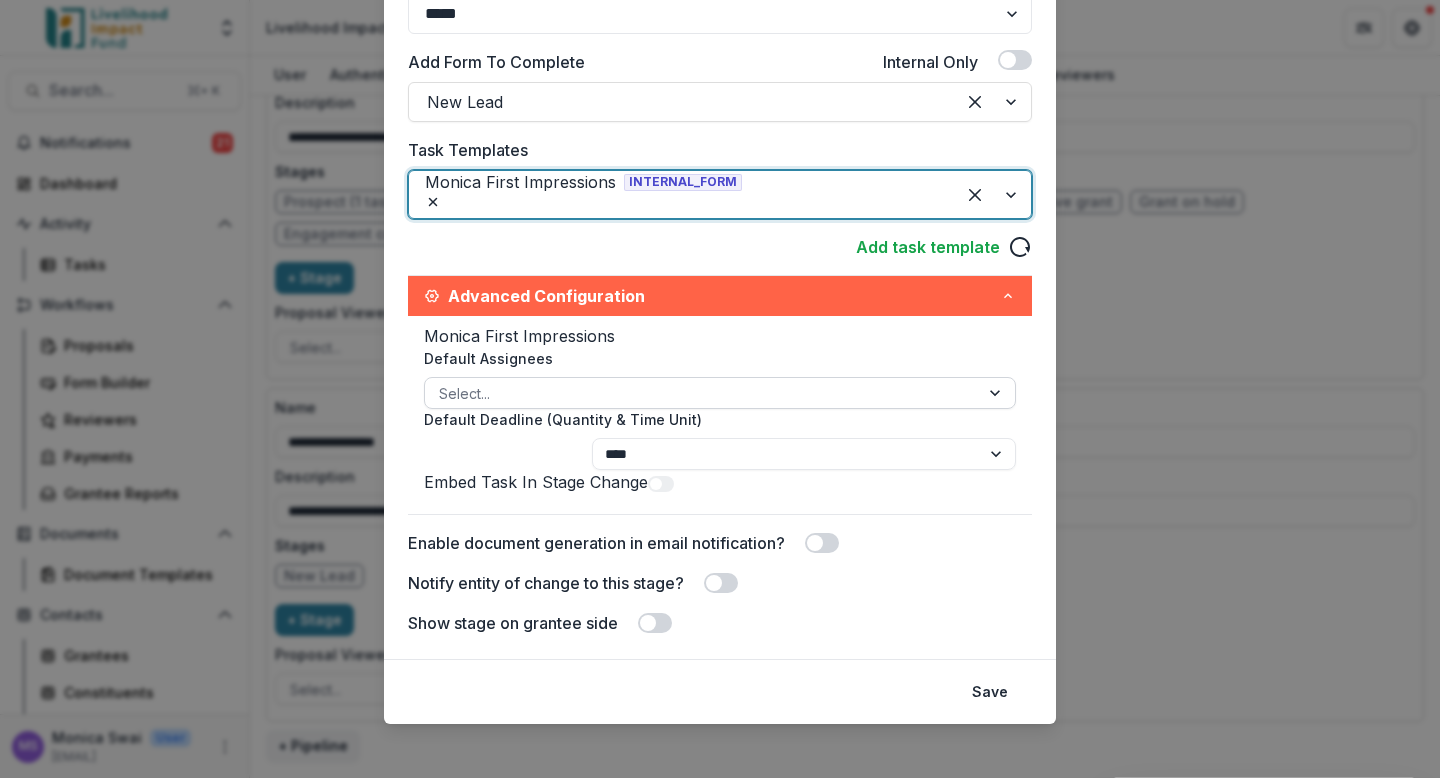 click at bounding box center (997, 393) 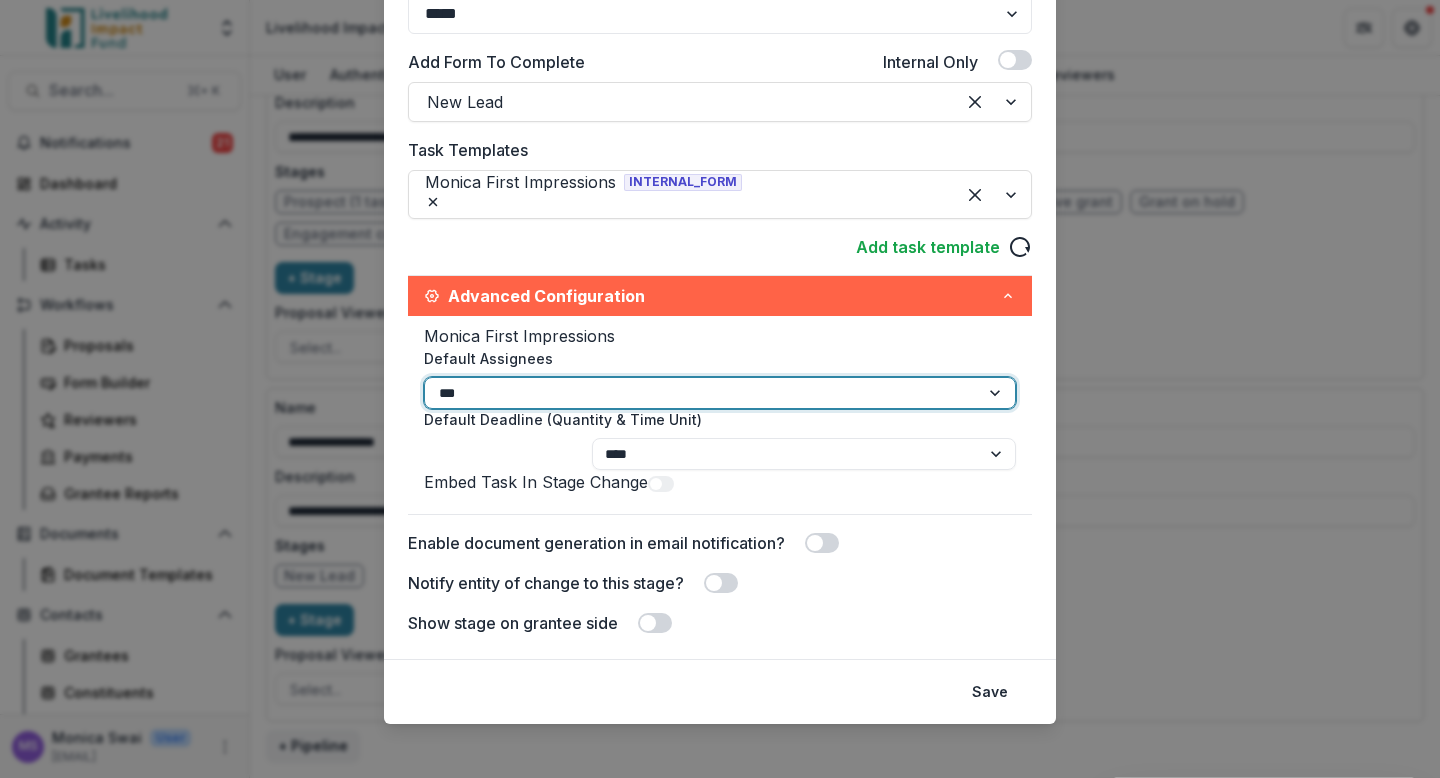 type on "****" 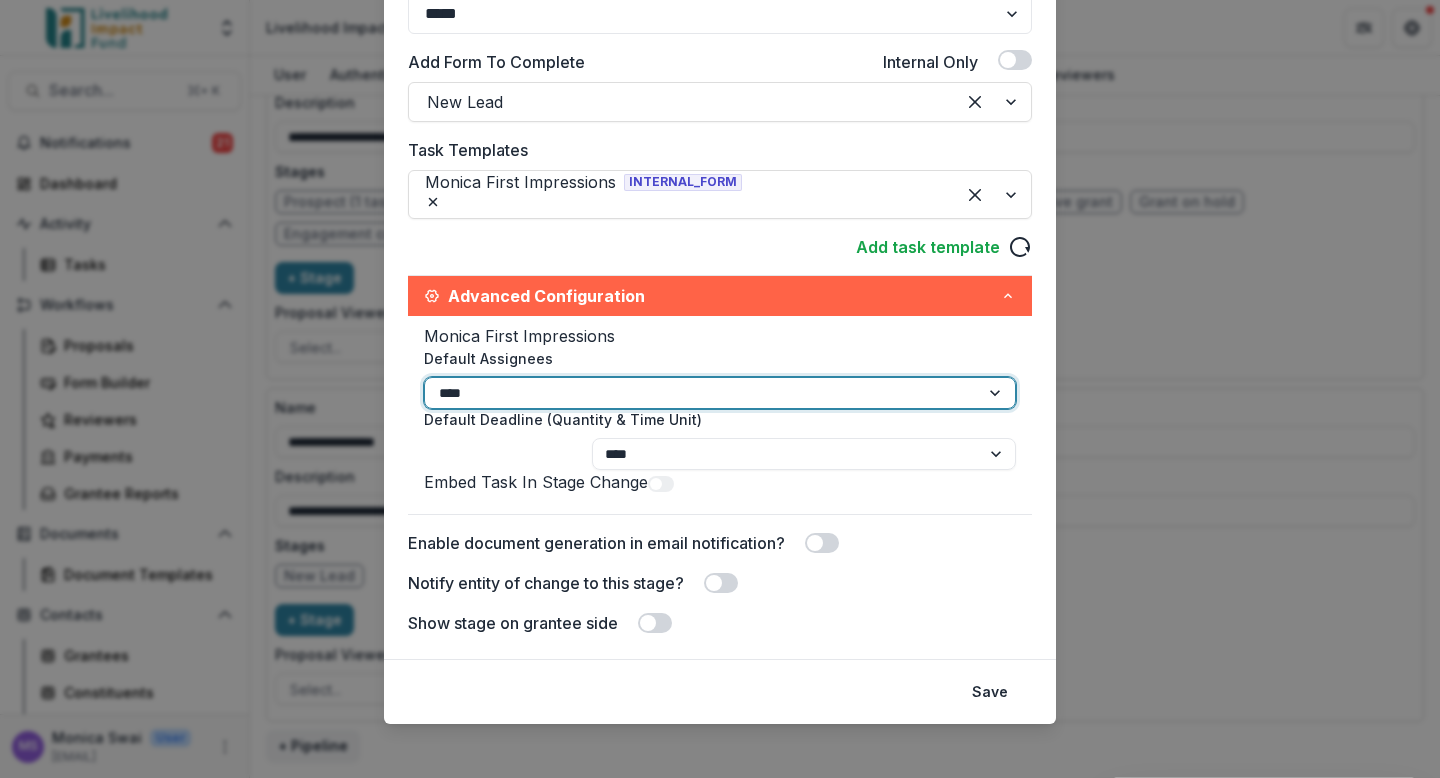 click on "Monica Swai - monica@lifund.org" at bounding box center [720, 806] 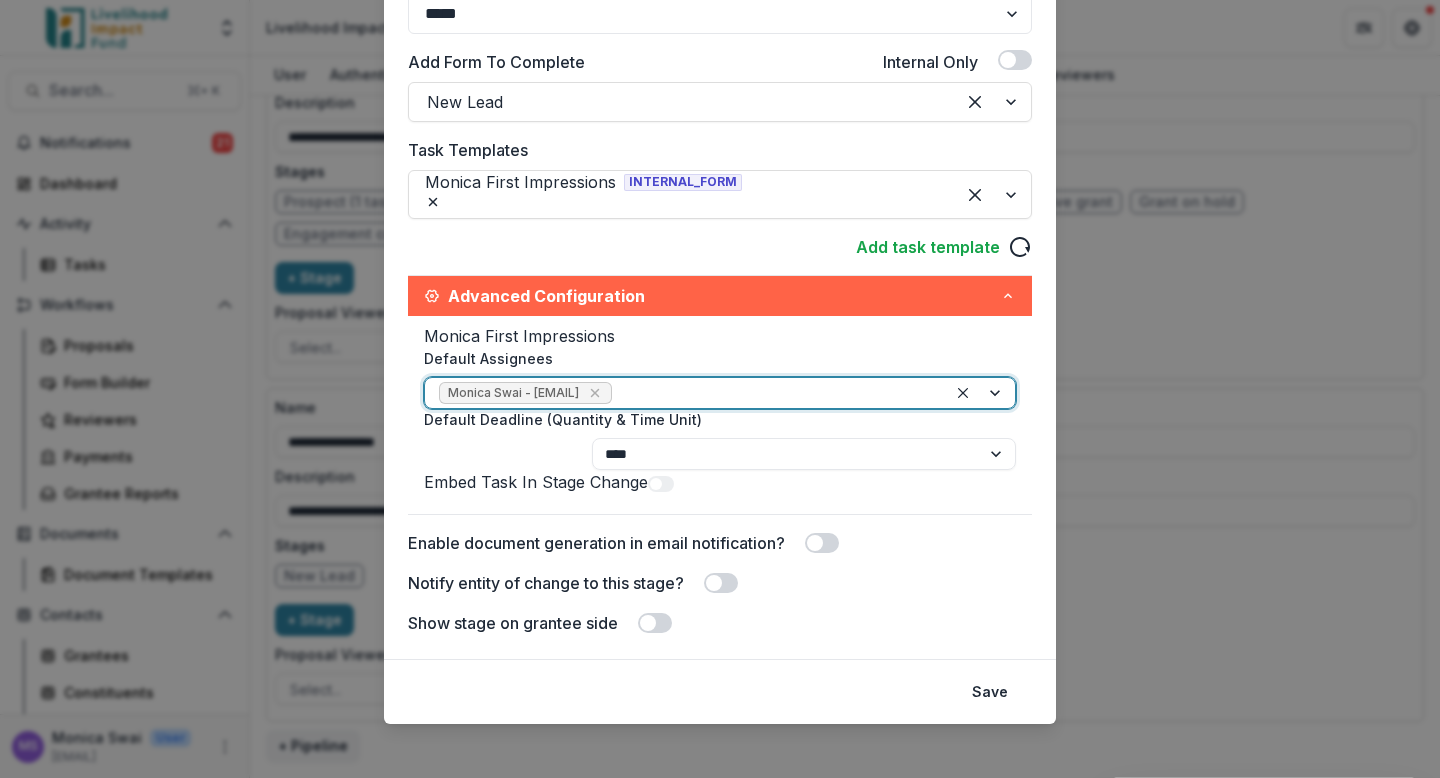 scroll, scrollTop: 494, scrollLeft: 0, axis: vertical 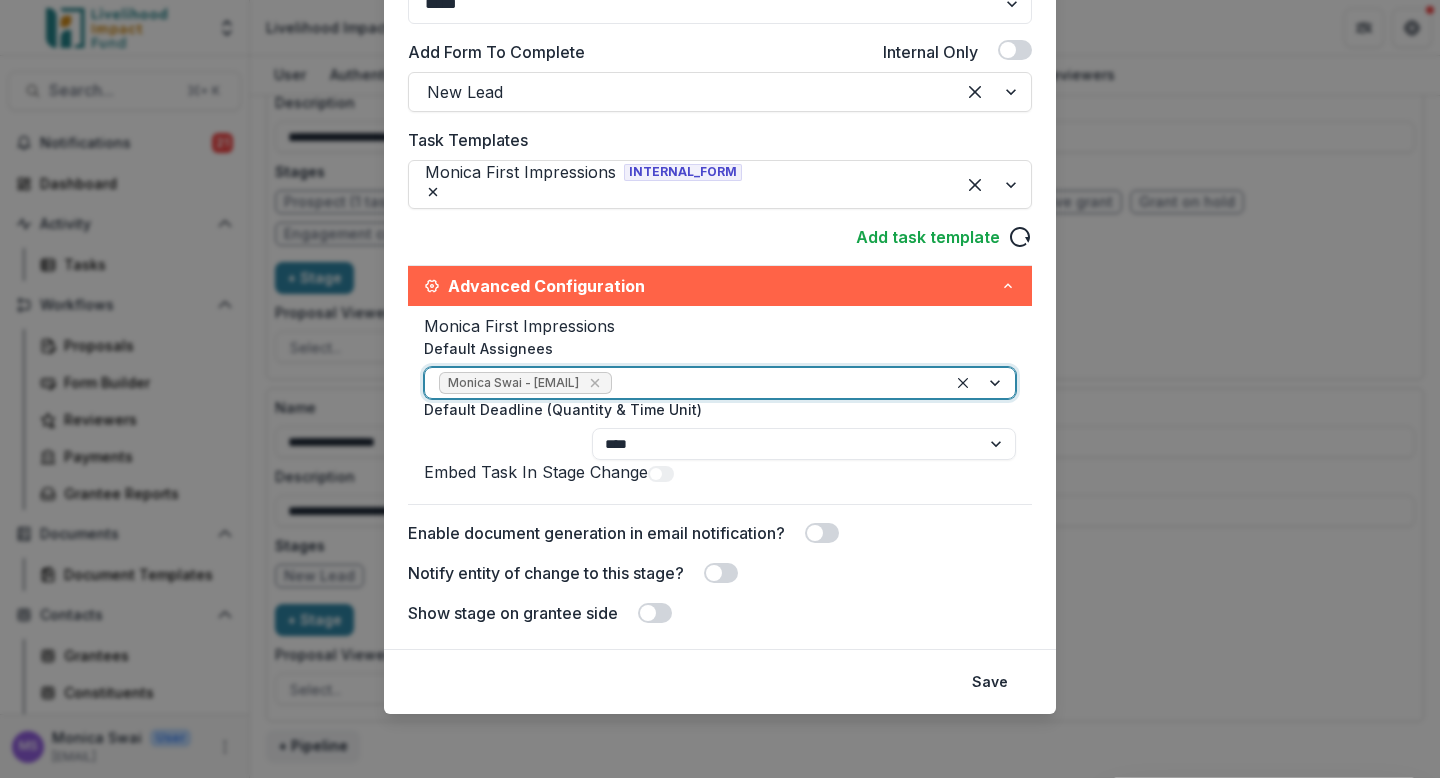 click on "**********" at bounding box center (720, 156) 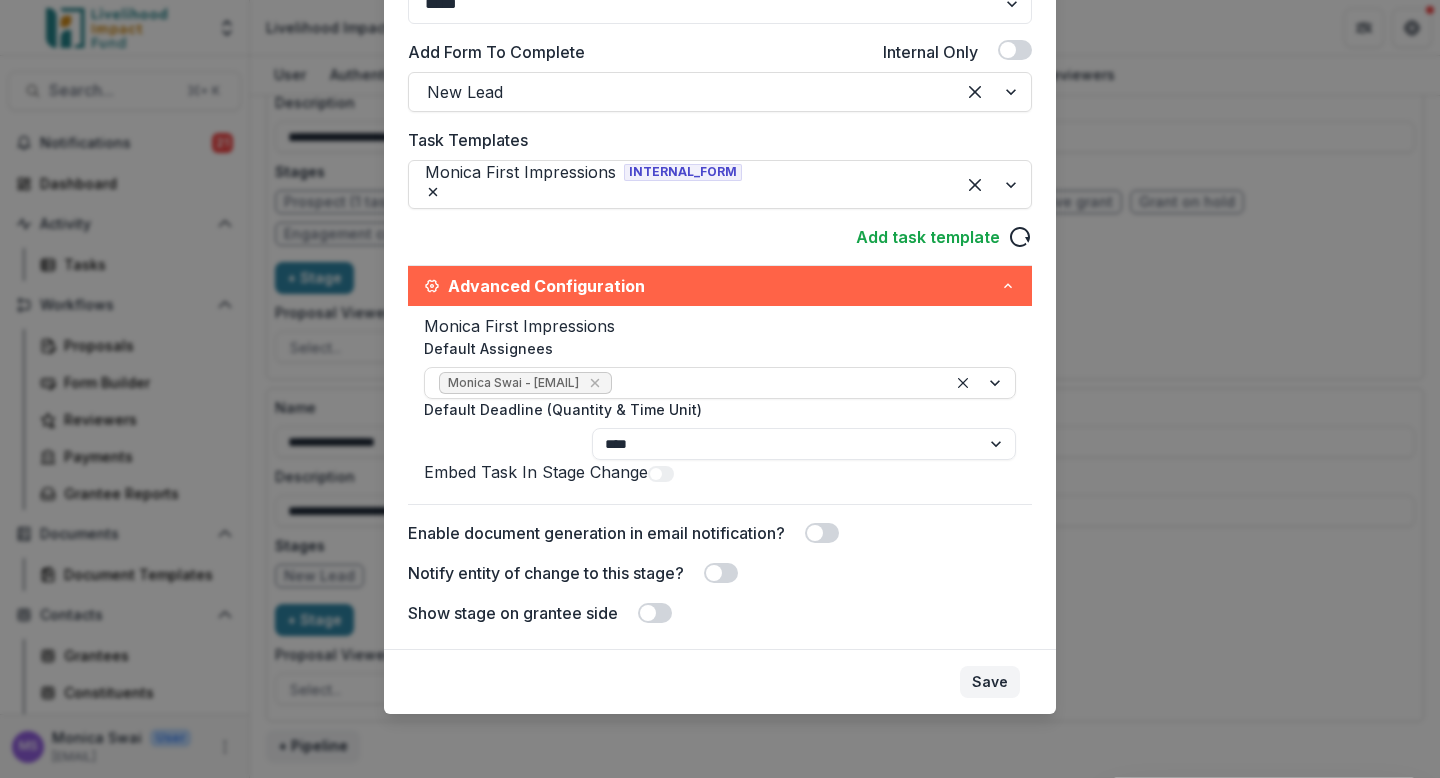 click on "Save" at bounding box center (990, 682) 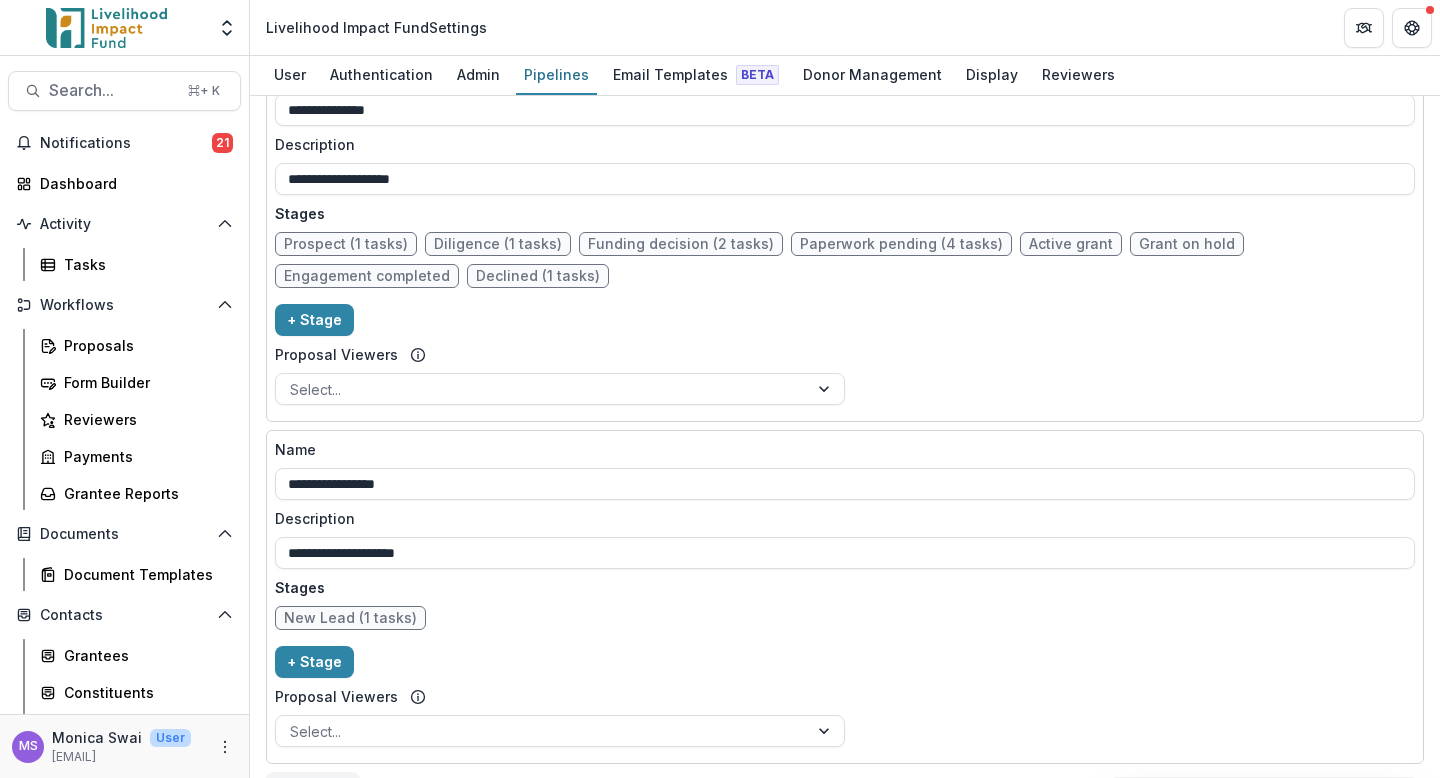 scroll, scrollTop: 1771, scrollLeft: 0, axis: vertical 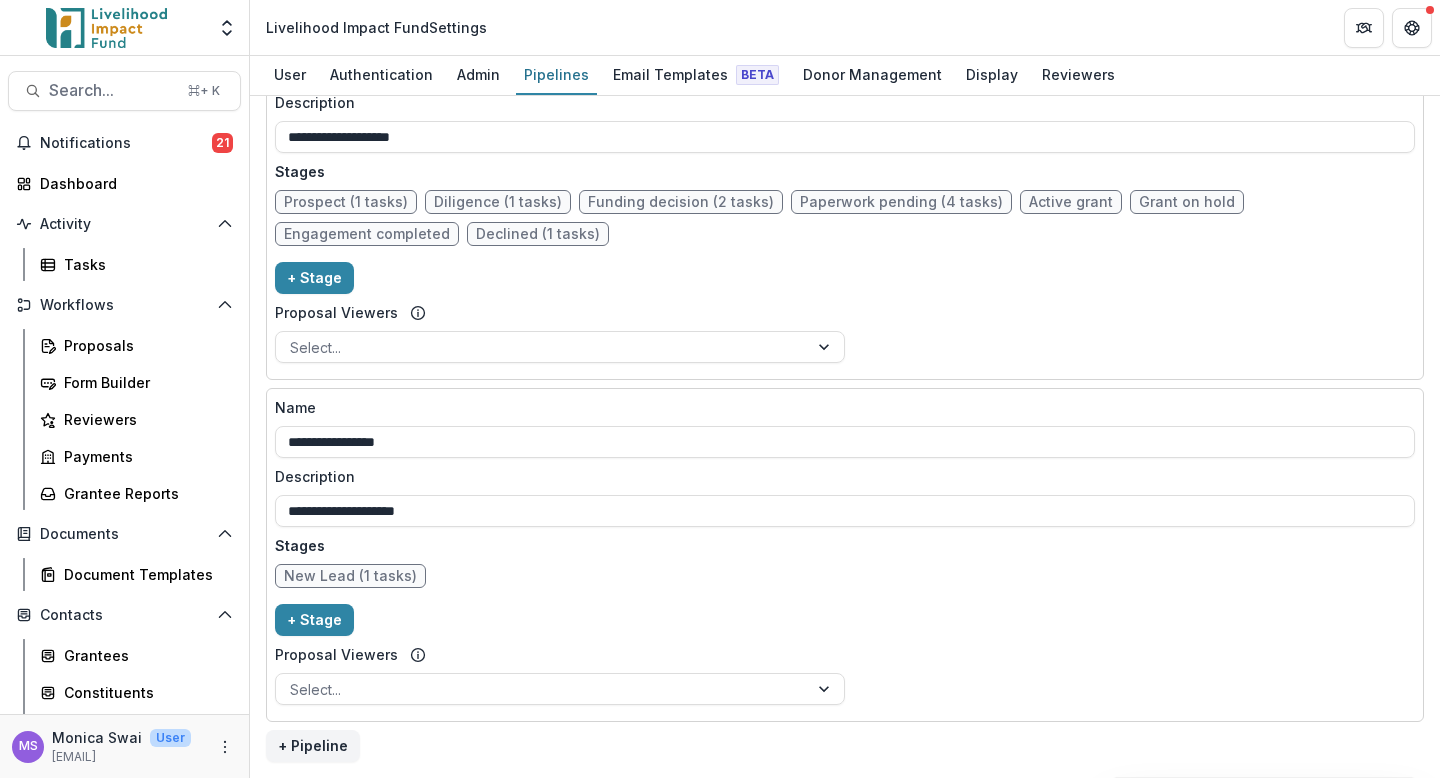 click on "New Lead (1 tasks)" at bounding box center (350, 576) 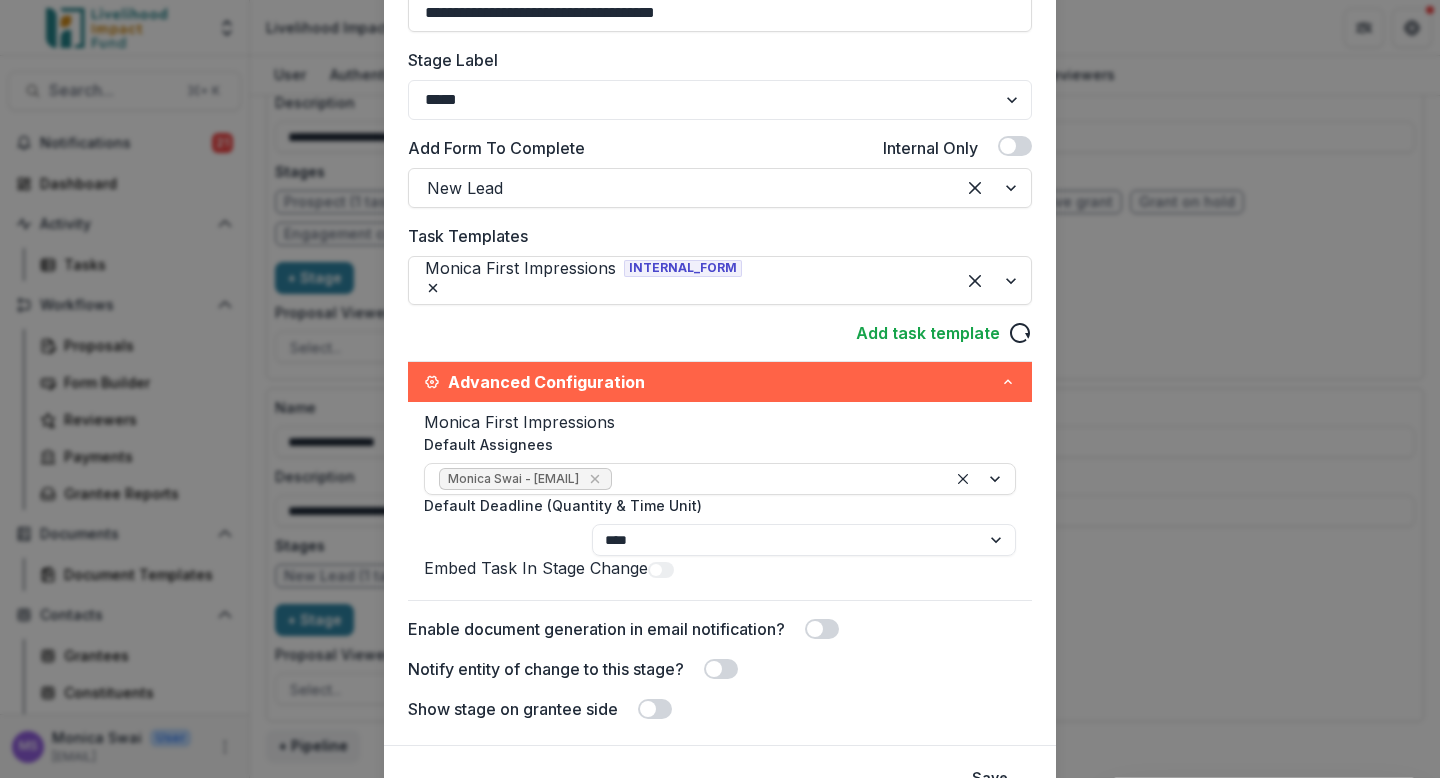 scroll, scrollTop: 494, scrollLeft: 0, axis: vertical 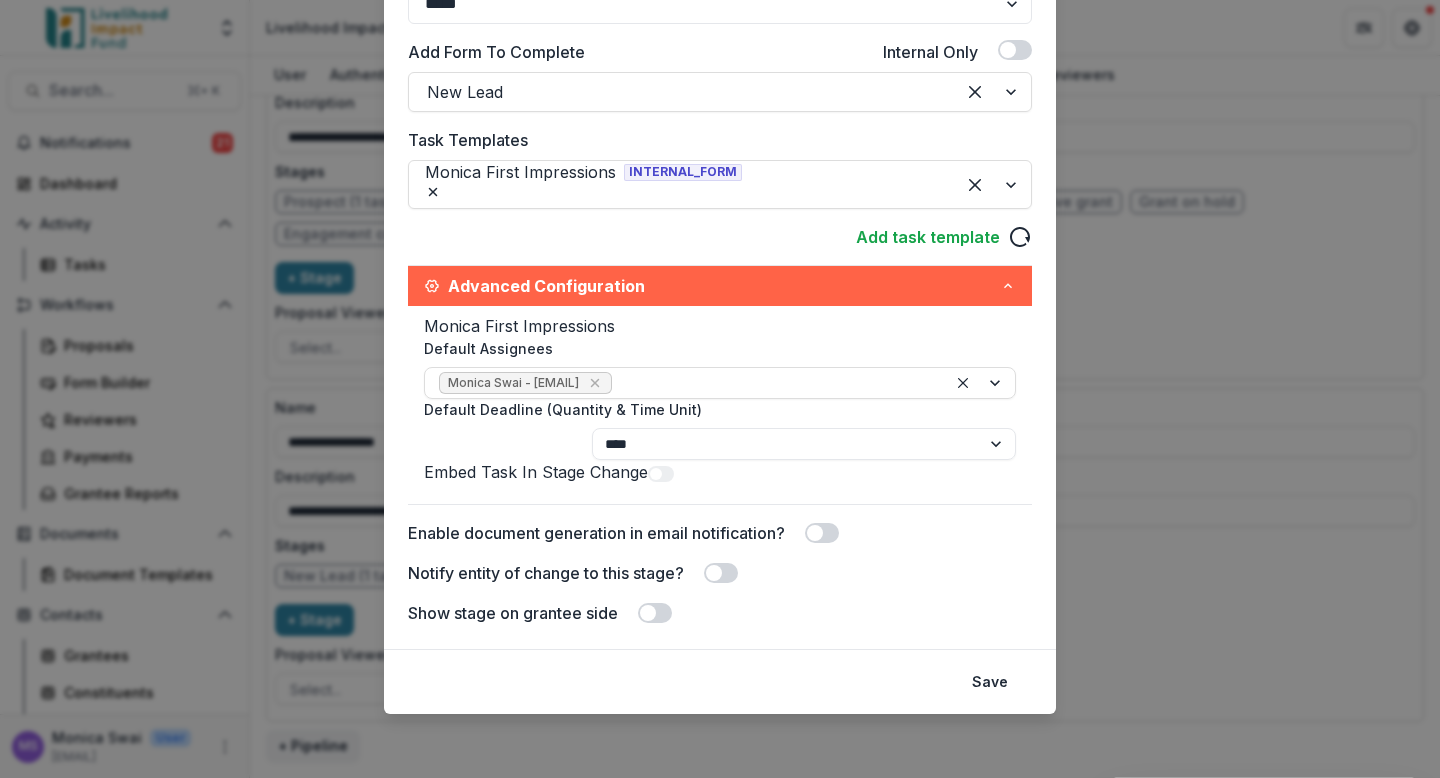 click on "**********" at bounding box center [720, 389] 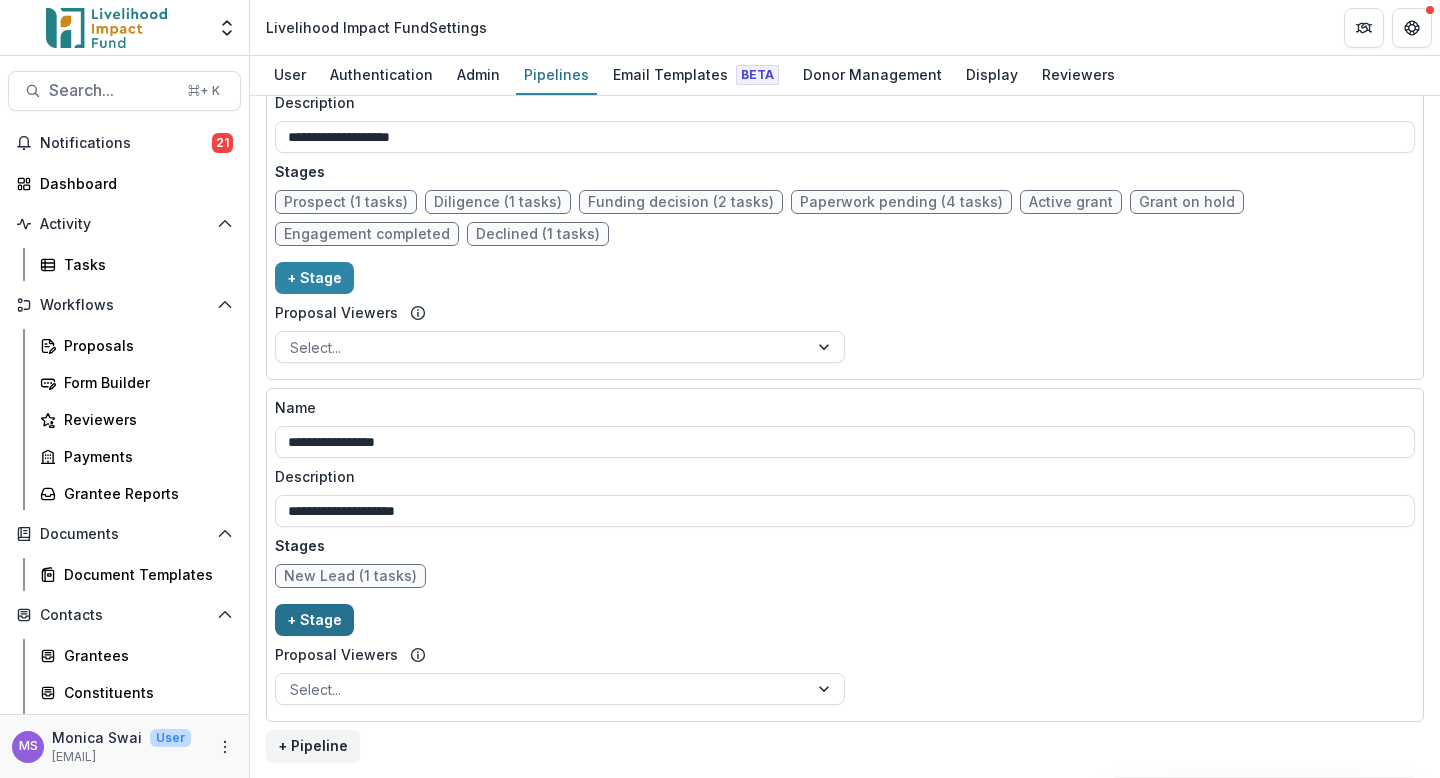 click on "+ Stage" at bounding box center (314, 620) 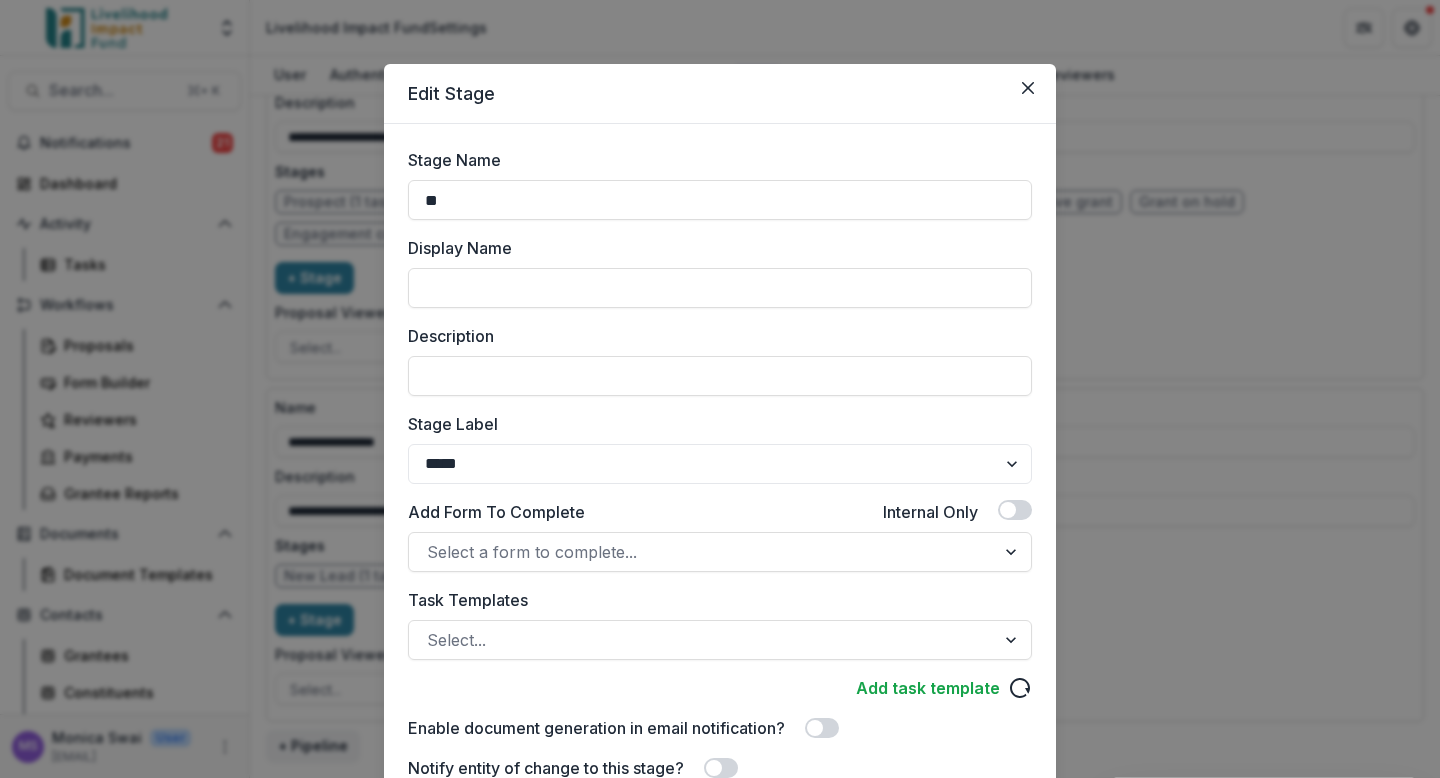 type on "*" 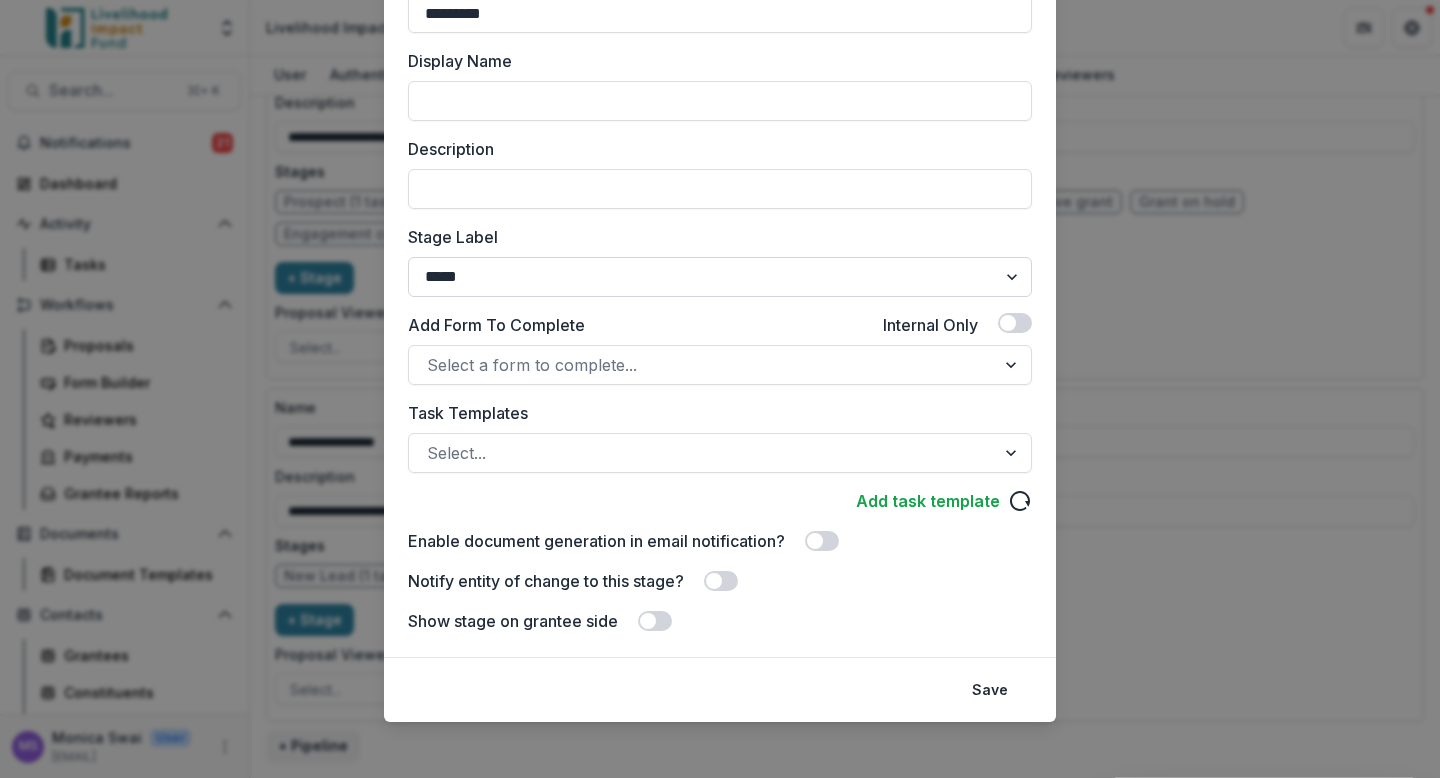 scroll, scrollTop: 195, scrollLeft: 0, axis: vertical 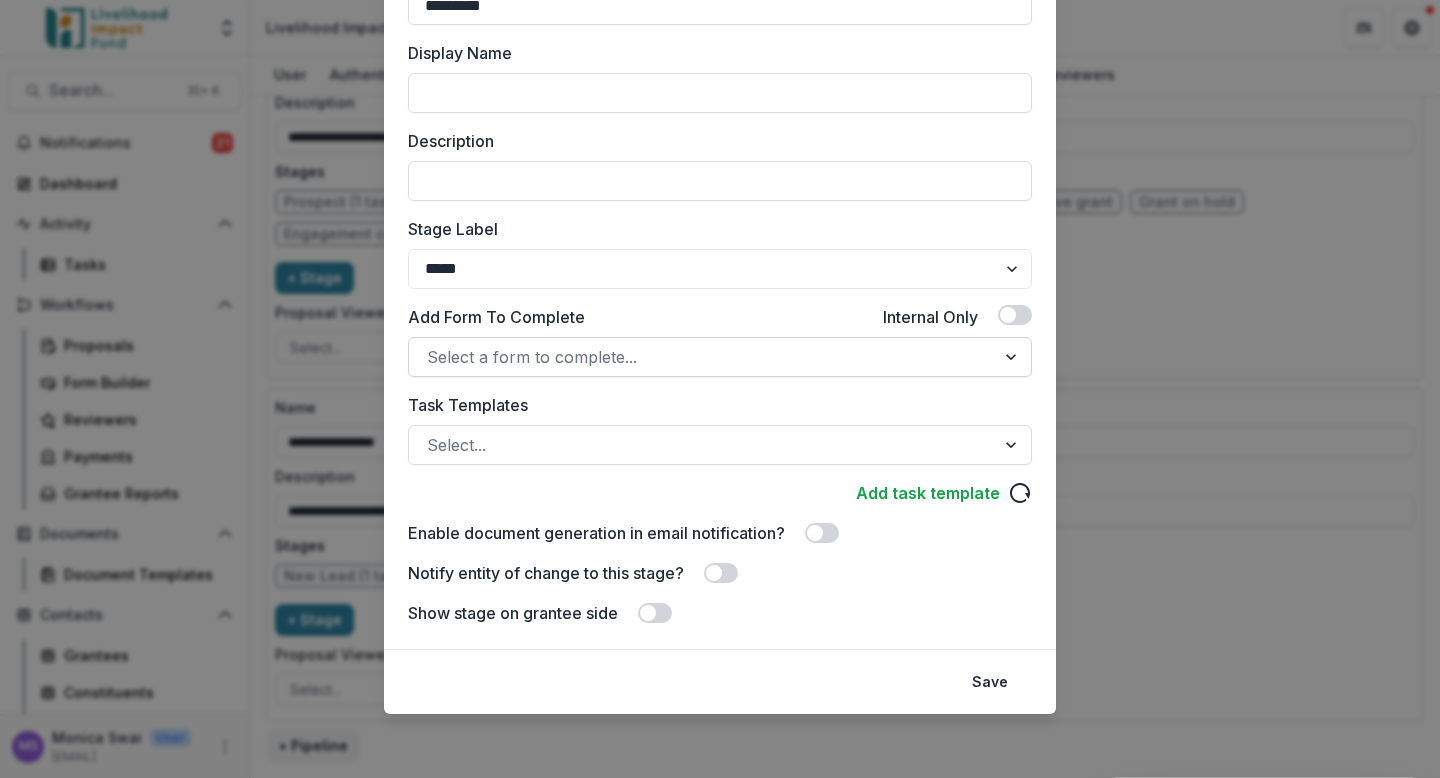 type on "*********" 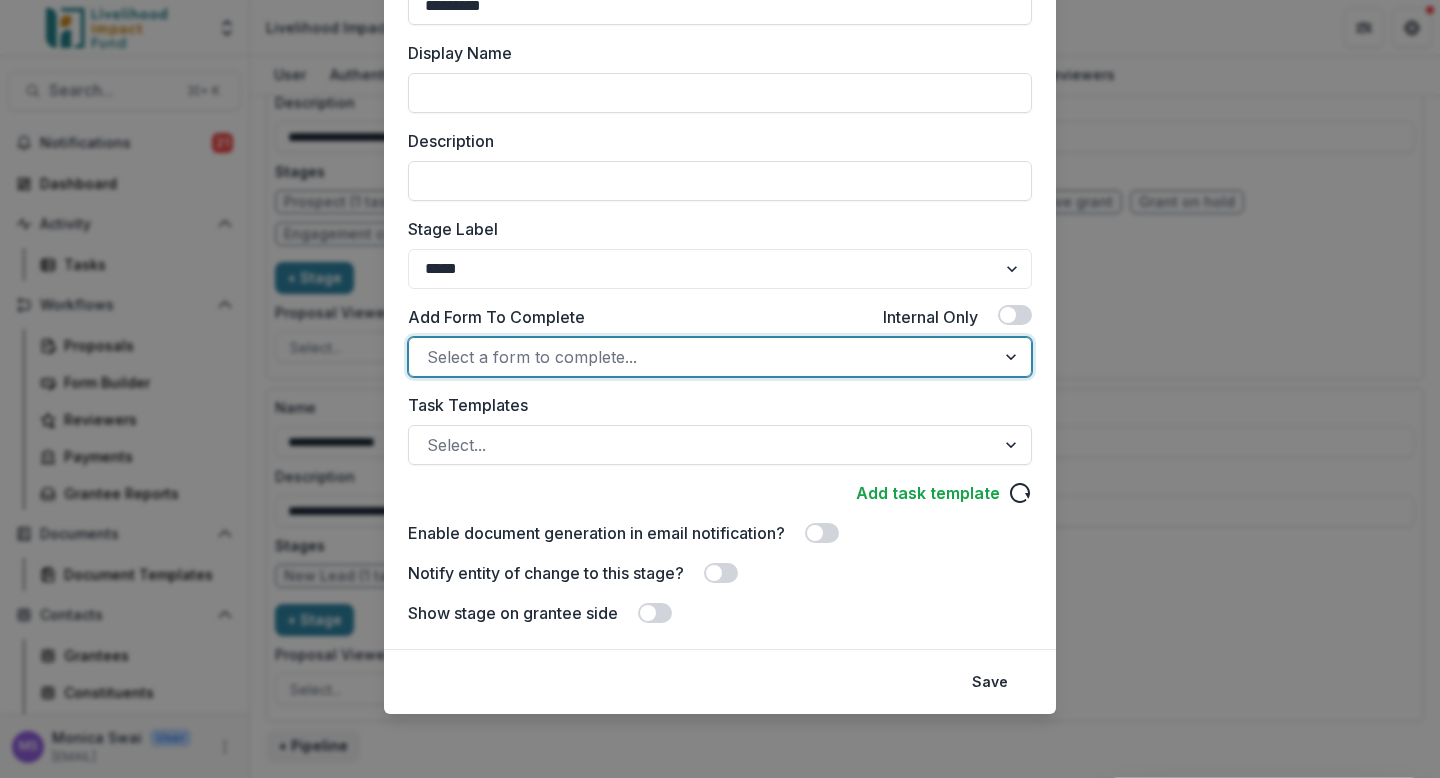 click at bounding box center [1013, 357] 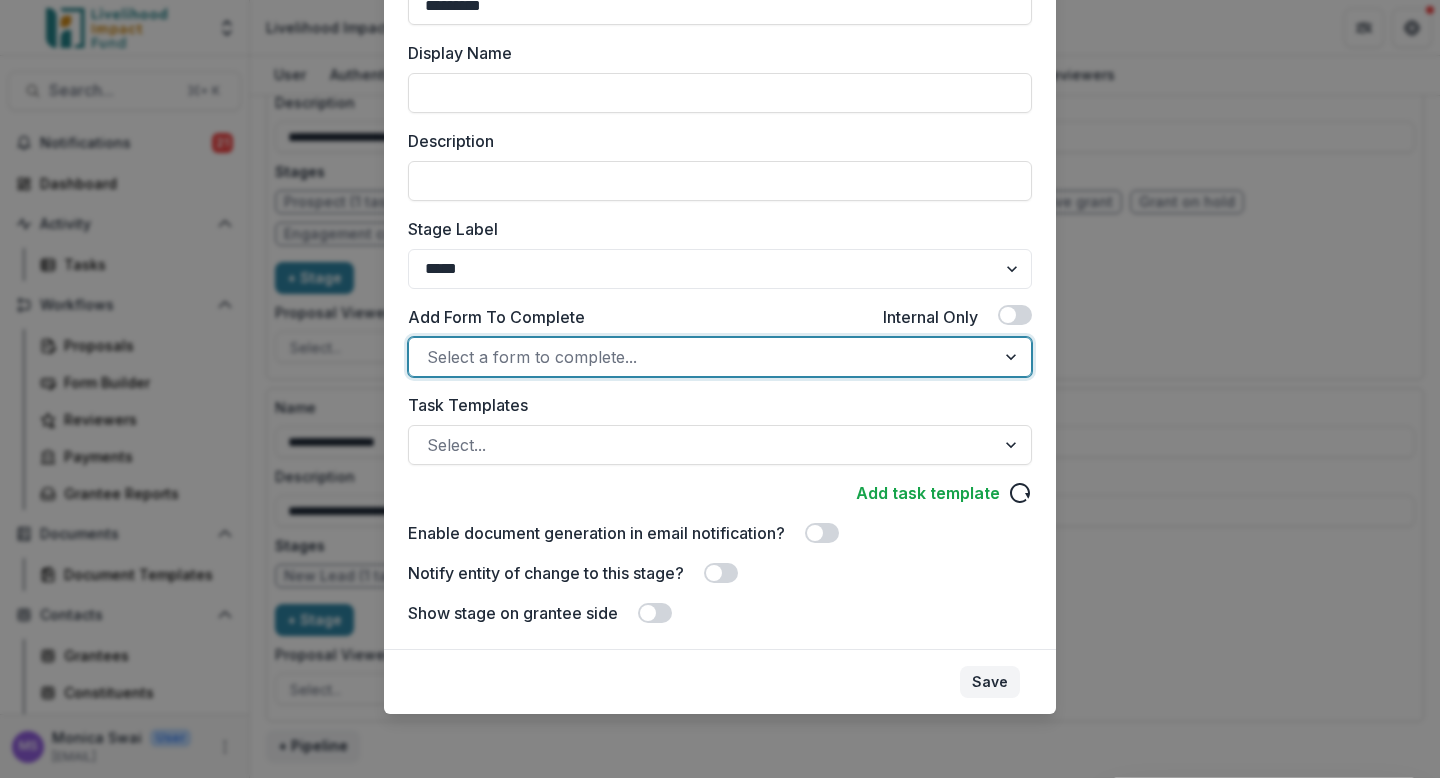 click on "Save" at bounding box center (990, 682) 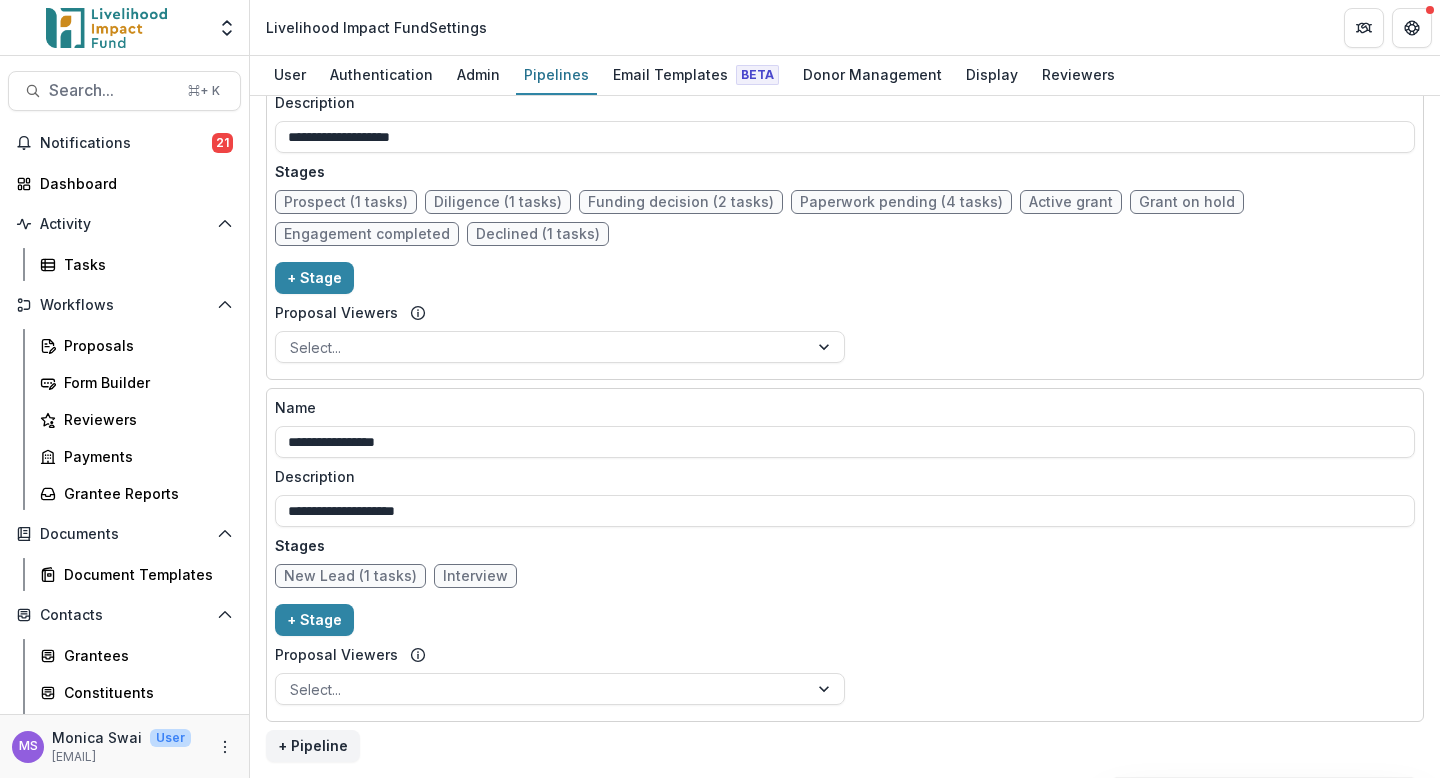 click on "Interview" at bounding box center [475, 576] 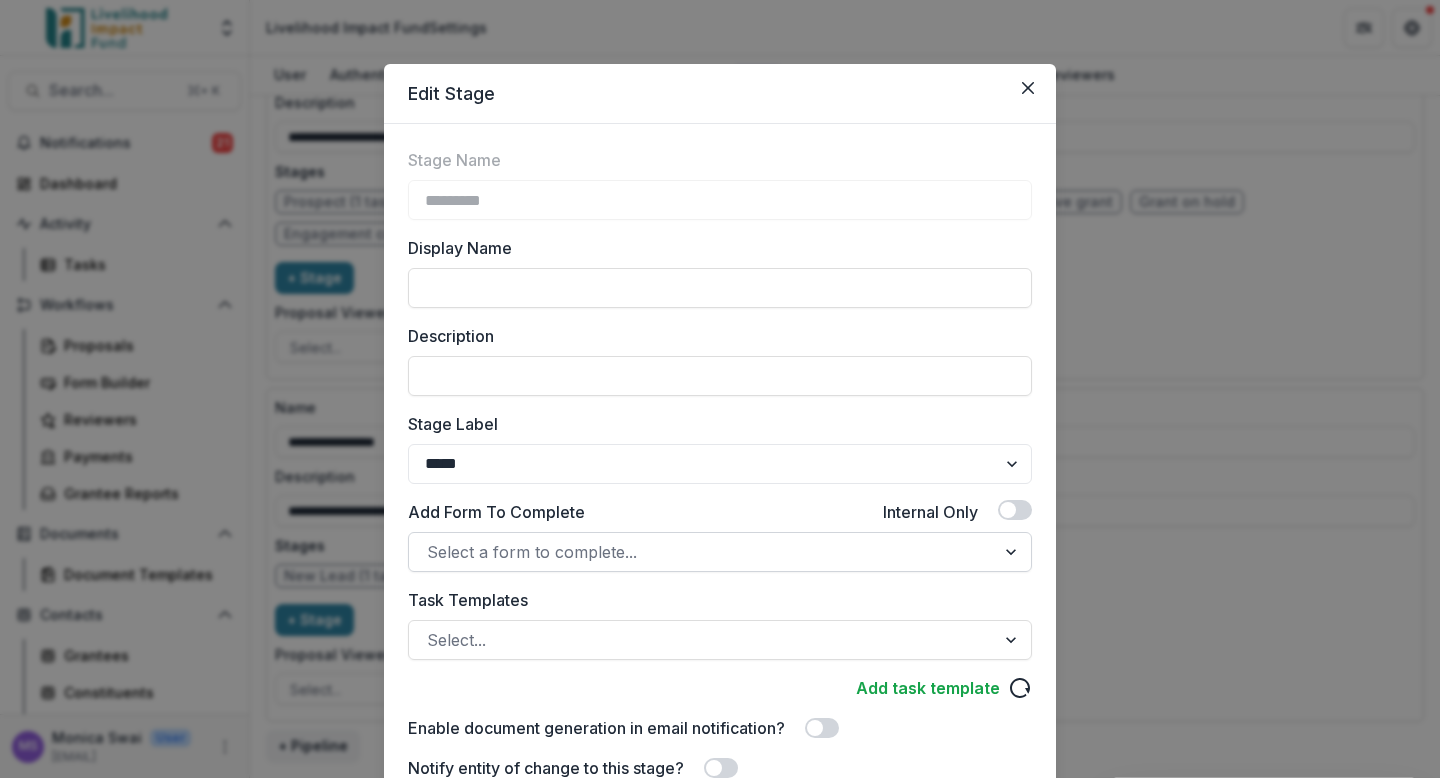 scroll, scrollTop: 195, scrollLeft: 0, axis: vertical 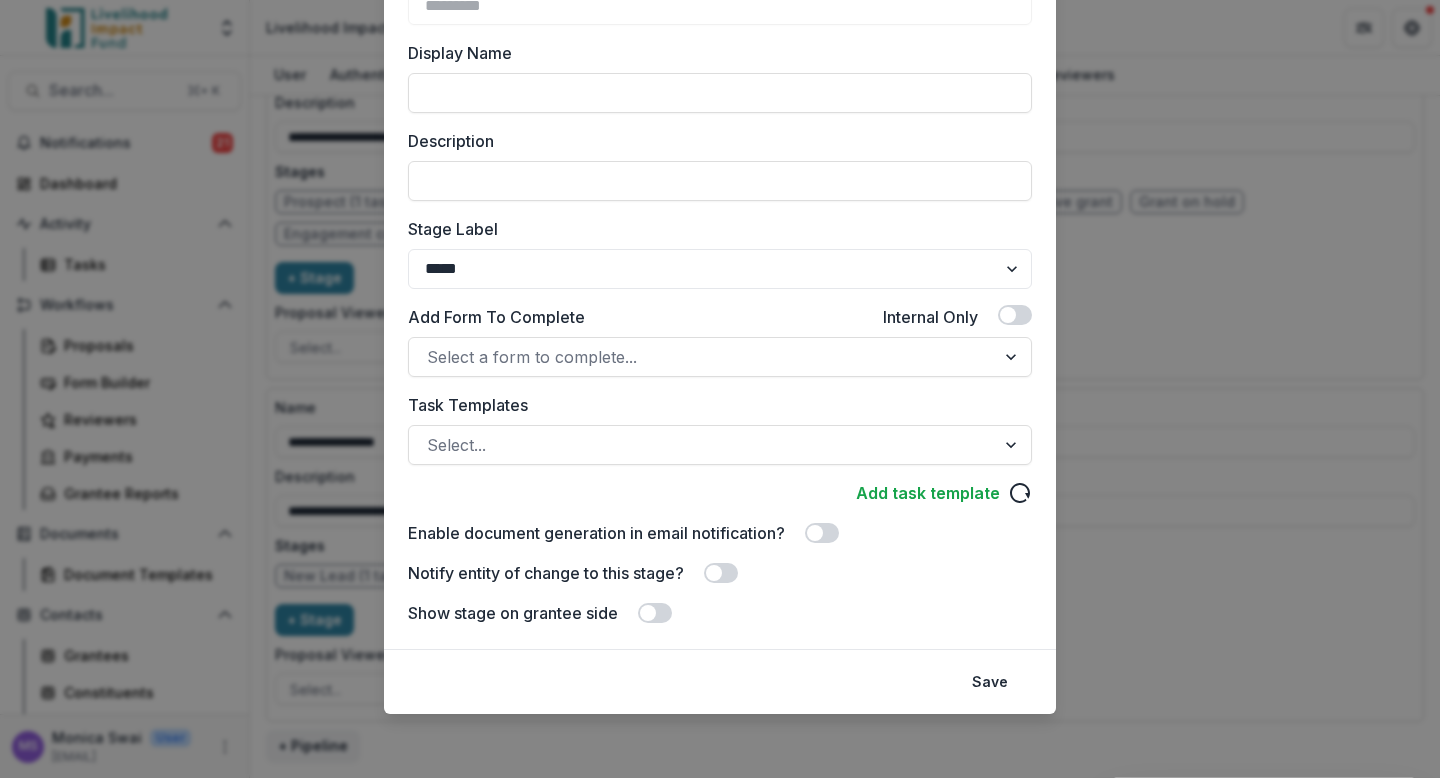 click at bounding box center (721, 573) 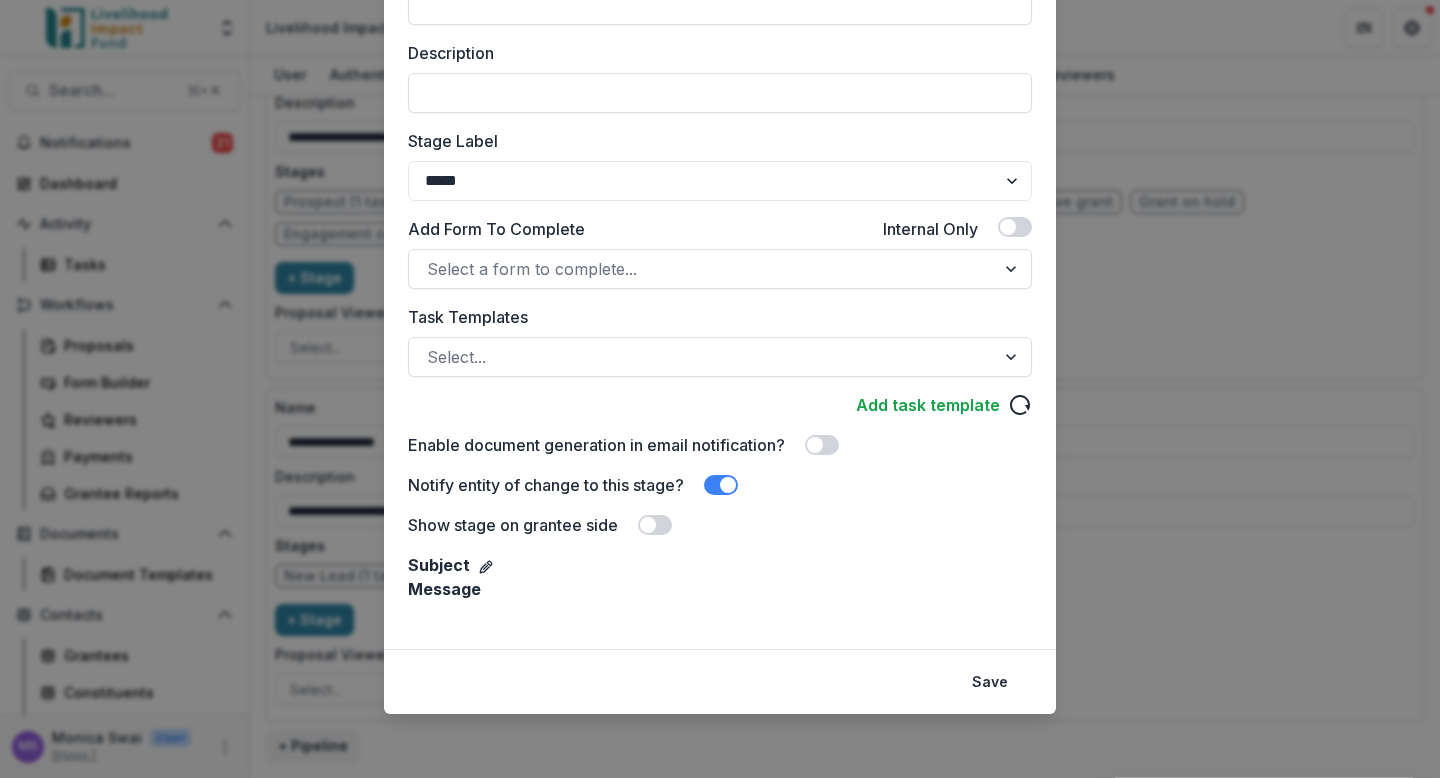 scroll, scrollTop: 335, scrollLeft: 0, axis: vertical 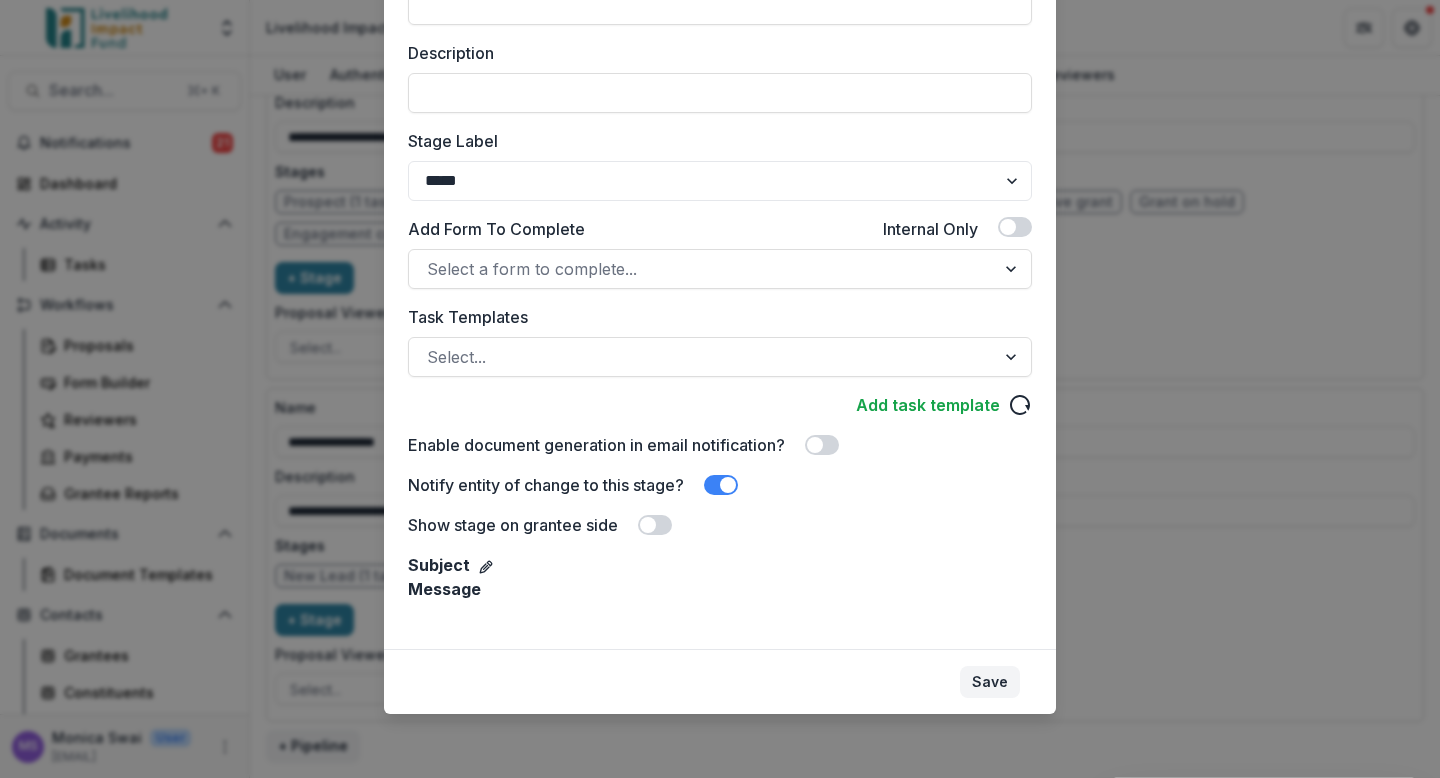 click on "Save" at bounding box center (990, 682) 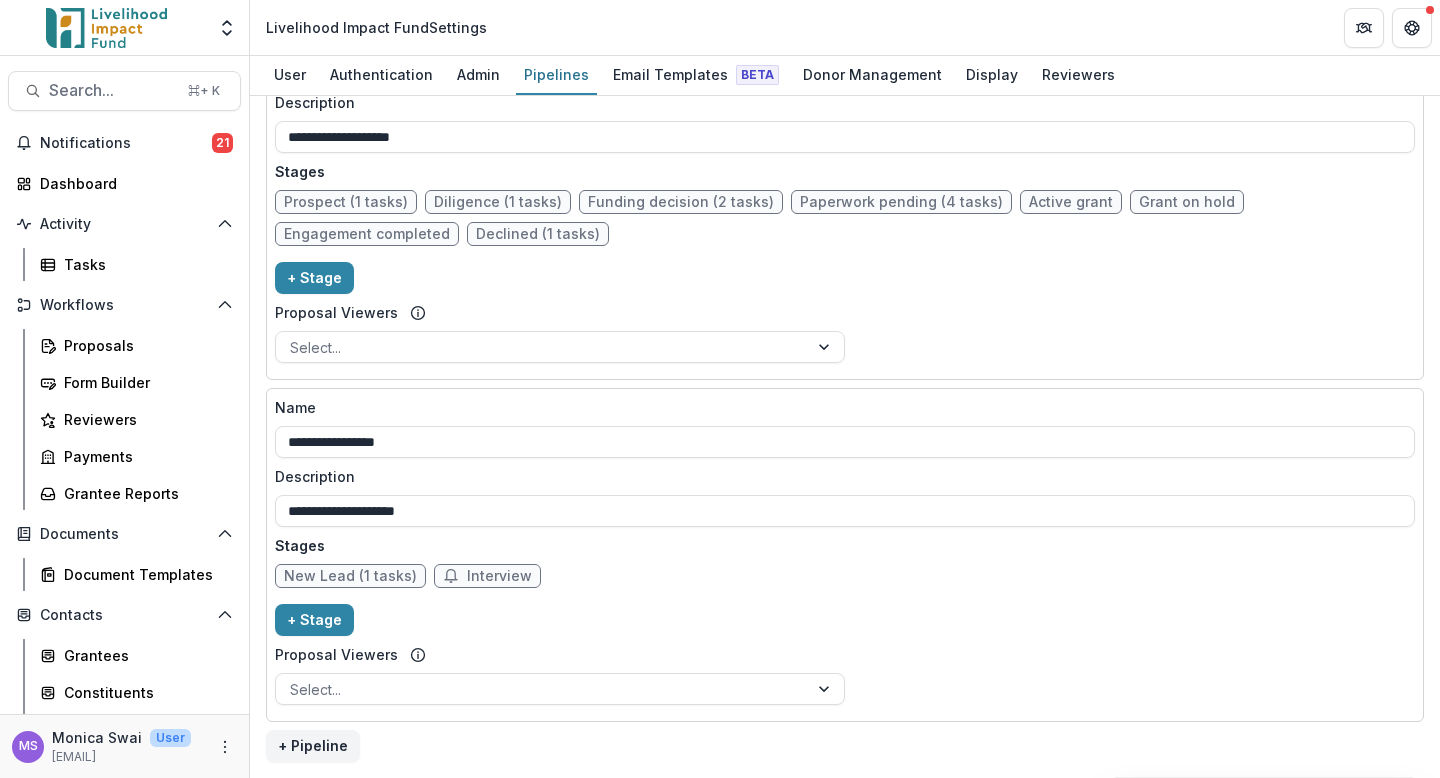 click on "Interview" at bounding box center (499, 576) 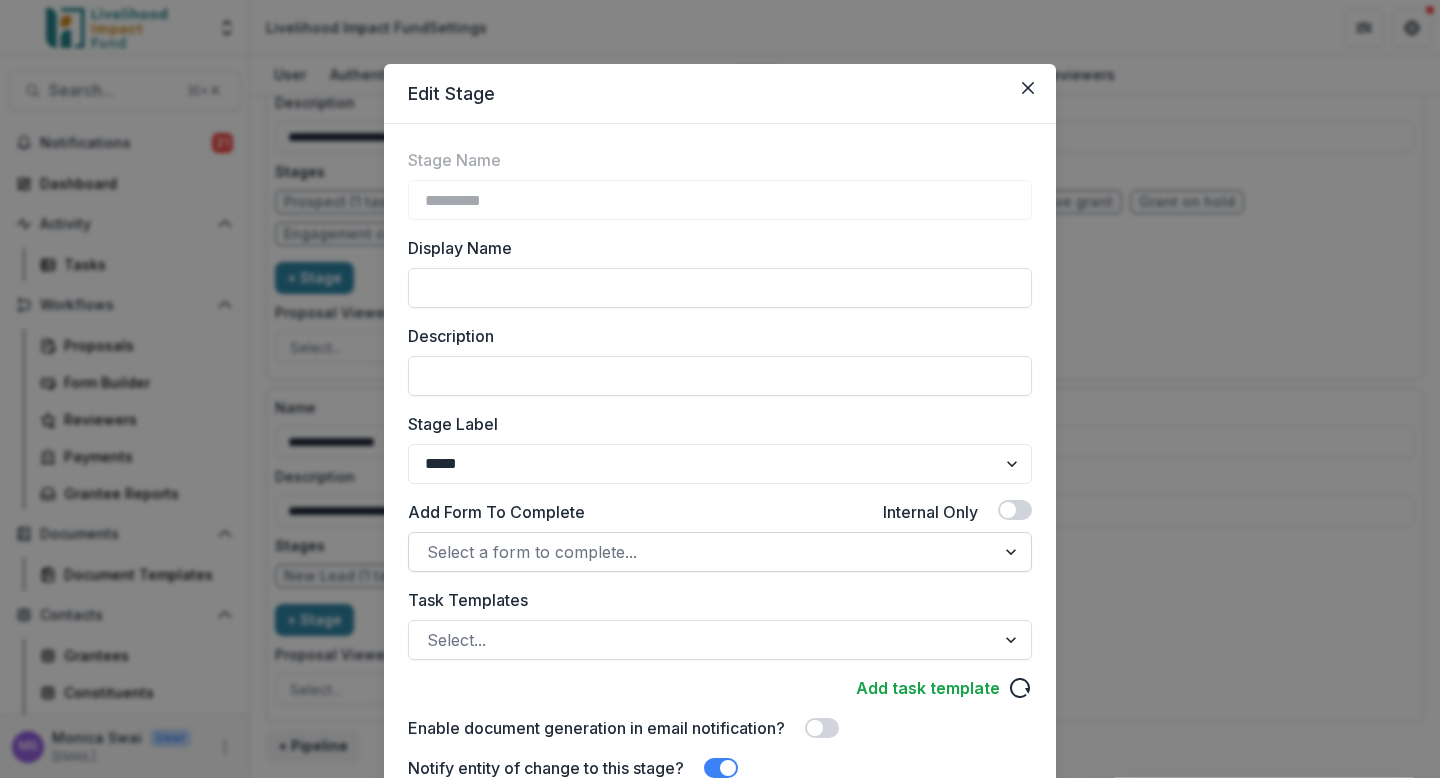 scroll, scrollTop: 356, scrollLeft: 0, axis: vertical 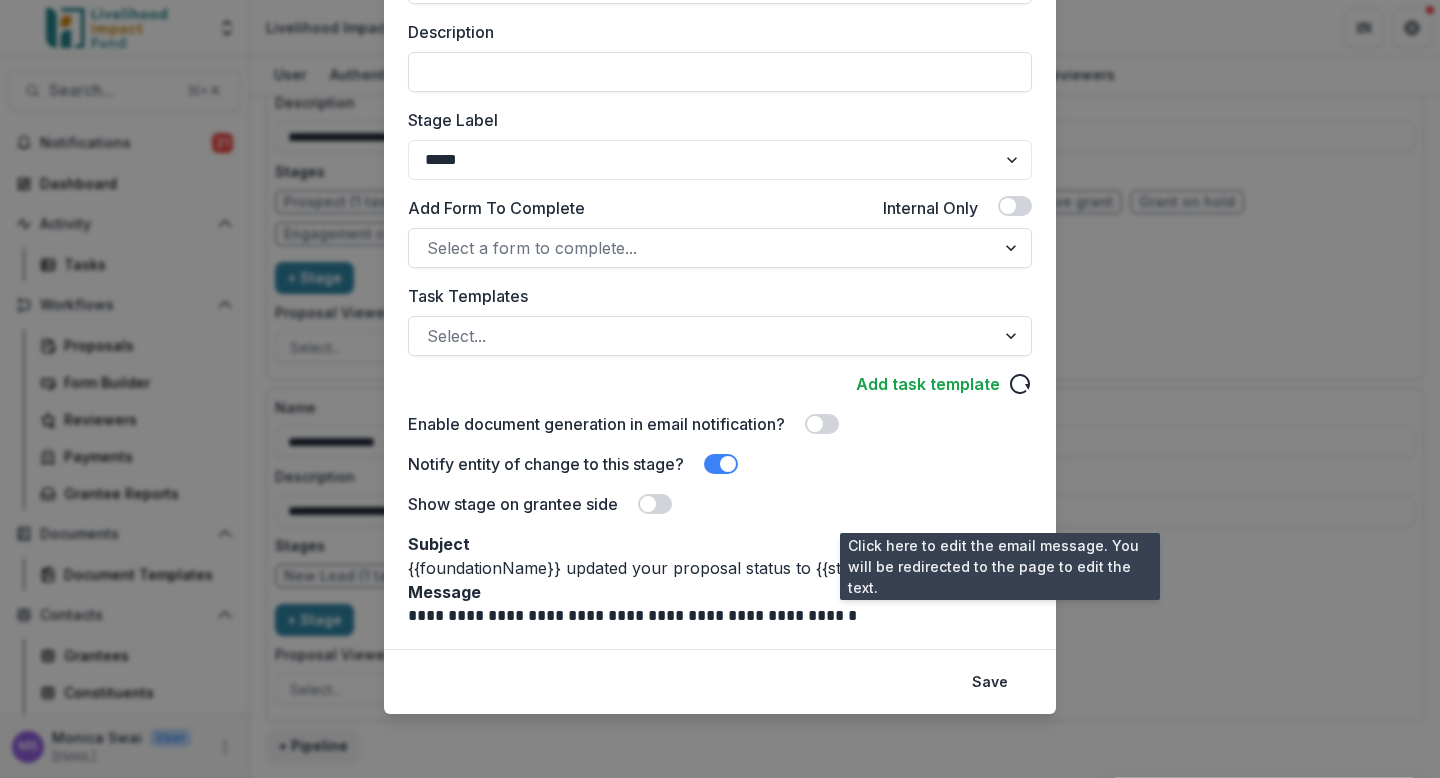click 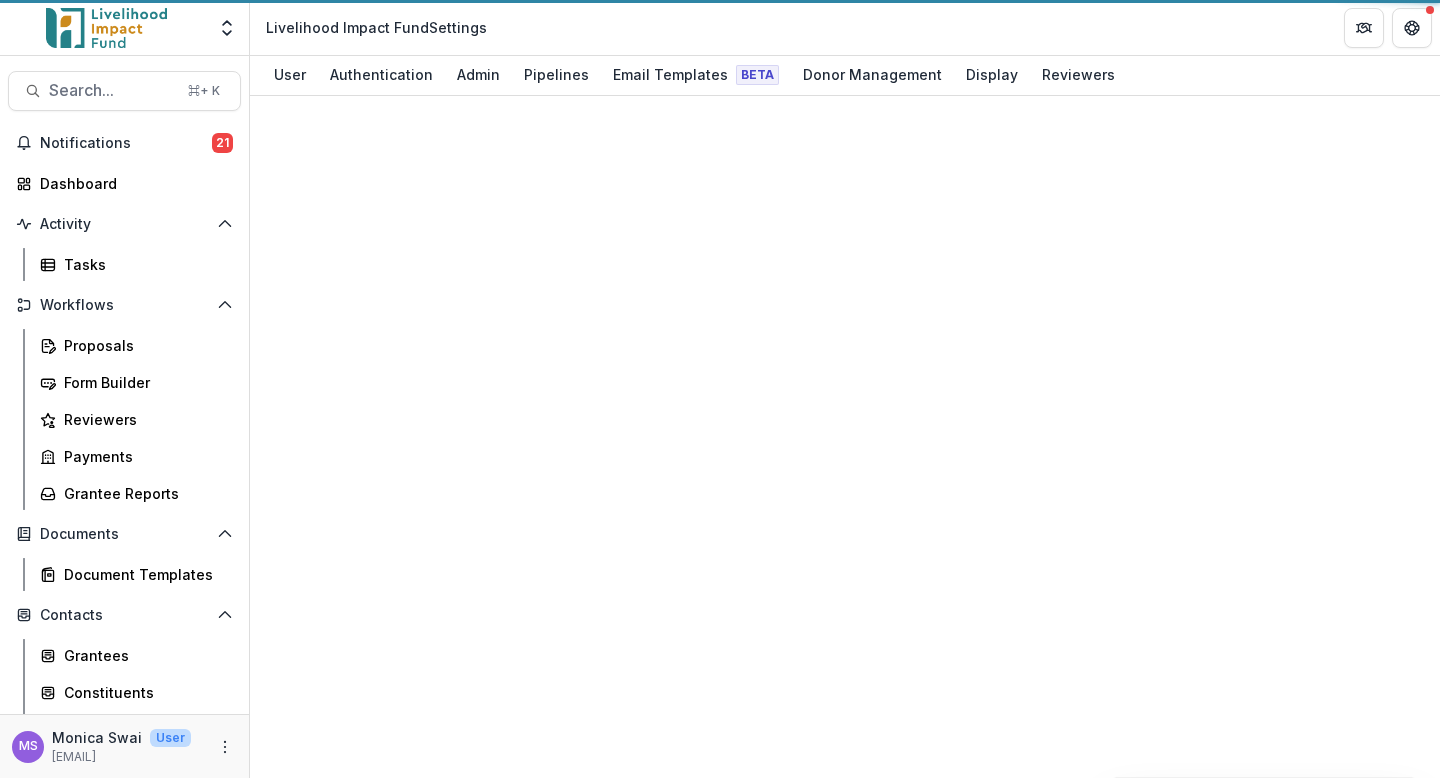 scroll, scrollTop: 11, scrollLeft: 0, axis: vertical 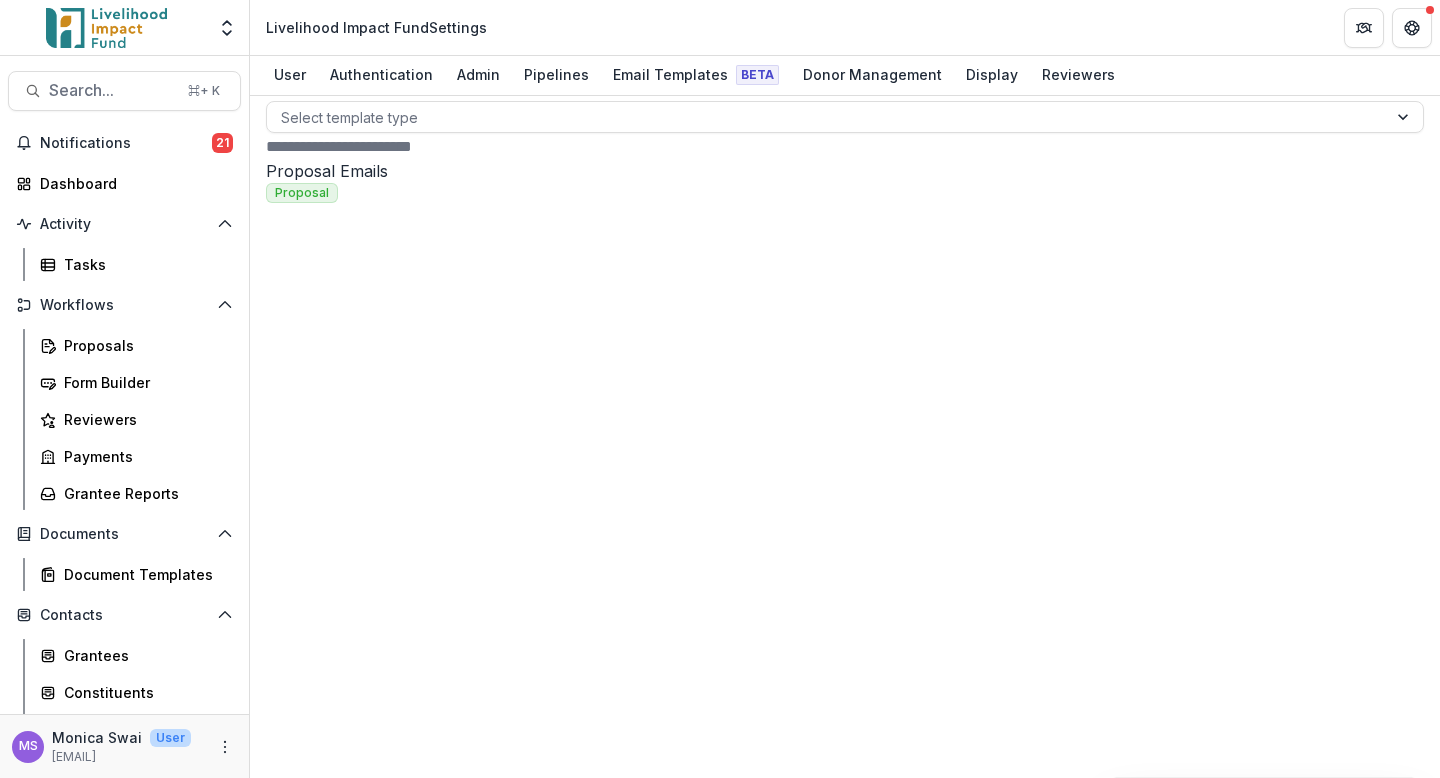 click on "**********" at bounding box center [845, 69485] 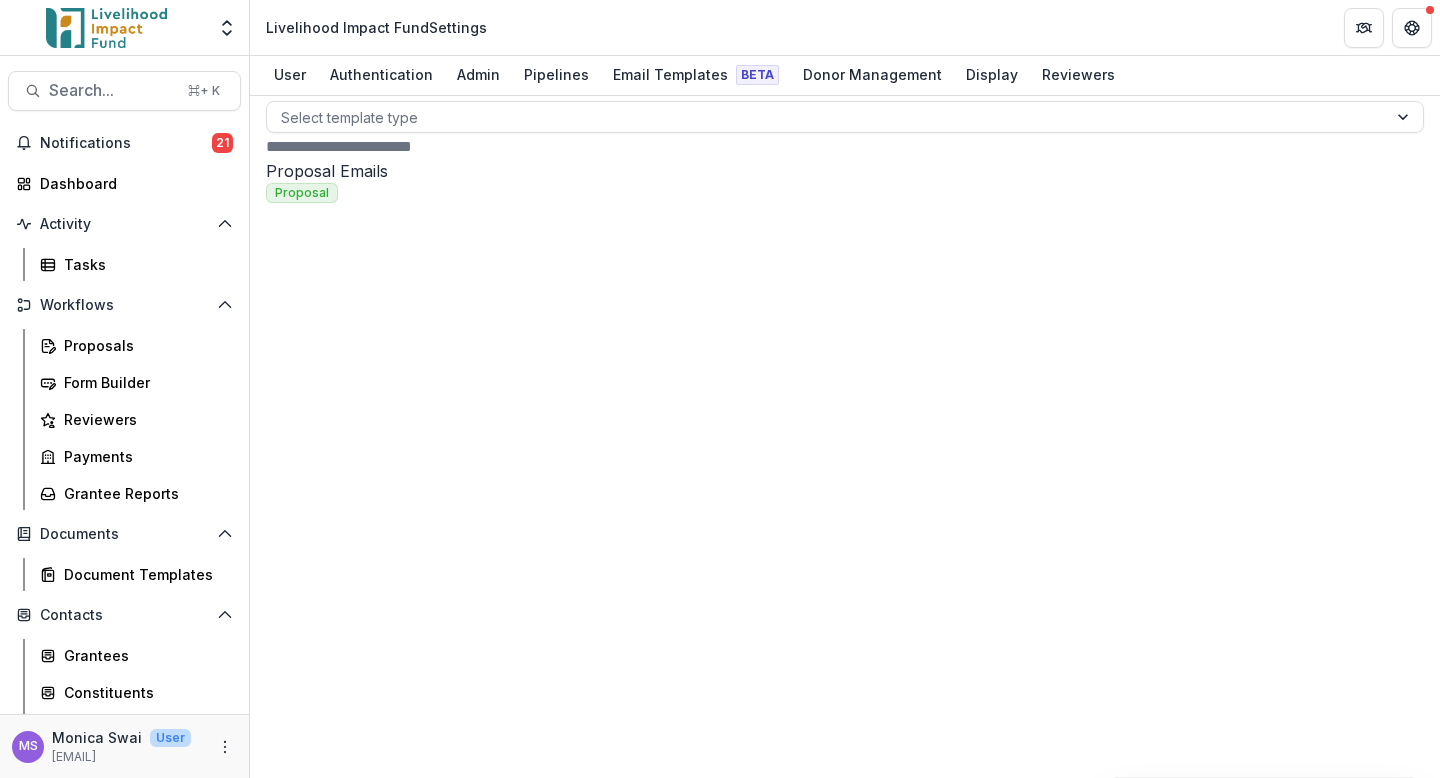scroll, scrollTop: 11, scrollLeft: 0, axis: vertical 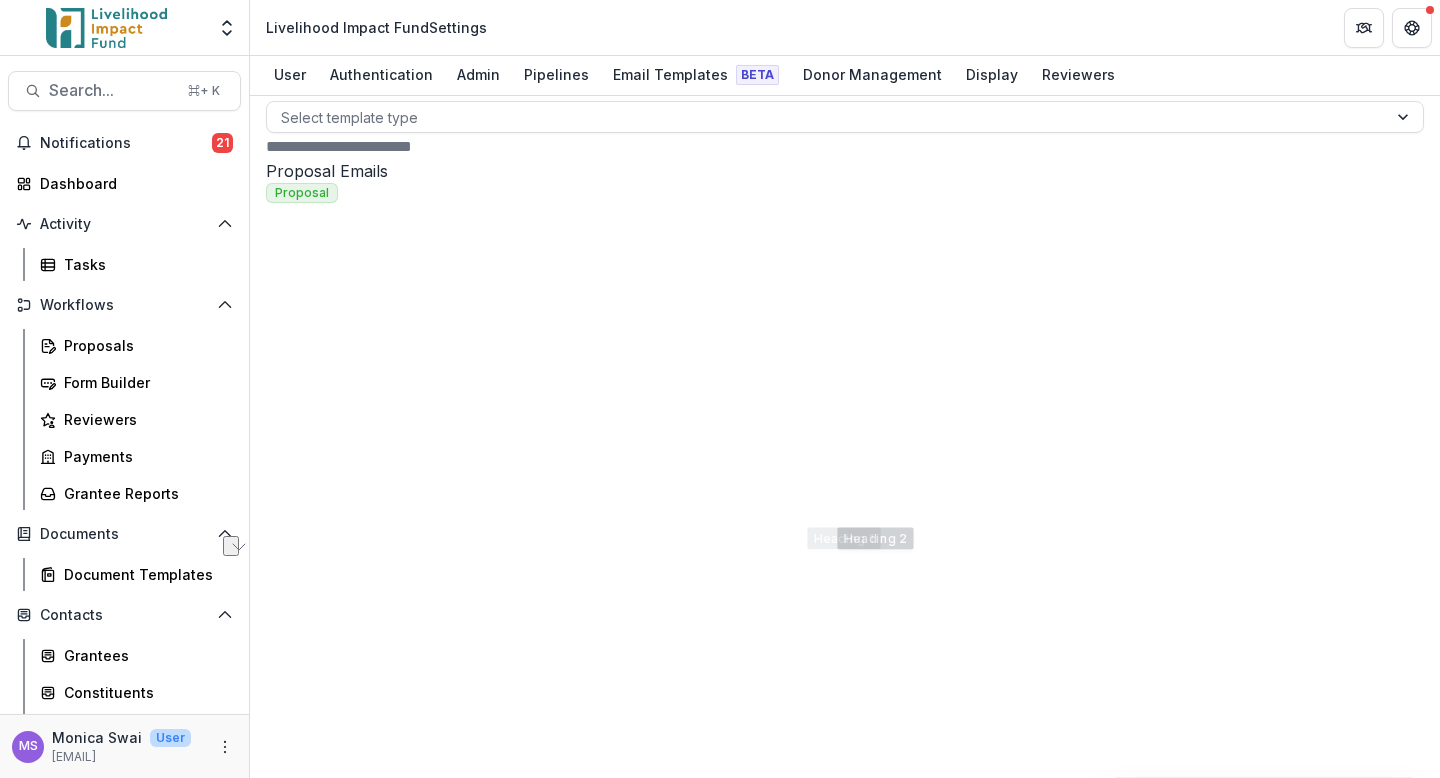drag, startPoint x: 1142, startPoint y: 556, endPoint x: 618, endPoint y: 452, distance: 534.22095 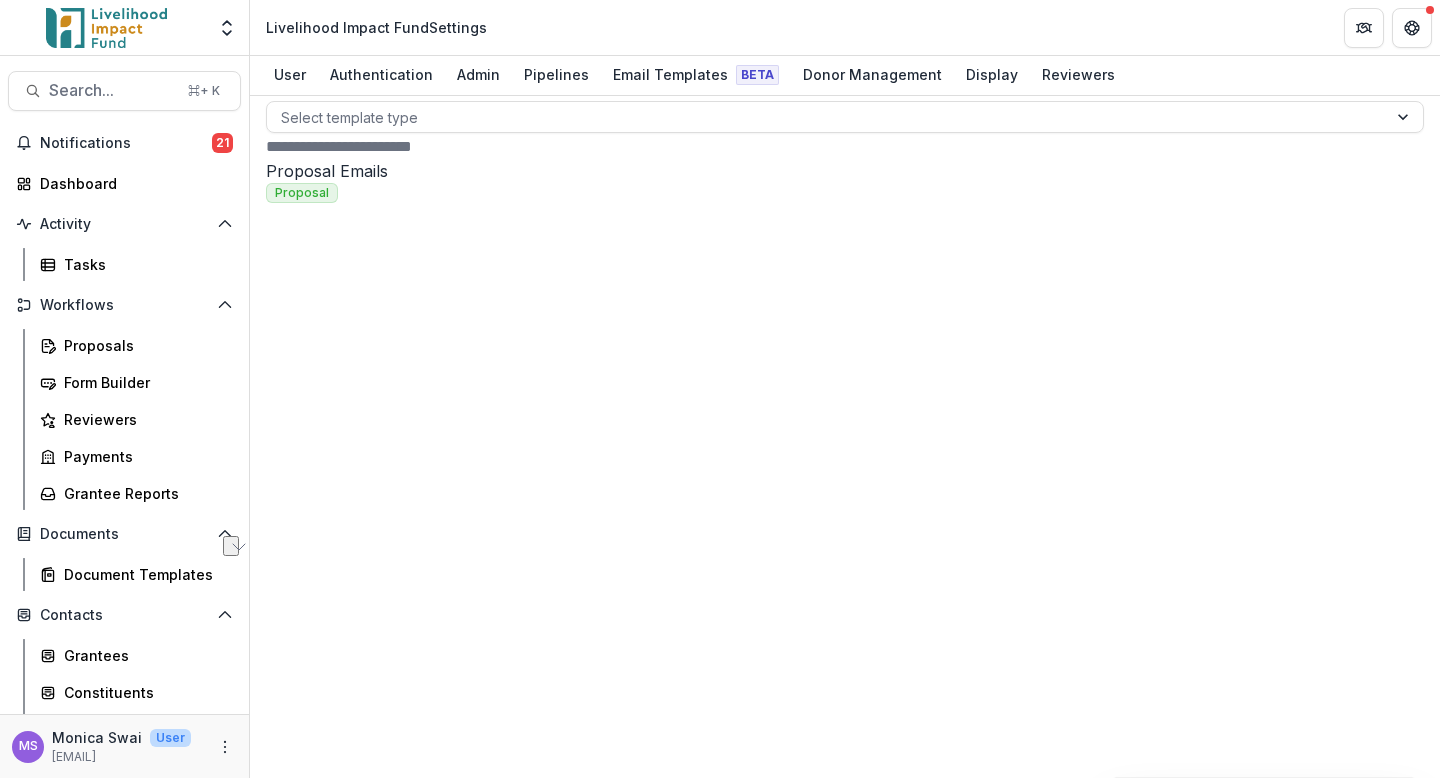 type 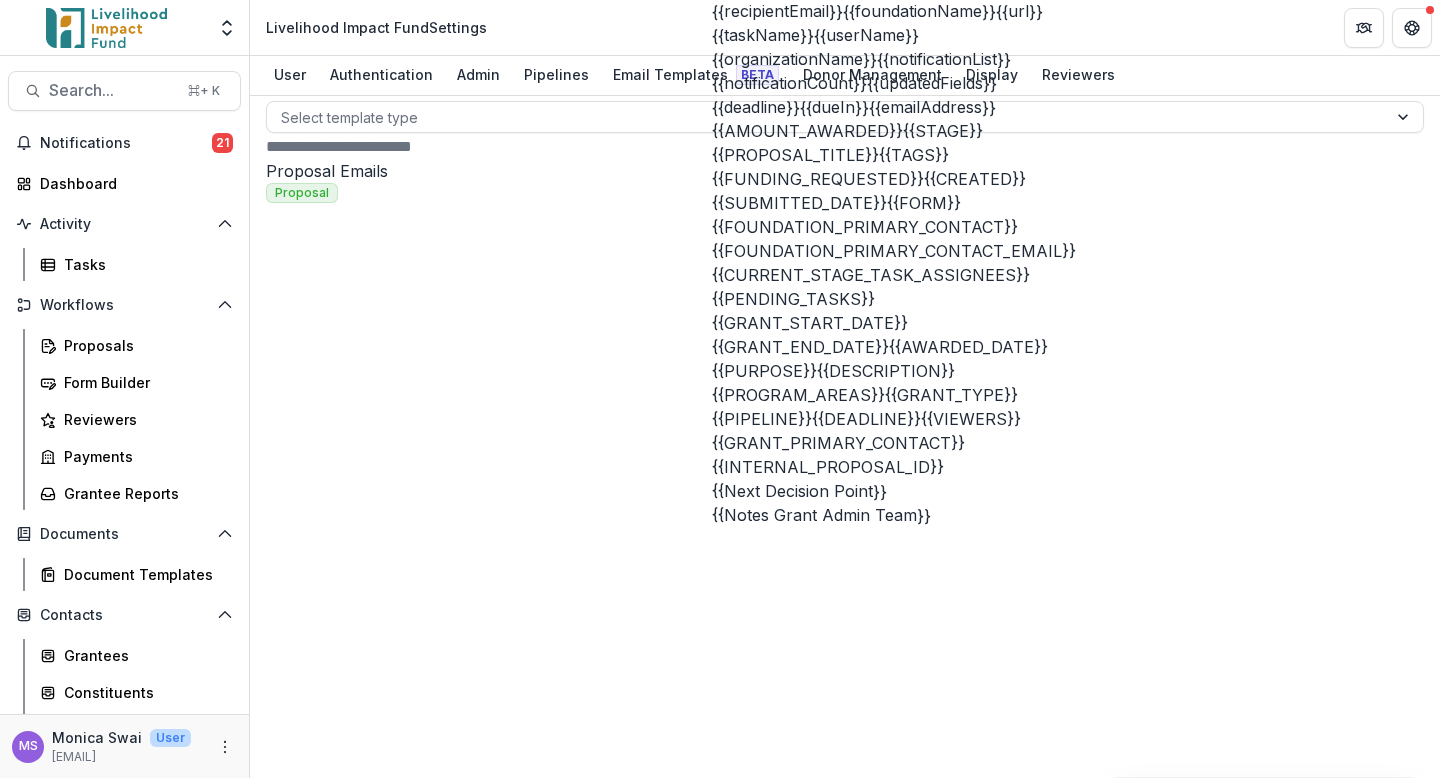 click on "{{recipientName}}" at bounding box center (922, -13) 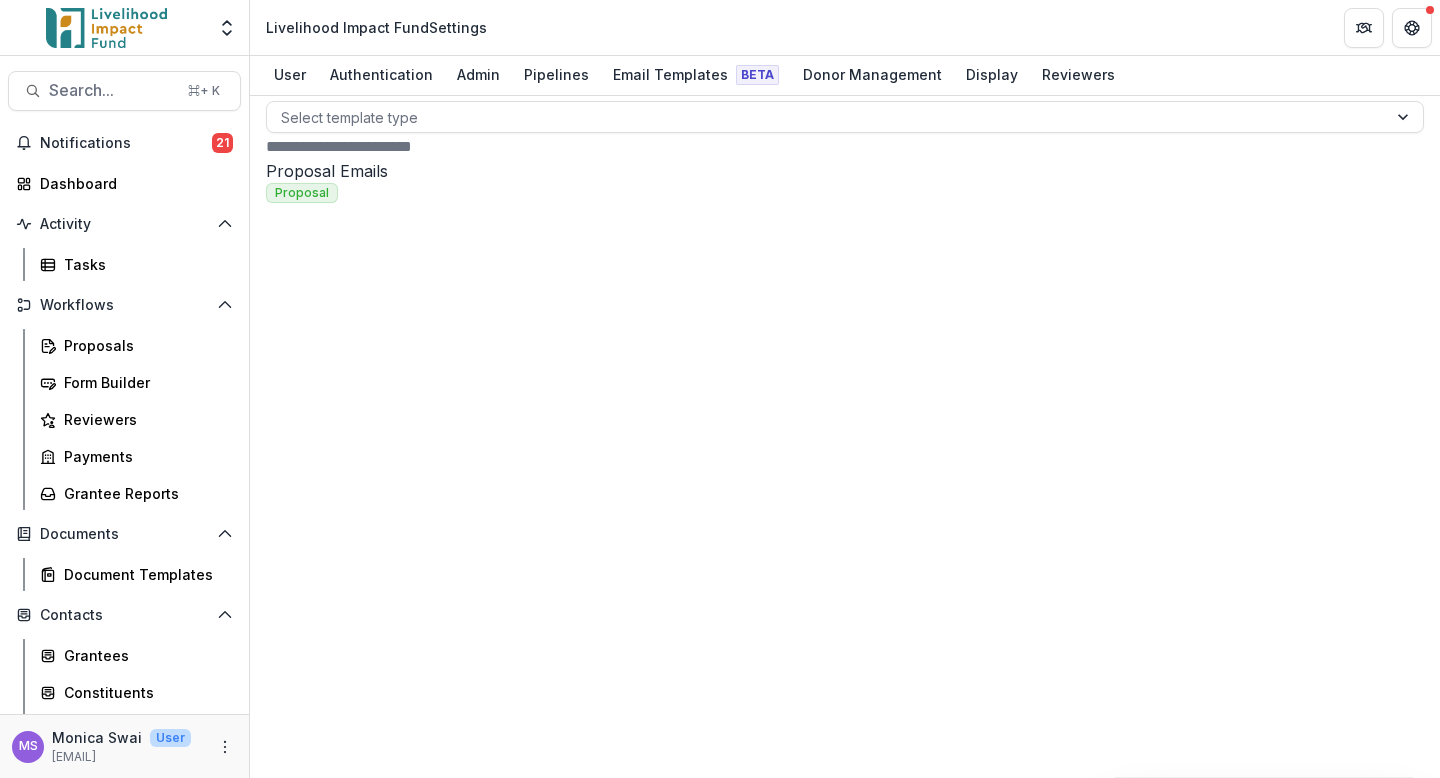 scroll, scrollTop: 49, scrollLeft: 0, axis: vertical 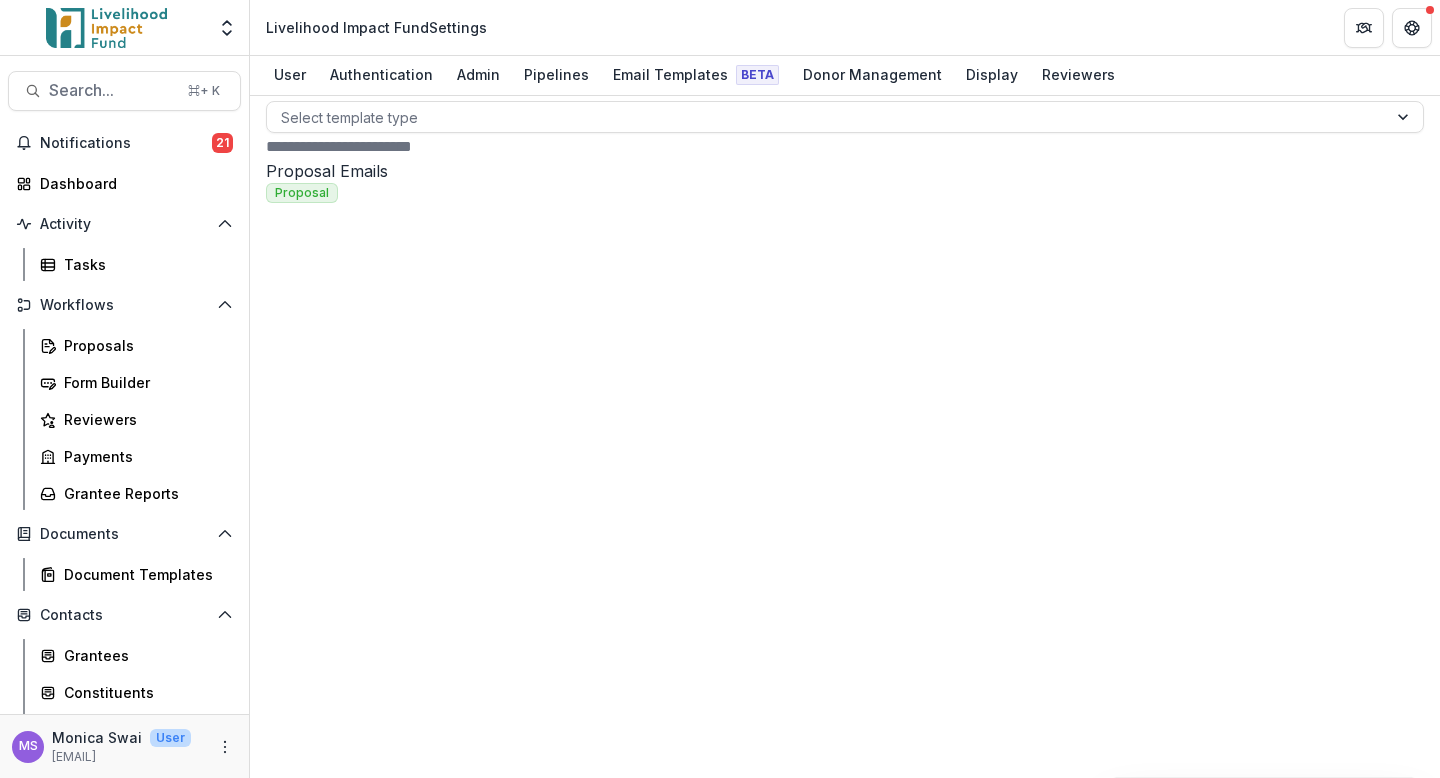 click at bounding box center [845, 69001] 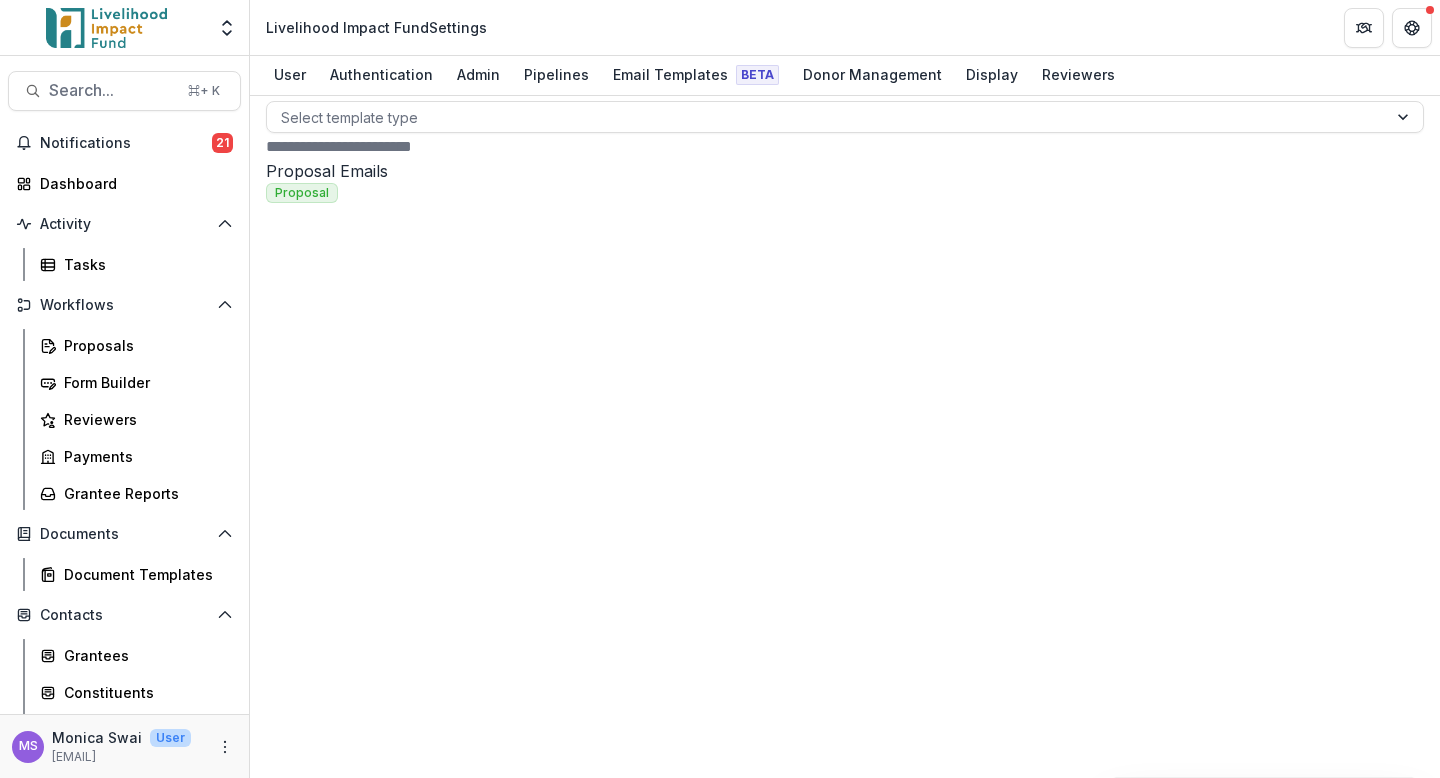 click on "**********" at bounding box center (845, 69154) 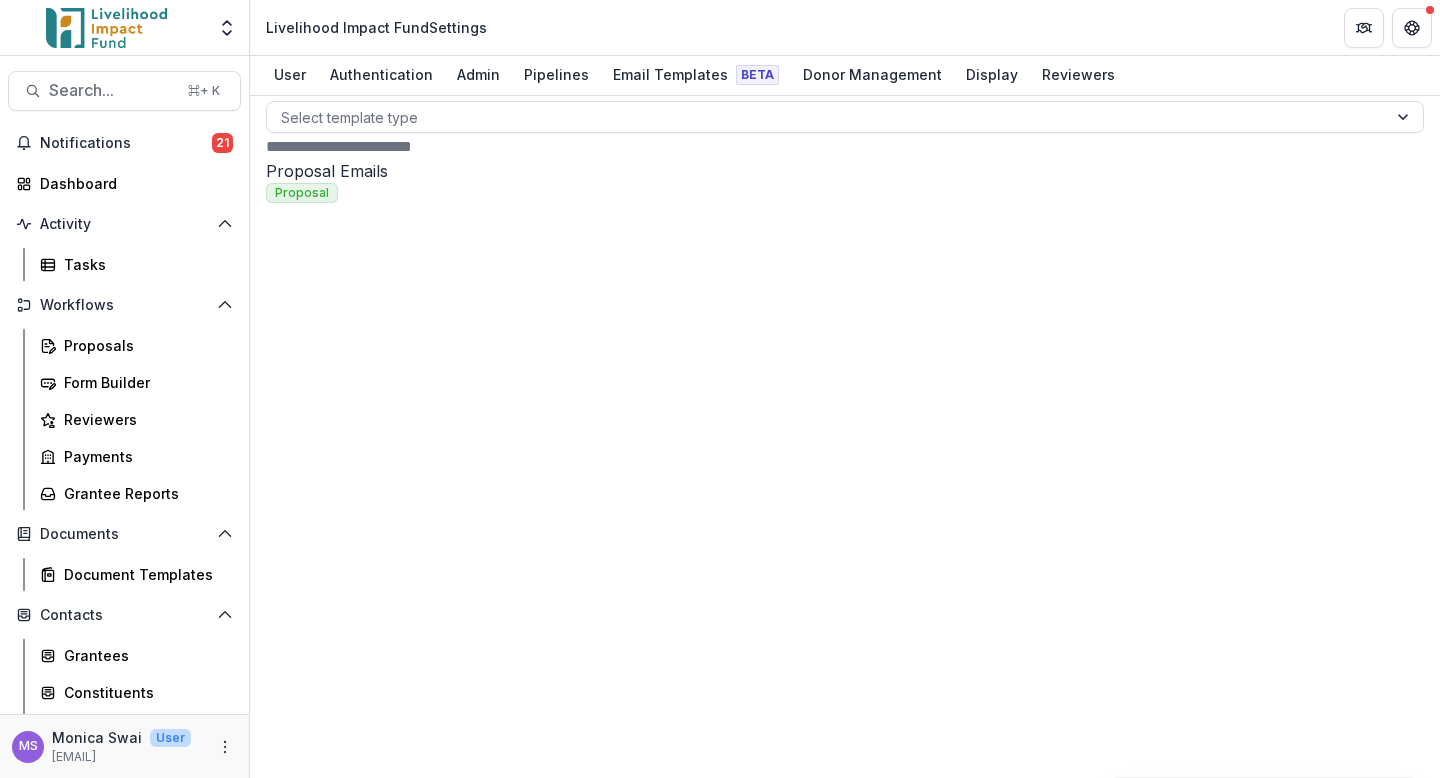 click on "Reply to" at bounding box center (845, 69234) 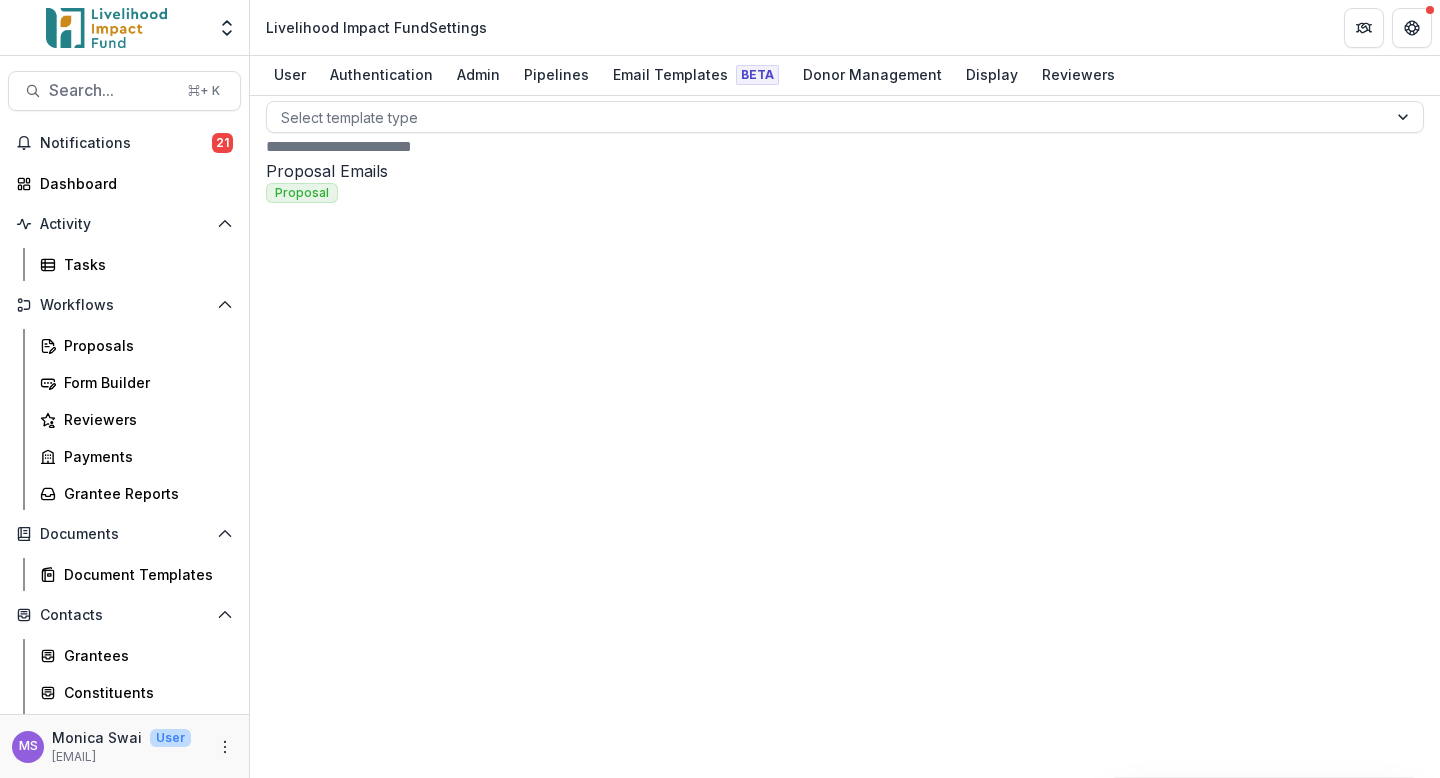 click on "CC" at bounding box center [845, 69074] 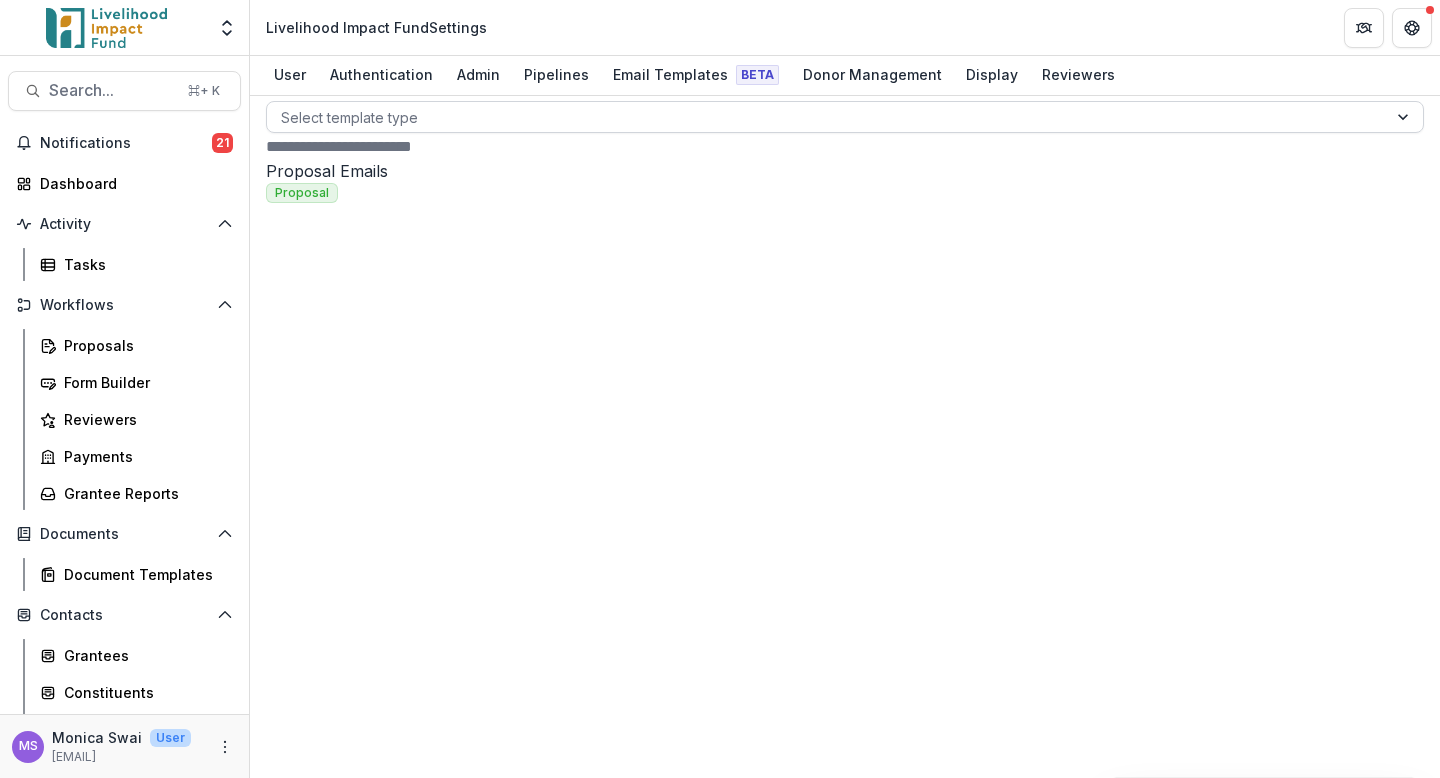 type on "**********" 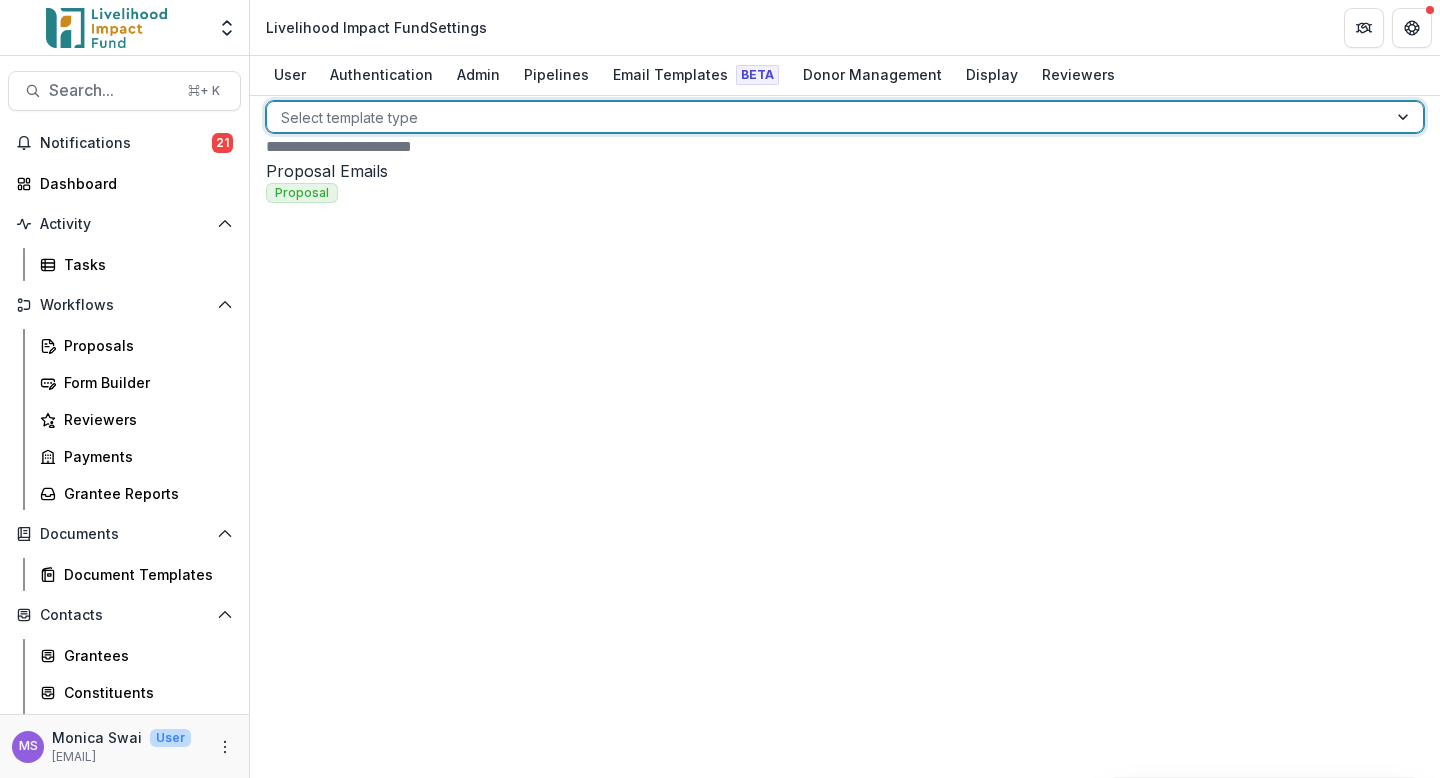 click on "Lab Pipeline" at bounding box center (720, 867) 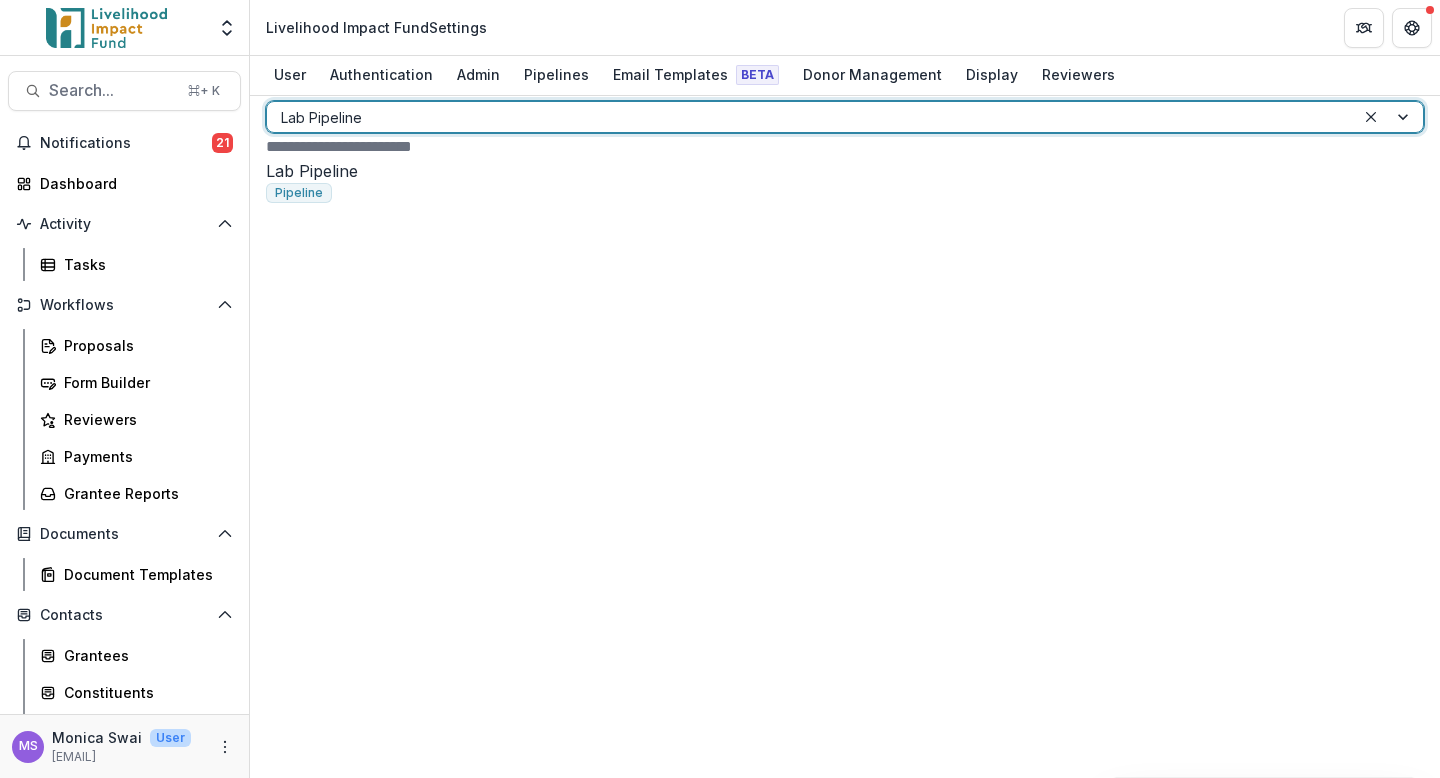 click on "Lab Pipeline" at bounding box center (845, 171) 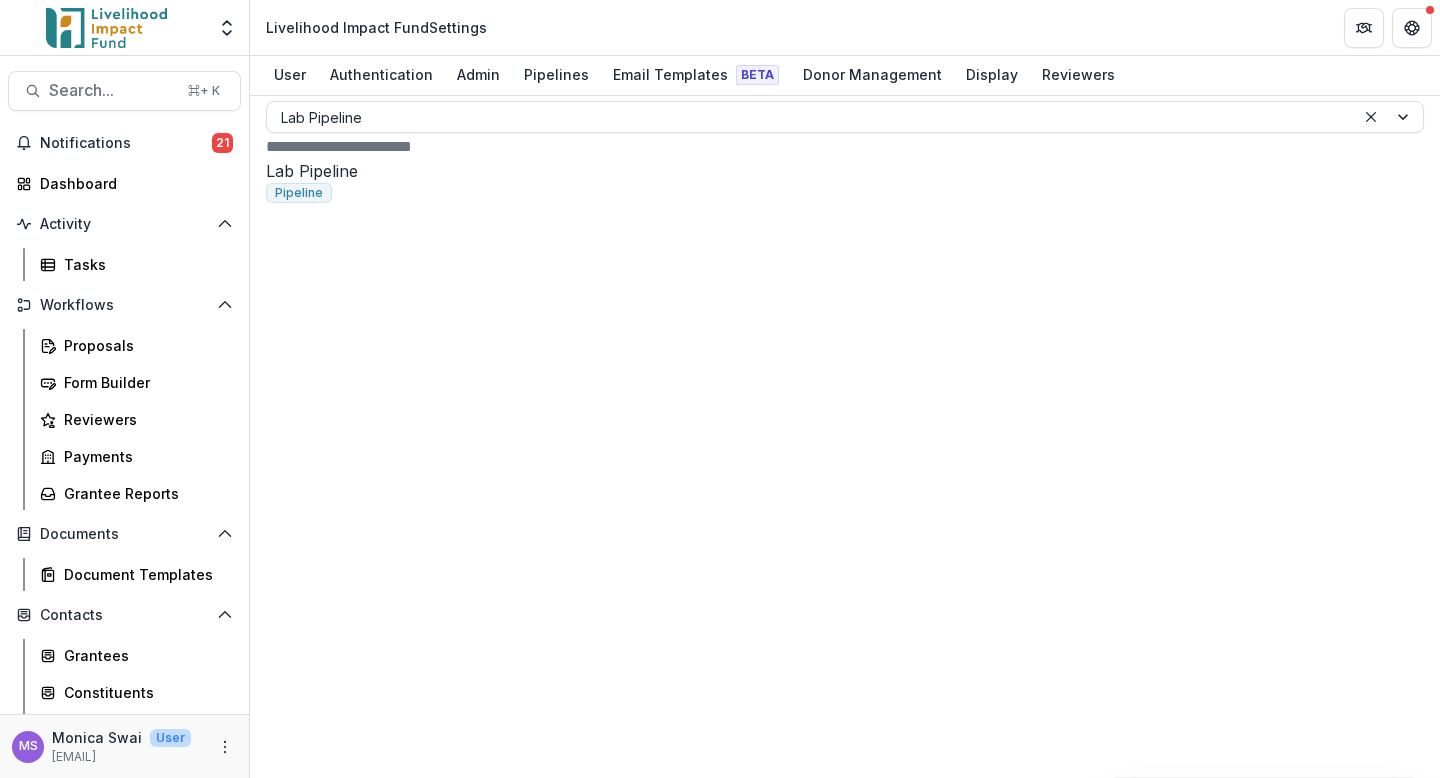 scroll, scrollTop: 114, scrollLeft: 0, axis: vertical 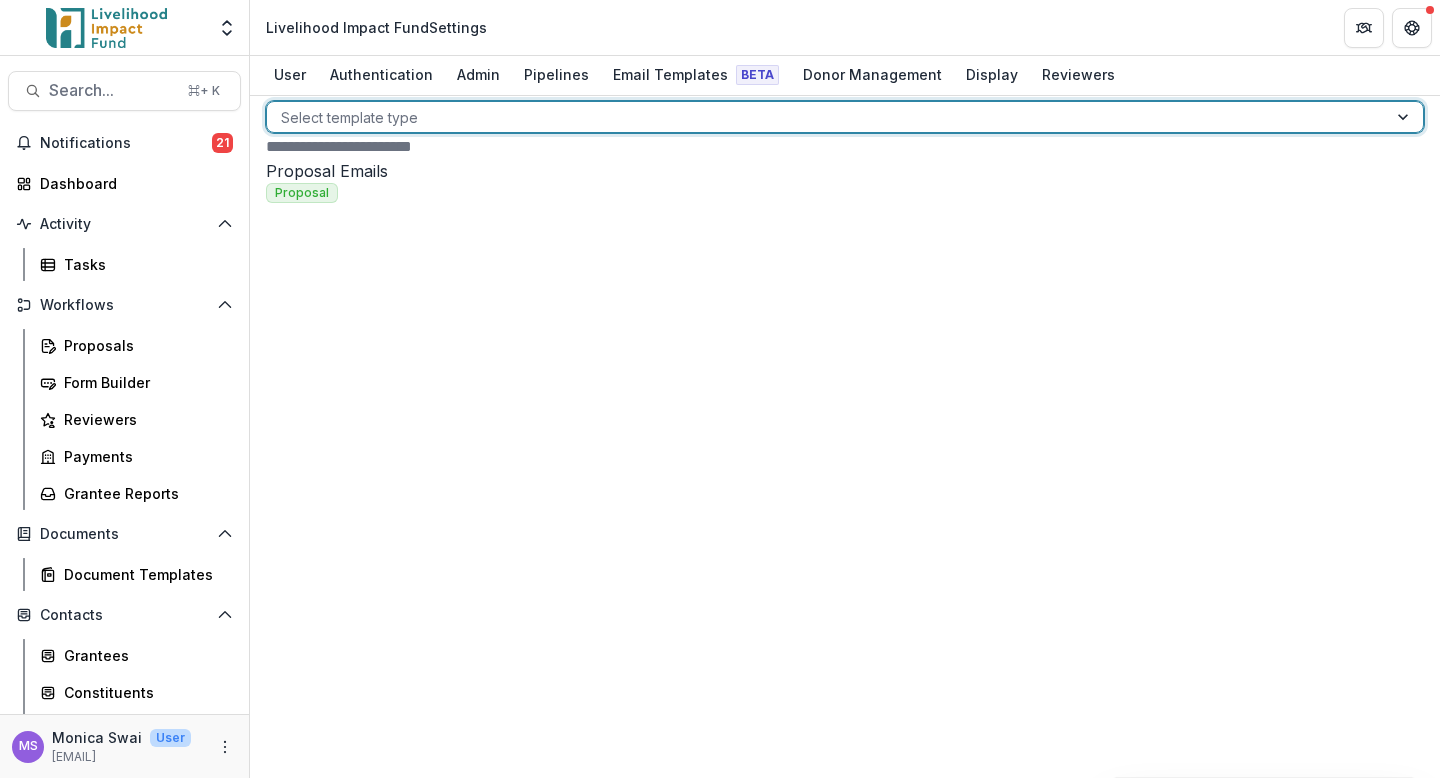 click at bounding box center (1405, 117) 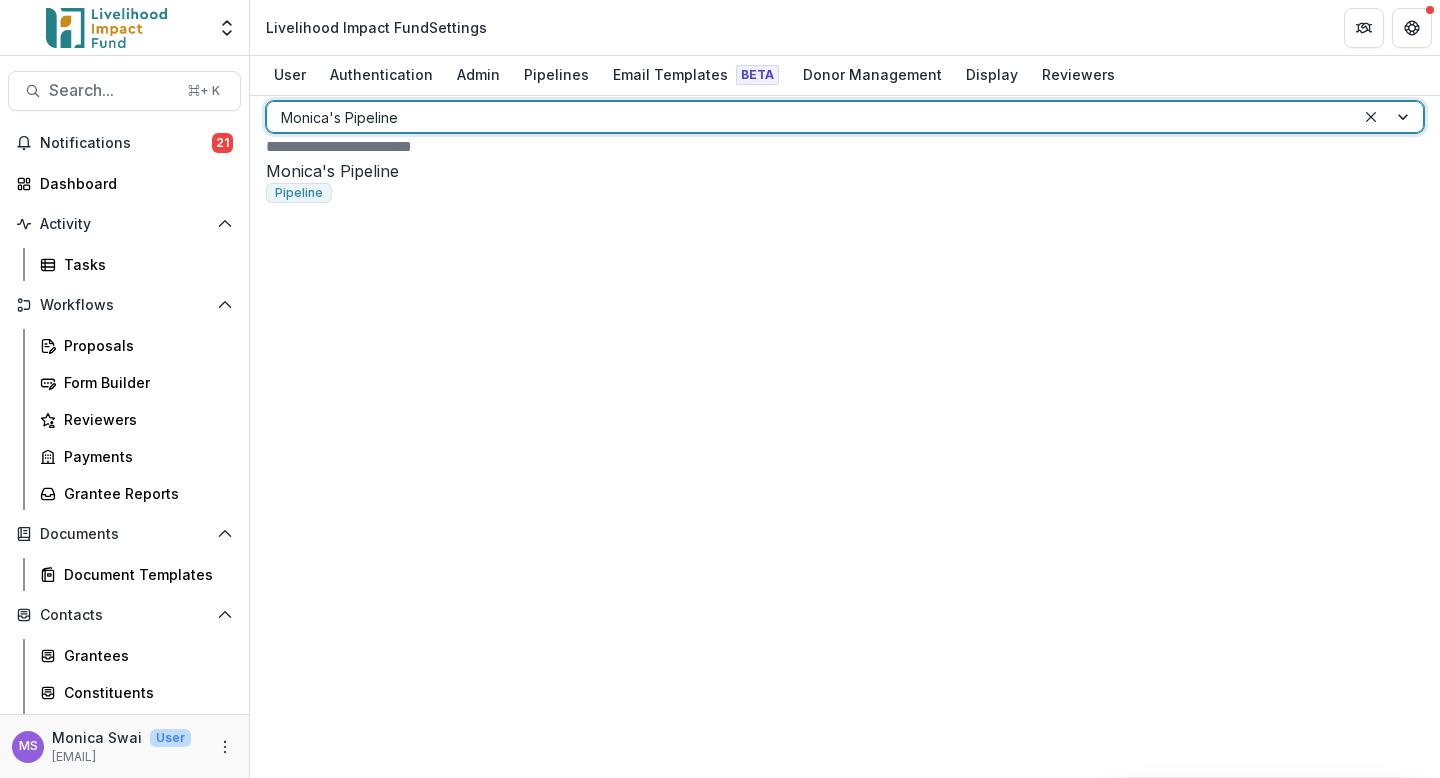 scroll, scrollTop: 0, scrollLeft: 0, axis: both 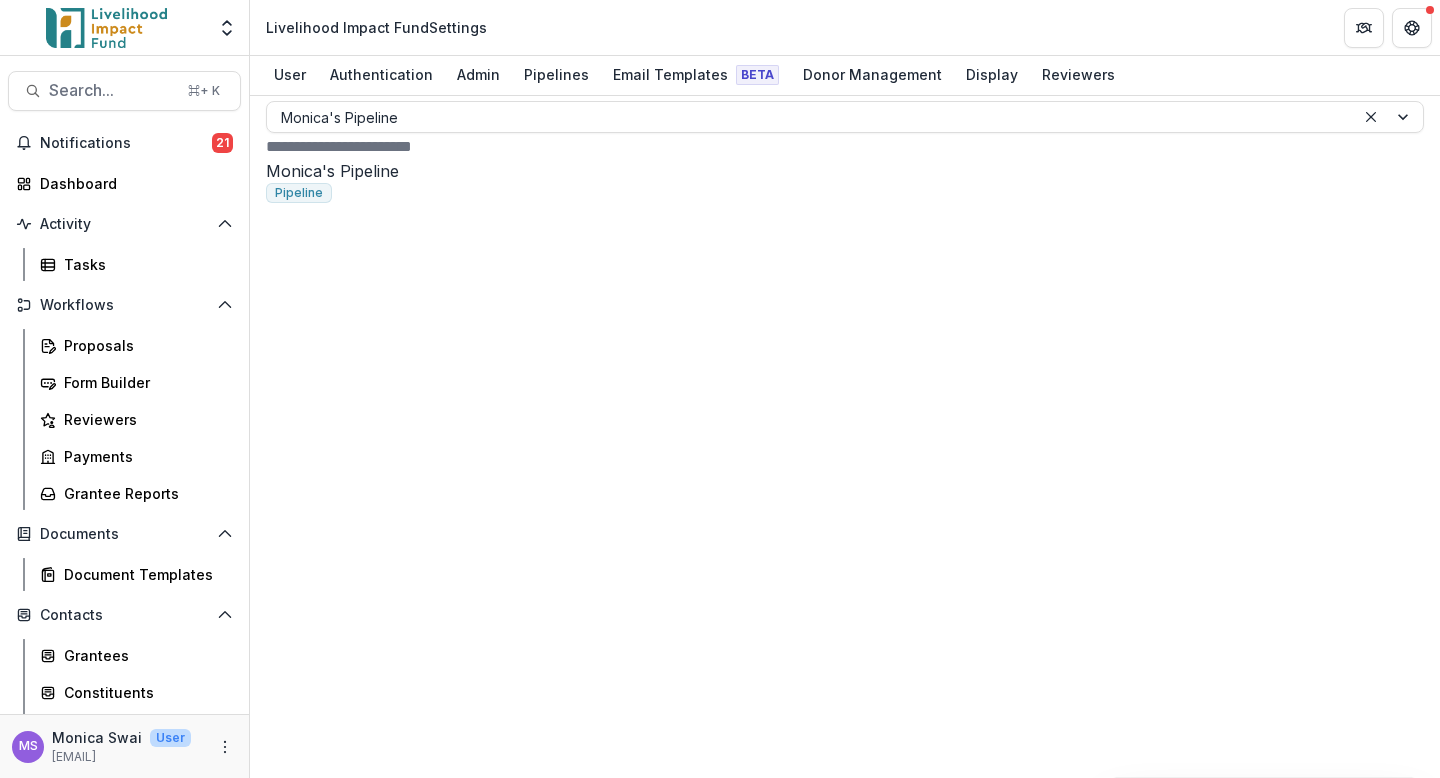 click on "Monica's Pipeline Pipeline" at bounding box center (845, 762) 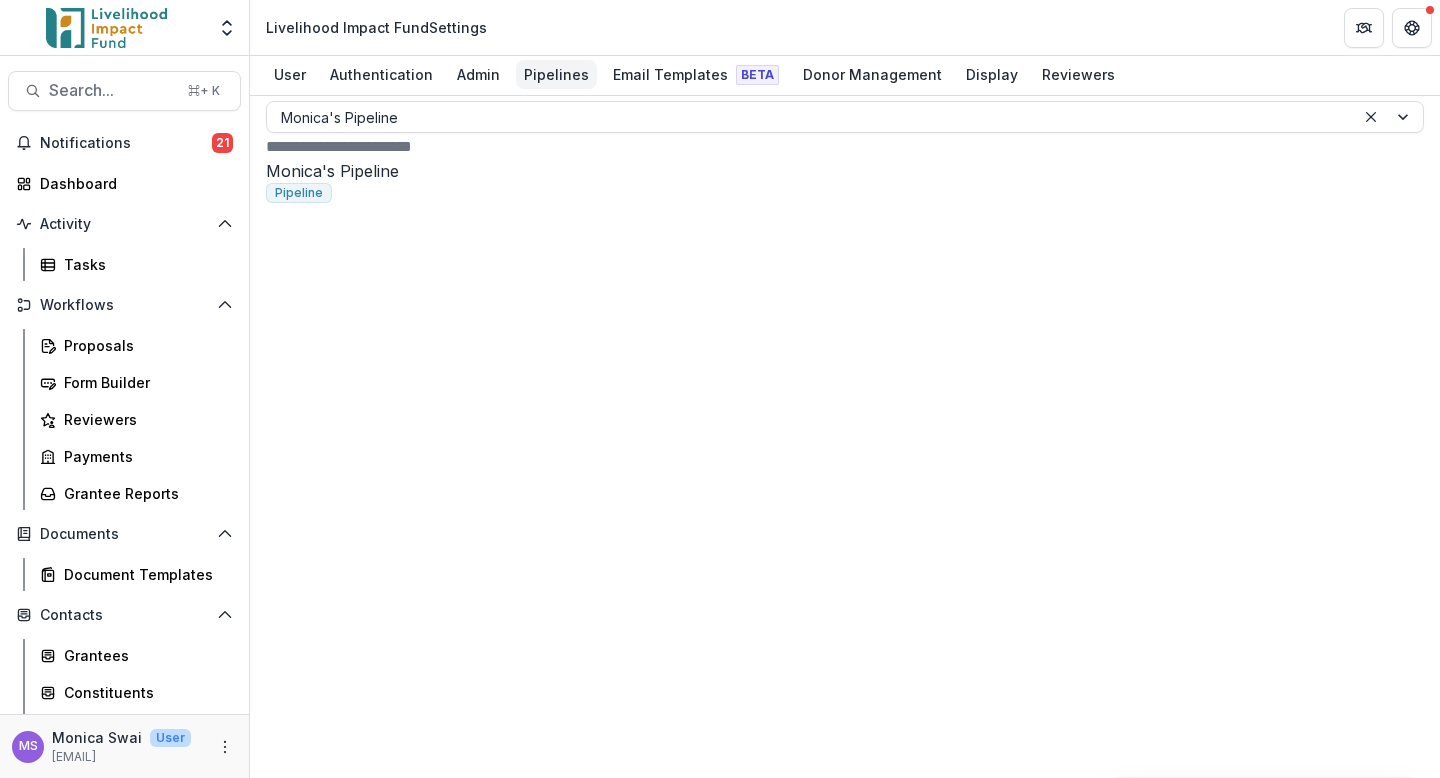 click on "Pipelines" at bounding box center [556, 74] 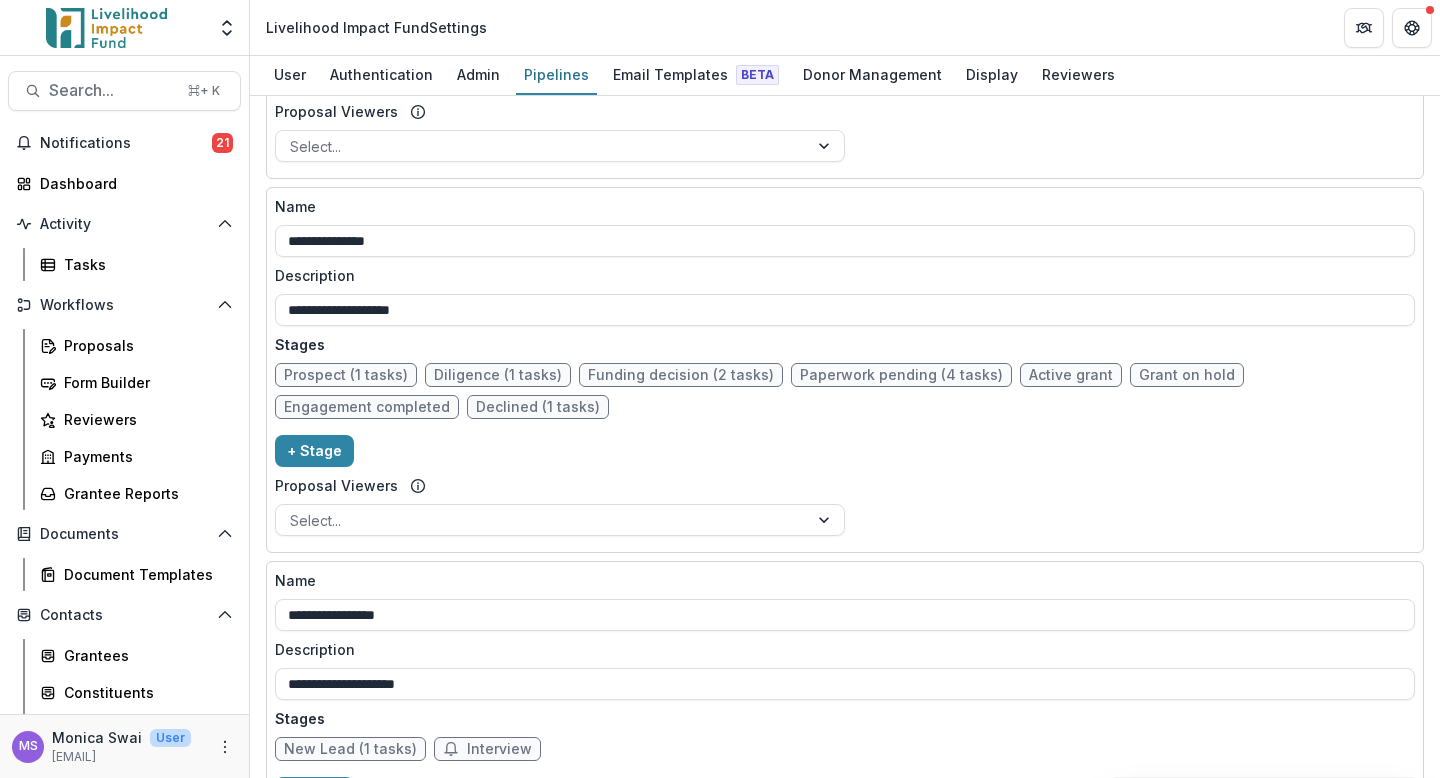 scroll, scrollTop: 1771, scrollLeft: 0, axis: vertical 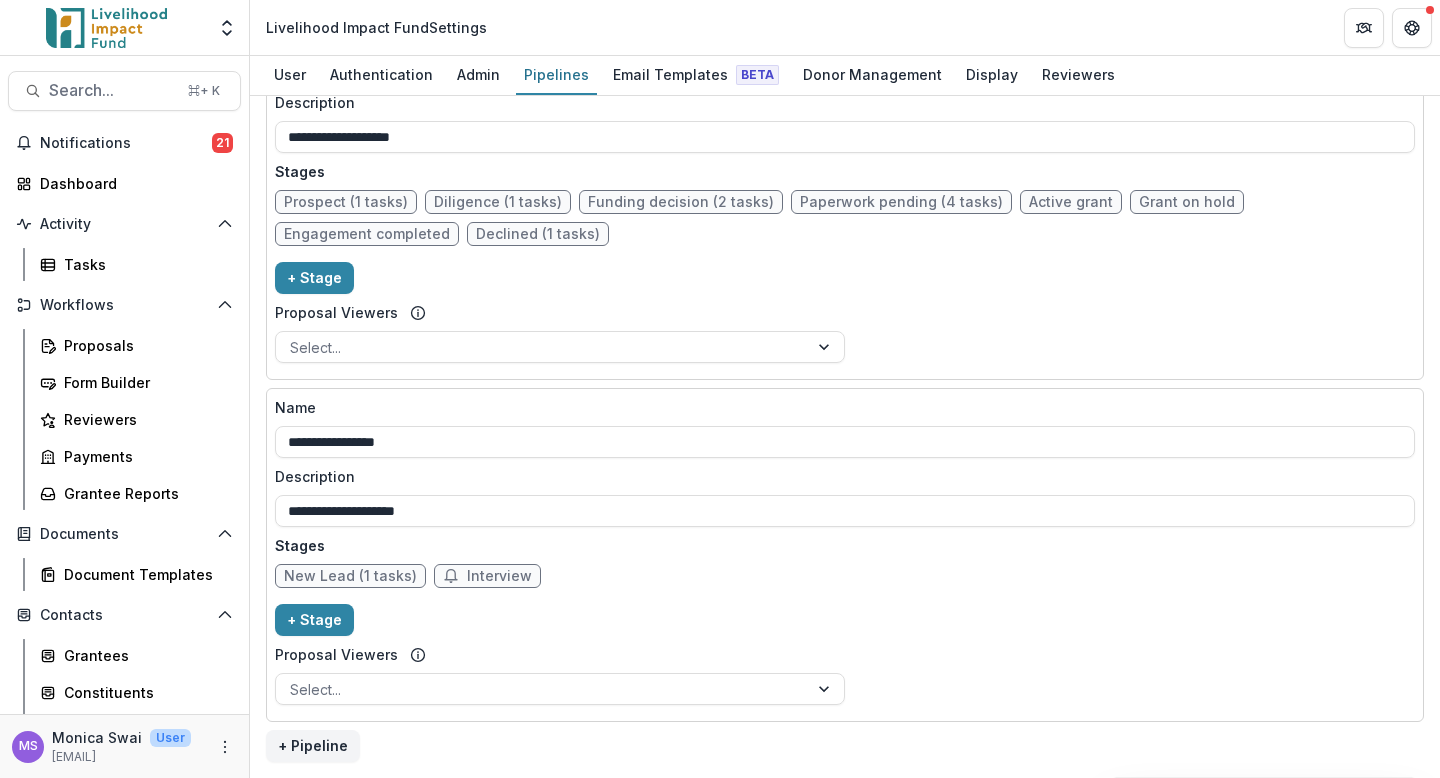 click on "Interview" at bounding box center [499, 576] 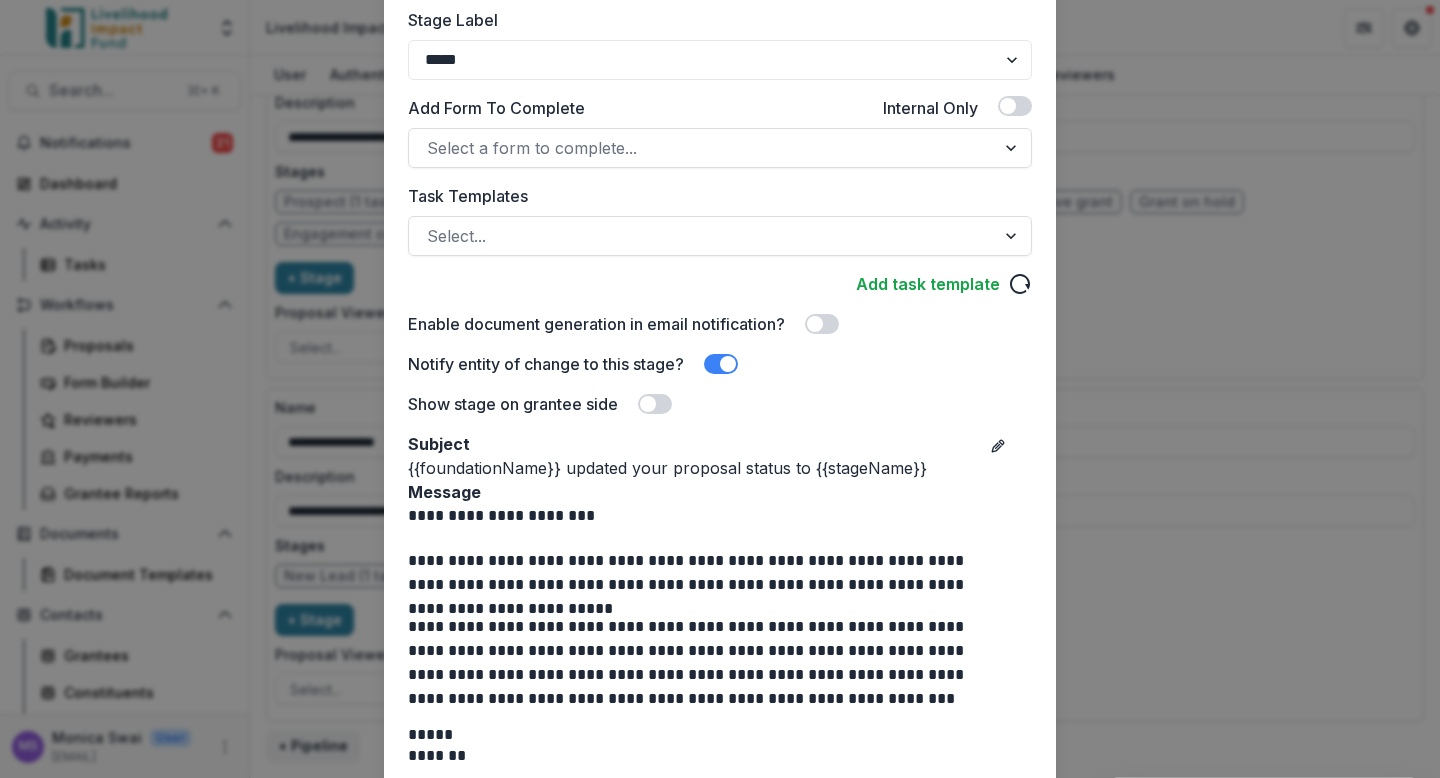 scroll, scrollTop: 587, scrollLeft: 0, axis: vertical 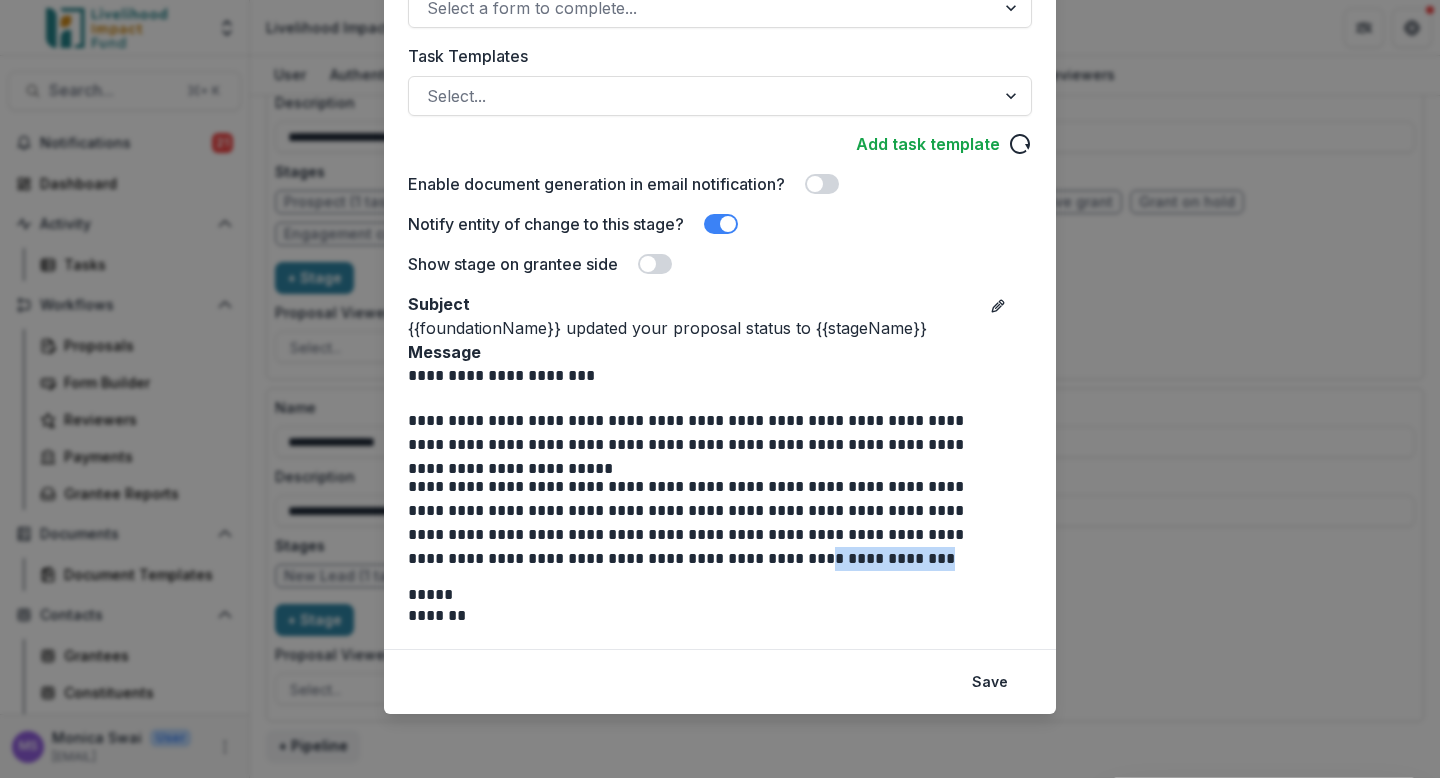 click on "**********" at bounding box center [720, 389] 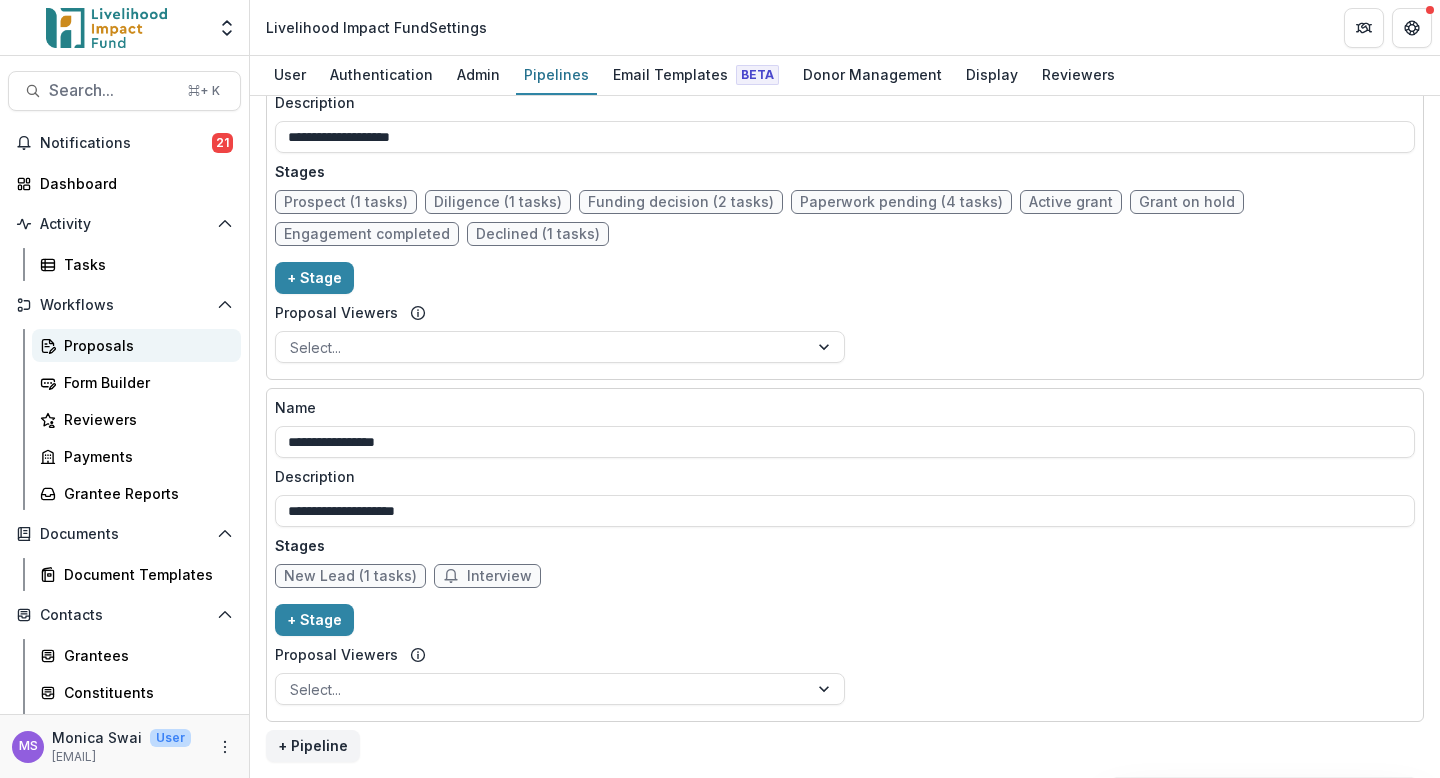 click on "Proposals" at bounding box center (144, 345) 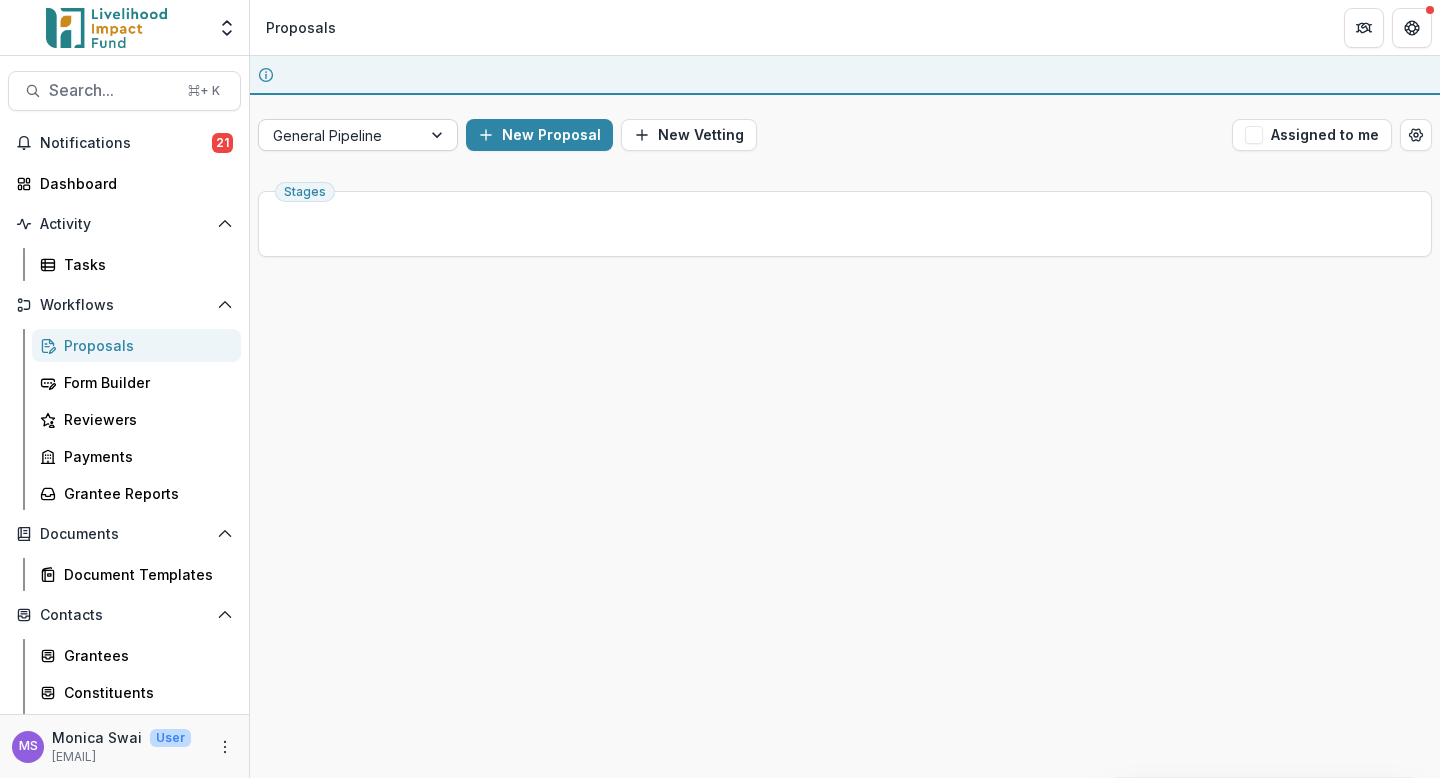 click at bounding box center (340, 135) 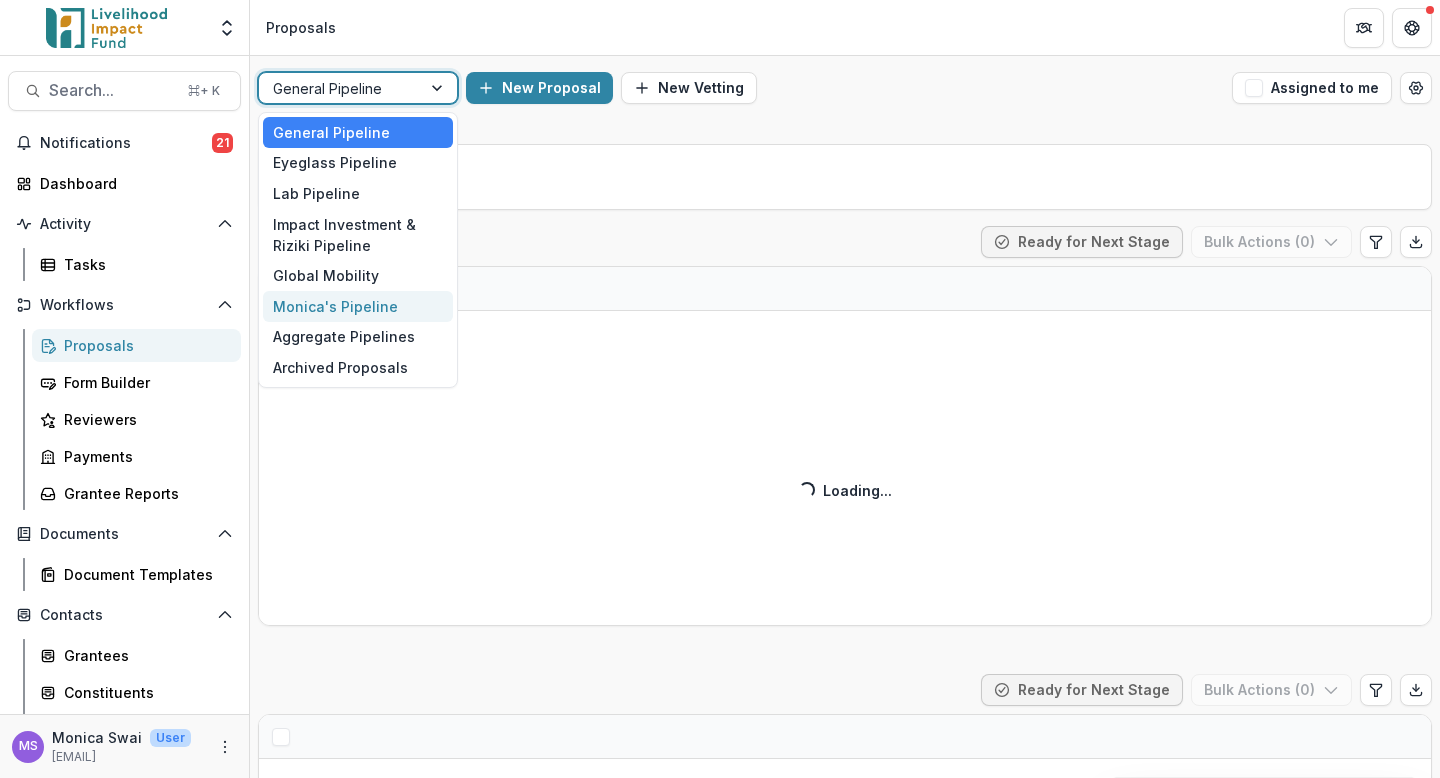 click on "Monica's Pipeline" at bounding box center (358, 306) 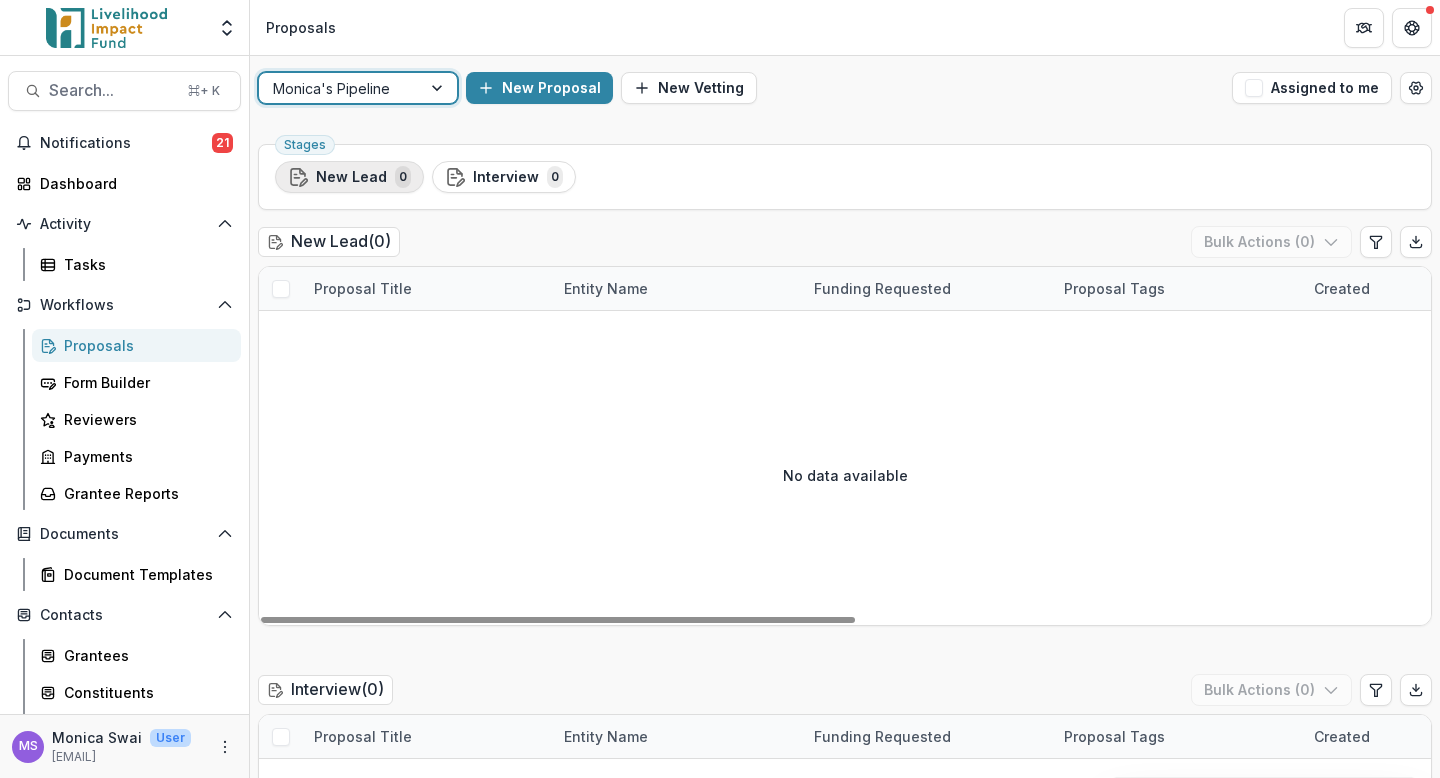 click on "New Lead" at bounding box center (351, 177) 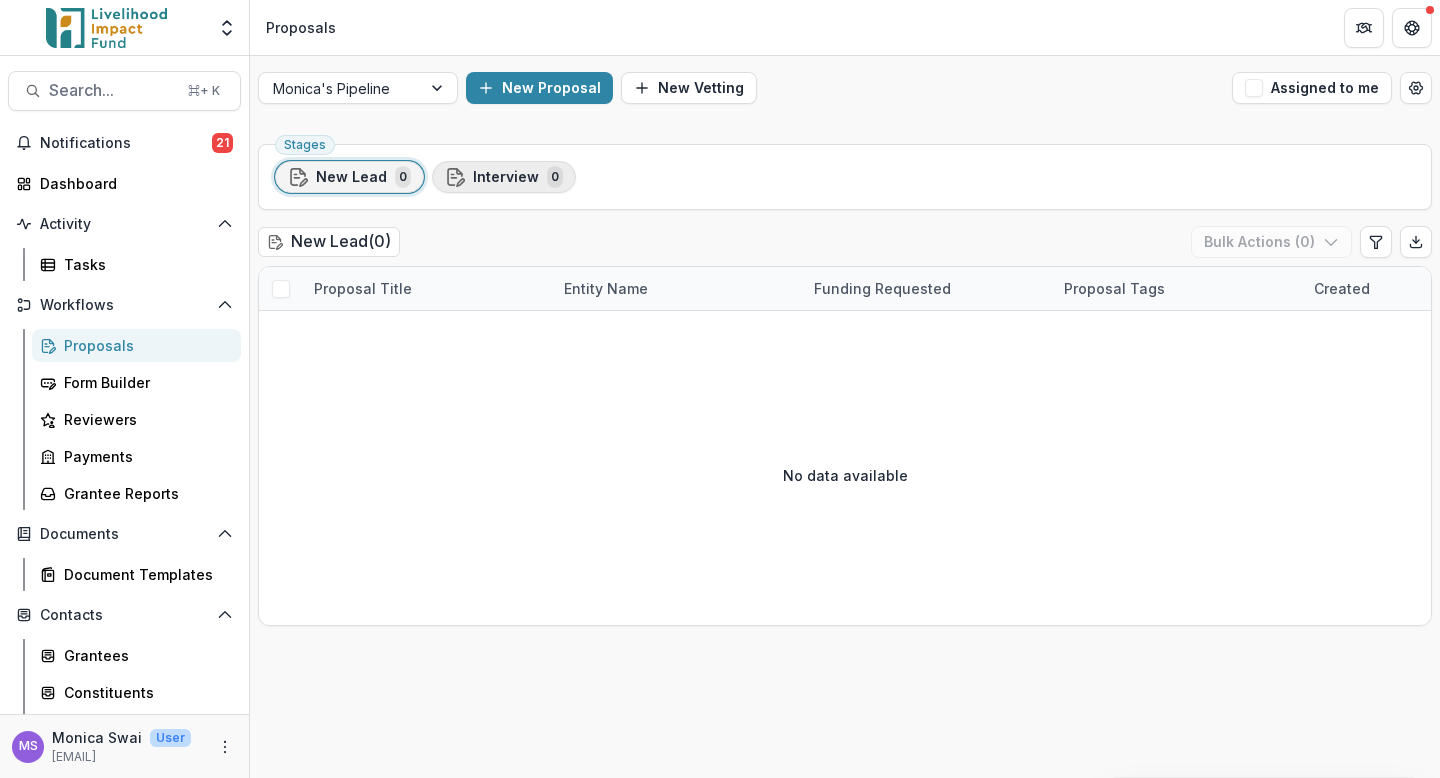 click on "Interview" at bounding box center (506, 177) 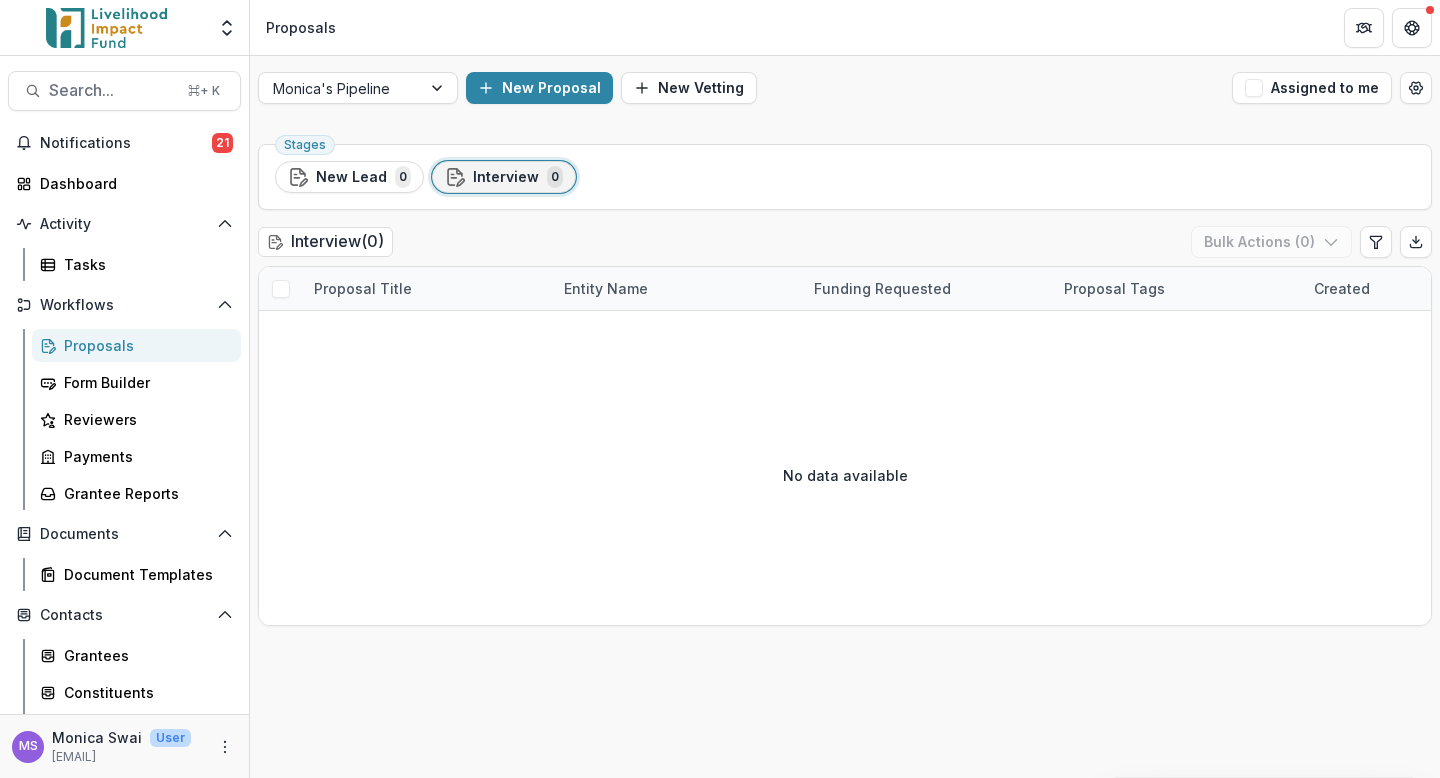 click on "Stages New Lead 0 Interview 0" at bounding box center [845, 177] 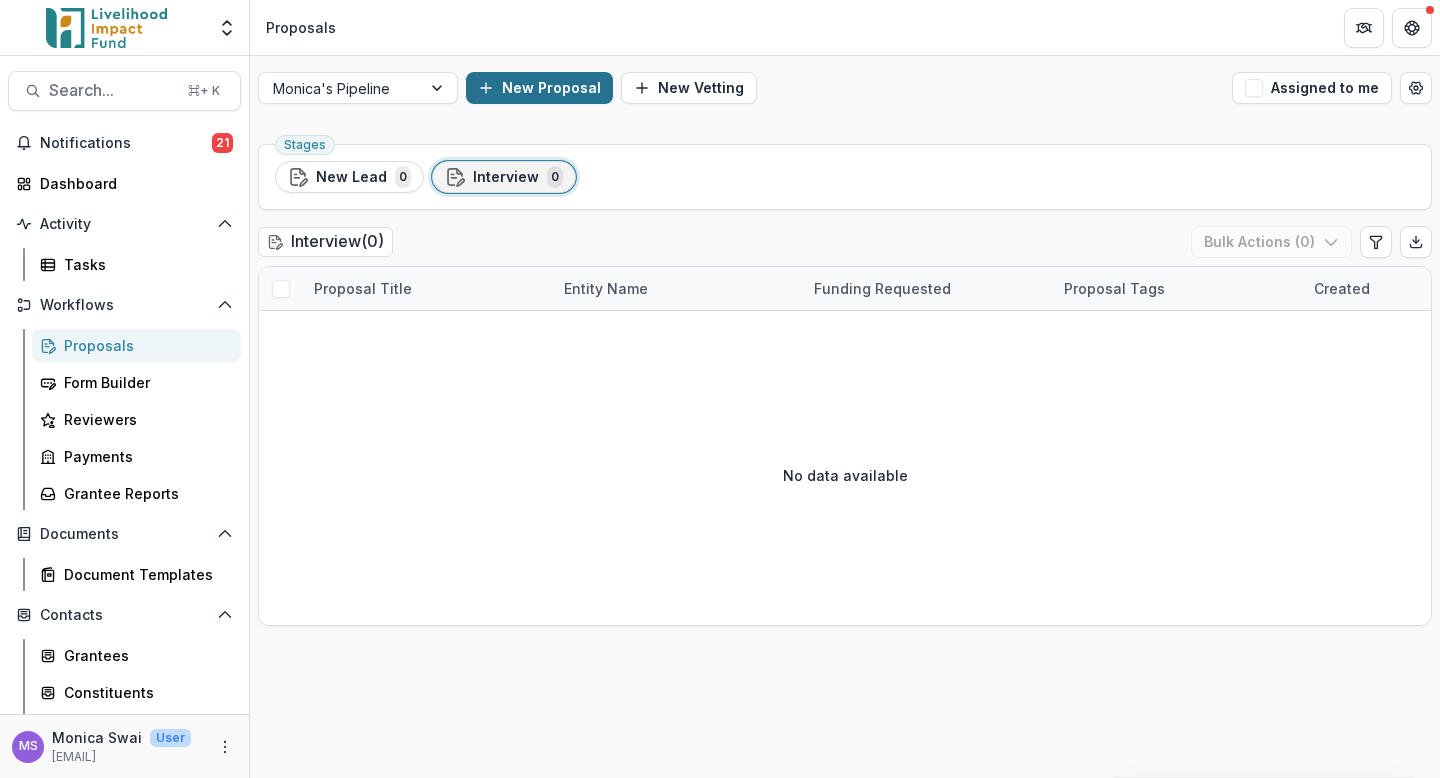 click on "New Proposal" at bounding box center [539, 88] 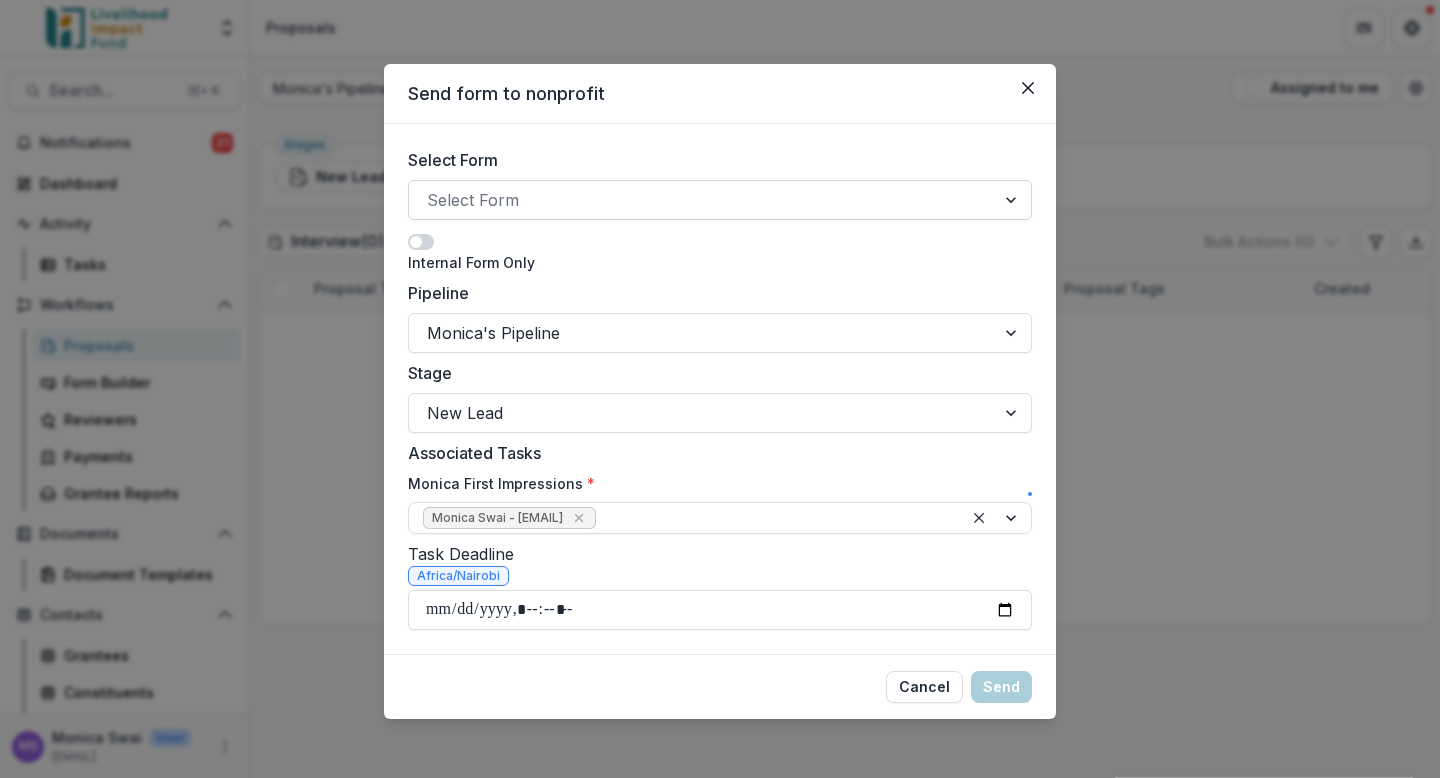 click at bounding box center (702, 200) 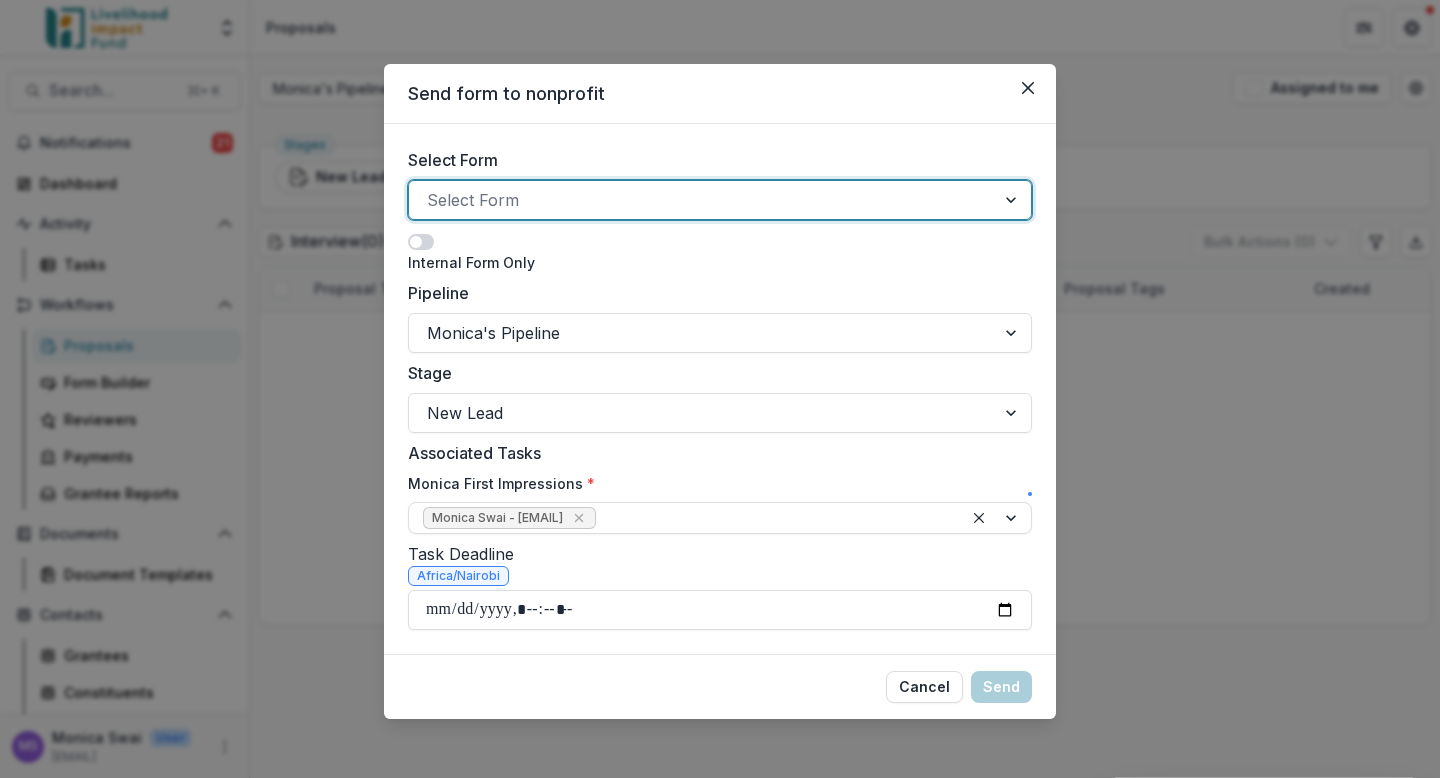 click on "Choose this when adding a new proposal to the first stage of a pipeline (New Lead). This means you have encountered an interesting organization, but you don't yet know whether LIF will do diligence on it / who exactly will do diligence." at bounding box center (753, 932) 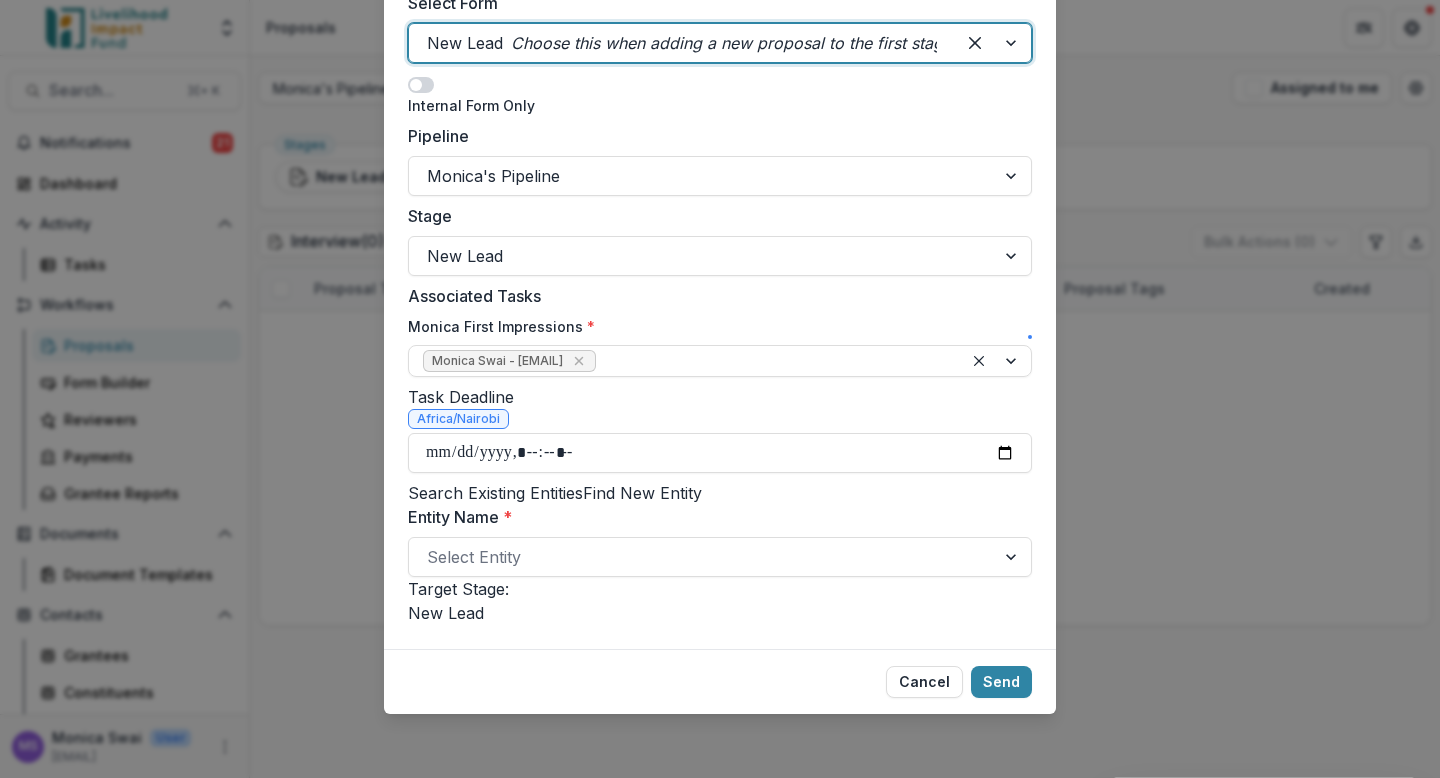 scroll, scrollTop: 214, scrollLeft: 0, axis: vertical 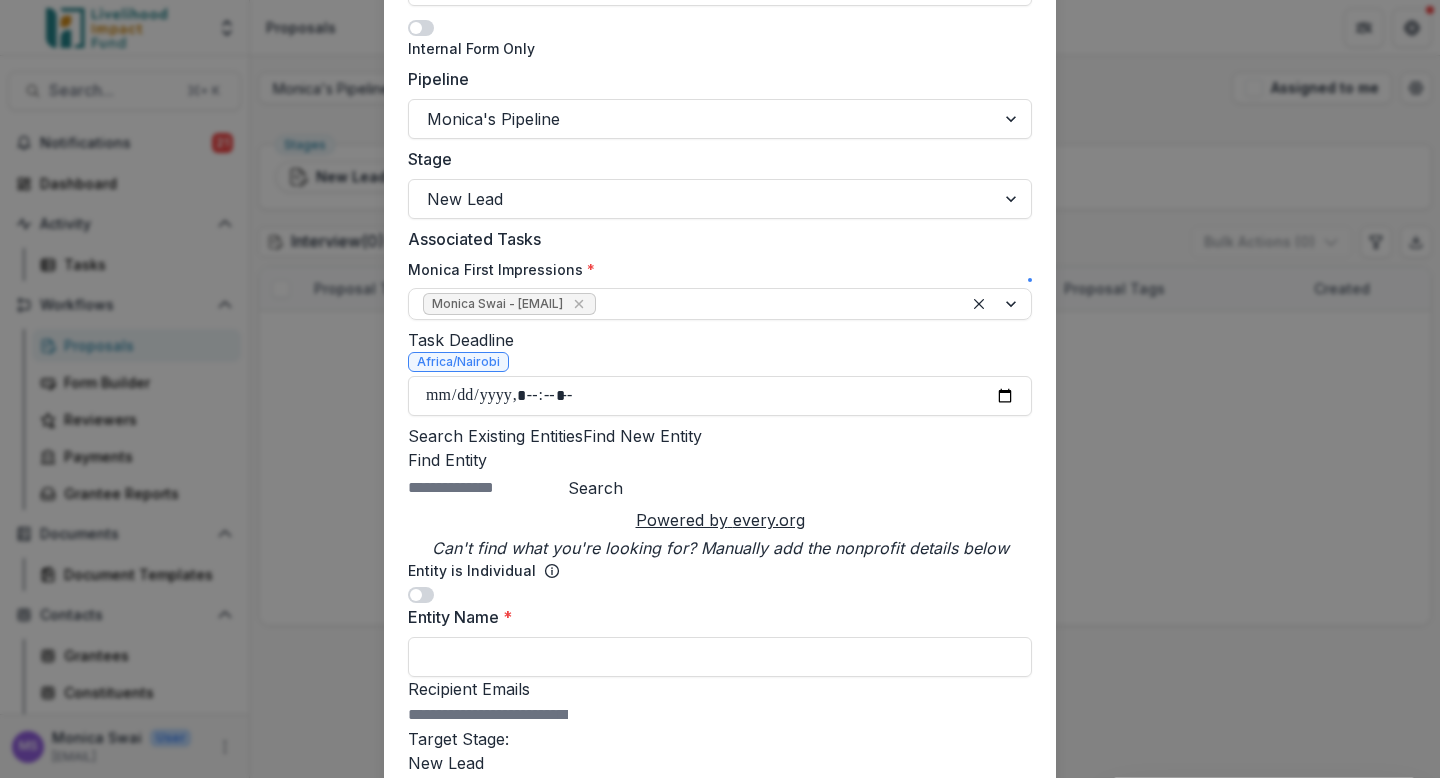 click on "Search Existing Entities" at bounding box center [495, 436] 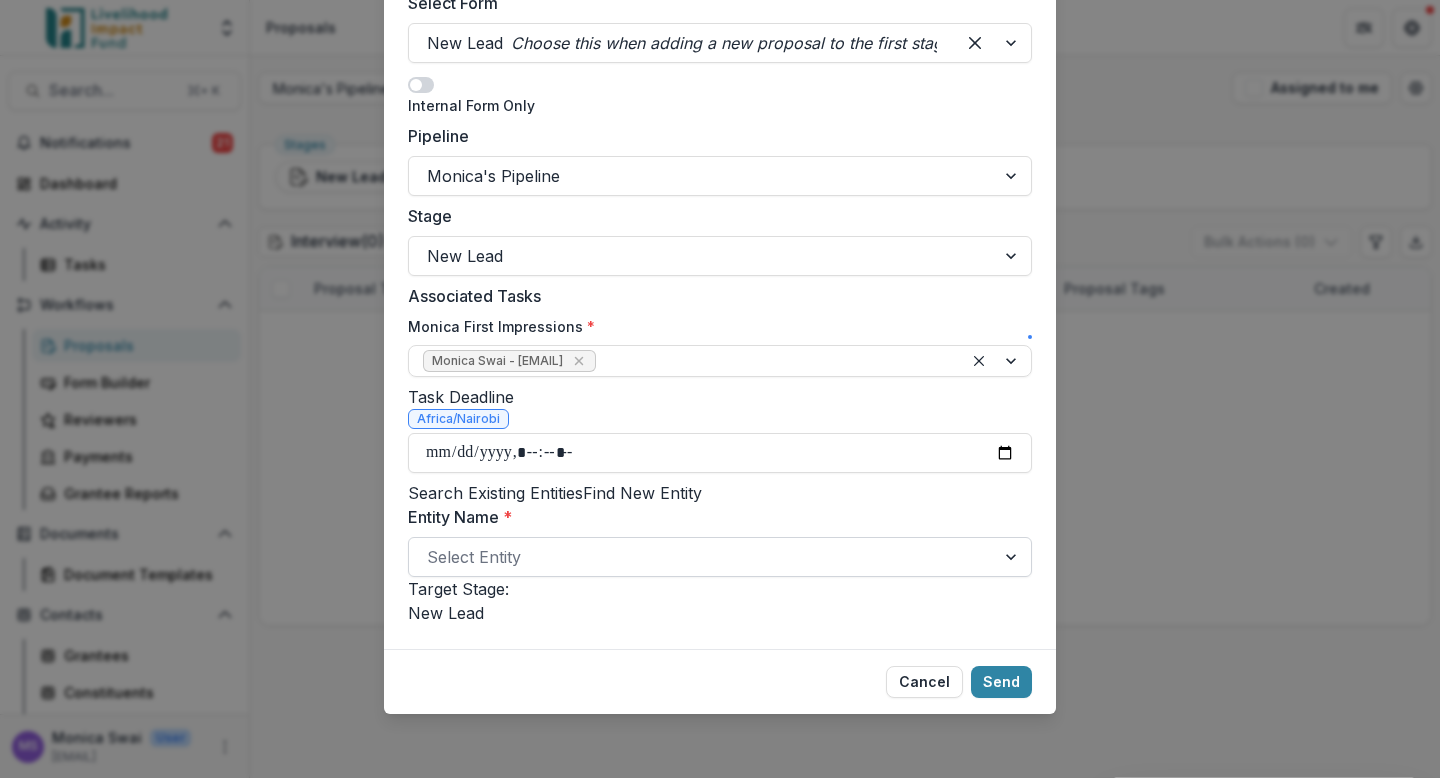 click at bounding box center [702, 557] 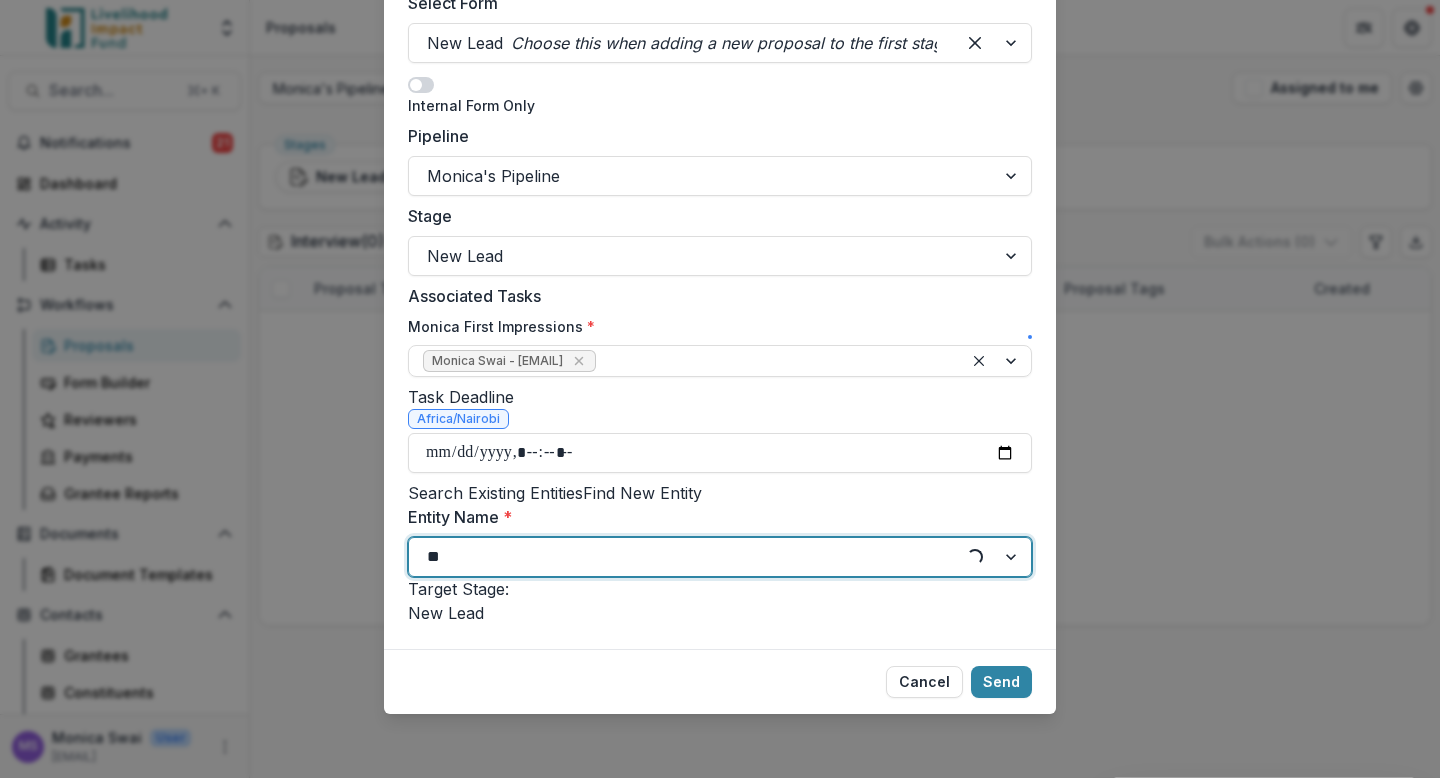 type on "*" 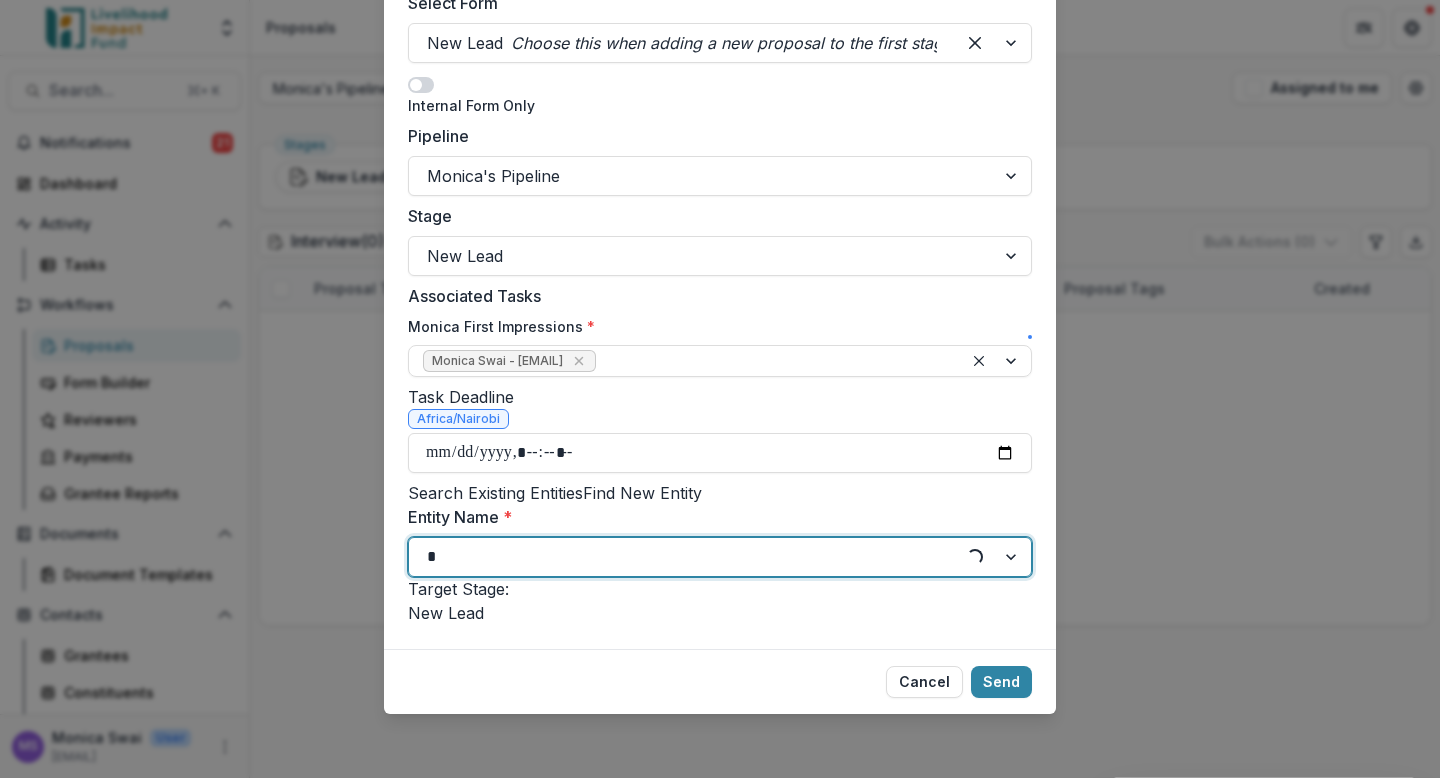 type 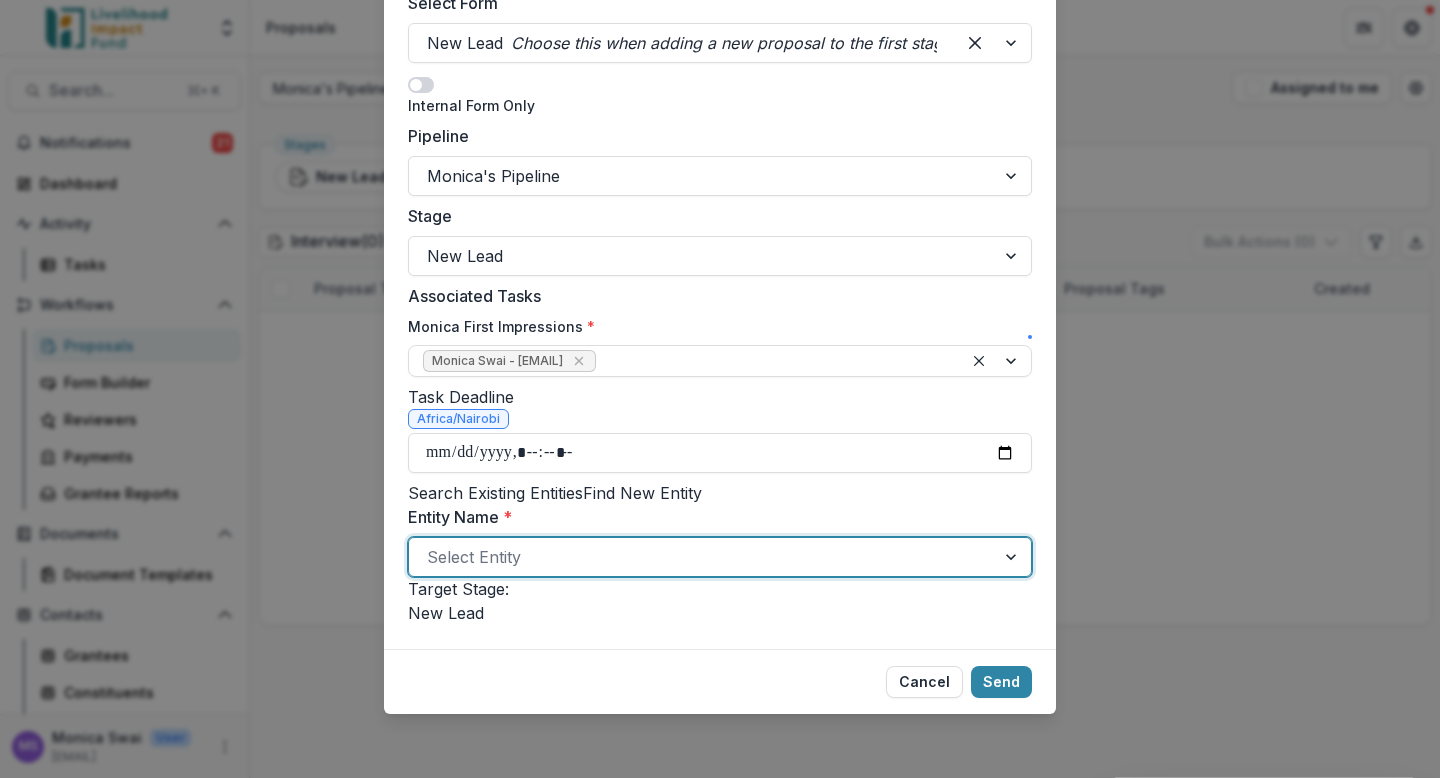 click on "Find New Entity" at bounding box center (642, 493) 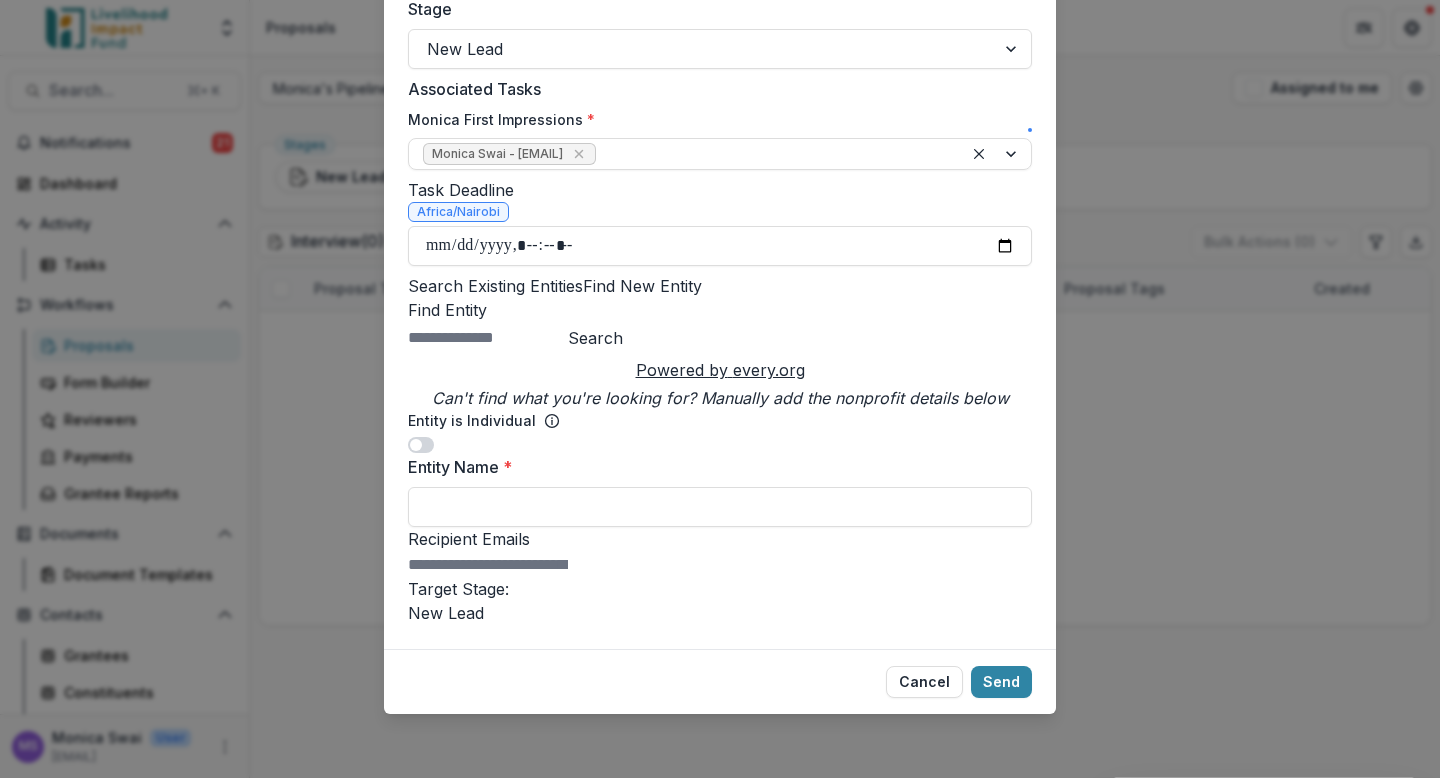 scroll, scrollTop: 460, scrollLeft: 0, axis: vertical 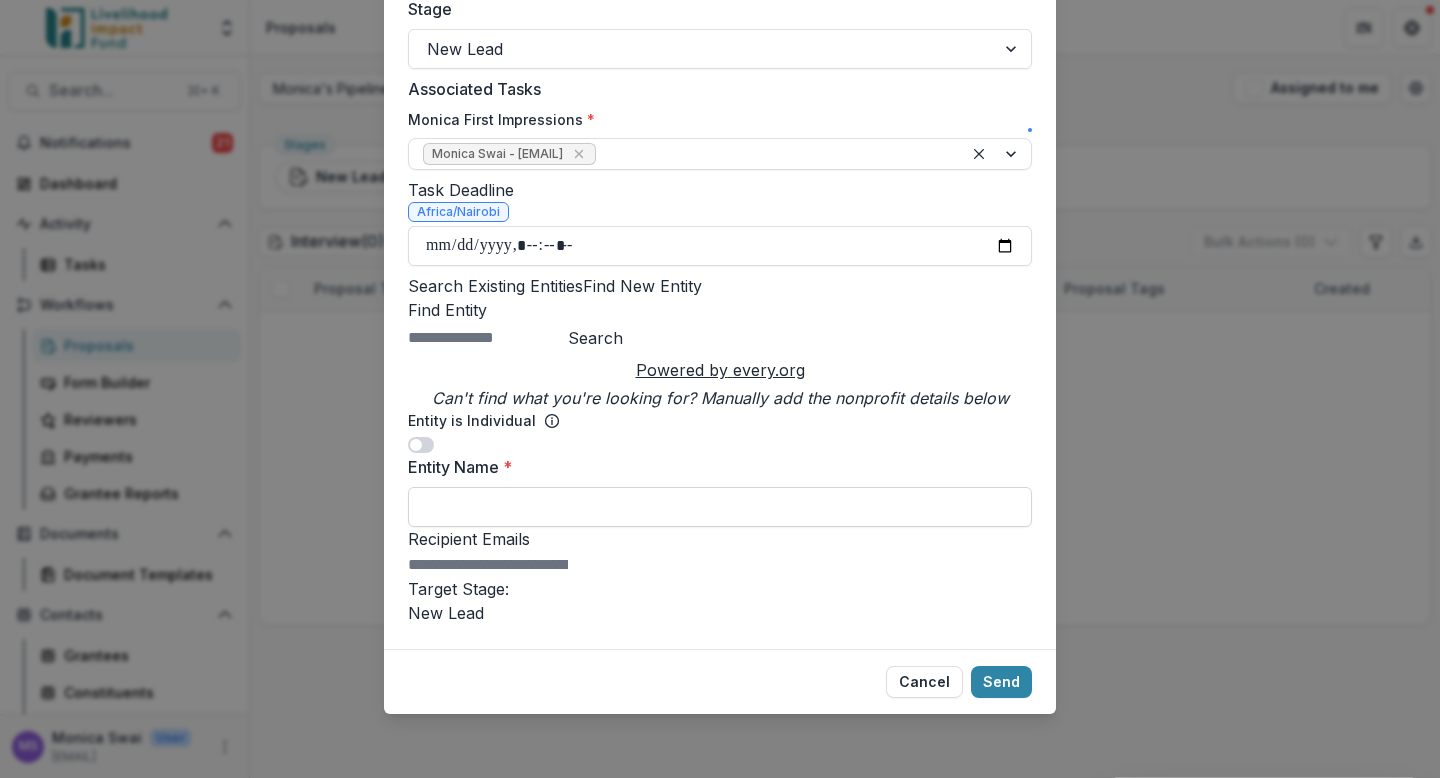 click on "Entity Name *" at bounding box center [720, 507] 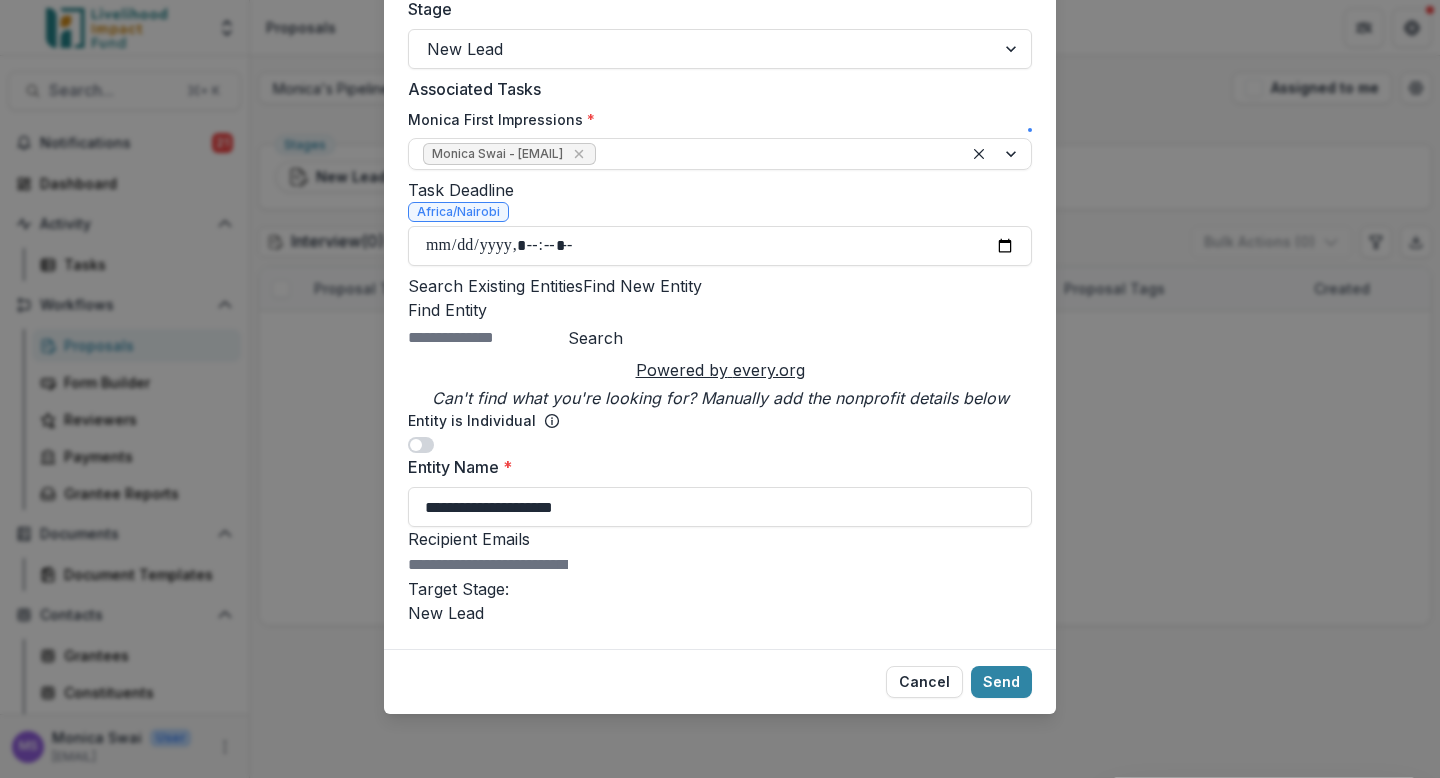 click on "Recipient Emails" at bounding box center [488, 565] 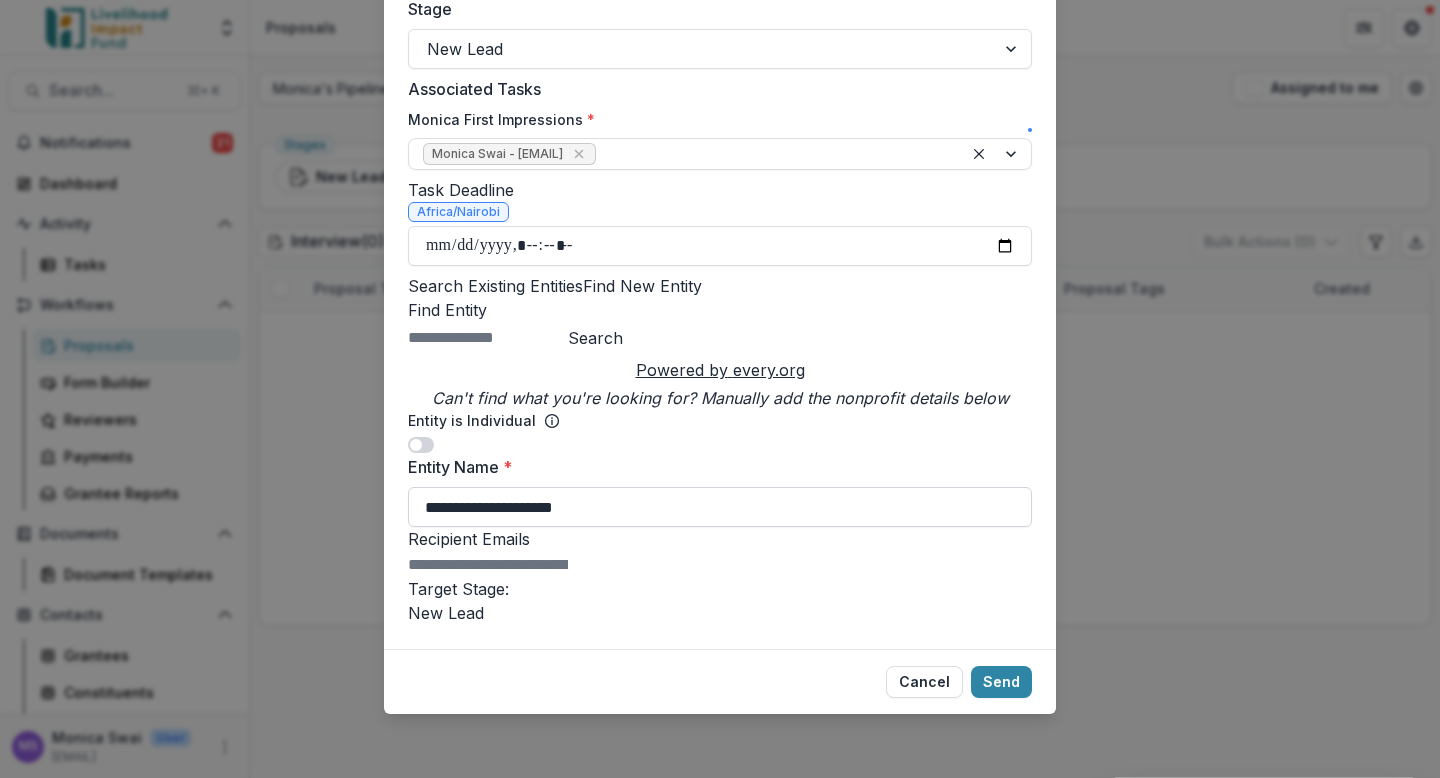 click on "**********" at bounding box center [720, 507] 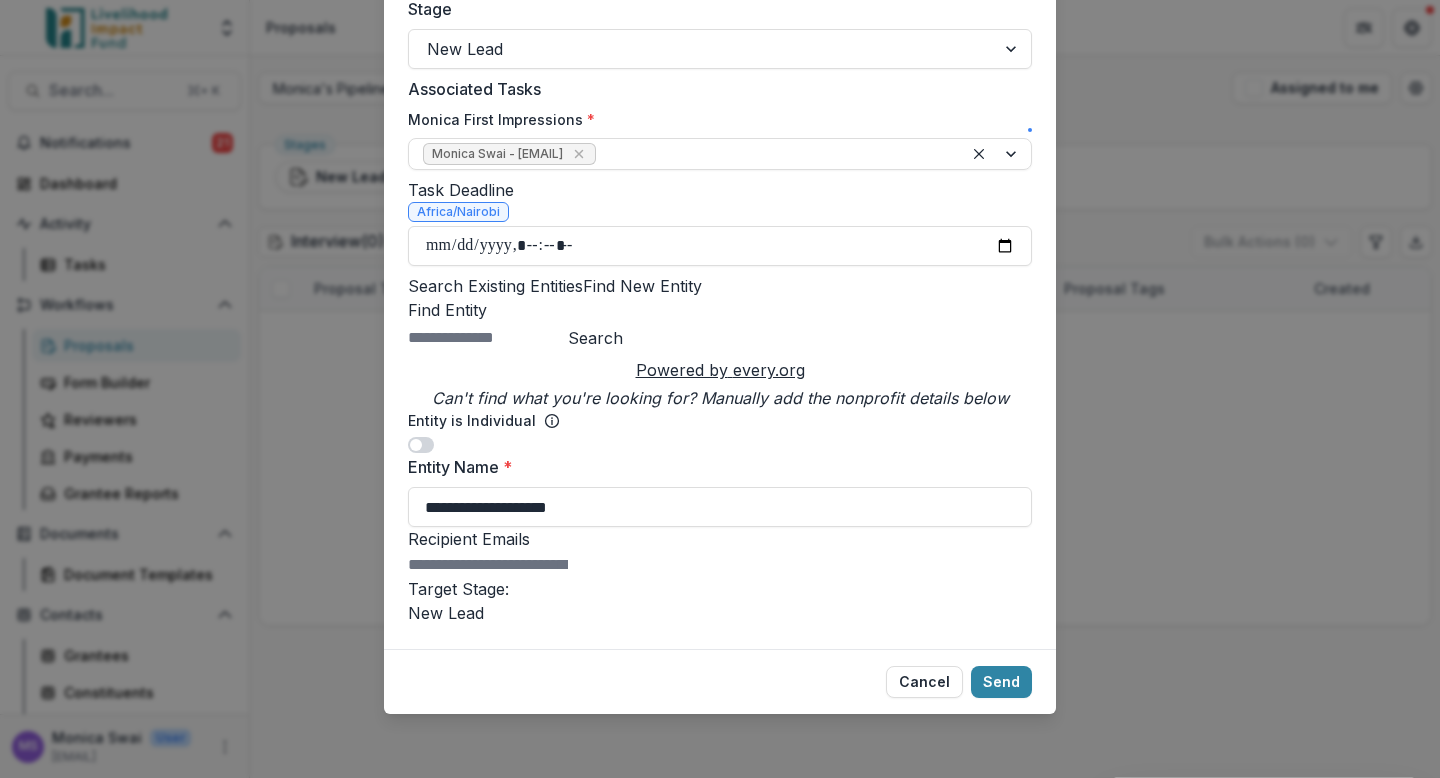 type on "**********" 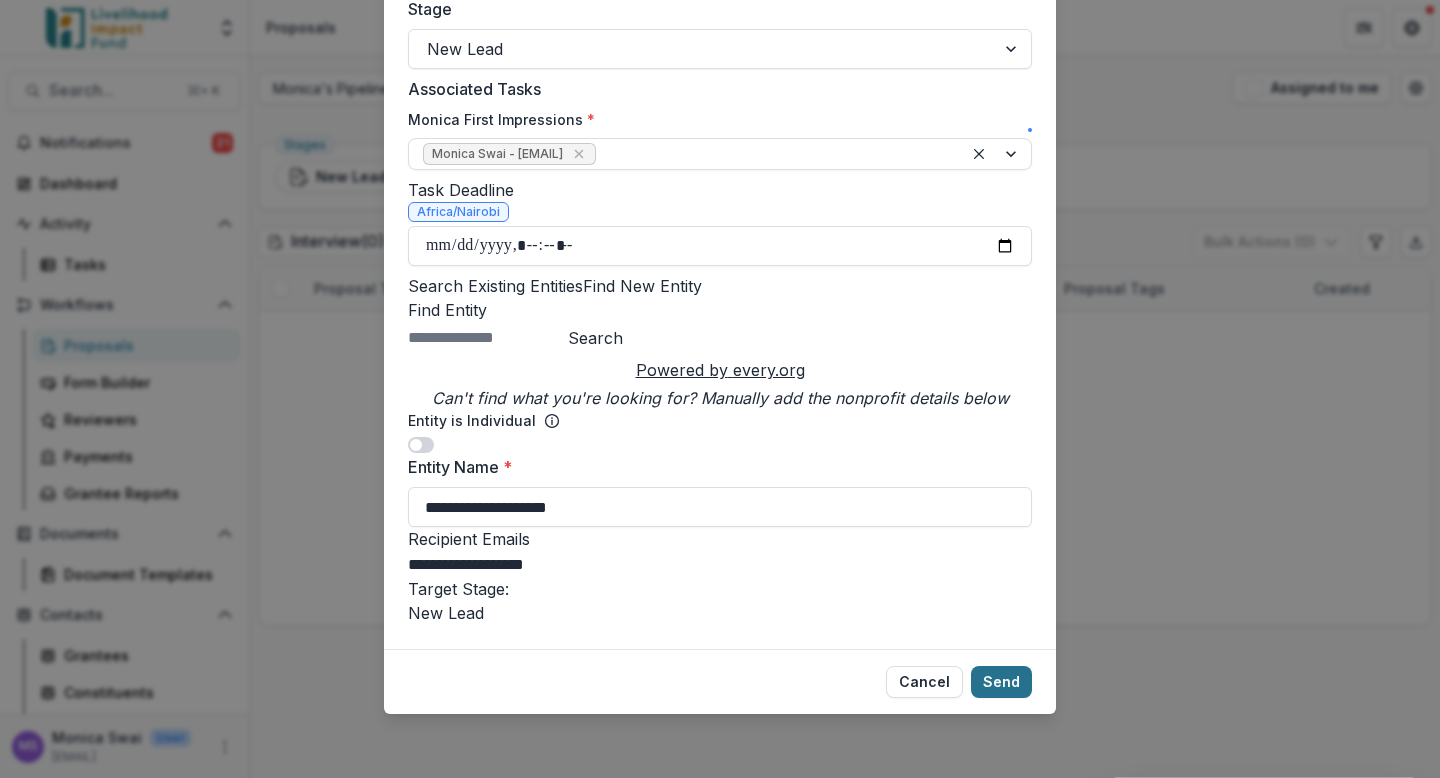type on "**********" 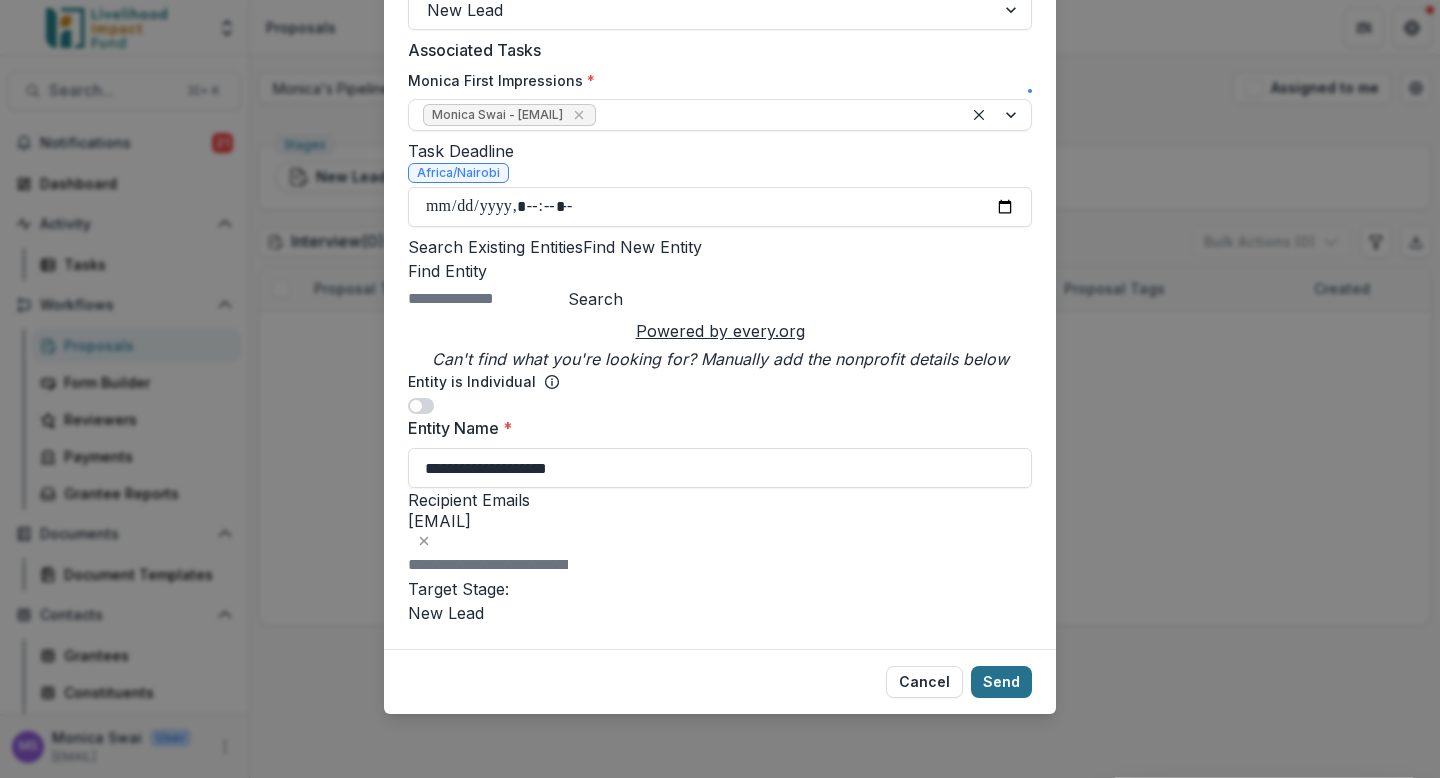 click on "Send" at bounding box center [1001, 682] 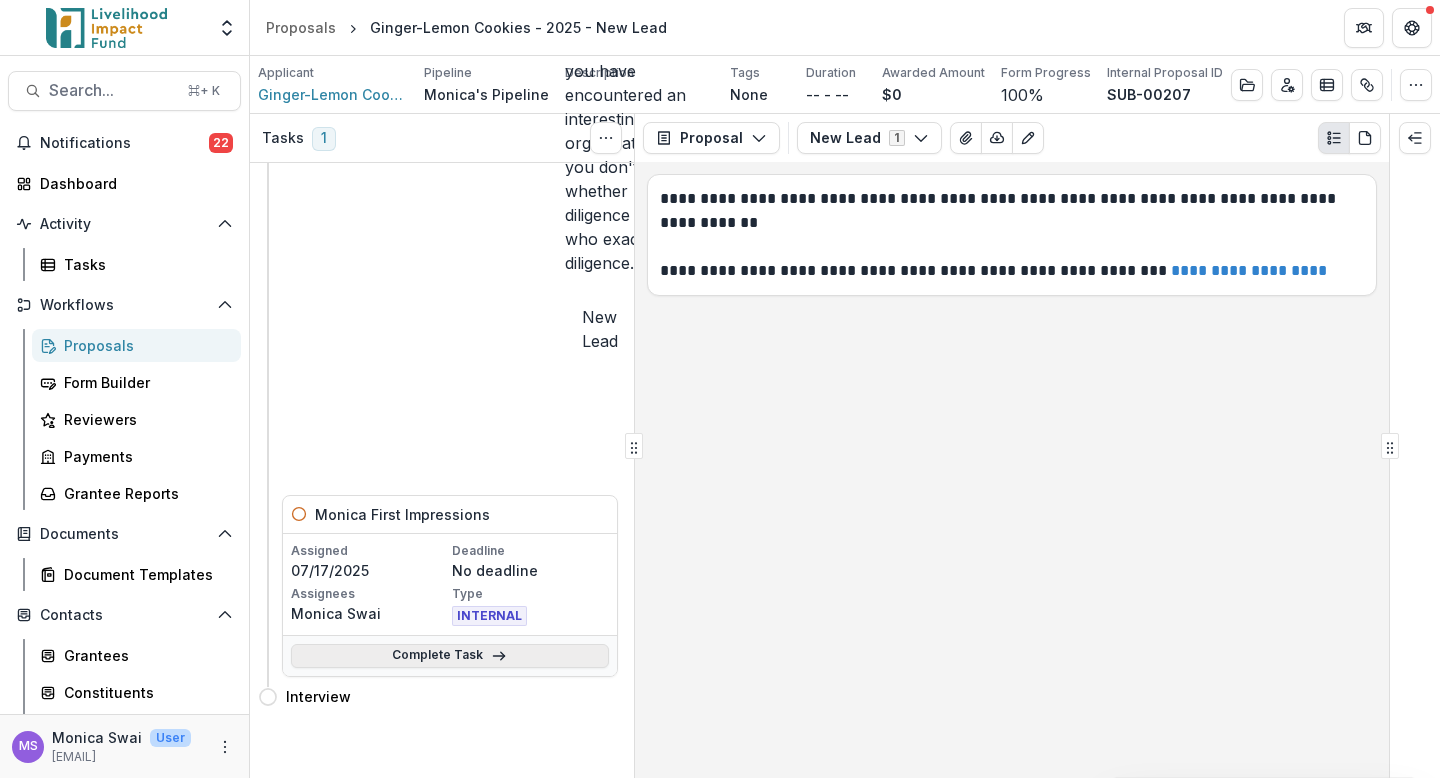 click on "Complete Task" at bounding box center [450, 656] 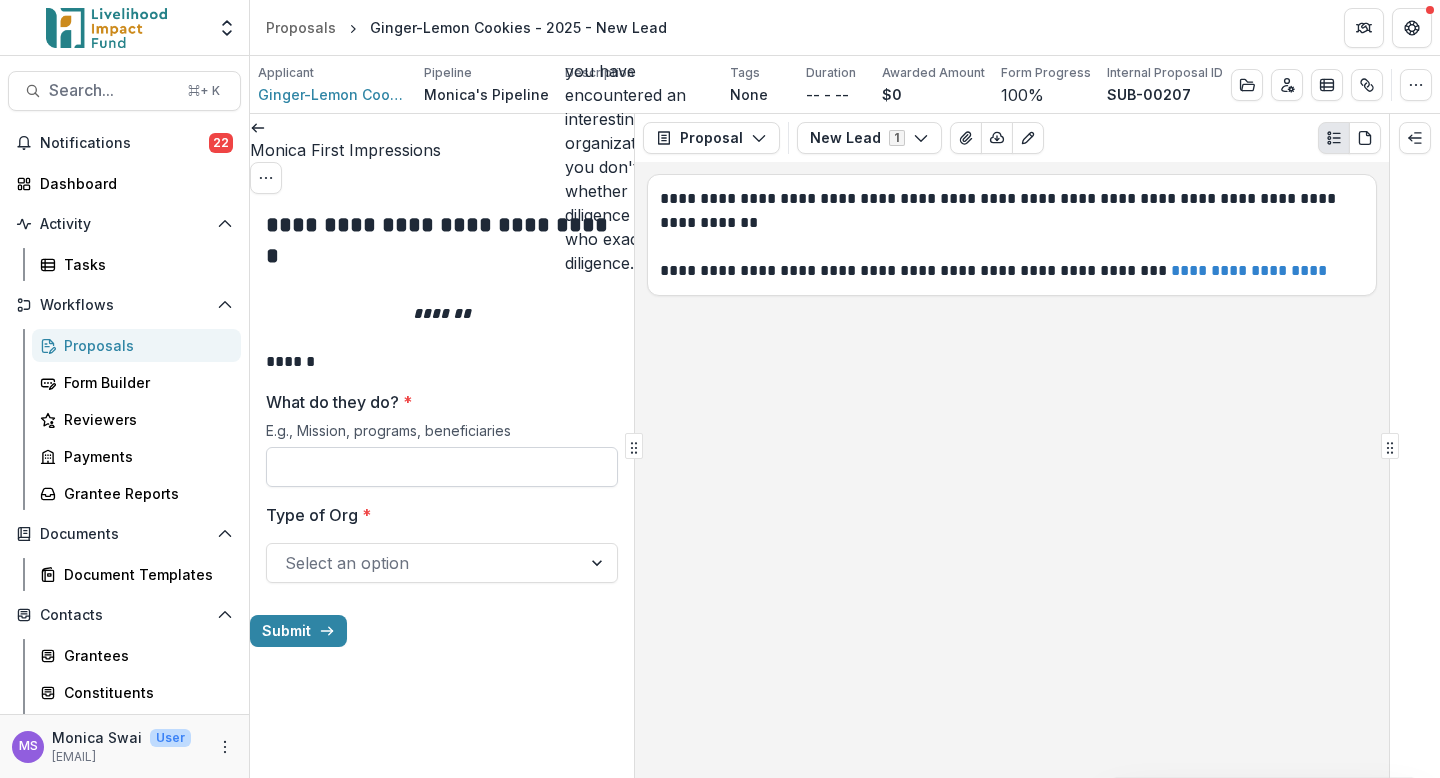 click on "What do they do? *" at bounding box center [442, 467] 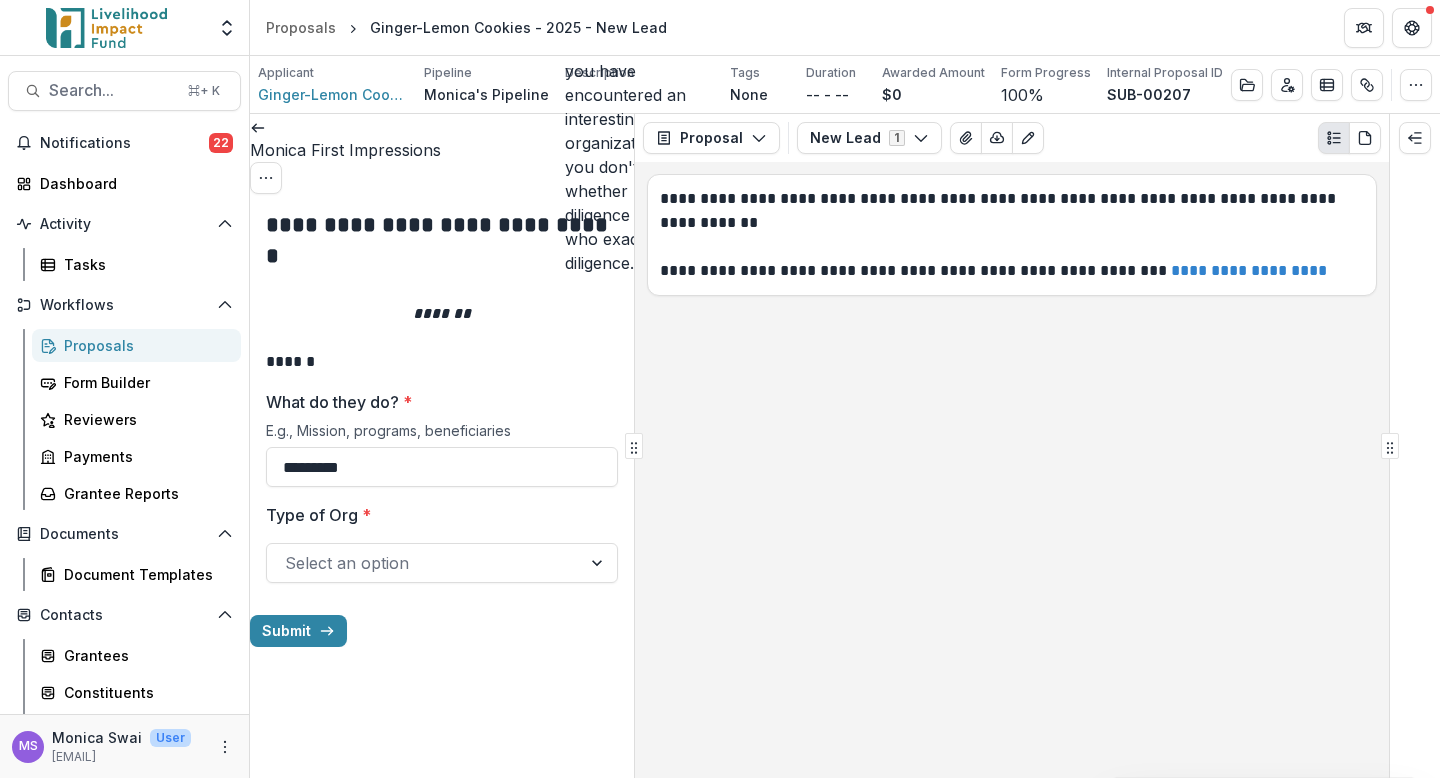 click at bounding box center [424, 563] 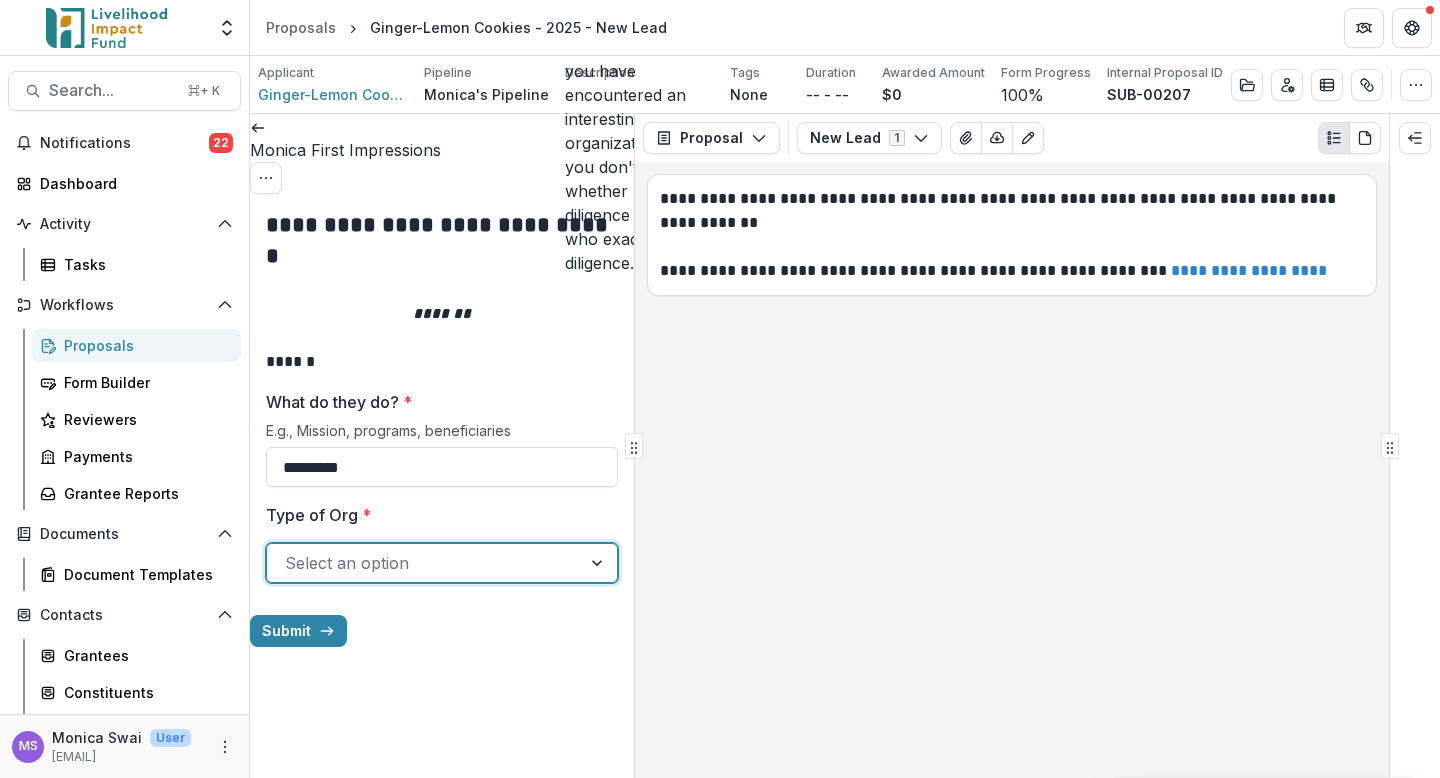 click on "Non-profit" at bounding box center [720, 833] 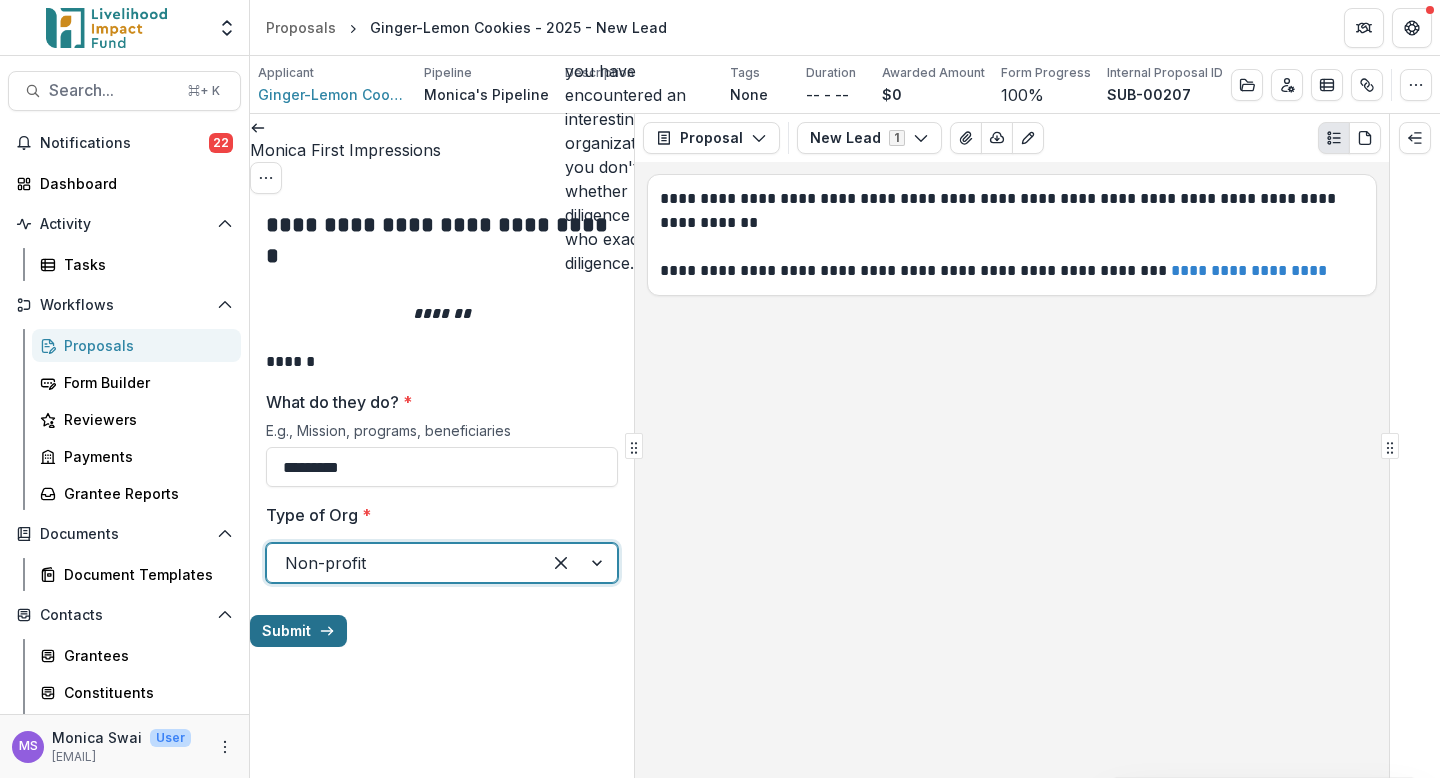 click on "Submit" at bounding box center (298, 631) 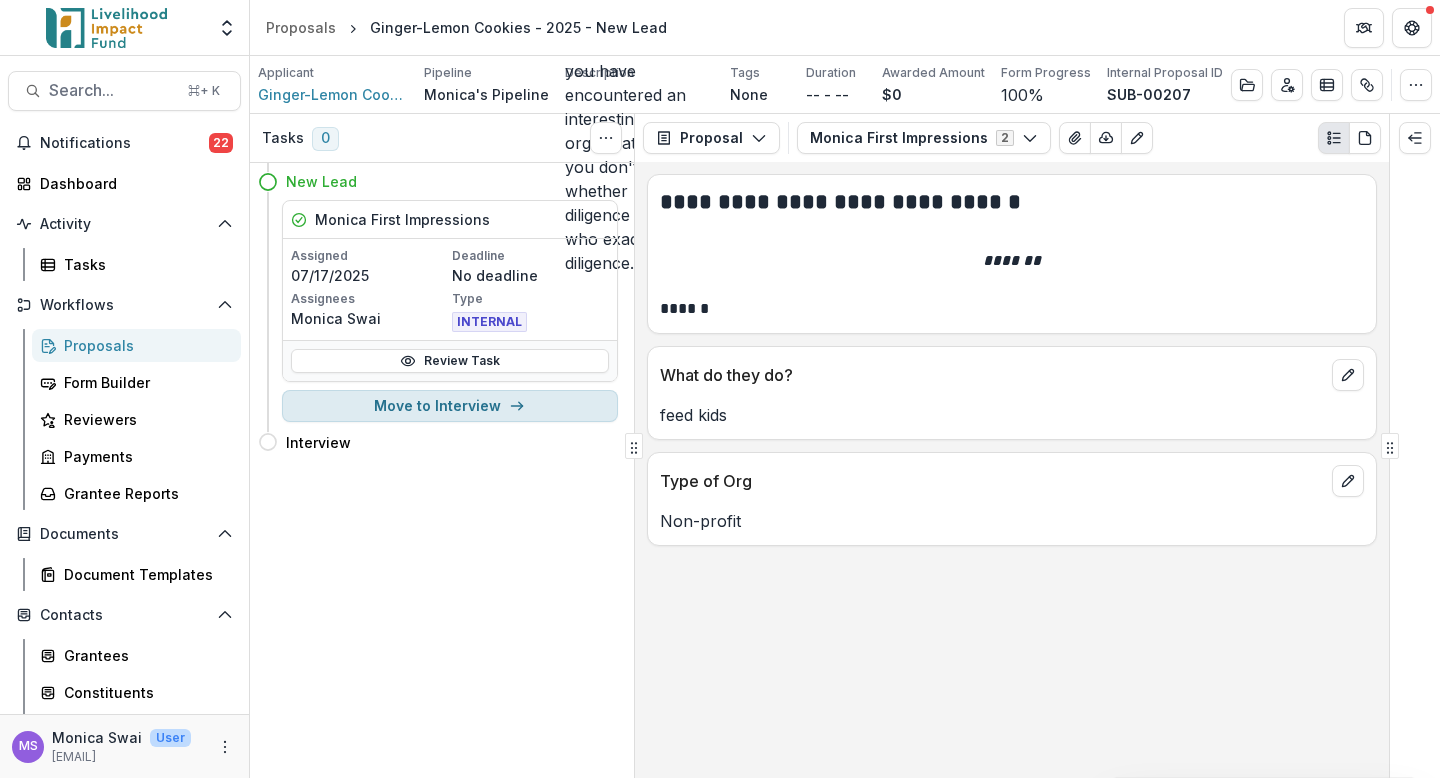 click on "Move to Interview" at bounding box center (450, 406) 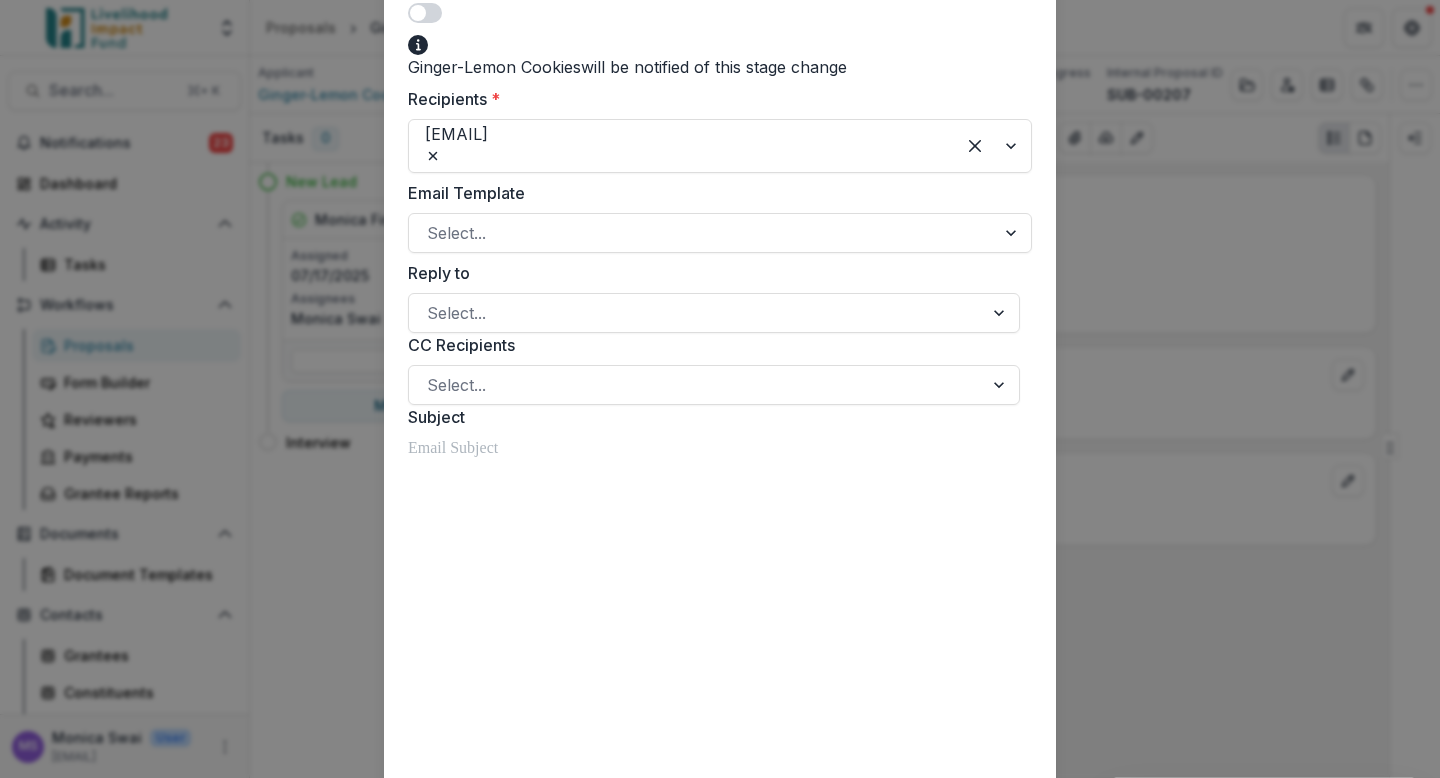 scroll, scrollTop: 276, scrollLeft: 0, axis: vertical 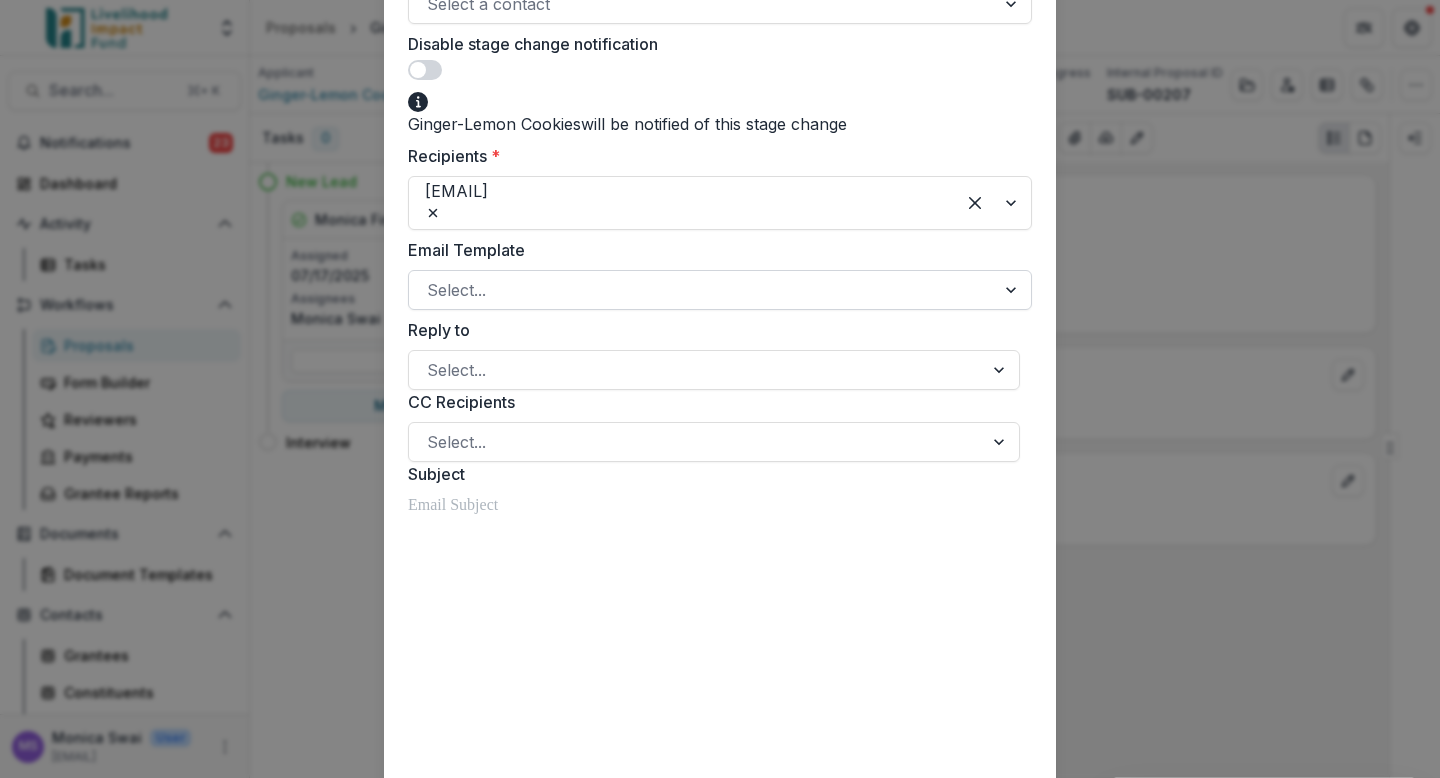click at bounding box center [702, 290] 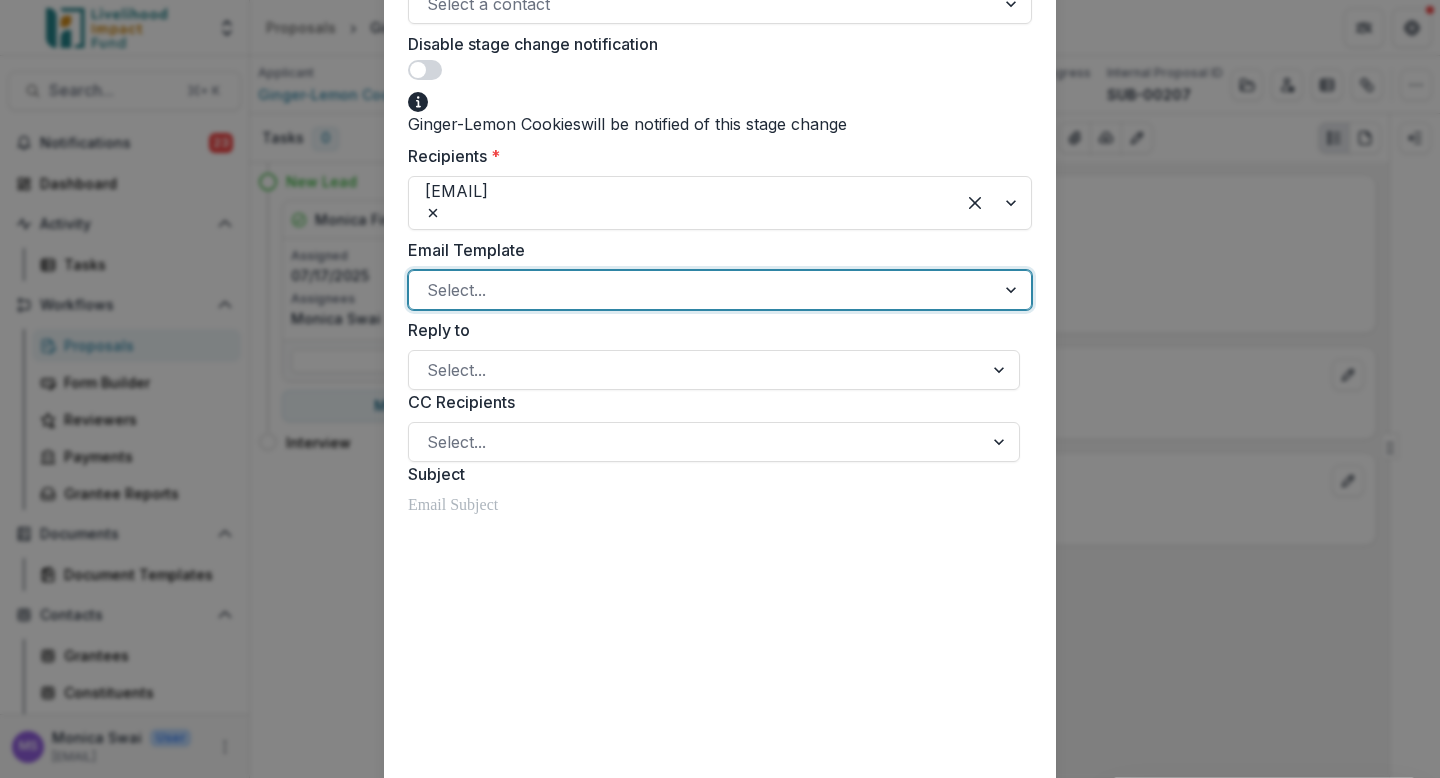 click at bounding box center [702, 290] 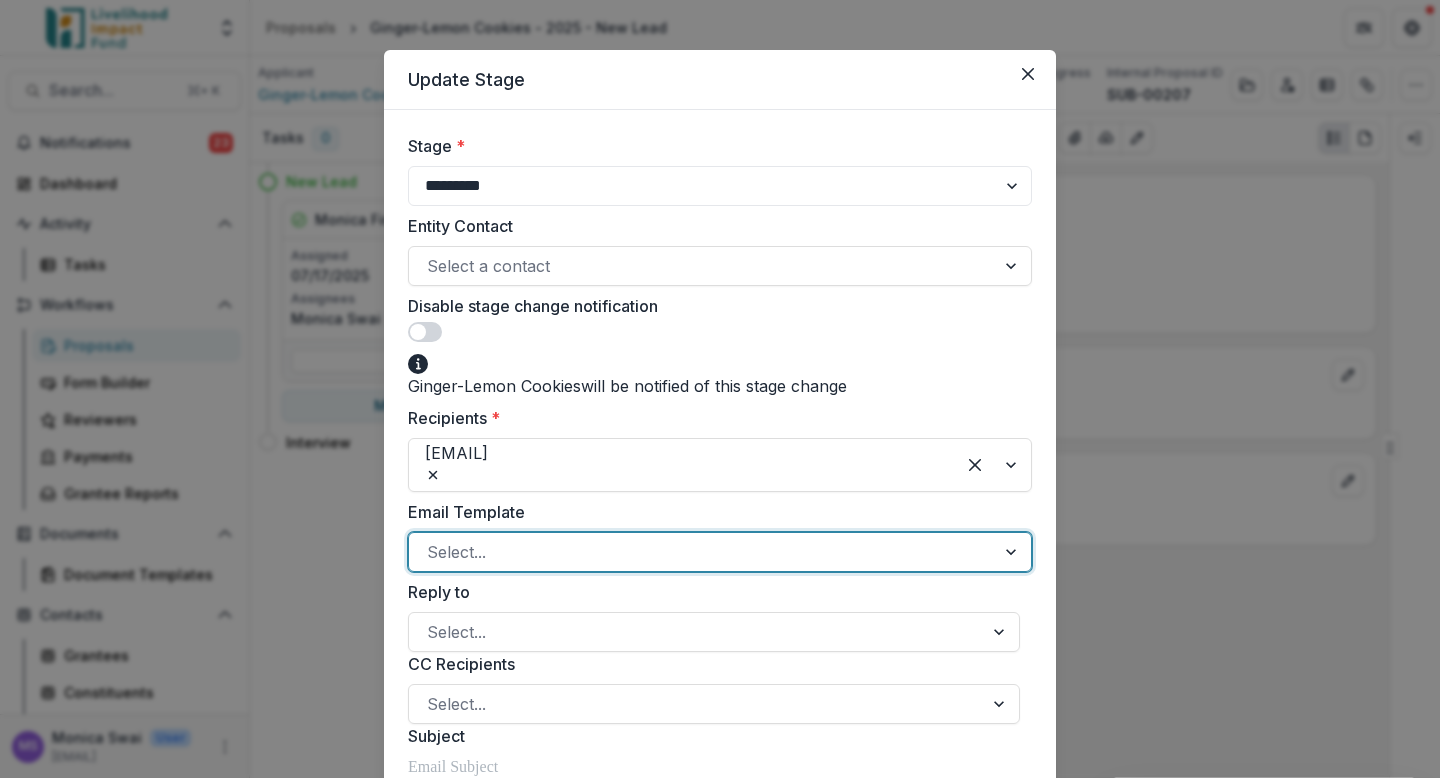scroll, scrollTop: 9, scrollLeft: 0, axis: vertical 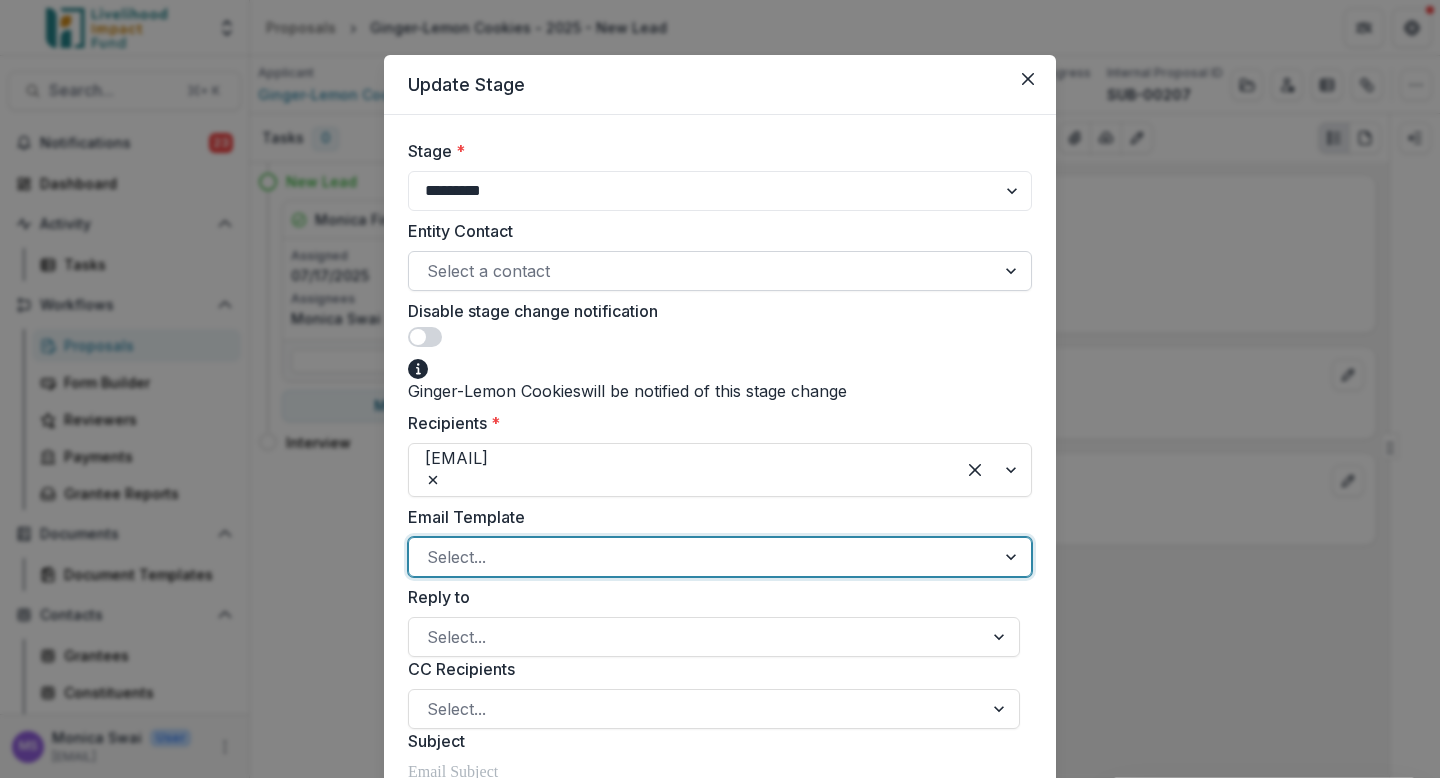 click at bounding box center [702, 271] 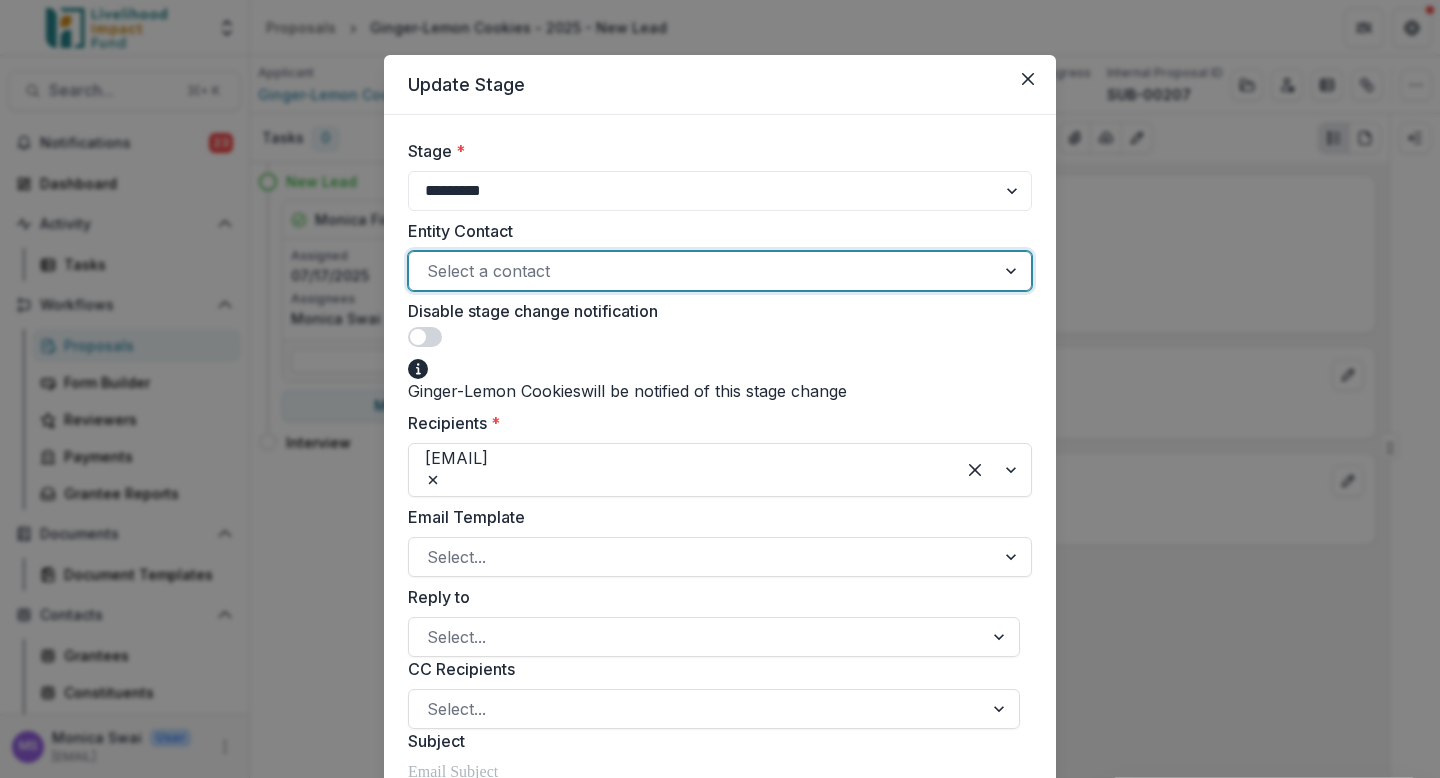click at bounding box center [702, 271] 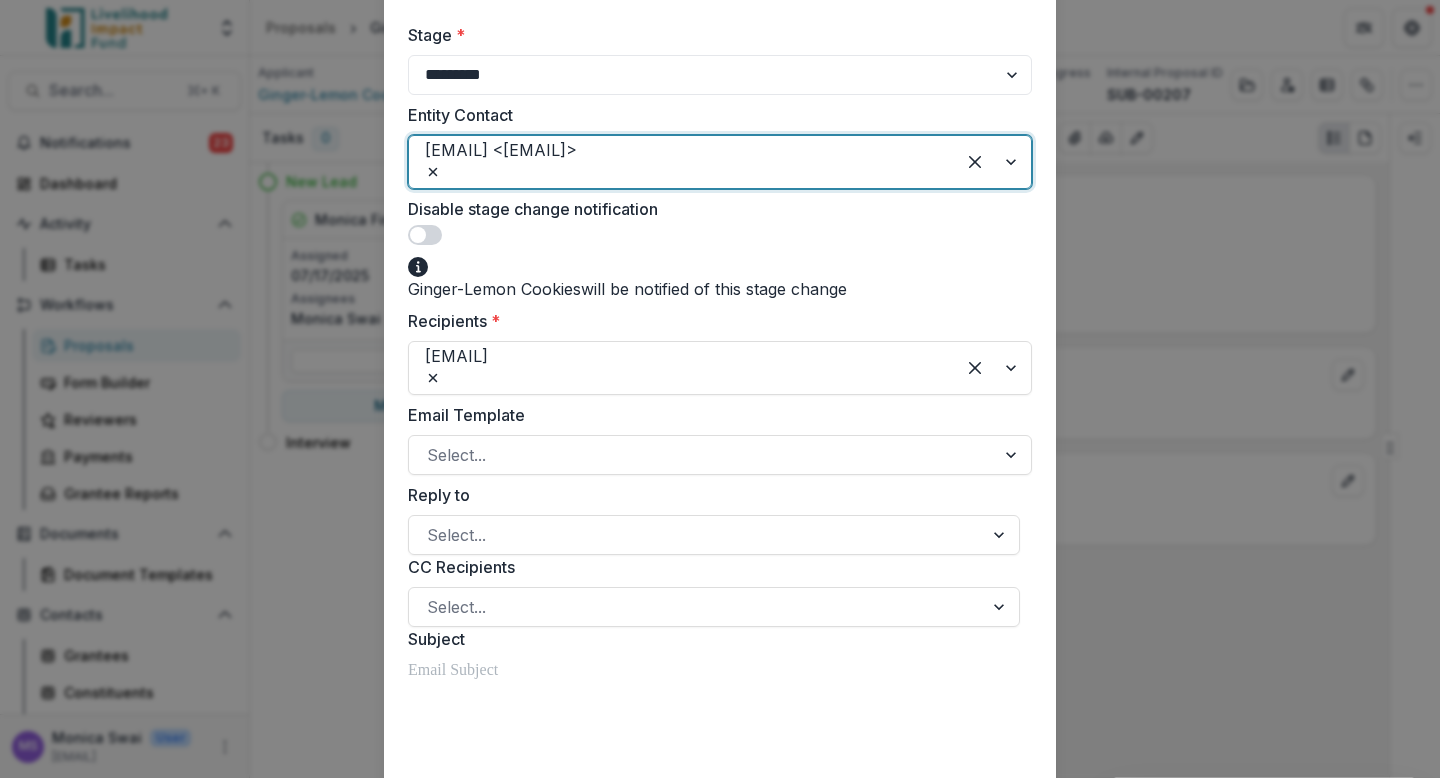 scroll, scrollTop: 130, scrollLeft: 0, axis: vertical 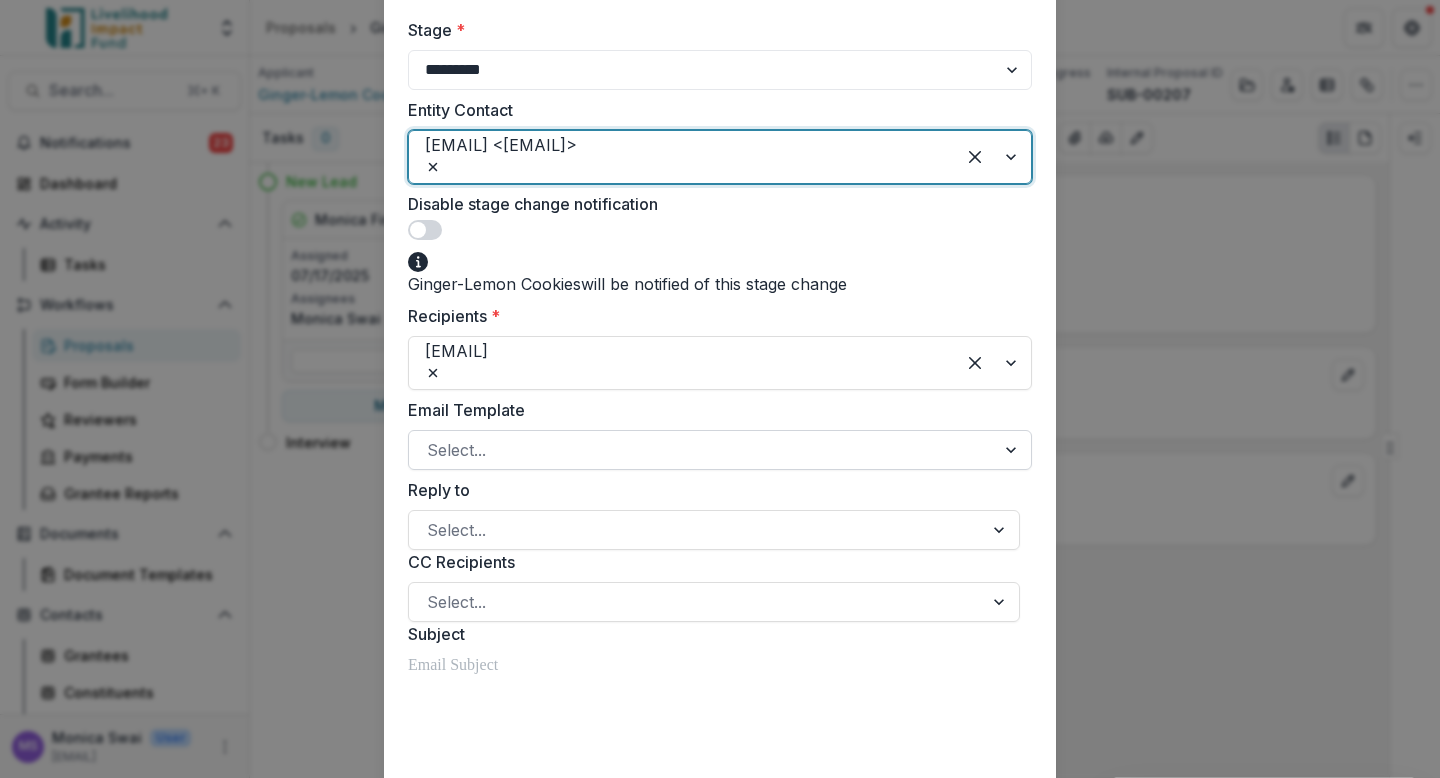 click at bounding box center [702, 450] 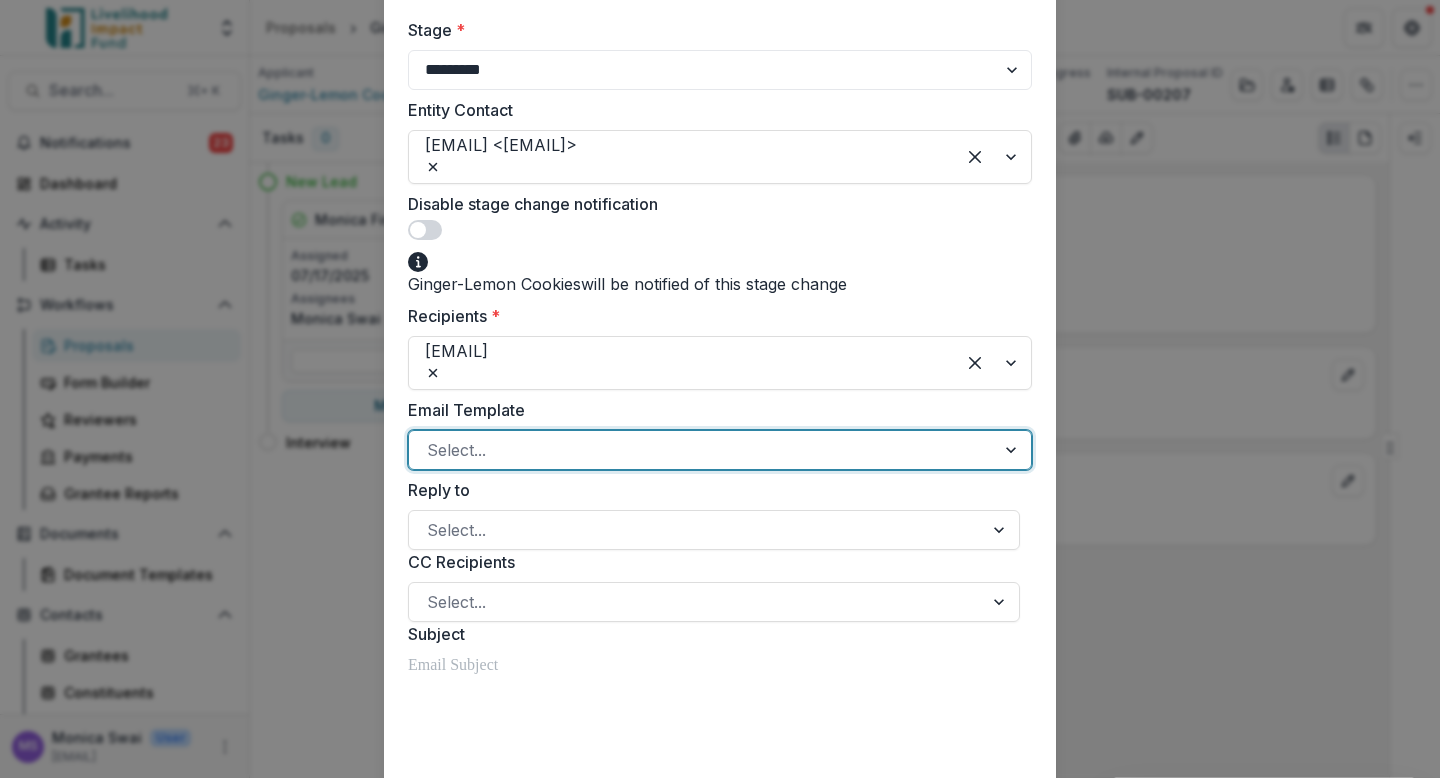 click at bounding box center (702, 450) 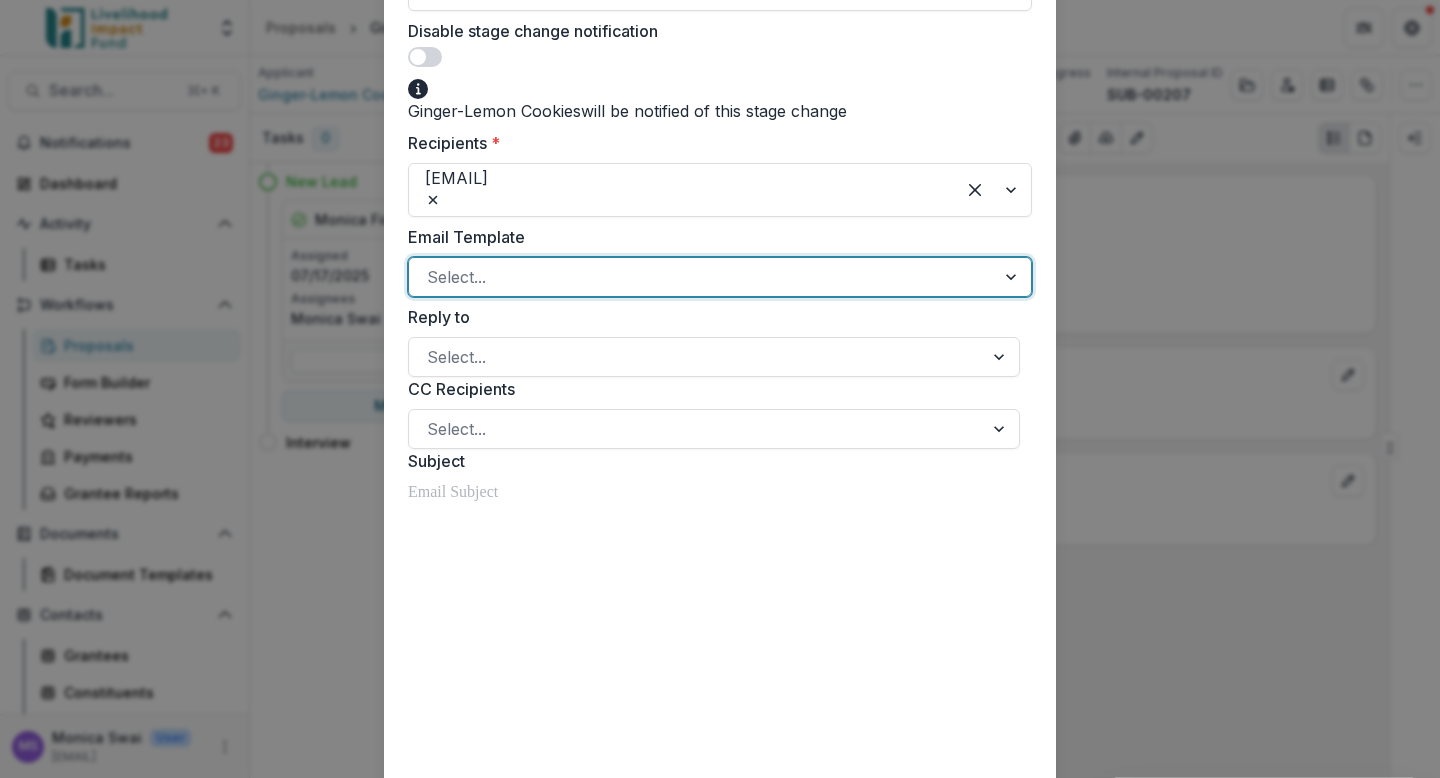 scroll, scrollTop: 304, scrollLeft: 0, axis: vertical 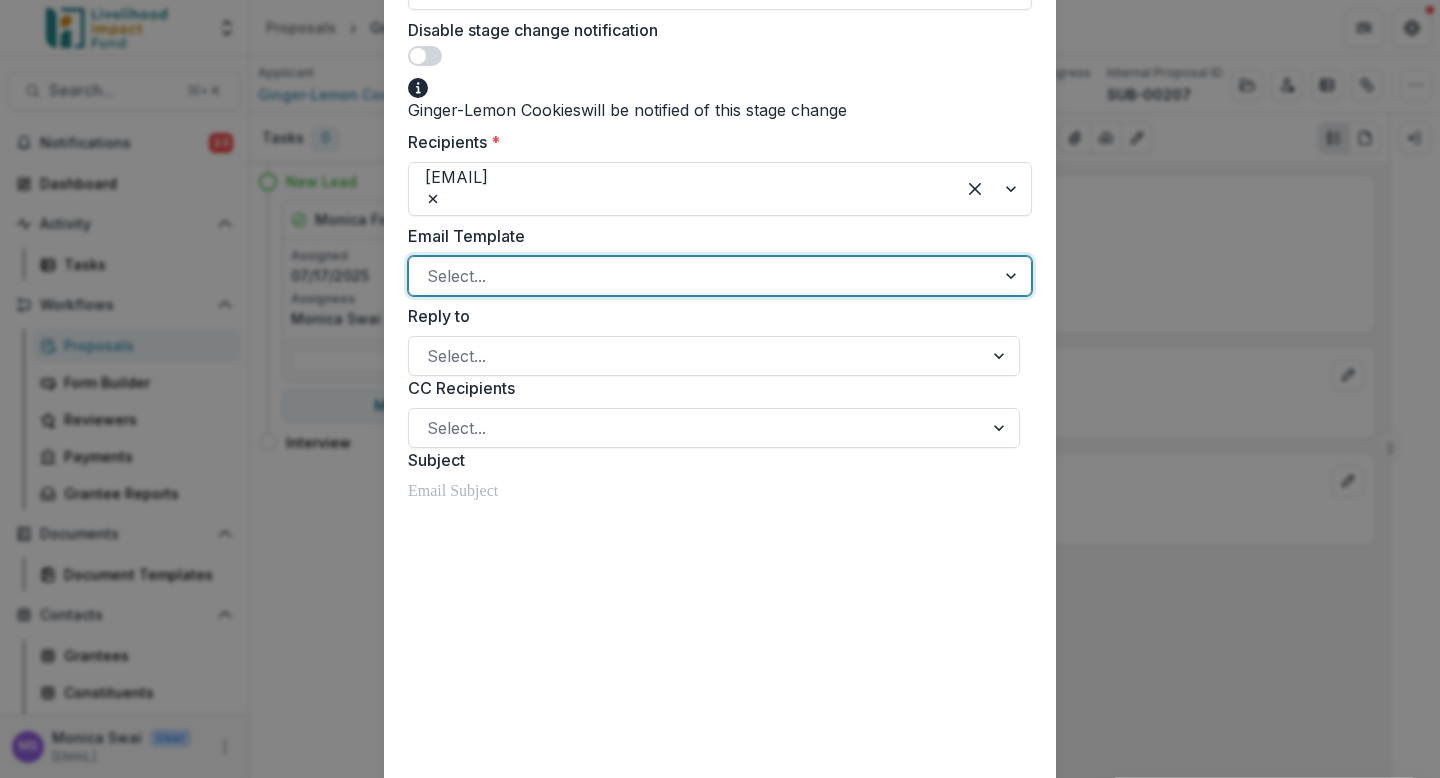 click at bounding box center (714, 1280) 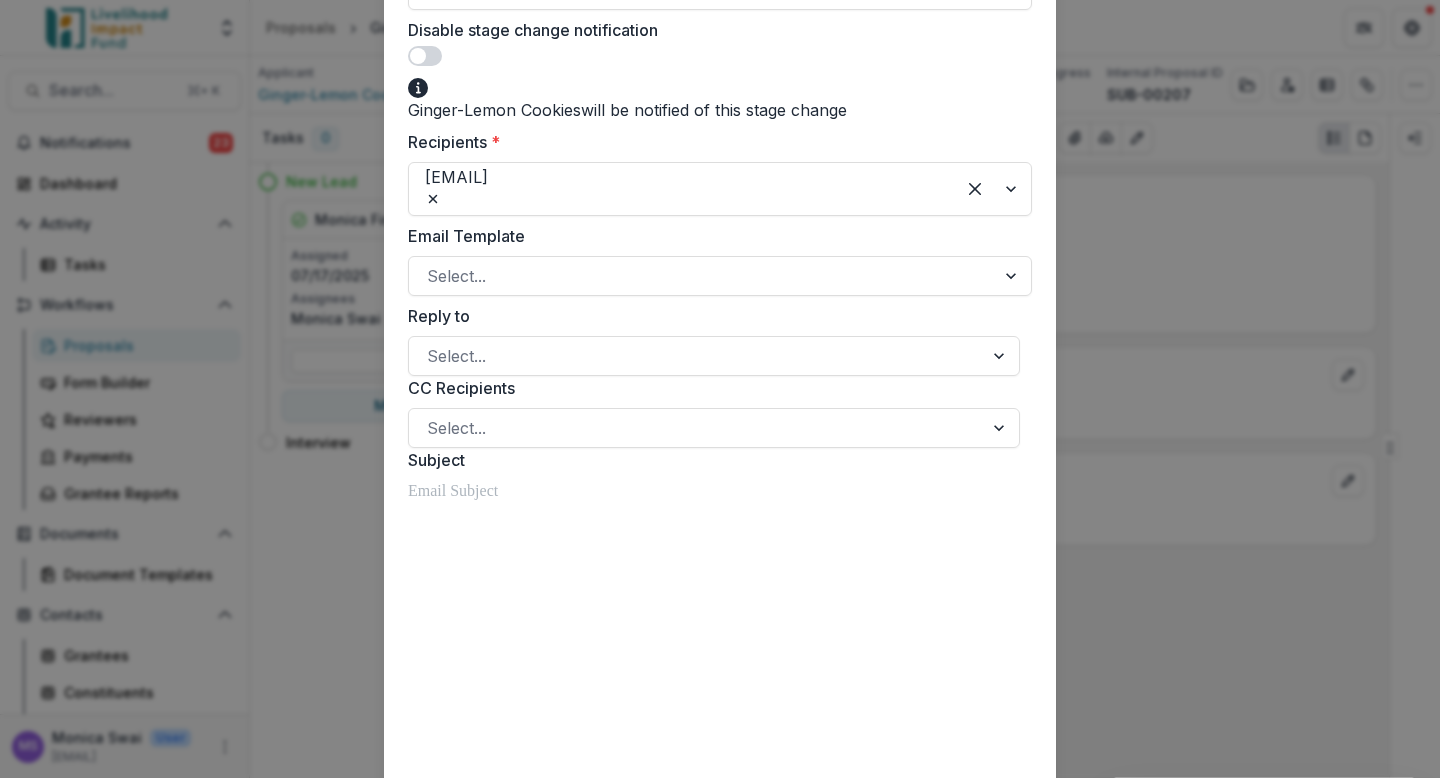 click on "**********" at bounding box center (720, 389) 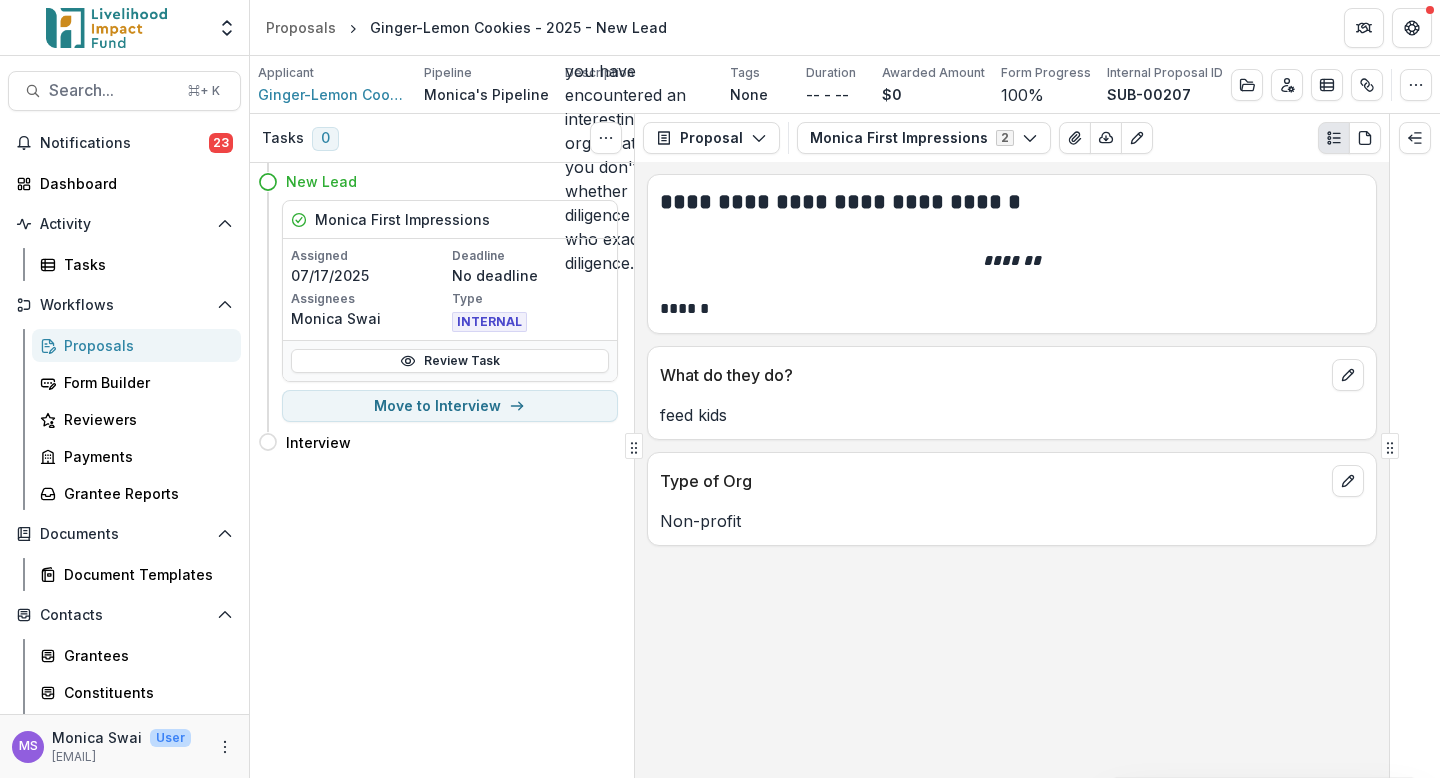click at bounding box center [106, 28] 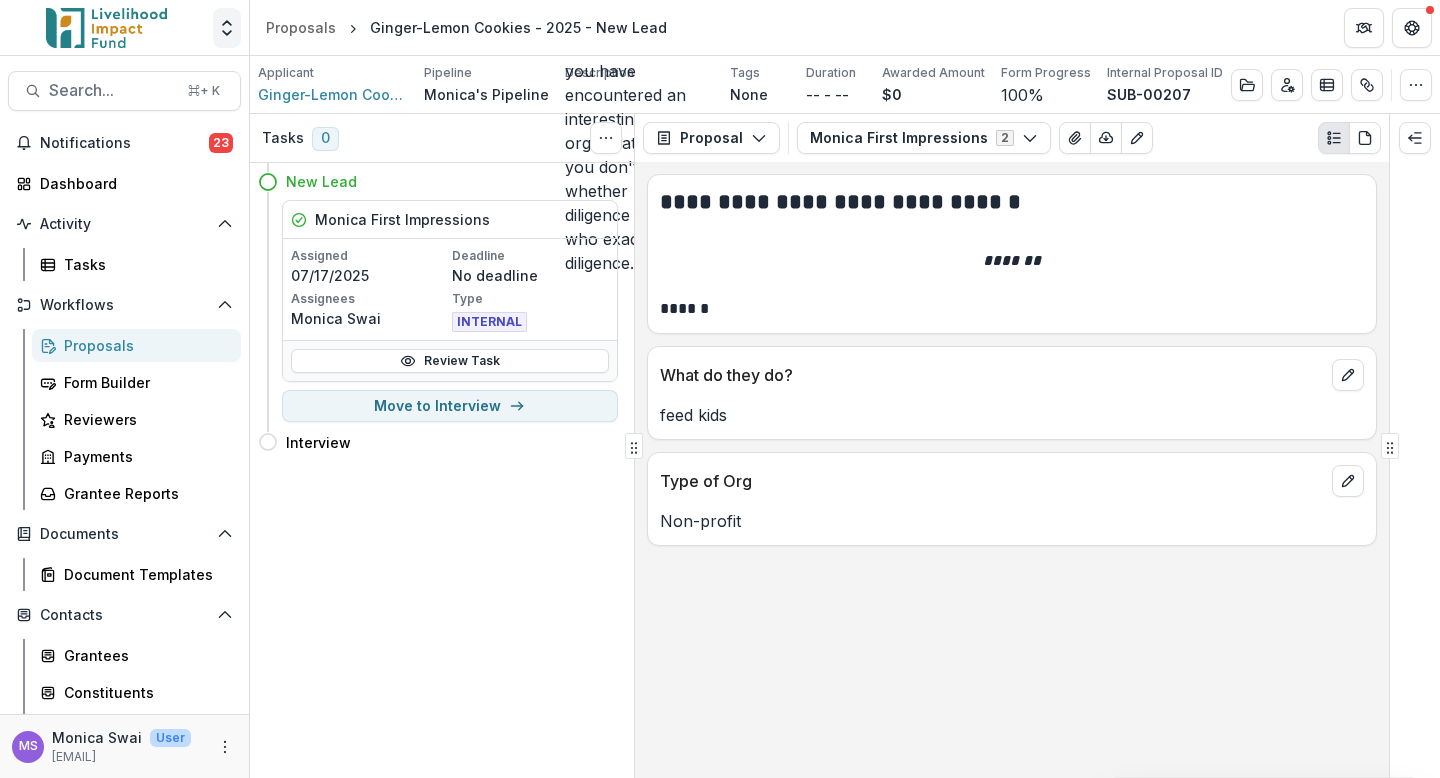 click 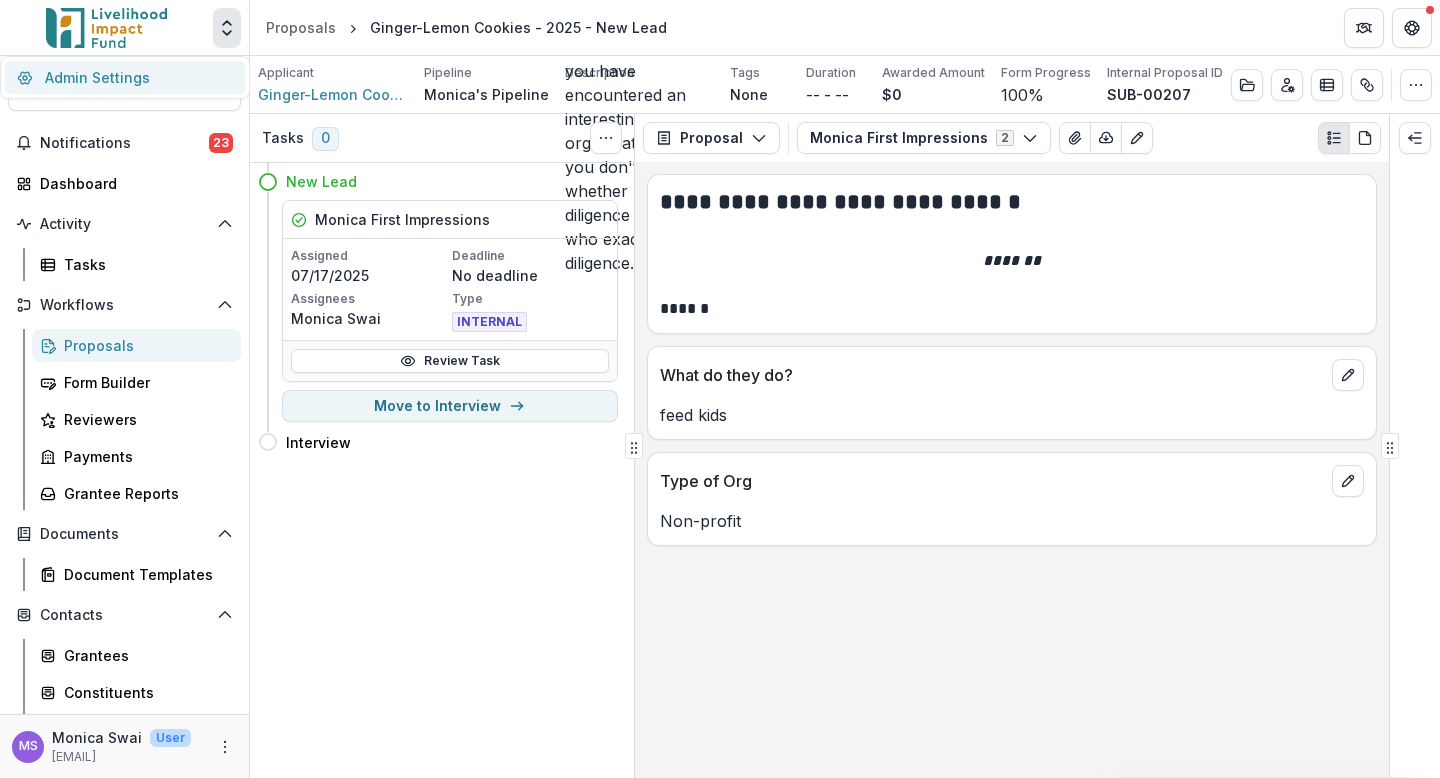 click on "Admin Settings" at bounding box center (125, 77) 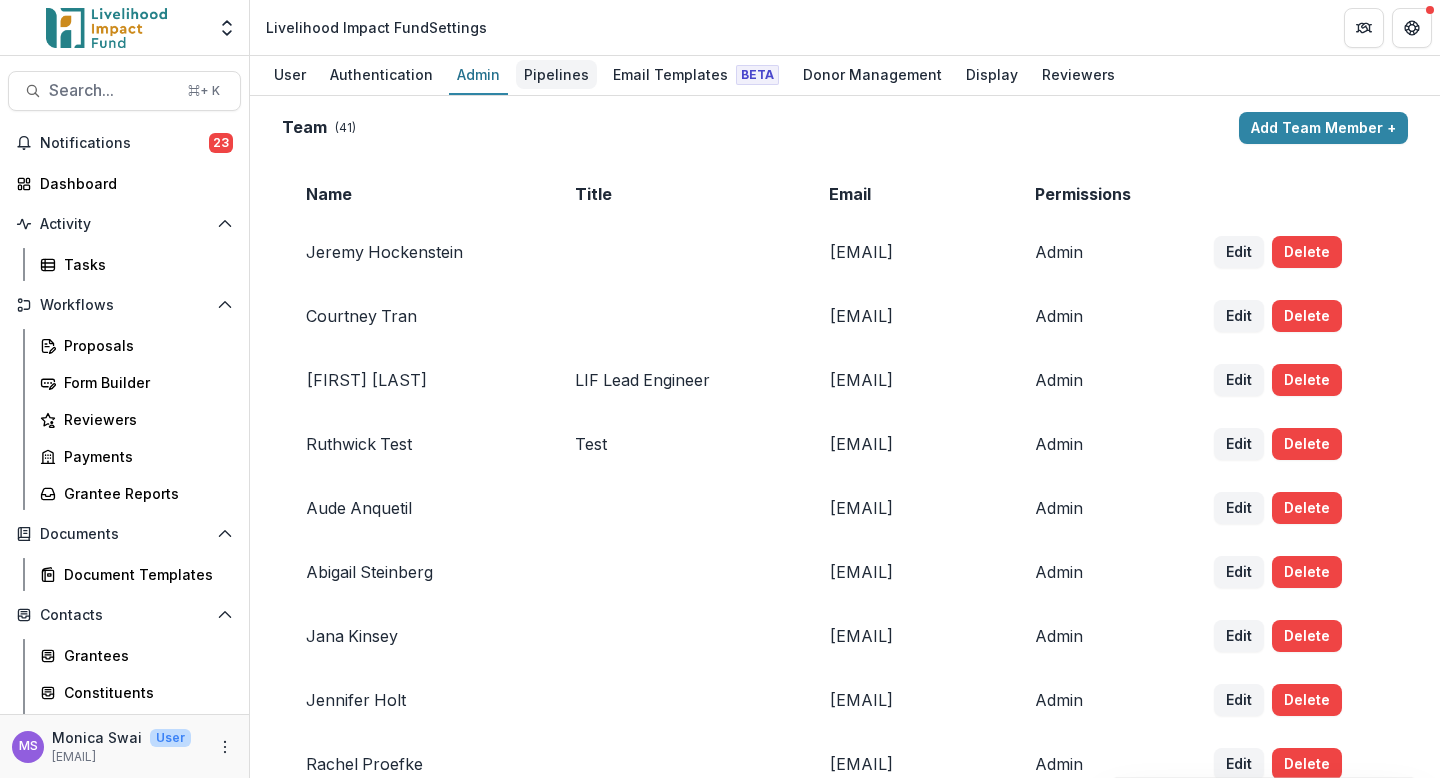click on "Pipelines" at bounding box center (556, 74) 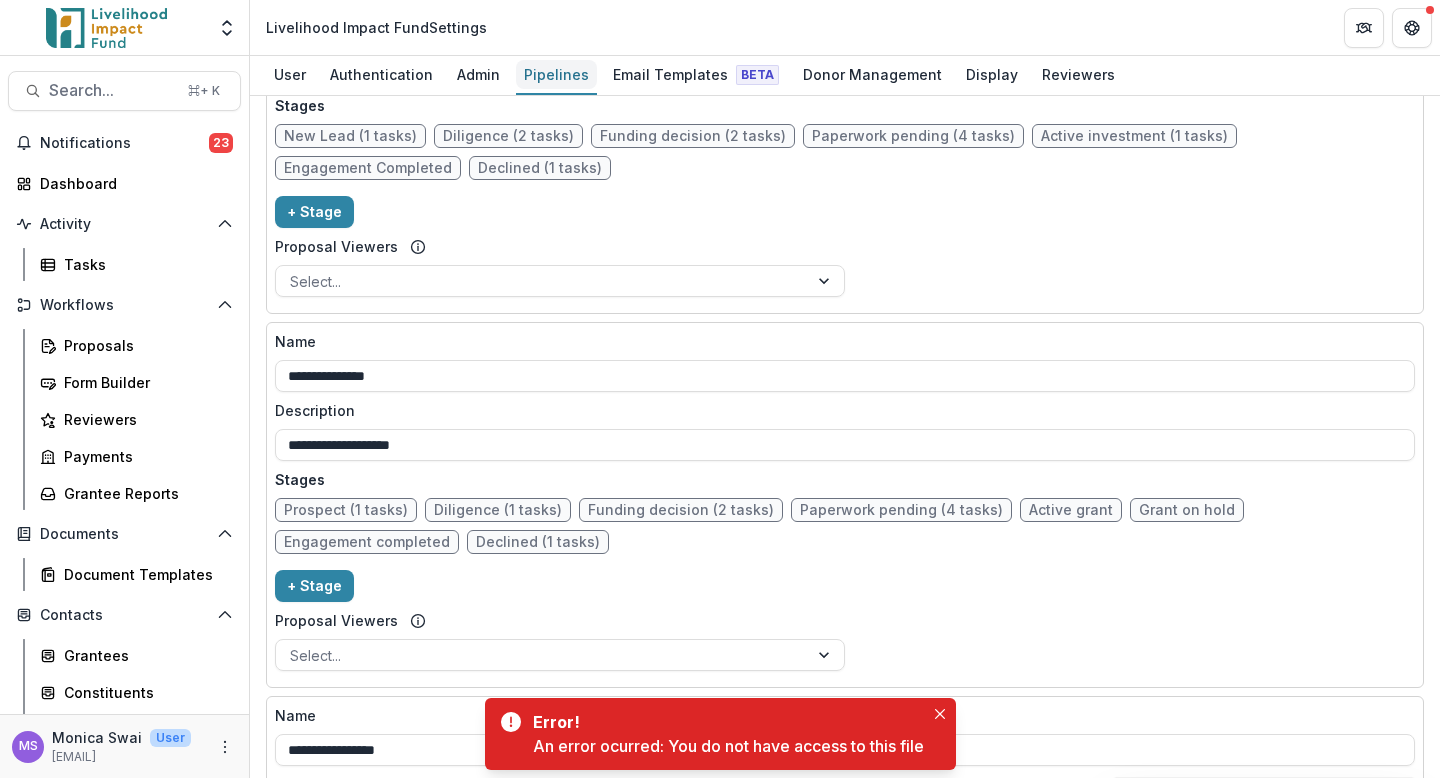 scroll, scrollTop: 1771, scrollLeft: 0, axis: vertical 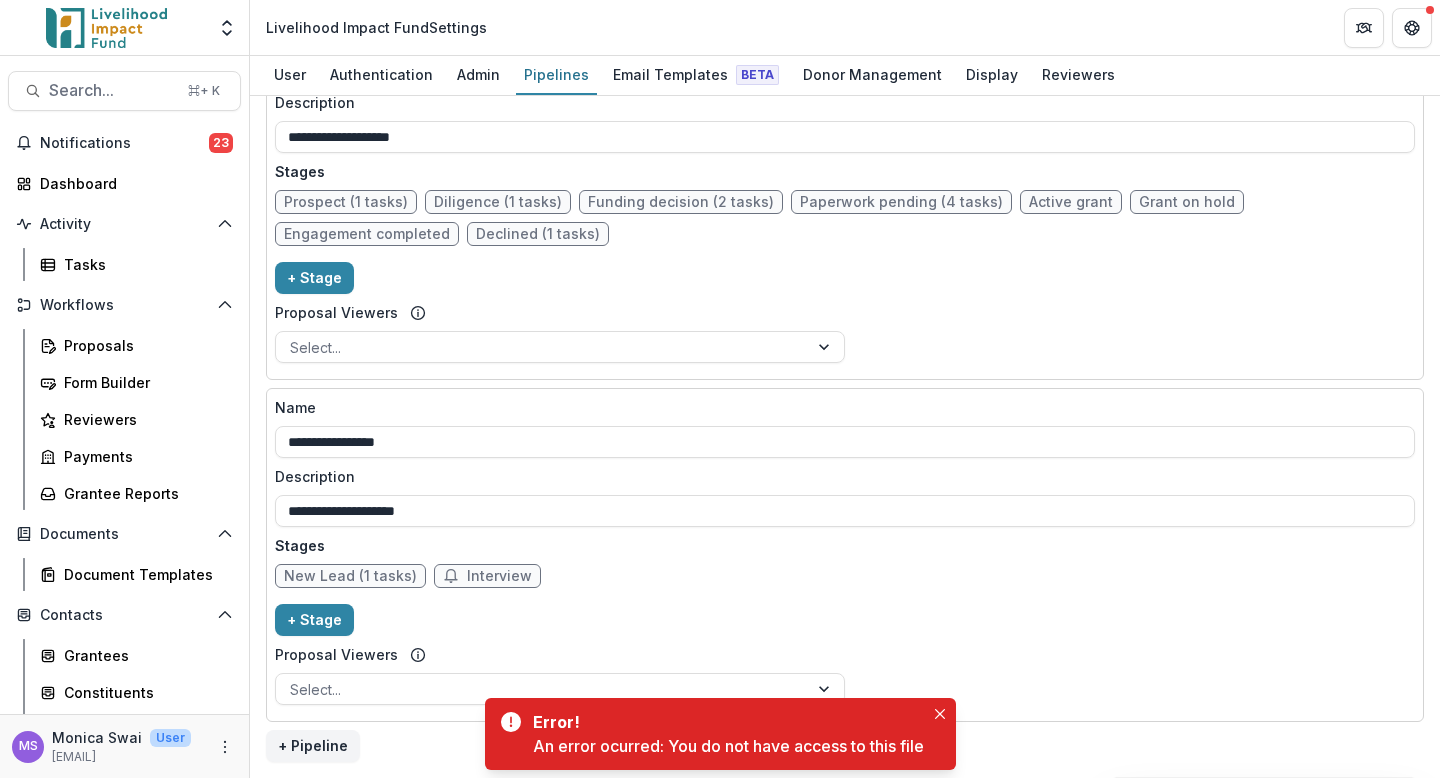 click on "Interview" at bounding box center (487, 576) 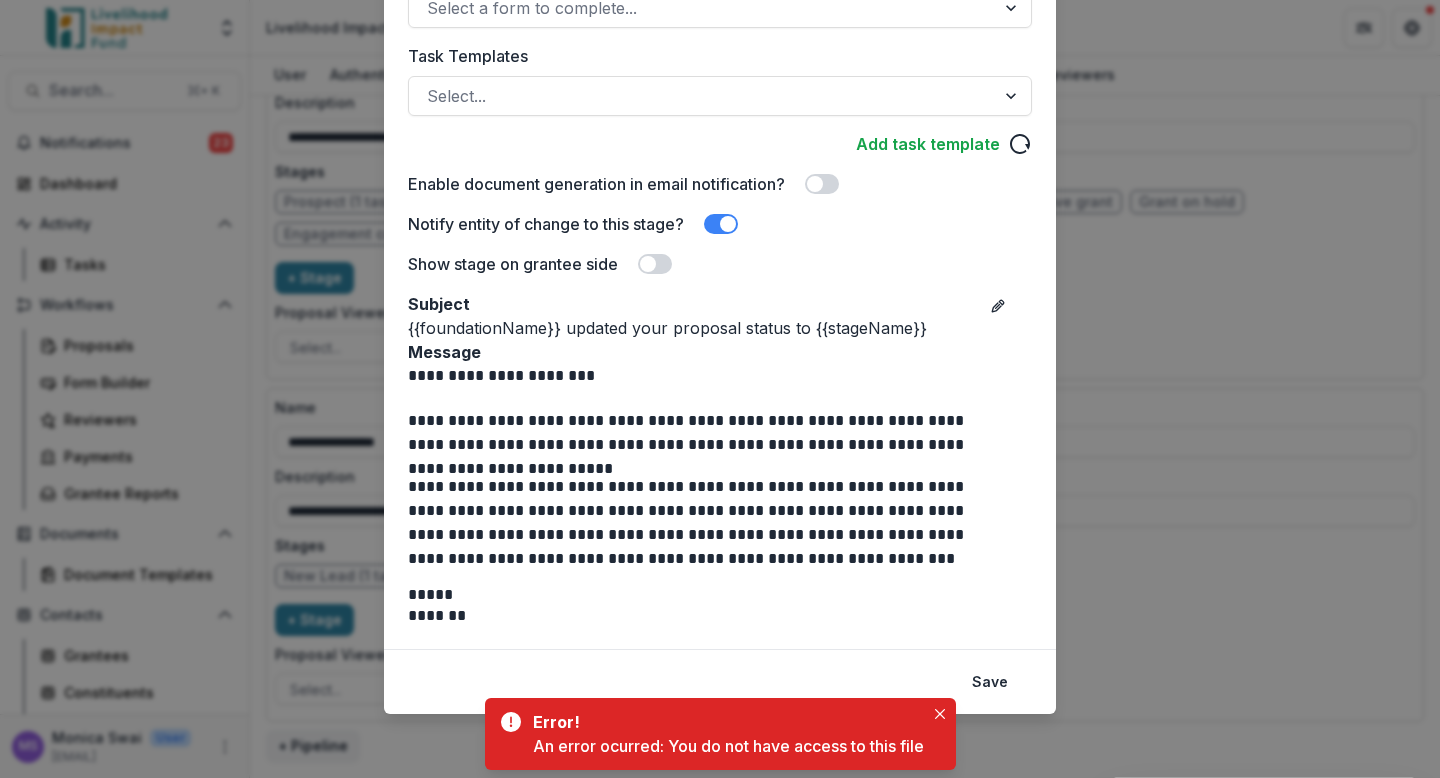 scroll, scrollTop: 559, scrollLeft: 0, axis: vertical 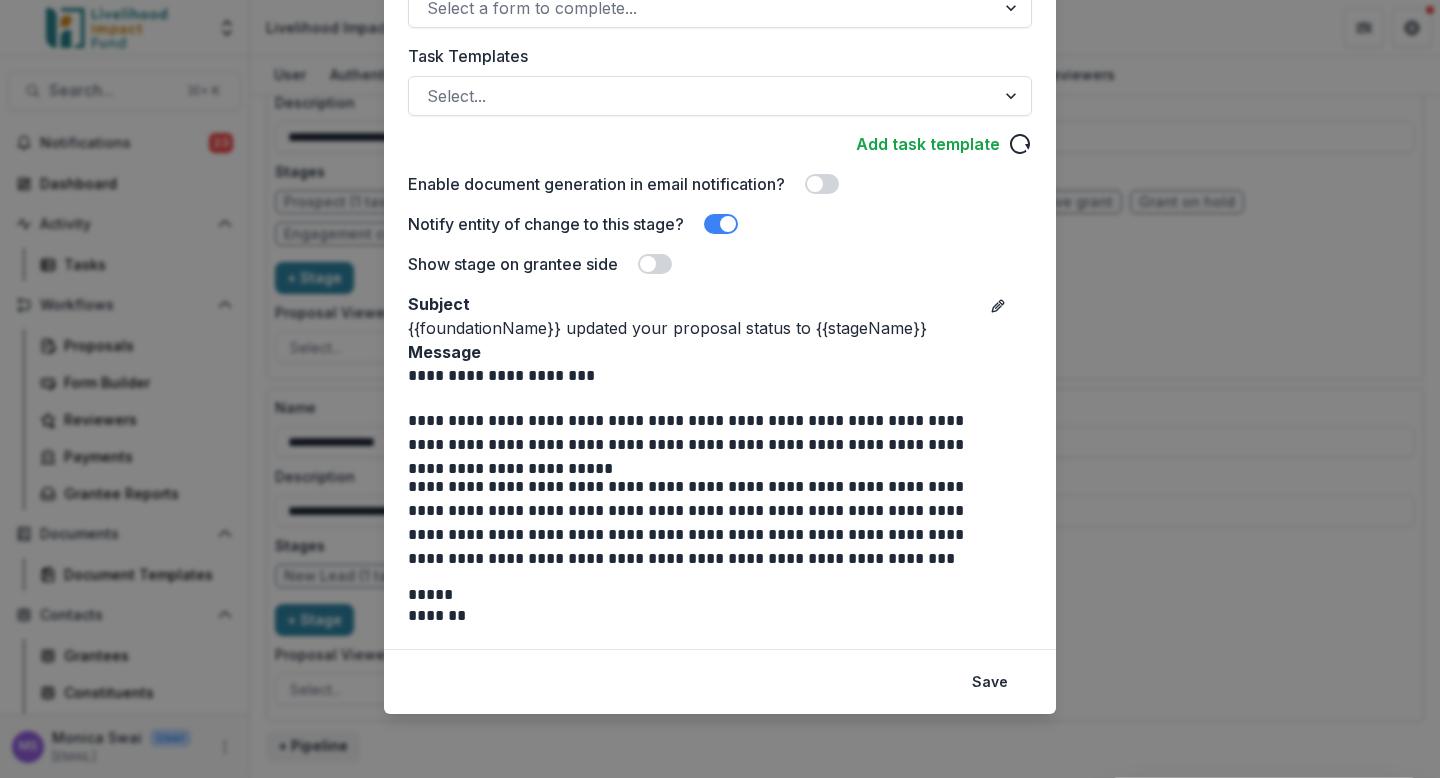 click on "**********" at bounding box center [720, 389] 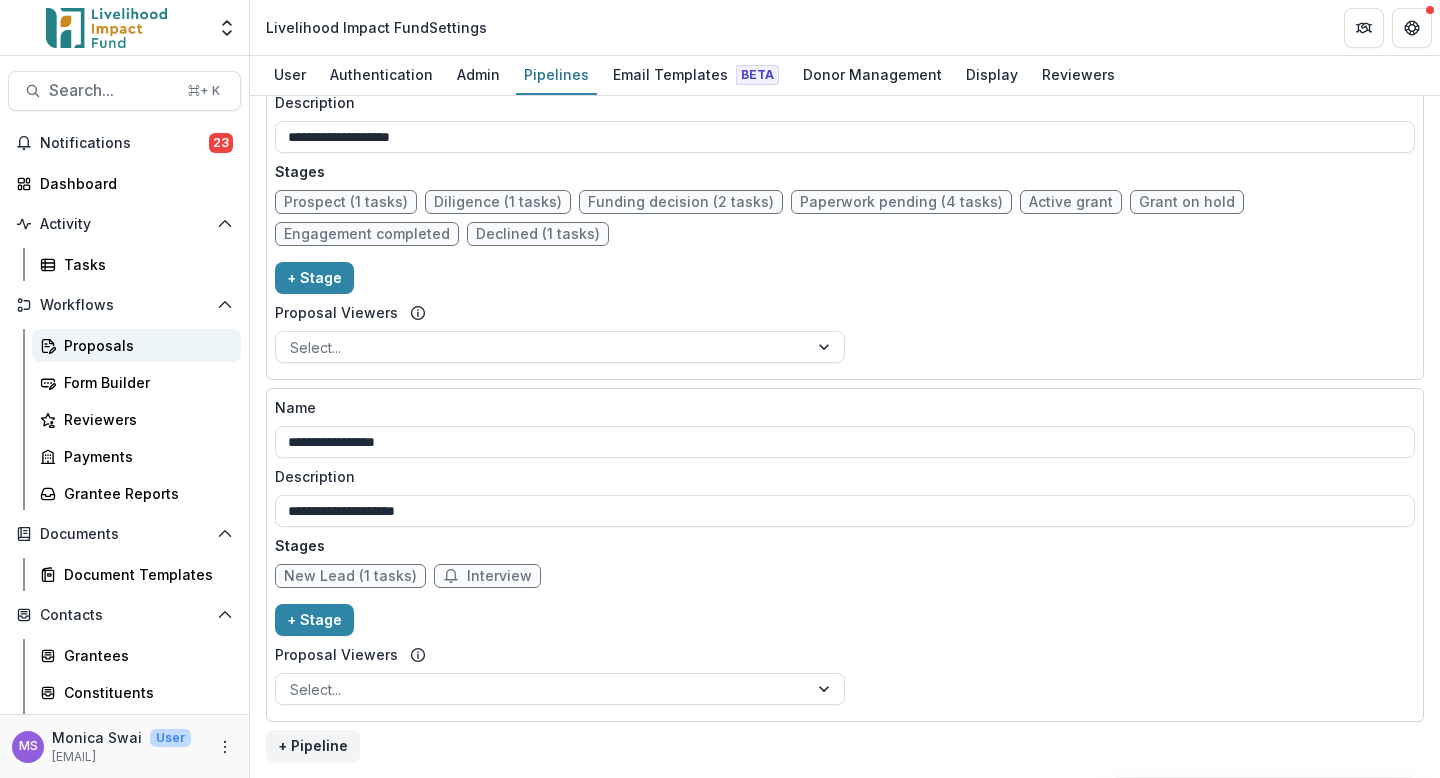 click on "Proposals" at bounding box center [144, 345] 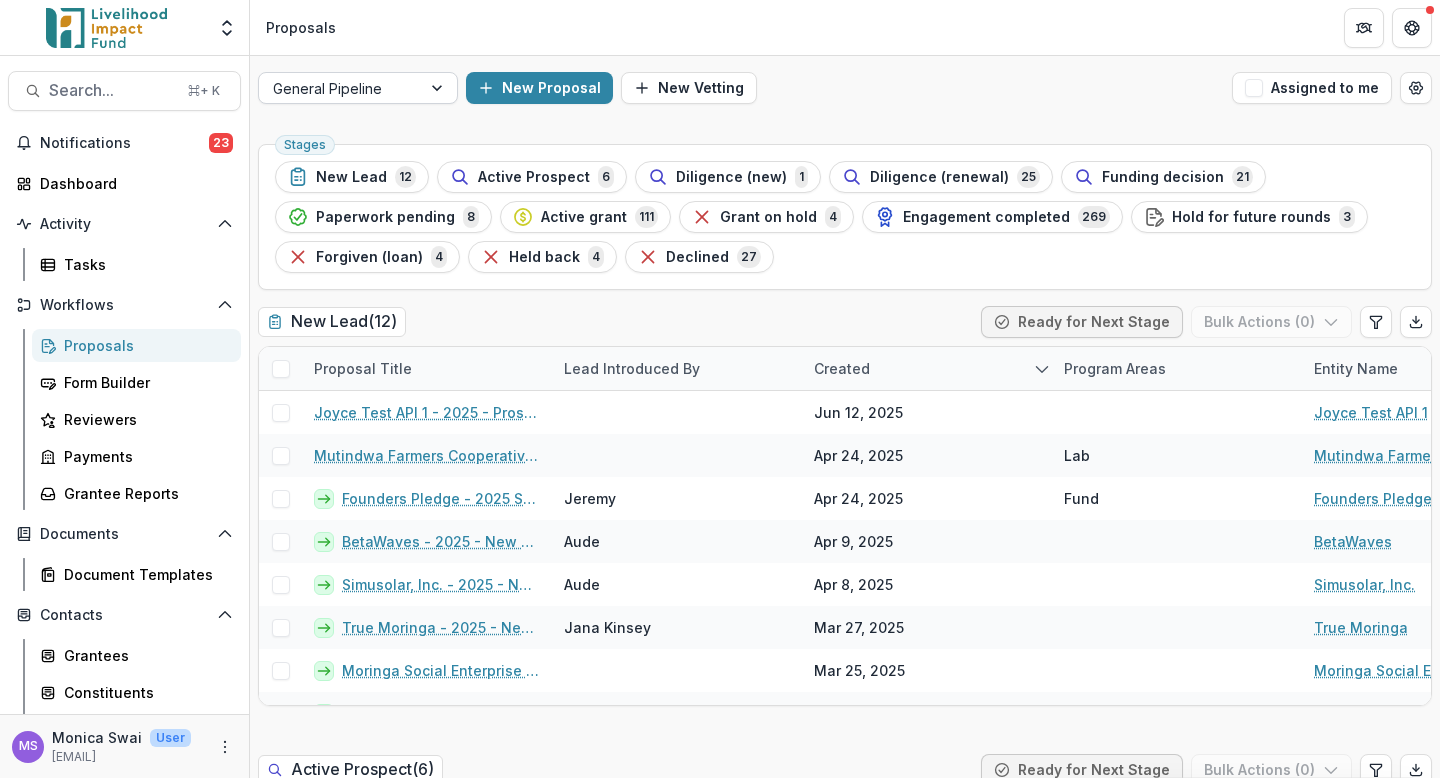 click at bounding box center (439, 88) 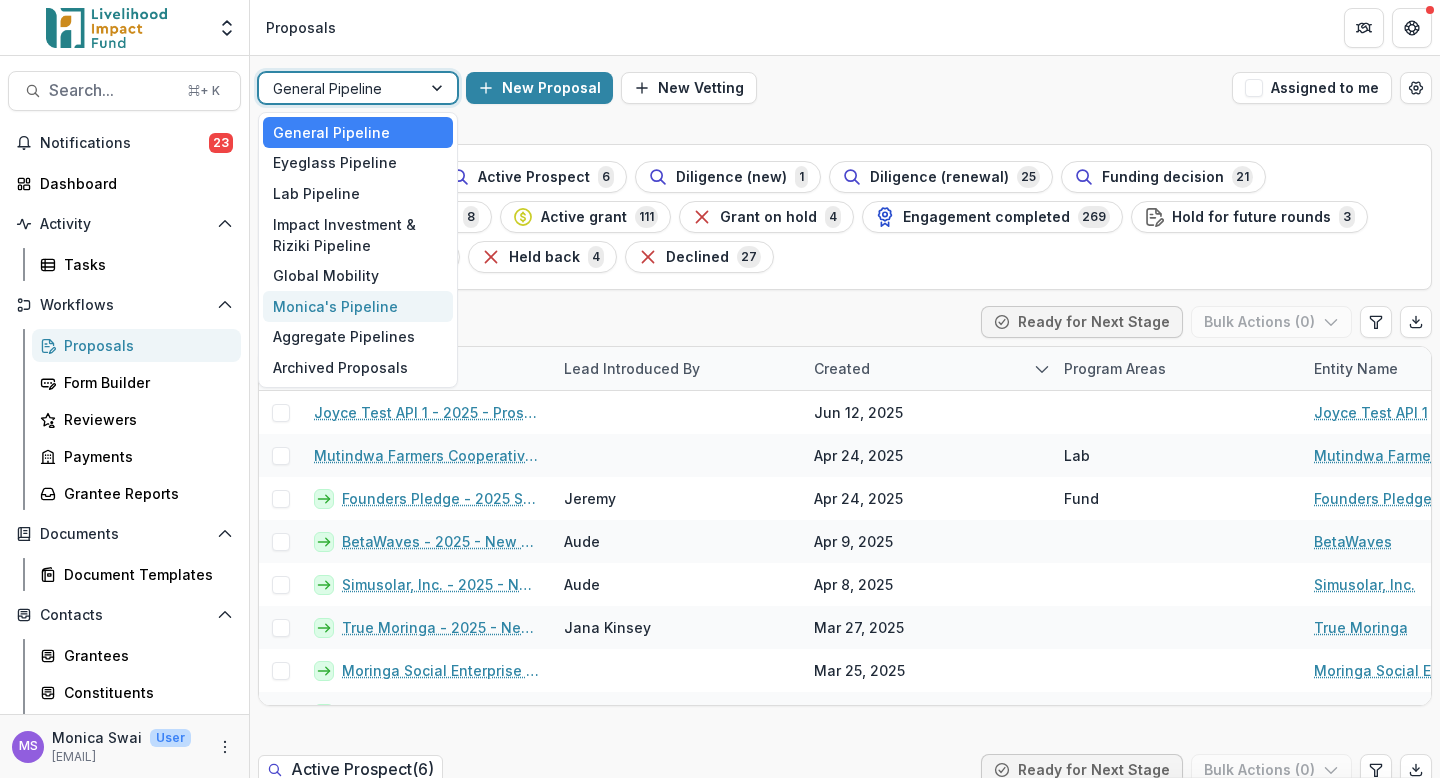 click on "Monica's Pipeline" at bounding box center [358, 306] 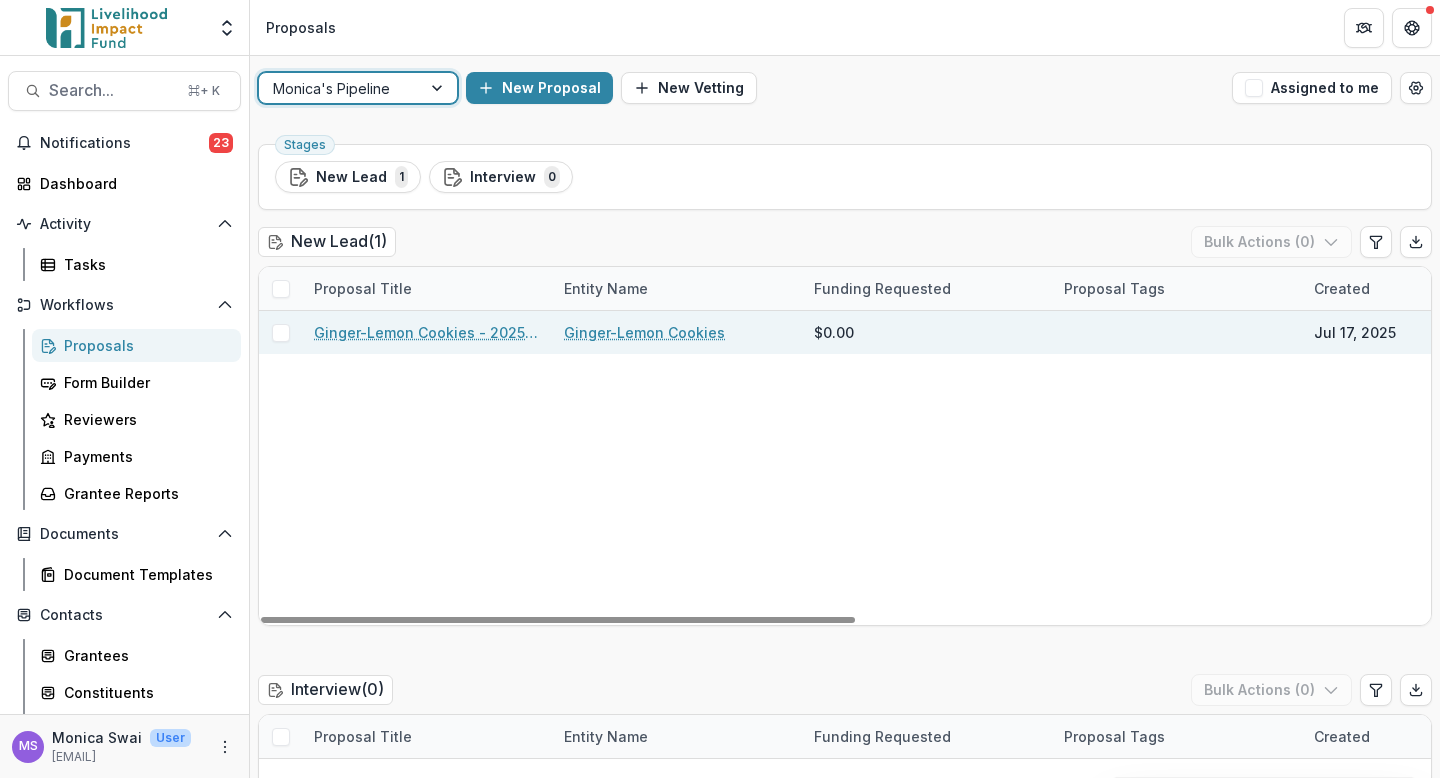 click on "Ginger-Lemon Cookies - 2025 - New Lead" at bounding box center (427, 332) 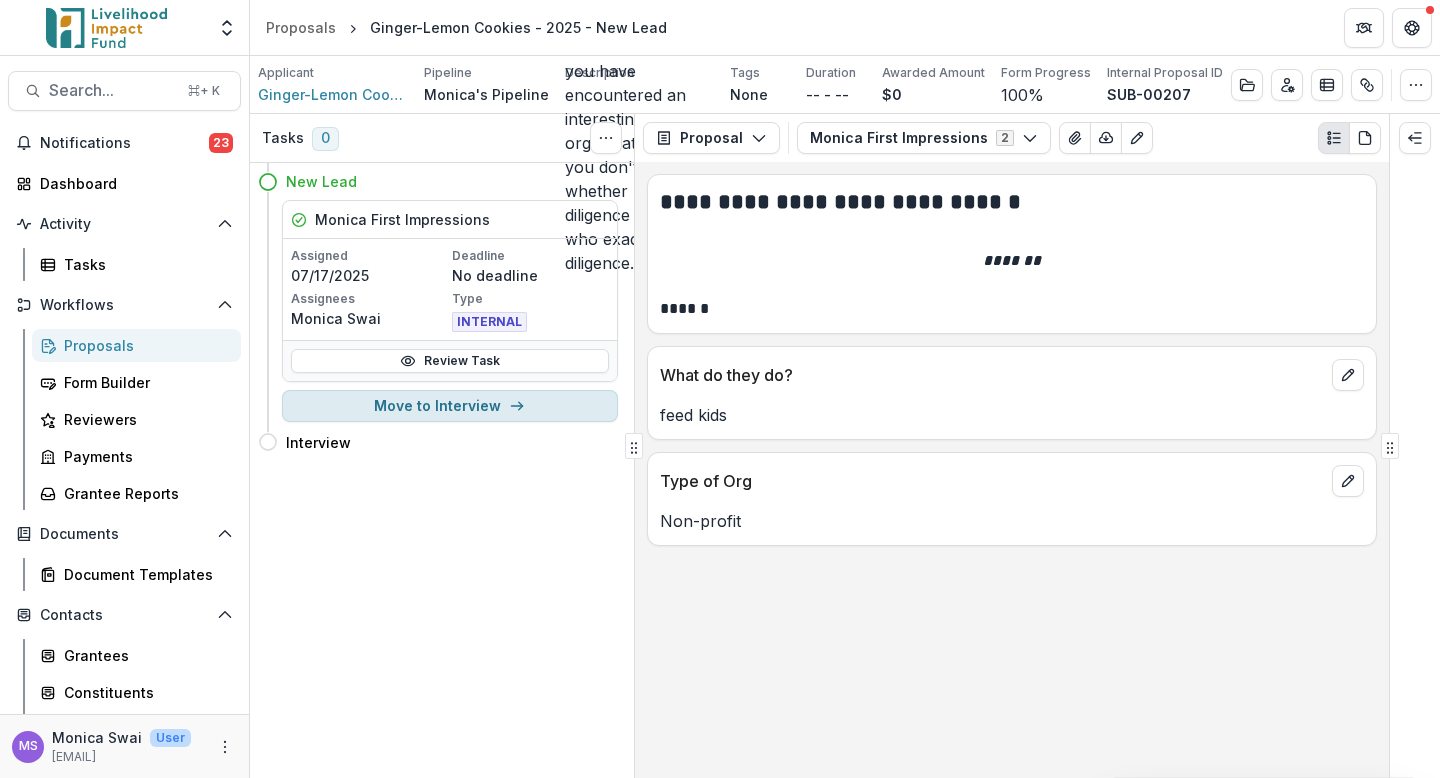 click on "Move to Interview" at bounding box center (450, 406) 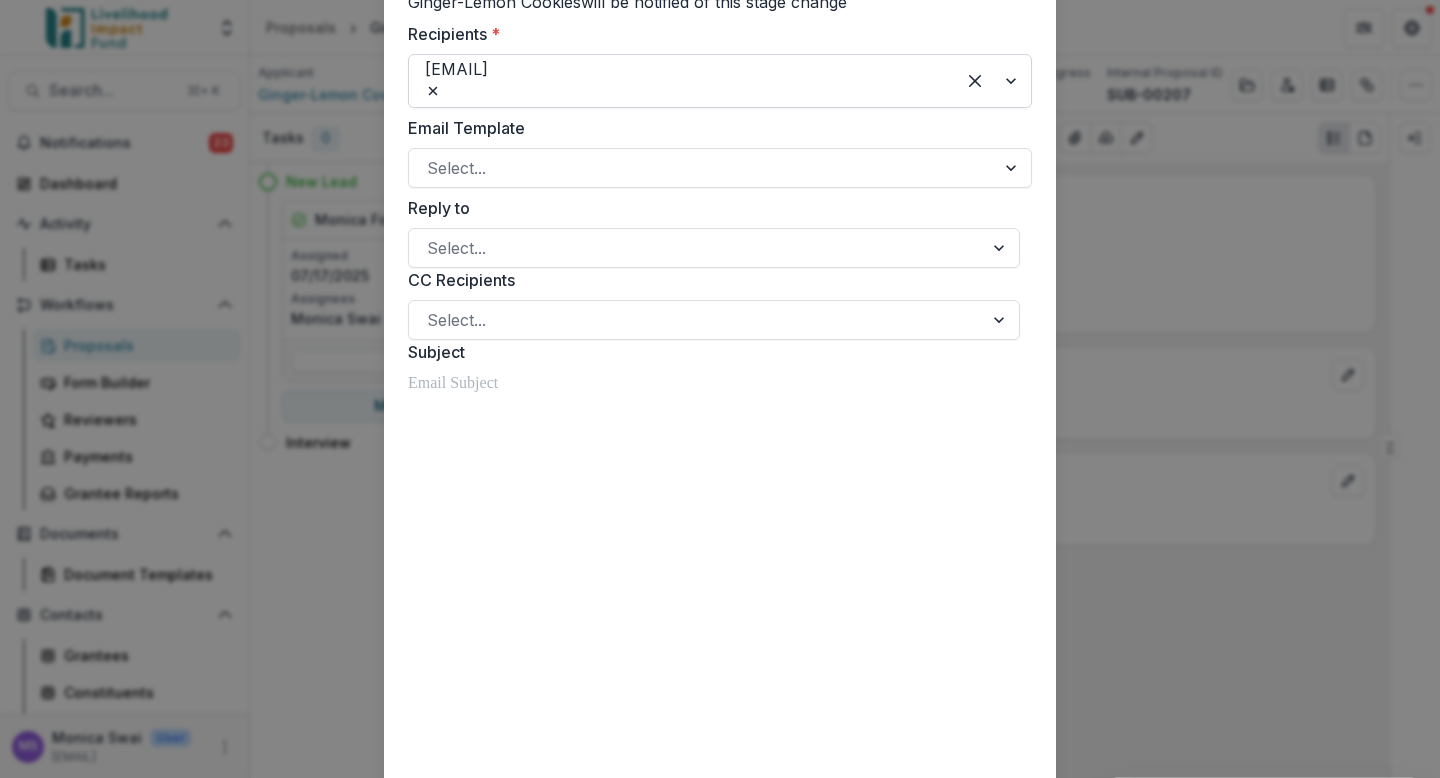 scroll, scrollTop: 400, scrollLeft: 0, axis: vertical 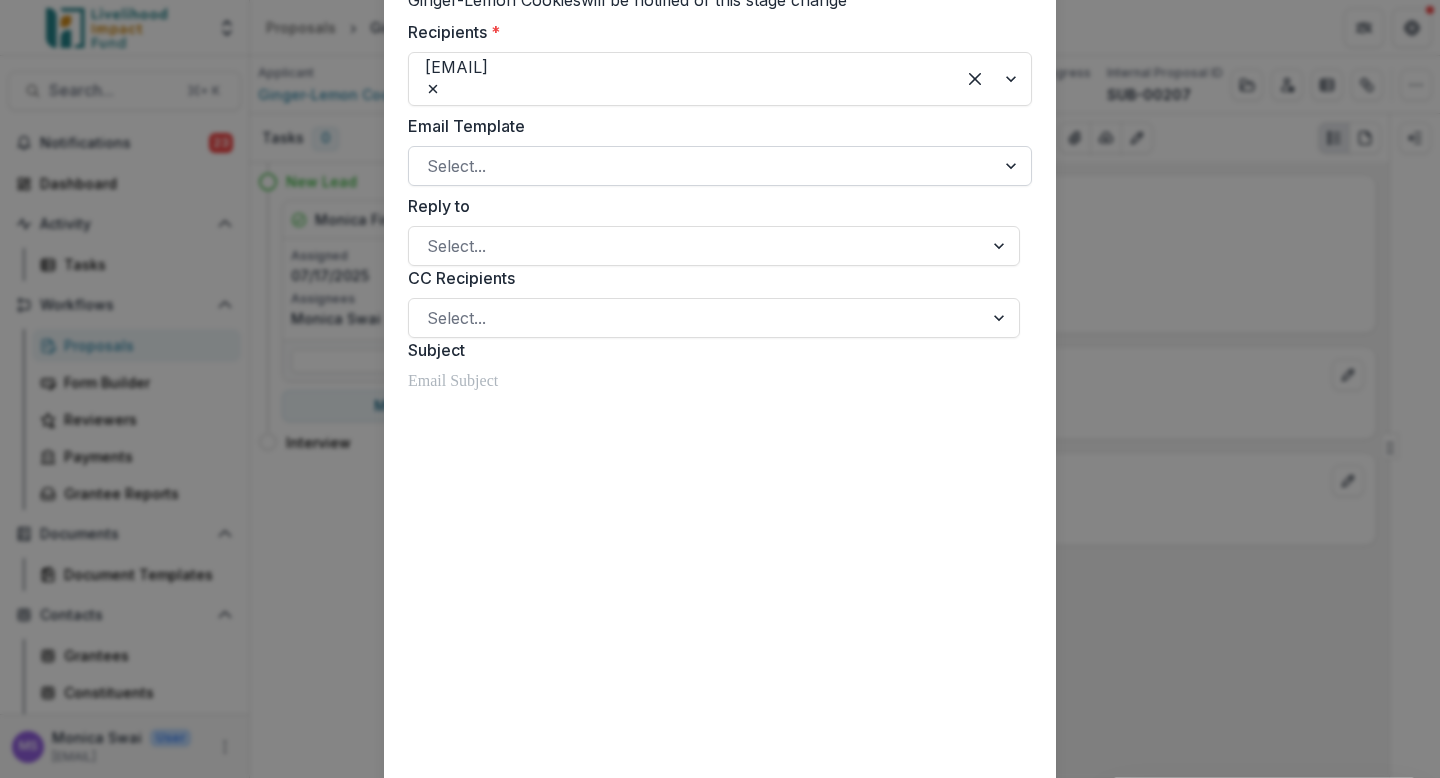 click at bounding box center [702, 166] 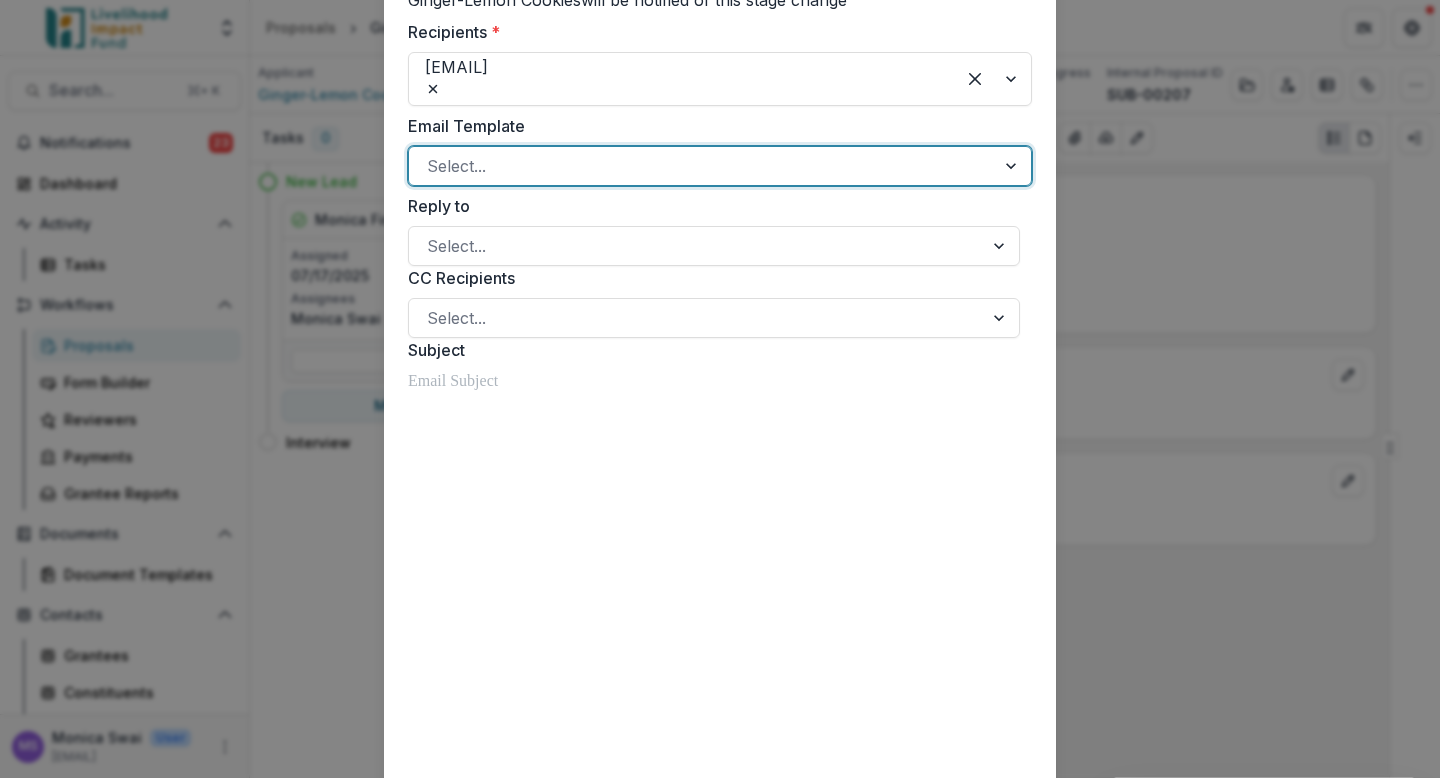 click on "No options" at bounding box center (720, 803) 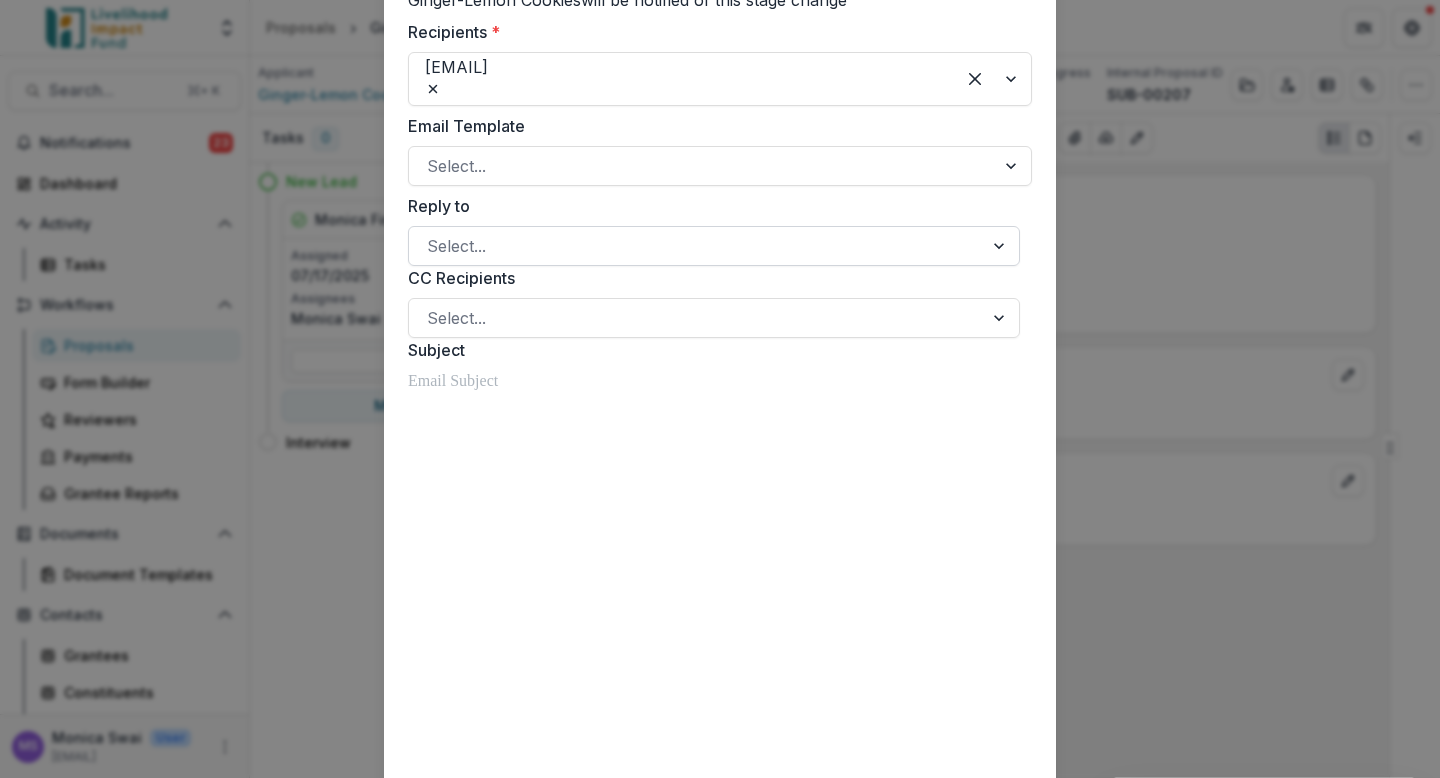 click at bounding box center [696, 246] 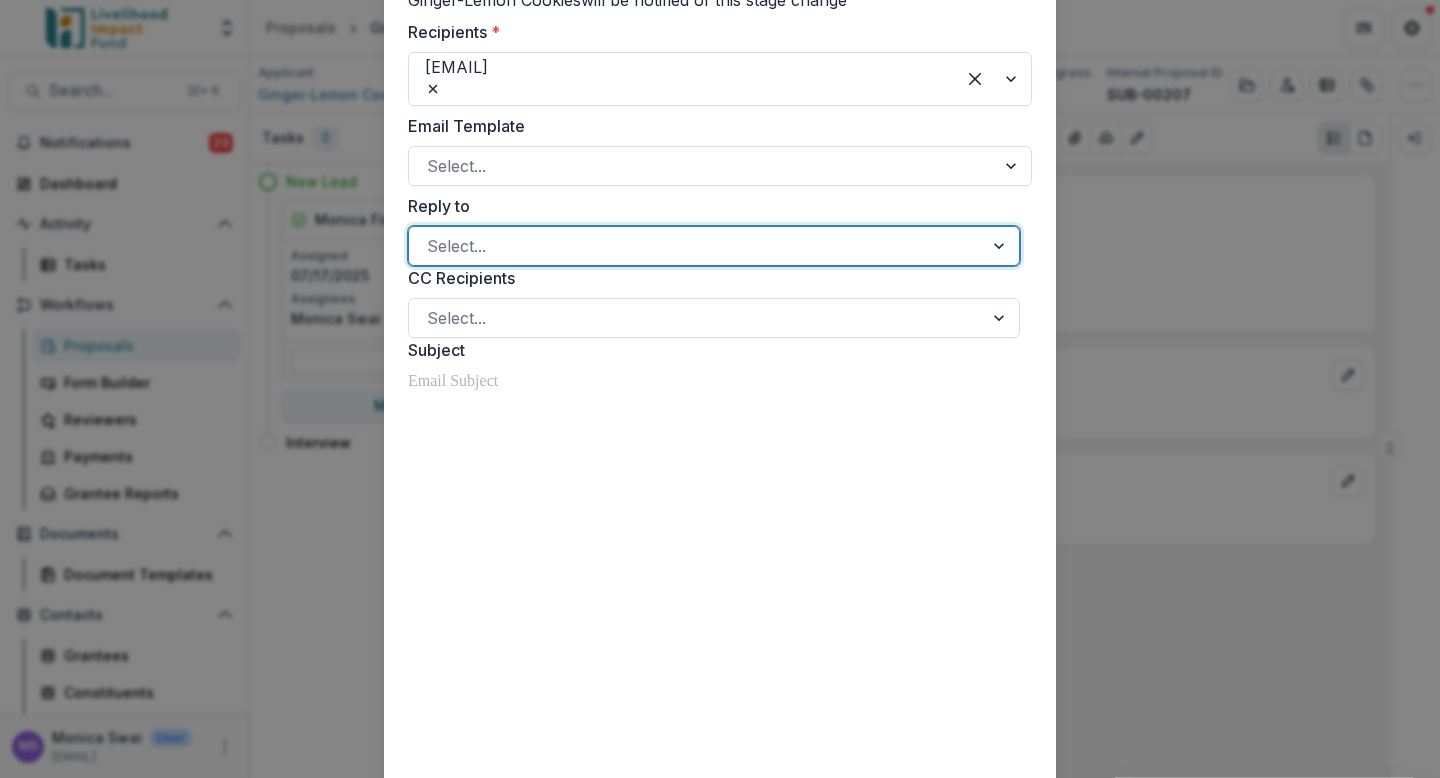 click on "Reply to" at bounding box center [708, 206] 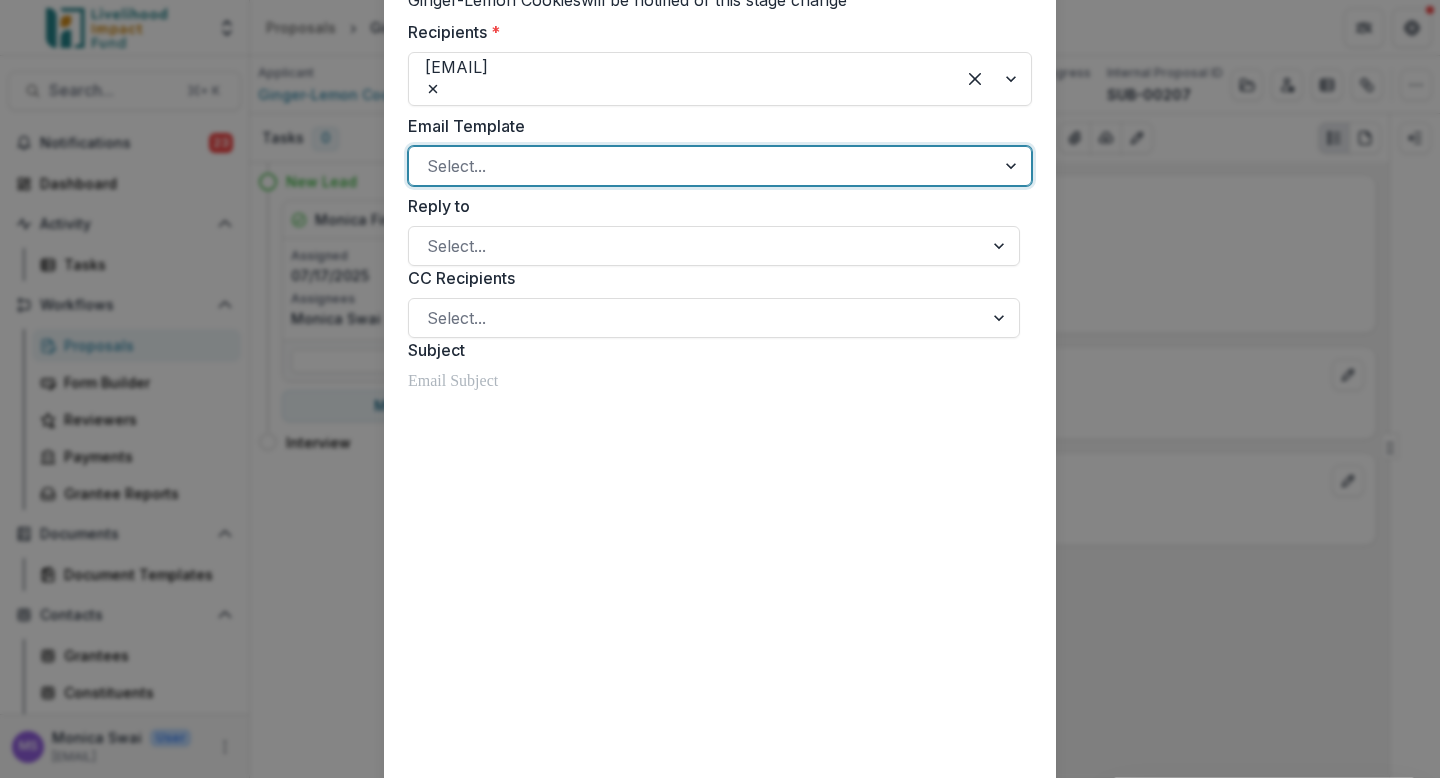 click at bounding box center [702, 166] 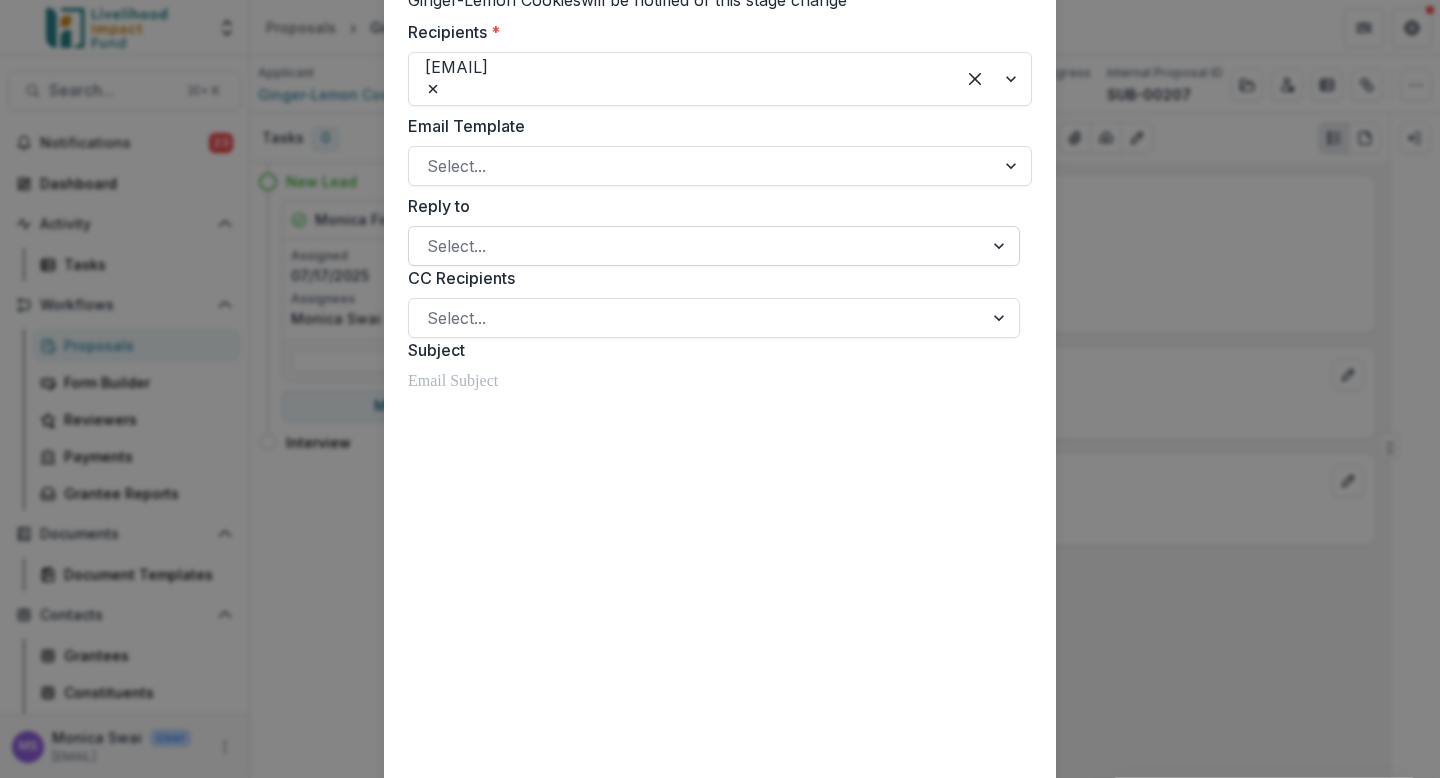 click at bounding box center [696, 246] 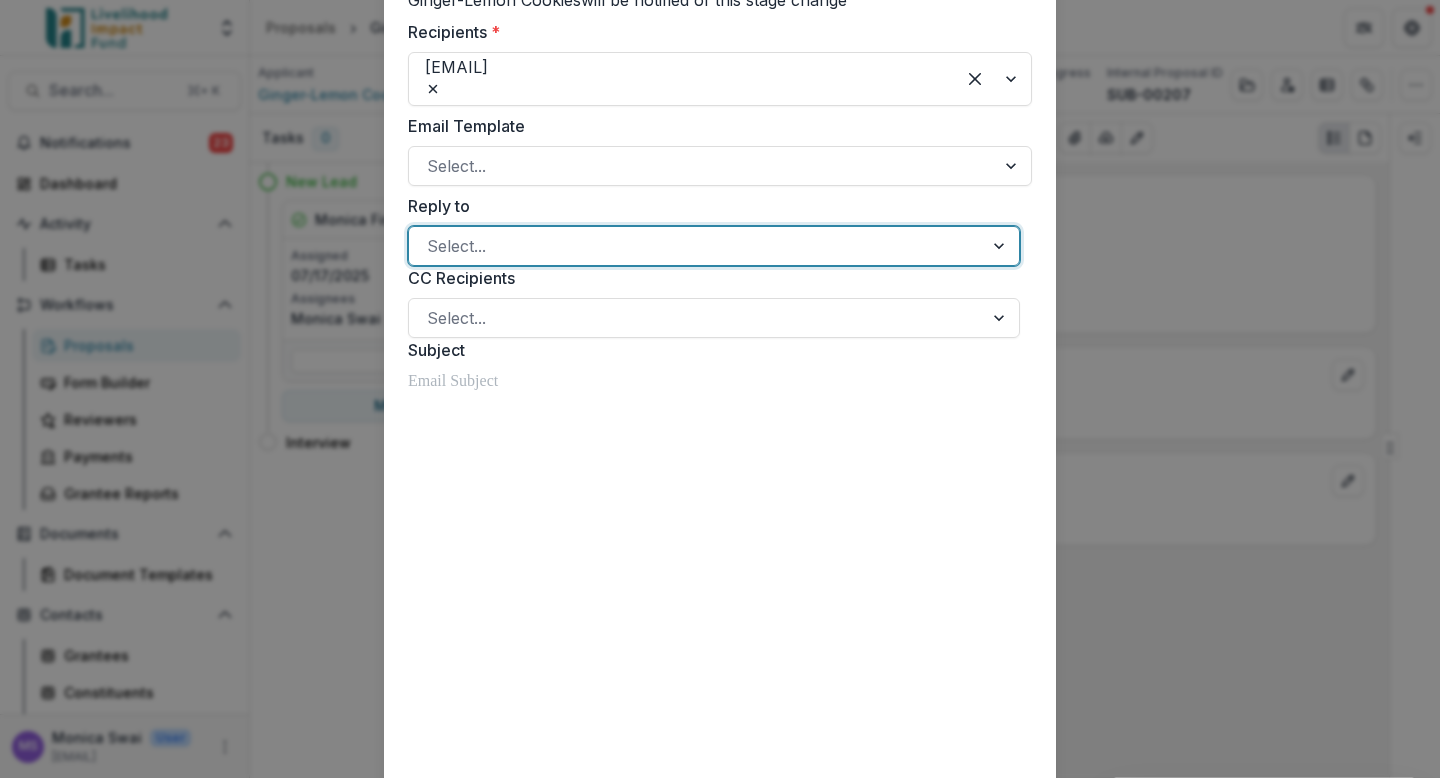 click on "Reply to" at bounding box center (708, 206) 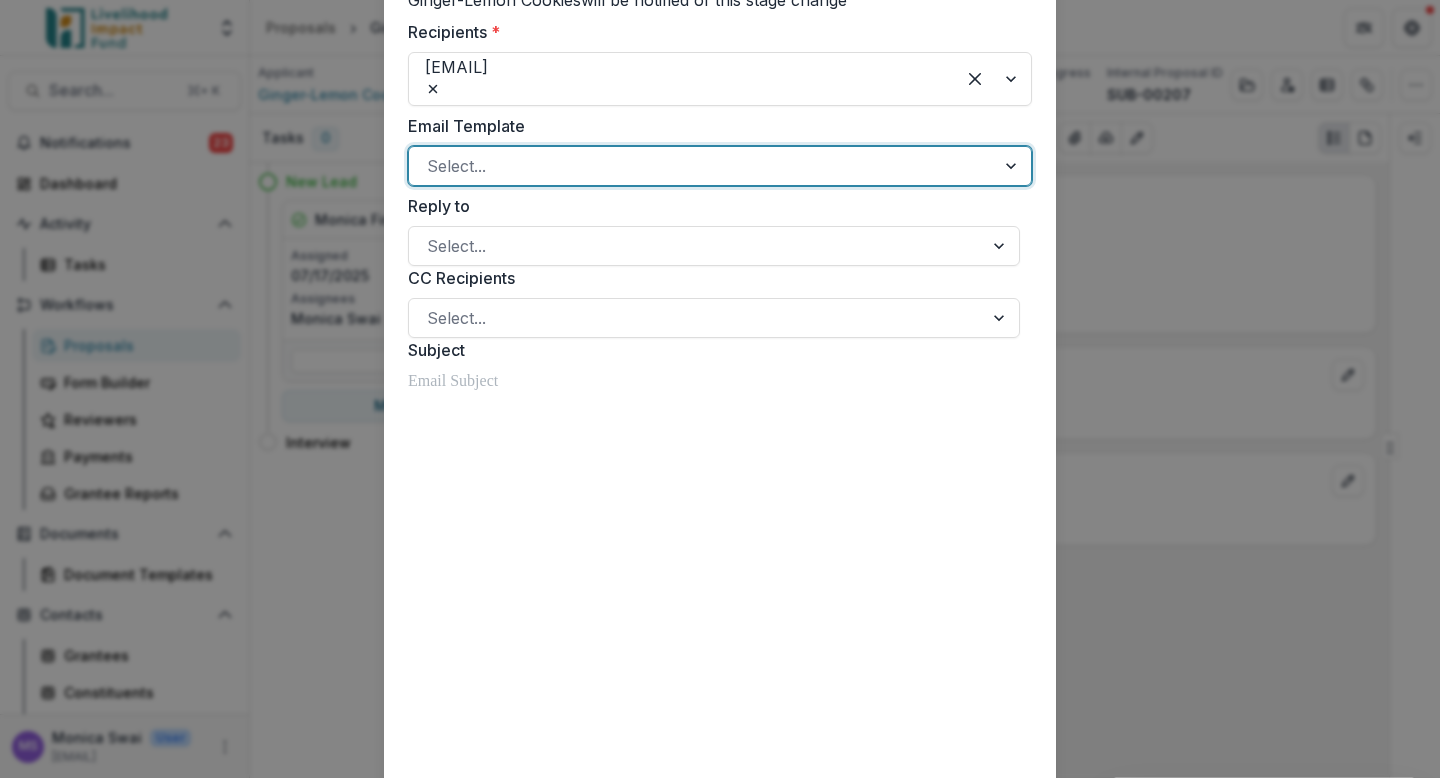 click on "Select..." at bounding box center (720, 166) 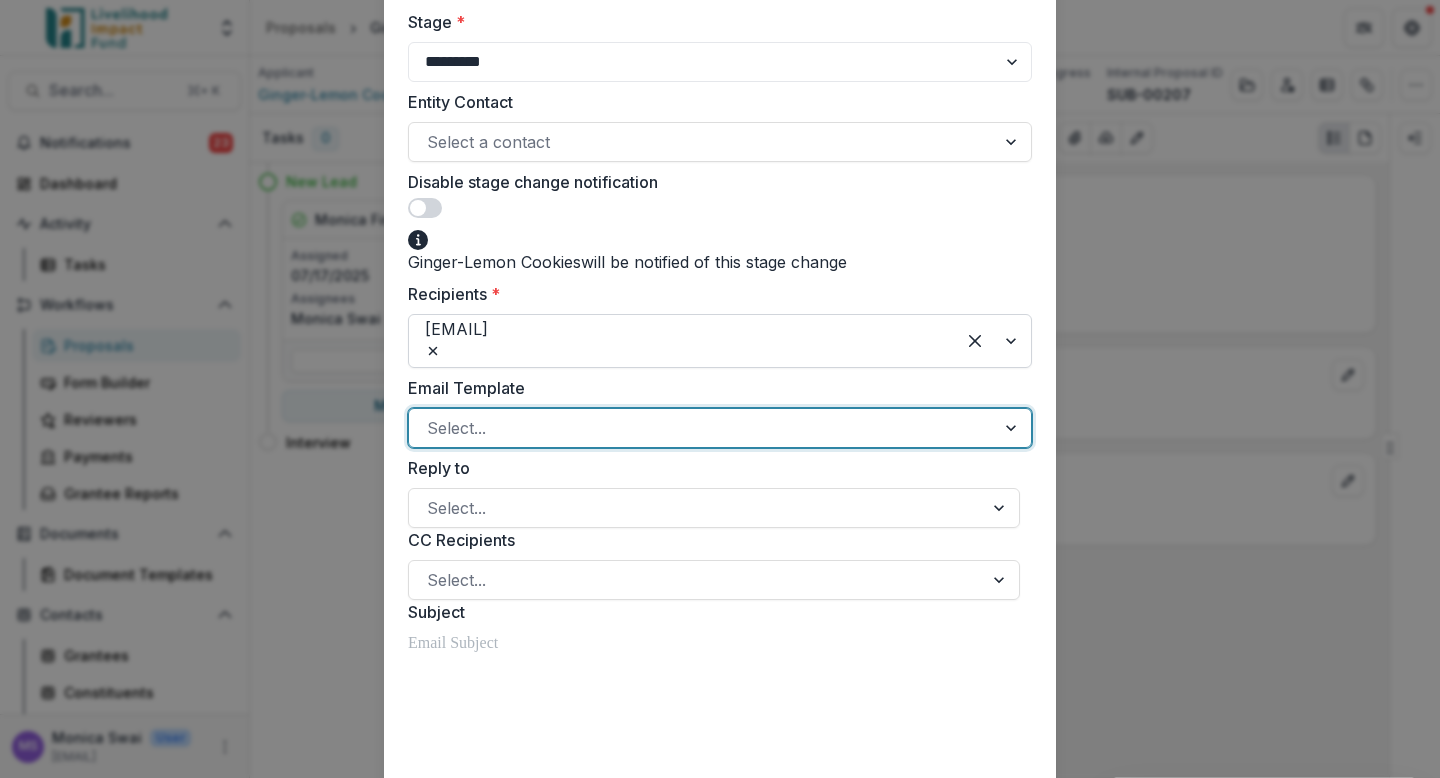 scroll, scrollTop: 0, scrollLeft: 0, axis: both 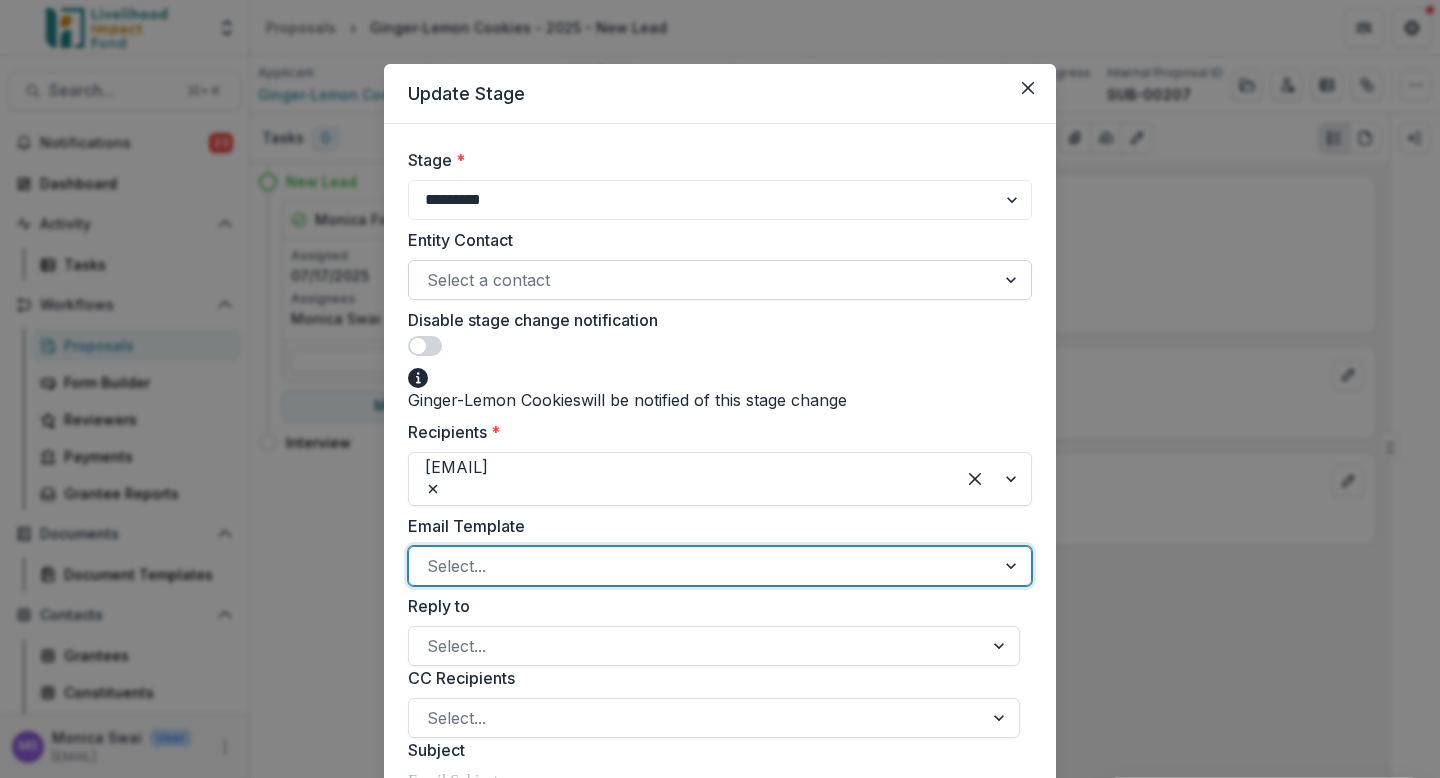 click at bounding box center (702, 280) 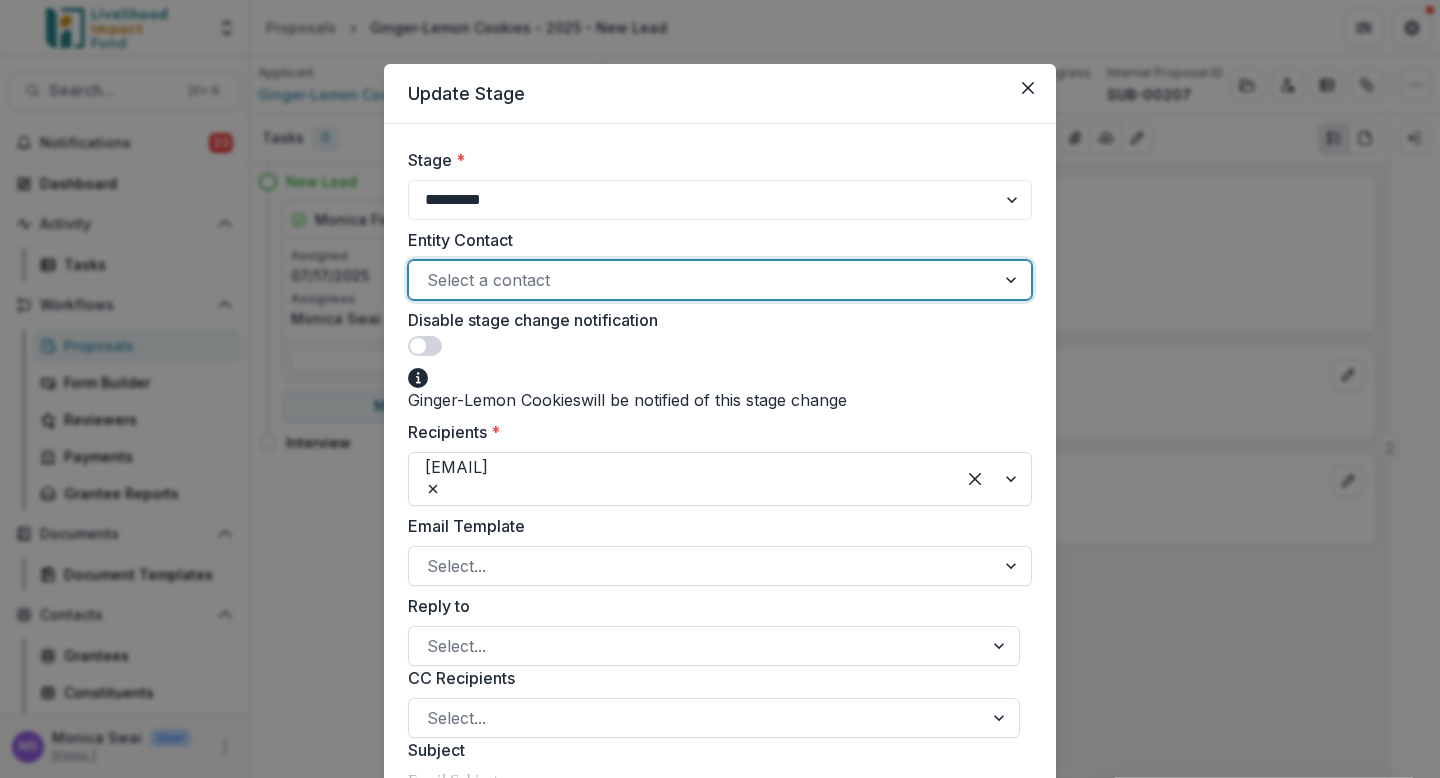 click on "saiphojio@yahoo.com <saiphojio@yahoo.com> saiphojio@yahoo.com Primary Contact" at bounding box center (108, 825) 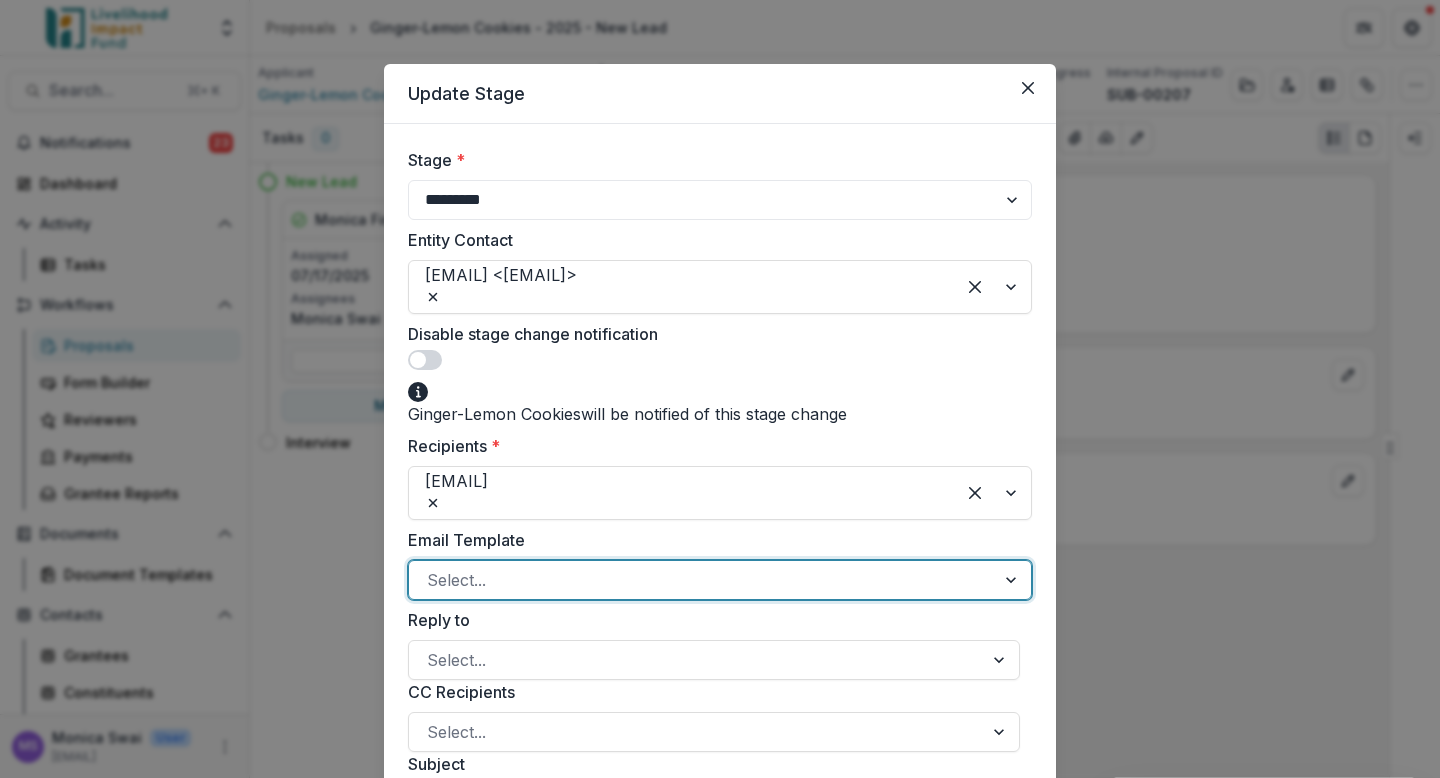 click at bounding box center [702, 580] 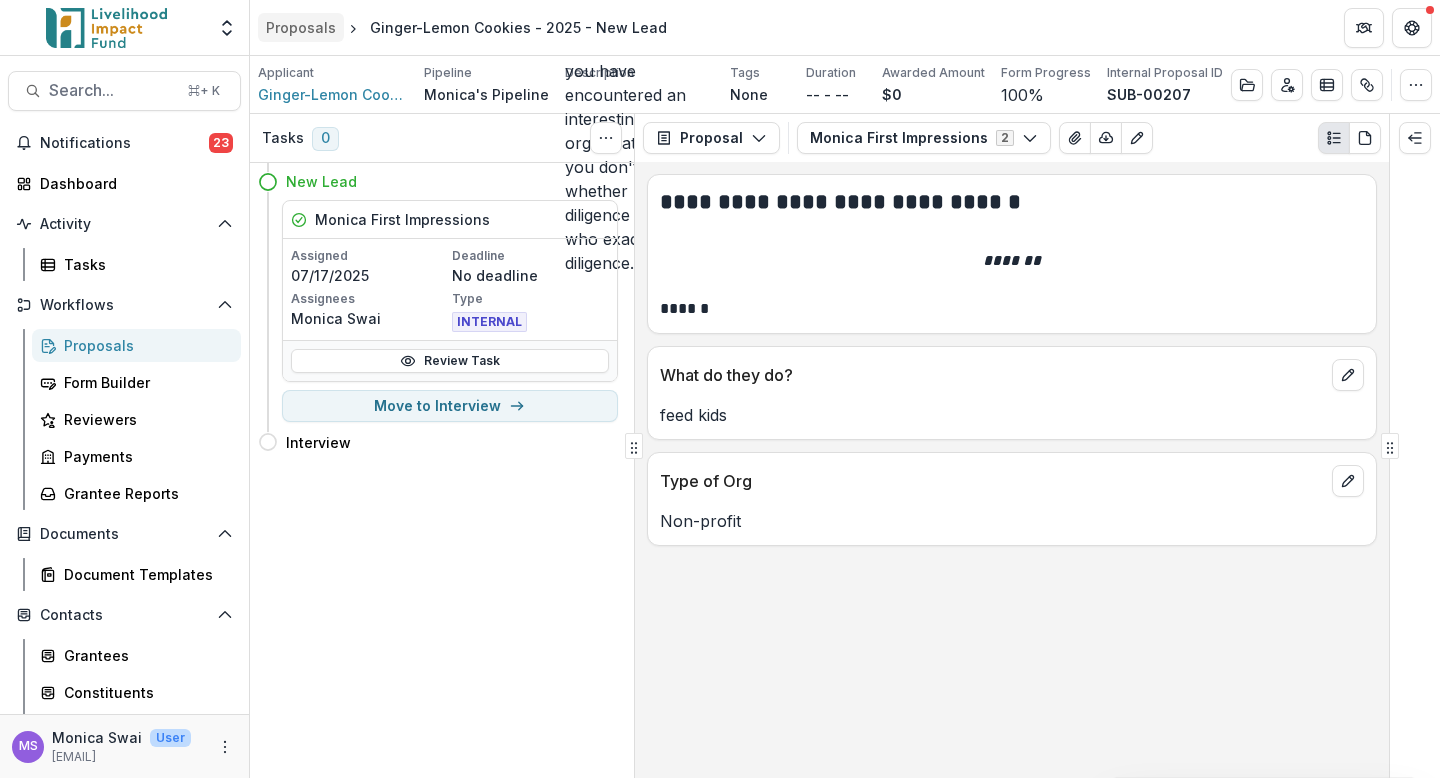 click on "Proposals" at bounding box center (301, 27) 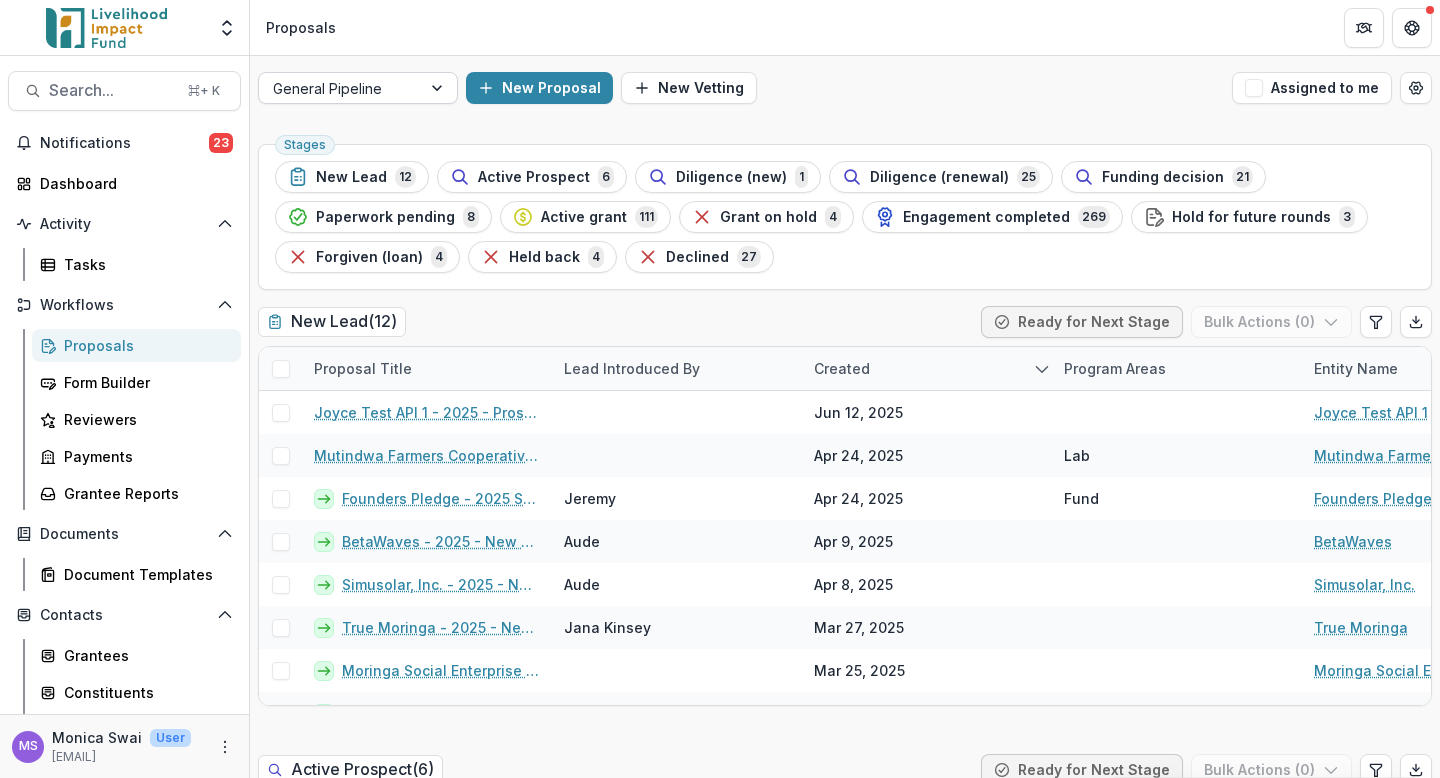 click at bounding box center [340, 88] 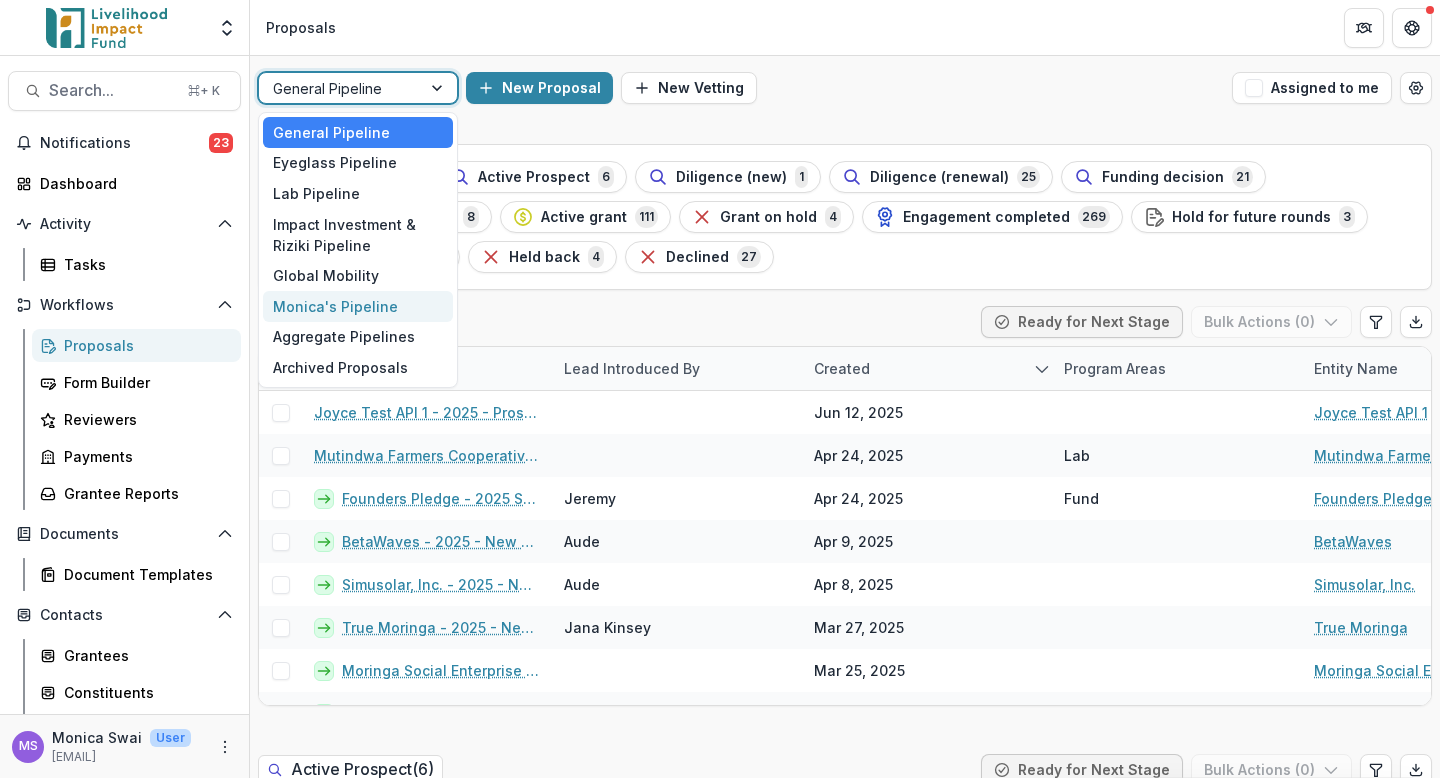 click on "Monica's Pipeline" at bounding box center [358, 306] 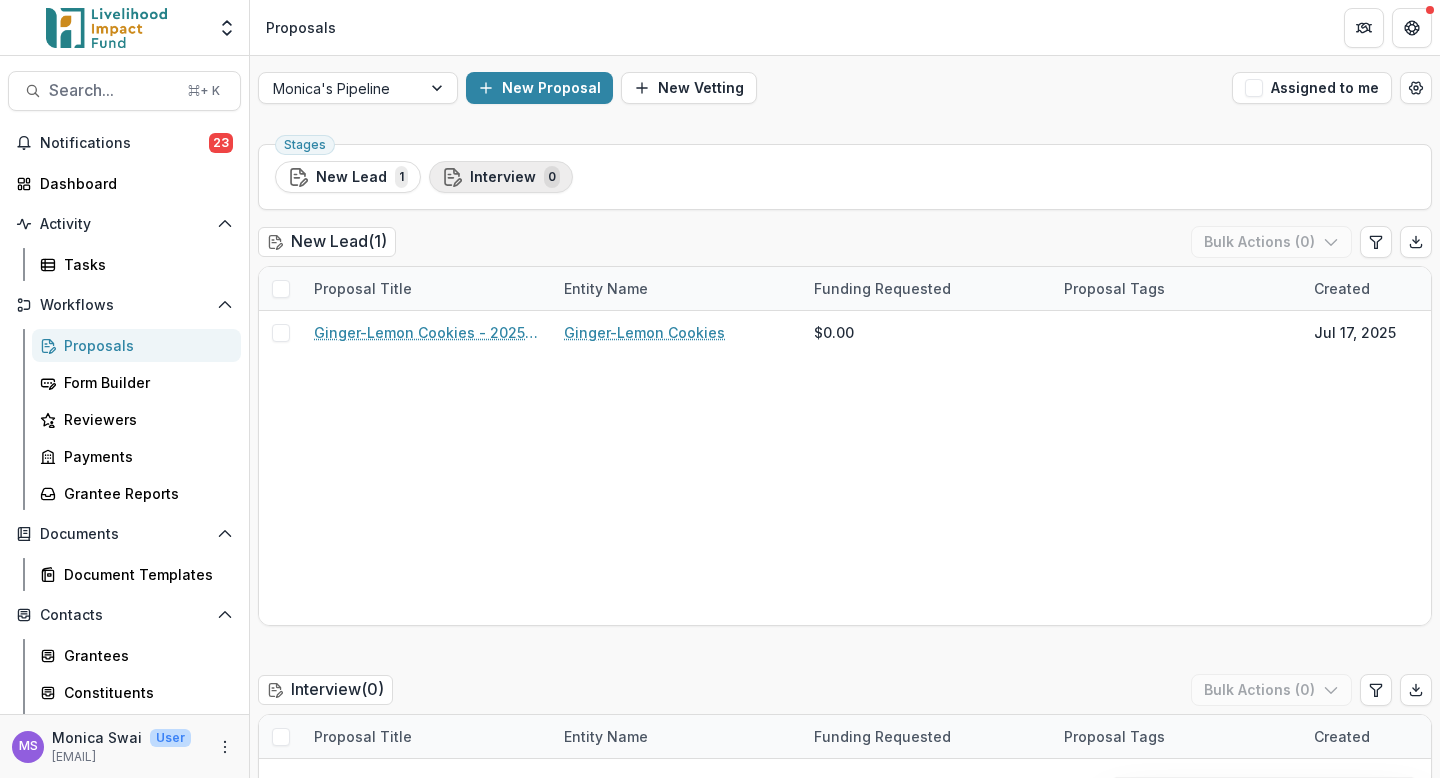 click on "Interview" at bounding box center (503, 177) 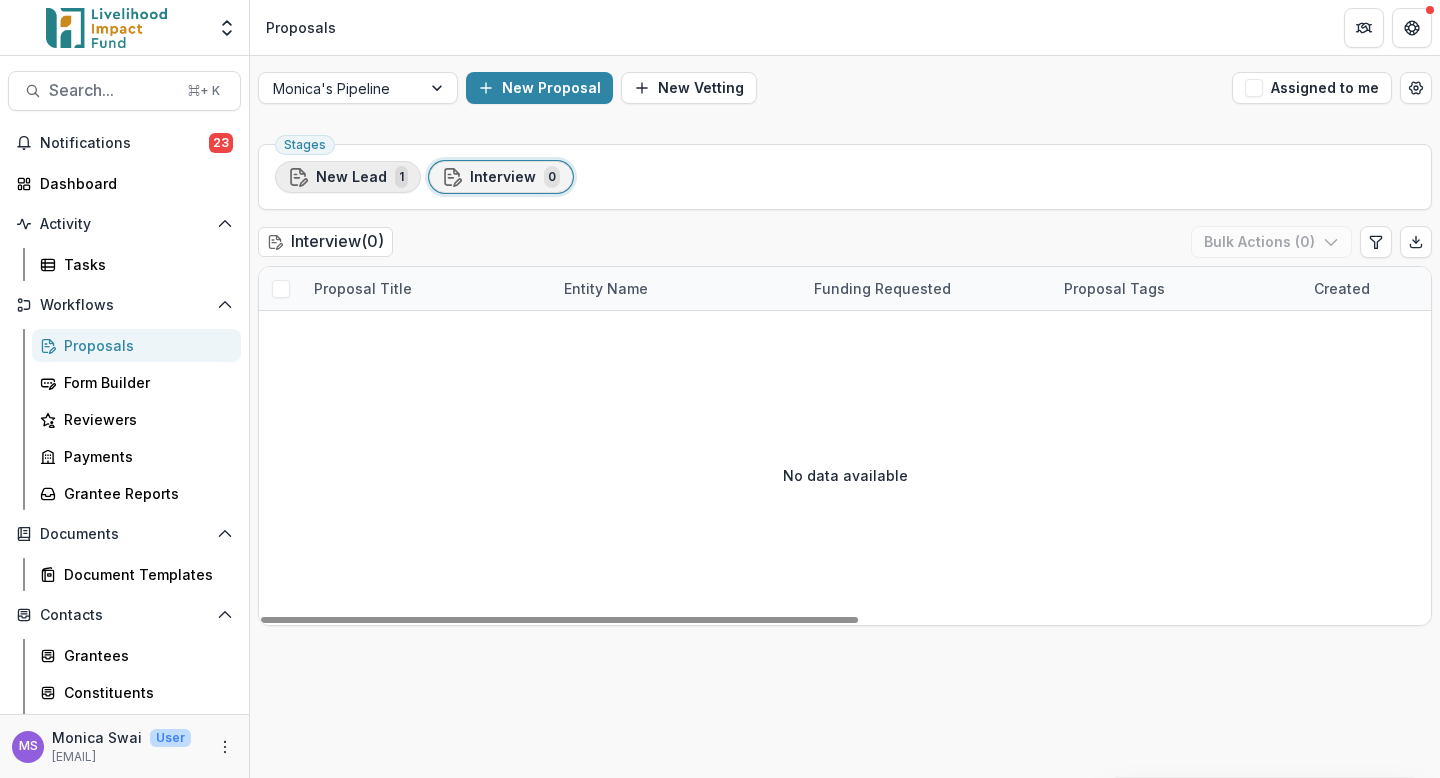 click on "New Lead" at bounding box center (351, 177) 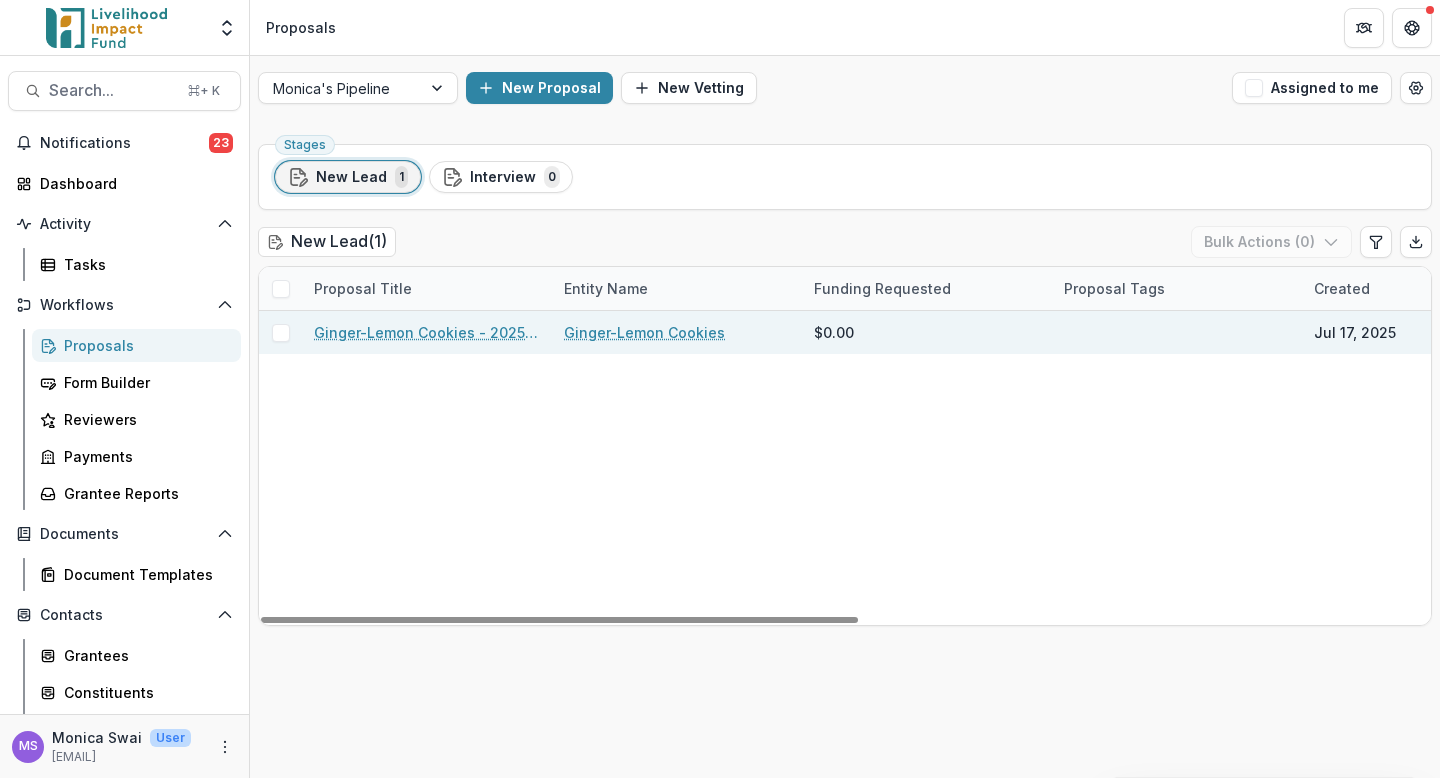 click on "Ginger-Lemon Cookies - 2025 - New Lead" at bounding box center (427, 332) 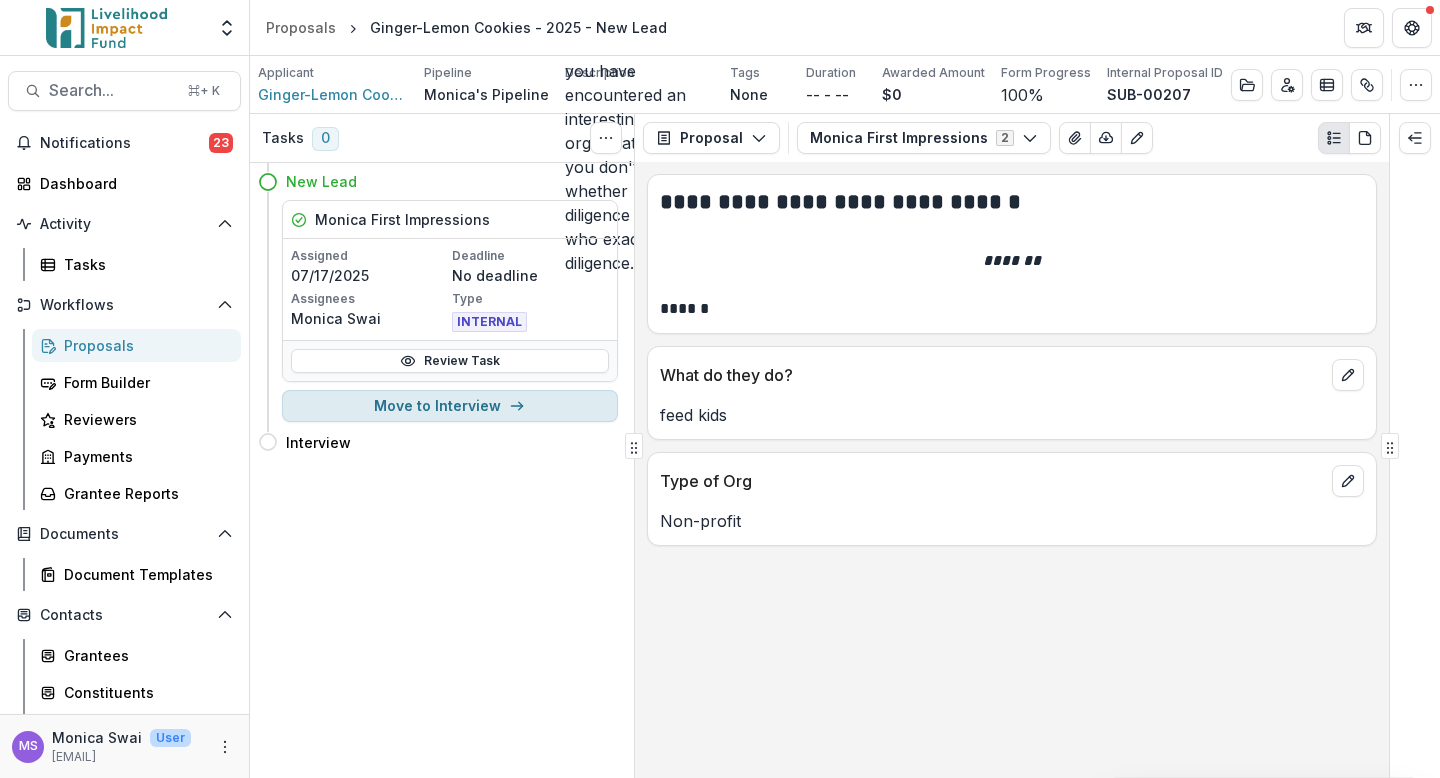 click on "Move to Interview" at bounding box center [450, 406] 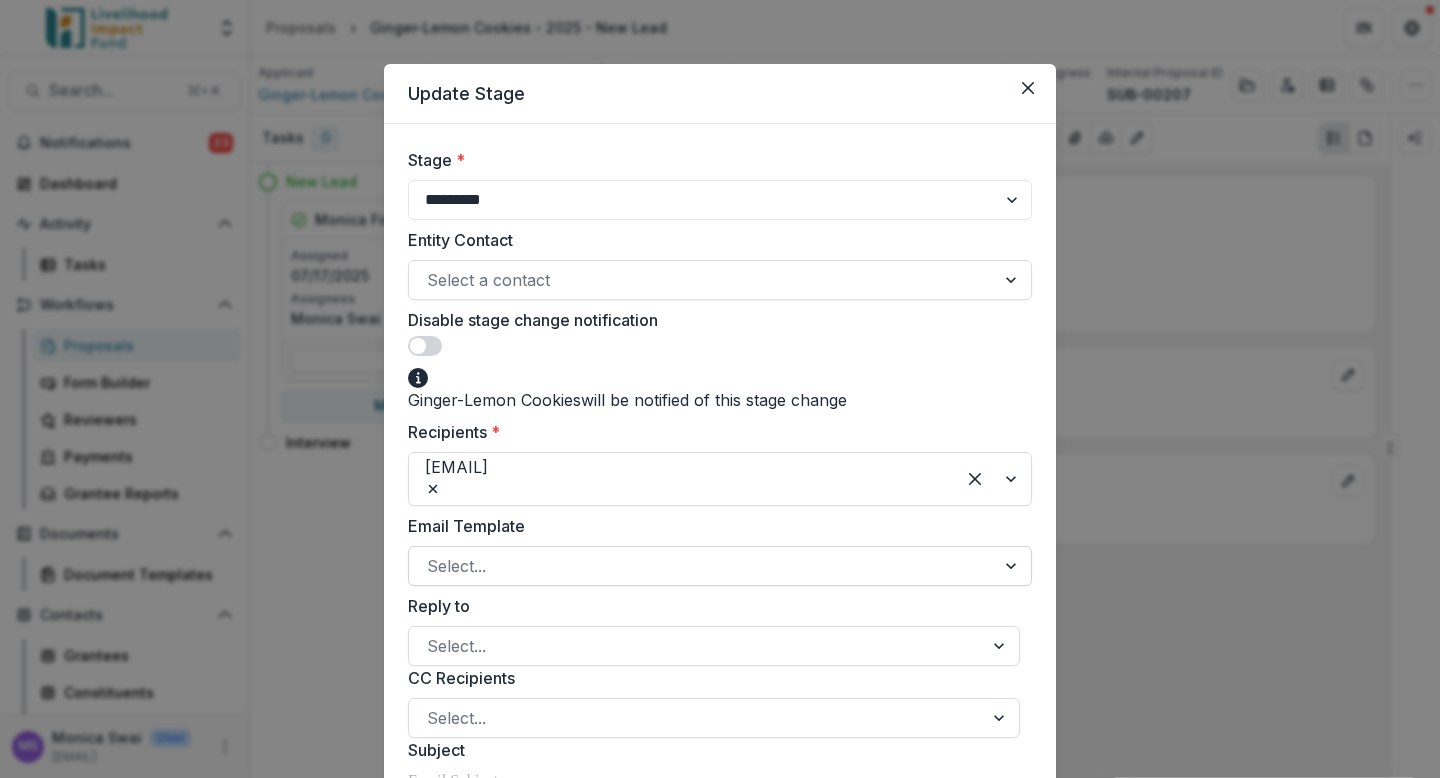 click at bounding box center (702, 566) 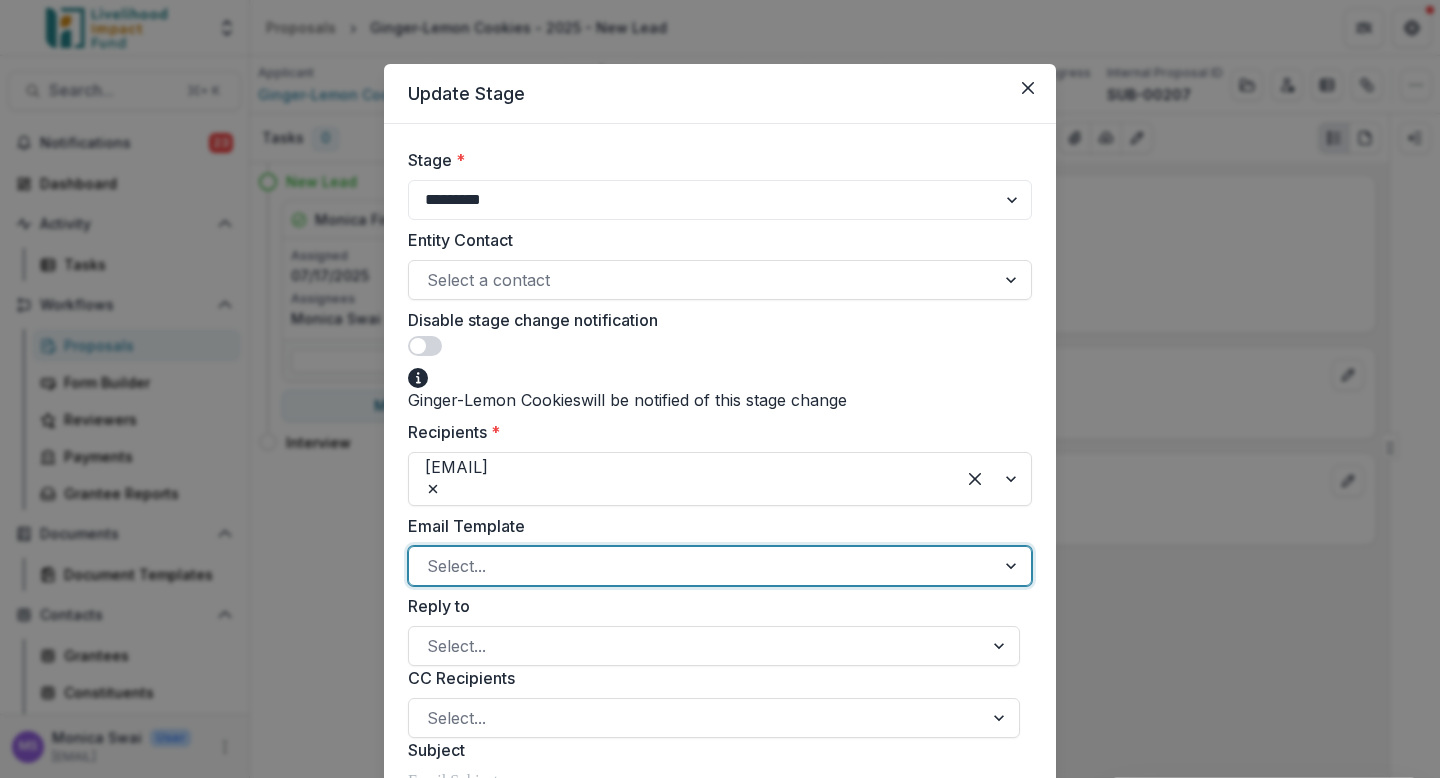 click at bounding box center (702, 566) 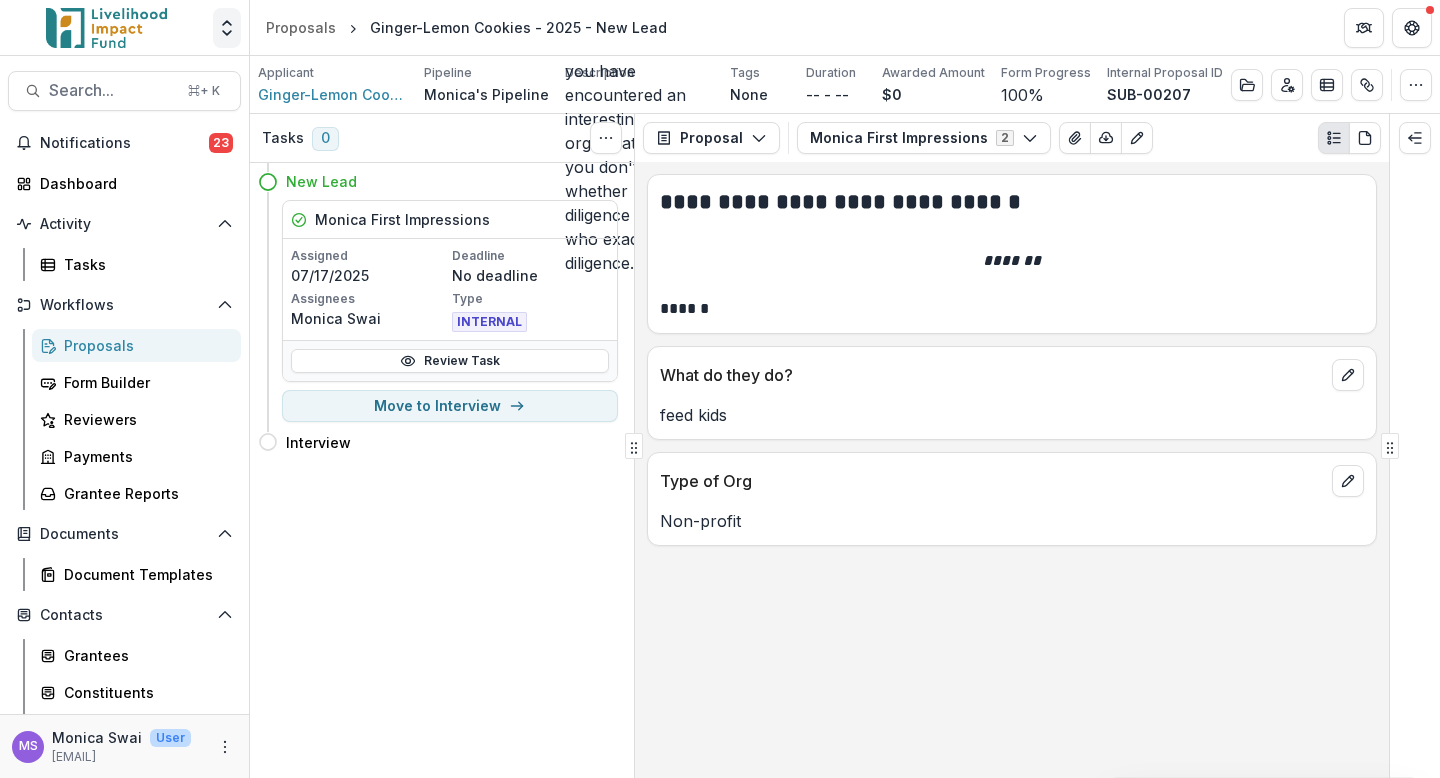 click 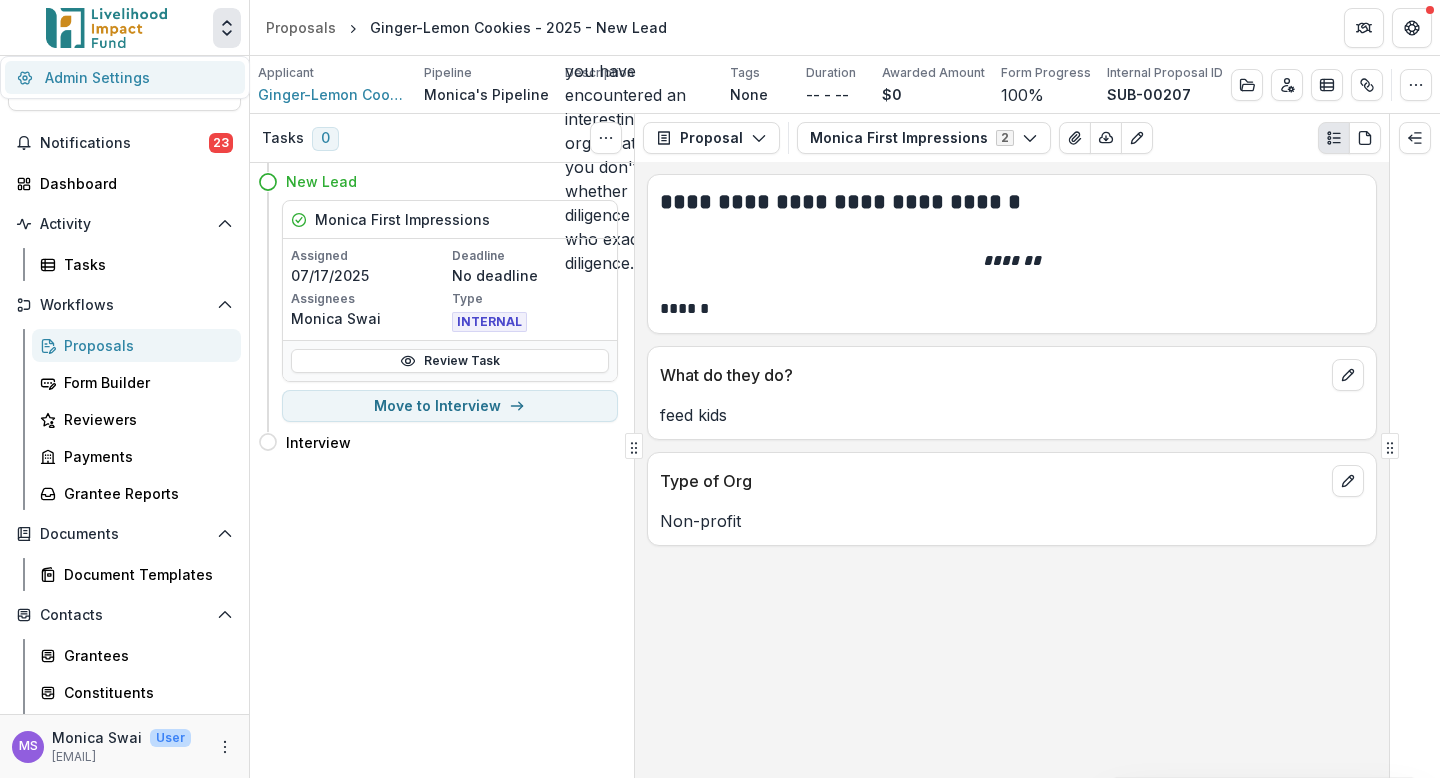 click on "Admin Settings" at bounding box center [125, 77] 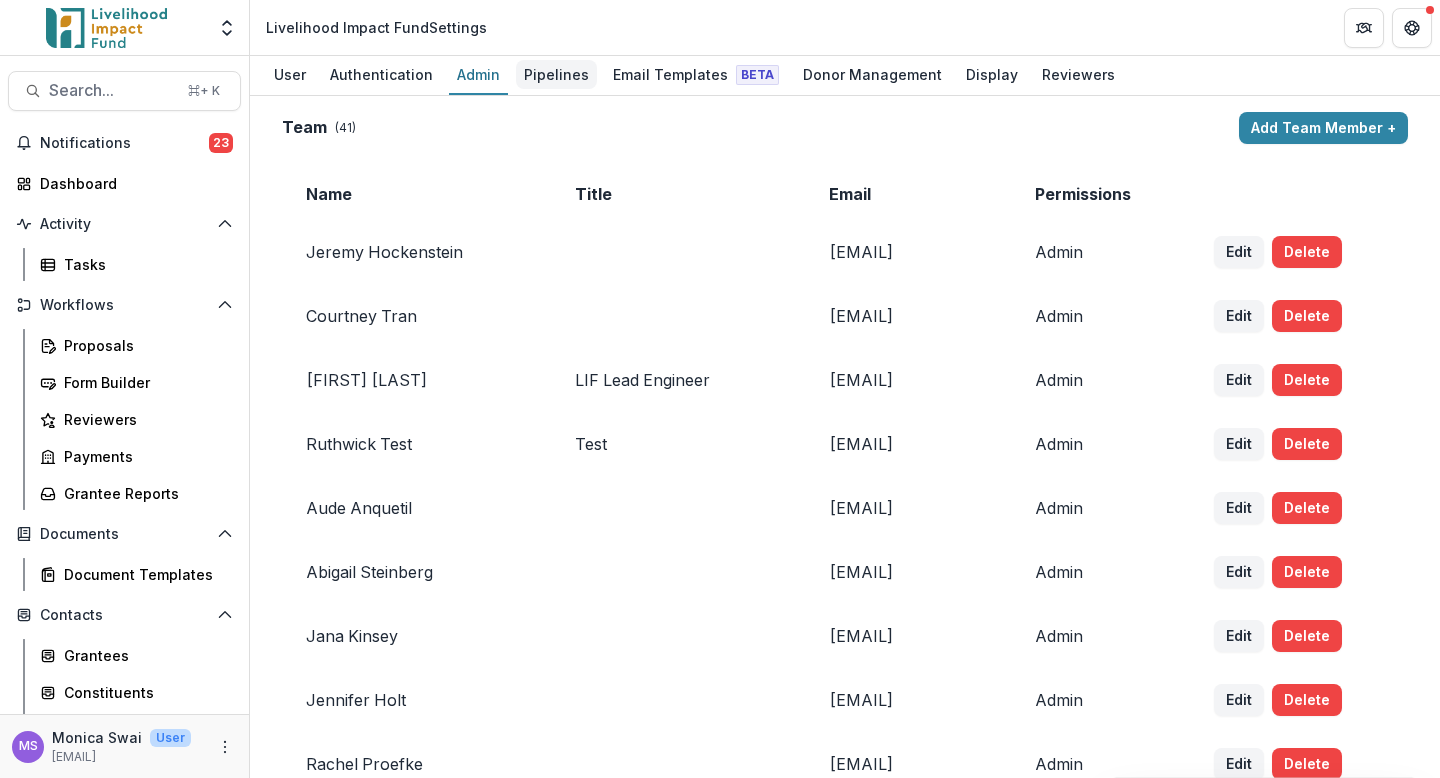 click on "Pipelines" at bounding box center (556, 74) 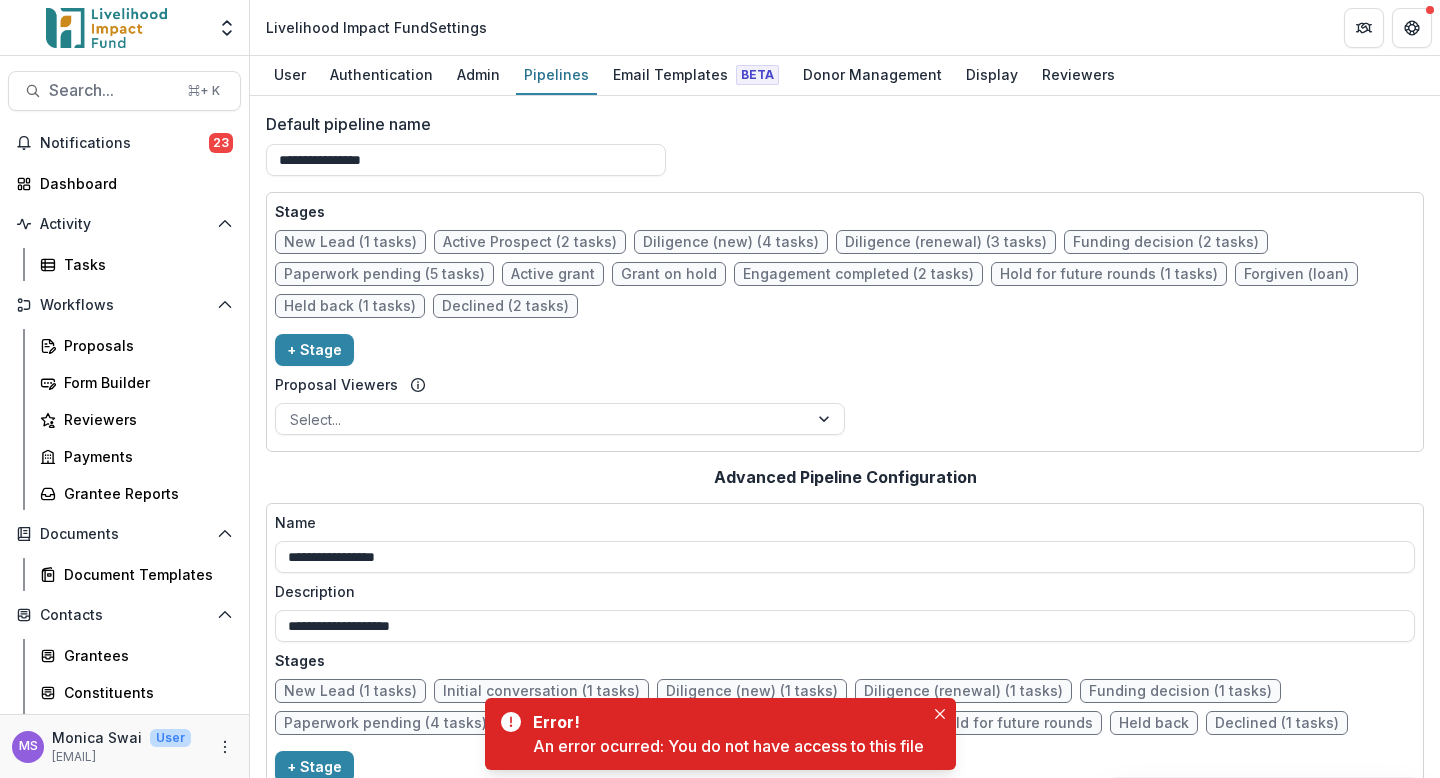 scroll, scrollTop: 1771, scrollLeft: 0, axis: vertical 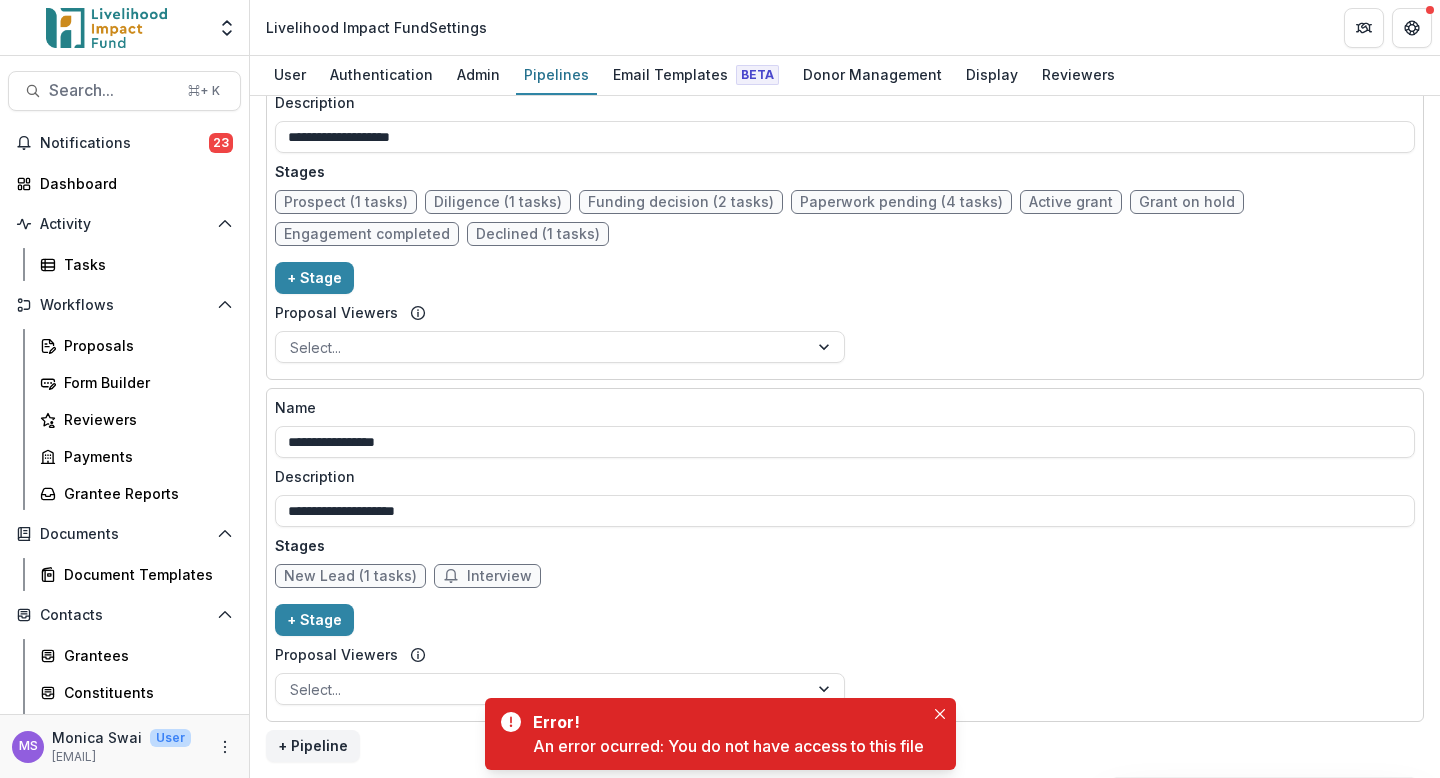click on "Interview" at bounding box center [499, 576] 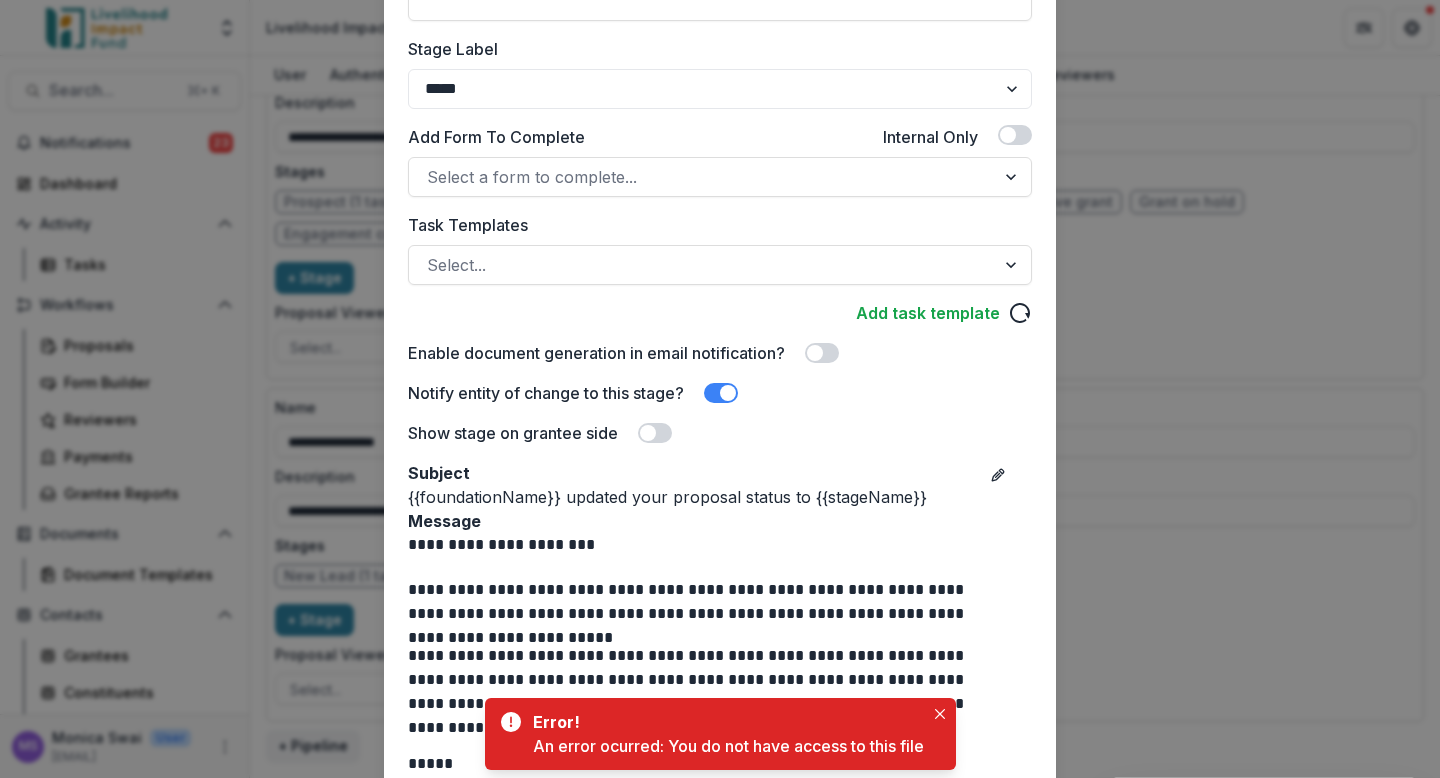 scroll, scrollTop: 376, scrollLeft: 0, axis: vertical 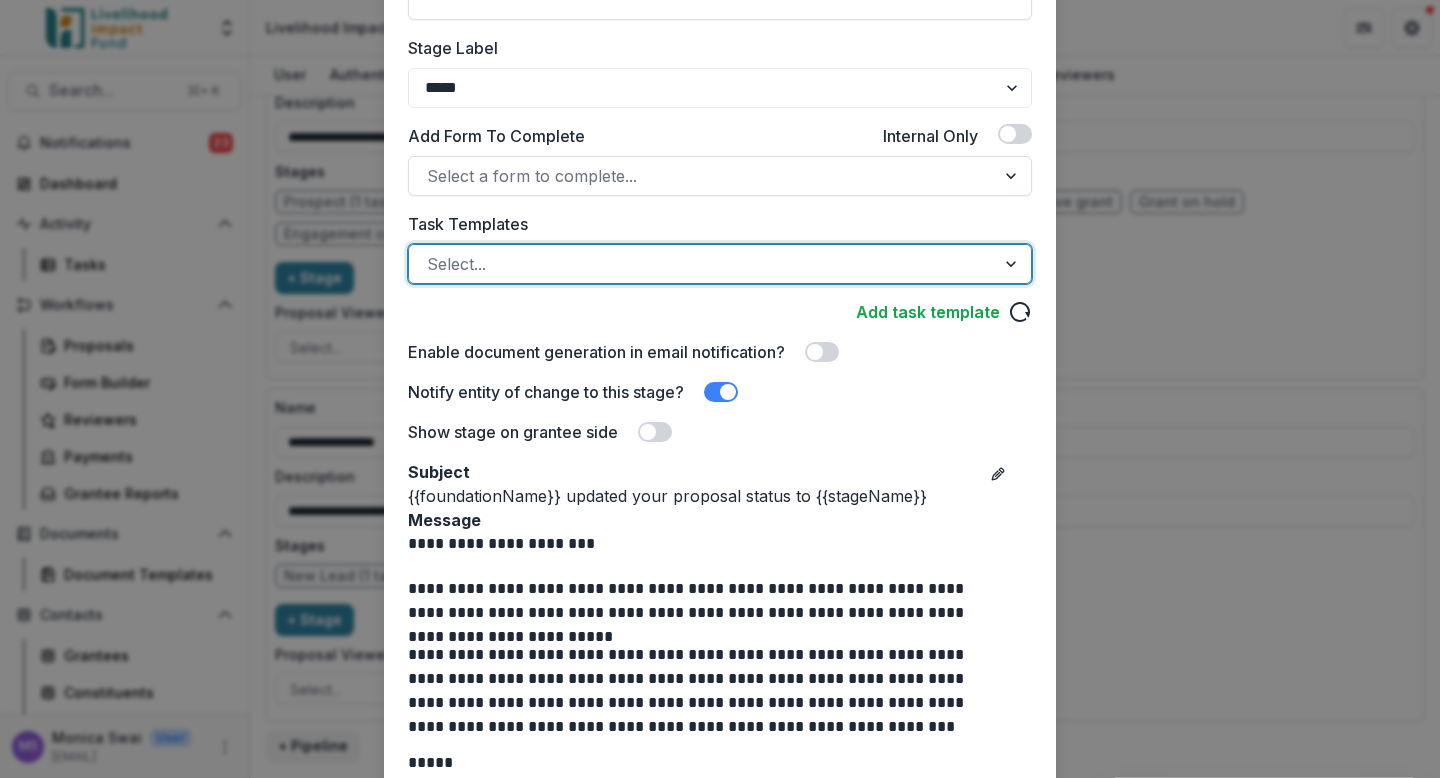 click at bounding box center (702, 264) 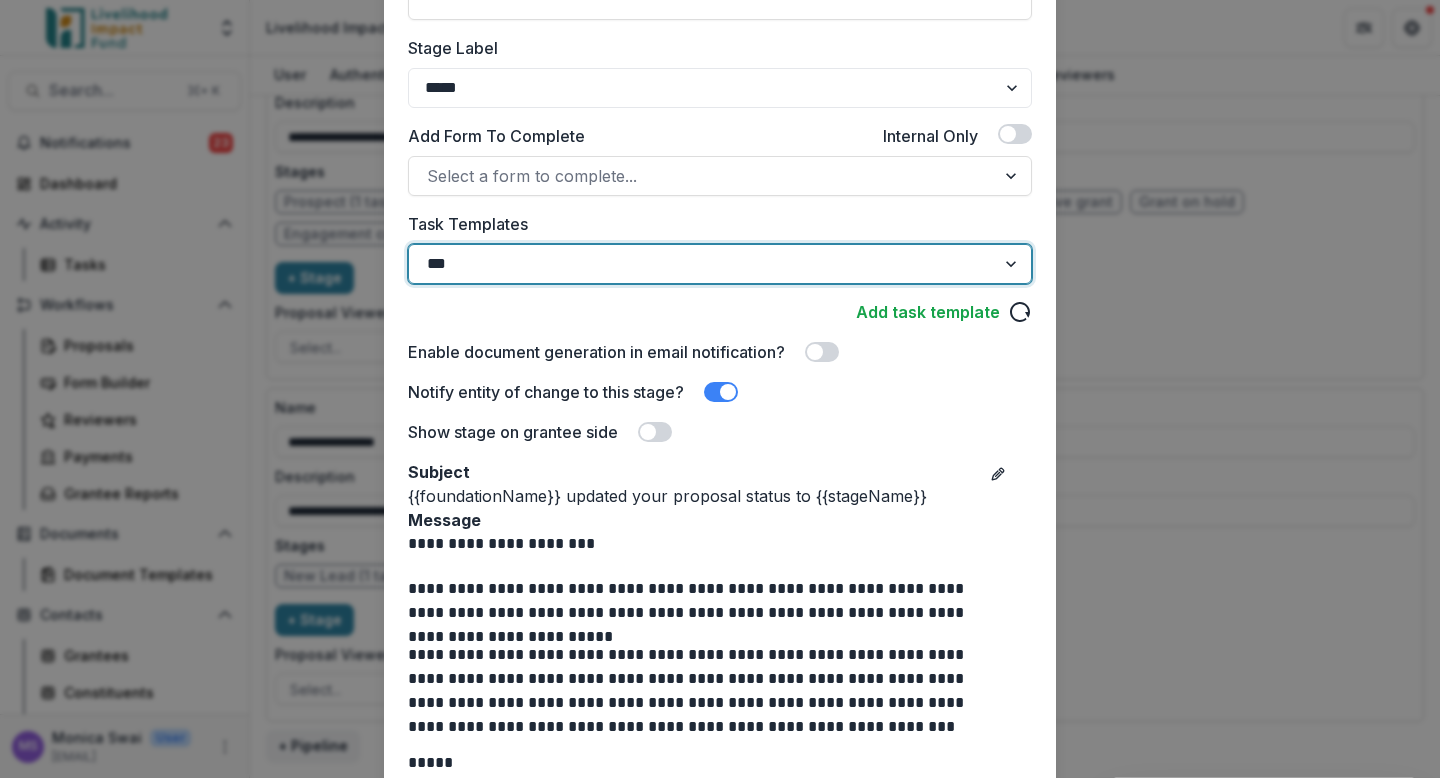 scroll, scrollTop: 0, scrollLeft: 0, axis: both 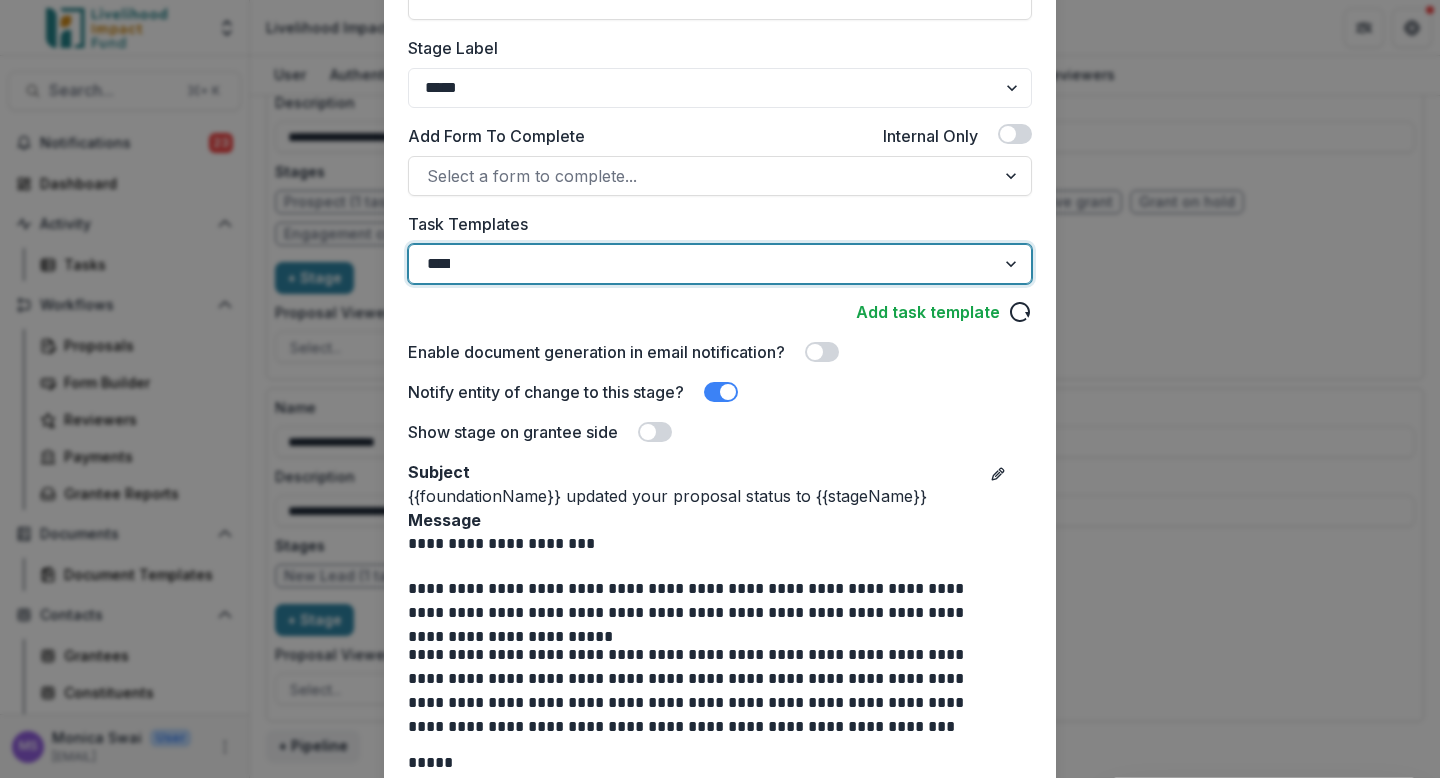 type on "*****" 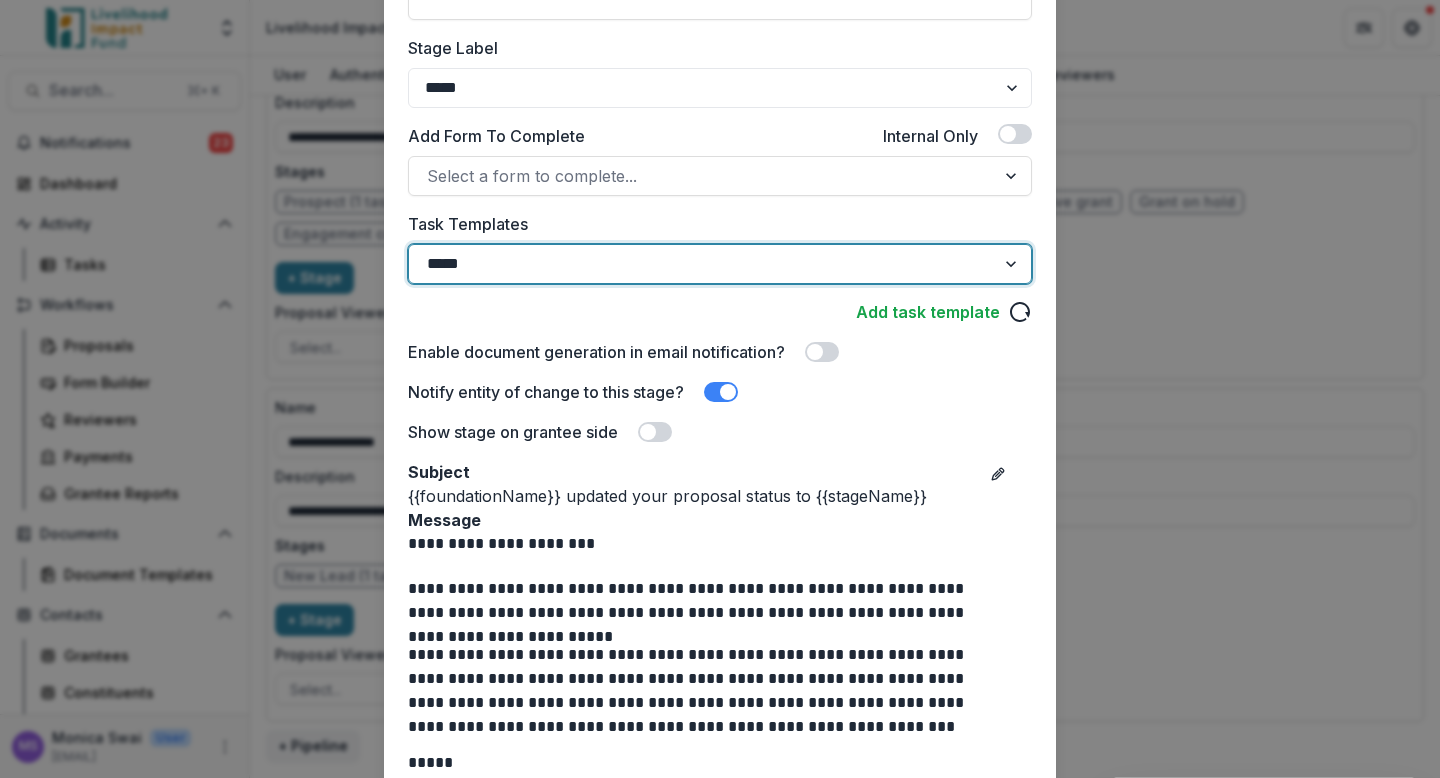click on "Interview prospect [OPTIONAL] INTERNAL_FORM" at bounding box center (720, 919) 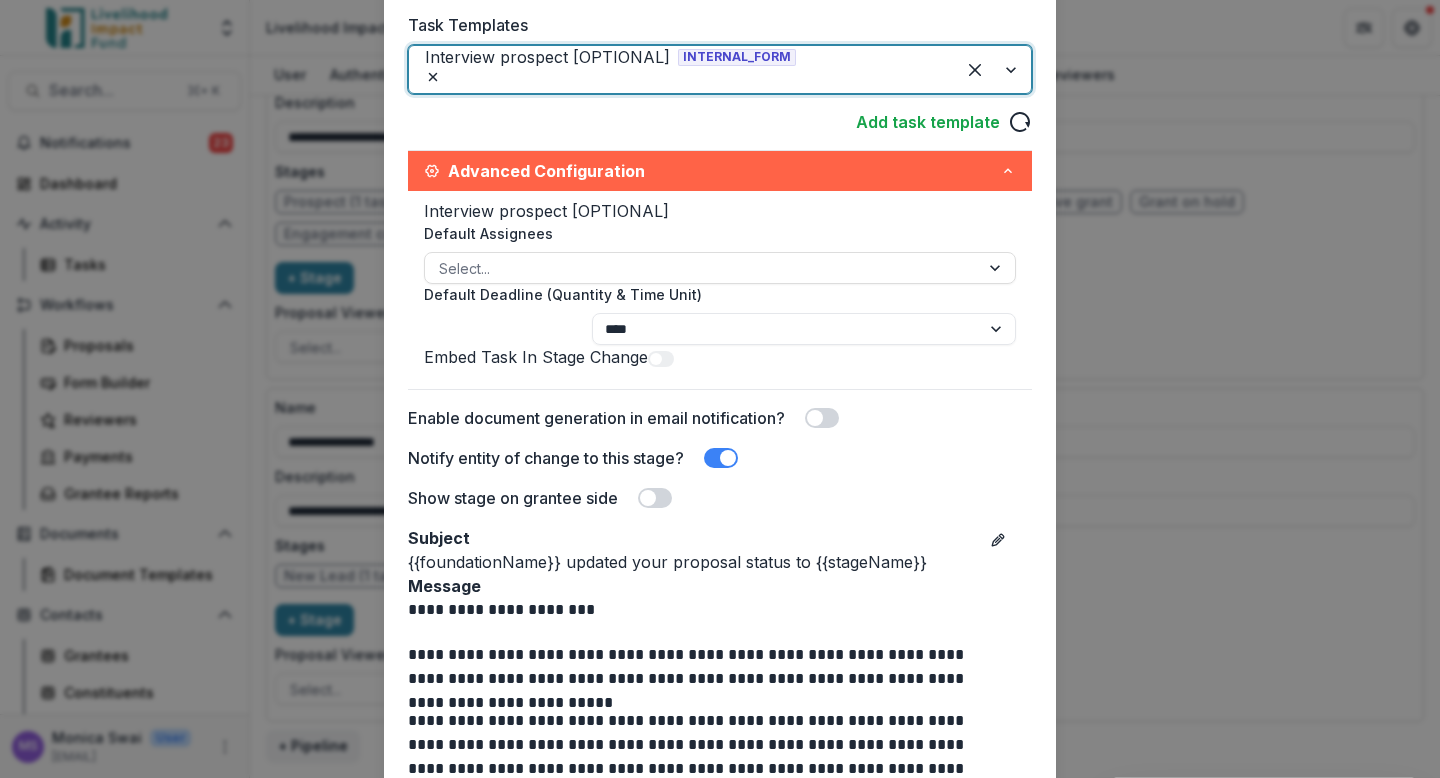 scroll, scrollTop: 577, scrollLeft: 0, axis: vertical 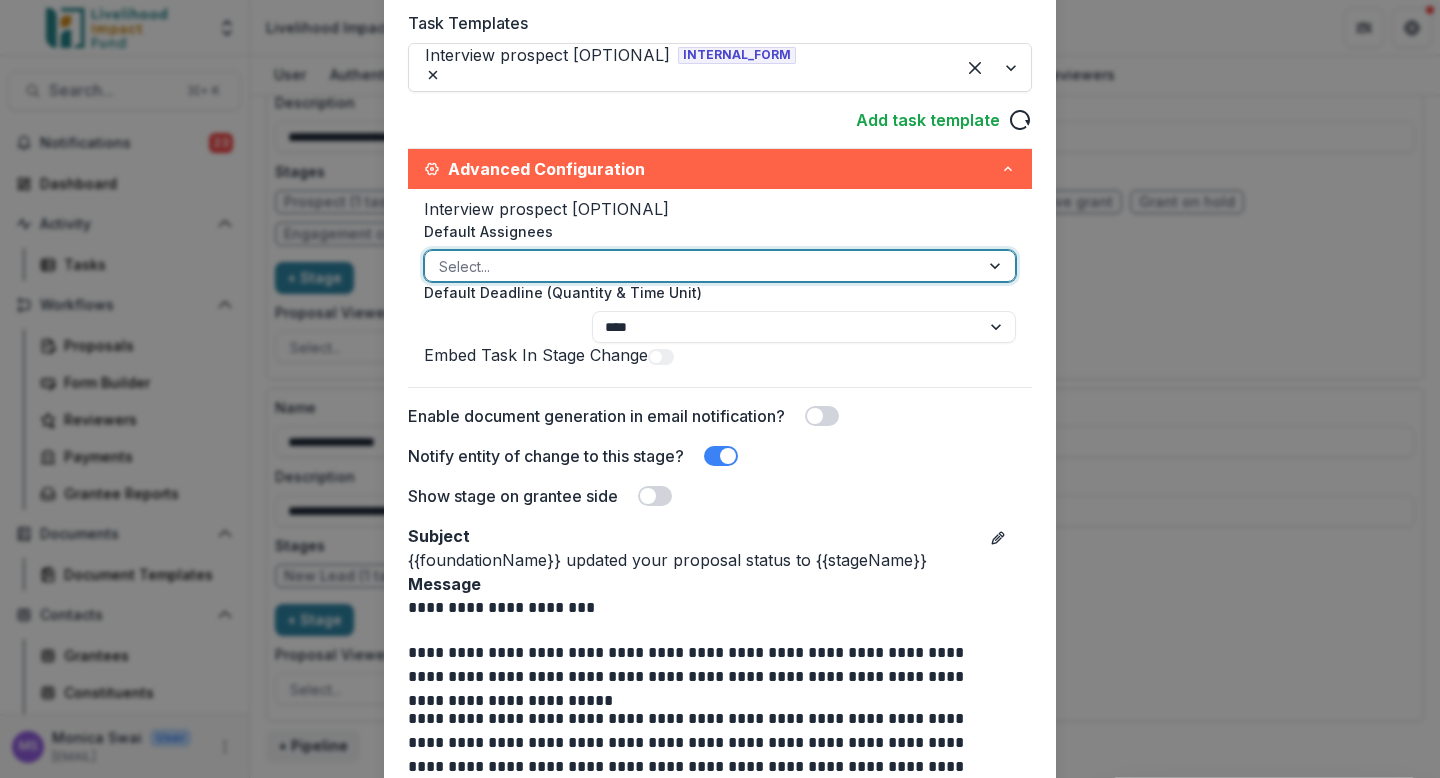 click at bounding box center (702, 266) 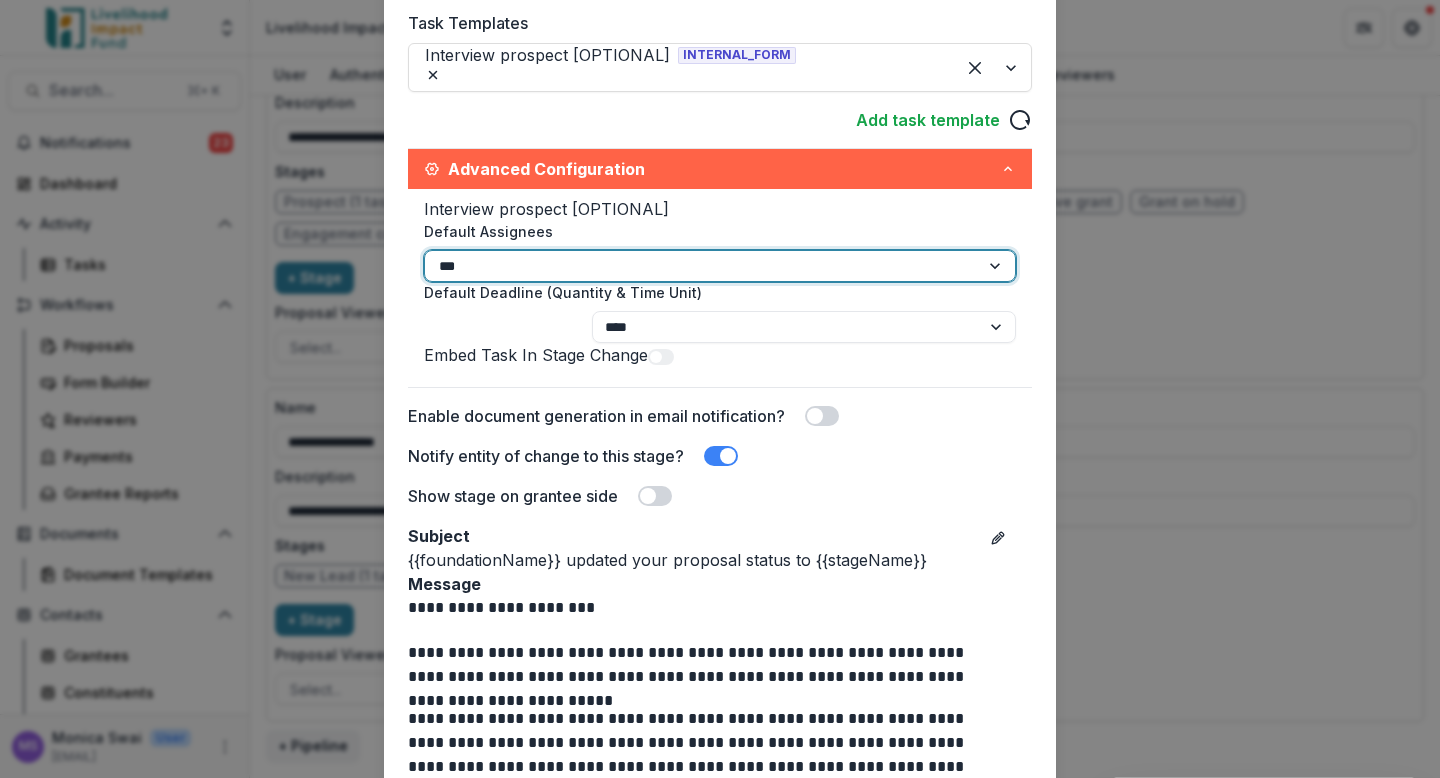 type on "****" 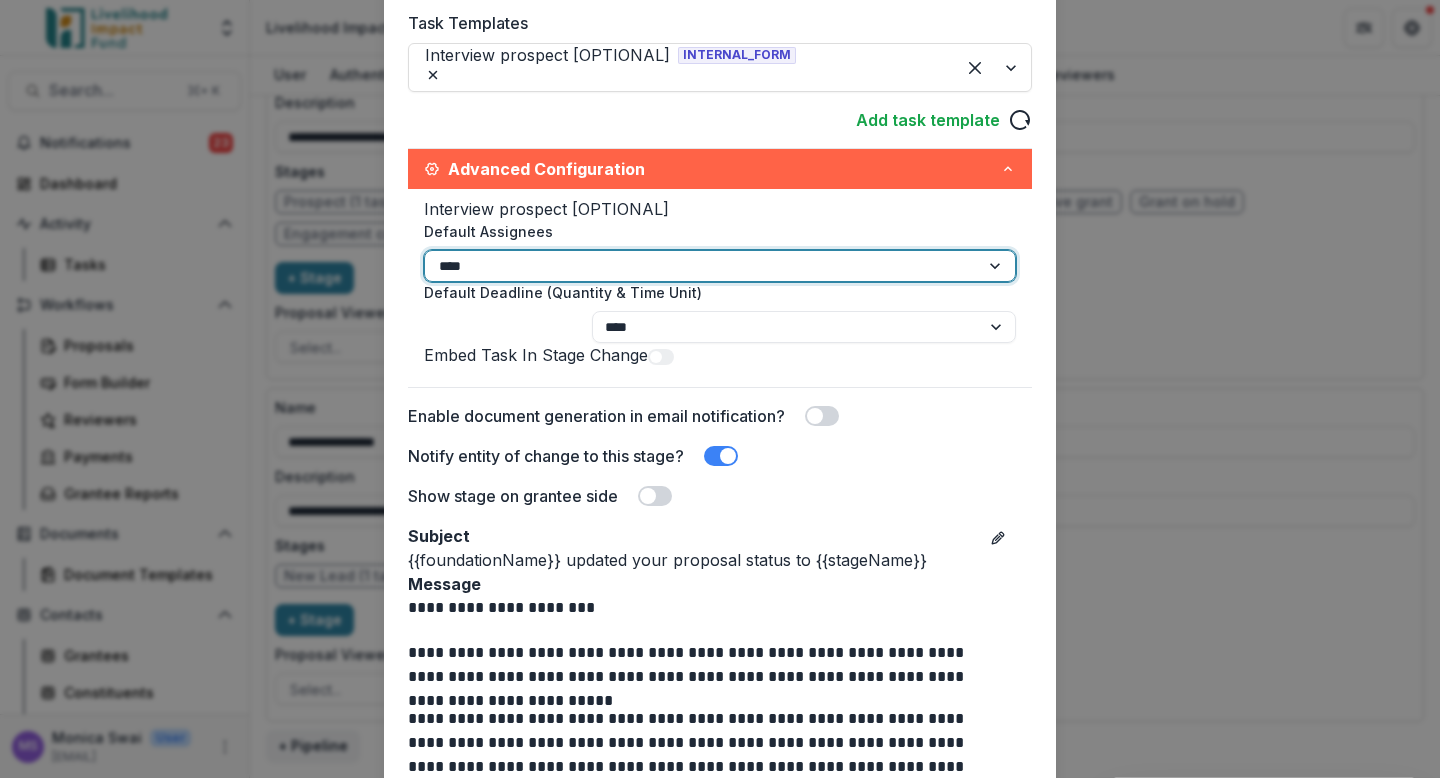 click on "Monica Swai - monica@lifund.org" at bounding box center (720, 806) 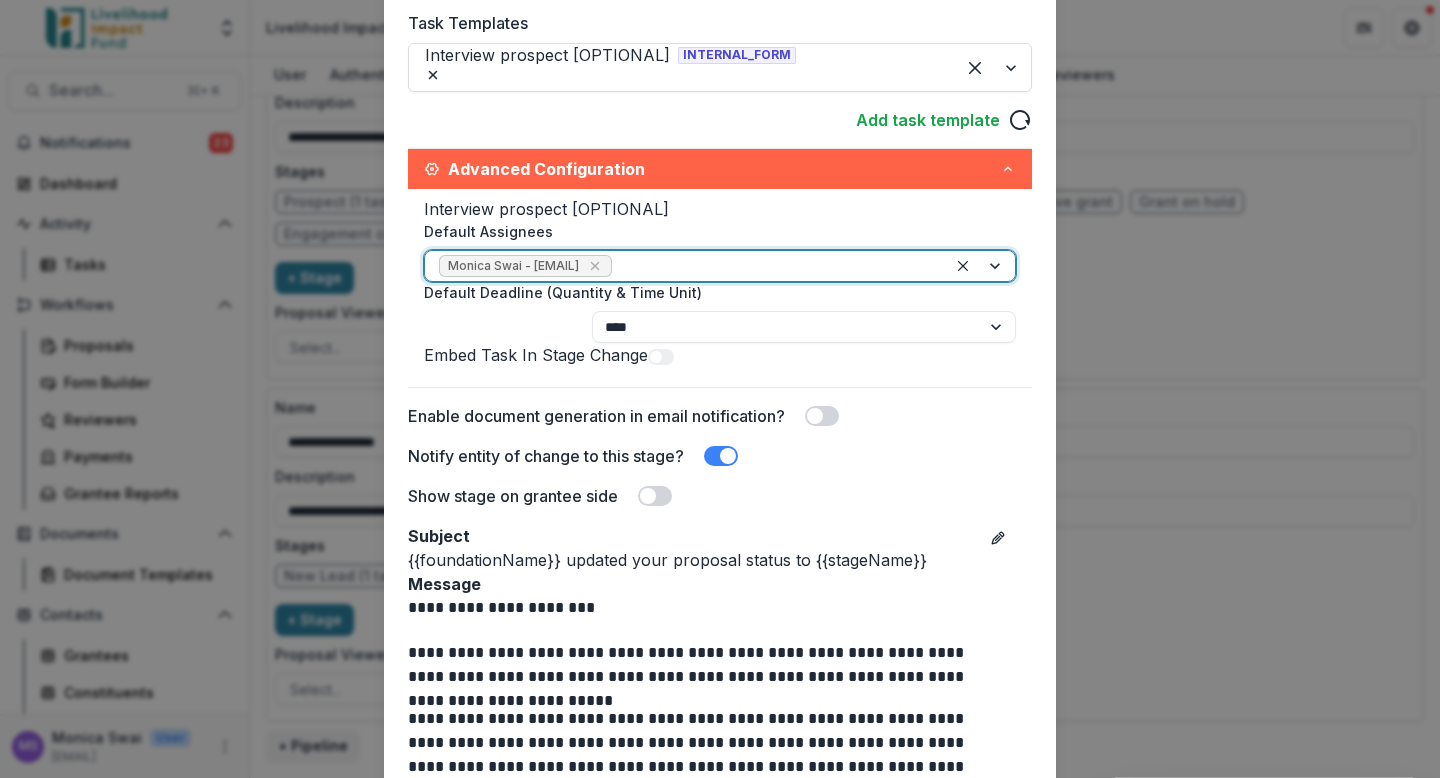 click on "Default Deadline (Quantity & Time Unit)" at bounding box center [504, 327] 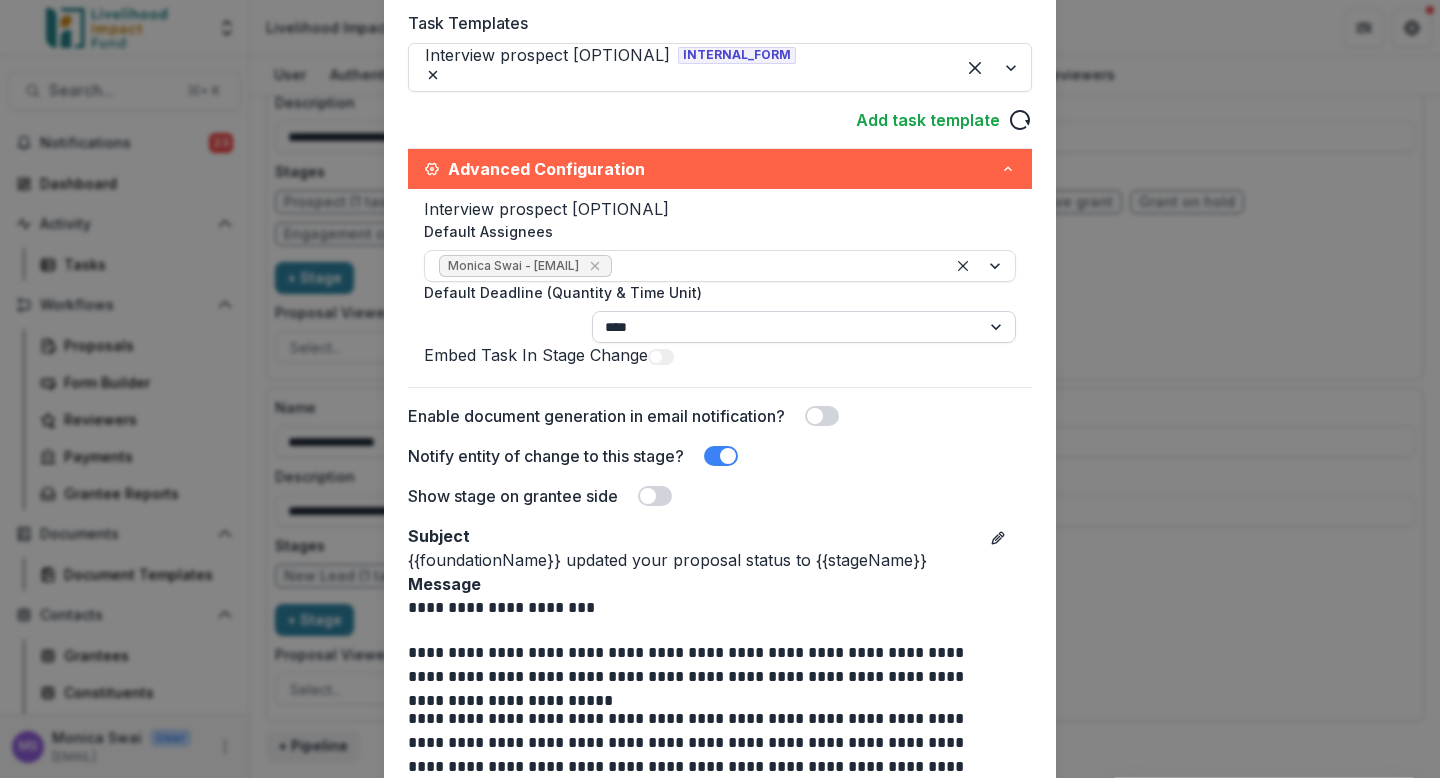type on "**" 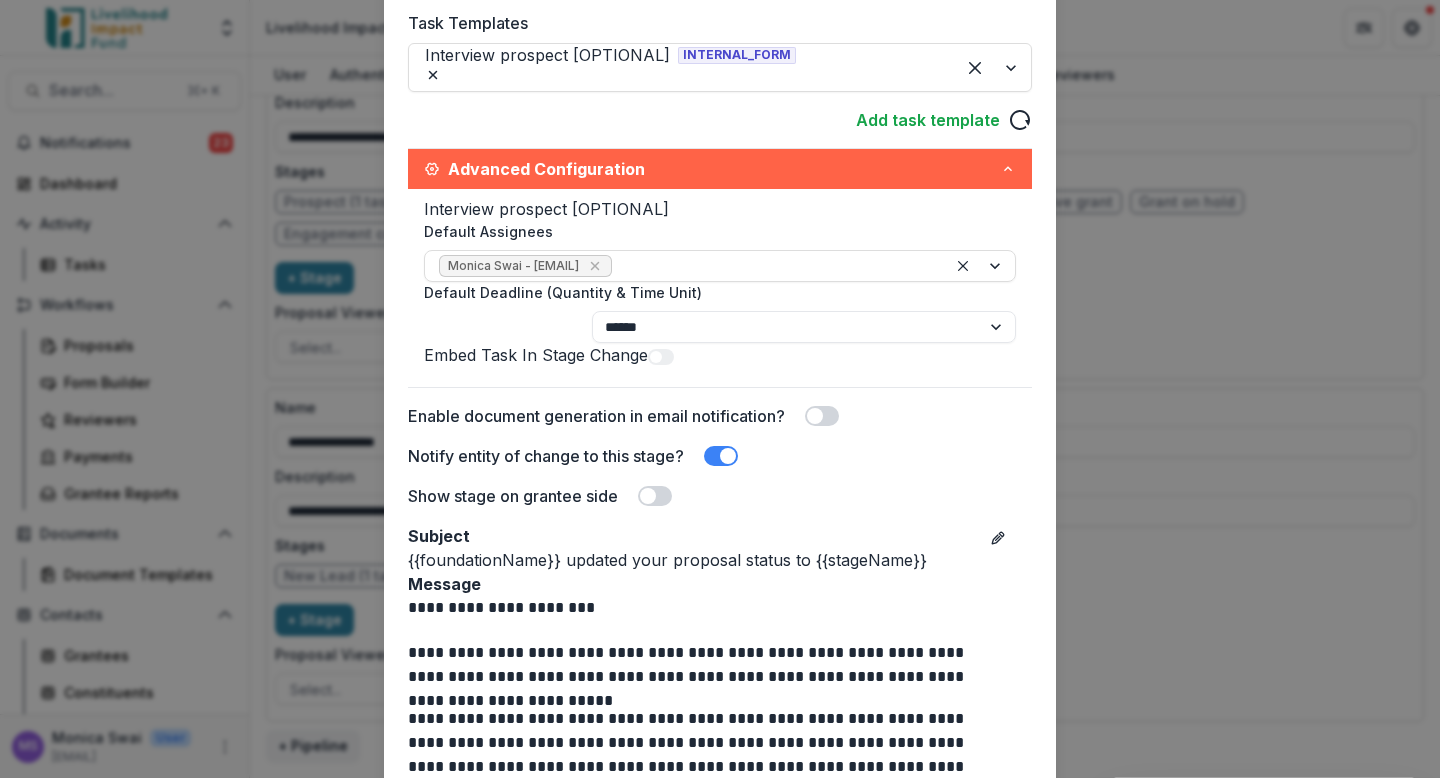 click on "**" at bounding box center [504, 327] 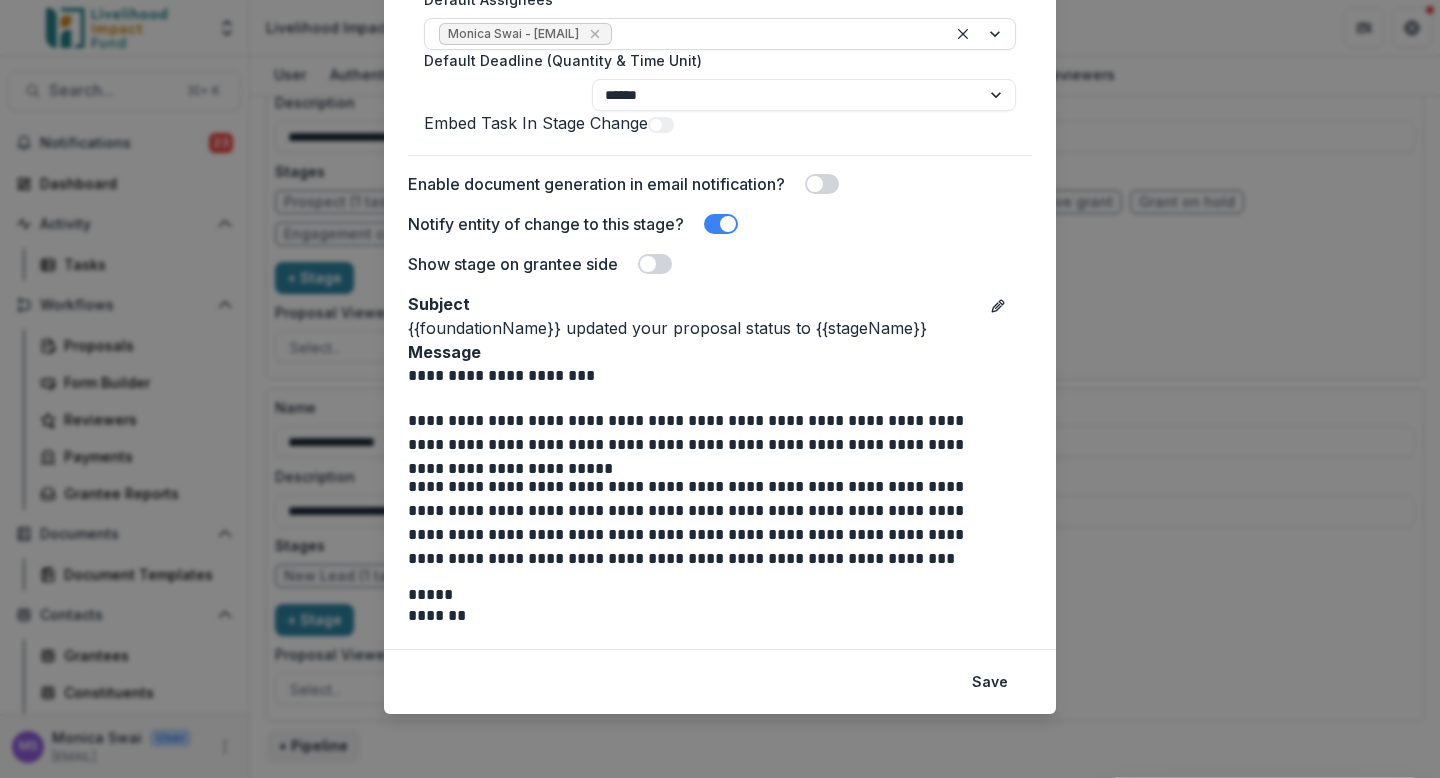 scroll, scrollTop: 886, scrollLeft: 0, axis: vertical 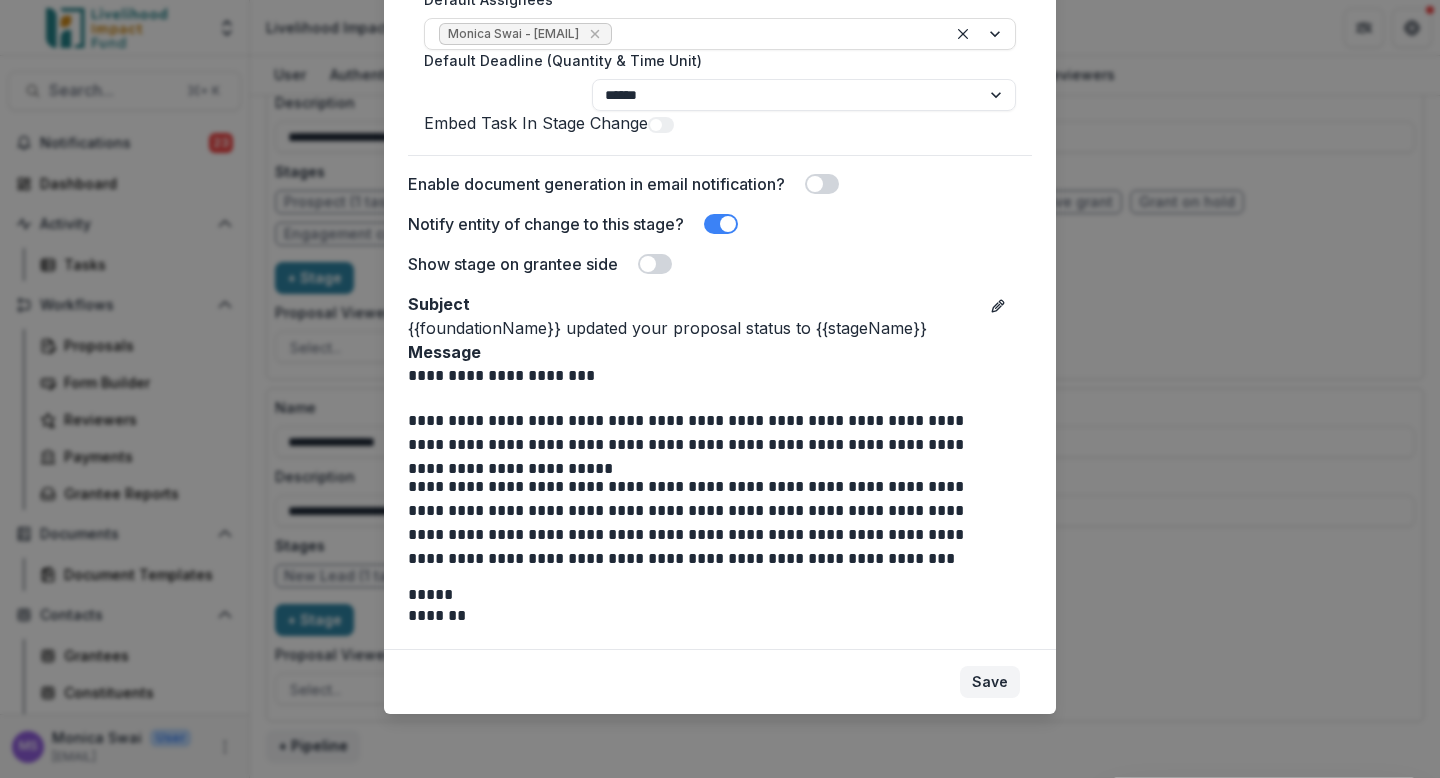 click on "Save" at bounding box center [990, 682] 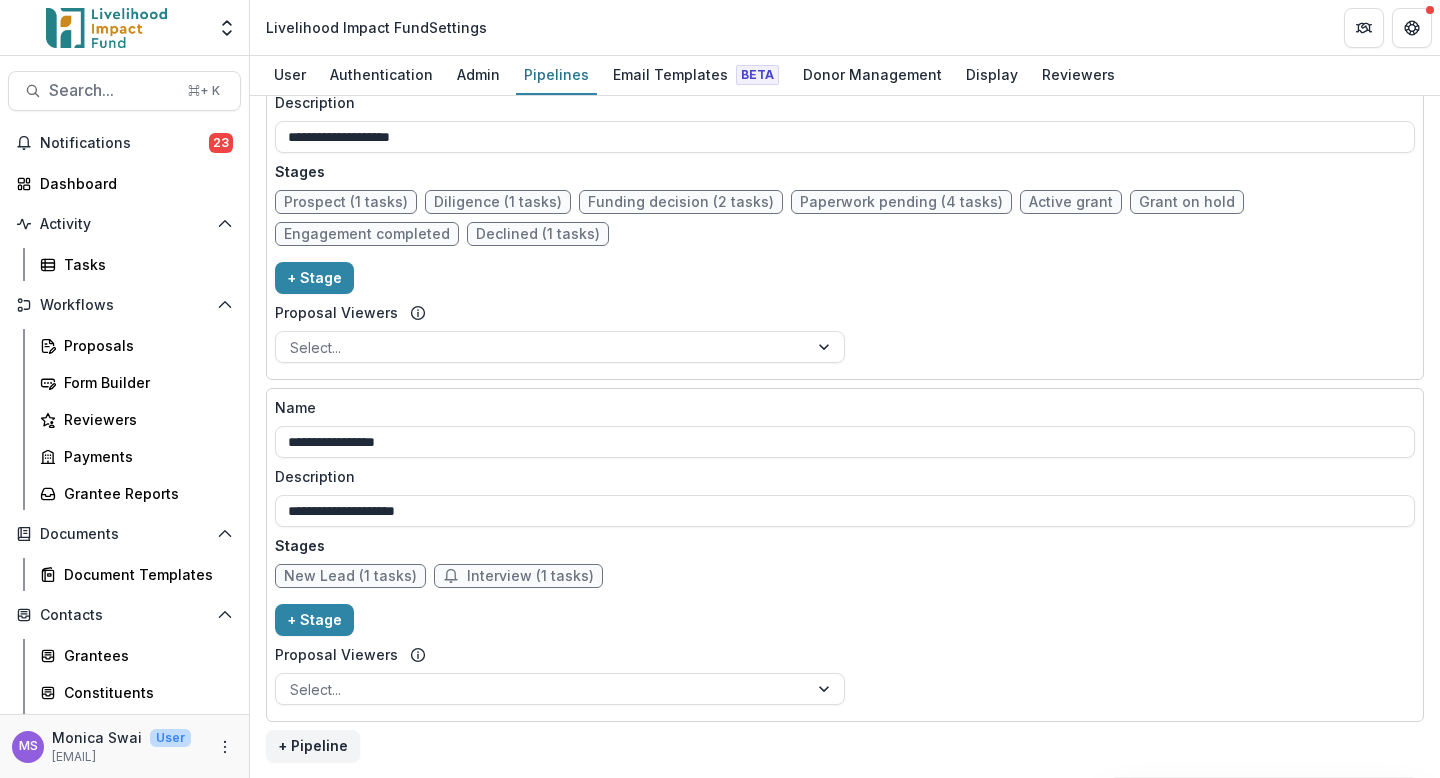 click on "Interview (1 tasks)" at bounding box center [530, 576] 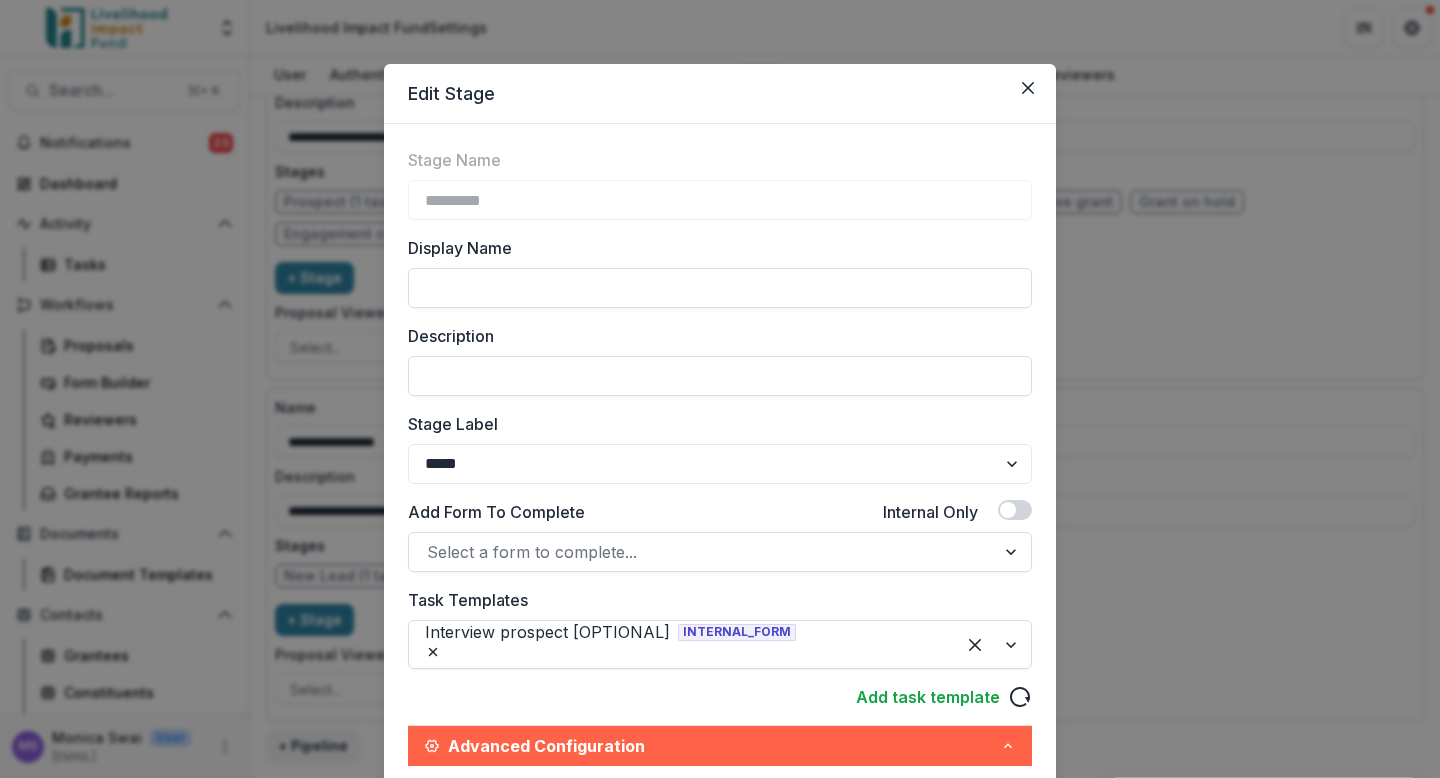 scroll, scrollTop: 106, scrollLeft: 0, axis: vertical 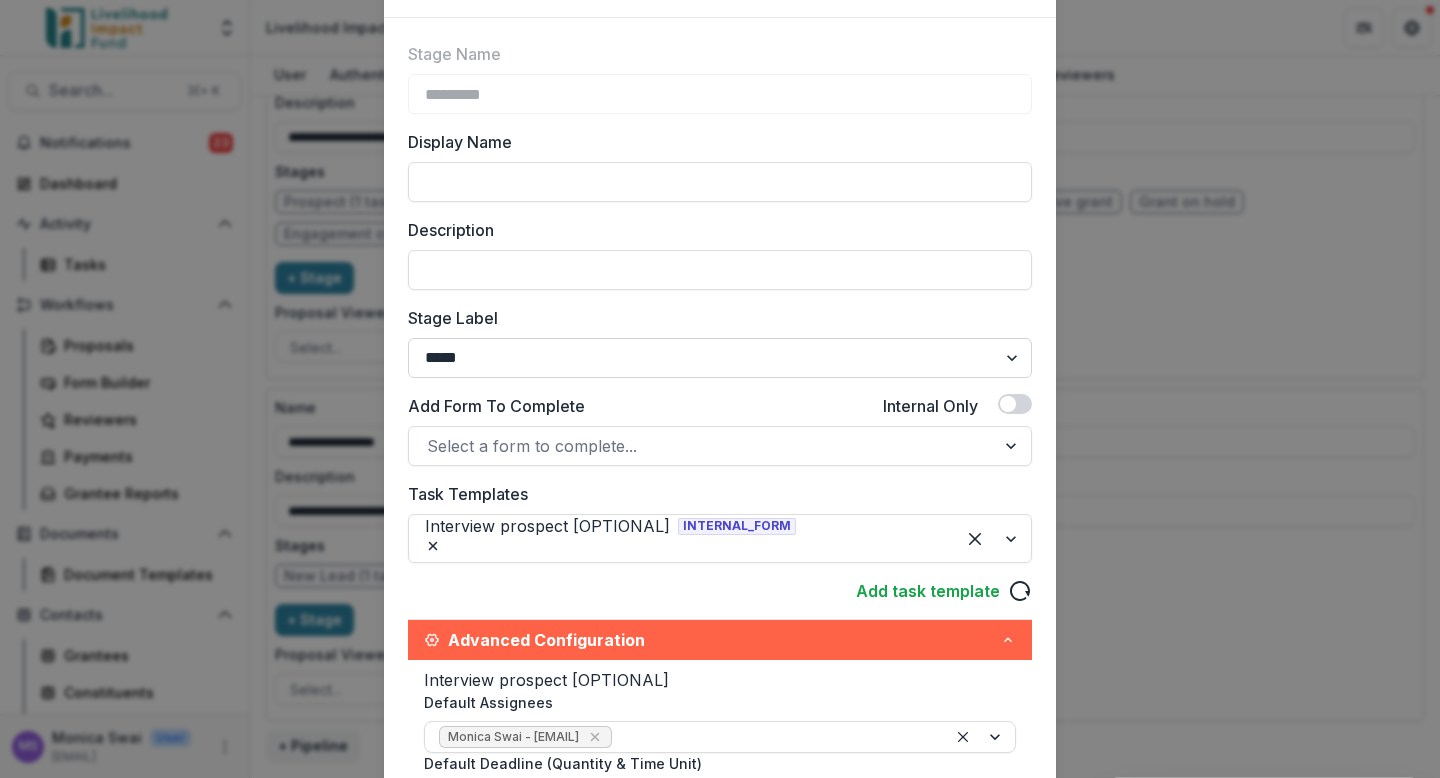 click on "******* ***** ********* ****** ******* ******** ******** ******* ********* ******* ******" at bounding box center (720, 358) 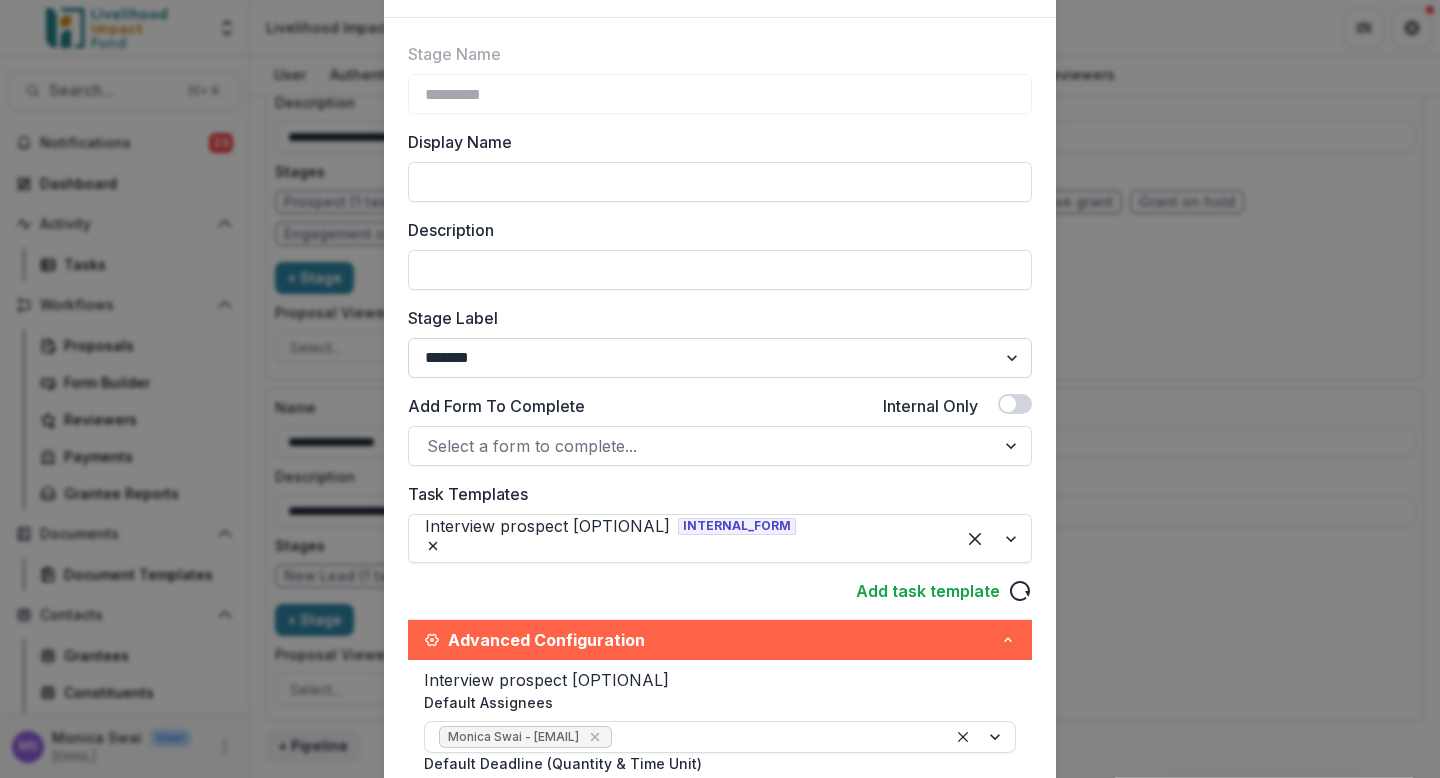 click on "******* ***** ********* ****** ******* ******** ******** ******* ********* ******* ******" at bounding box center [720, 358] 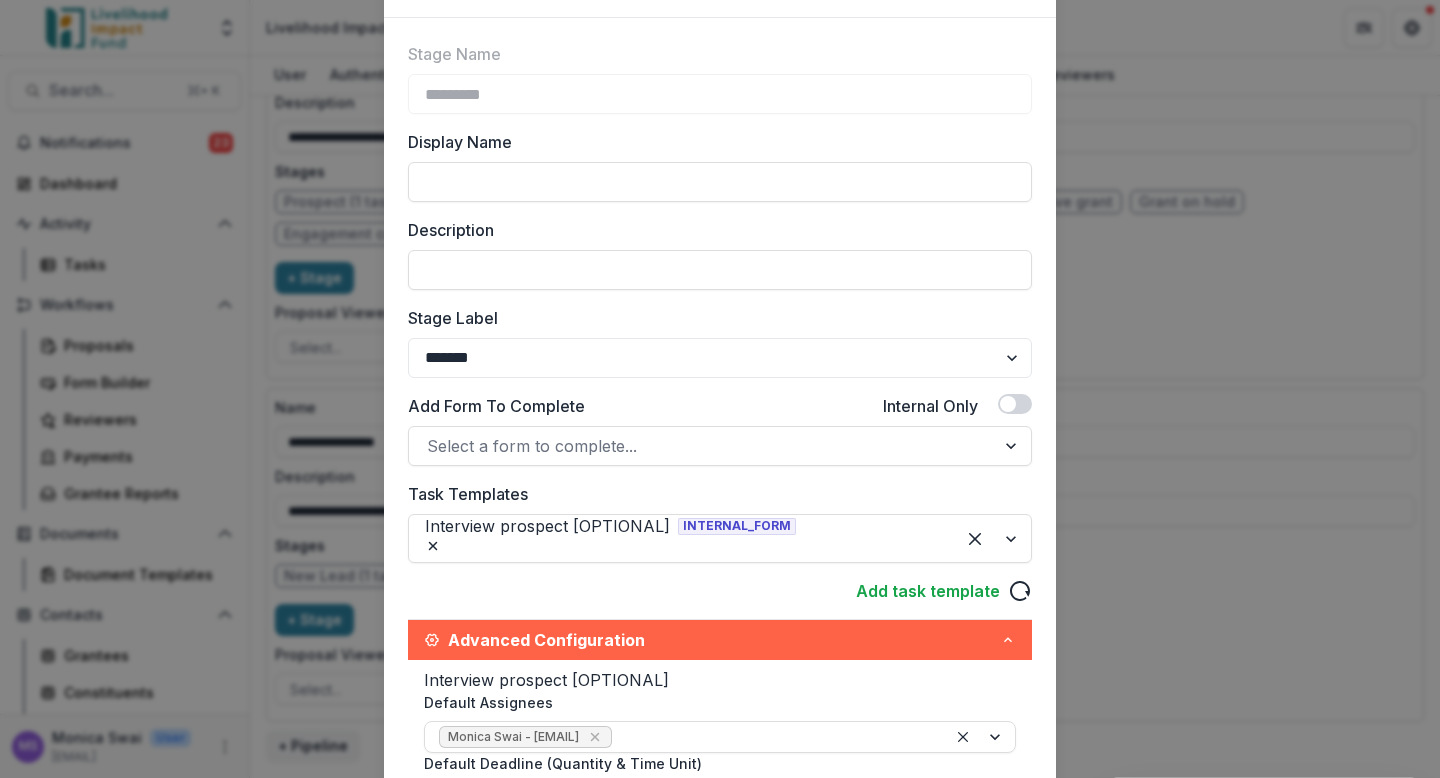 scroll, scrollTop: 886, scrollLeft: 0, axis: vertical 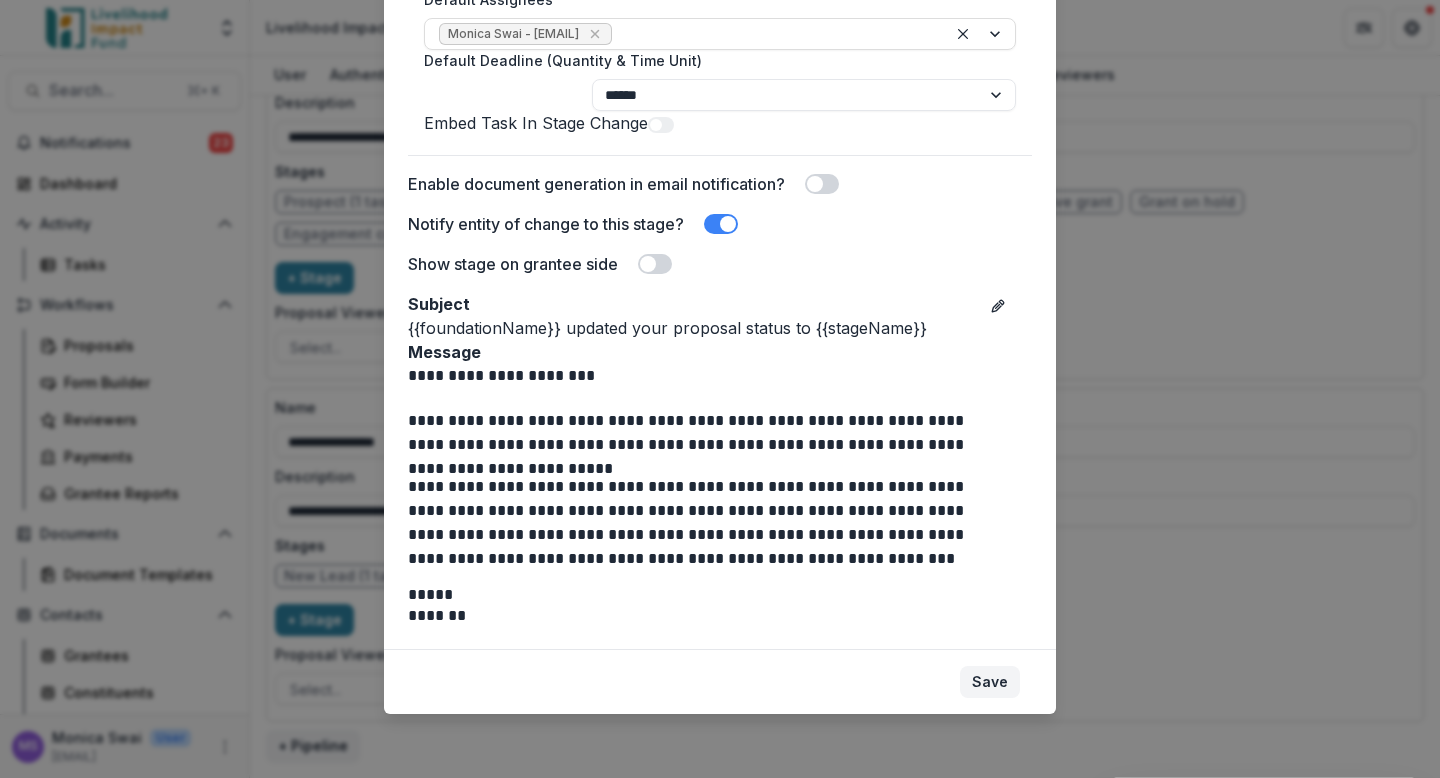click on "Save" at bounding box center (990, 682) 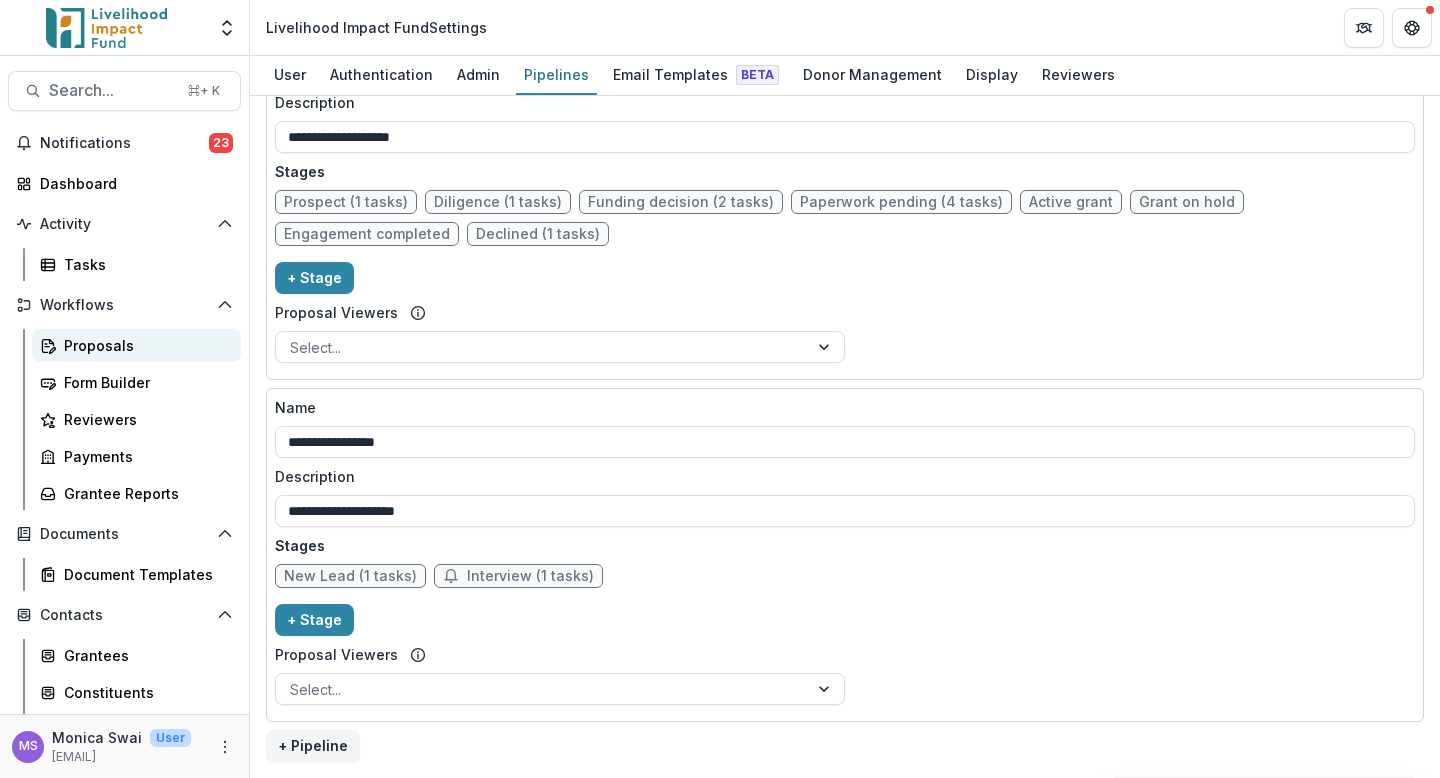 click on "Proposals" at bounding box center [144, 345] 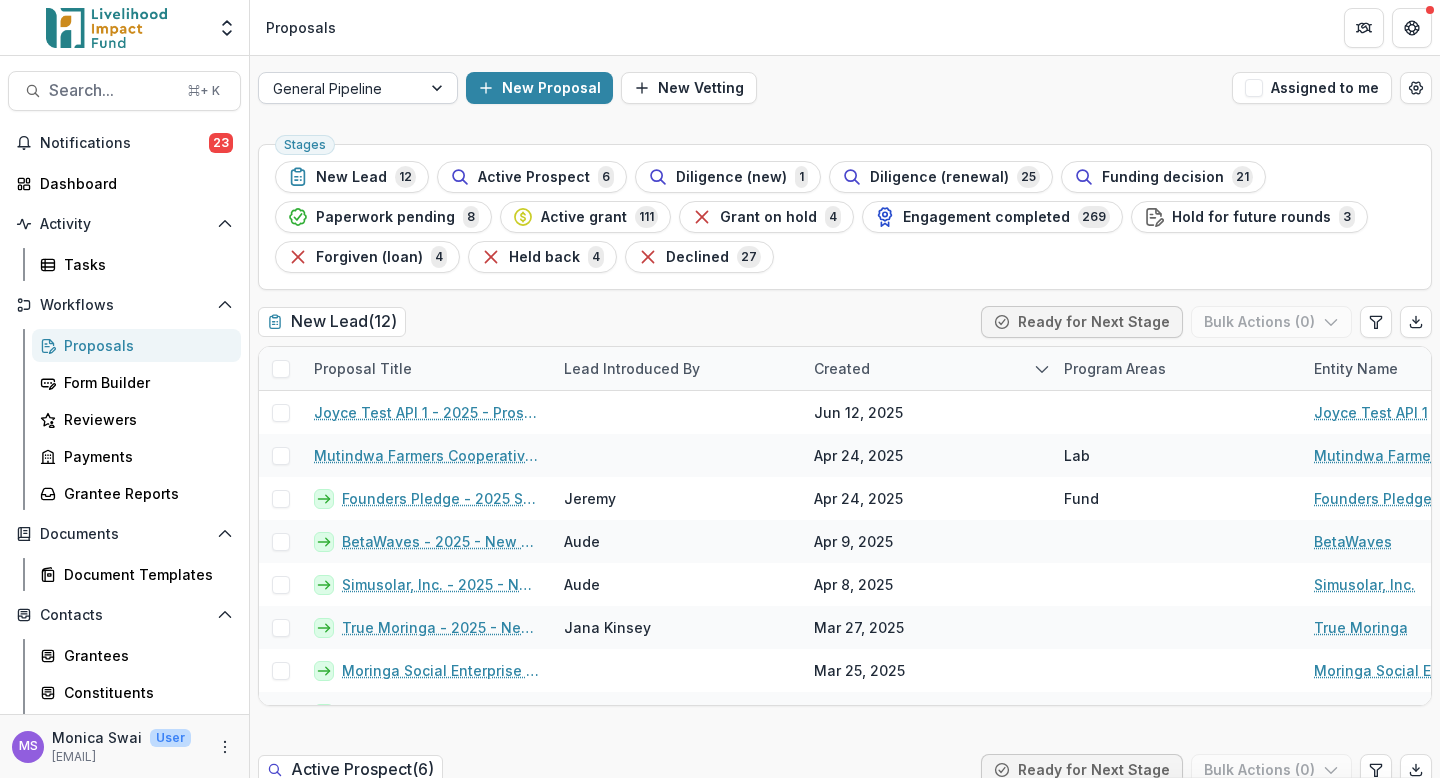 click at bounding box center [340, 88] 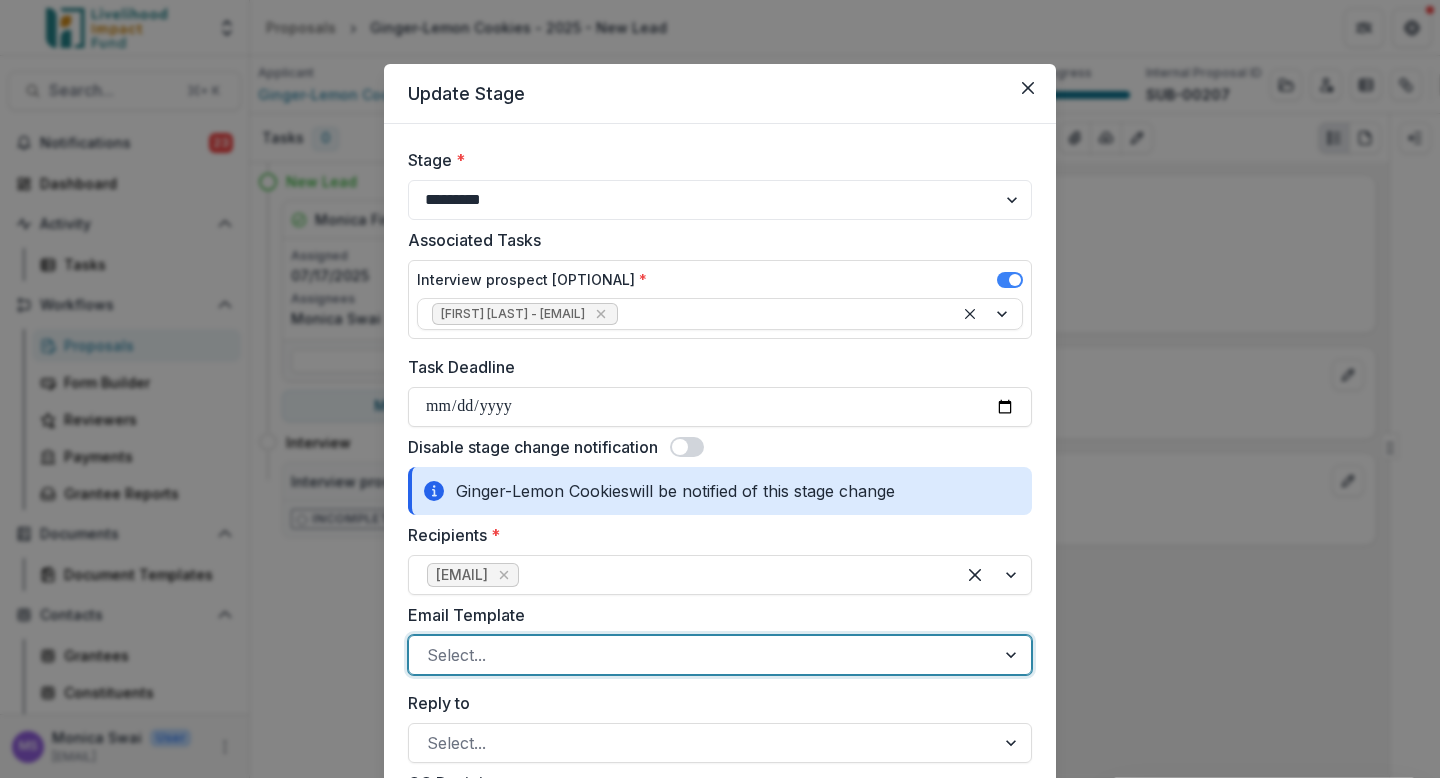 click on "**********" at bounding box center [720, 389] 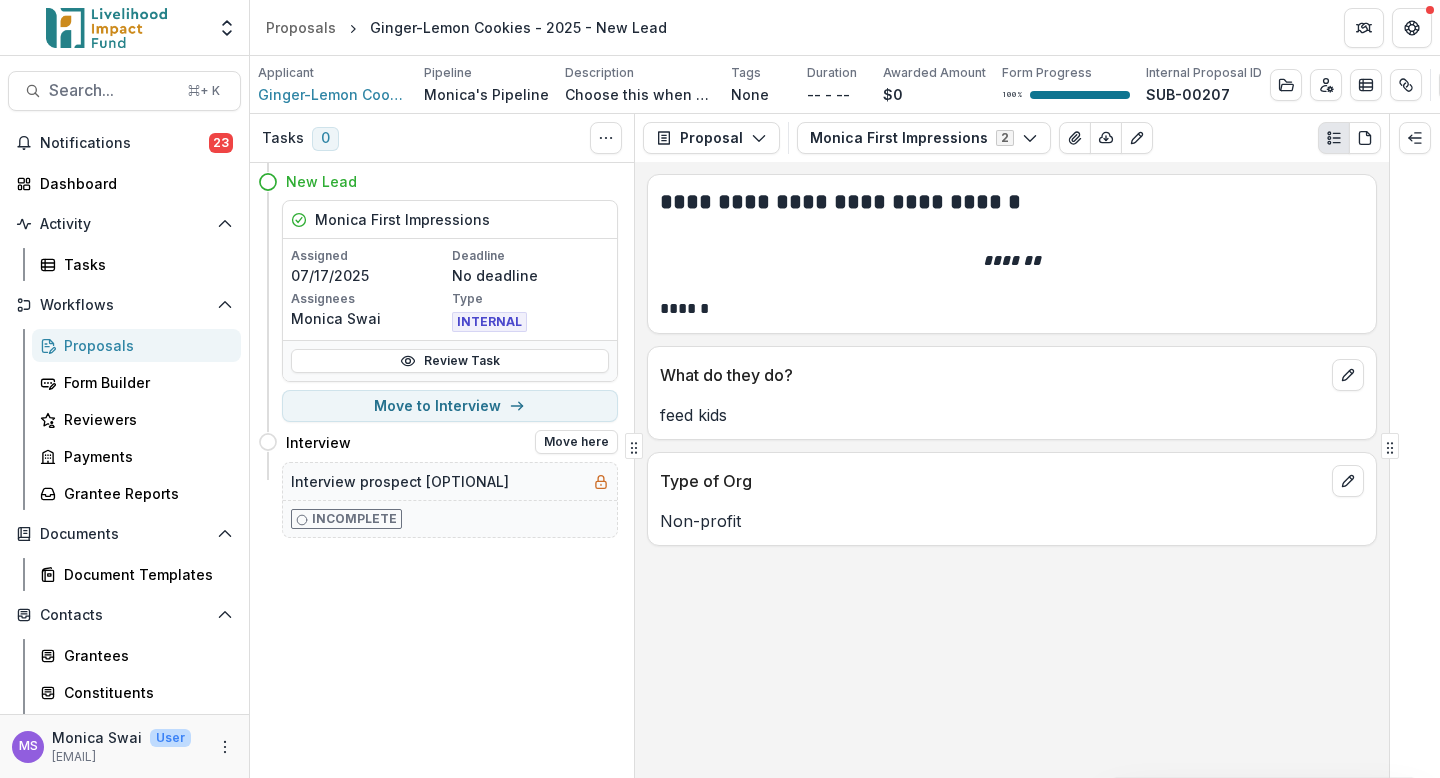 click on "Interview prospect [OPTIONAL]" at bounding box center (450, 481) 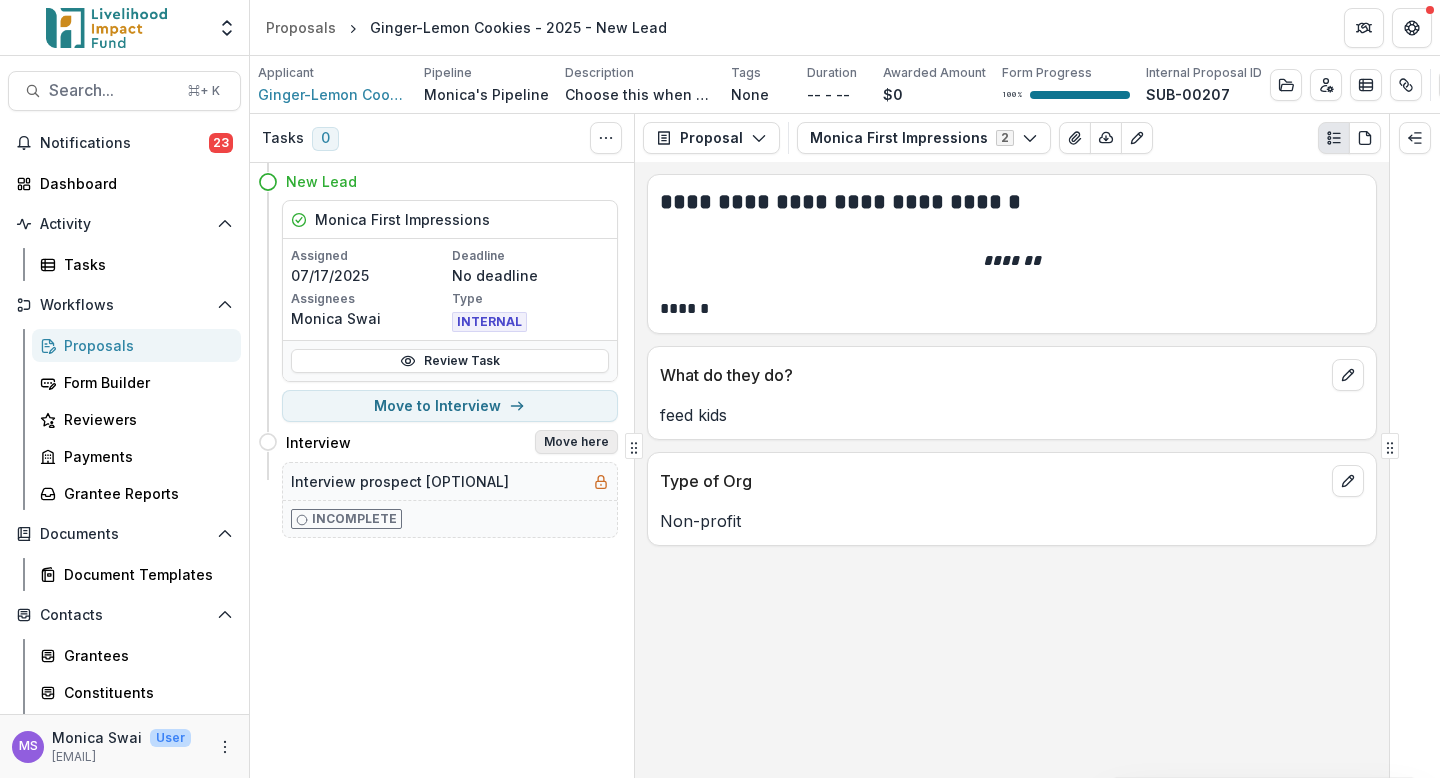 click on "Move here" at bounding box center [576, 442] 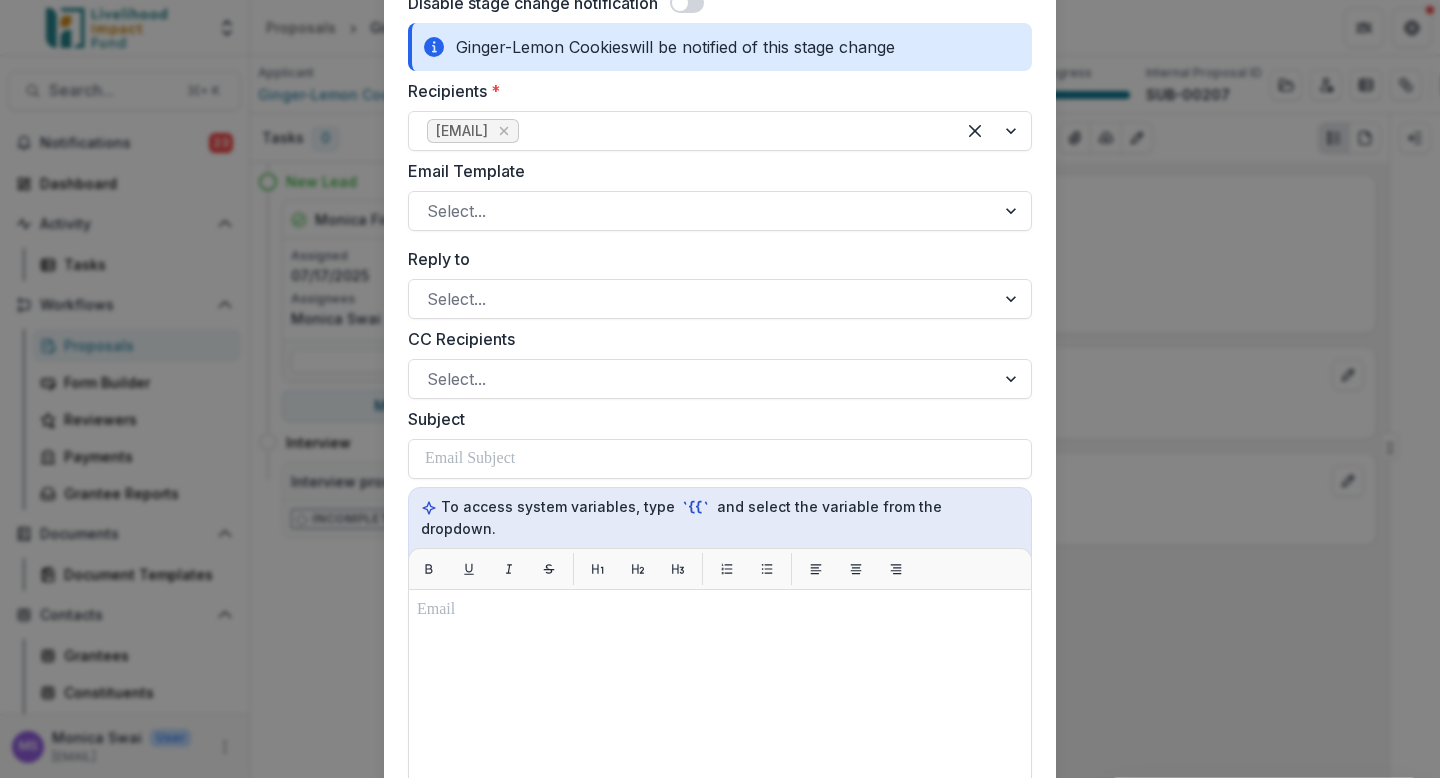 scroll, scrollTop: 452, scrollLeft: 0, axis: vertical 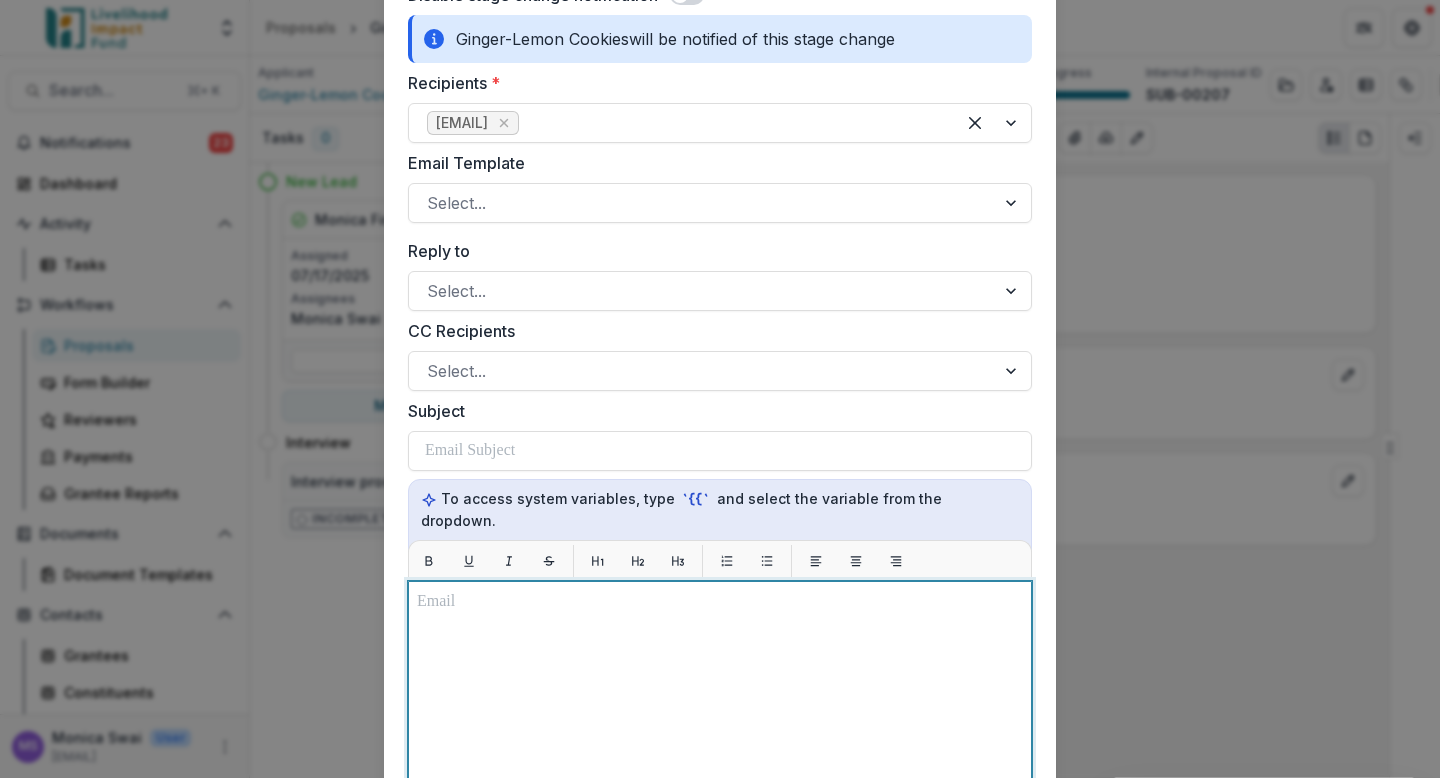 click at bounding box center (720, 831) 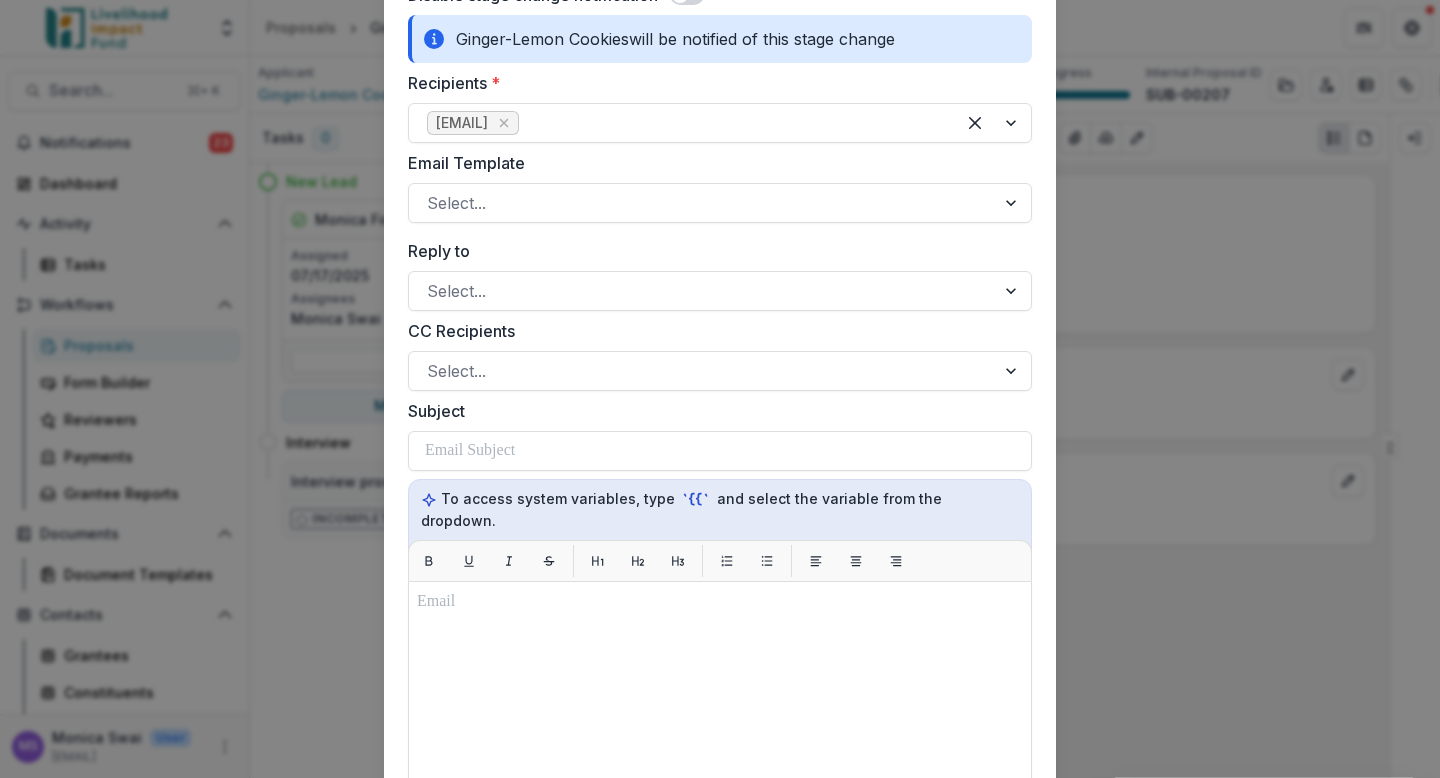 click on "**********" at bounding box center (720, 389) 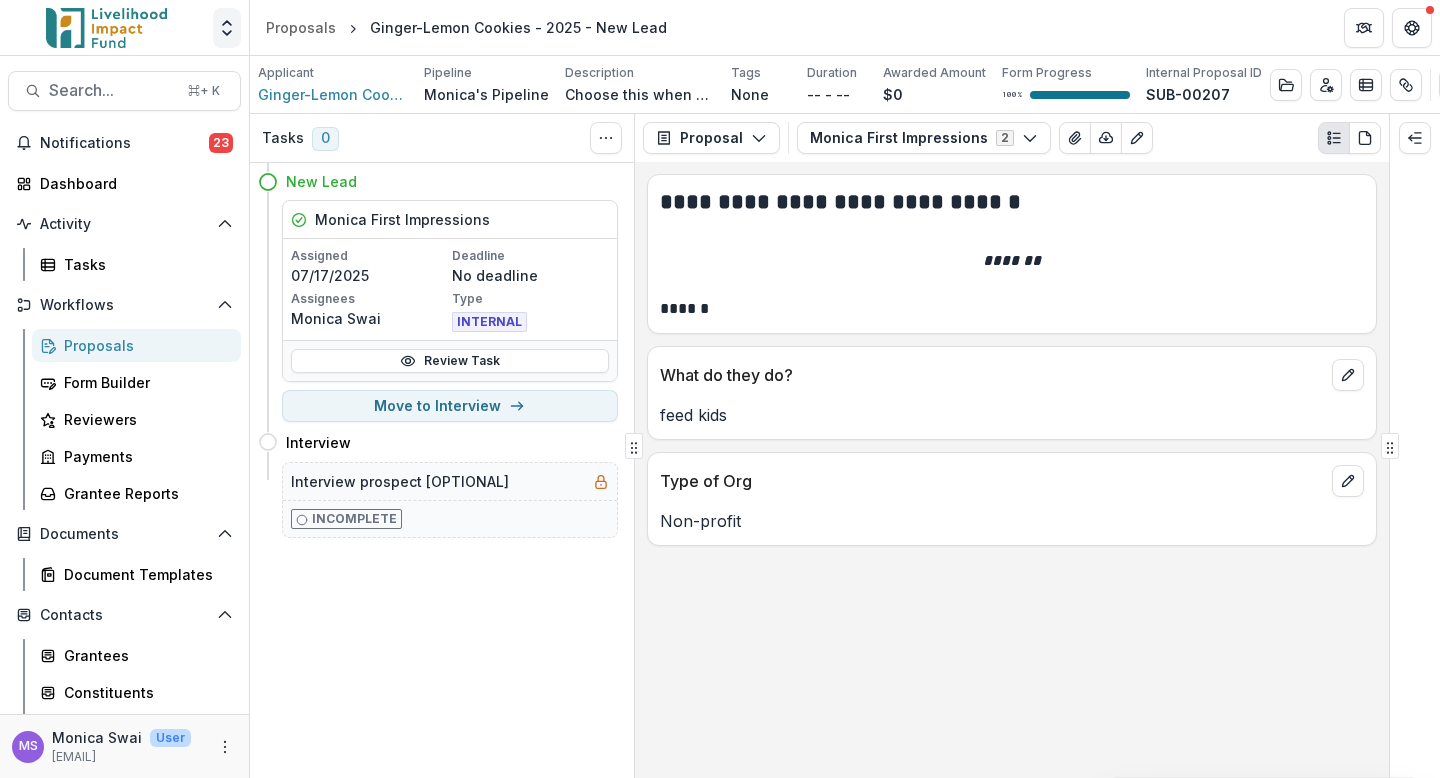 click 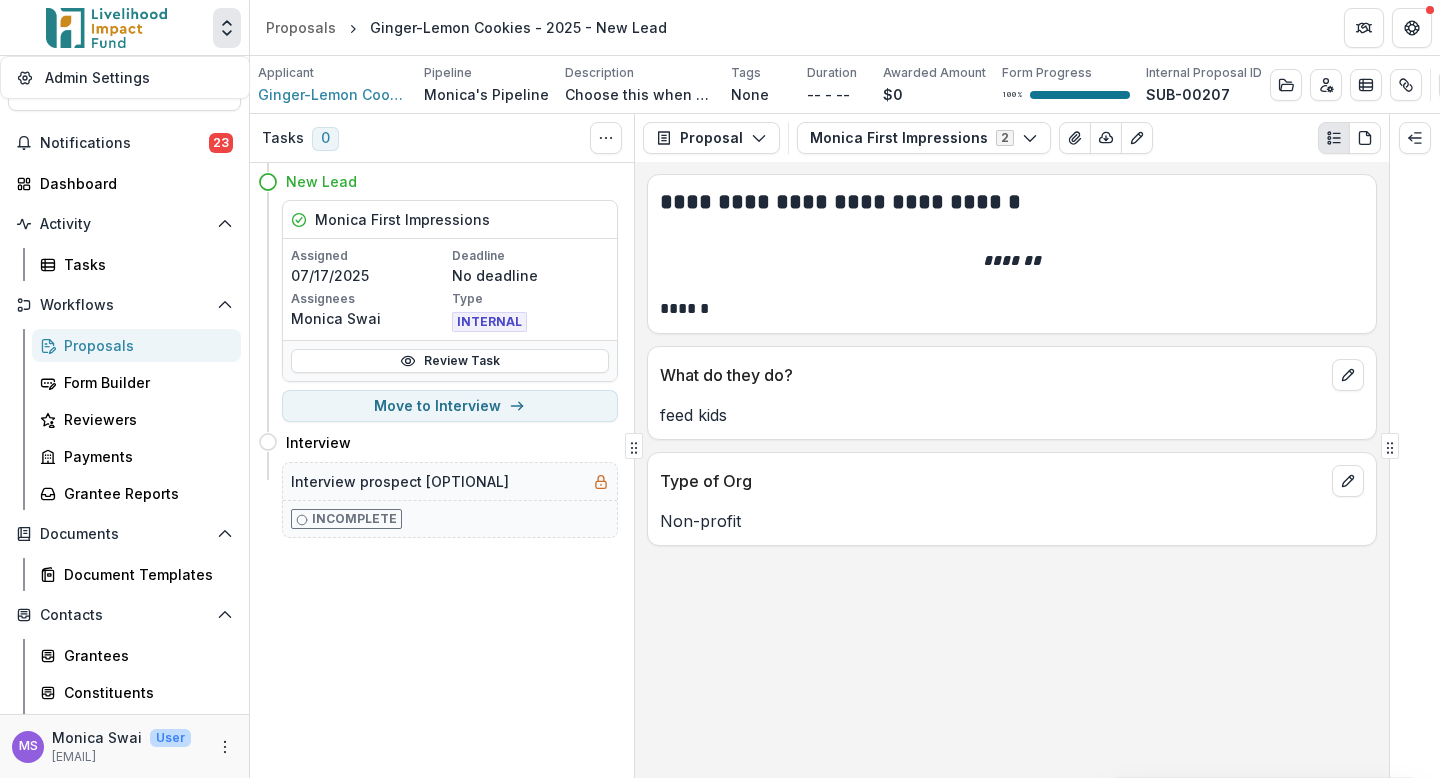 click on "Team Settings Admin Settings" at bounding box center [124, 28] 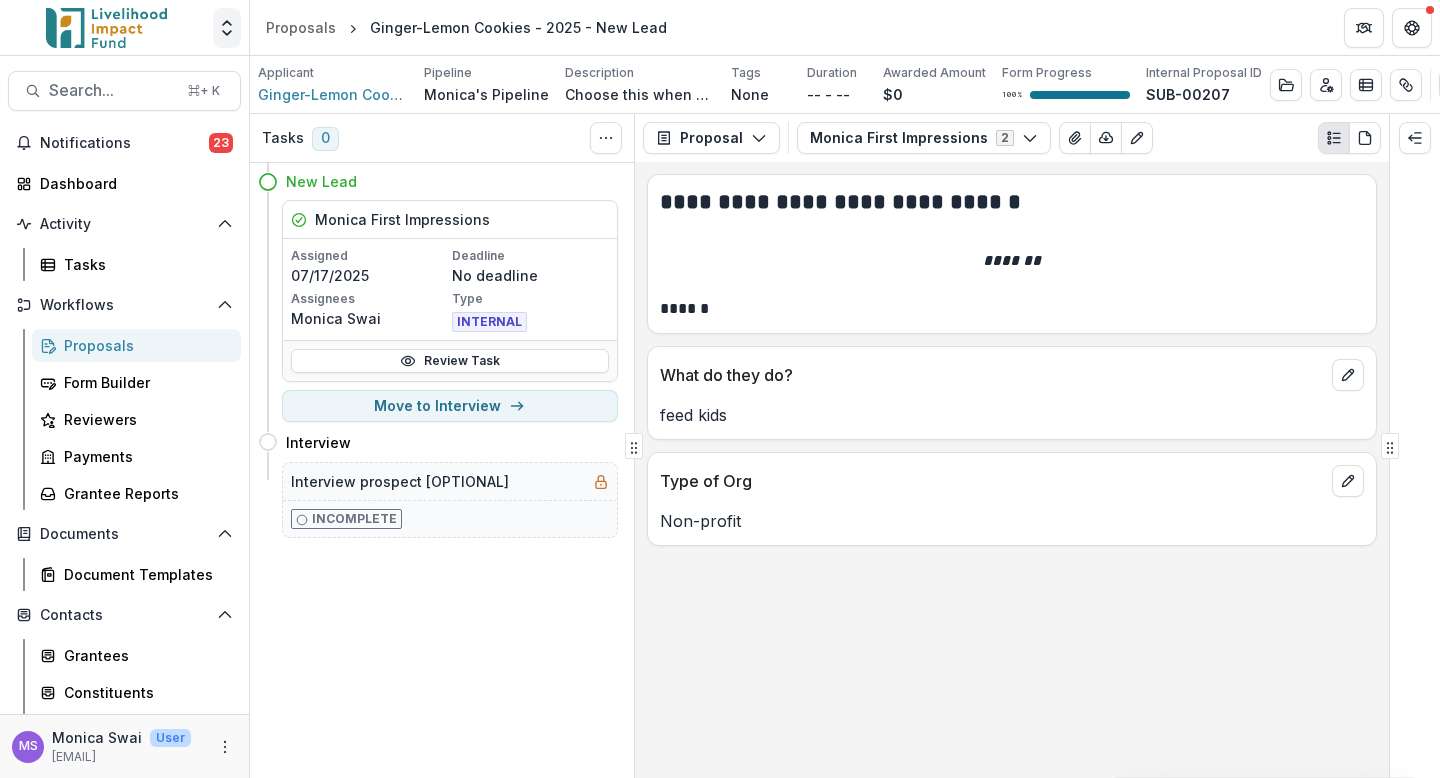 click 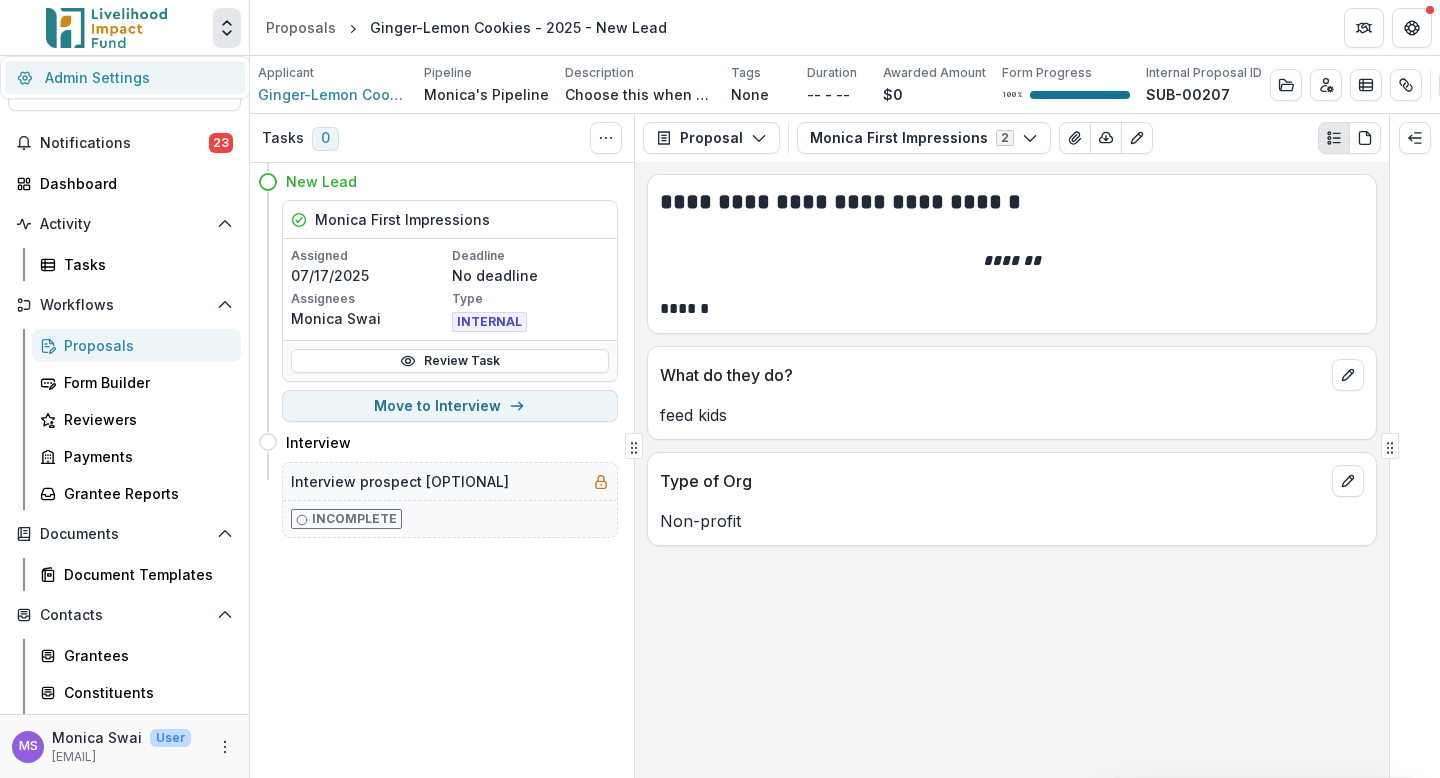 click on "Admin Settings" at bounding box center (125, 77) 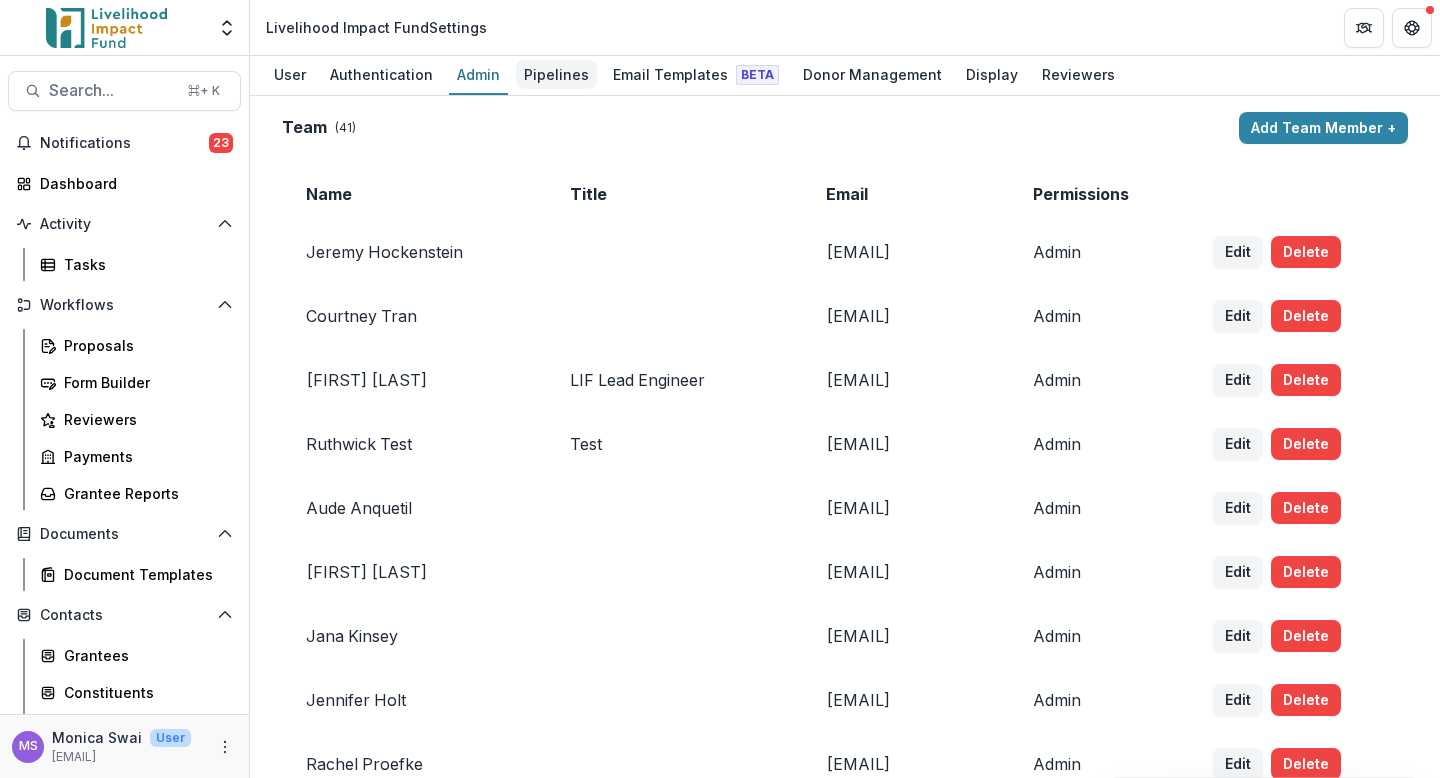 click on "Pipelines" at bounding box center [556, 74] 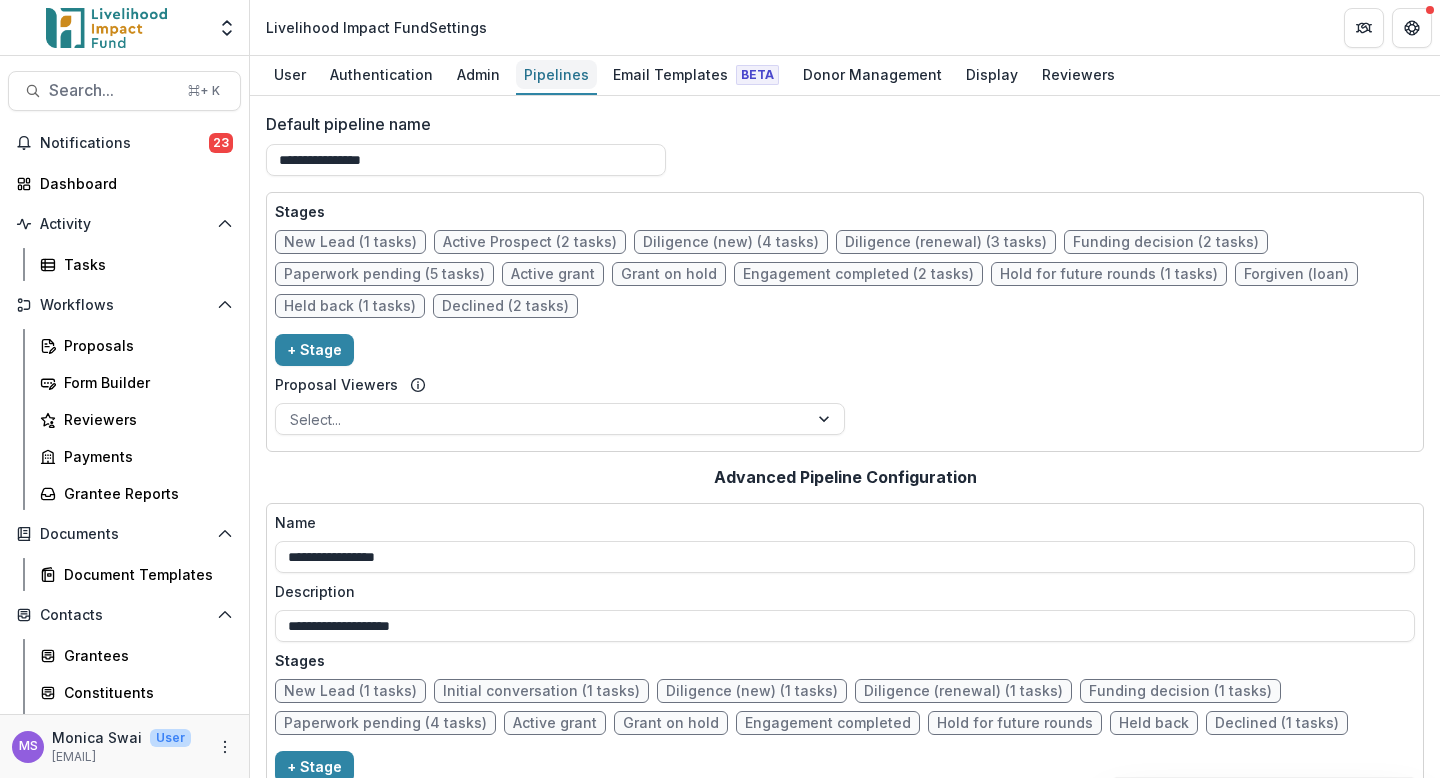 scroll, scrollTop: 1771, scrollLeft: 0, axis: vertical 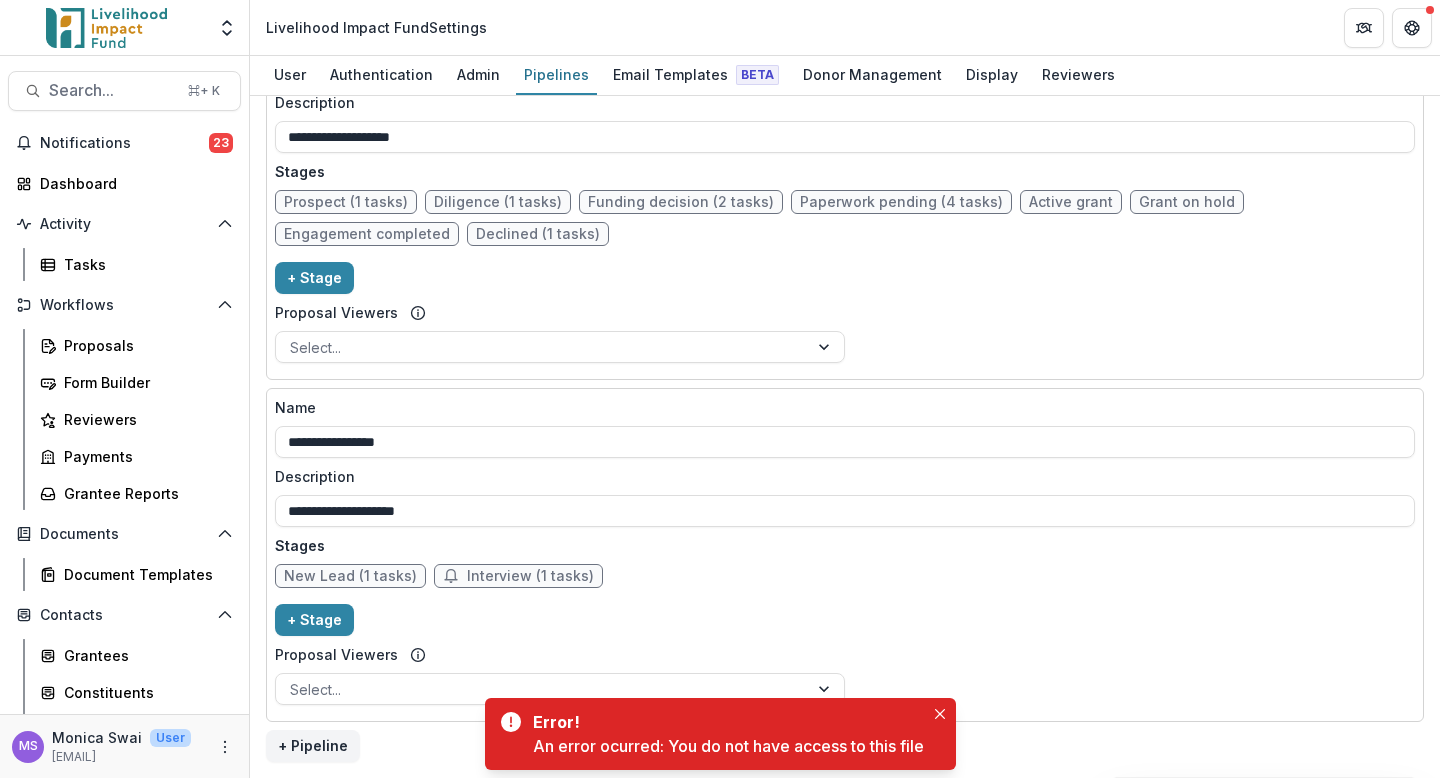 click on "New Lead (1 tasks)" at bounding box center [350, 576] 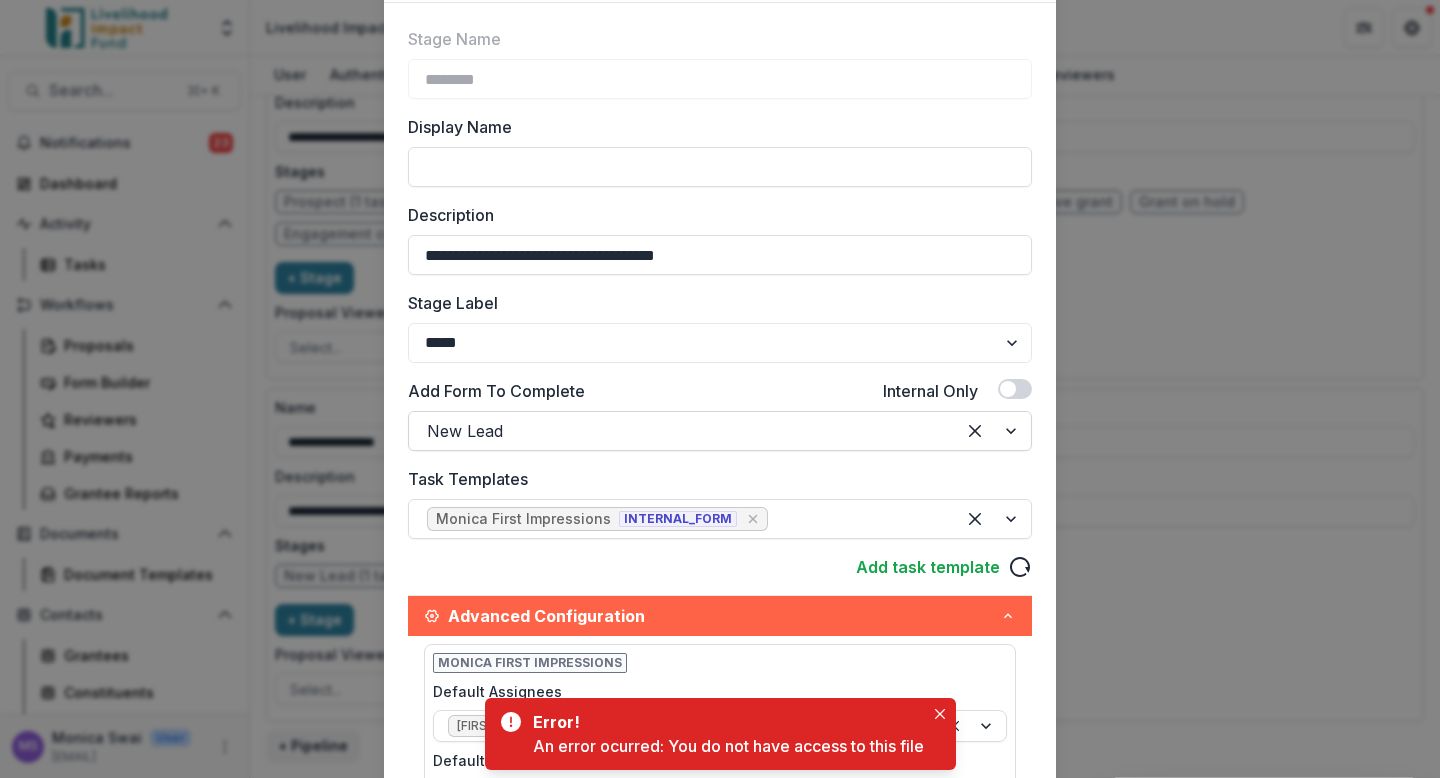 scroll, scrollTop: 125, scrollLeft: 0, axis: vertical 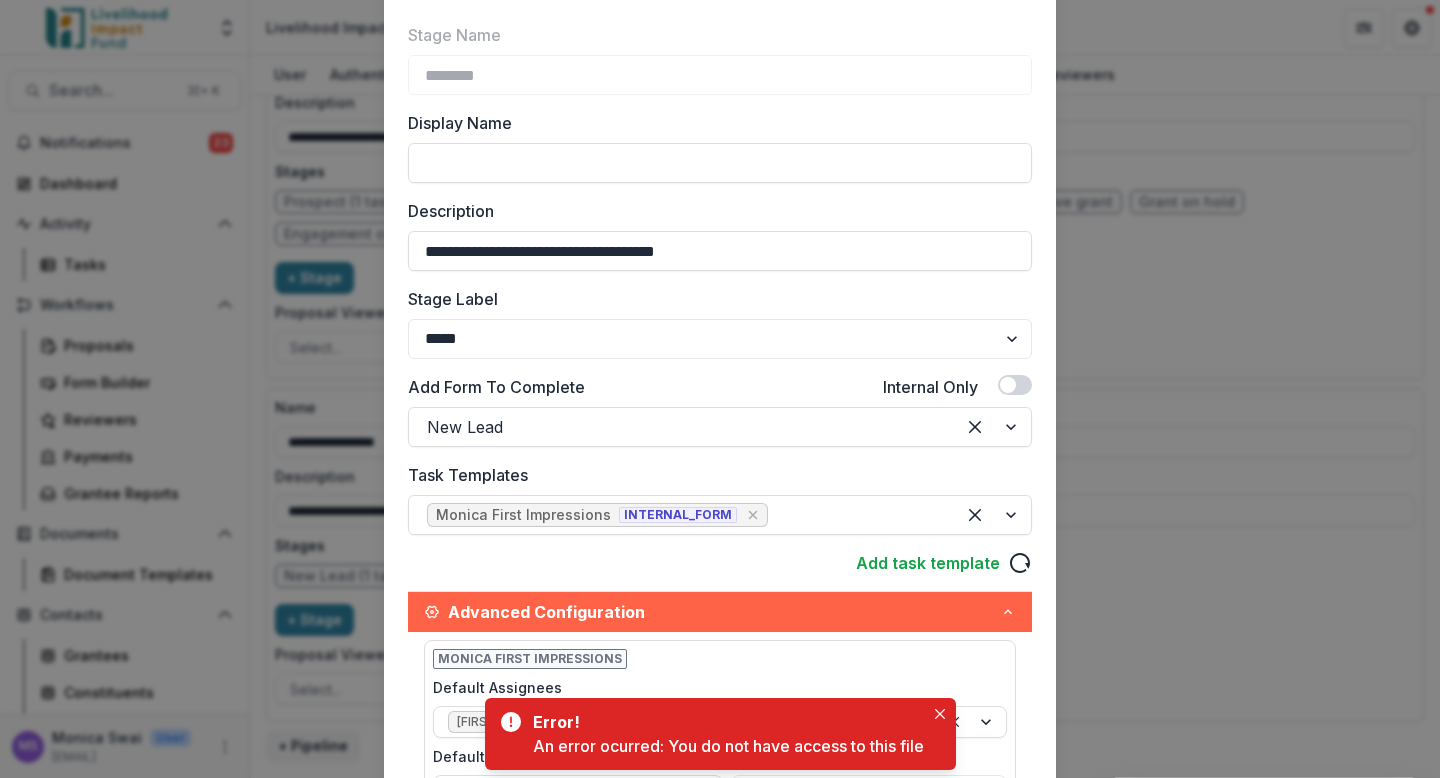 click on "**********" at bounding box center (720, 389) 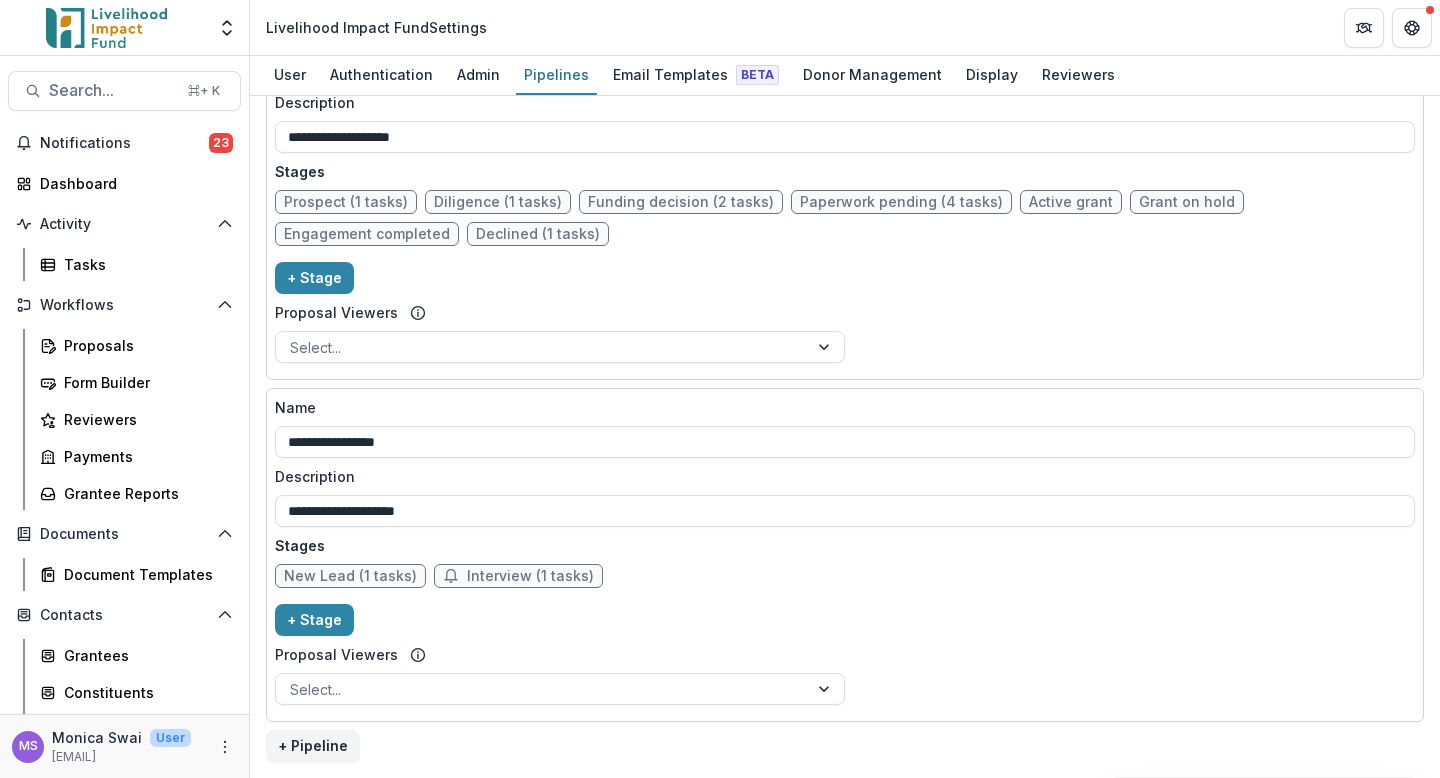 click on "Interview (1 tasks)" at bounding box center [518, 576] 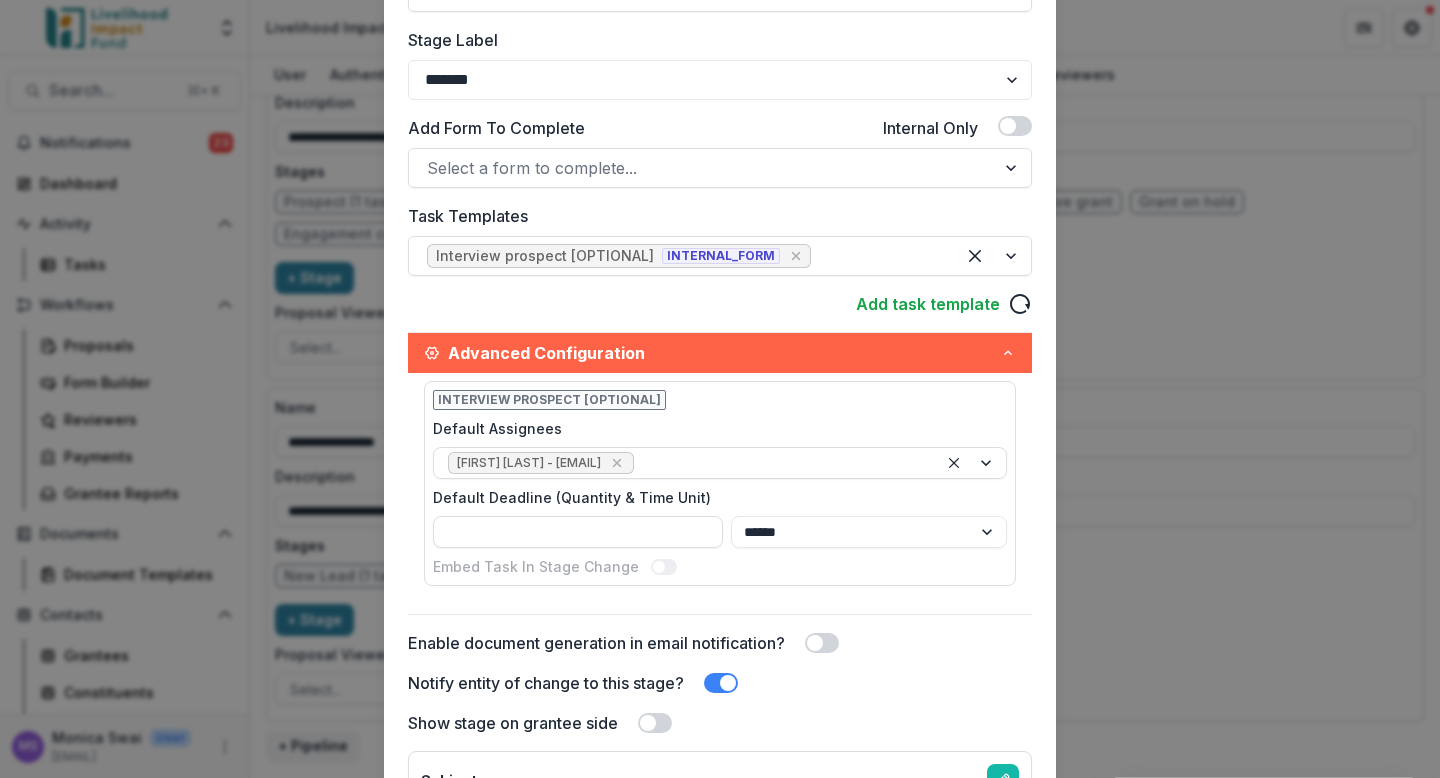 scroll, scrollTop: 380, scrollLeft: 0, axis: vertical 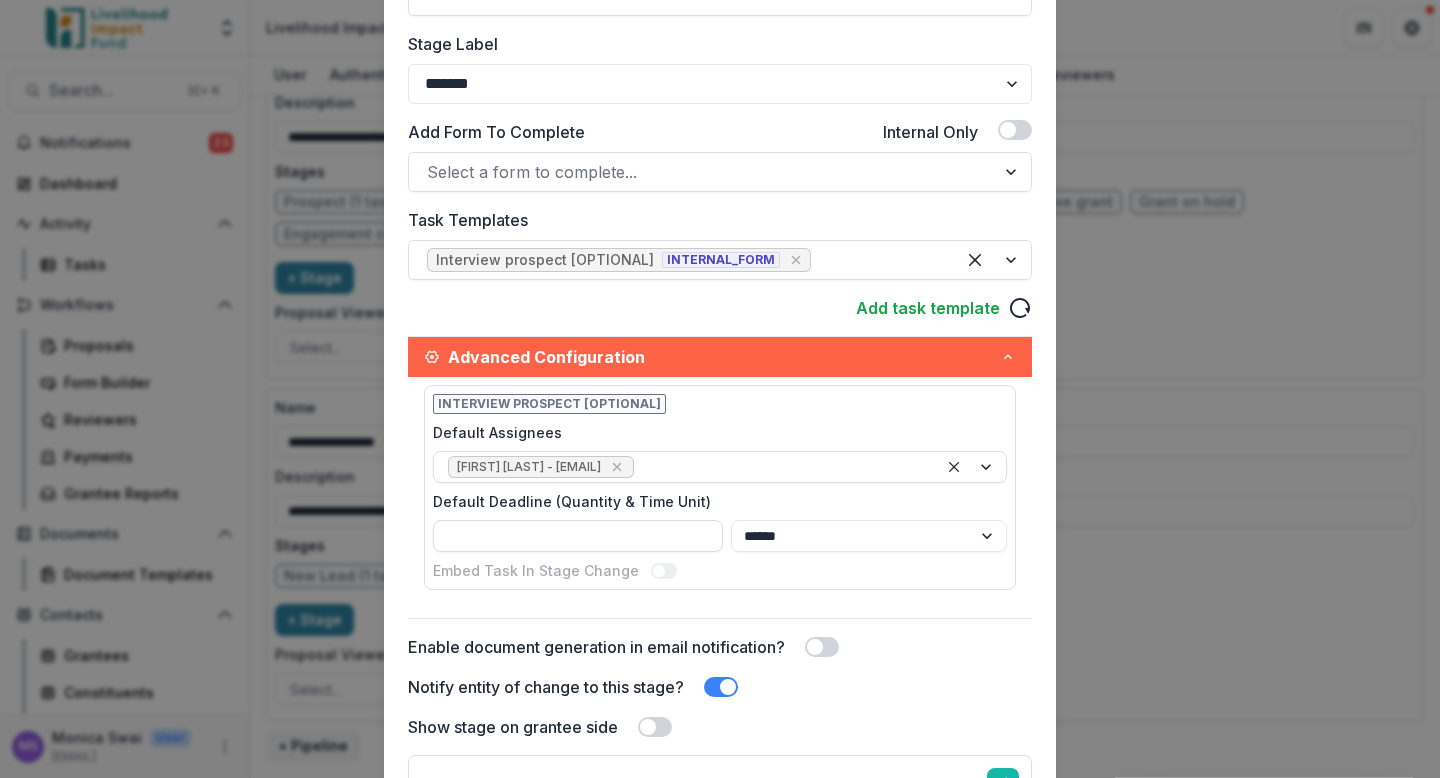 click on "**********" at bounding box center (720, 389) 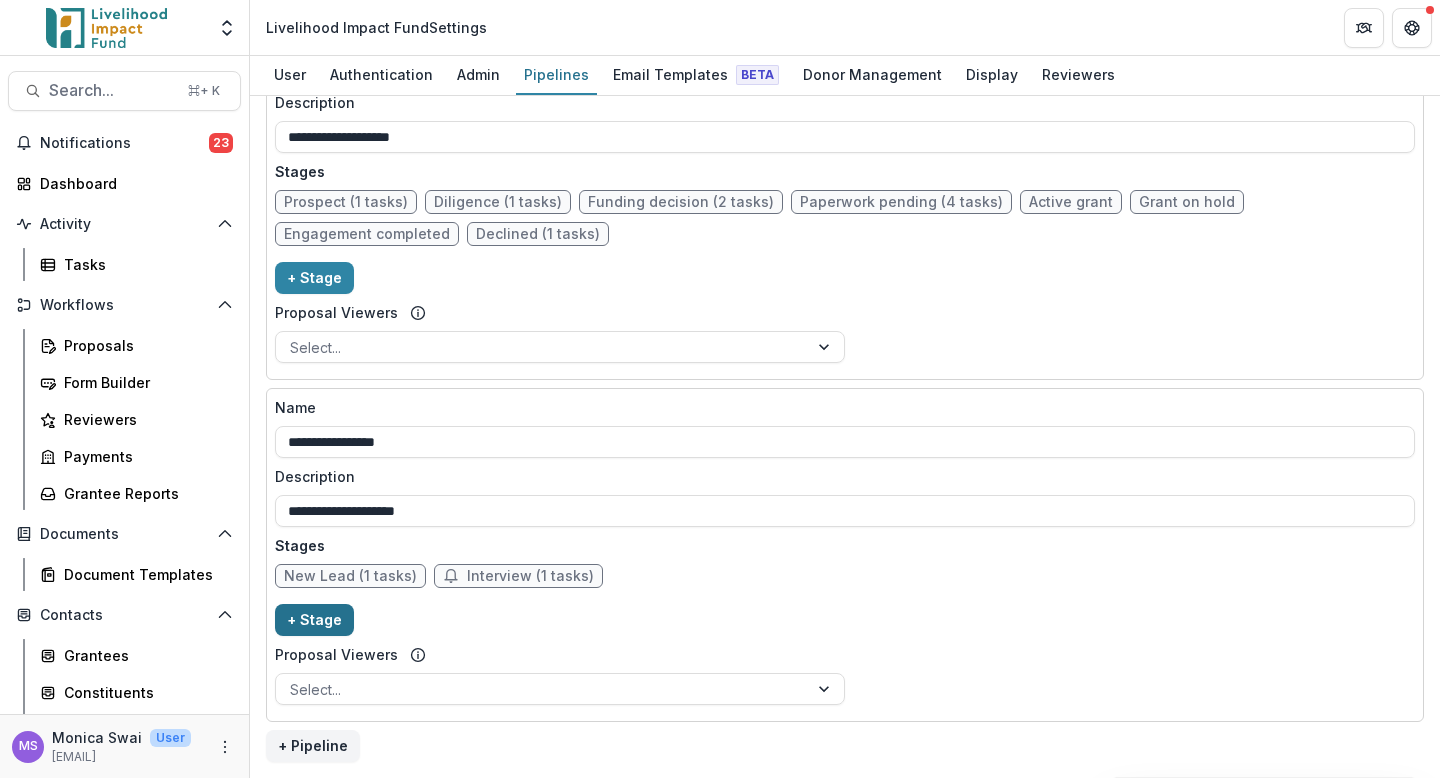 click on "+ Stage" at bounding box center [314, 620] 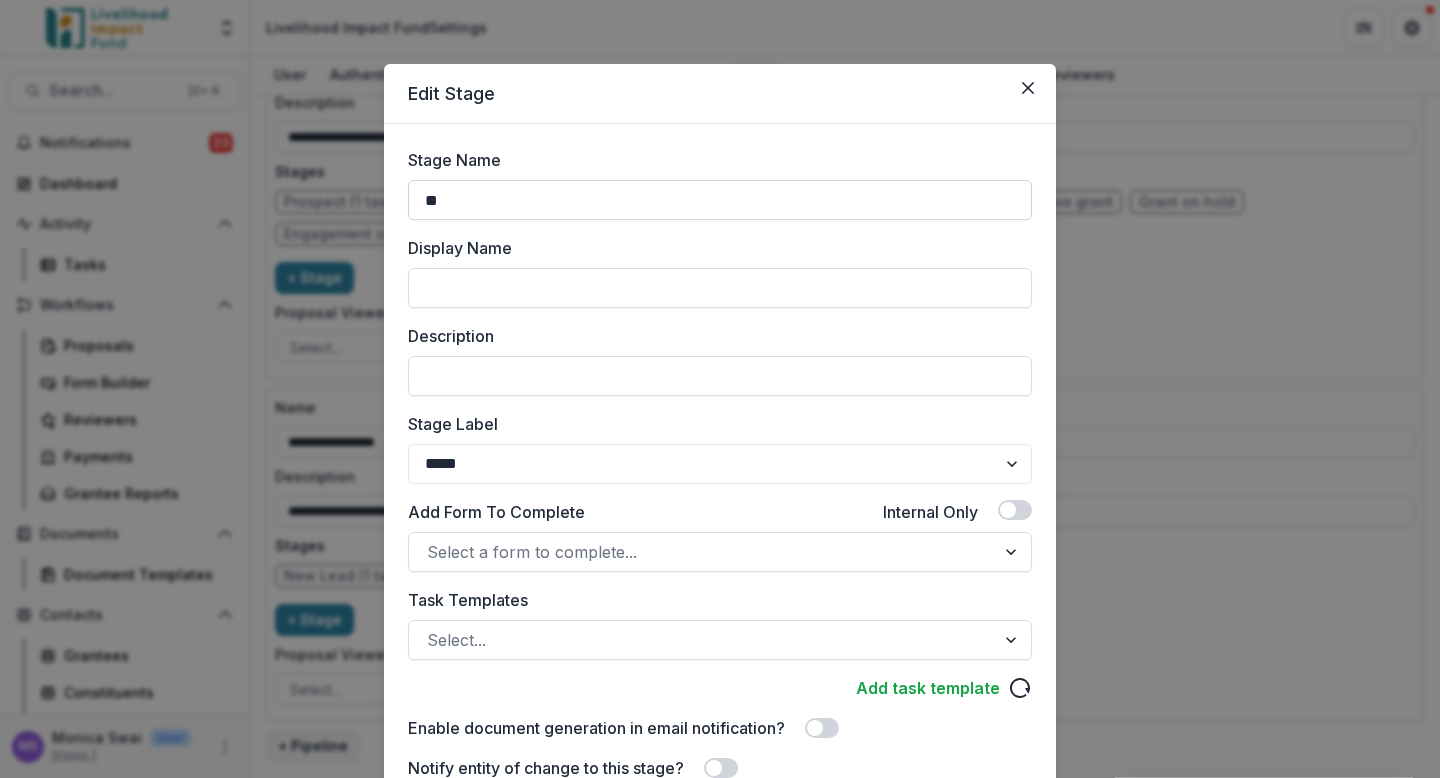 type on "*" 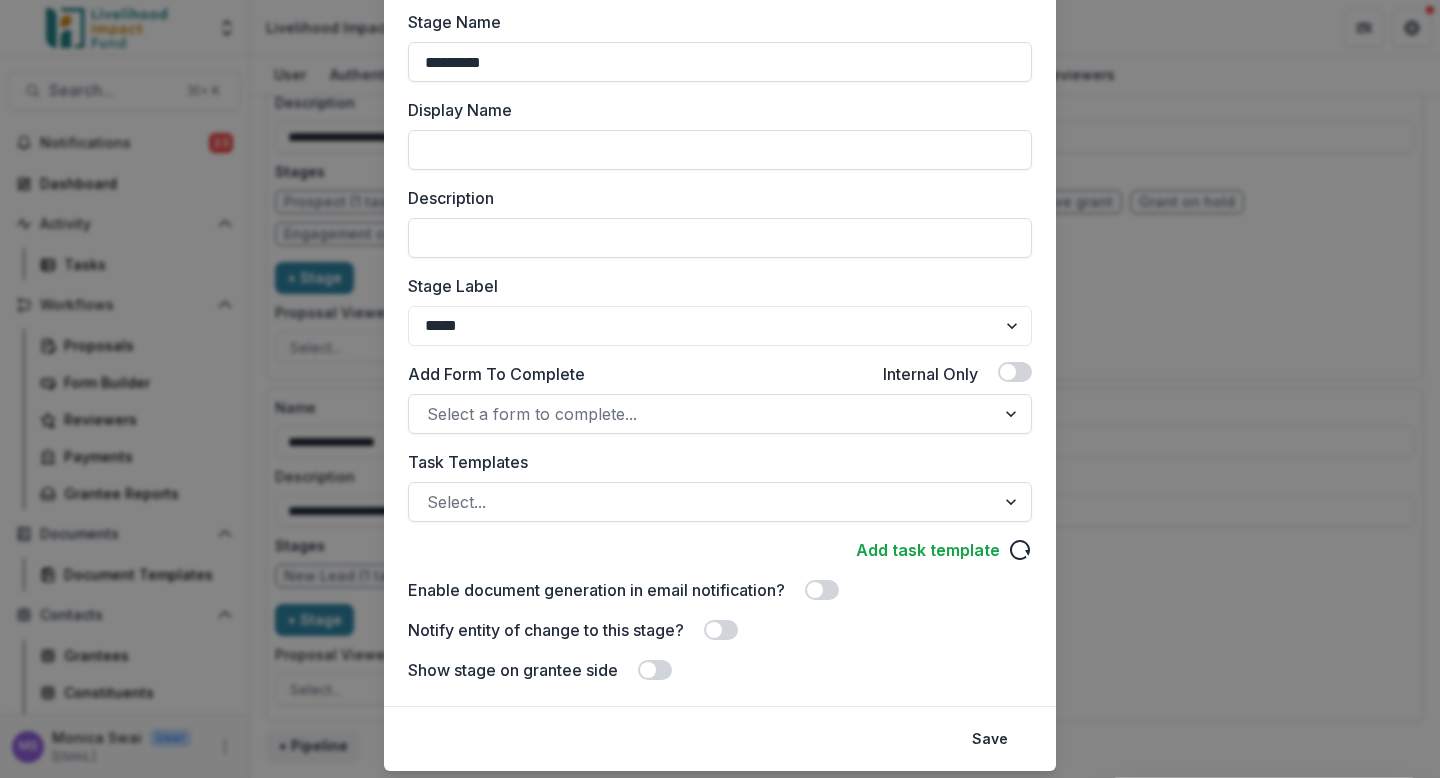 scroll, scrollTop: 195, scrollLeft: 0, axis: vertical 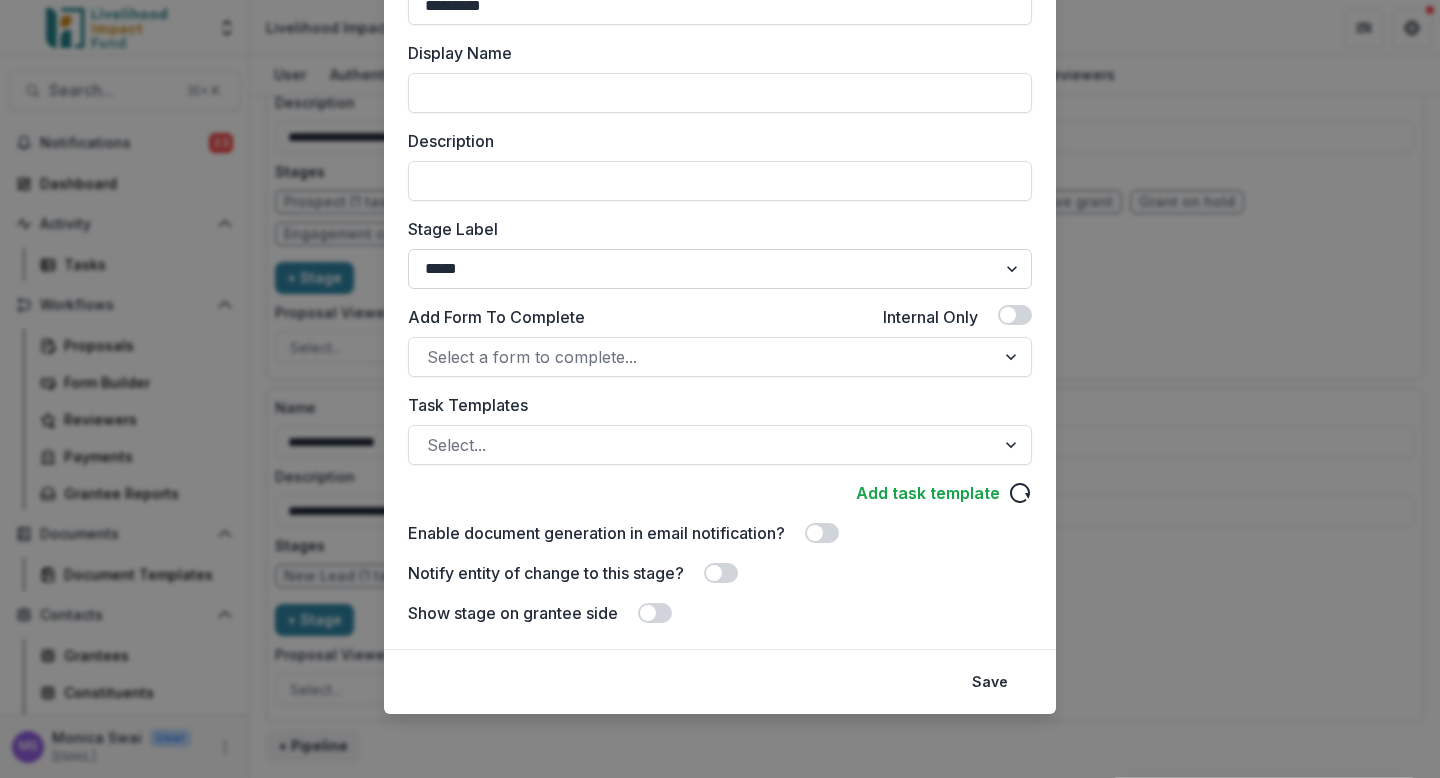 type on "*********" 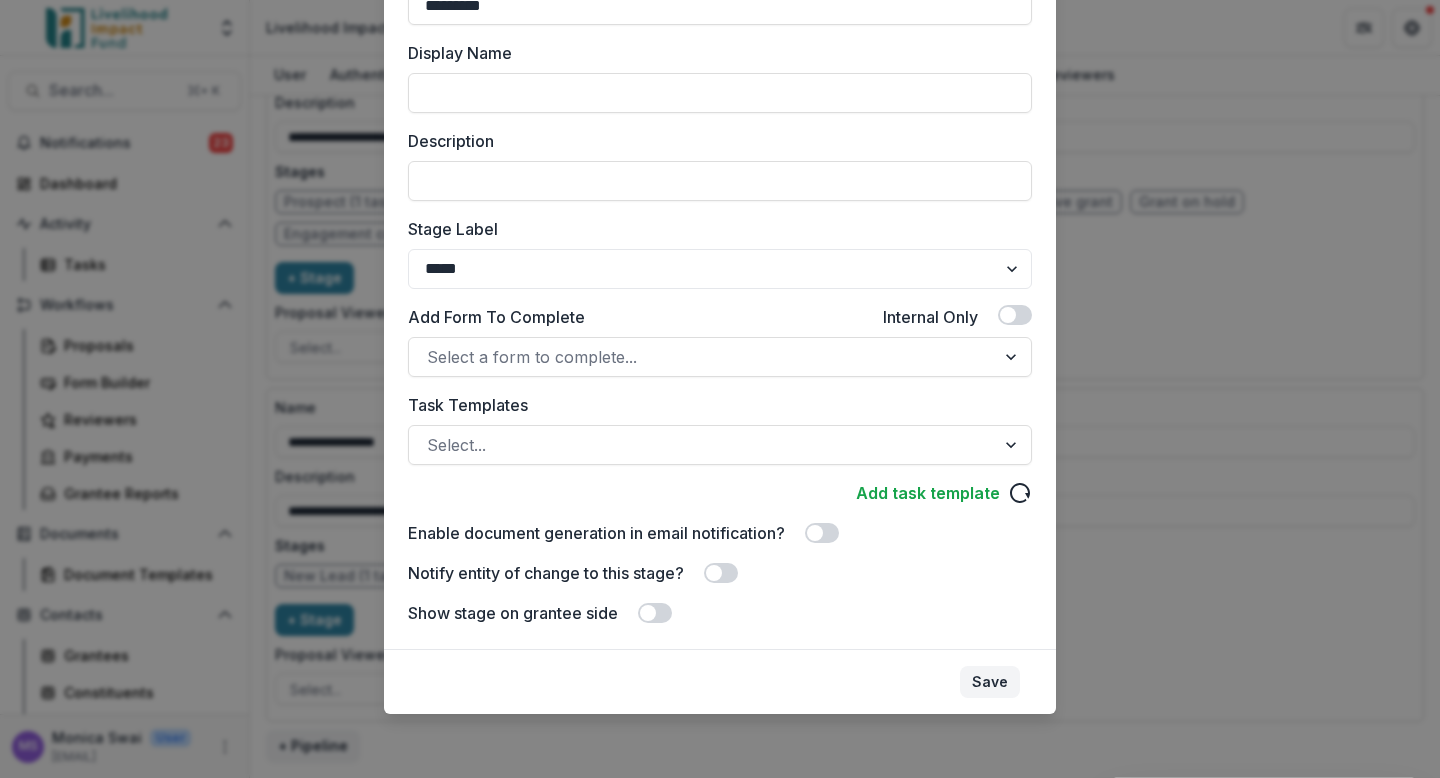 click on "Save" at bounding box center (990, 682) 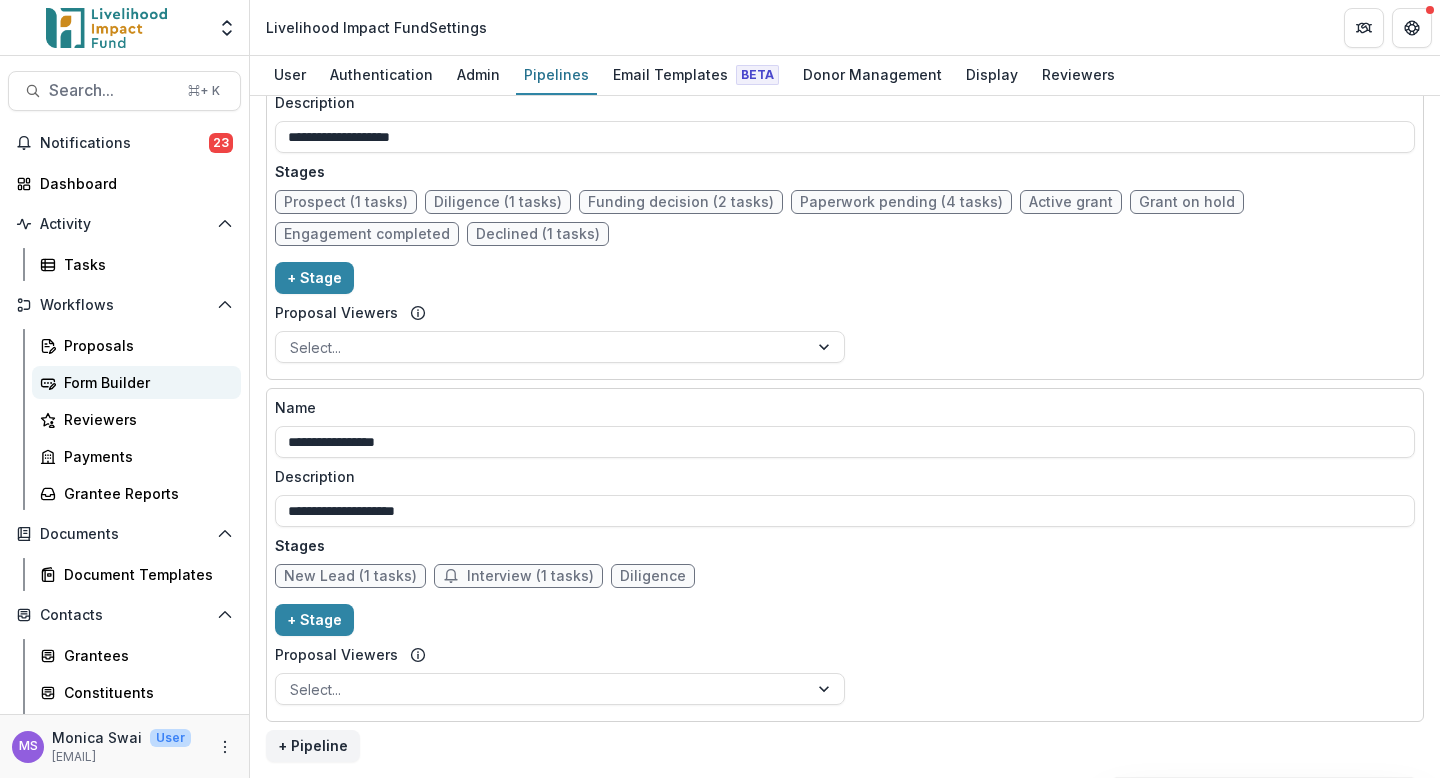 click on "Form Builder" at bounding box center (144, 382) 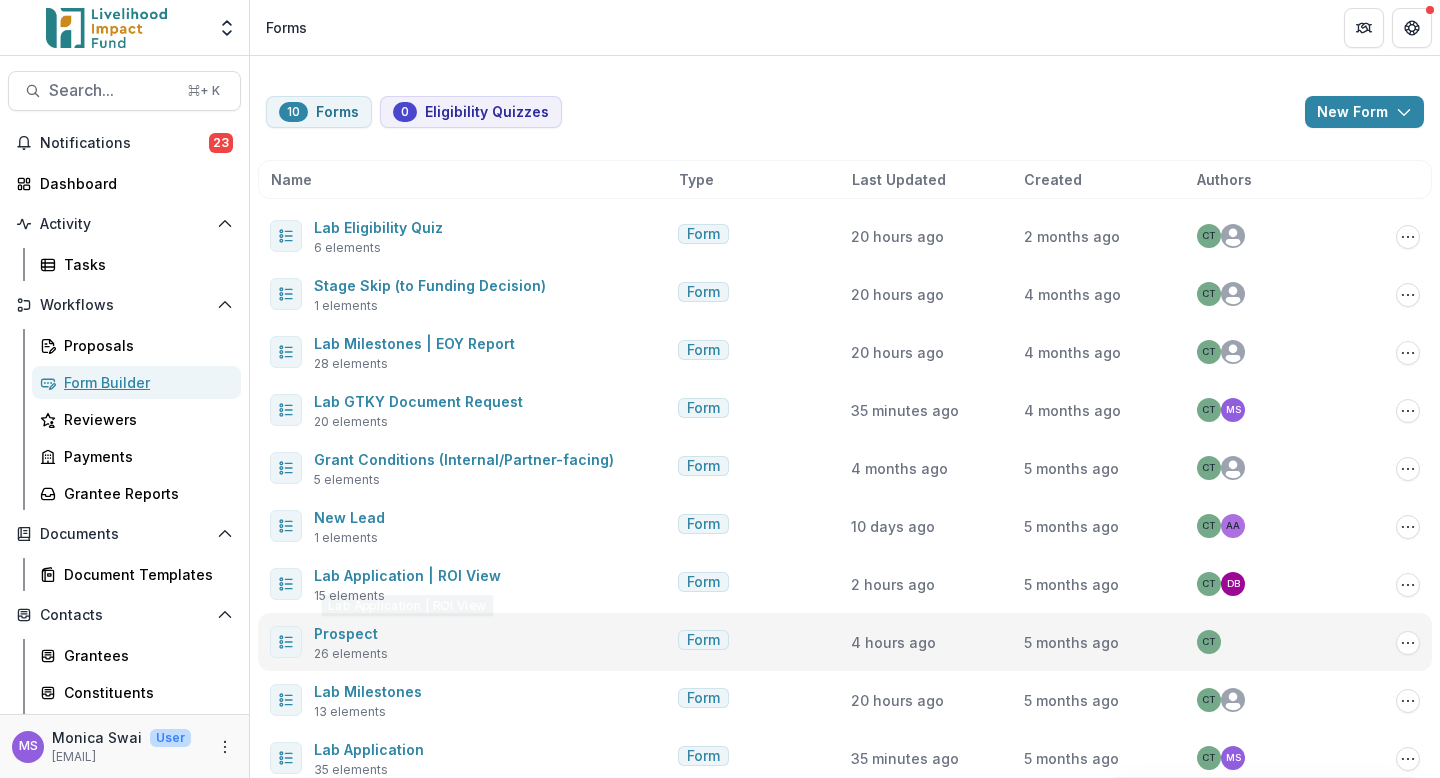 scroll, scrollTop: 25, scrollLeft: 0, axis: vertical 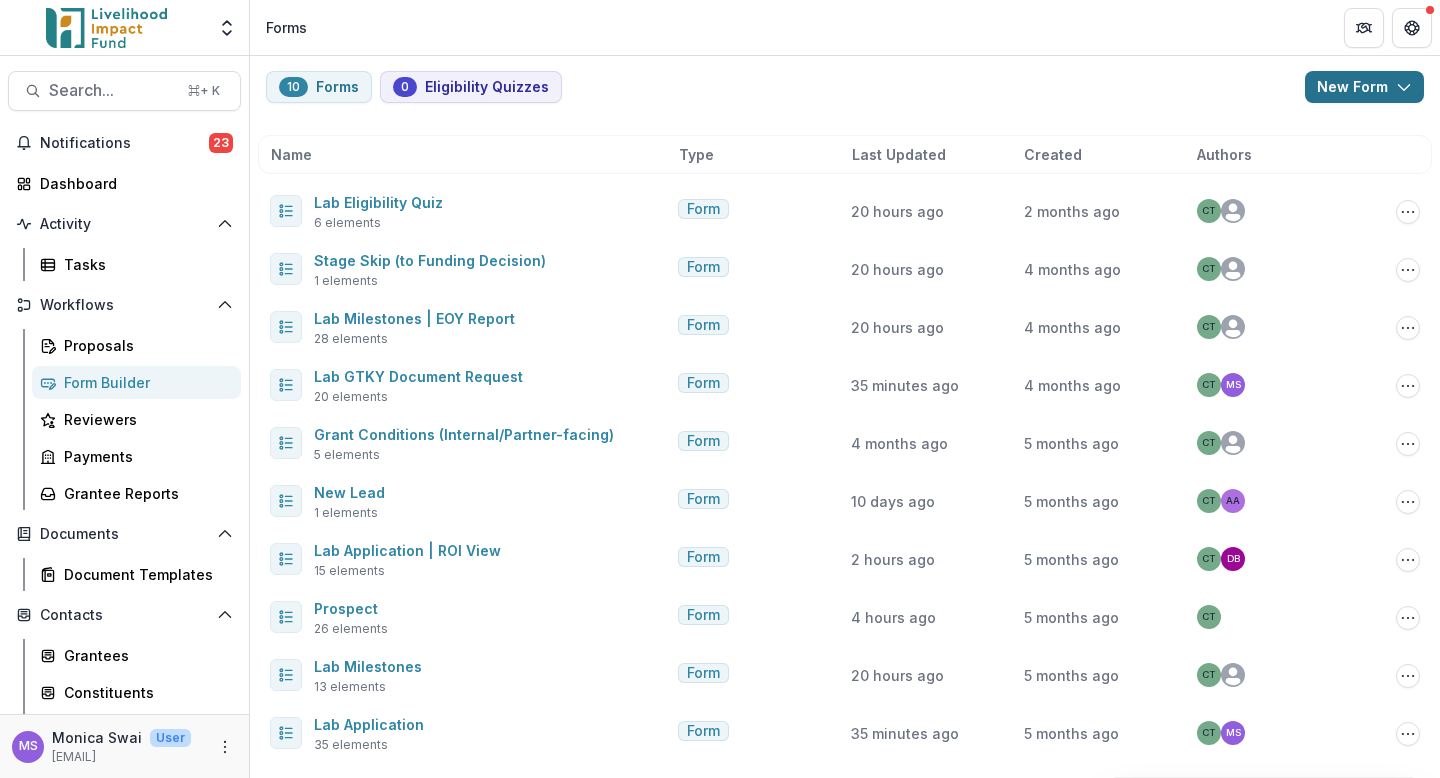 click on "New Form" at bounding box center (1364, 87) 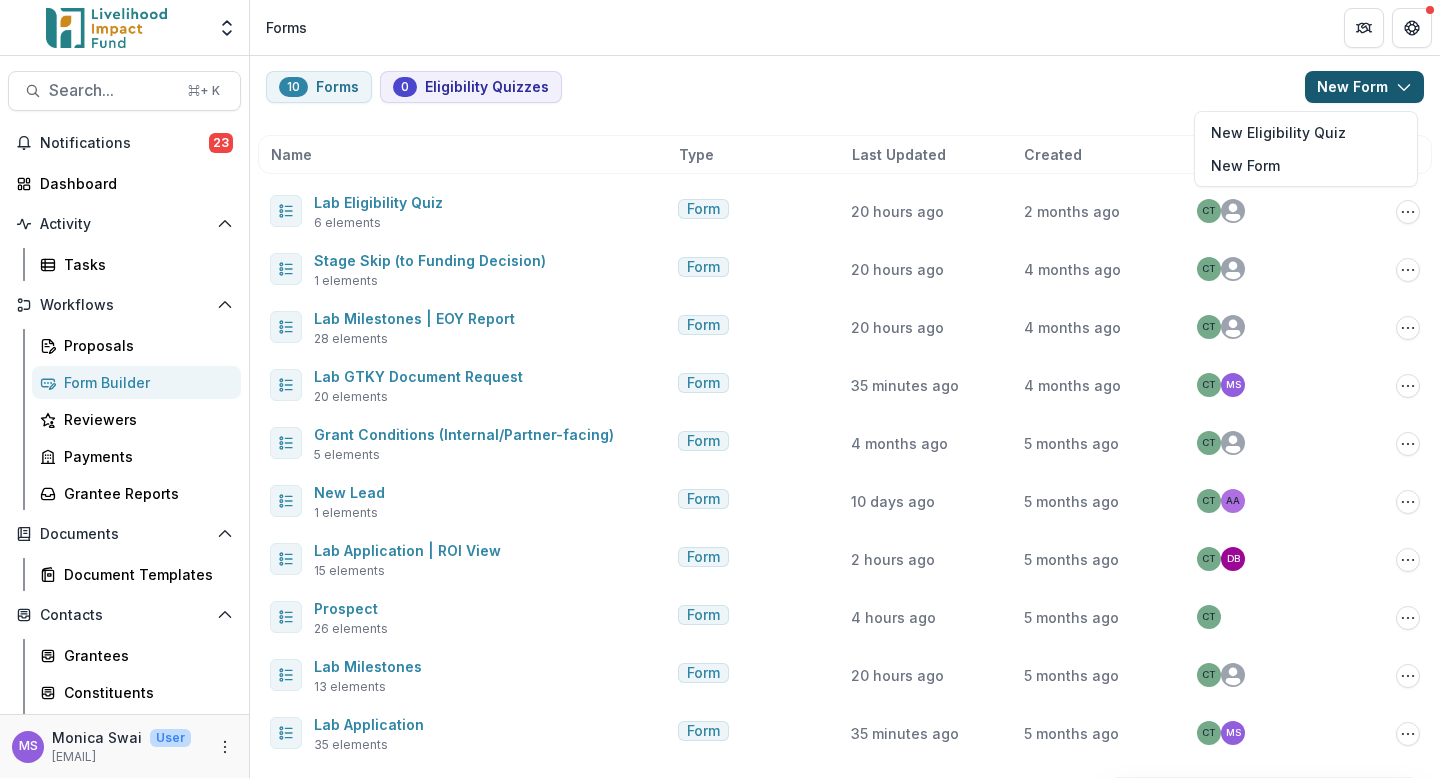 click on "New Form" at bounding box center [1364, 87] 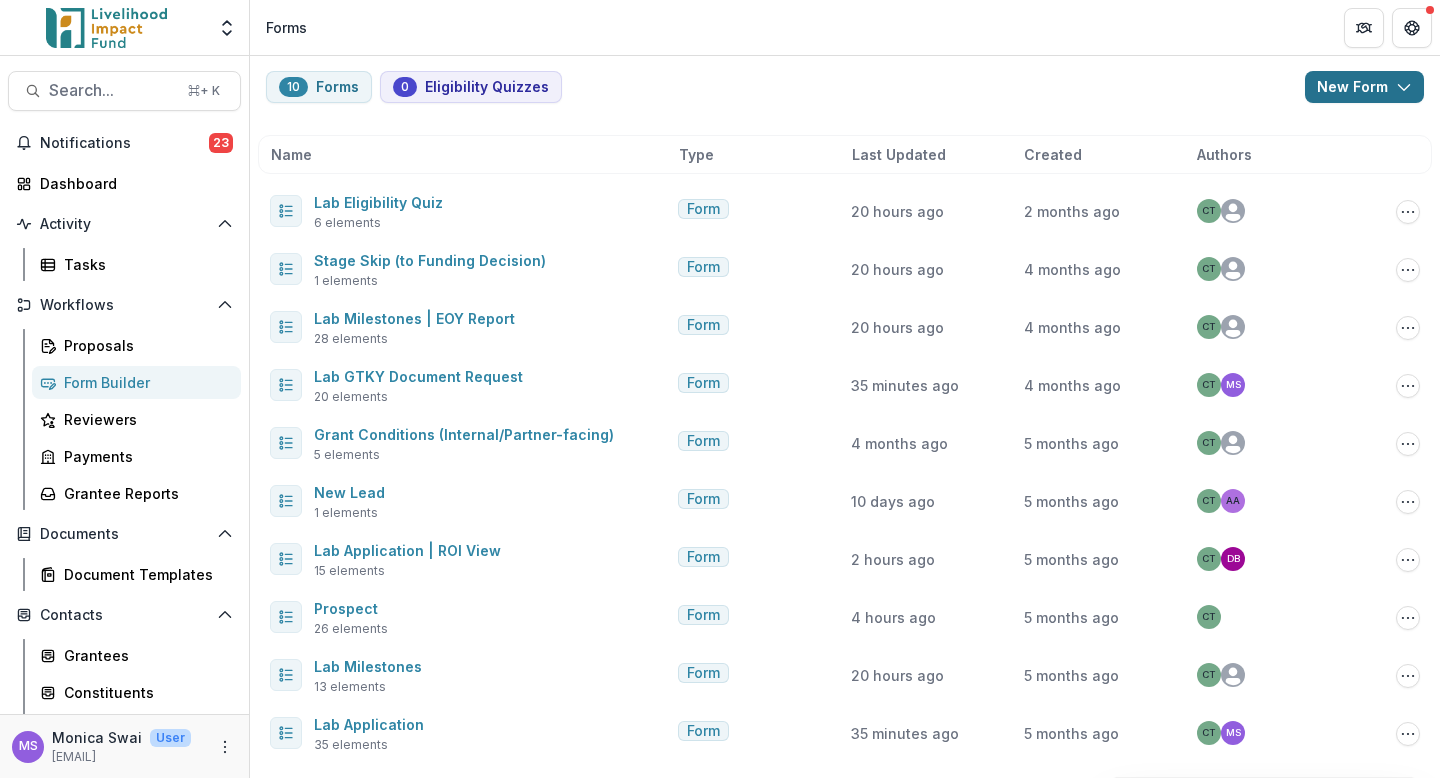click on "New Form" at bounding box center (1364, 87) 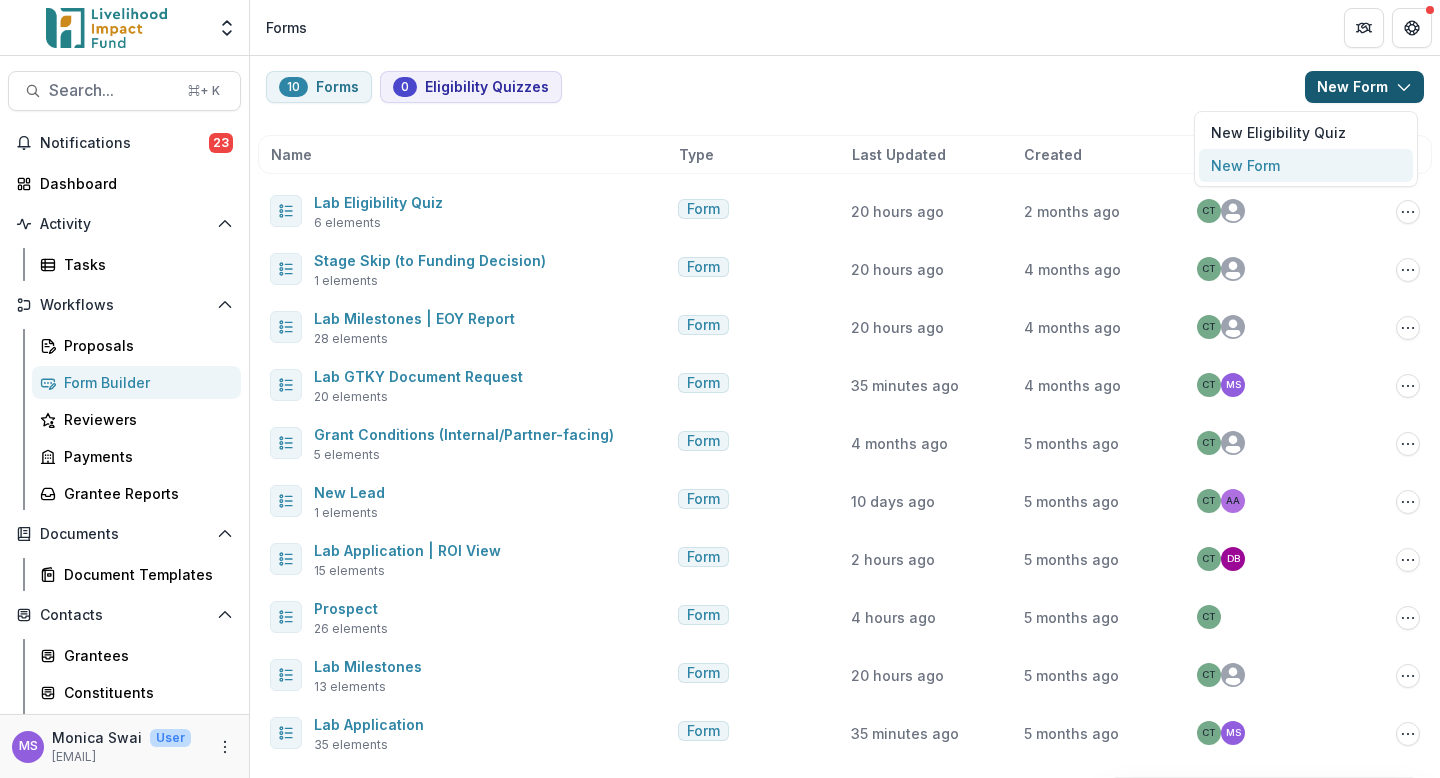 click on "New Form" at bounding box center [1306, 165] 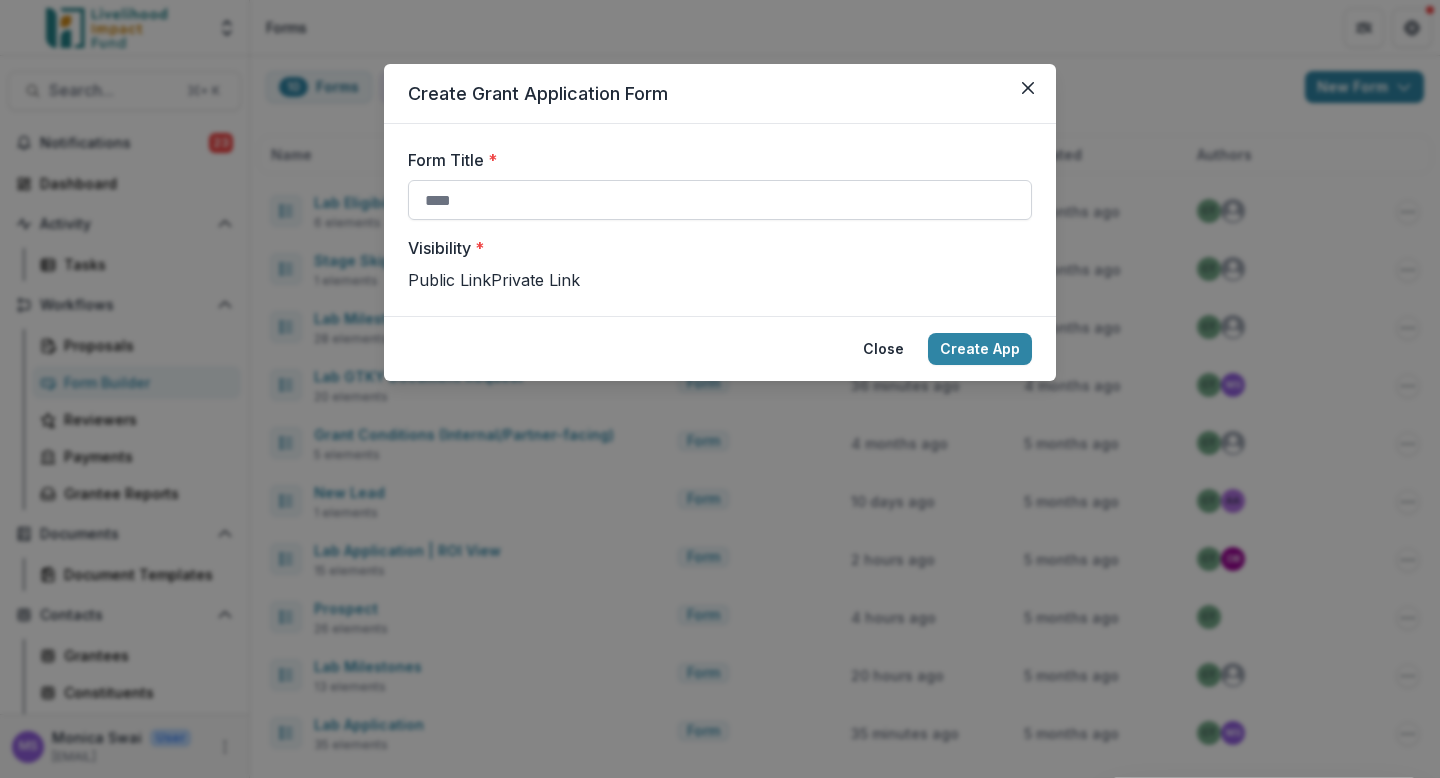 click on "Form Title *" at bounding box center (720, 200) 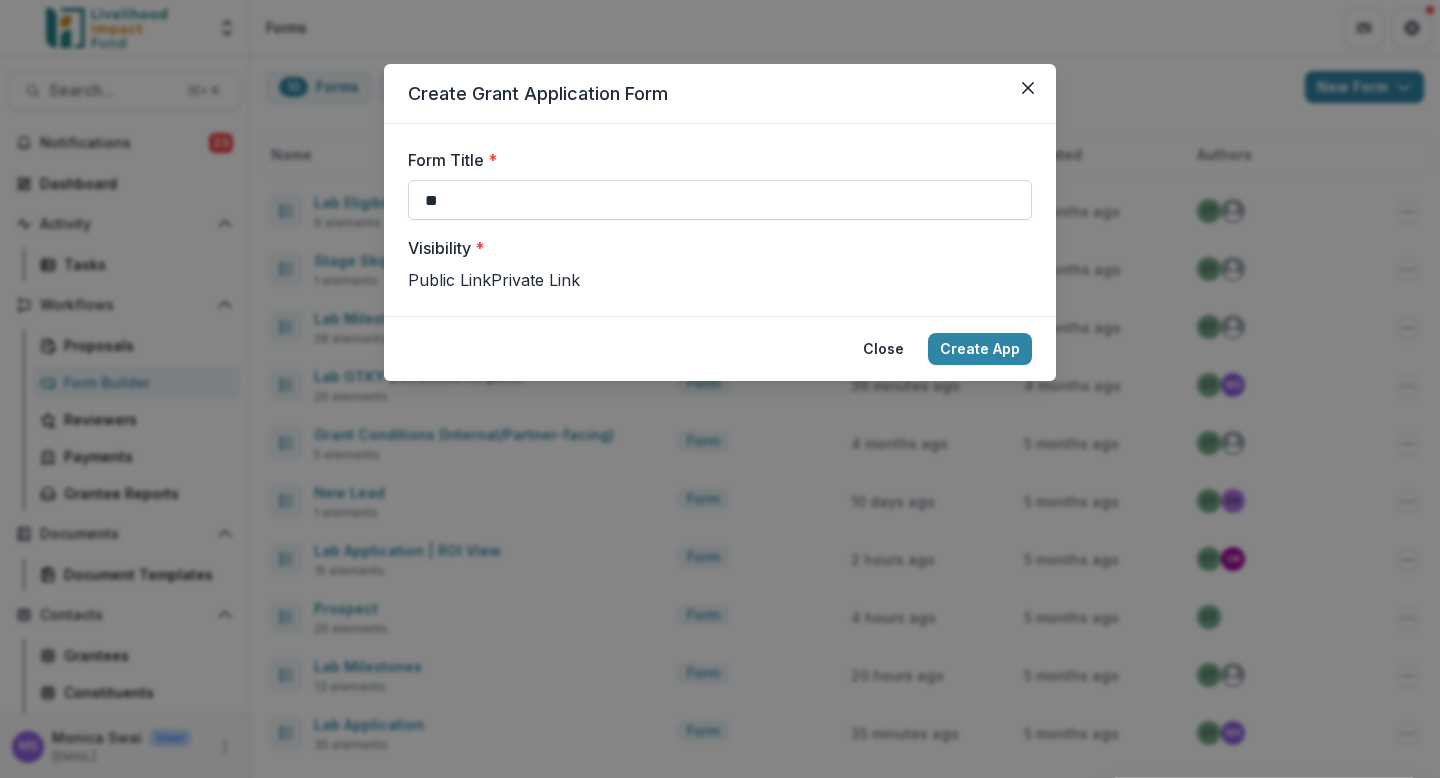 type on "*" 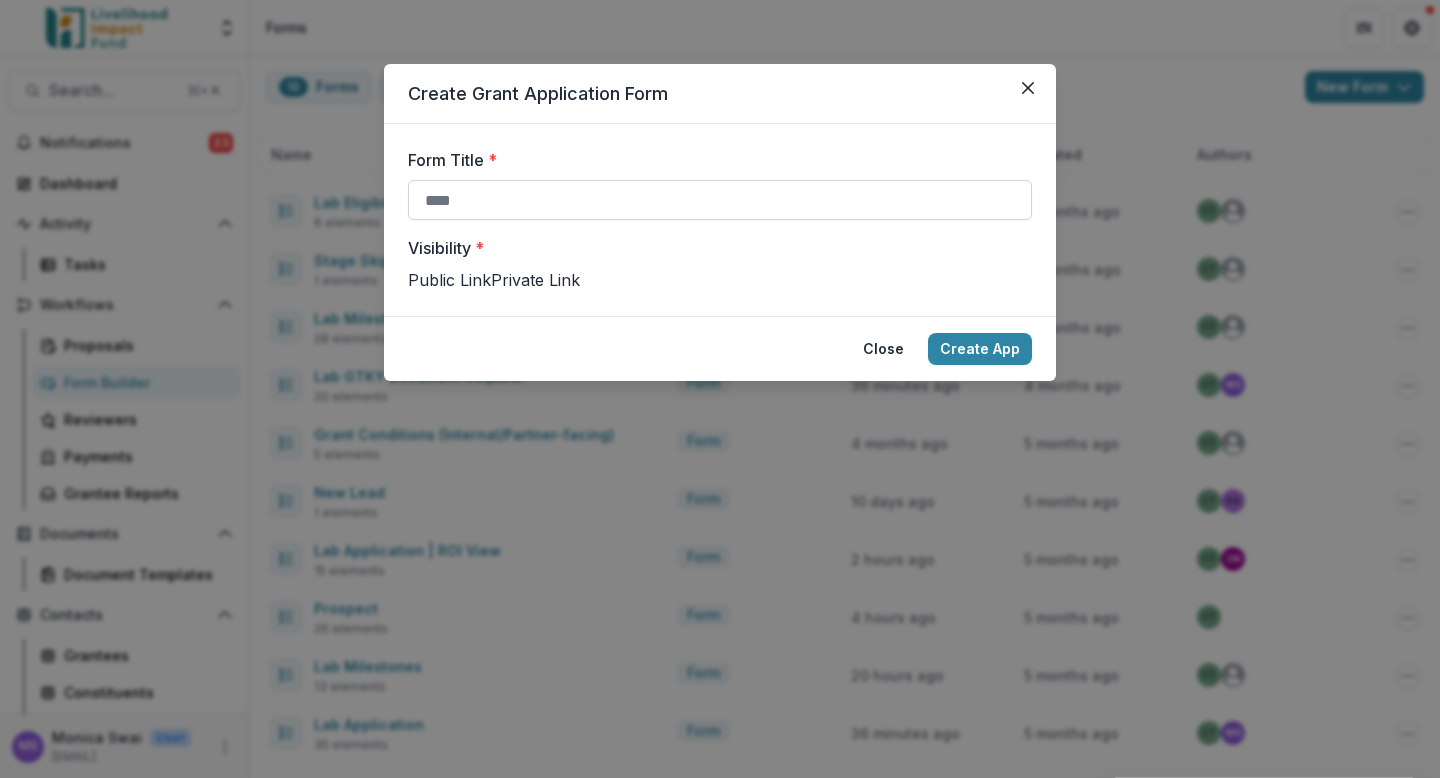 type on "*" 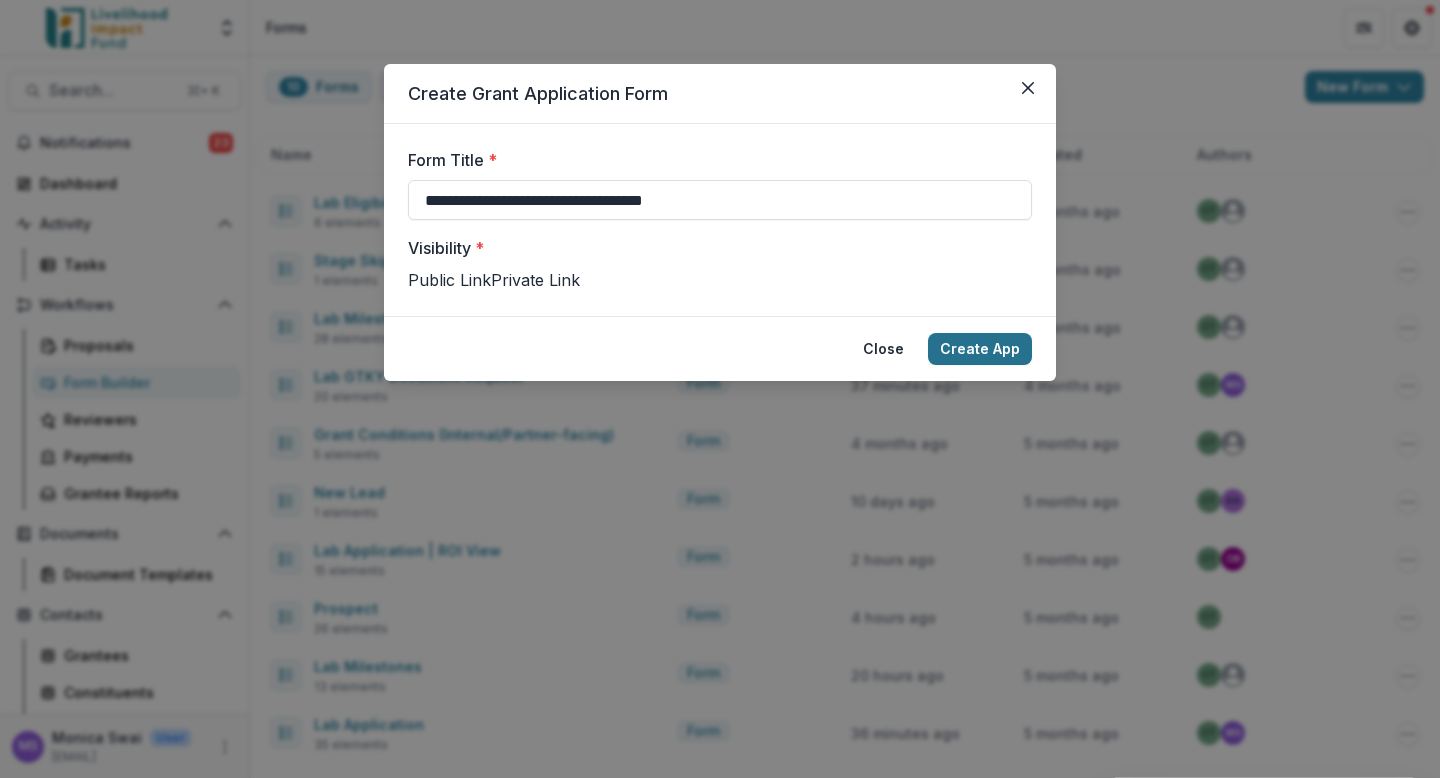 type on "**********" 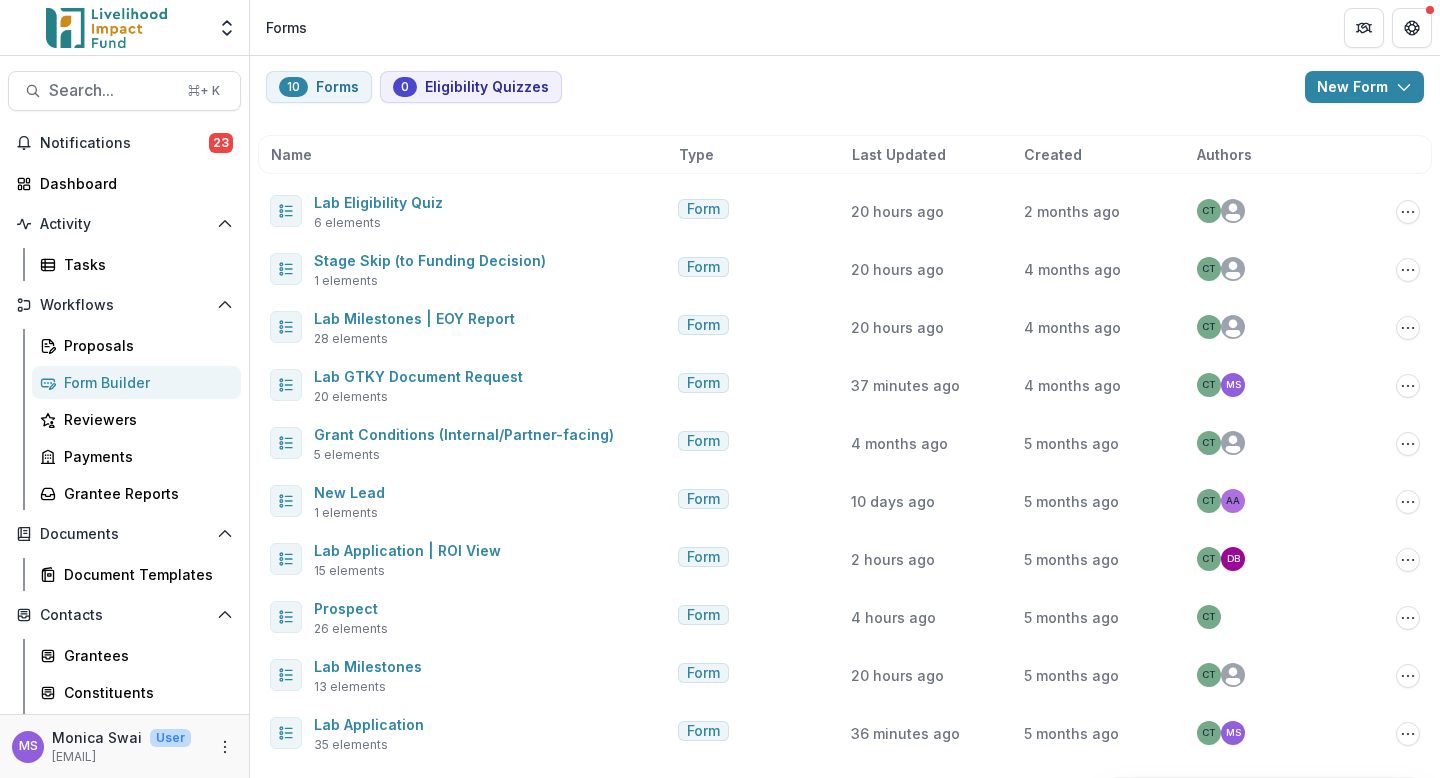 type 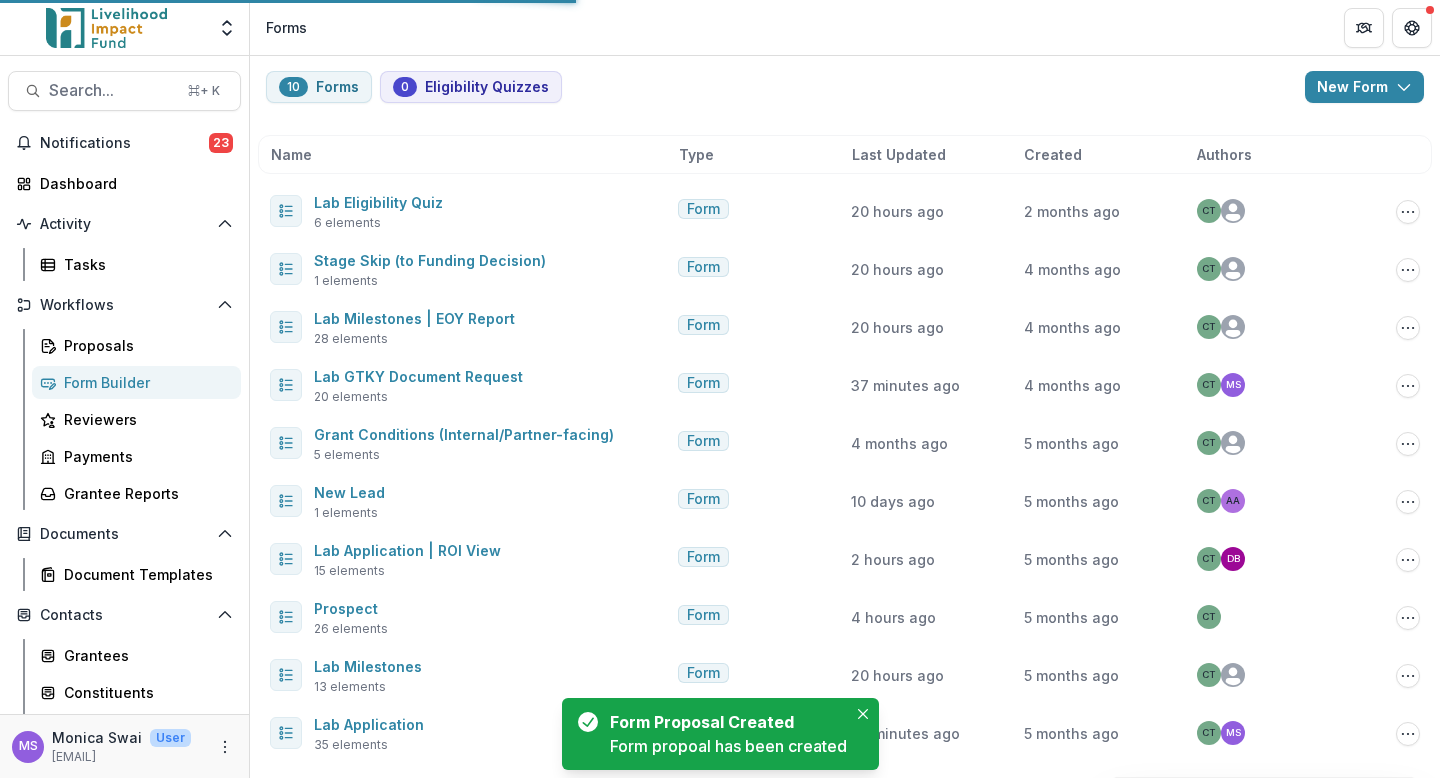 scroll, scrollTop: 0, scrollLeft: 0, axis: both 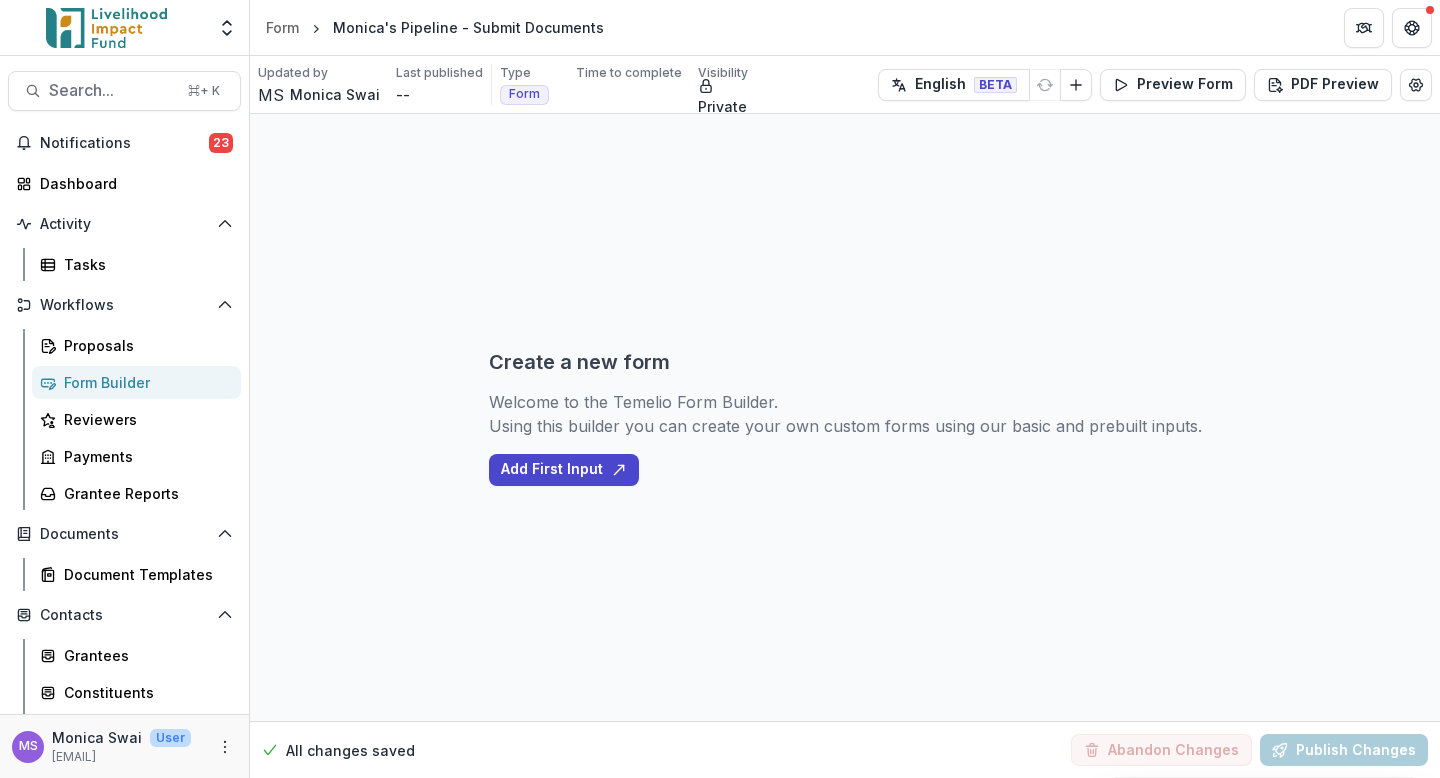 drag, startPoint x: 980, startPoint y: 344, endPoint x: 1439, endPoint y: -122, distance: 654.0925 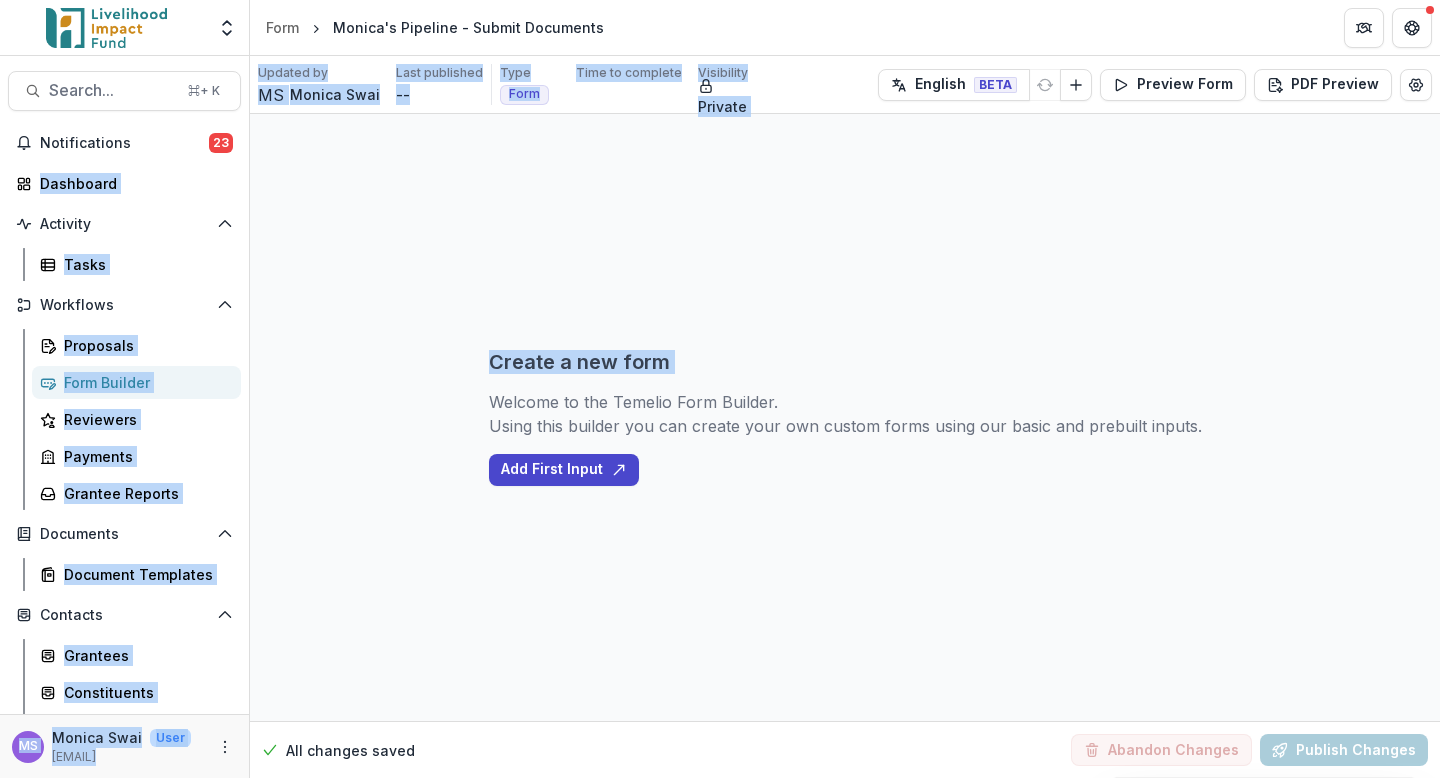 click on "Create a new form Welcome to the Temelio Form Builder. Using this builder you can create your own custom forms using our basic and prebuilt inputs. Add First Input" at bounding box center [845, 417] 